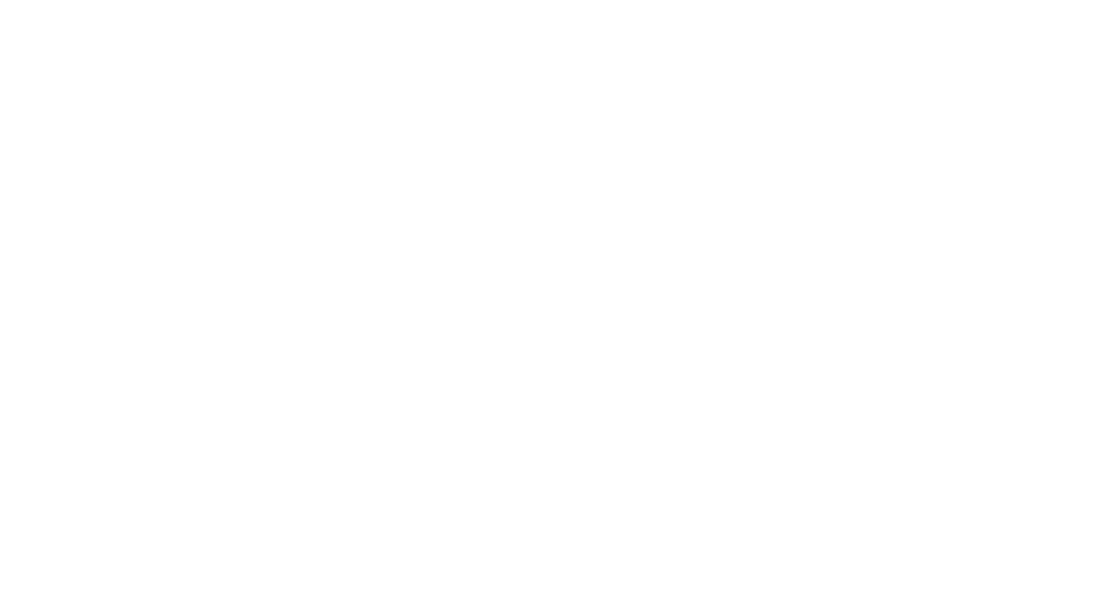 scroll, scrollTop: 0, scrollLeft: 0, axis: both 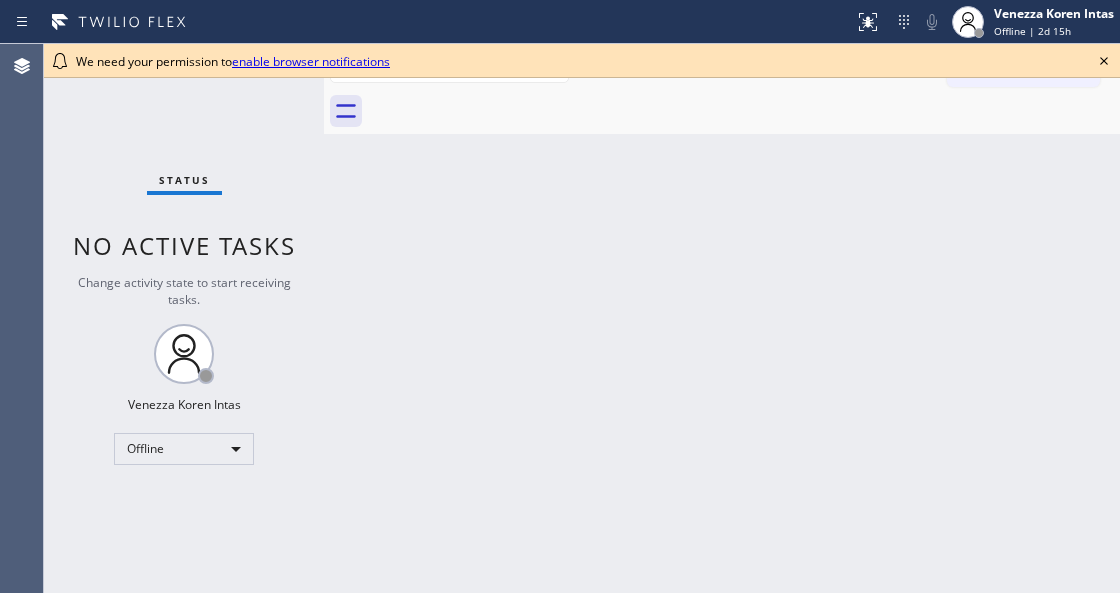 click on "Back to Dashboard Change Sender ID Customers Technicians Select a contact Outbound call Technician Search Technician Your caller id phone number Your caller id phone number Call Technician info Name   Phone none Address none Change Sender ID HVAC [PHONE_NUMBER] 5 Star Appliance [PHONE_NUMBER] Appliance Repair [PHONE_NUMBER] Plumbing [PHONE_NUMBER] Air Duct Cleaning [PHONE_NUMBER]  Electricians [PHONE_NUMBER] Cancel Change Check personal SMS Reset Change No tabs Call to Customer Outbound call Location Search location Your caller id phone number Customer number Call Outbound call Technician Search Technician Your caller id phone number Your caller id phone number Call" at bounding box center (722, 318) 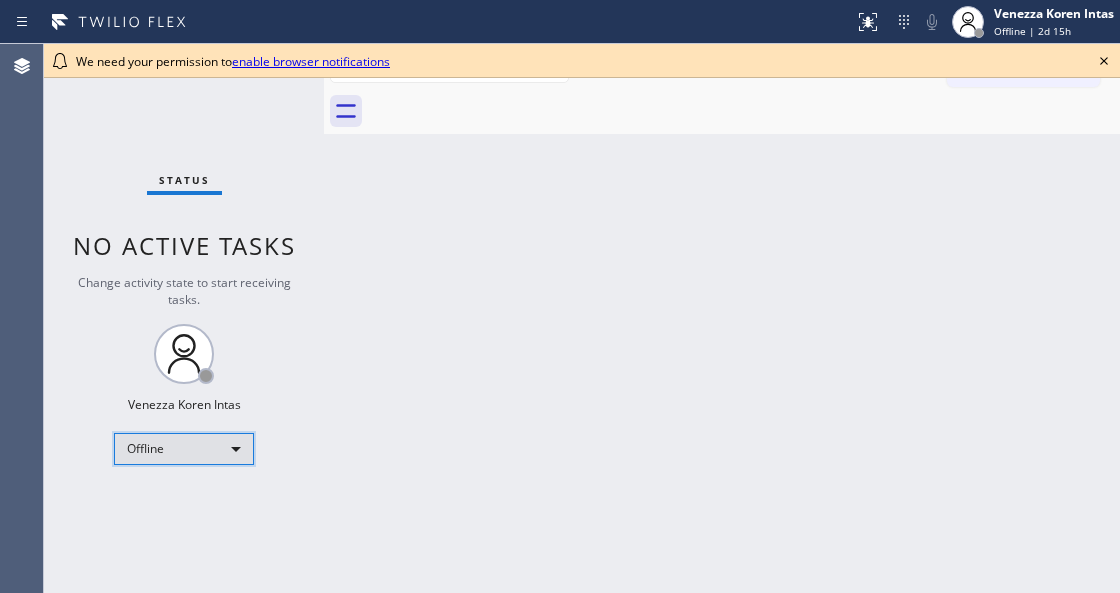click on "Offline" at bounding box center [184, 449] 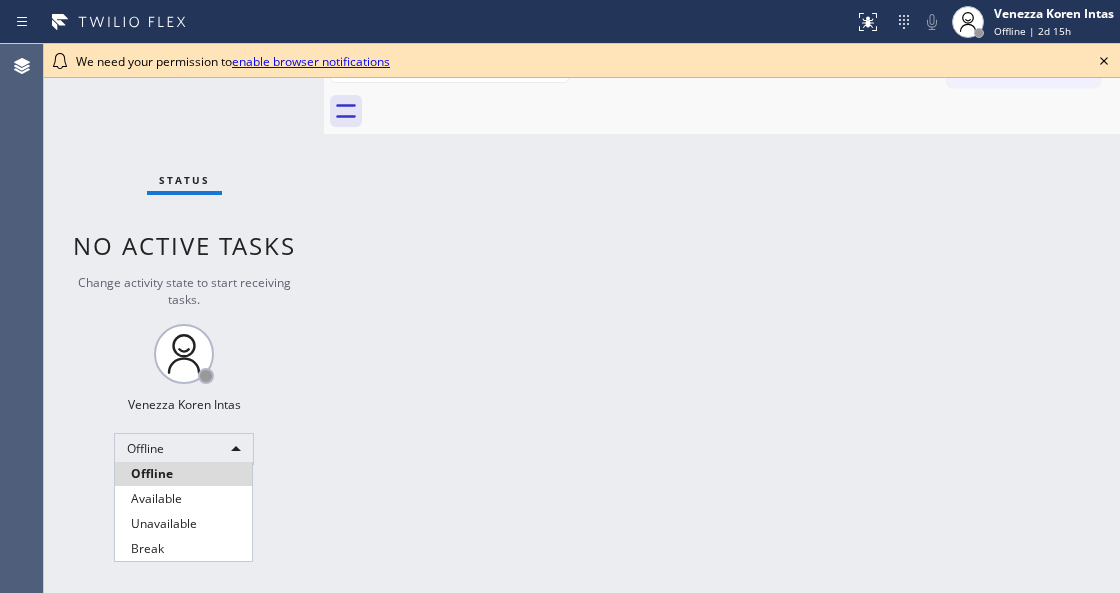 click on "Offline" at bounding box center [183, 474] 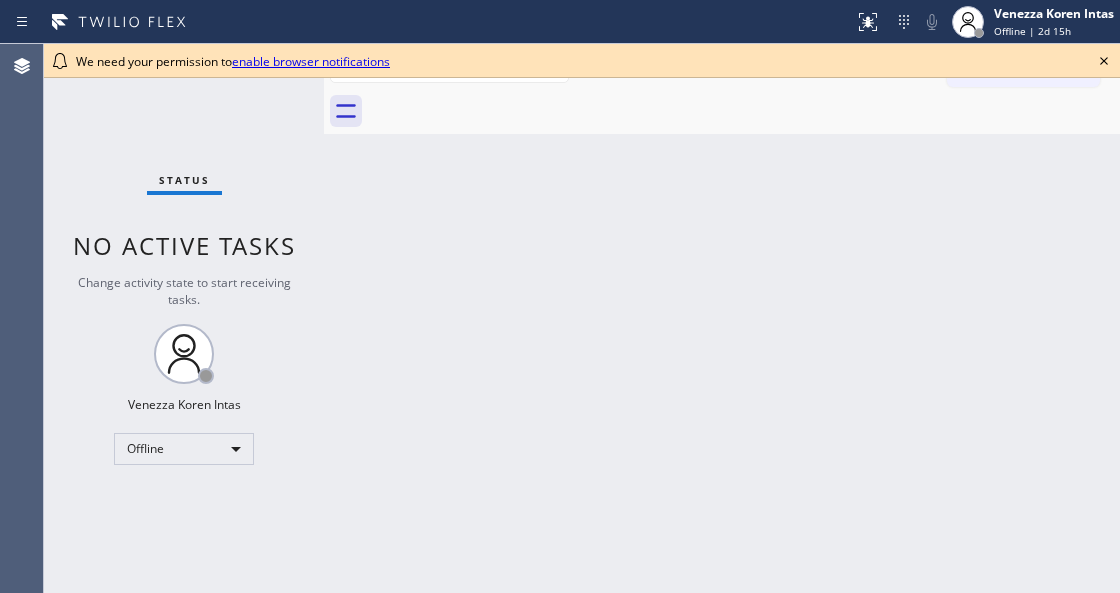 click on "Status   No active tasks     Change activity state to start receiving tasks.   Venezza Koren Intas Offline" at bounding box center [184, 318] 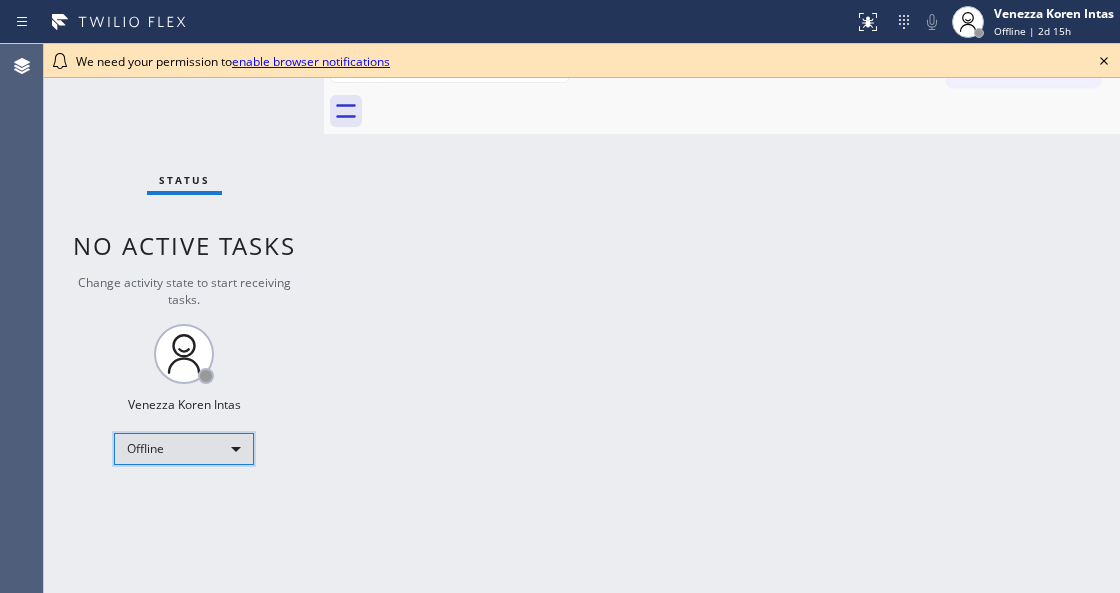 click on "Offline" at bounding box center [184, 449] 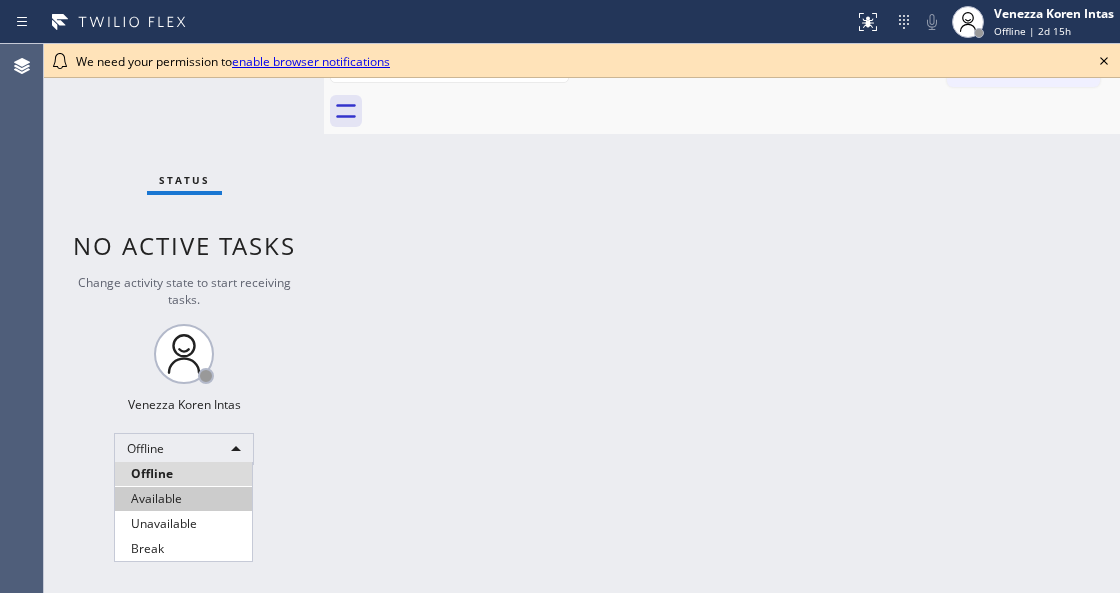 drag, startPoint x: 189, startPoint y: 508, endPoint x: 329, endPoint y: 463, distance: 147.05441 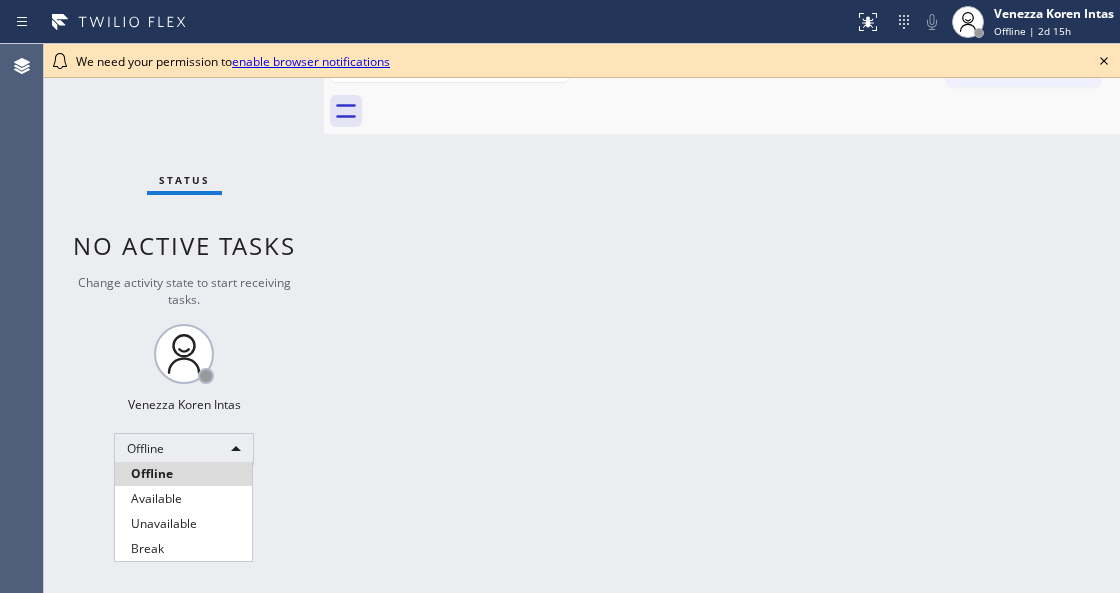 click on "Available" at bounding box center [183, 499] 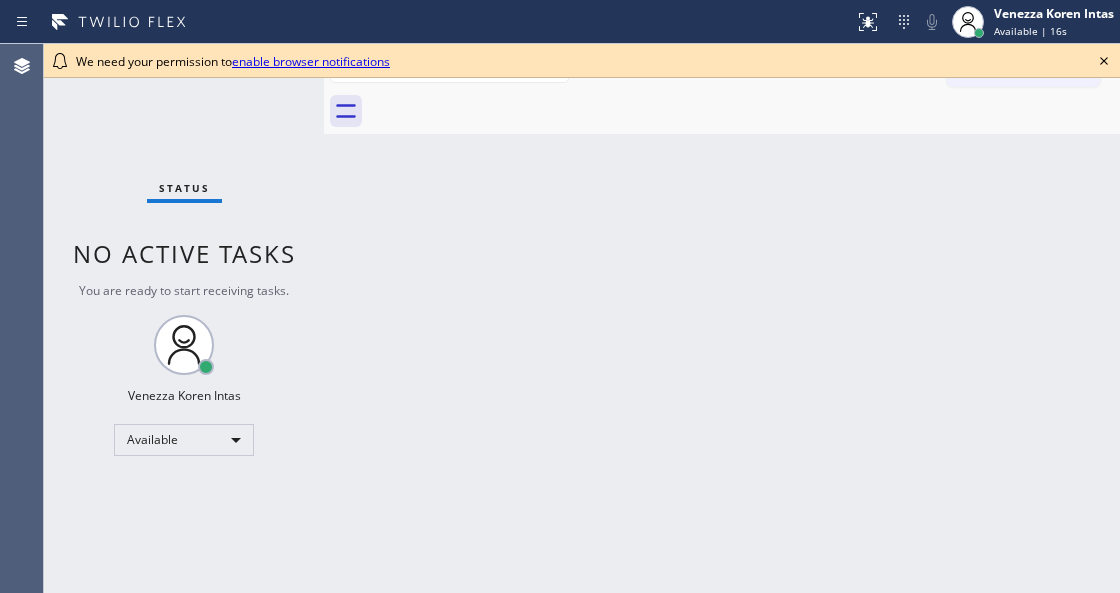 click on "Back to Dashboard Change Sender ID Customers Technicians Select a contact Outbound call Technician Search Technician Your caller id phone number Your caller id phone number Call Technician info Name   Phone none Address none Change Sender ID HVAC [PHONE_NUMBER] 5 Star Appliance [PHONE_NUMBER] Appliance Repair [PHONE_NUMBER] Plumbing [PHONE_NUMBER] Air Duct Cleaning [PHONE_NUMBER]  Electricians [PHONE_NUMBER] Cancel Change Check personal SMS Reset Change No tabs Call to Customer Outbound call Location Search location Your caller id phone number Customer number Call Outbound call Technician Search Technician Your caller id phone number Your caller id phone number Call" at bounding box center (722, 318) 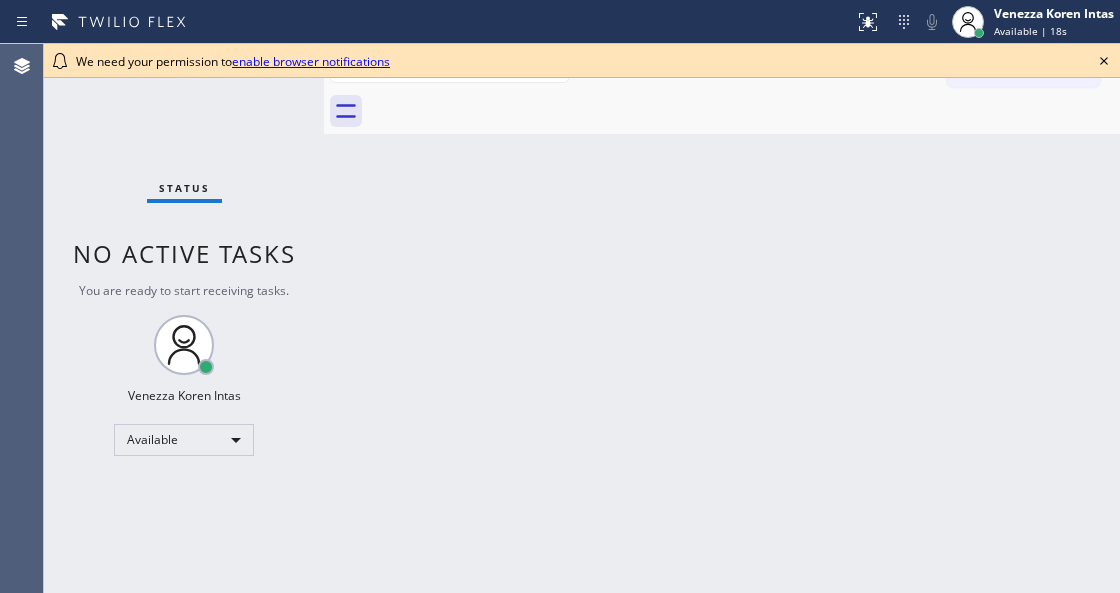 click 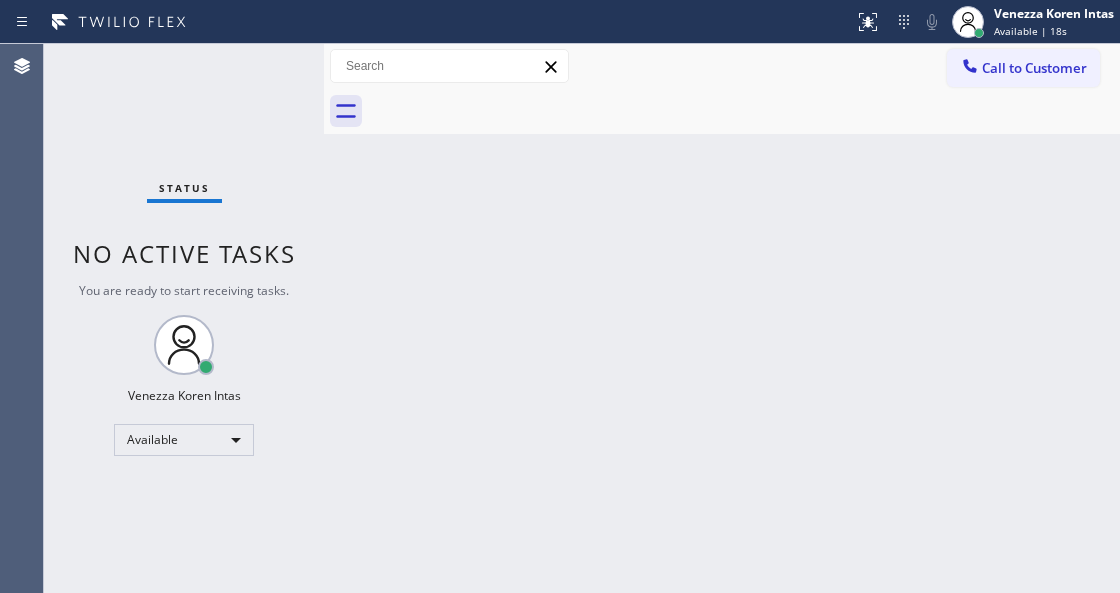 click at bounding box center (744, 111) 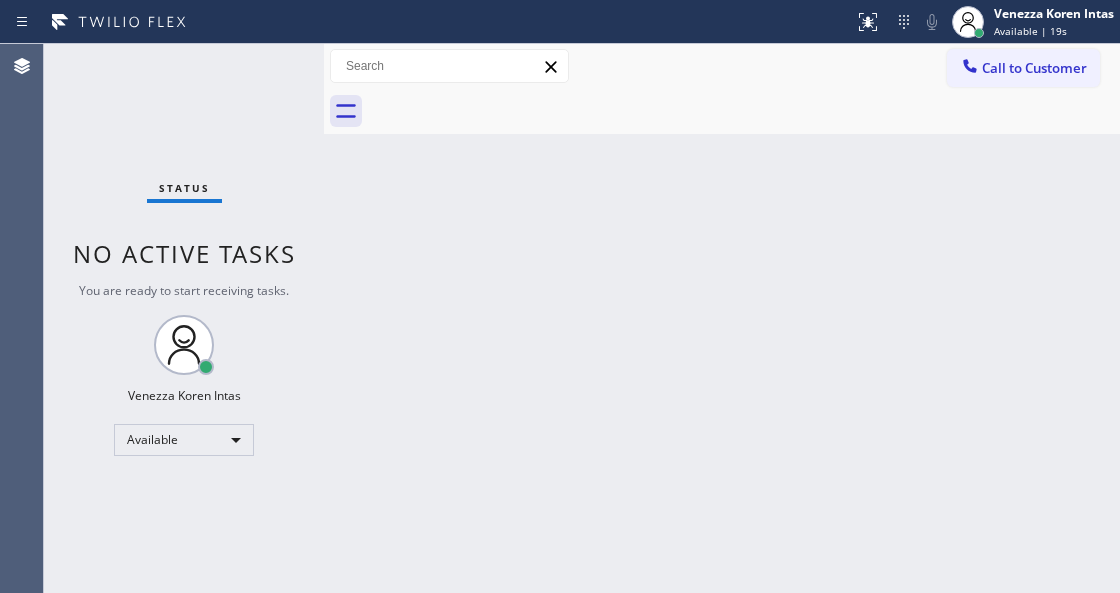 click on "Status   No active tasks     You are ready to start receiving tasks.   Venezza Koren Intas Available" at bounding box center [184, 318] 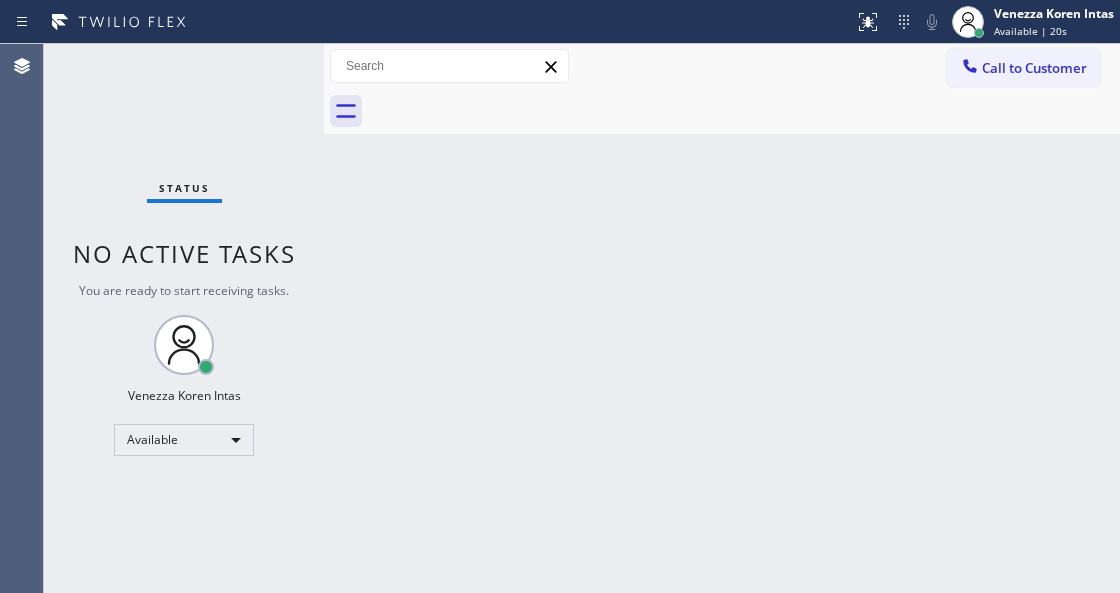 click on "Status   No active tasks     You are ready to start receiving tasks.   Venezza Koren Intas Available" at bounding box center (184, 318) 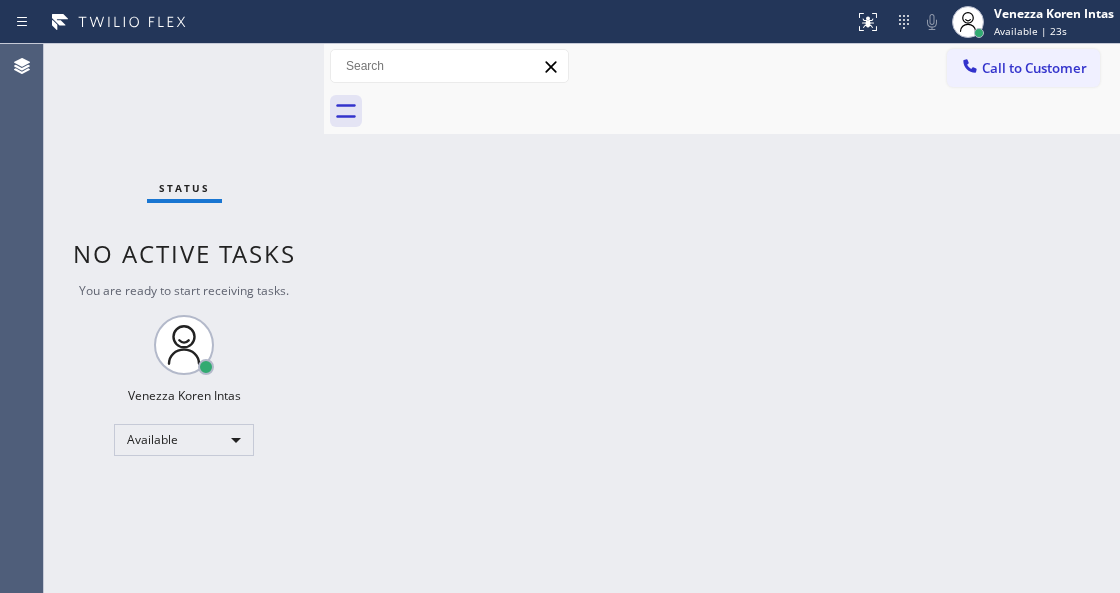 click on "Back to Dashboard Change Sender ID Customers Technicians Select a contact Outbound call Technician Search Technician Your caller id phone number Your caller id phone number Call Technician info Name   Phone none Address none Change Sender ID HVAC [PHONE_NUMBER] 5 Star Appliance [PHONE_NUMBER] Appliance Repair [PHONE_NUMBER] Plumbing [PHONE_NUMBER] Air Duct Cleaning [PHONE_NUMBER]  Electricians [PHONE_NUMBER] Cancel Change Check personal SMS Reset Change No tabs Call to Customer Outbound call Location Search location Your caller id phone number Customer number Call Outbound call Technician Search Technician Your caller id phone number Your caller id phone number Call" at bounding box center [722, 318] 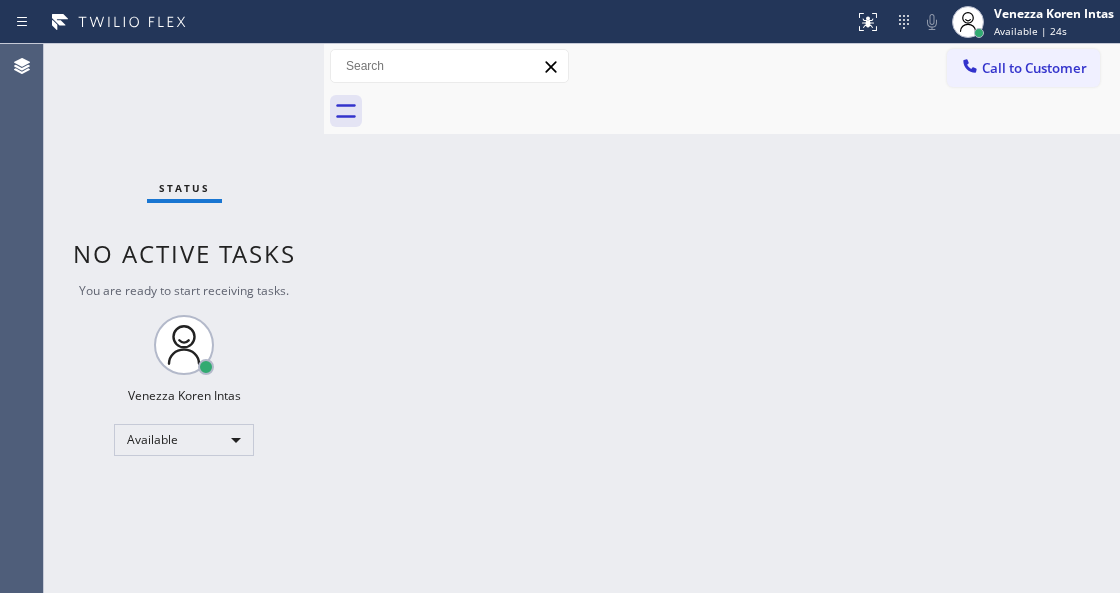 drag, startPoint x: 214, startPoint y: 110, endPoint x: 169, endPoint y: 122, distance: 46.572525 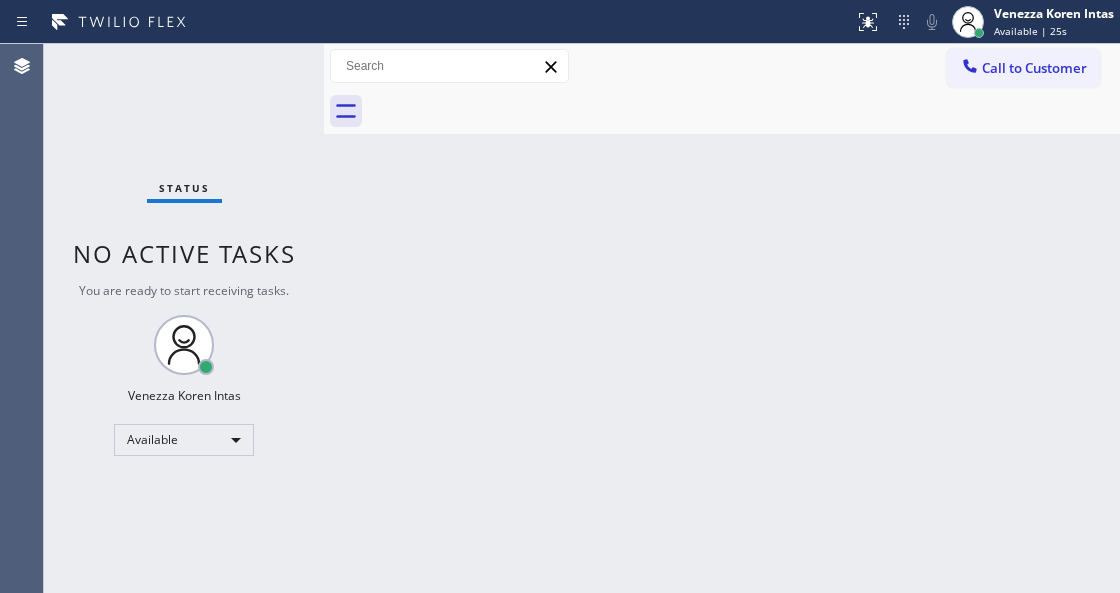 click on "Status   No active tasks     You are ready to start receiving tasks.   Venezza Koren Intas Available" at bounding box center [184, 318] 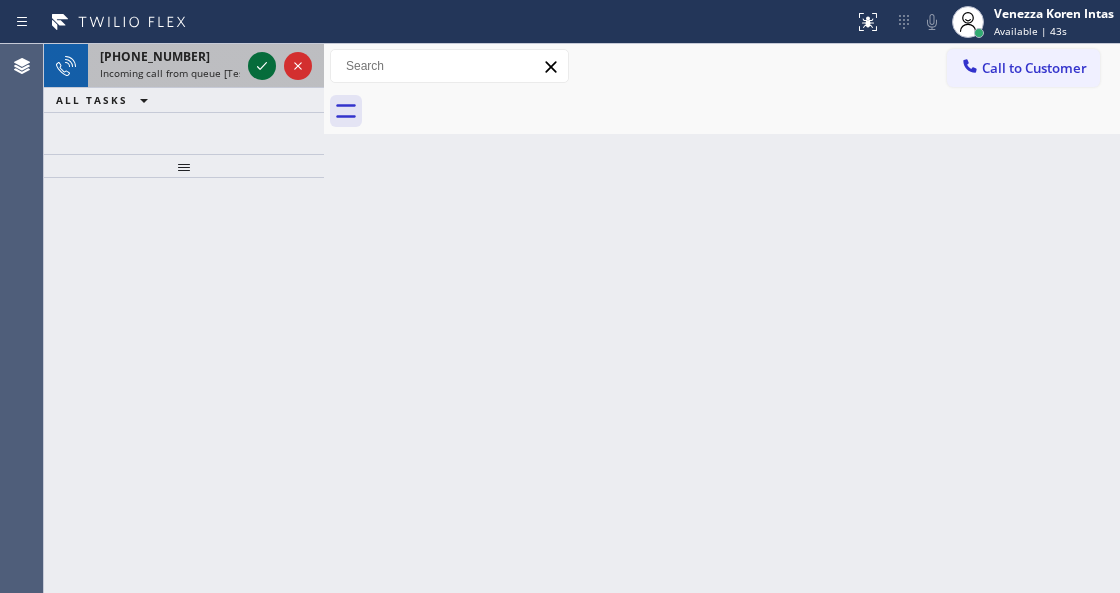 click 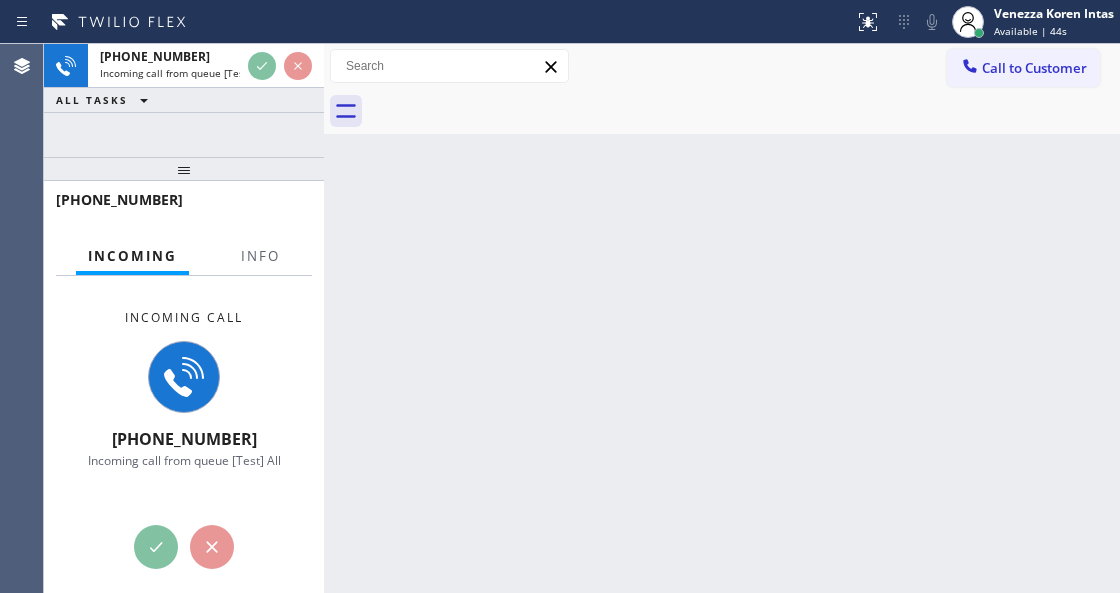 drag, startPoint x: 237, startPoint y: 152, endPoint x: 278, endPoint y: 302, distance: 155.50241 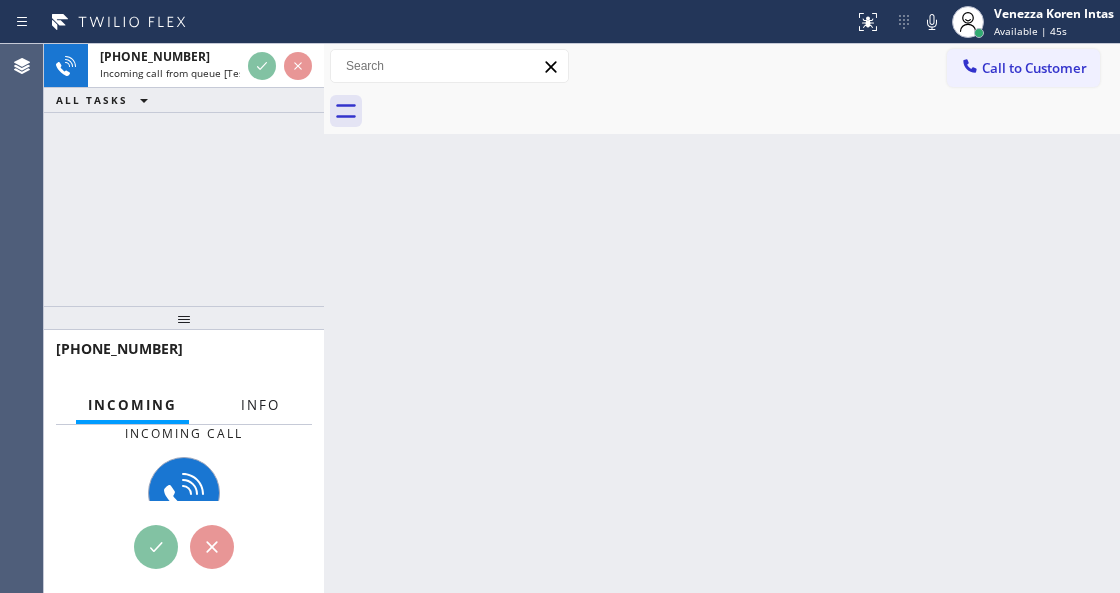 click on "Info" at bounding box center [260, 405] 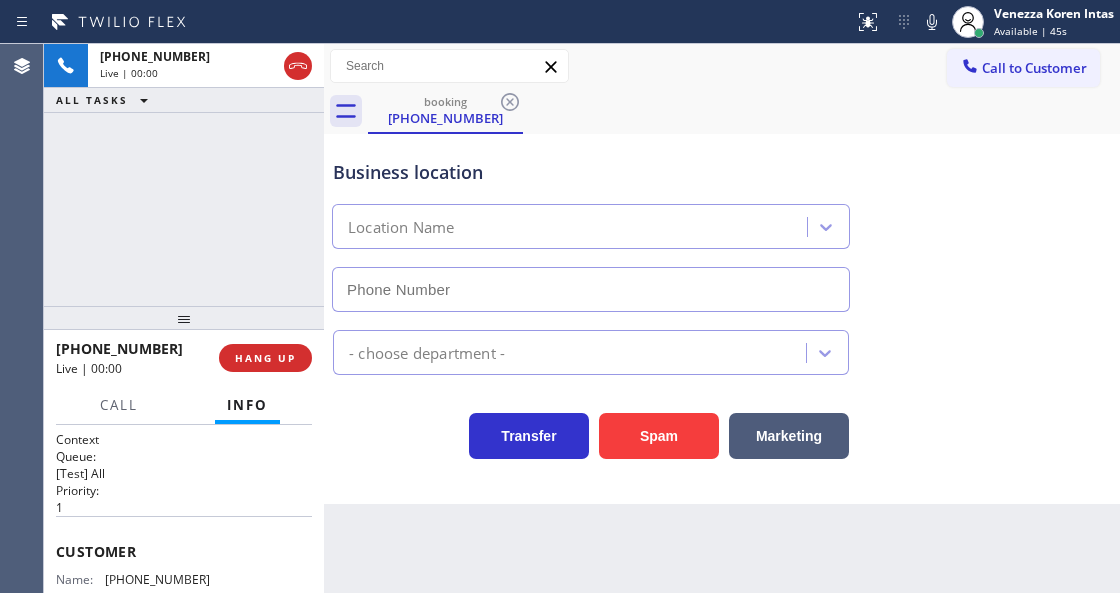 type on "[PHONE_NUMBER]" 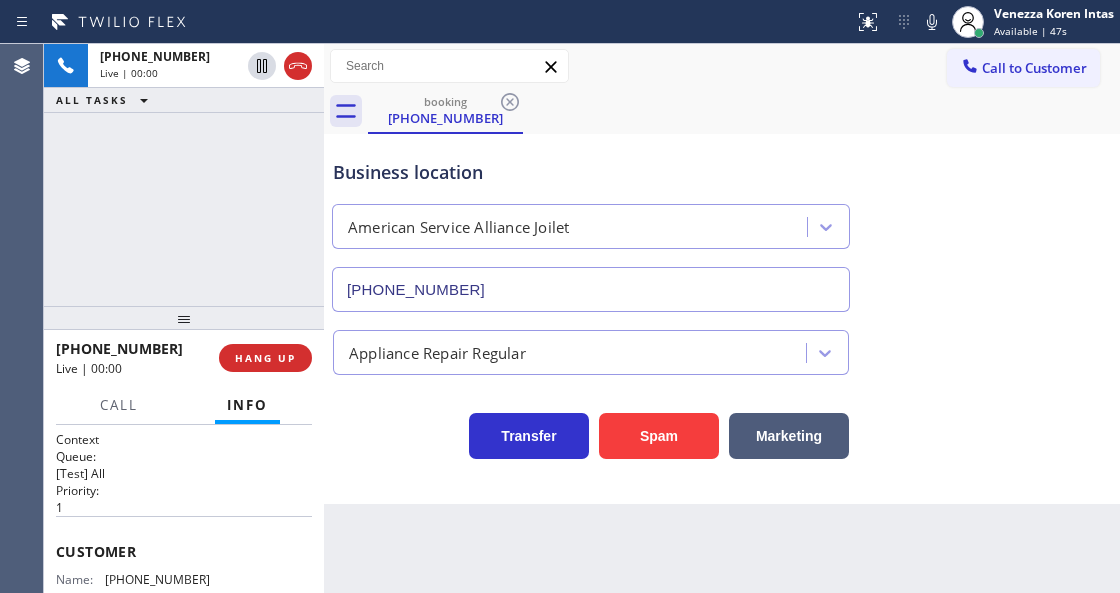 click on "[PHONE_NUMBER] Live | 00:00 ALL TASKS ALL TASKS ACTIVE TASKS TASKS IN WRAP UP" at bounding box center [184, 175] 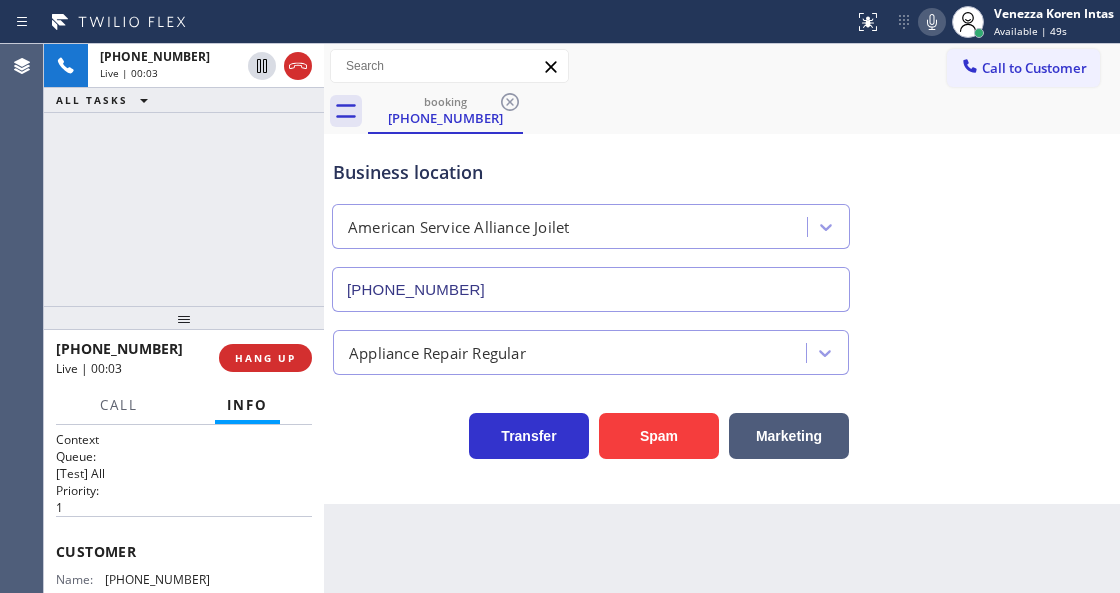 click 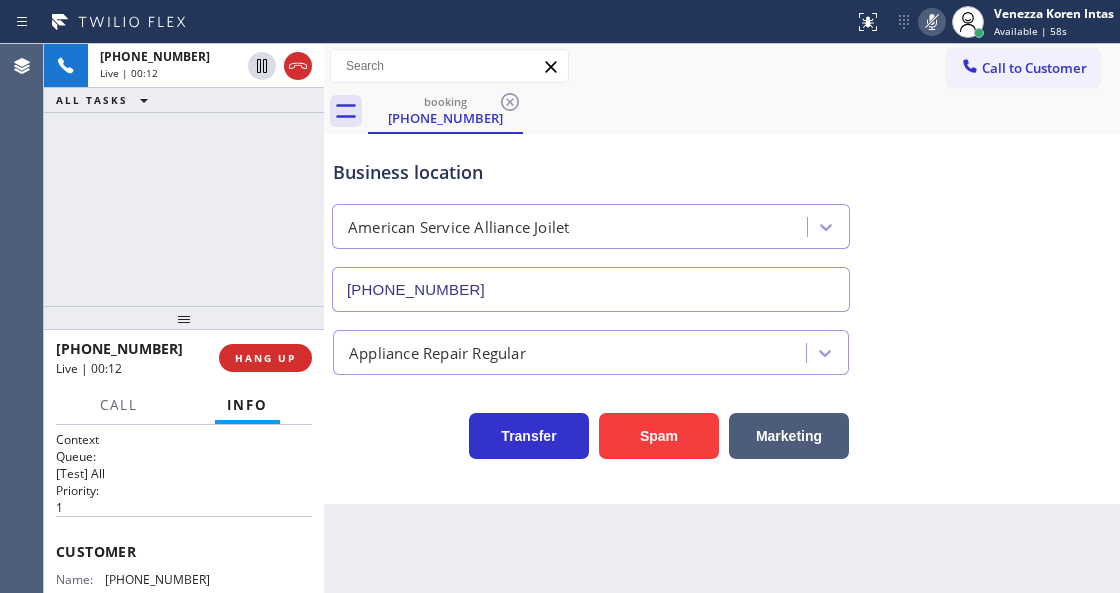 click on "[PHONE_NUMBER] Live | 00:12 ALL TASKS ALL TASKS ACTIVE TASKS TASKS IN WRAP UP" at bounding box center (184, 175) 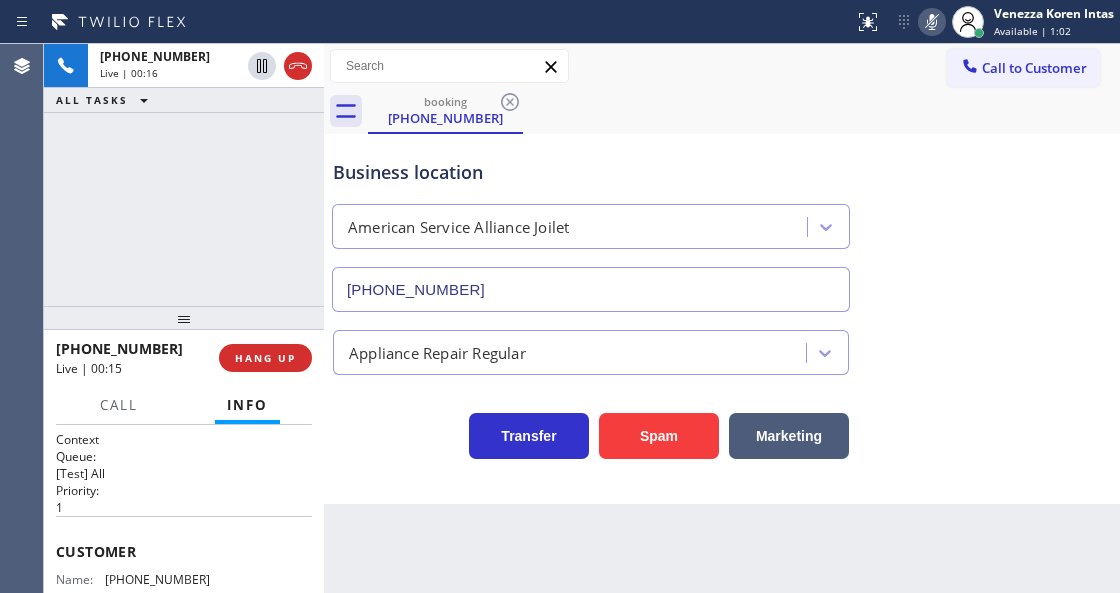 click 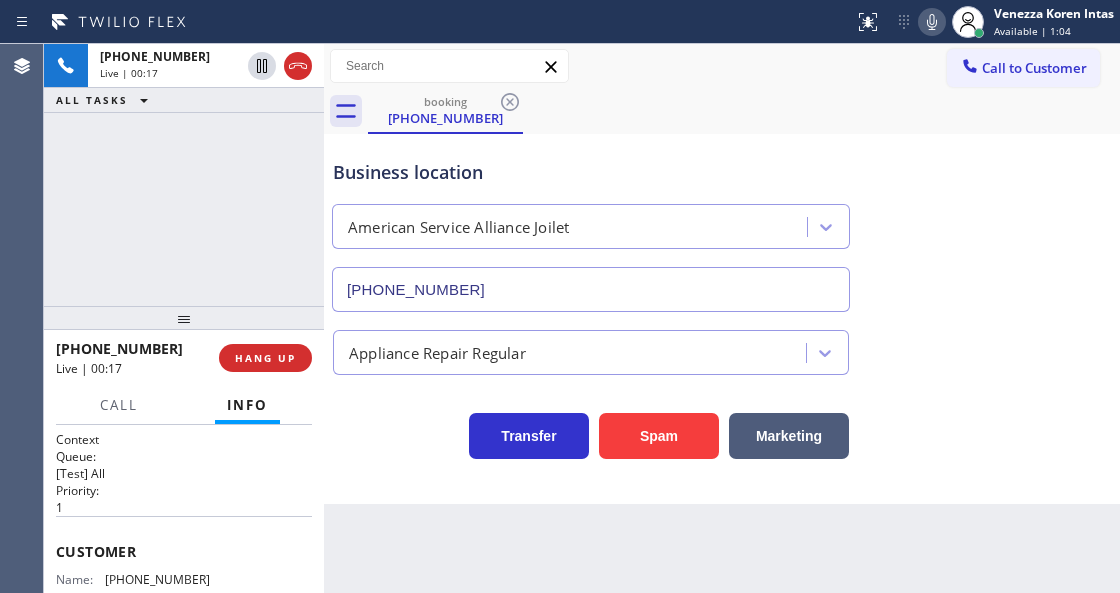 click on "Business location" at bounding box center [591, 172] 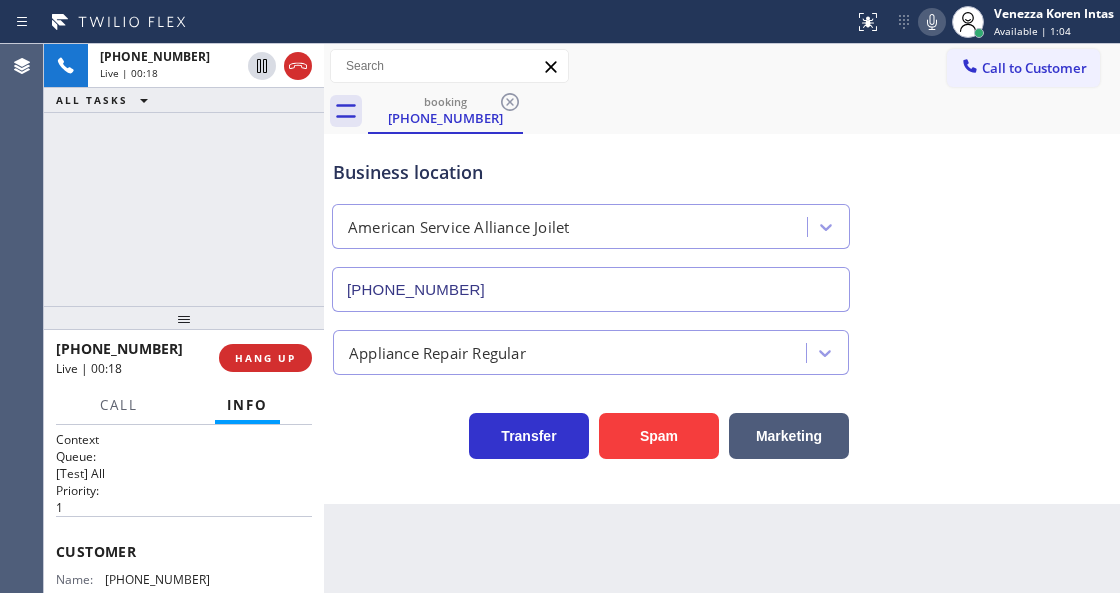 click on "Business location" at bounding box center (591, 172) 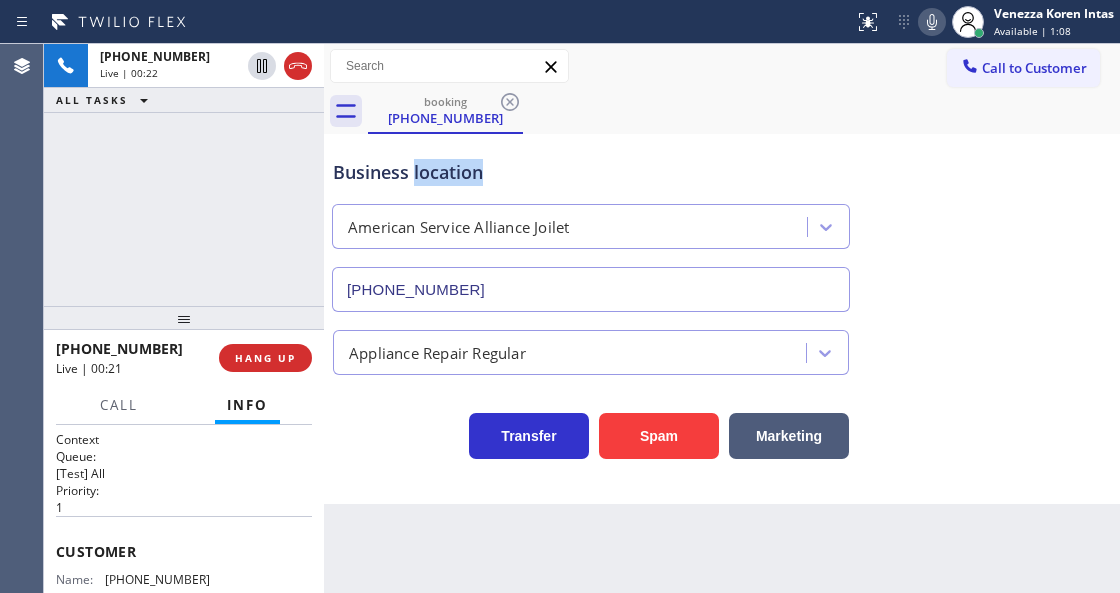 drag, startPoint x: 494, startPoint y: 178, endPoint x: 415, endPoint y: 167, distance: 79.762146 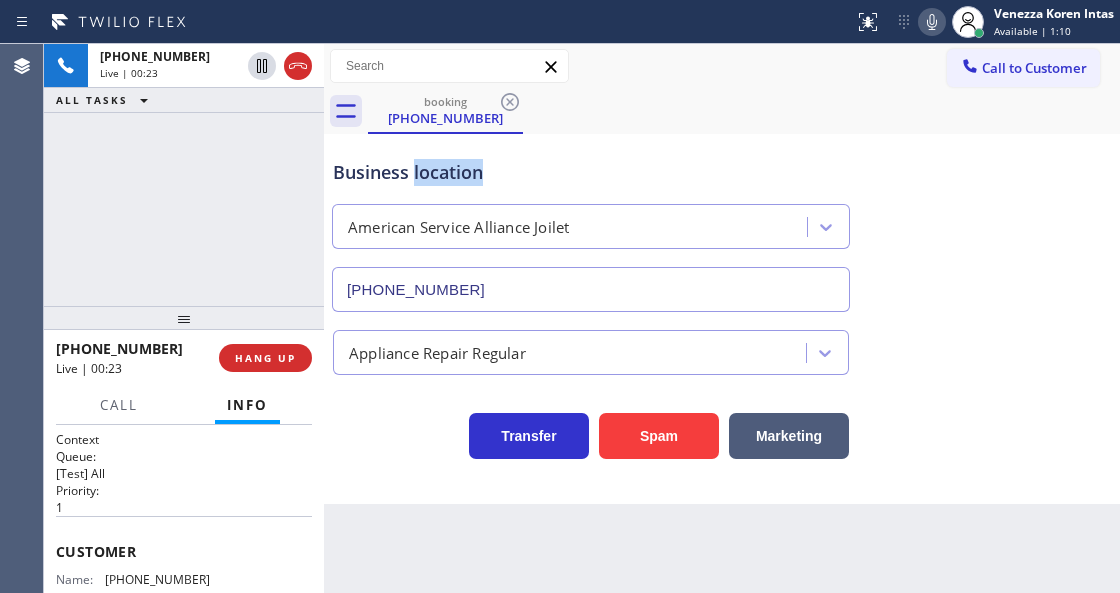 click on "Business location" at bounding box center (591, 172) 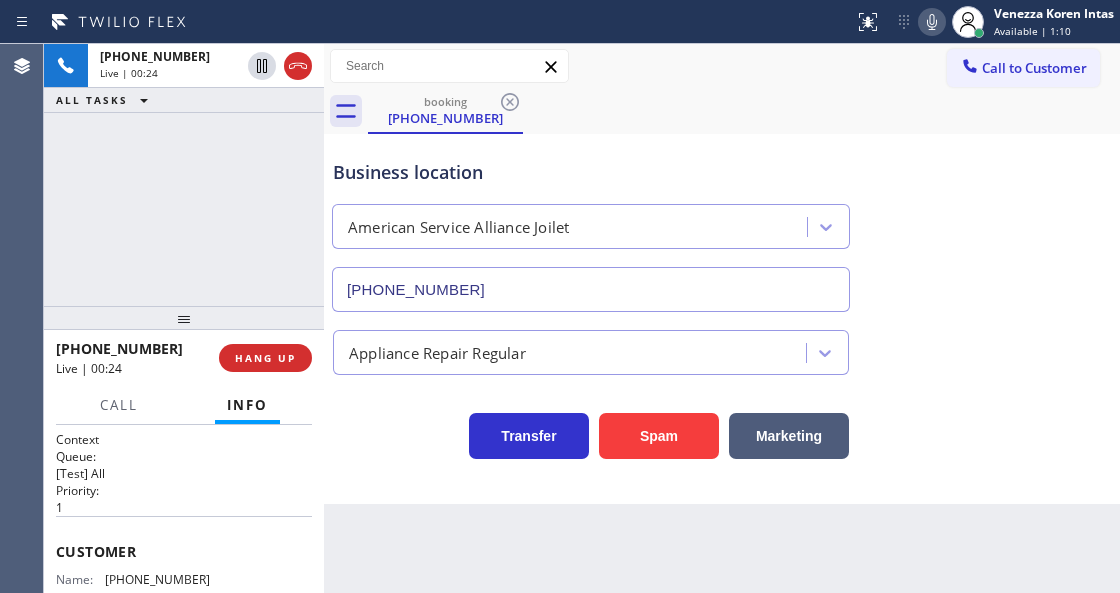 click on "Business location" at bounding box center (591, 172) 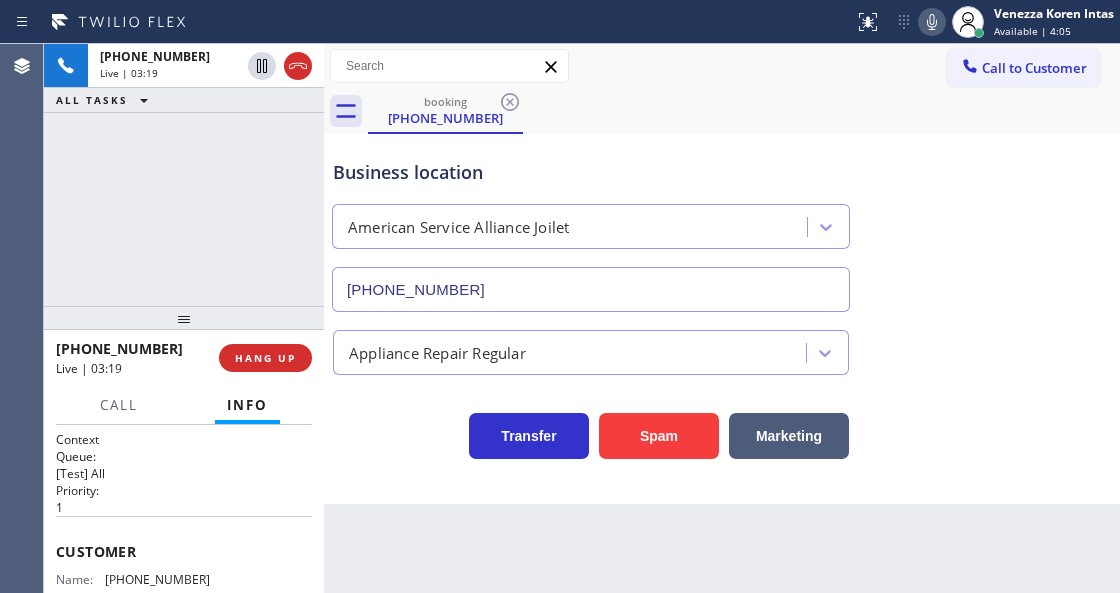 click 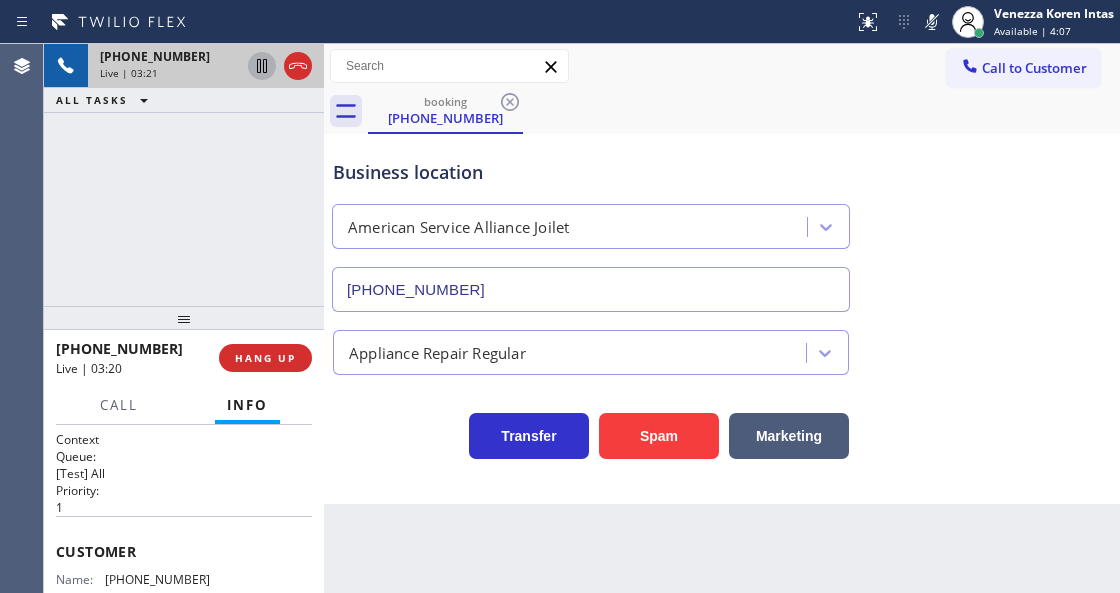 click 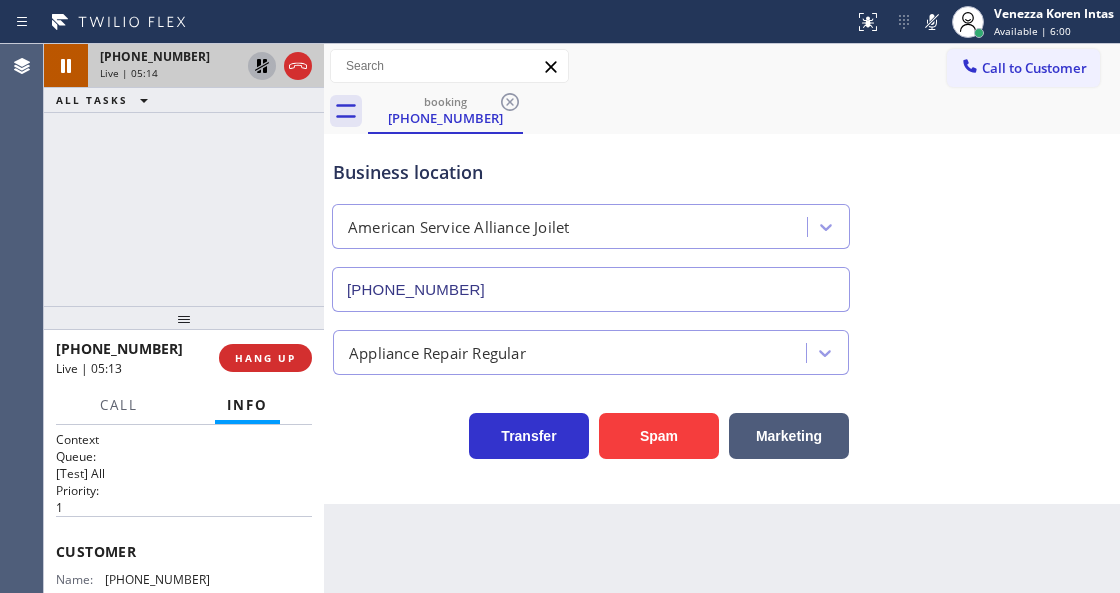click on "Business location American Service Alliance Joilet [PHONE_NUMBER]" at bounding box center [591, 225] 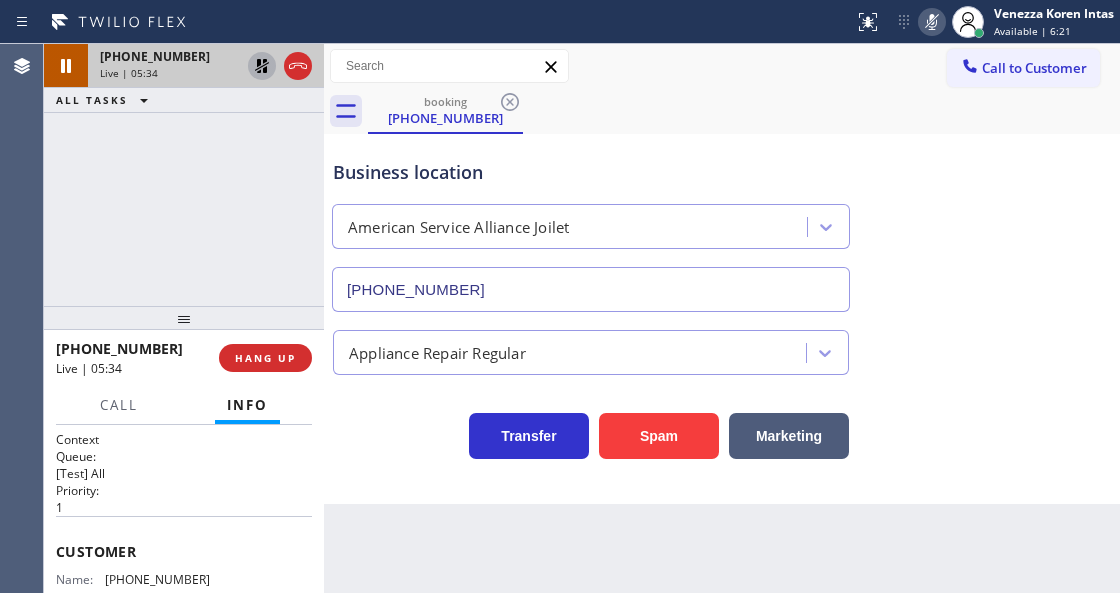 click 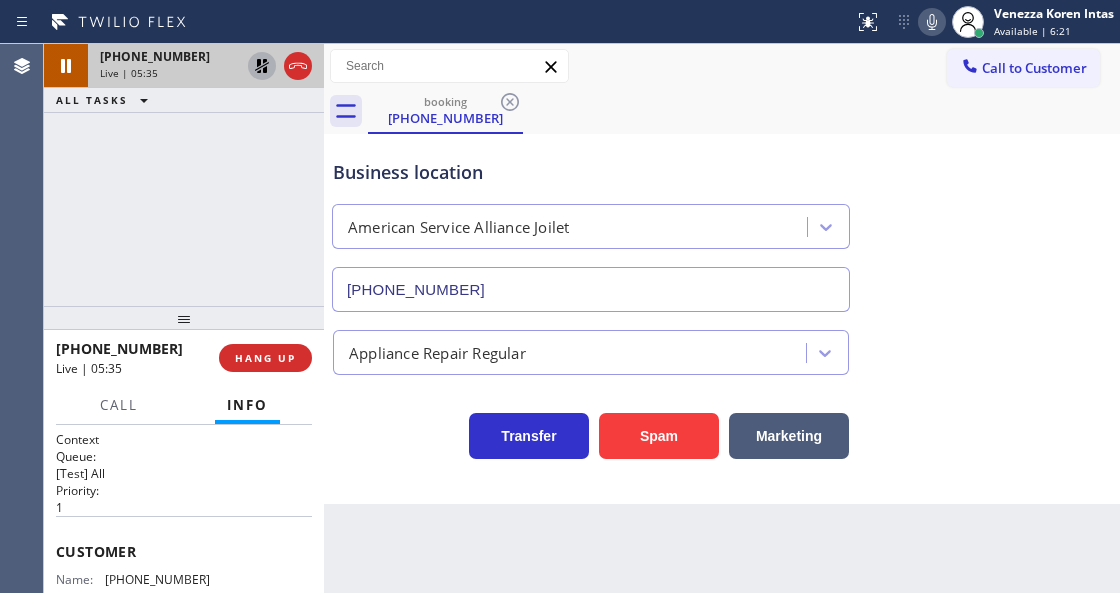 click 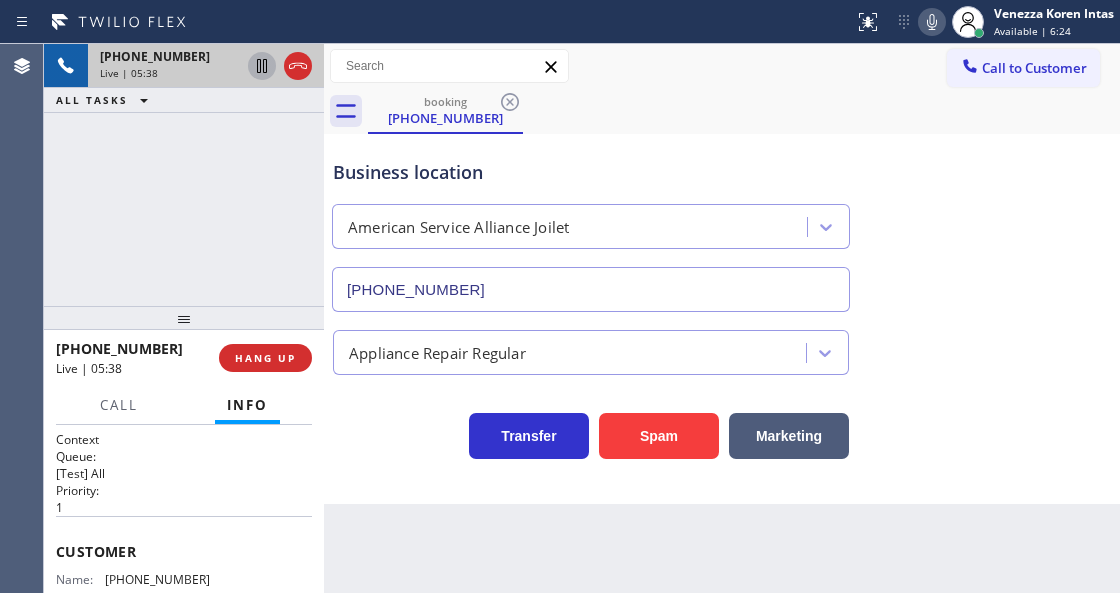 drag, startPoint x: 231, startPoint y: 220, endPoint x: 329, endPoint y: 252, distance: 103.09219 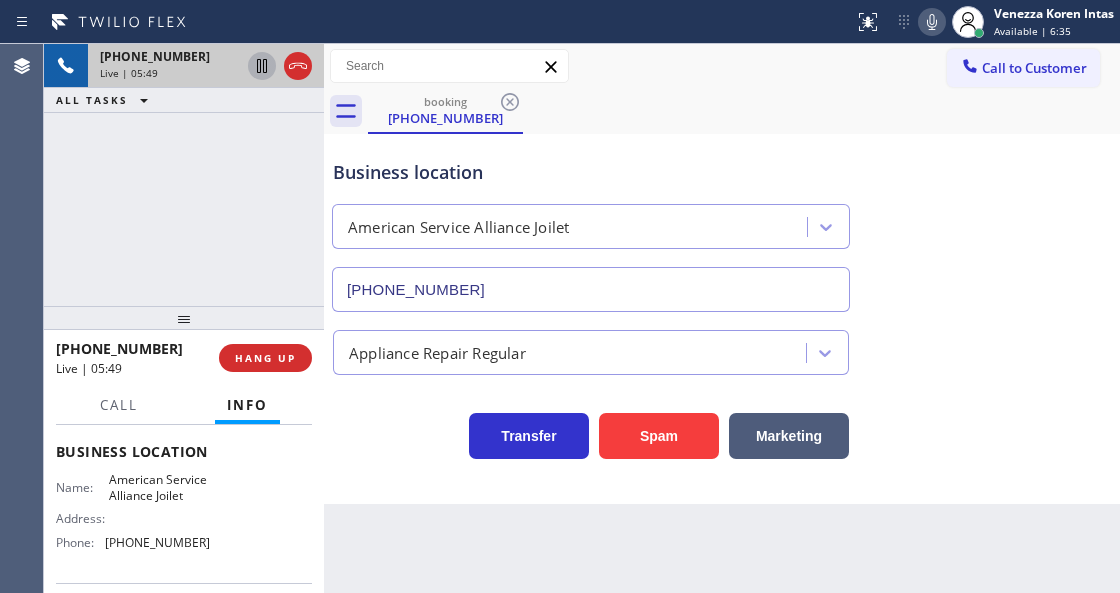 scroll, scrollTop: 266, scrollLeft: 0, axis: vertical 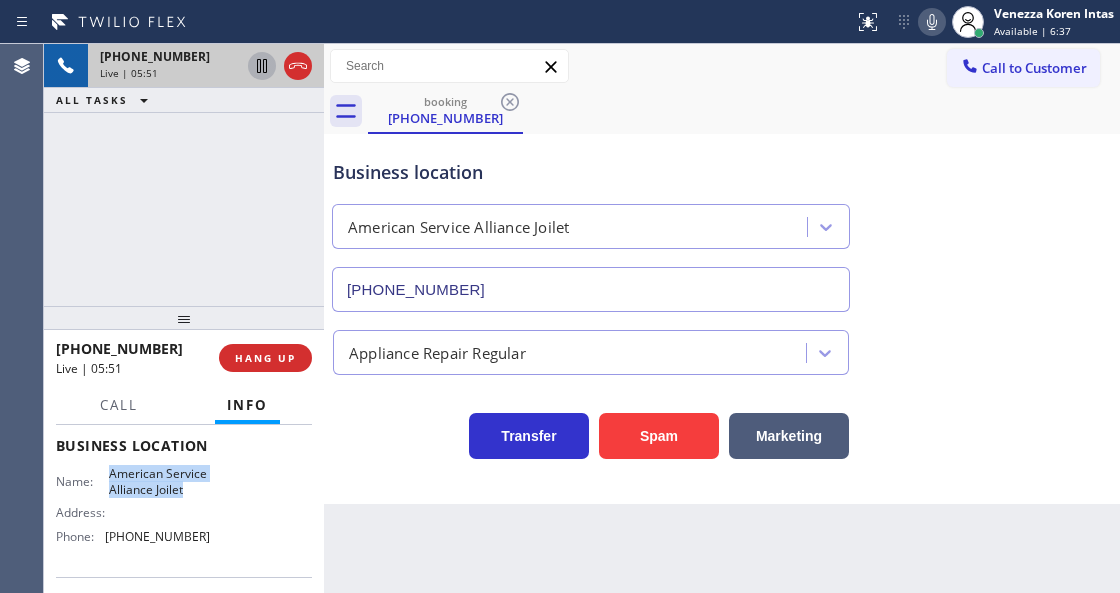 drag, startPoint x: 106, startPoint y: 470, endPoint x: 211, endPoint y: 486, distance: 106.21205 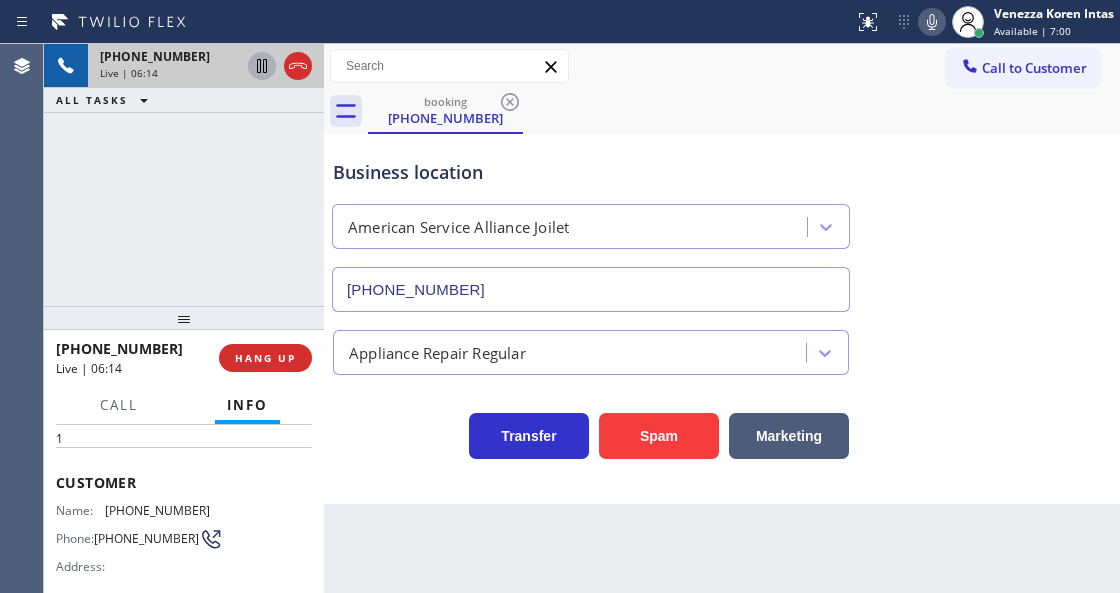 scroll, scrollTop: 0, scrollLeft: 0, axis: both 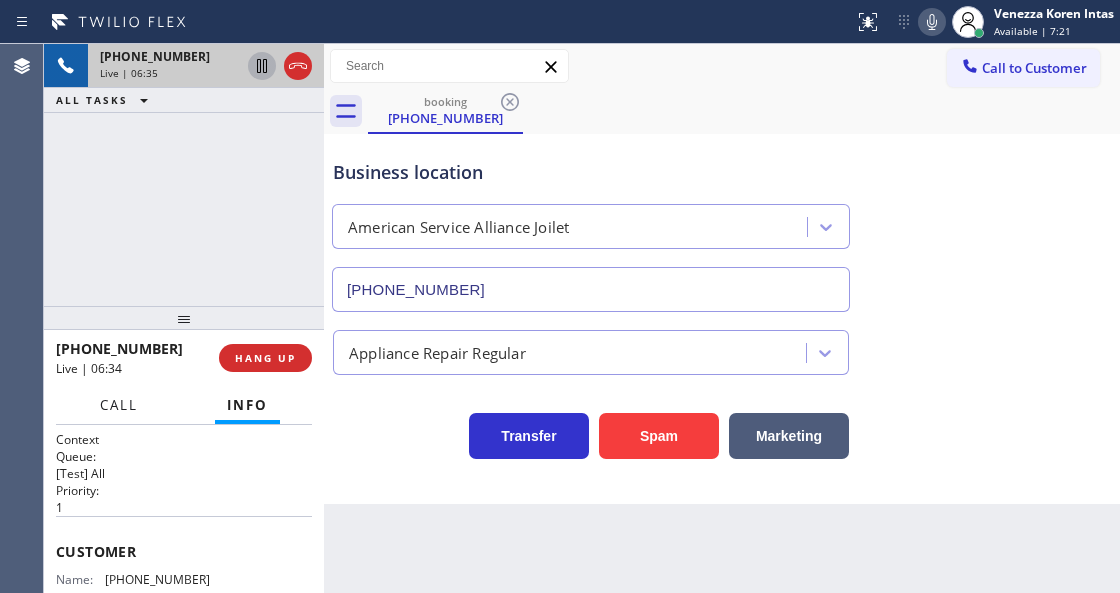 click on "Call" at bounding box center [119, 405] 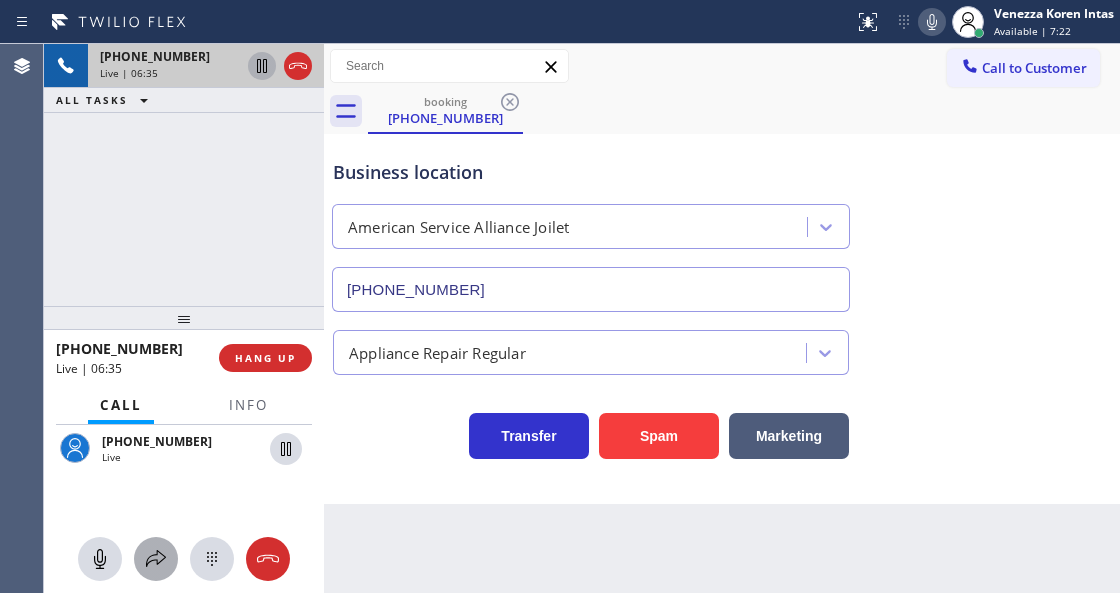 click at bounding box center (156, 559) 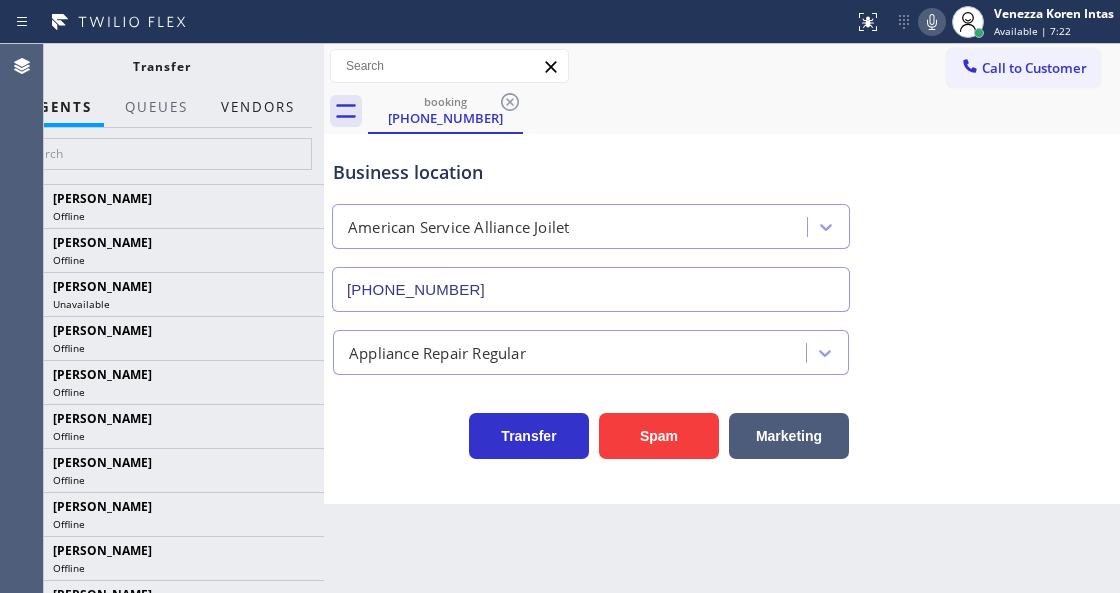 click on "Vendors" at bounding box center (258, 107) 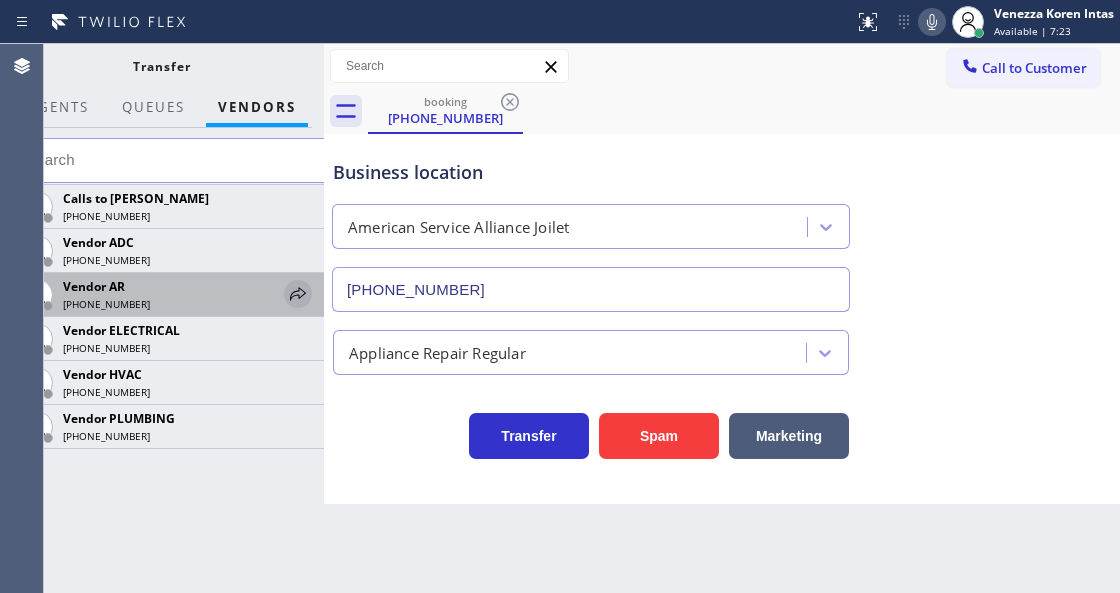 click 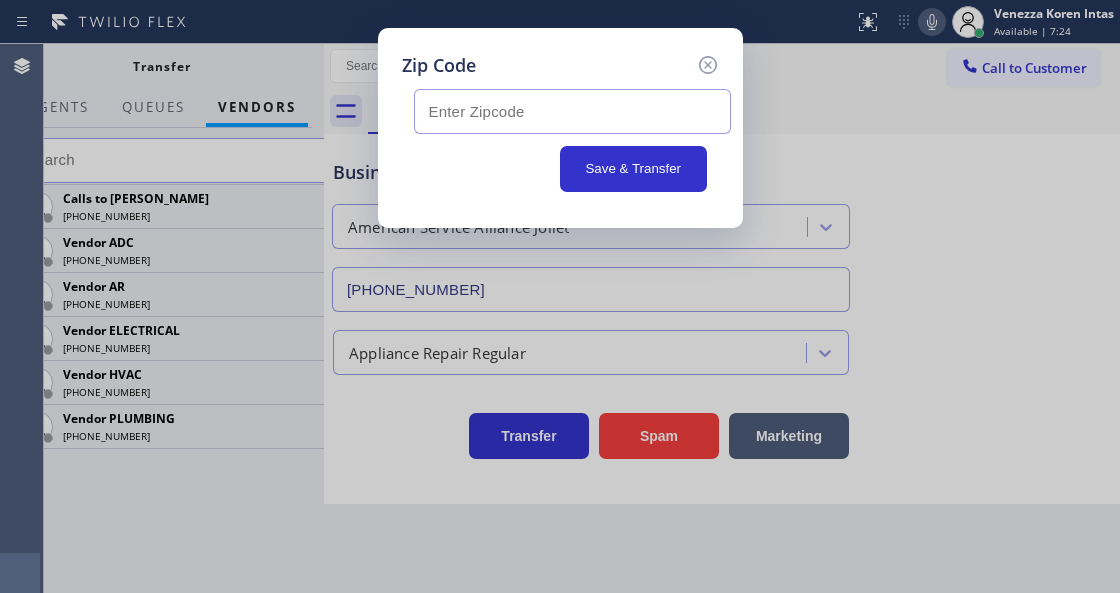 click at bounding box center (572, 111) 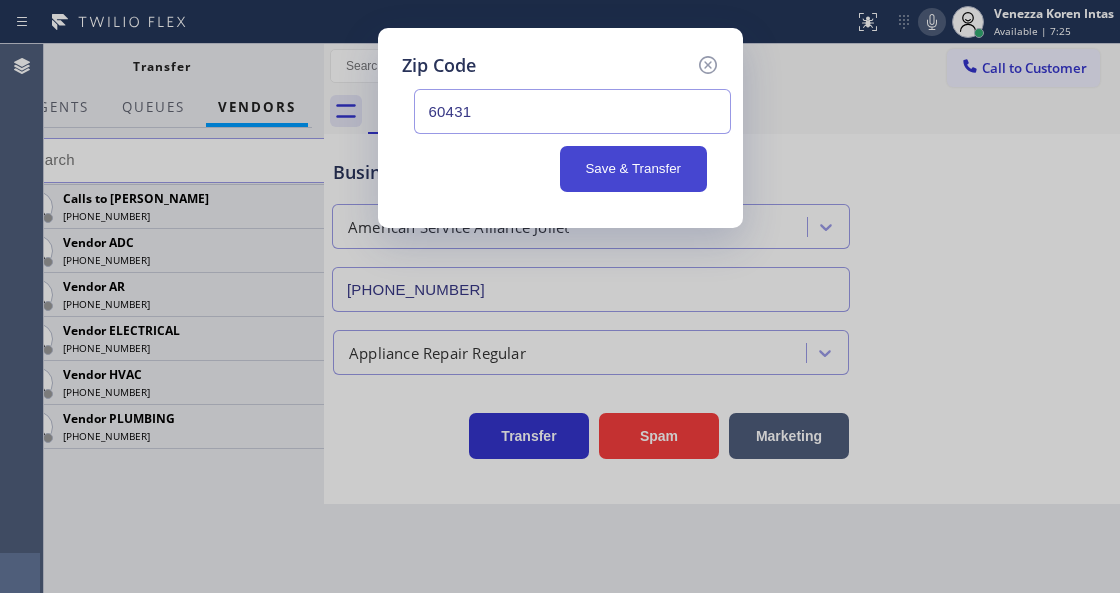type on "60431" 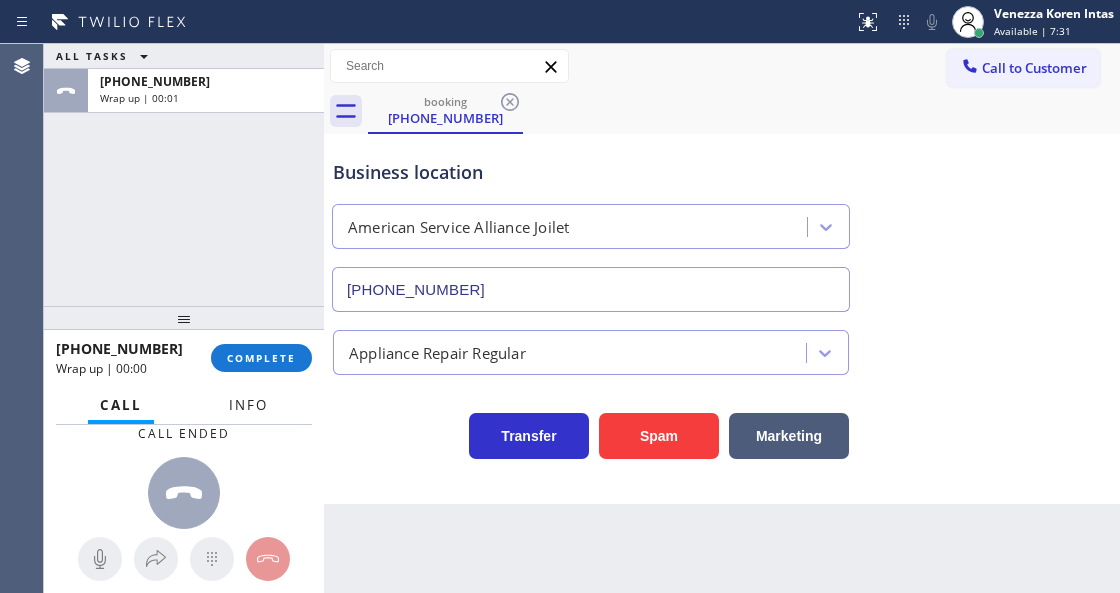 click on "Info" at bounding box center [248, 405] 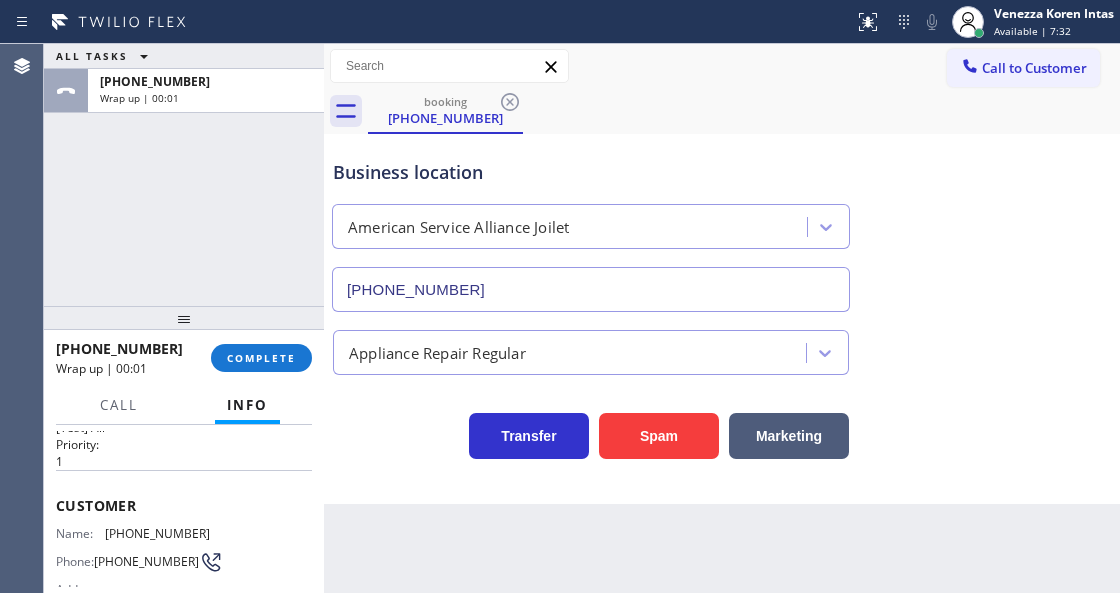 scroll, scrollTop: 66, scrollLeft: 0, axis: vertical 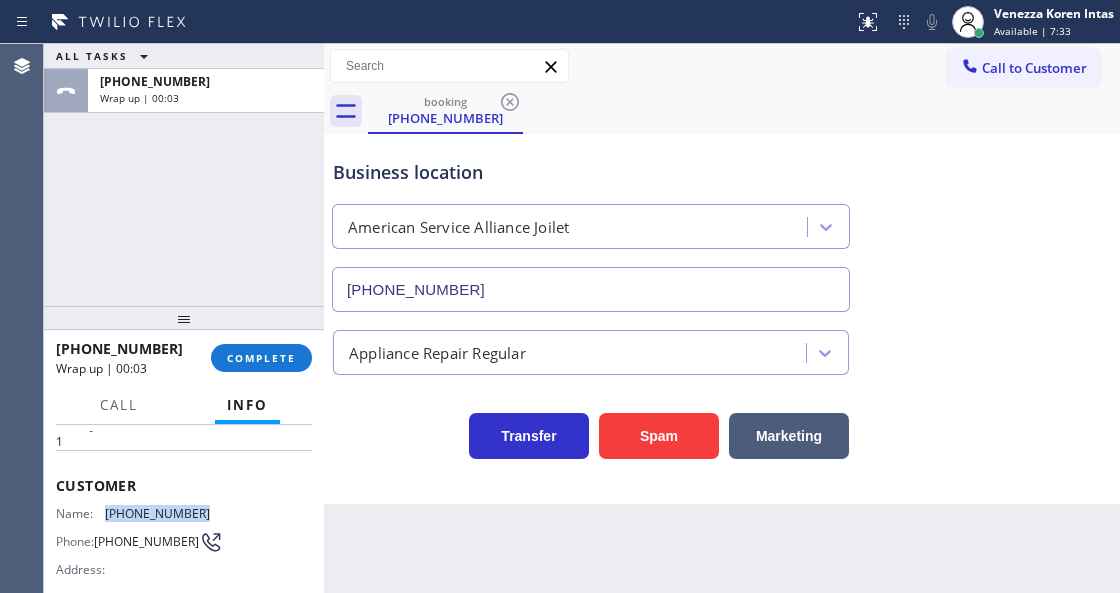 drag, startPoint x: 222, startPoint y: 504, endPoint x: 100, endPoint y: 506, distance: 122.016396 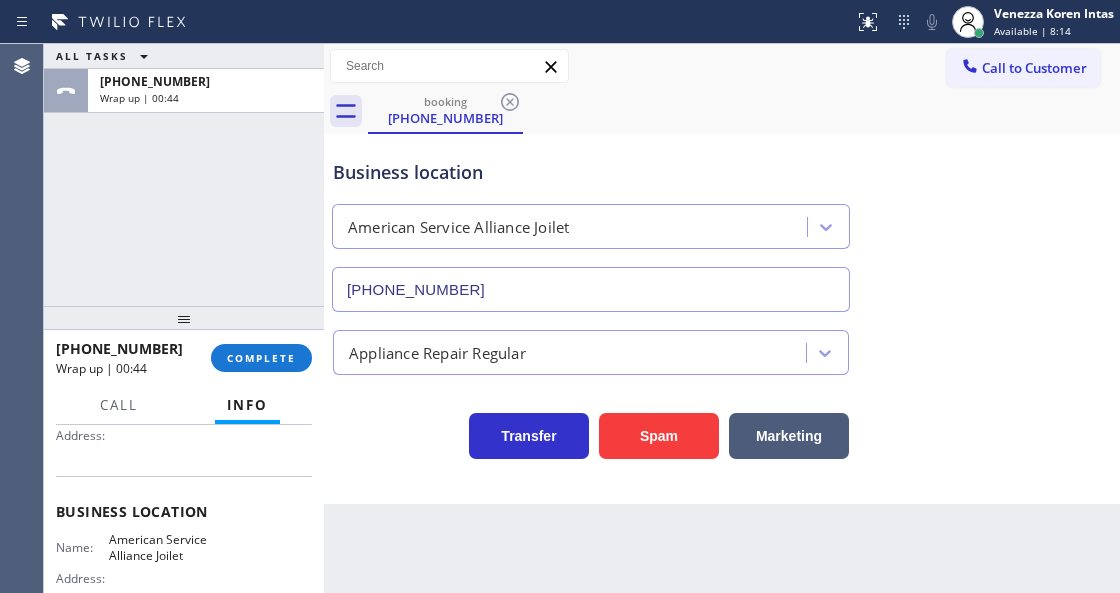 scroll, scrollTop: 333, scrollLeft: 0, axis: vertical 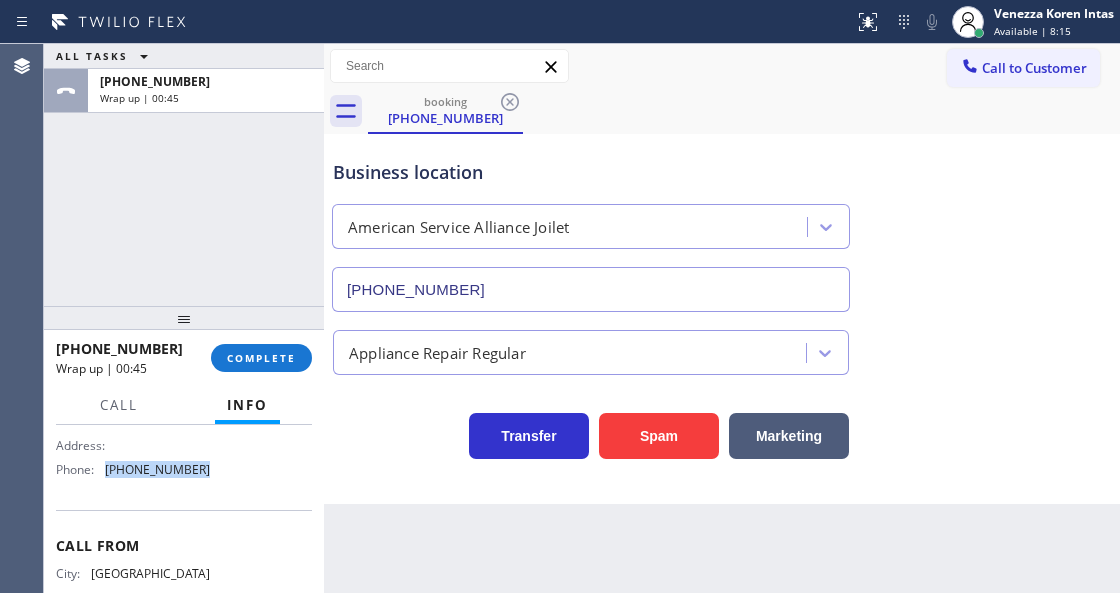 drag, startPoint x: 184, startPoint y: 470, endPoint x: 95, endPoint y: 472, distance: 89.02247 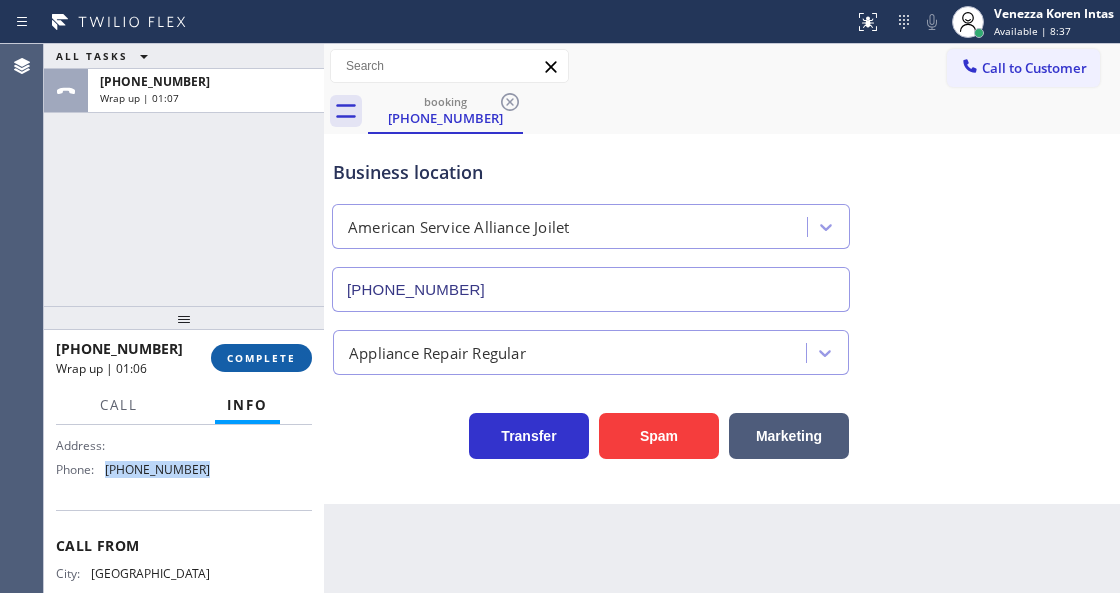 click on "COMPLETE" at bounding box center [261, 358] 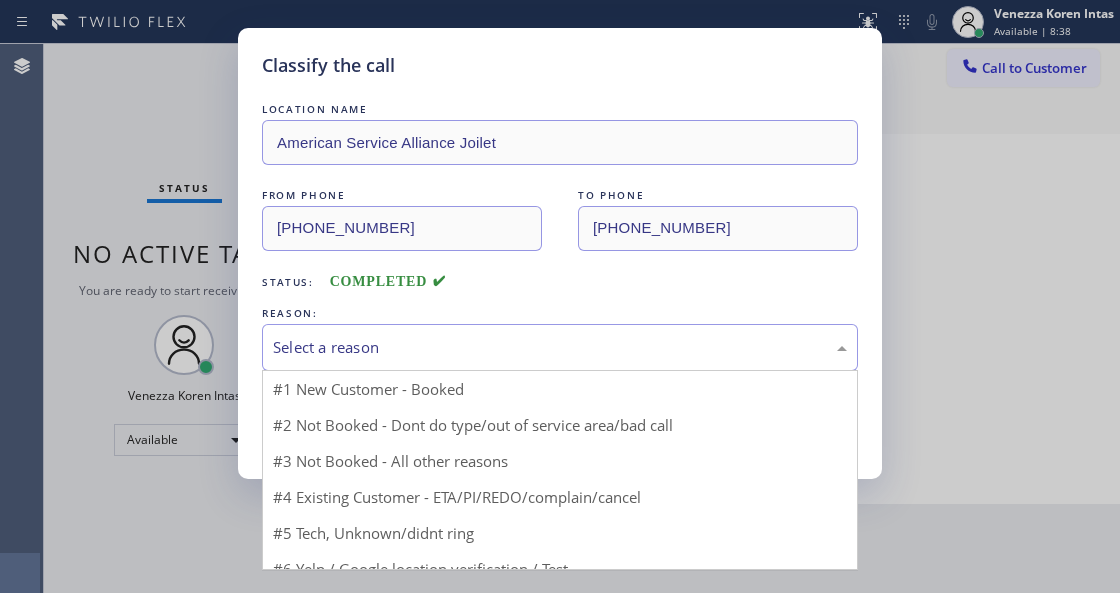 click on "Select a reason" at bounding box center [560, 347] 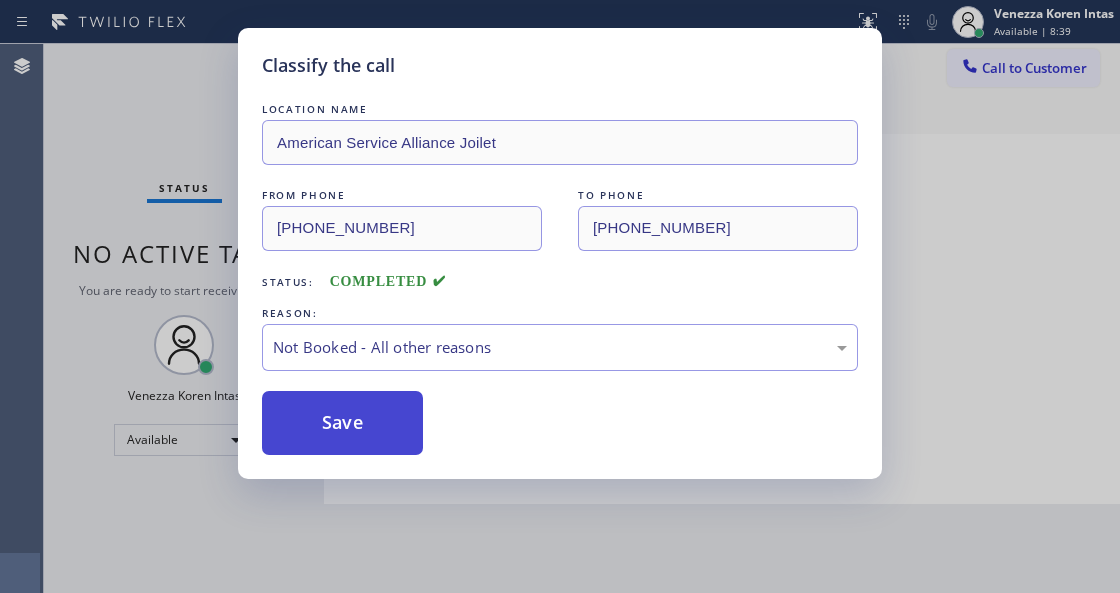 drag, startPoint x: 450, startPoint y: 420, endPoint x: 358, endPoint y: 422, distance: 92.021736 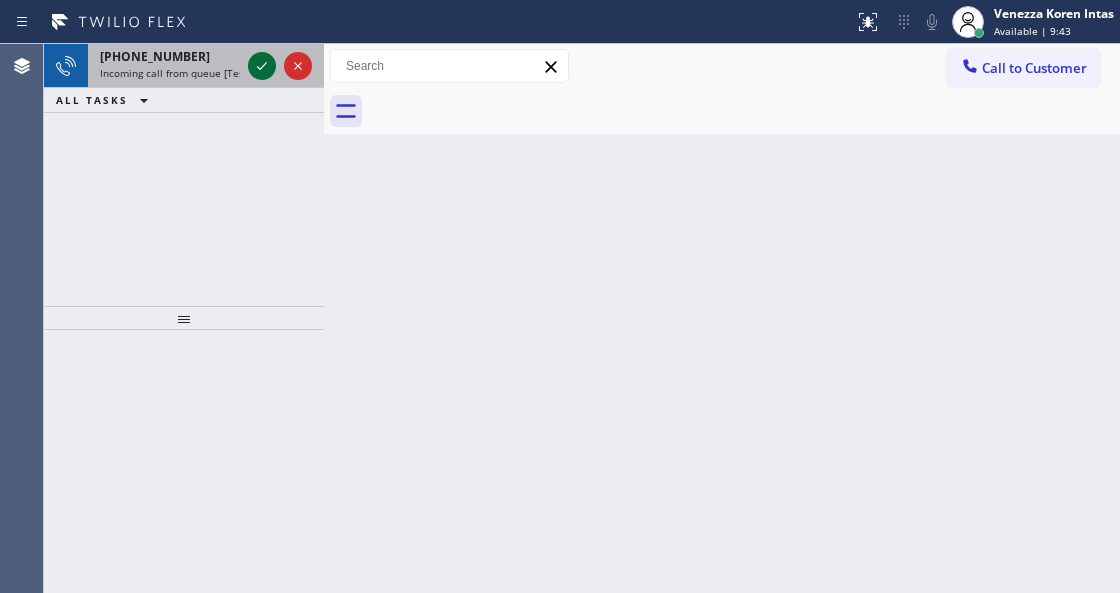 click 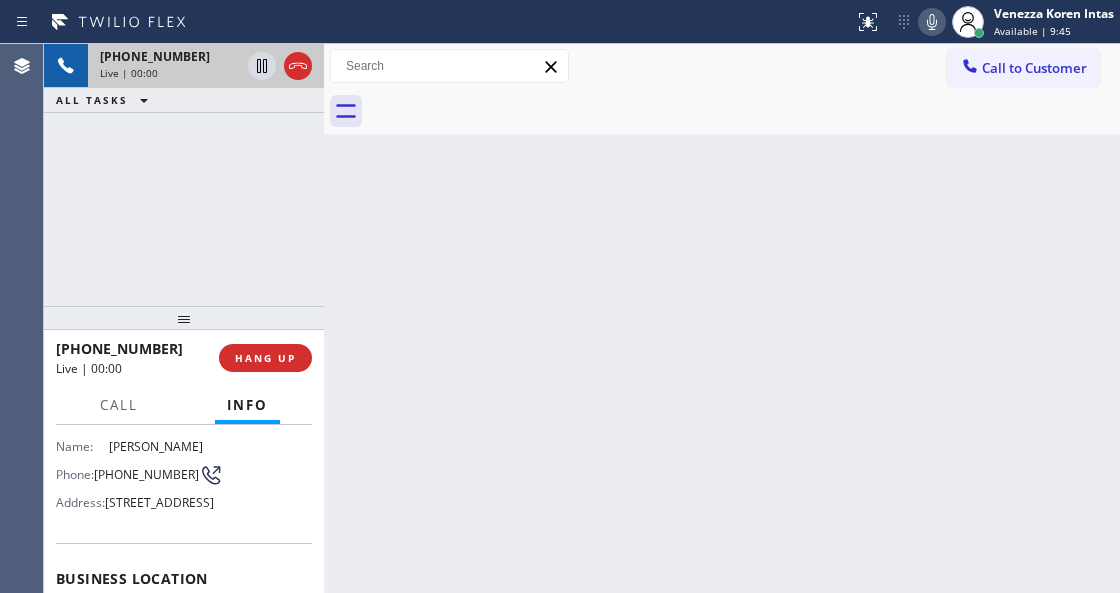 scroll, scrollTop: 200, scrollLeft: 0, axis: vertical 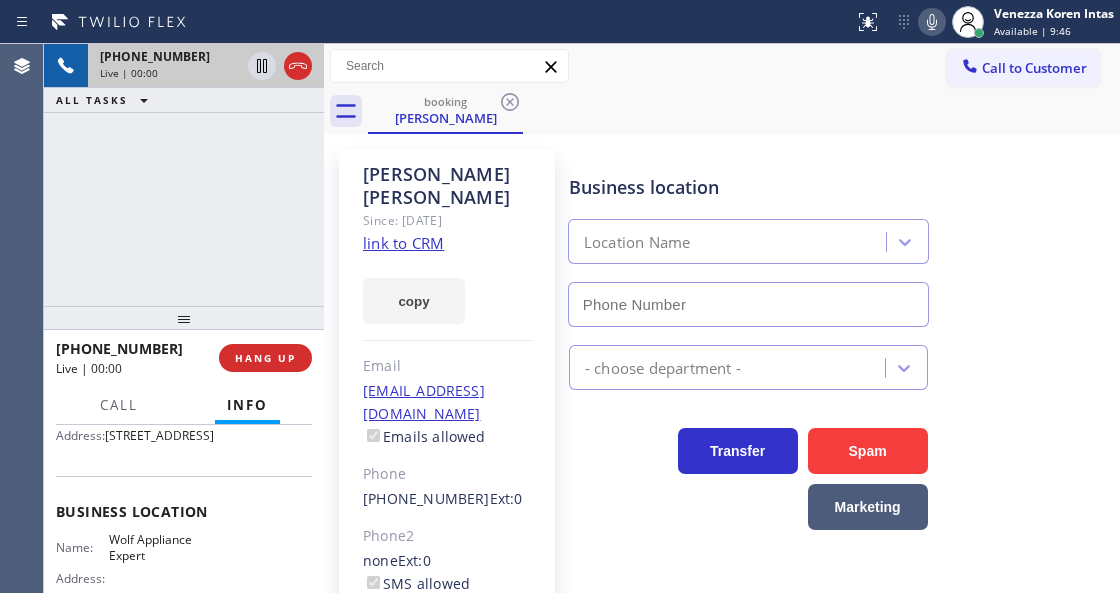 type on "[PHONE_NUMBER]" 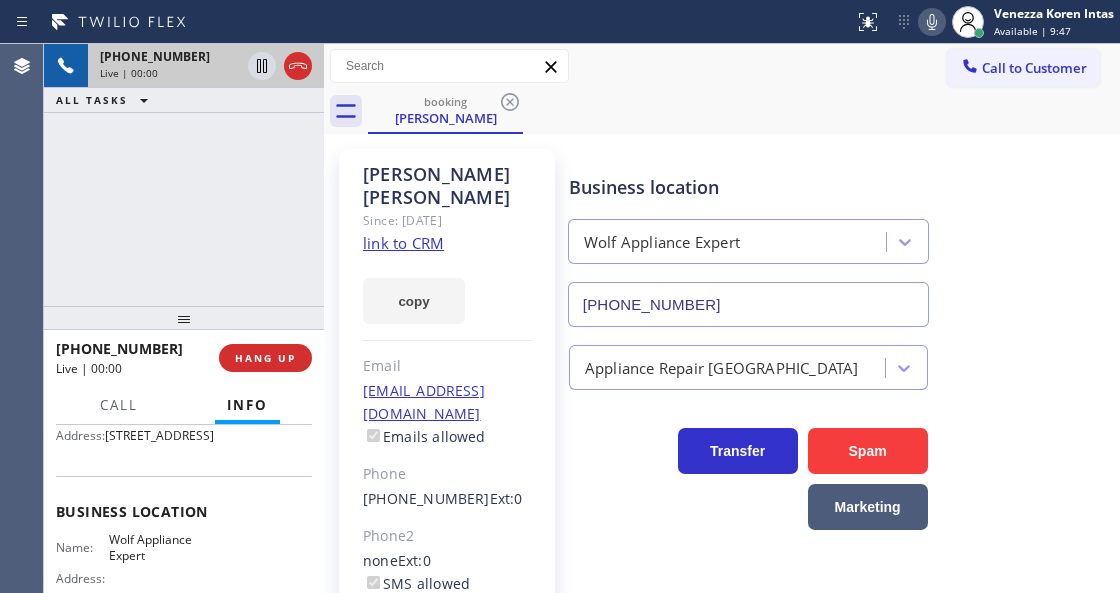 click on "link to CRM" 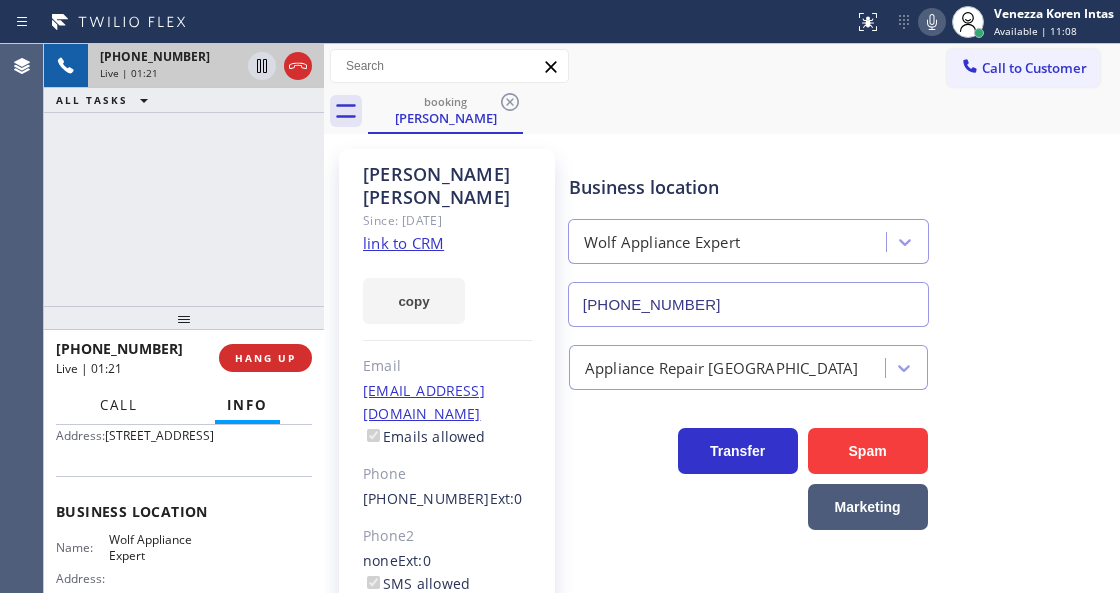click on "Call" at bounding box center (119, 405) 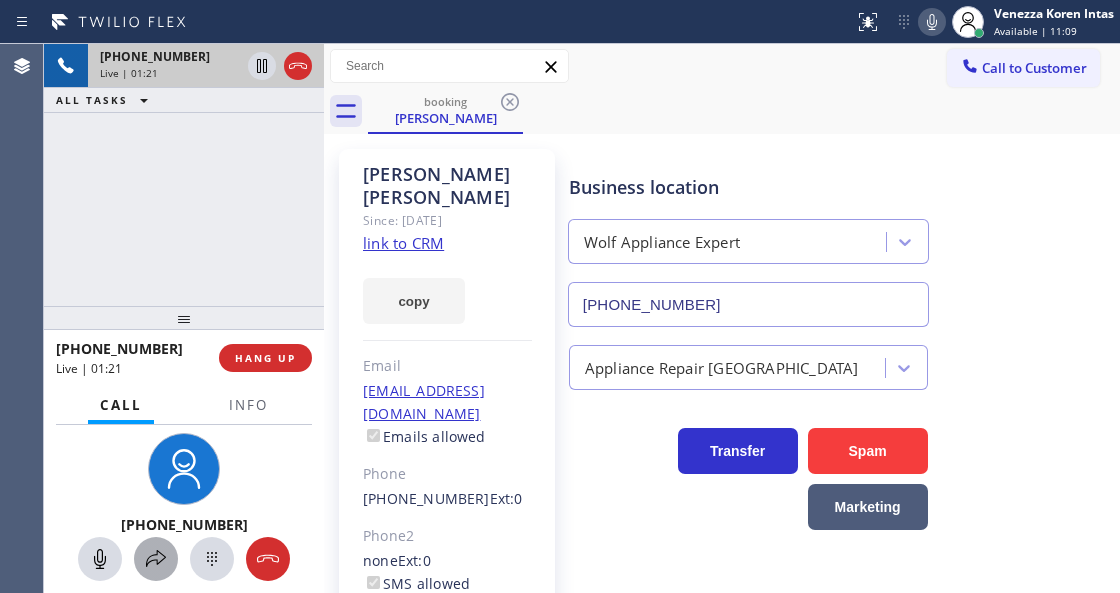 click 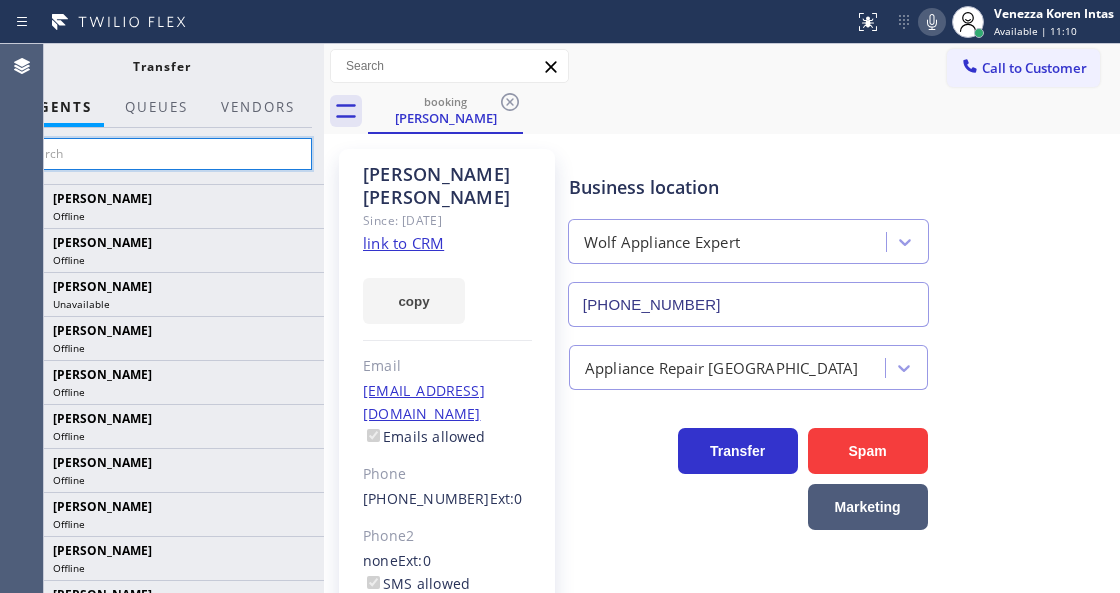 click at bounding box center (161, 154) 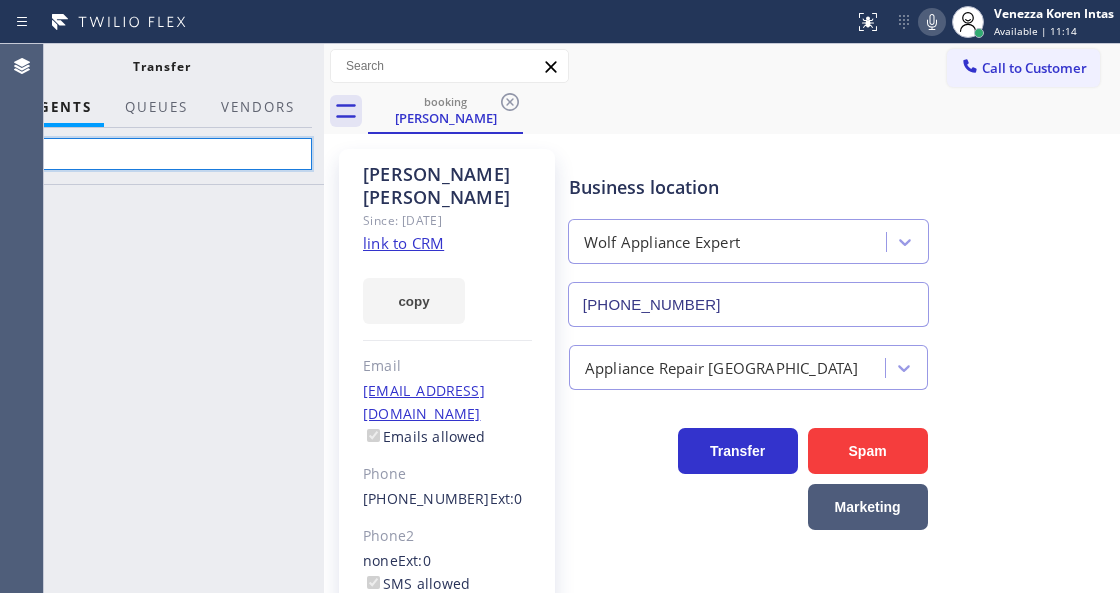 type on "i" 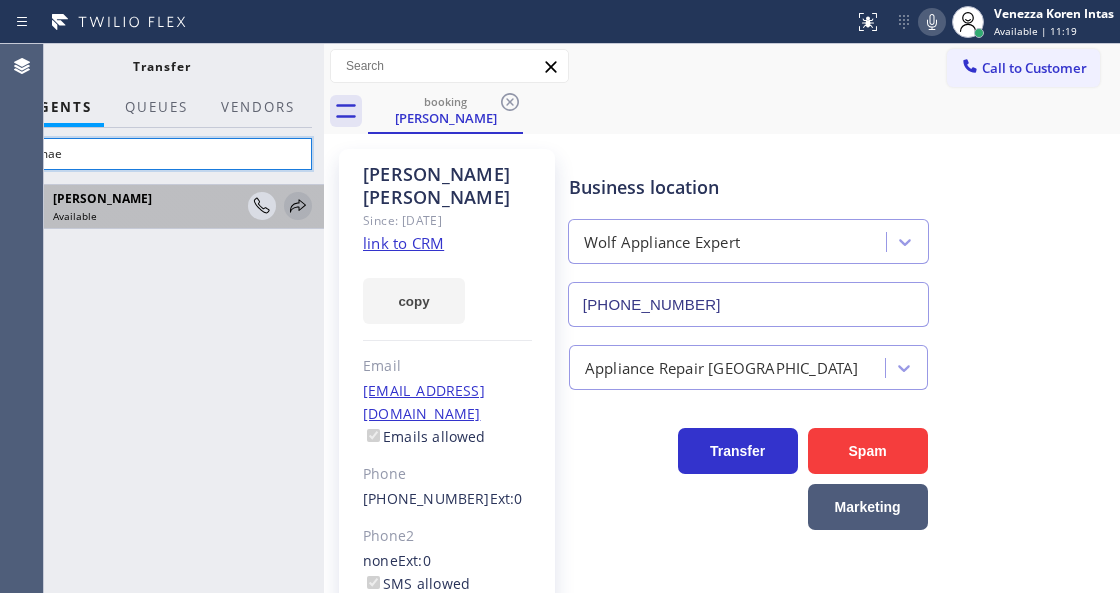 type on "esmae" 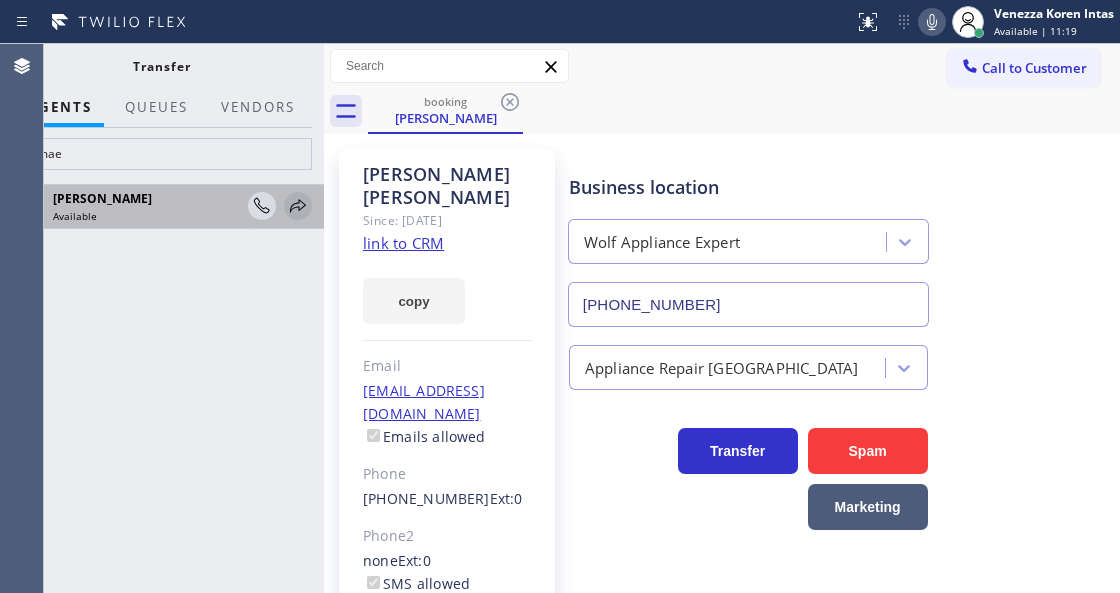 click 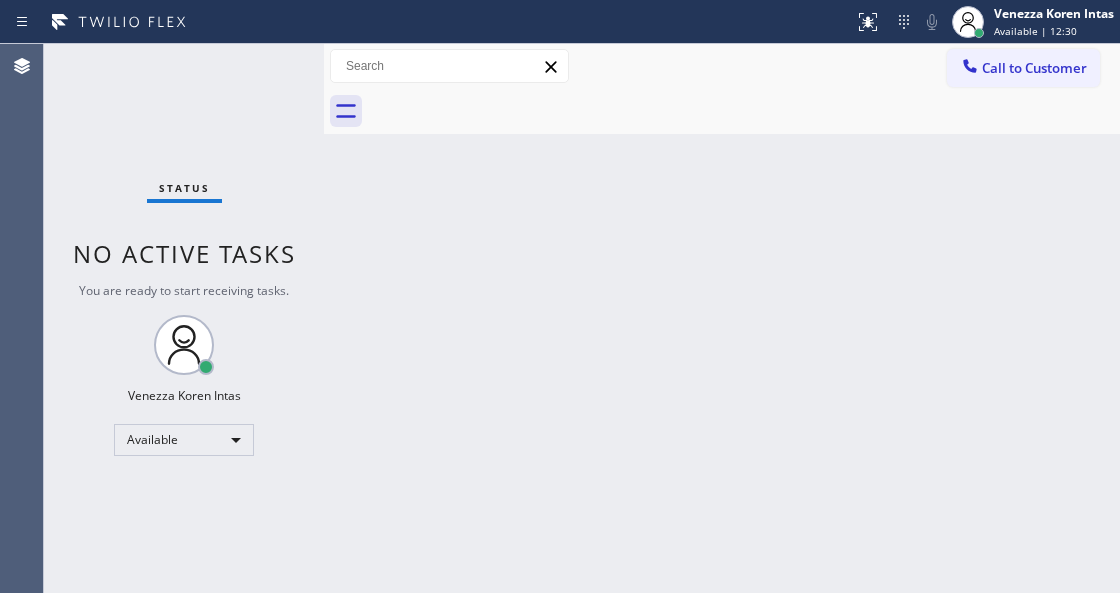 drag, startPoint x: 288, startPoint y: 229, endPoint x: 260, endPoint y: 164, distance: 70.77429 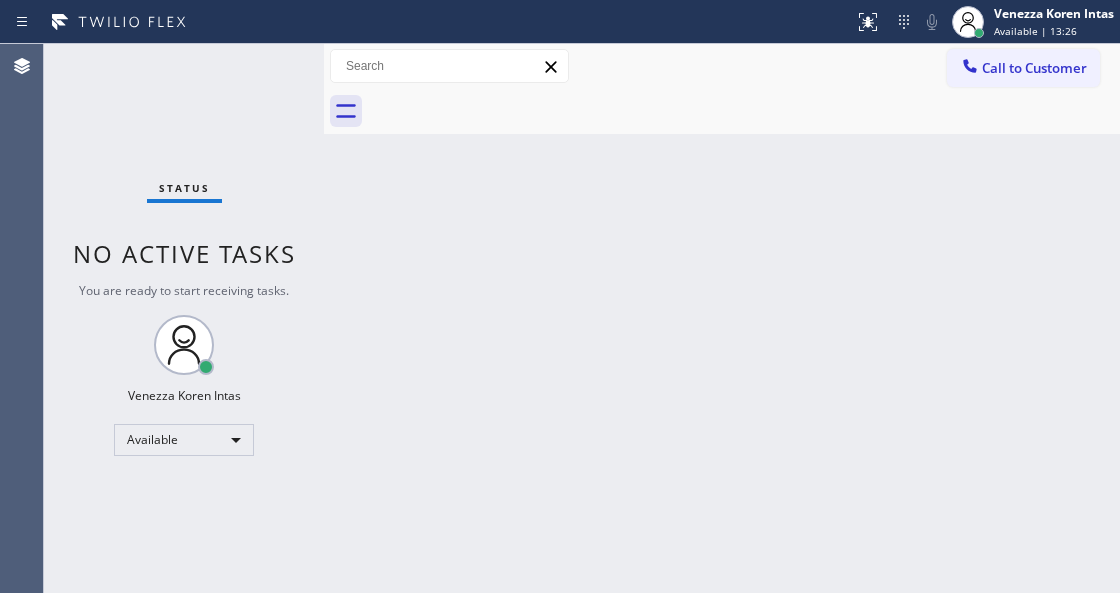 click on "Back to Dashboard Change Sender ID Customers Technicians Select a contact Outbound call Technician Search Technician Your caller id phone number Your caller id phone number Call Technician info Name   Phone none Address none Change Sender ID HVAC [PHONE_NUMBER] 5 Star Appliance [PHONE_NUMBER] Appliance Repair [PHONE_NUMBER] Plumbing [PHONE_NUMBER] Air Duct Cleaning [PHONE_NUMBER]  Electricians [PHONE_NUMBER] Cancel Change Check personal SMS Reset Change No tabs Call to Customer Outbound call Location Search location Your caller id phone number Customer number Call Outbound call Technician Search Technician Your caller id phone number Your caller id phone number Call" at bounding box center [722, 318] 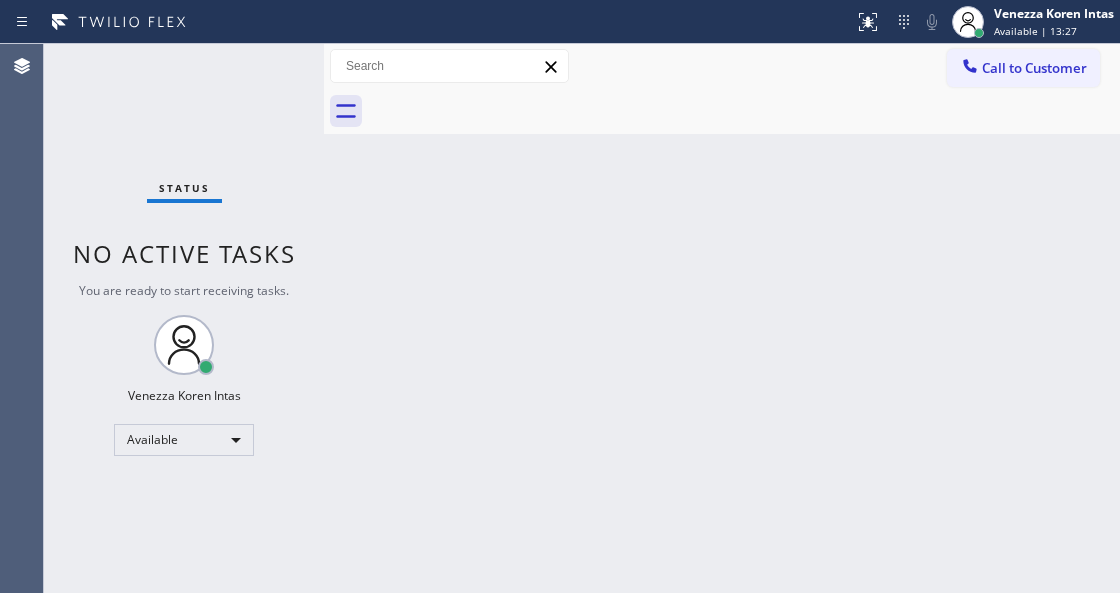 click on "Status   No active tasks     You are ready to start receiving tasks.   Venezza Koren Intas Available" at bounding box center [184, 318] 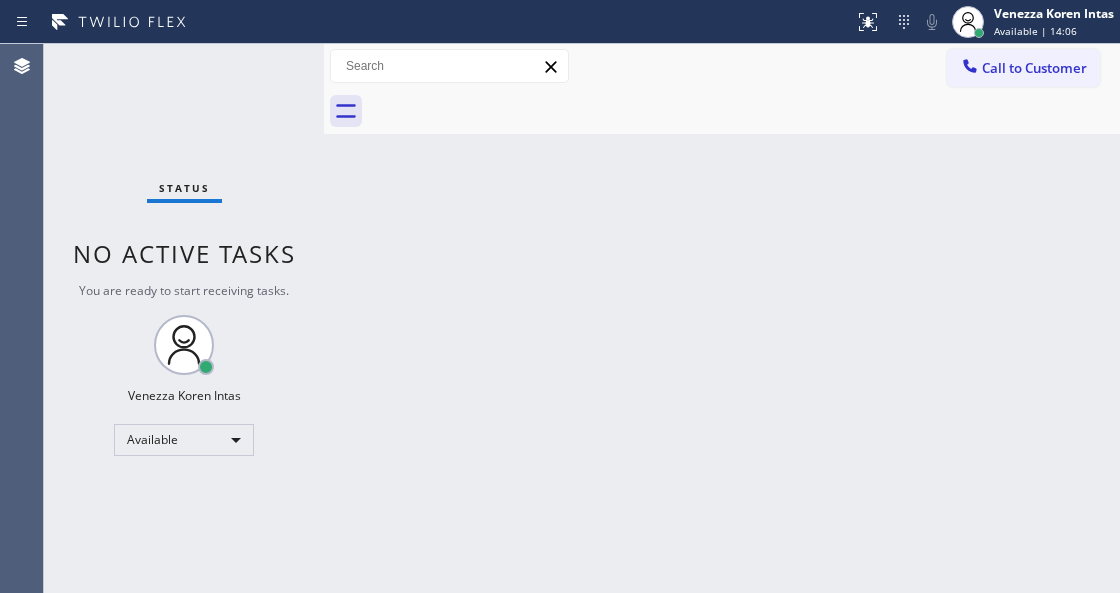 click on "Back to Dashboard Change Sender ID Customers Technicians Select a contact Outbound call Technician Search Technician Your caller id phone number Your caller id phone number Call Technician info Name   Phone none Address none Change Sender ID HVAC [PHONE_NUMBER] 5 Star Appliance [PHONE_NUMBER] Appliance Repair [PHONE_NUMBER] Plumbing [PHONE_NUMBER] Air Duct Cleaning [PHONE_NUMBER]  Electricians [PHONE_NUMBER] Cancel Change Check personal SMS Reset Change No tabs Call to Customer Outbound call Location Search location Your caller id phone number Customer number Call Outbound call Technician Search Technician Your caller id phone number Your caller id phone number Call" at bounding box center (722, 318) 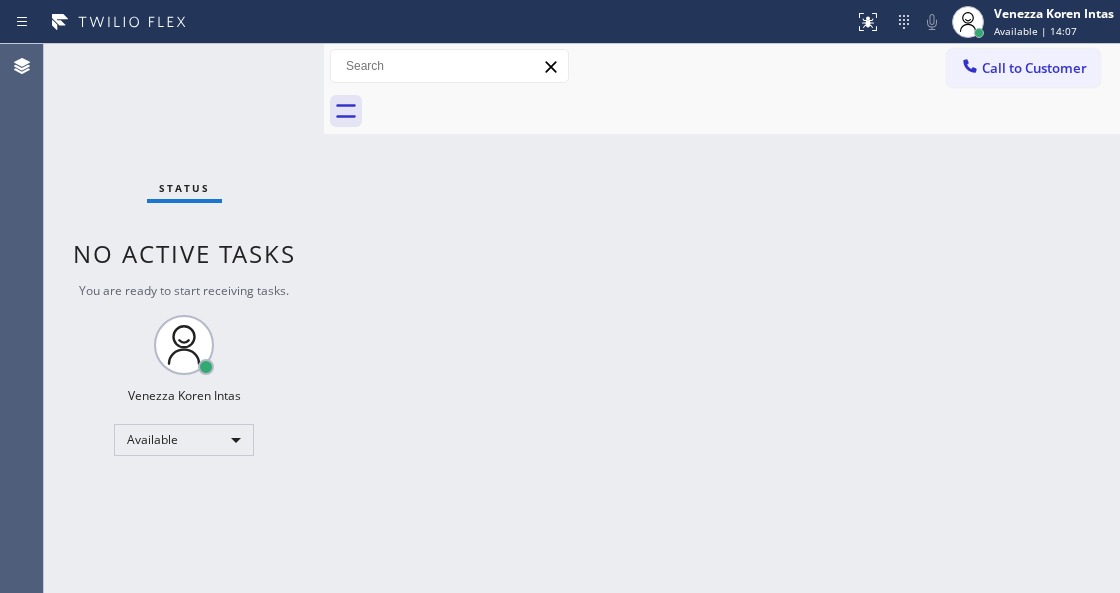 drag, startPoint x: 270, startPoint y: 40, endPoint x: 272, endPoint y: 86, distance: 46.043457 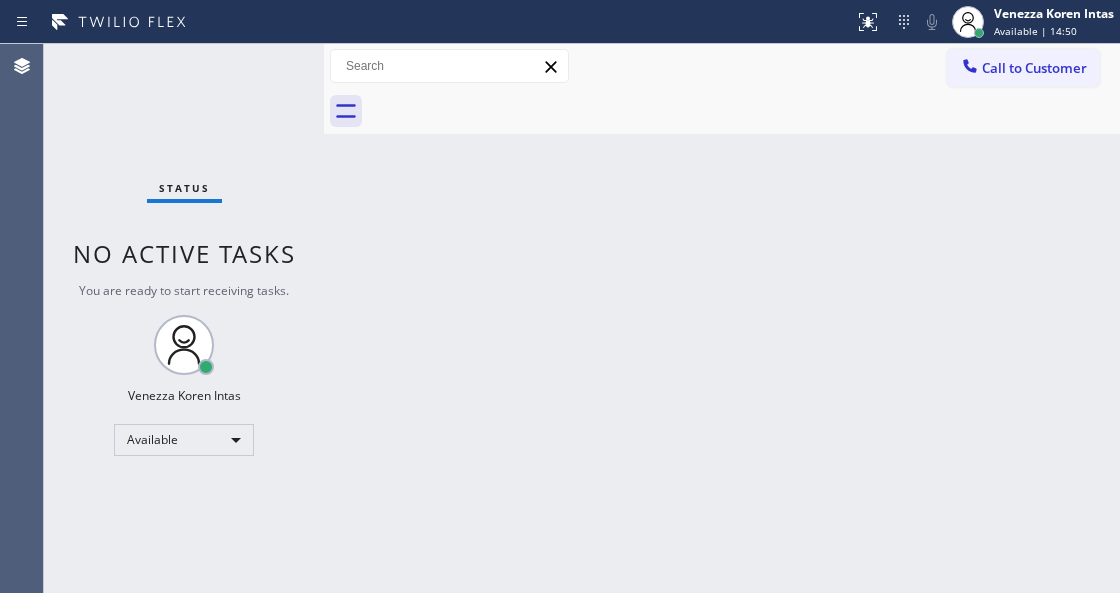 click on "Status   No active tasks     You are ready to start receiving tasks.   Venezza Koren Intas Available" at bounding box center [184, 318] 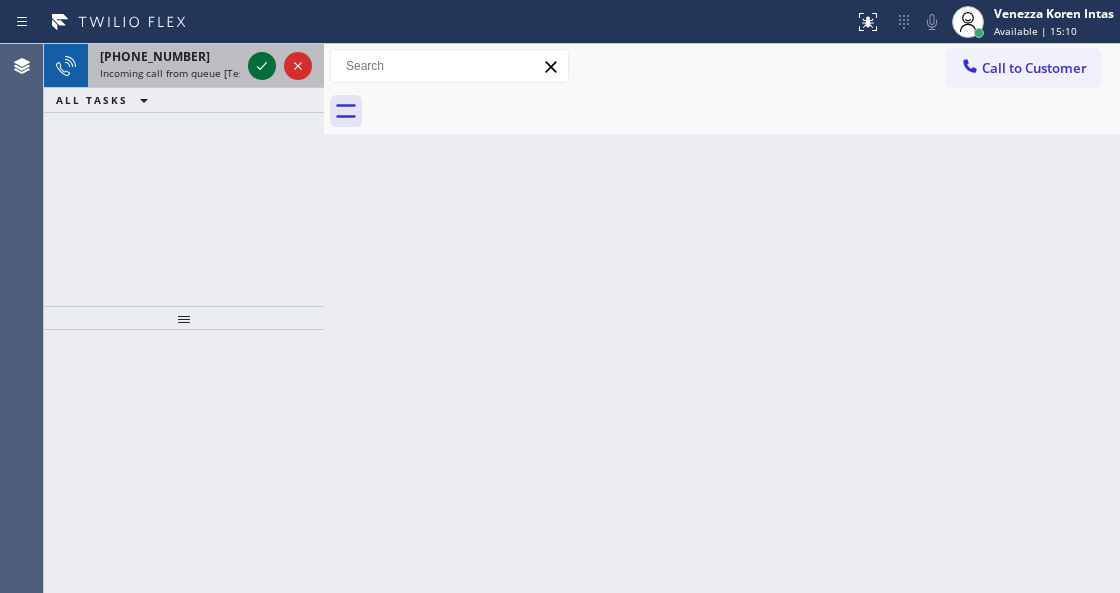 click 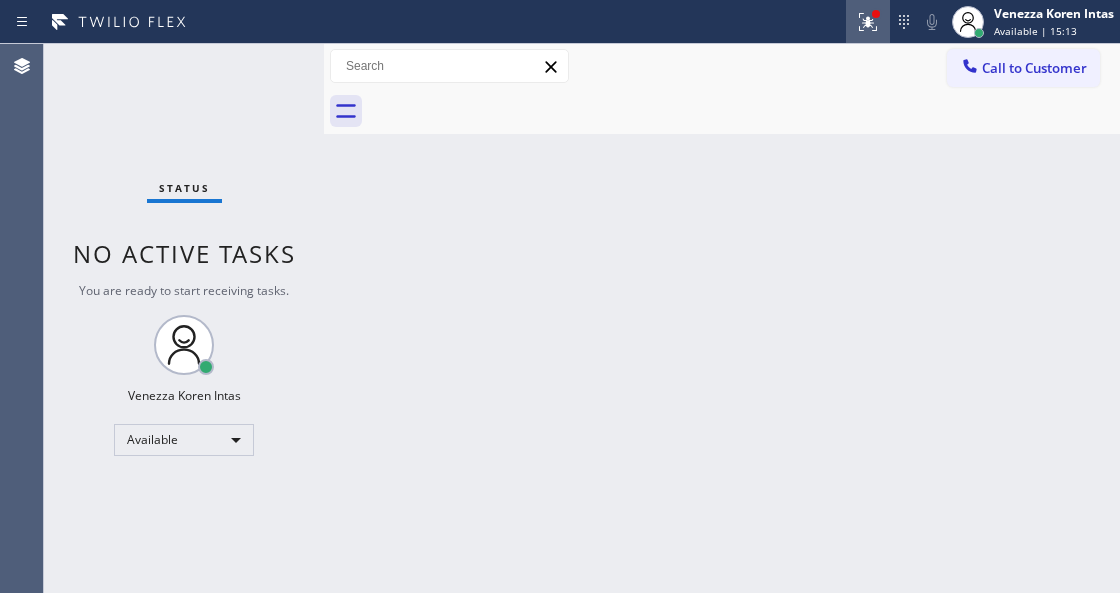 click 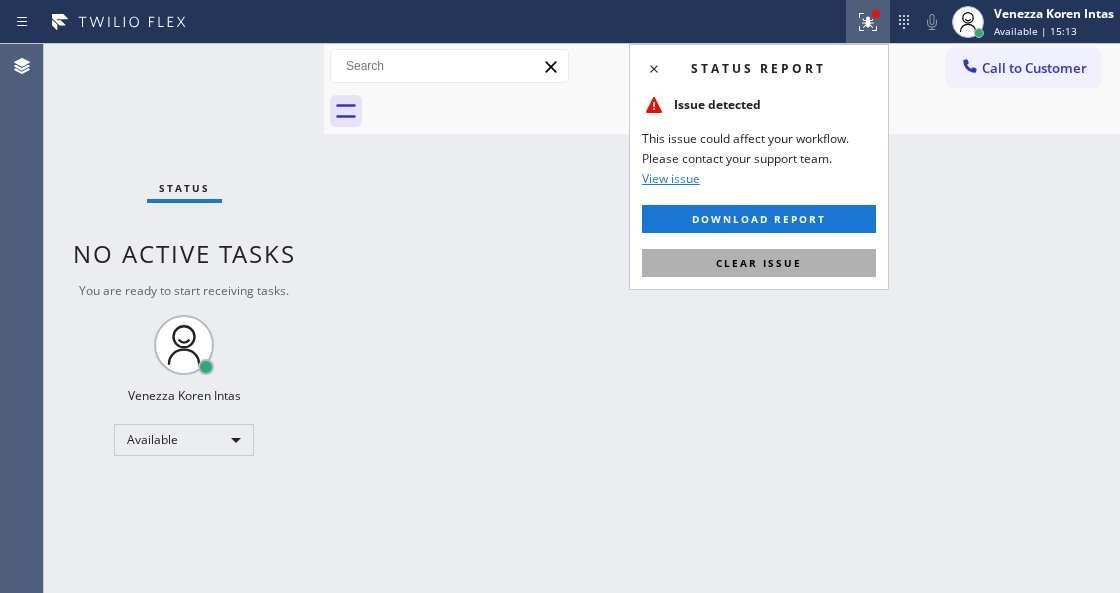 click on "Clear issue" at bounding box center (759, 263) 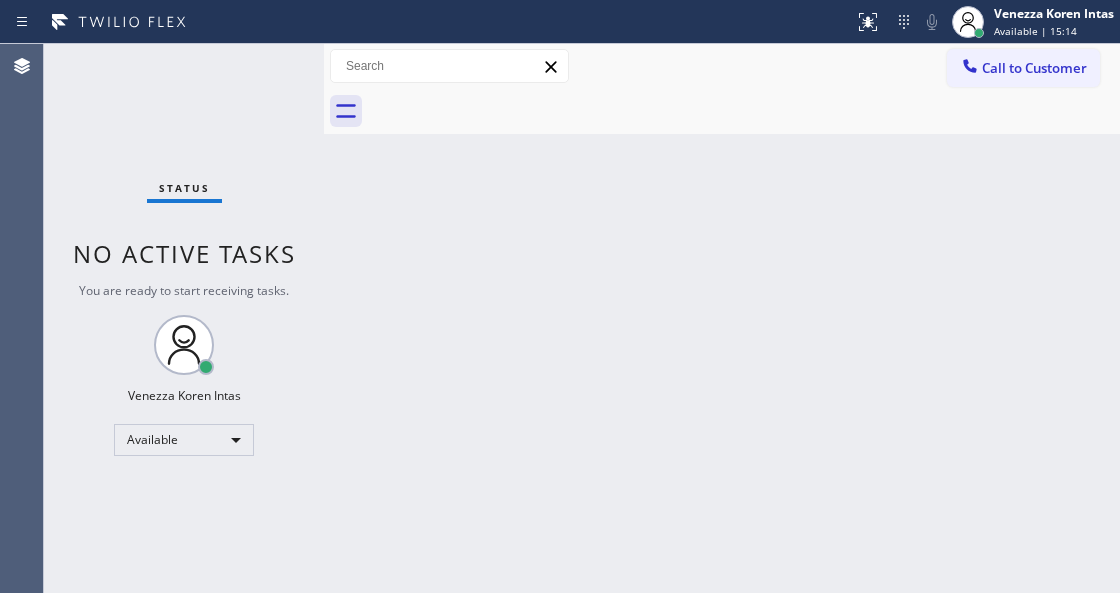 click on "Back to Dashboard Change Sender ID Customers Technicians Select a contact Outbound call Technician Search Technician Your caller id phone number Your caller id phone number Call Technician info Name   Phone none Address none Change Sender ID HVAC [PHONE_NUMBER] 5 Star Appliance [PHONE_NUMBER] Appliance Repair [PHONE_NUMBER] Plumbing [PHONE_NUMBER] Air Duct Cleaning [PHONE_NUMBER]  Electricians [PHONE_NUMBER] Cancel Change Check personal SMS Reset Change No tabs Call to Customer Outbound call Location Search location Your caller id phone number Customer number Call Outbound call Technician Search Technician Your caller id phone number Your caller id phone number Call" at bounding box center (722, 318) 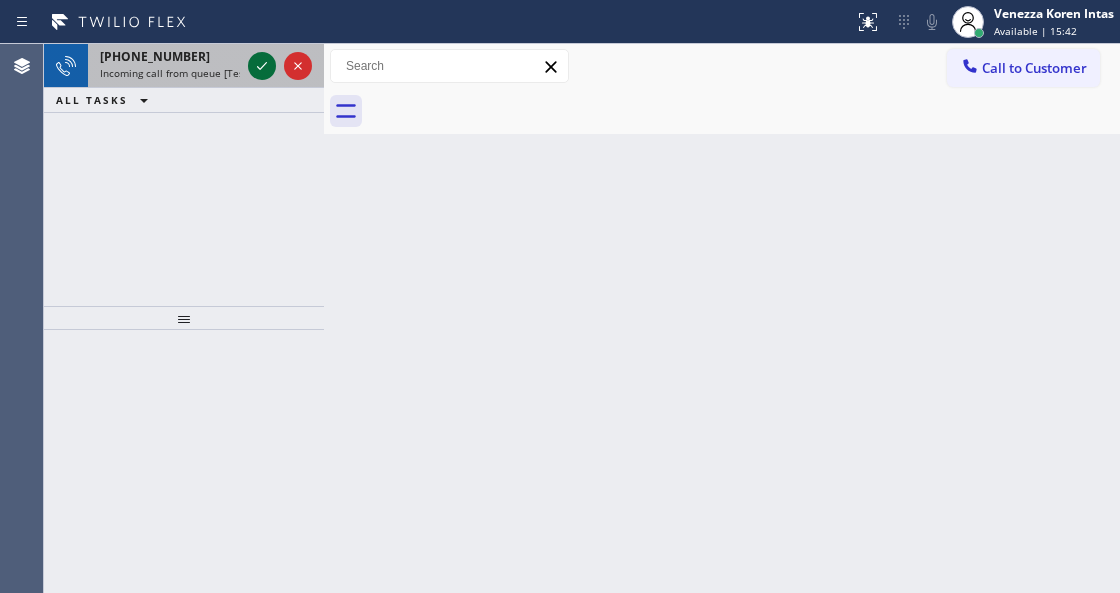 click 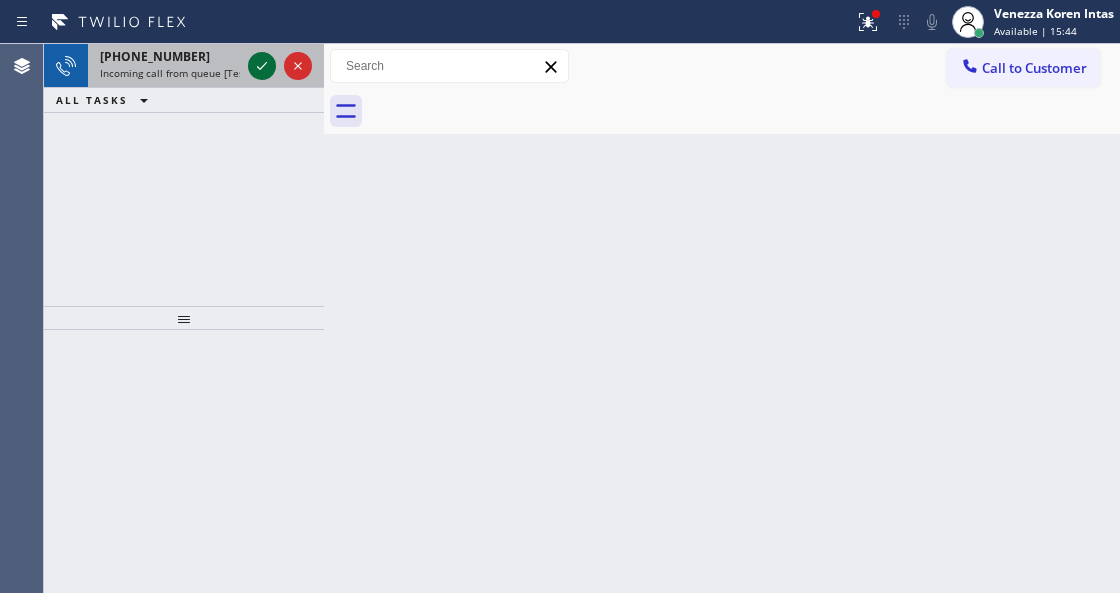 click 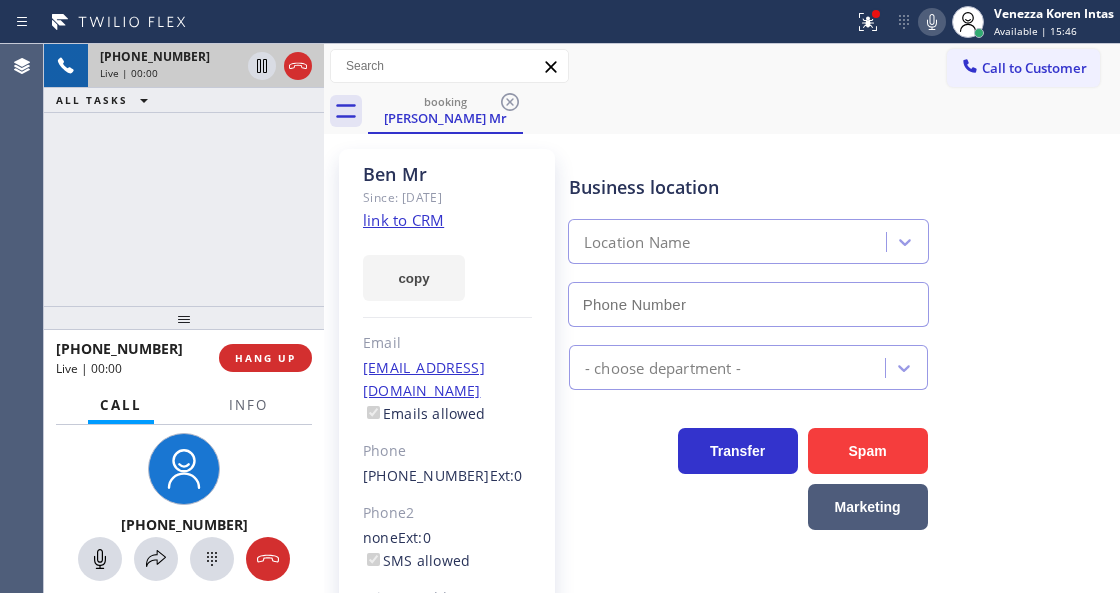 type on "[PHONE_NUMBER]" 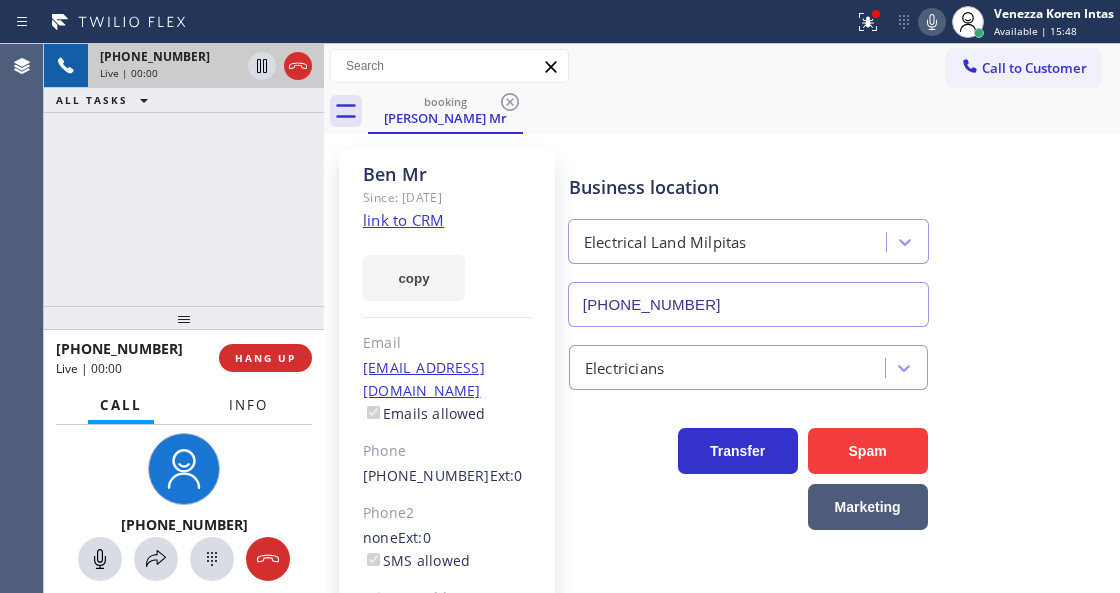 click on "Info" at bounding box center [248, 405] 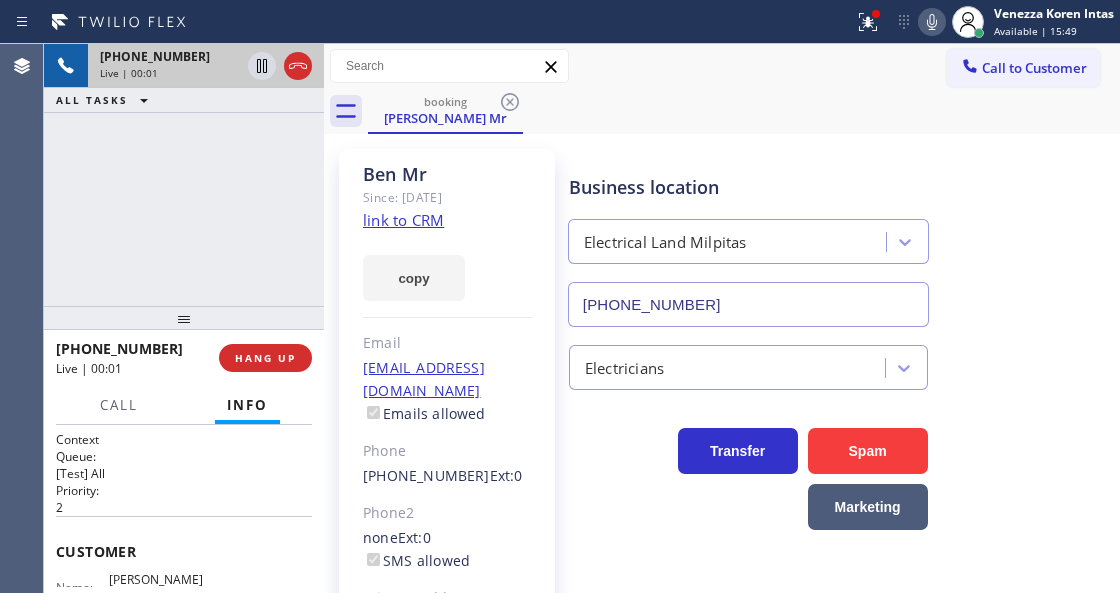 click on "link to CRM" 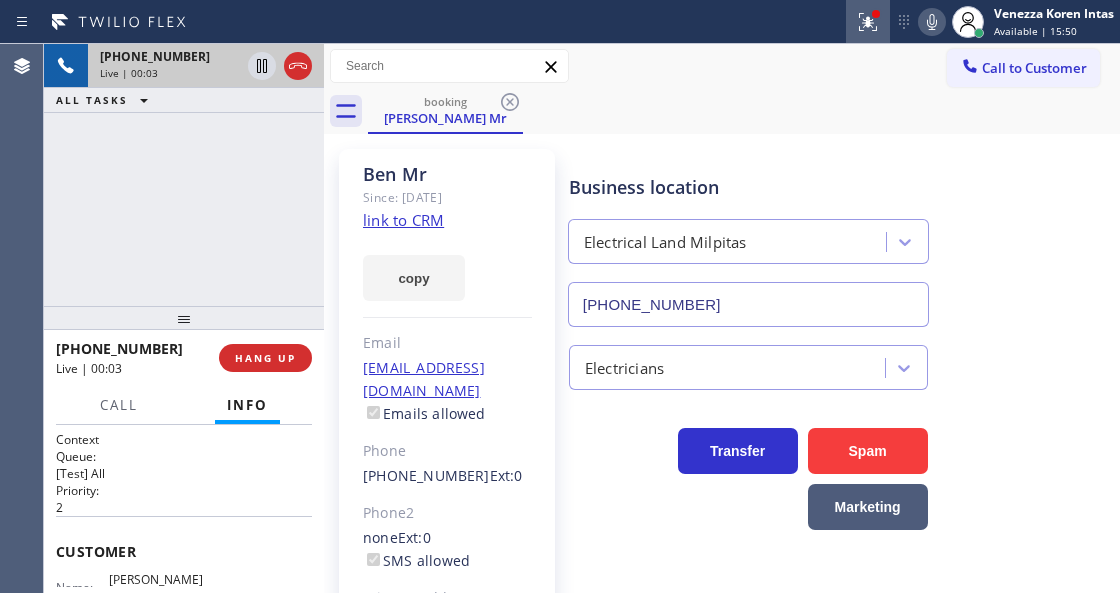 click 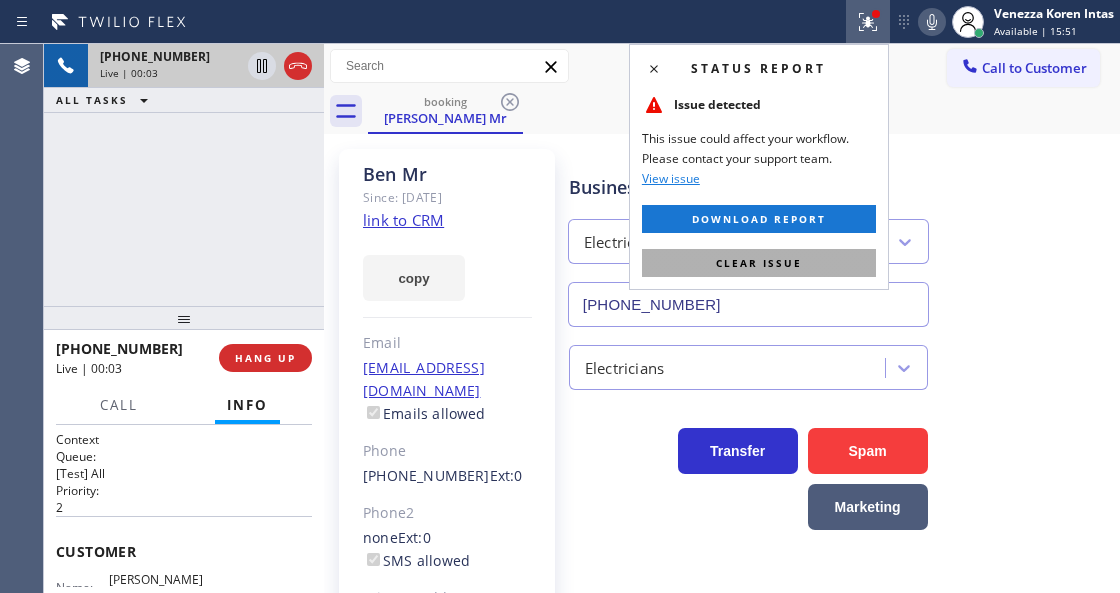 click on "Clear issue" at bounding box center (759, 263) 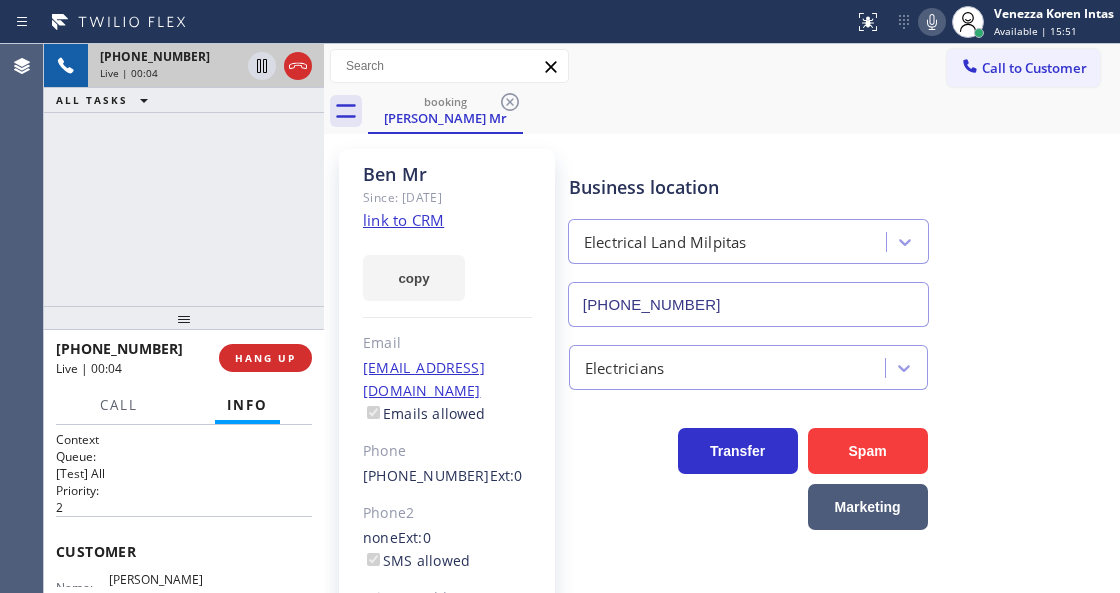 click on "booking [PERSON_NAME]  Mr" at bounding box center (744, 111) 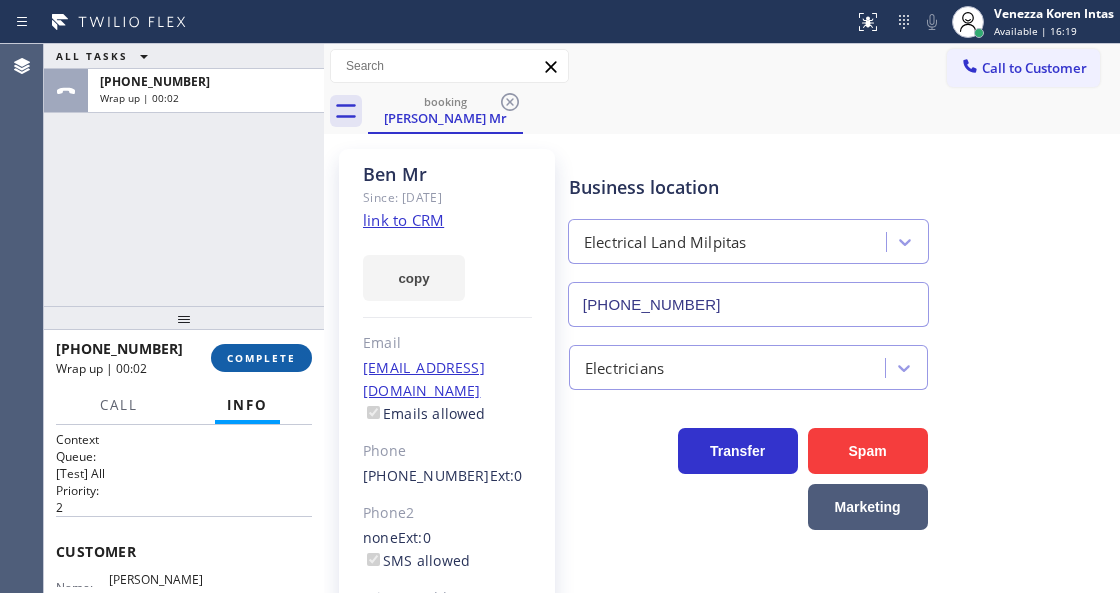 click on "COMPLETE" at bounding box center [261, 358] 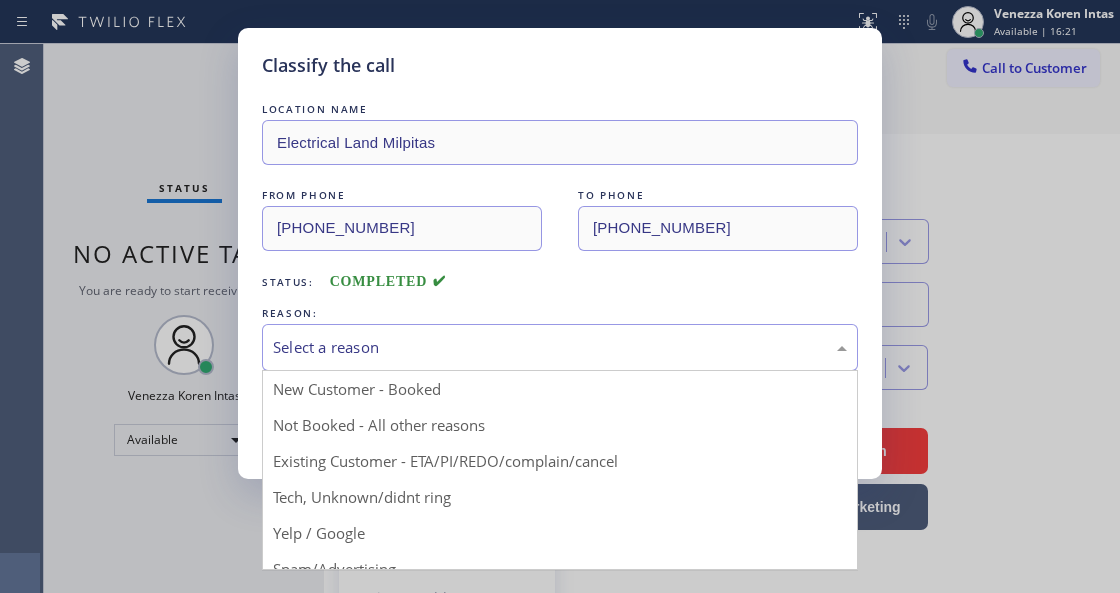 click on "Select a reason" at bounding box center [560, 347] 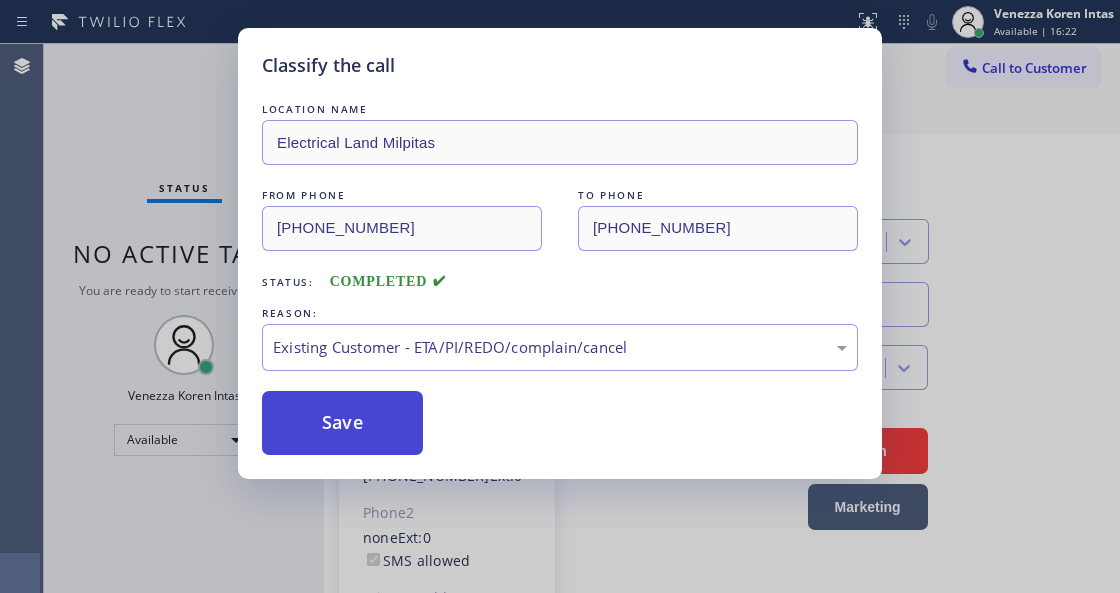 click on "Save" at bounding box center (342, 423) 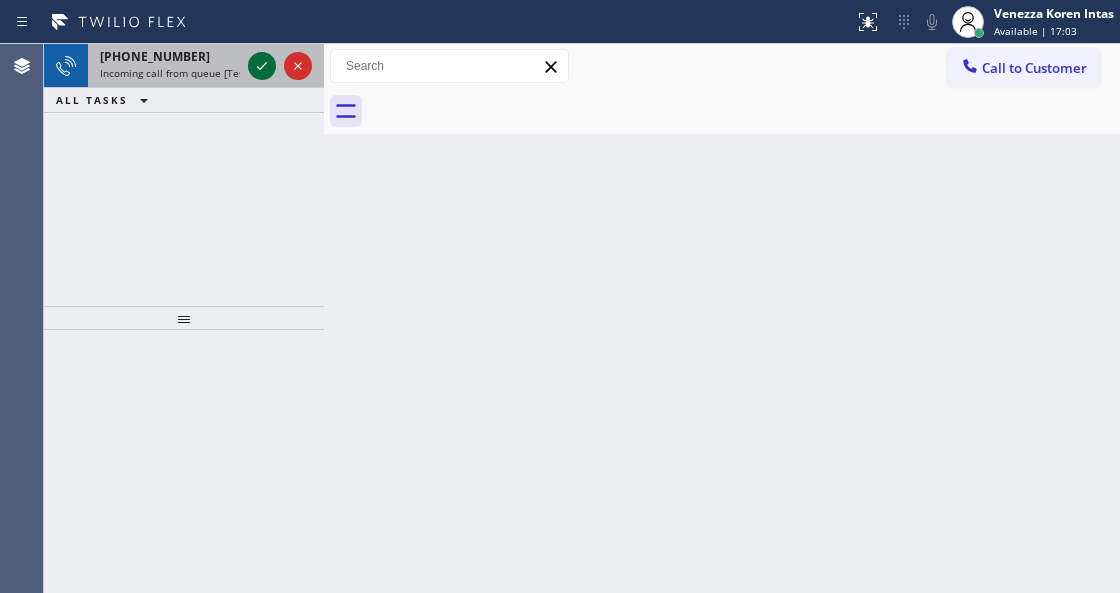 click 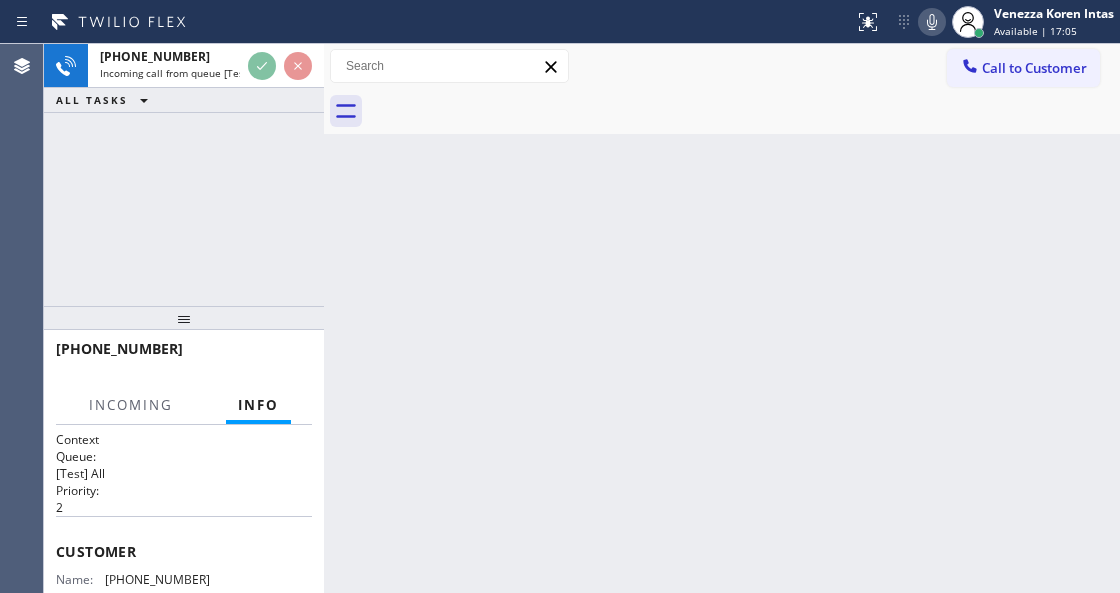scroll, scrollTop: 266, scrollLeft: 0, axis: vertical 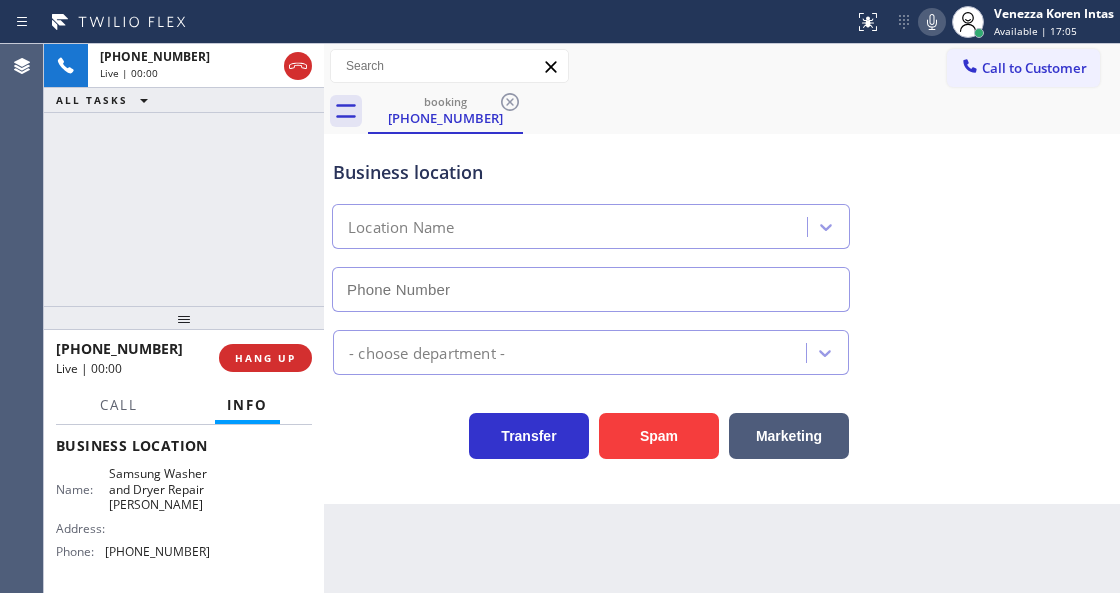 type on "[PHONE_NUMBER]" 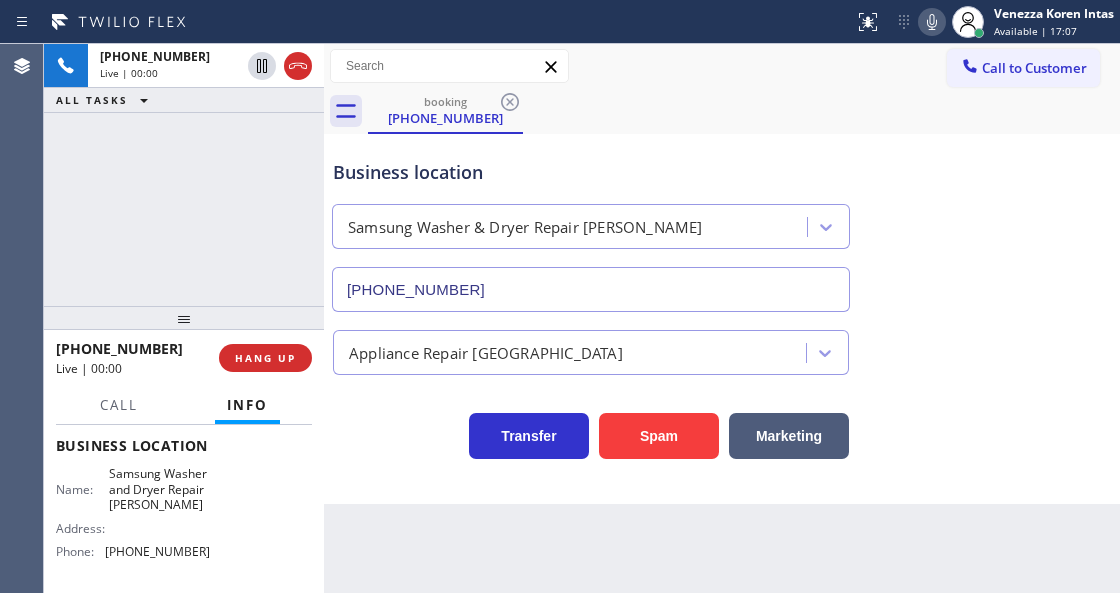 click on "[PHONE_NUMBER] Live | 00:00 ALL TASKS ALL TASKS ACTIVE TASKS TASKS IN WRAP UP" at bounding box center (184, 175) 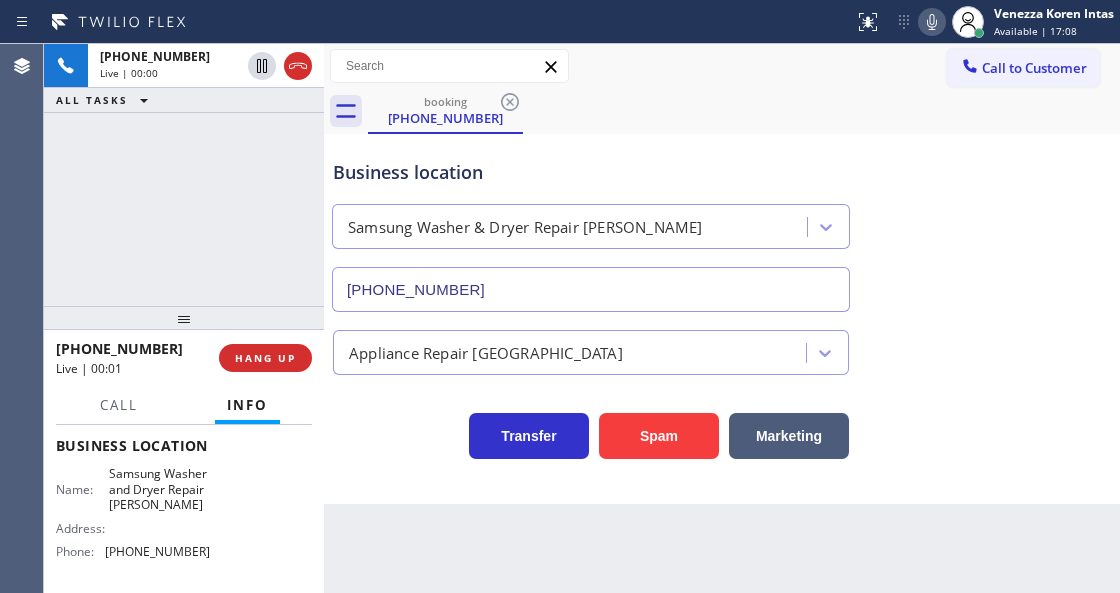 click on "[PHONE_NUMBER] Live | 00:00 ALL TASKS ALL TASKS ACTIVE TASKS TASKS IN WRAP UP" at bounding box center [184, 175] 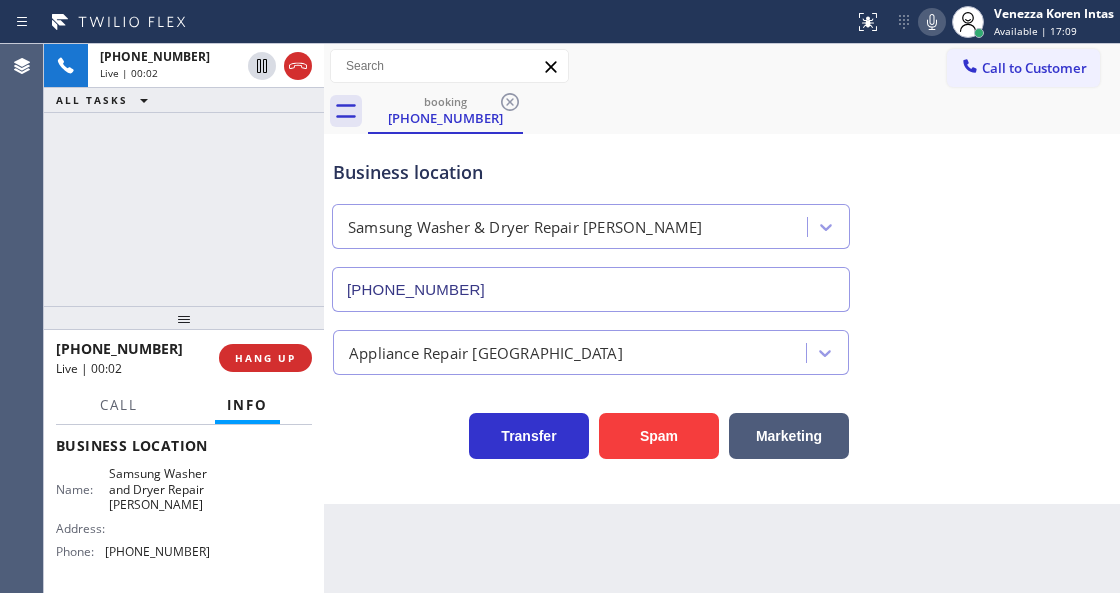 click on "Business location Samsung Washer & Dryer Repair [PERSON_NAME] [PHONE_NUMBER]" at bounding box center [722, 221] 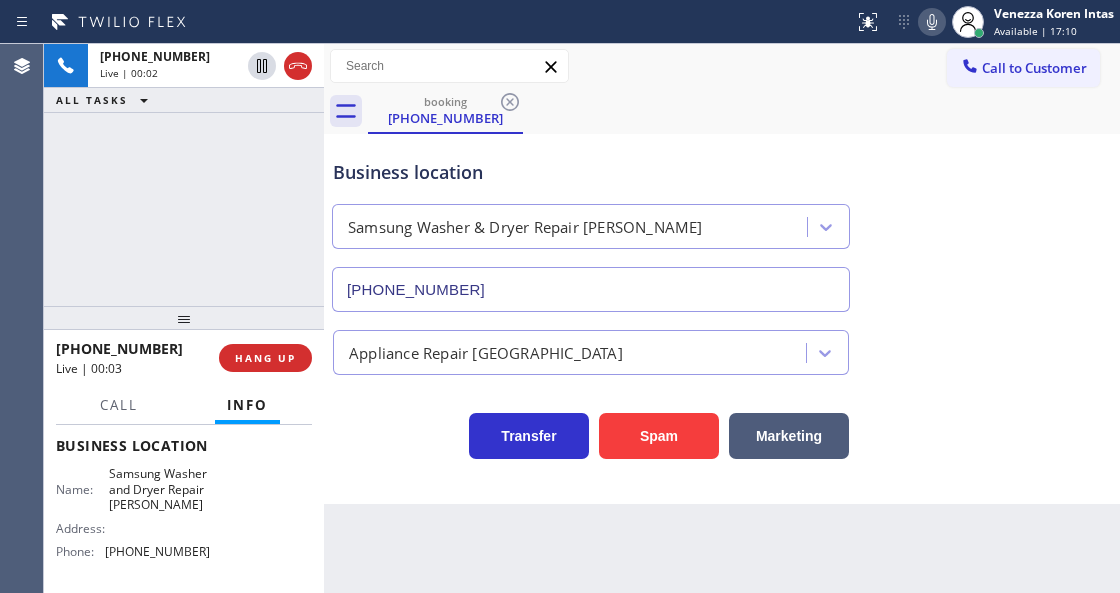 click on "[PHONE_NUMBER] Live | 00:02 ALL TASKS ALL TASKS ACTIVE TASKS TASKS IN WRAP UP" at bounding box center [184, 175] 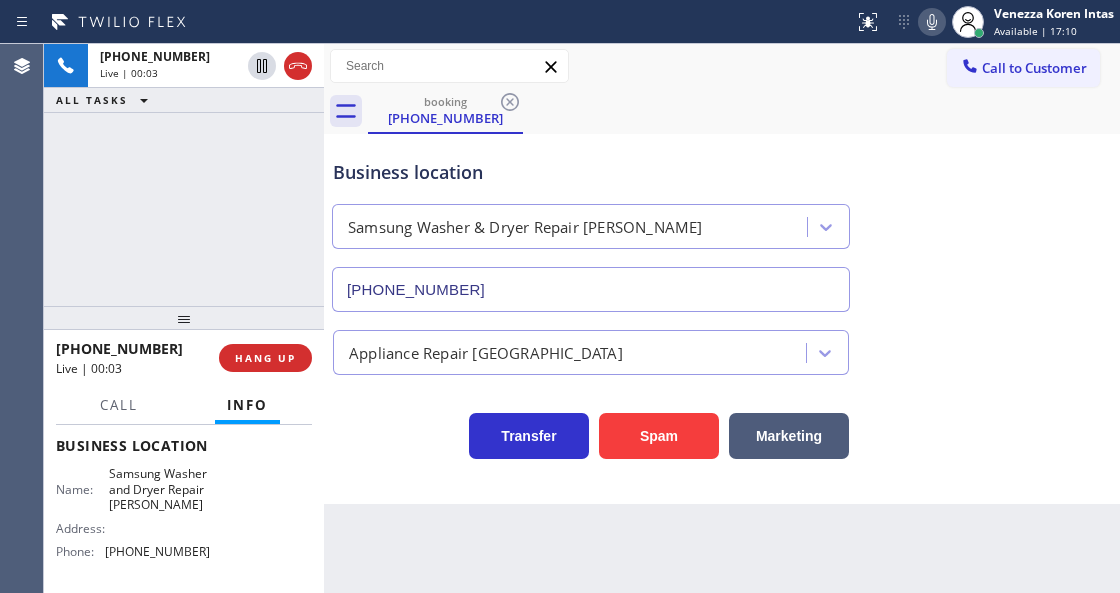 click on "[PHONE_NUMBER] Live | 00:03 ALL TASKS ALL TASKS ACTIVE TASKS TASKS IN WRAP UP" at bounding box center [184, 175] 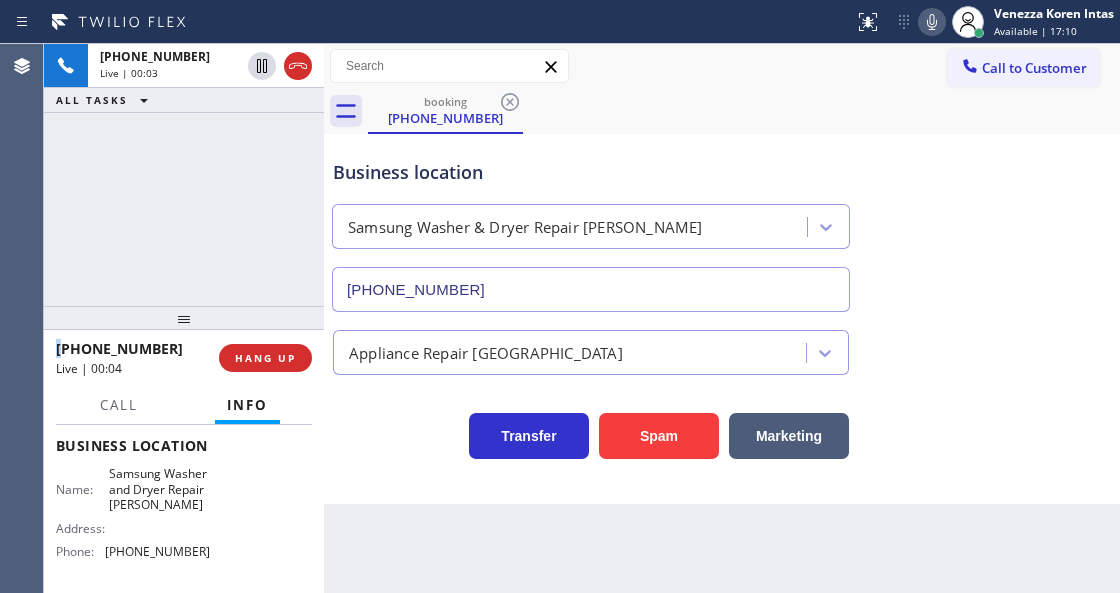click on "[PHONE_NUMBER] Live | 00:03 ALL TASKS ALL TASKS ACTIVE TASKS TASKS IN WRAP UP" at bounding box center (184, 175) 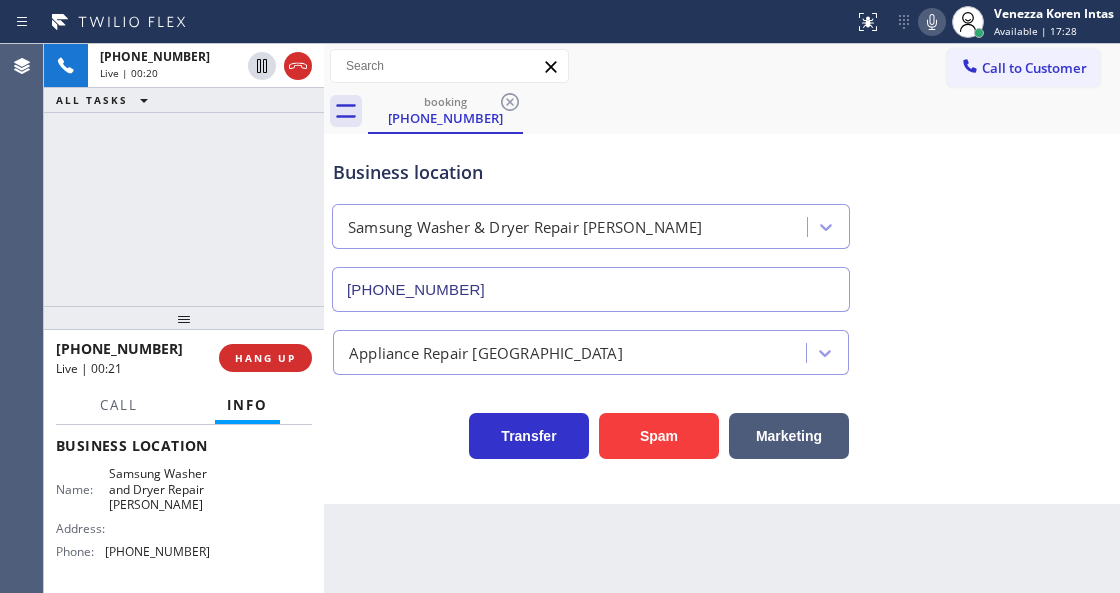 click on "[PHONE_NUMBER] Live | 00:20 ALL TASKS ALL TASKS ACTIVE TASKS TASKS IN WRAP UP" at bounding box center (184, 175) 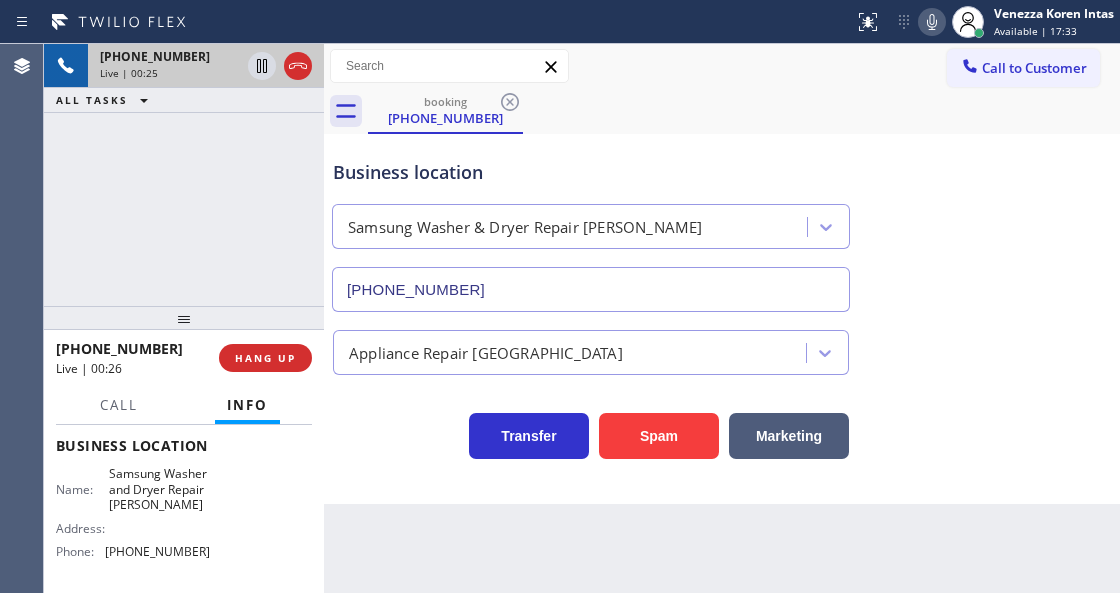 drag, startPoint x: 297, startPoint y: 66, endPoint x: 308, endPoint y: 85, distance: 21.954498 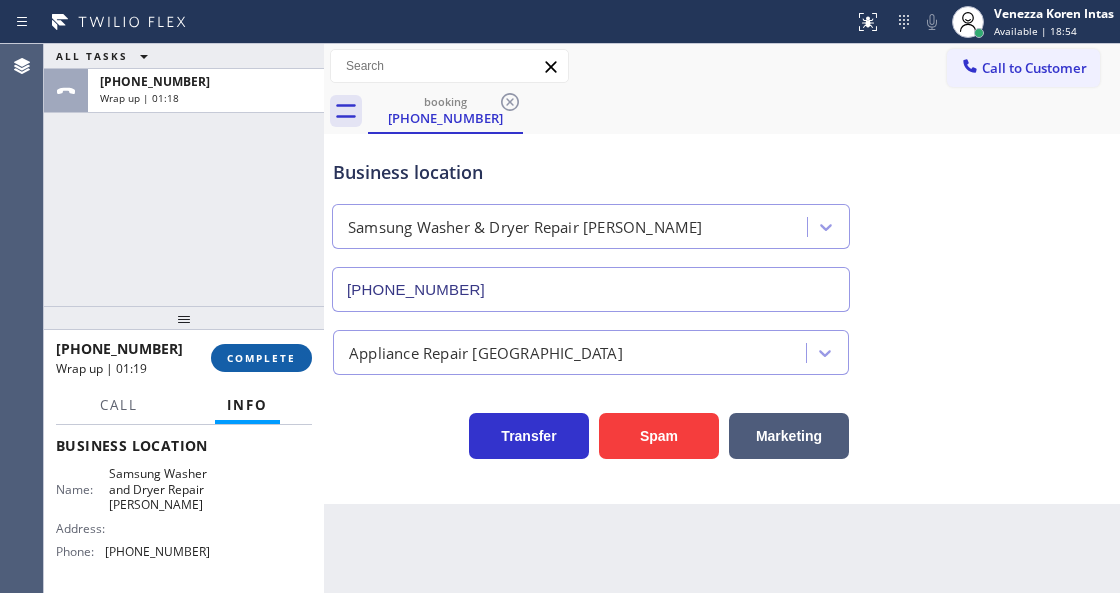 click on "COMPLETE" at bounding box center (261, 358) 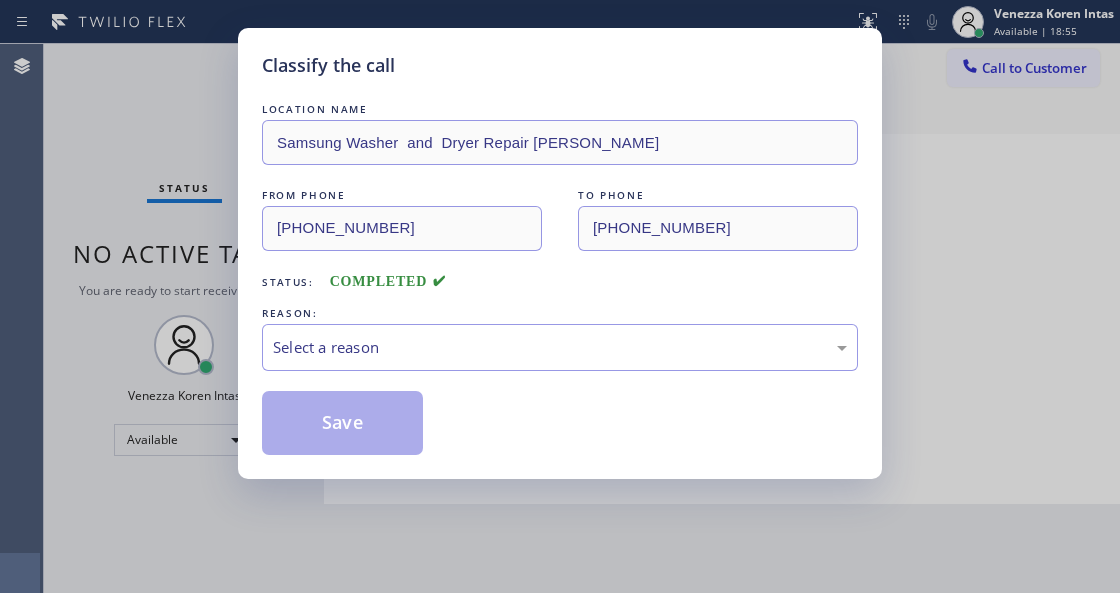 click on "Select a reason" at bounding box center (560, 347) 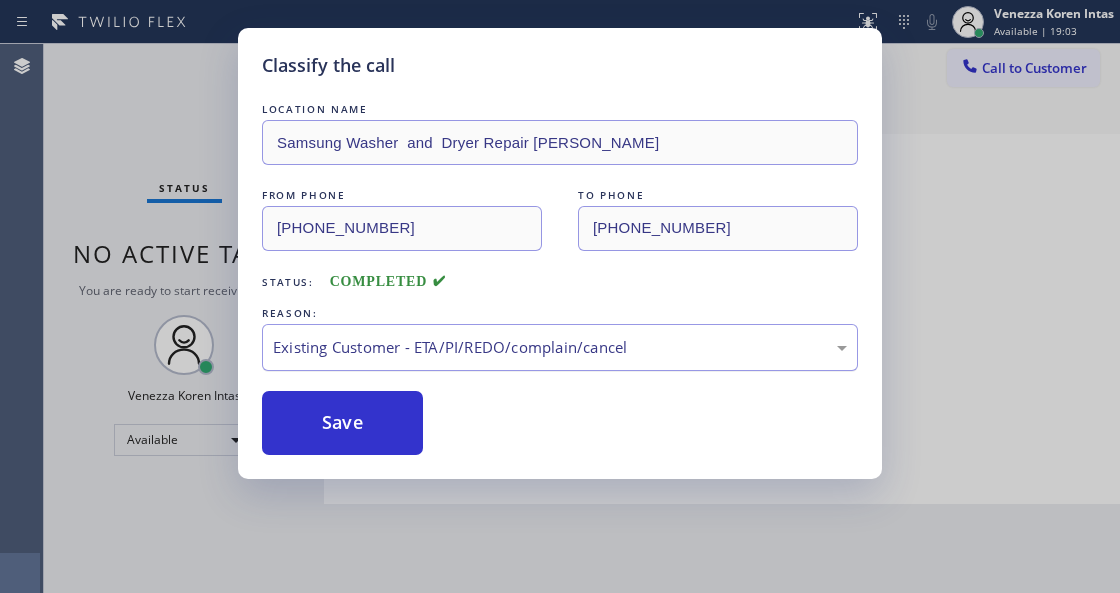 click on "Existing Customer - ETA/PI/REDO/complain/cancel" at bounding box center (560, 347) 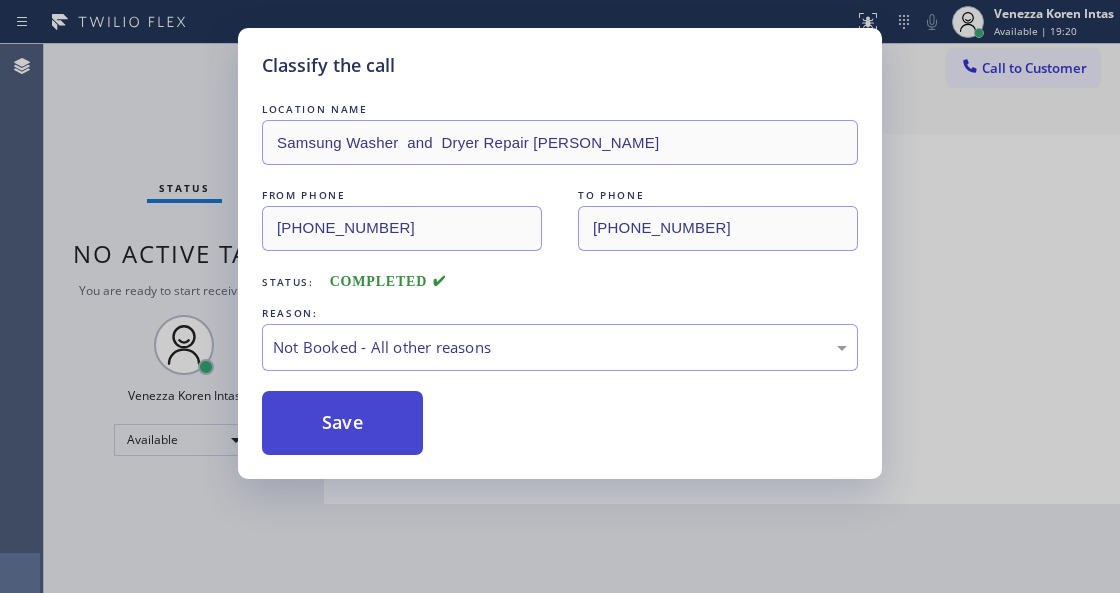 click on "Save" at bounding box center (342, 423) 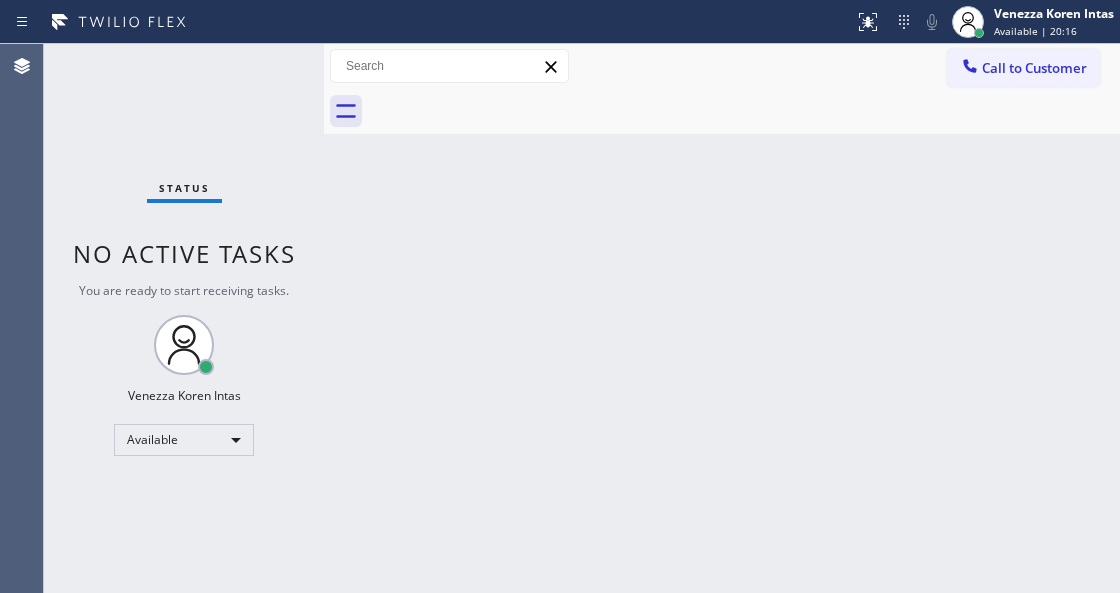 click on "Back to Dashboard Change Sender ID Customers Technicians Select a contact Outbound call Technician Search Technician Your caller id phone number Your caller id phone number Call Technician info Name   Phone none Address none Change Sender ID HVAC [PHONE_NUMBER] 5 Star Appliance [PHONE_NUMBER] Appliance Repair [PHONE_NUMBER] Plumbing [PHONE_NUMBER] Air Duct Cleaning [PHONE_NUMBER]  Electricians [PHONE_NUMBER] Cancel Change Check personal SMS Reset Change No tabs Call to Customer Outbound call Location Search location Your caller id phone number Customer number Call Outbound call Technician Search Technician Your caller id phone number Your caller id phone number Call" at bounding box center [722, 318] 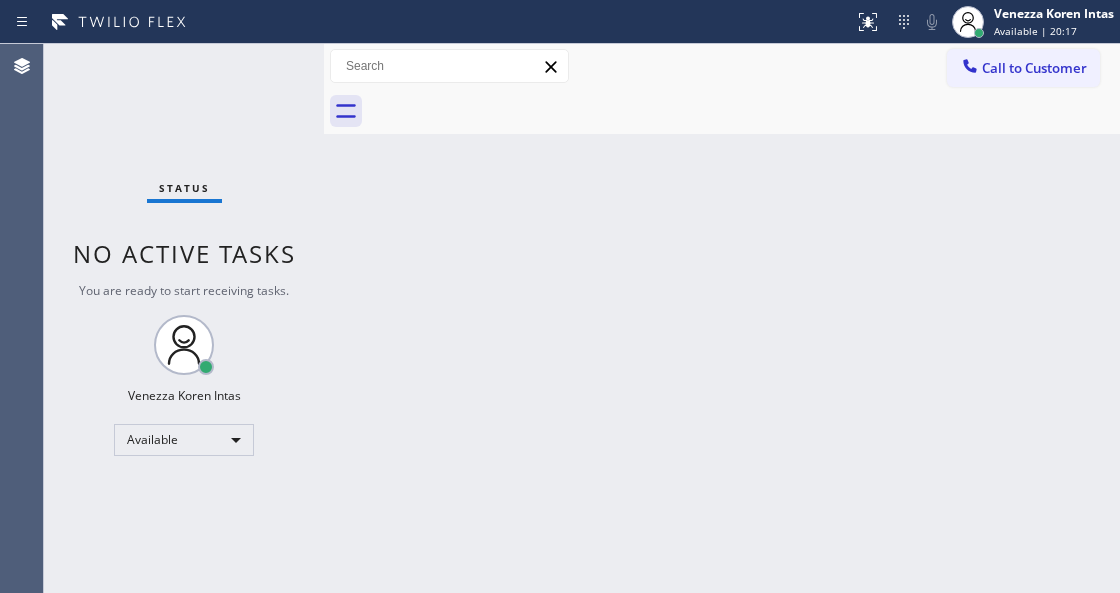 click on "Status   No active tasks     You are ready to start receiving tasks.   Venezza Koren Intas Available" at bounding box center (184, 318) 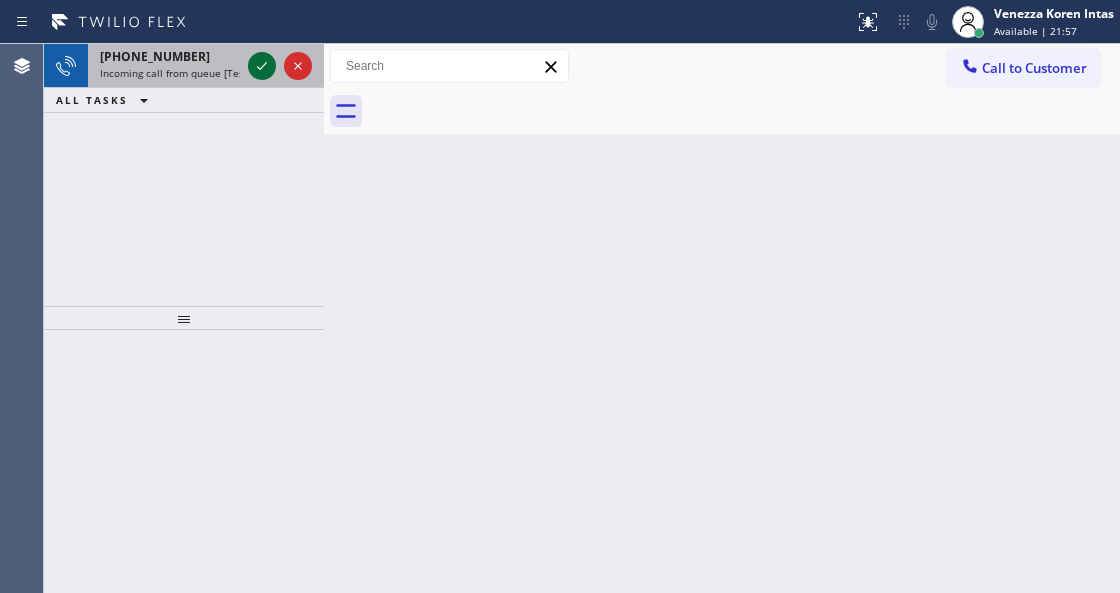 click 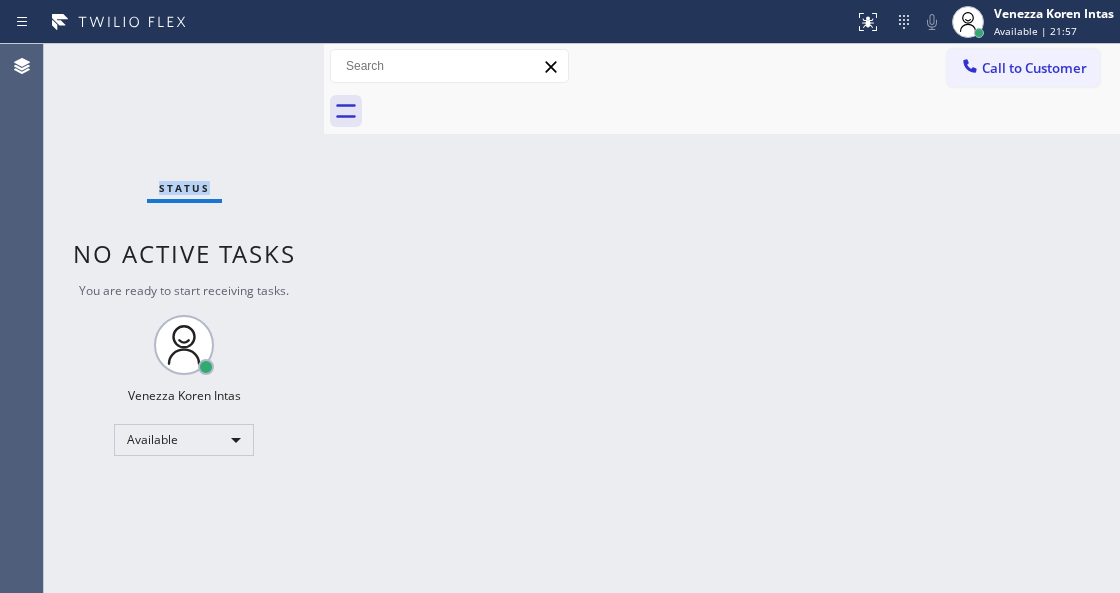 click on "Status   No active tasks     You are ready to start receiving tasks.   Venezza Koren Intas Available" at bounding box center [184, 318] 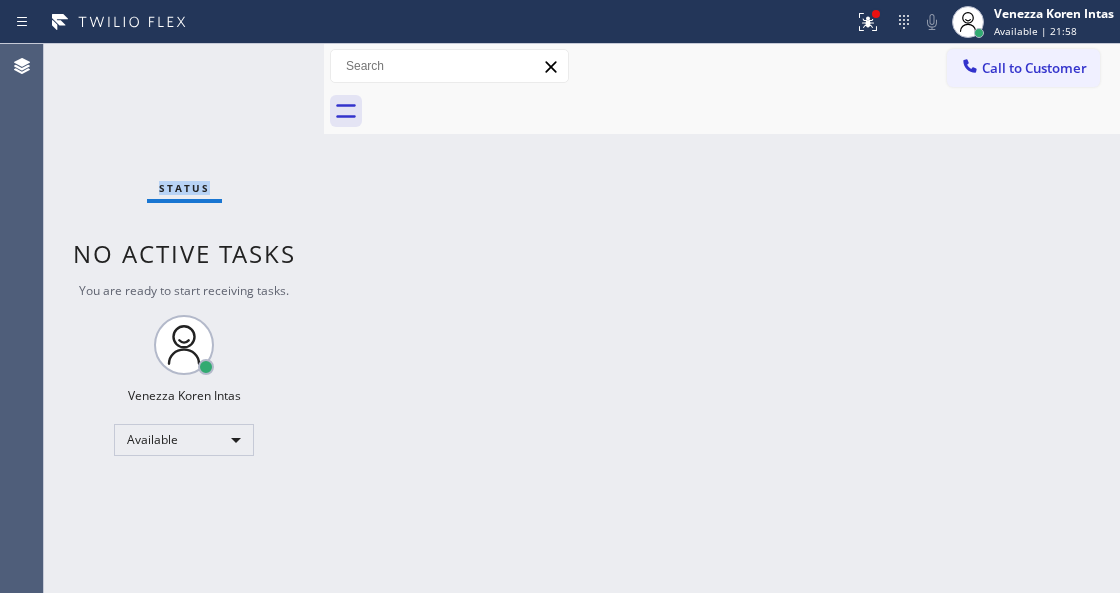 click on "Status   No active tasks     You are ready to start receiving tasks.   Venezza Koren Intas Available" at bounding box center [184, 318] 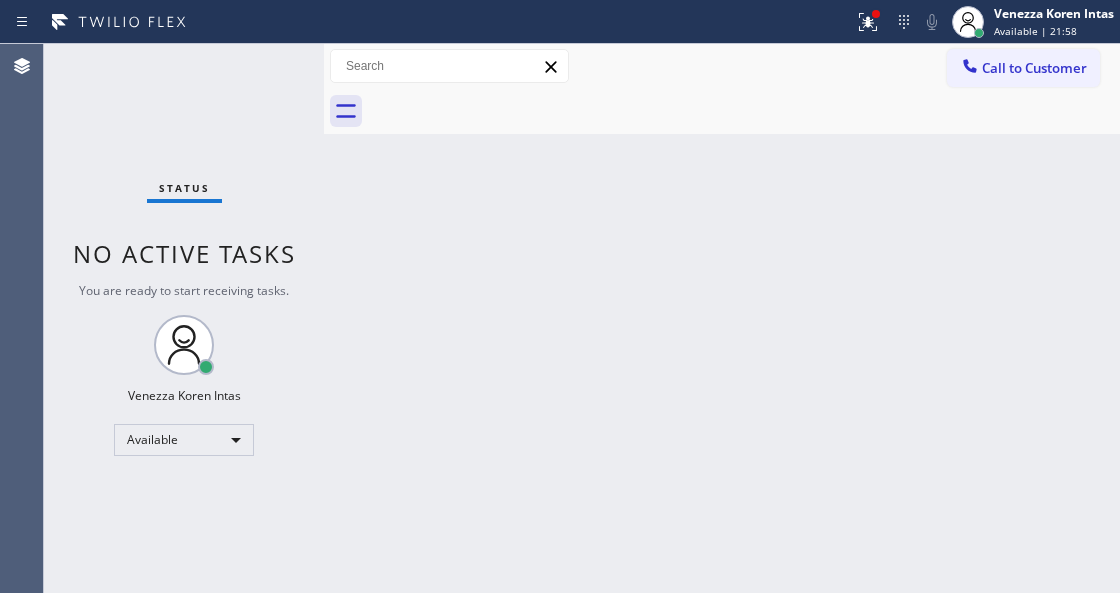 click on "Status   No active tasks     You are ready to start receiving tasks.   Venezza Koren Intas Available" at bounding box center (184, 318) 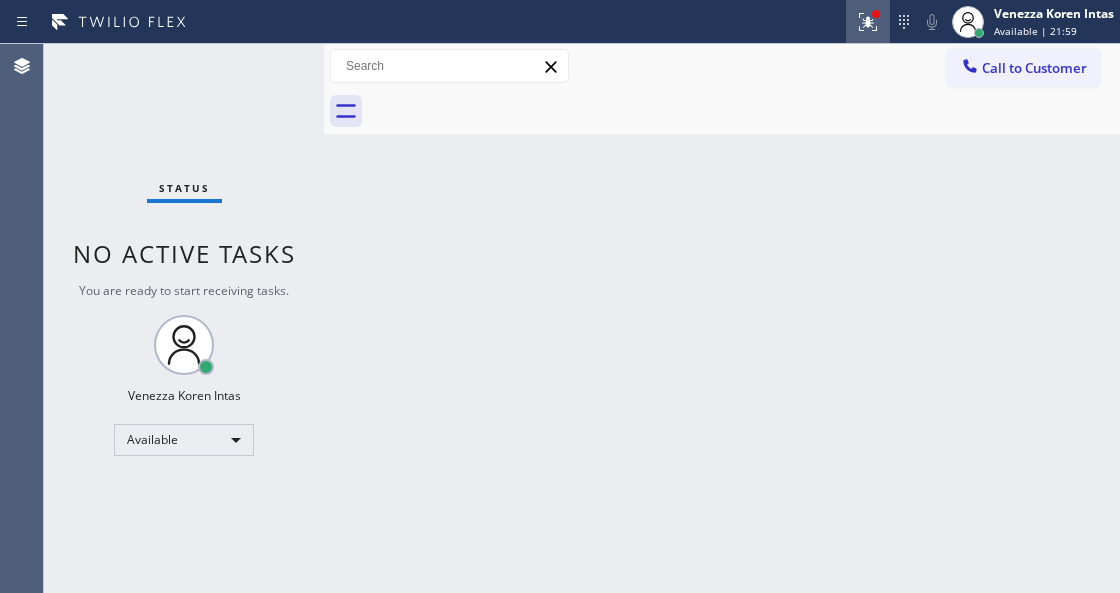 click 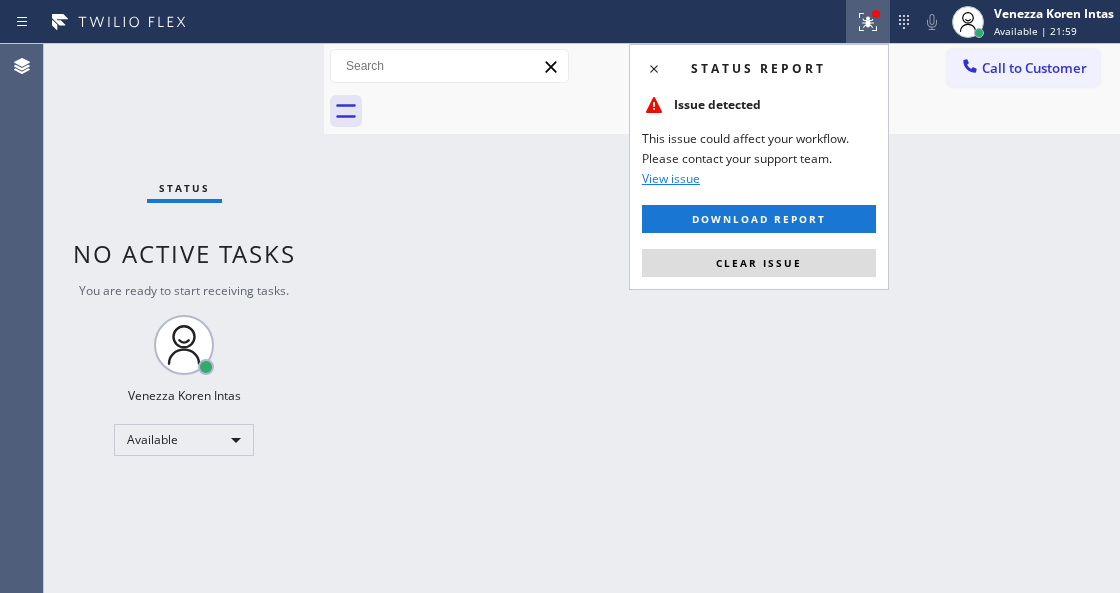 drag, startPoint x: 748, startPoint y: 267, endPoint x: 334, endPoint y: 202, distance: 419.0716 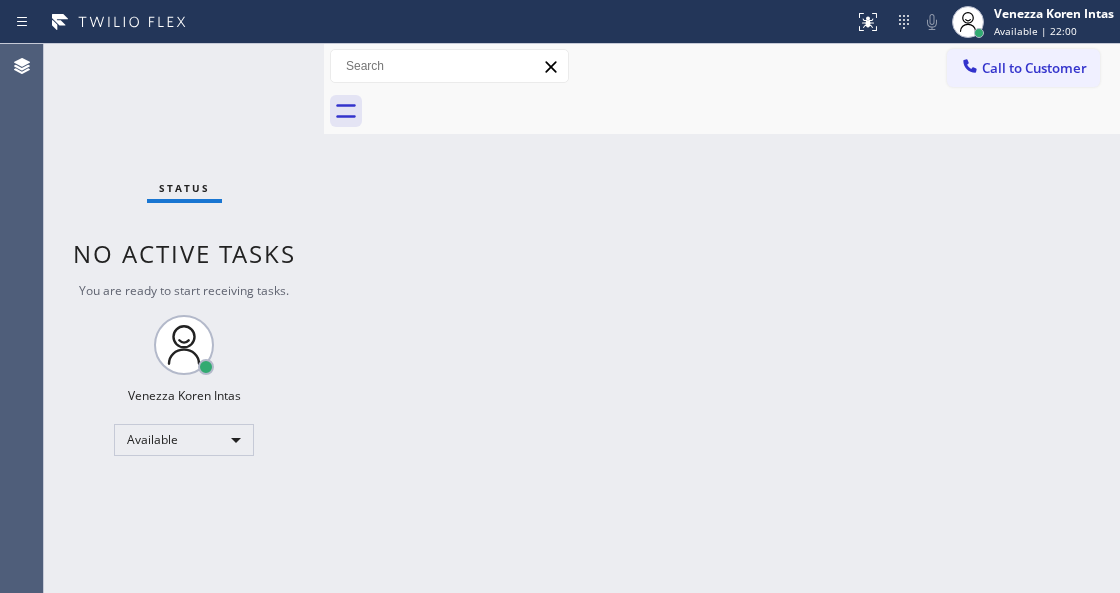 click on "Status   No active tasks     You are ready to start receiving tasks.   Venezza Koren Intas Available" at bounding box center (184, 318) 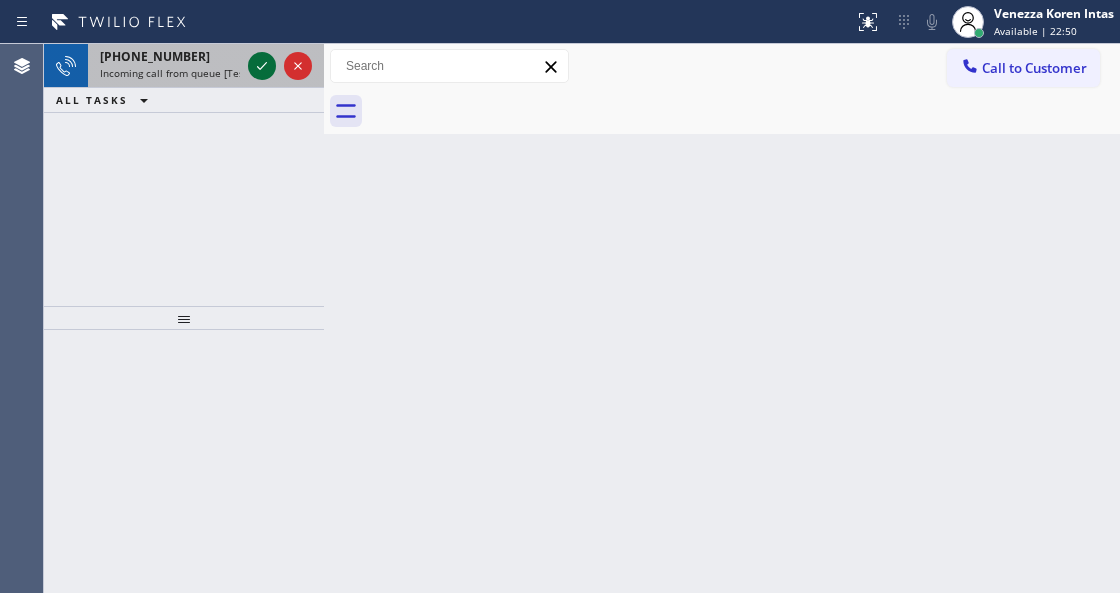 click 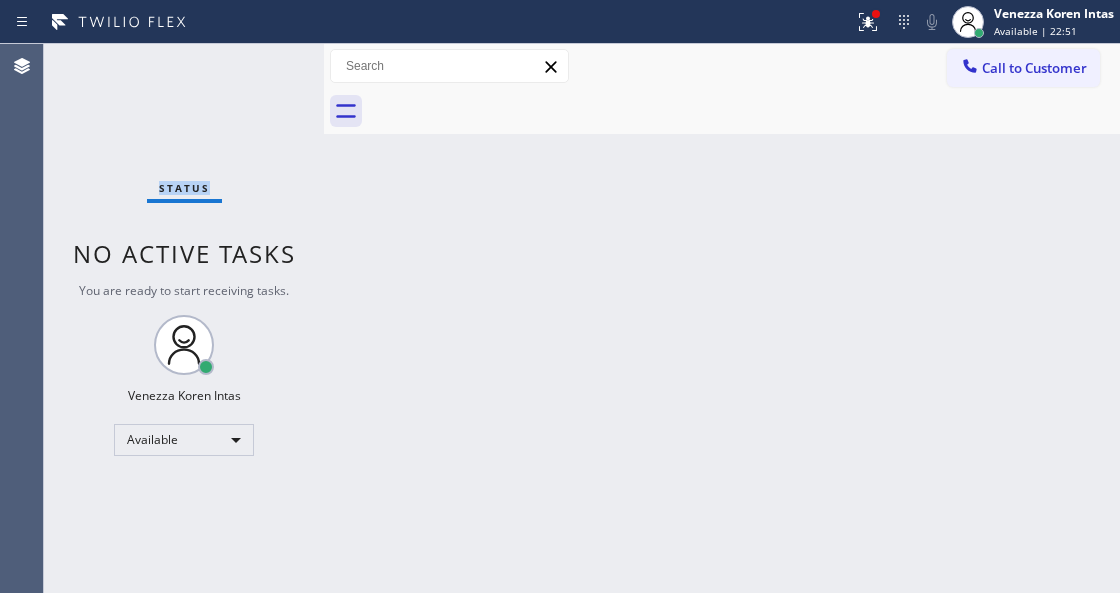 click on "Status   No active tasks     You are ready to start receiving tasks.   Venezza Koren Intas Available" at bounding box center (184, 318) 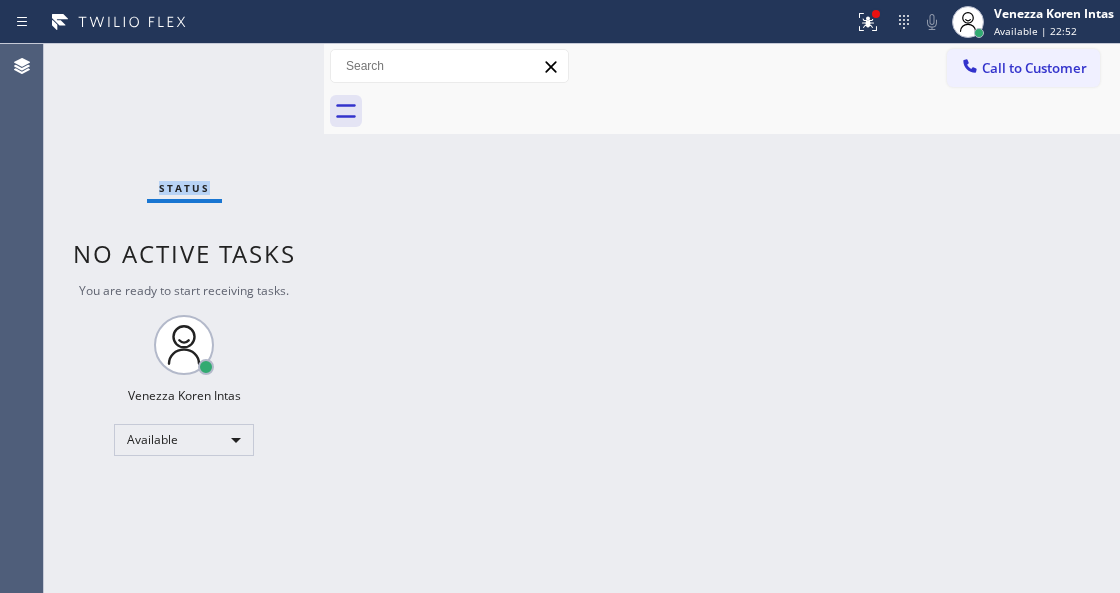 click on "Status   No active tasks     You are ready to start receiving tasks.   Venezza Koren Intas Available" at bounding box center (184, 318) 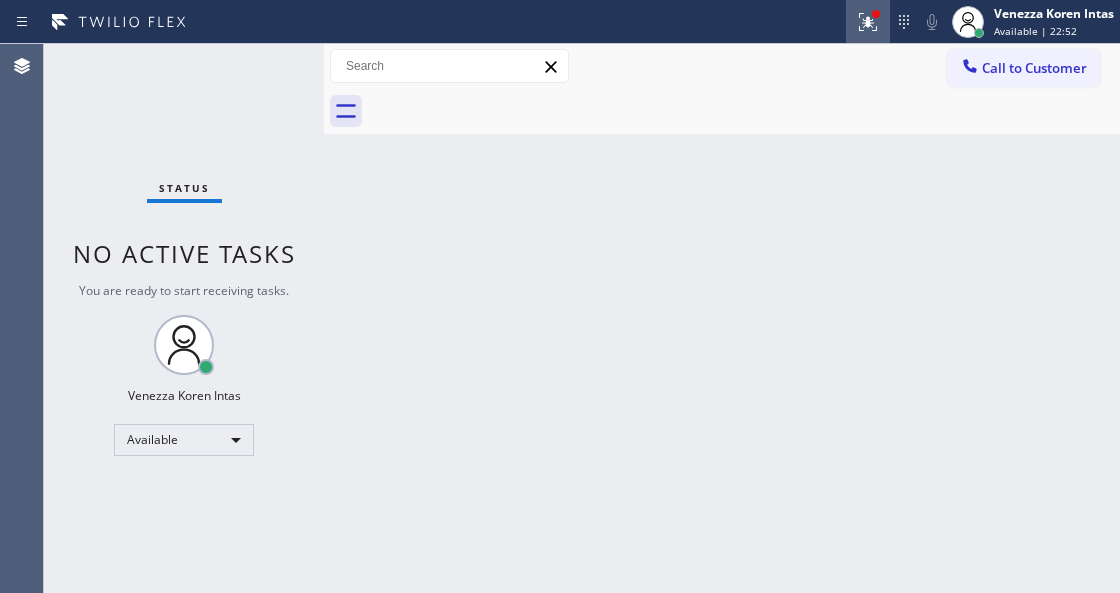 click at bounding box center (868, 22) 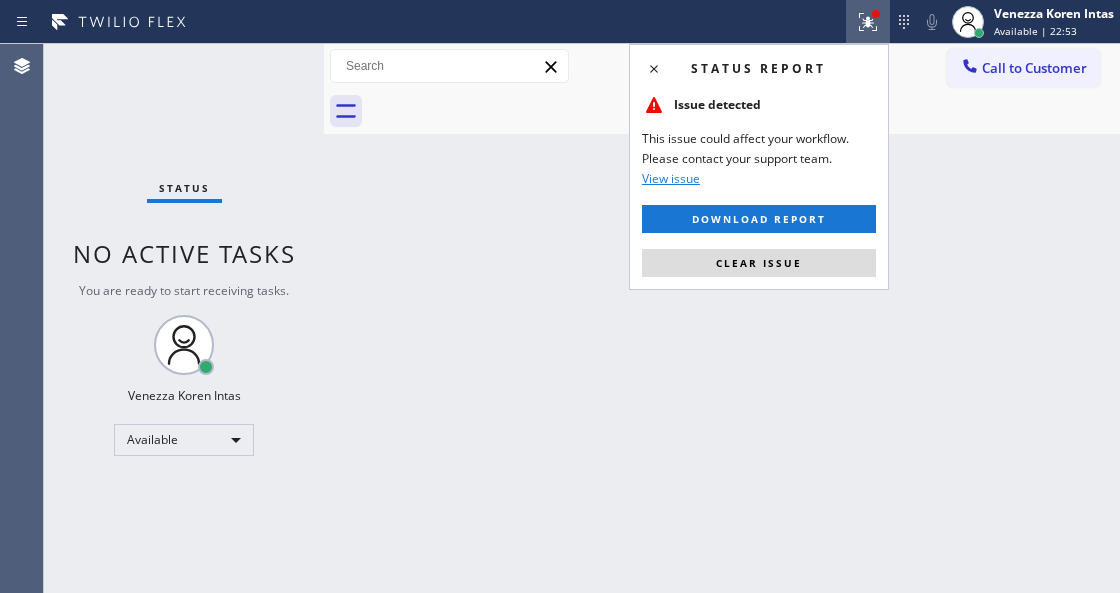 click on "Status report Issue detected This issue could affect your workflow. Please contact your support team. View issue Download report Clear issue" at bounding box center [759, 167] 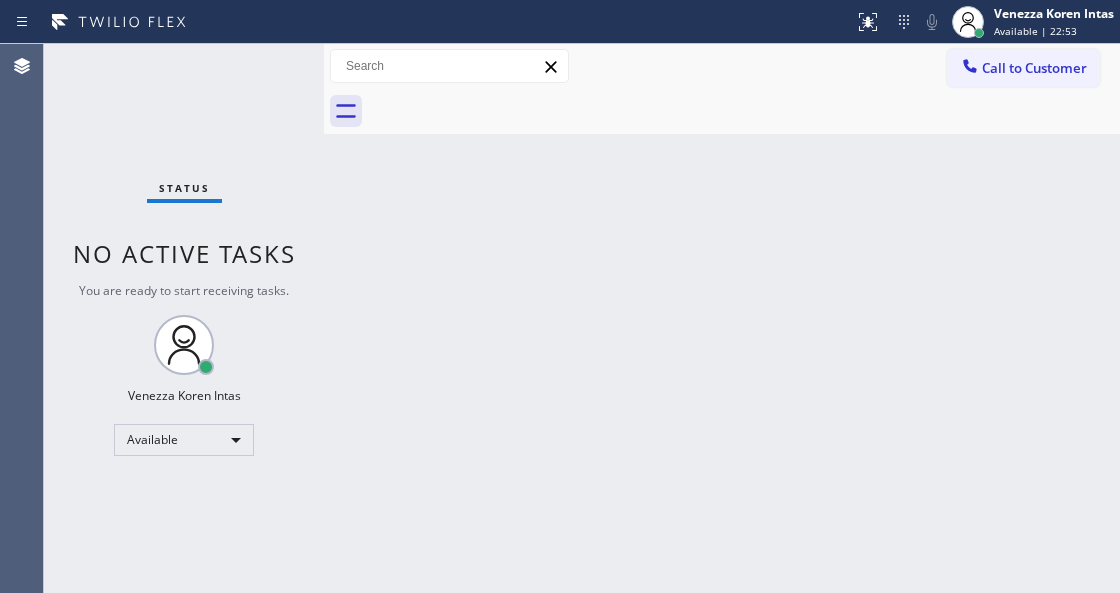 click on "Back to Dashboard Change Sender ID Customers Technicians Select a contact Outbound call Technician Search Technician Your caller id phone number Your caller id phone number Call Technician info Name   Phone none Address none Change Sender ID HVAC [PHONE_NUMBER] 5 Star Appliance [PHONE_NUMBER] Appliance Repair [PHONE_NUMBER] Plumbing [PHONE_NUMBER] Air Duct Cleaning [PHONE_NUMBER]  Electricians [PHONE_NUMBER] Cancel Change Check personal SMS Reset Change No tabs Call to Customer Outbound call Location Search location Your caller id phone number Customer number Call Outbound call Technician Search Technician Your caller id phone number Your caller id phone number Call" at bounding box center (722, 318) 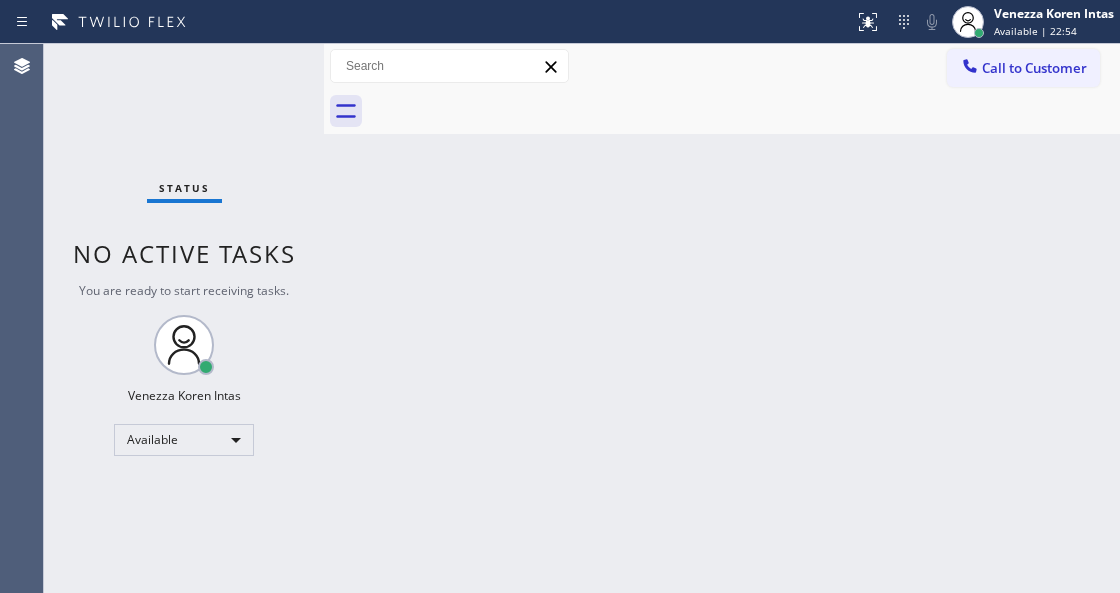 click on "Status   No active tasks     You are ready to start receiving tasks.   Venezza Koren Intas Available" at bounding box center (184, 318) 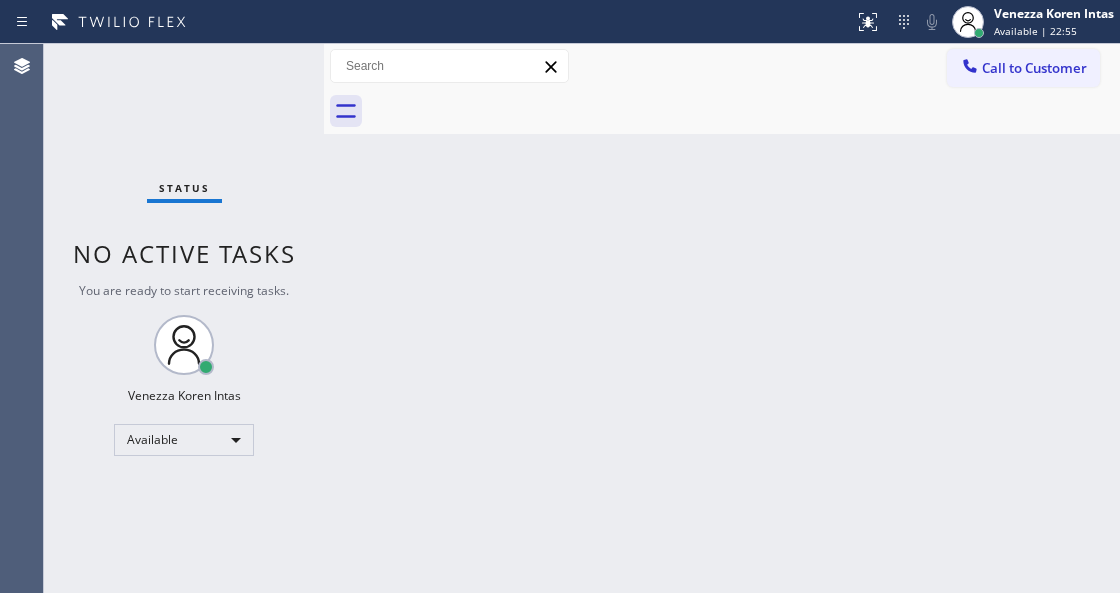 click on "Status   No active tasks     You are ready to start receiving tasks.   Venezza Koren Intas Available" at bounding box center [184, 318] 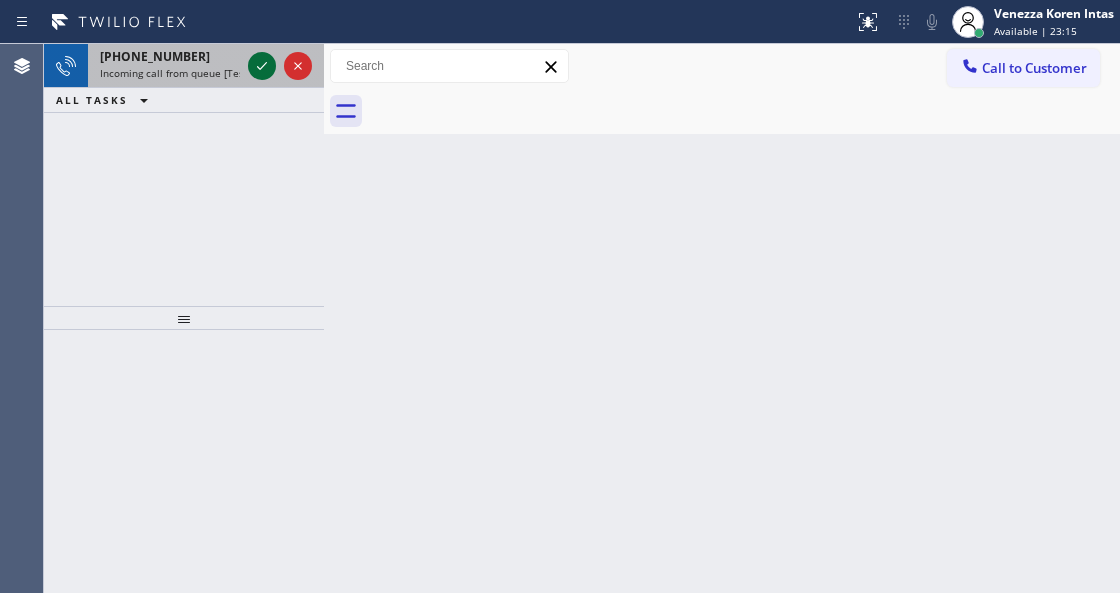 click 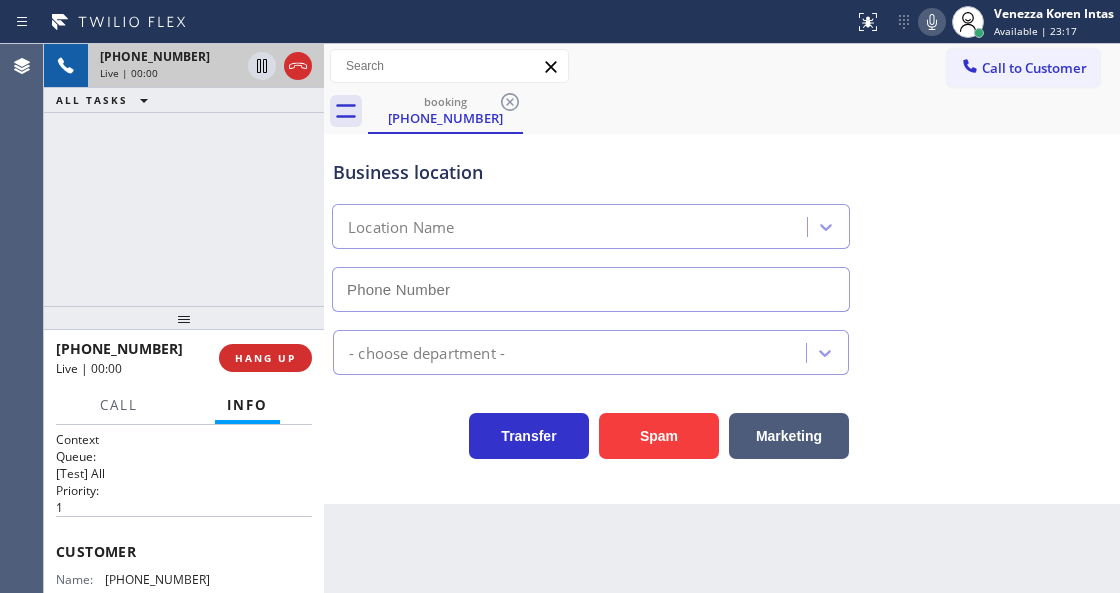 type on "[PHONE_NUMBER]" 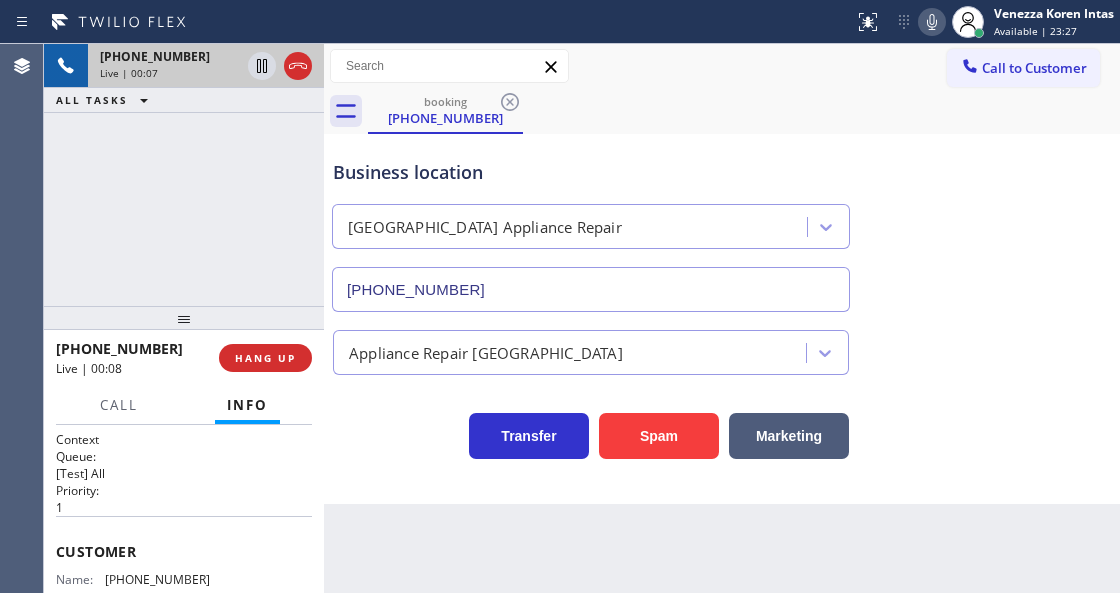 click on "[PHONE_NUMBER] Live | 00:07 ALL TASKS ALL TASKS ACTIVE TASKS TASKS IN WRAP UP" at bounding box center [184, 175] 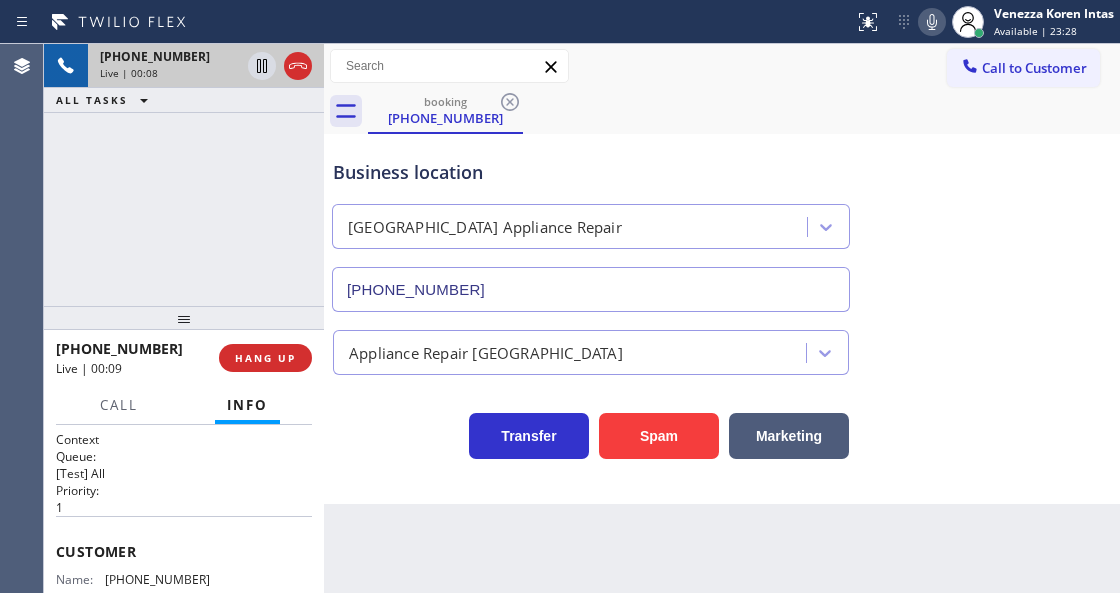click on "Business location [GEOGRAPHIC_DATA] Appliance Repair [PHONE_NUMBER]" at bounding box center (722, 221) 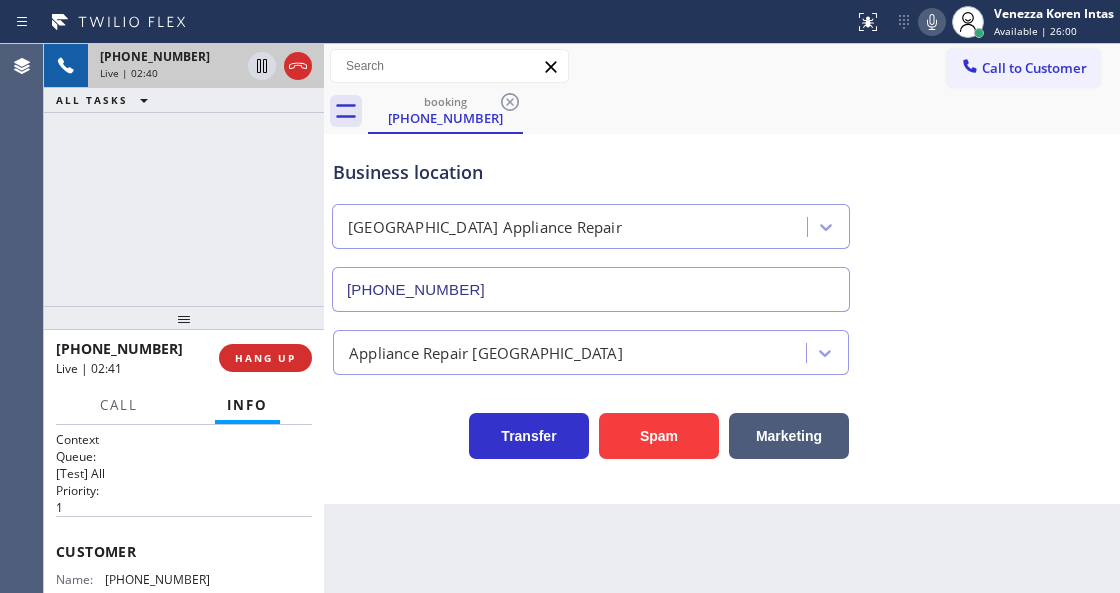 click on "booking [PHONE_NUMBER]" at bounding box center [744, 111] 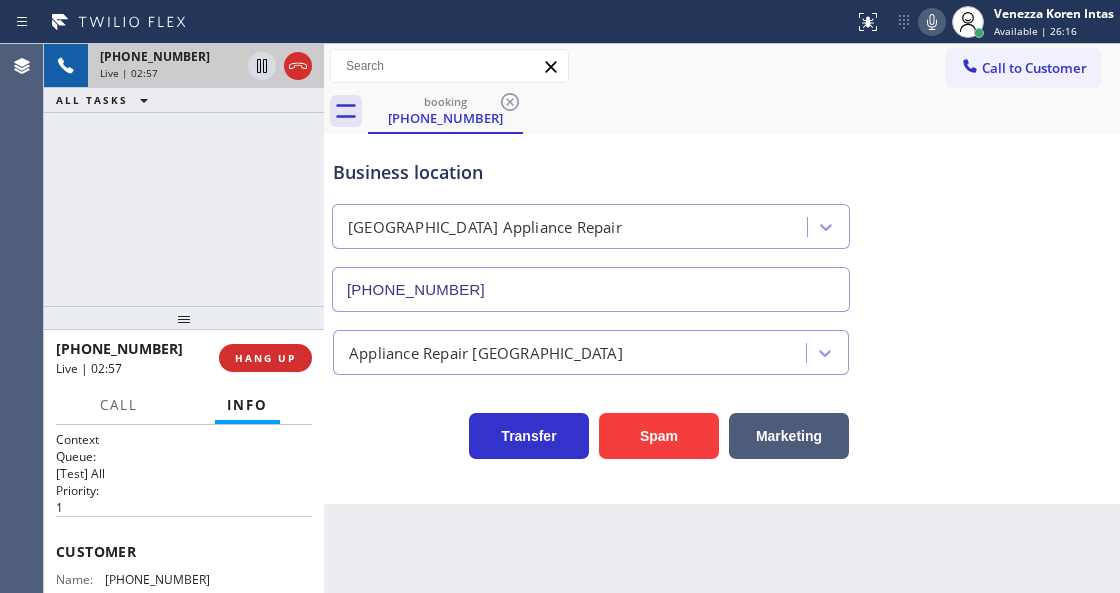 click 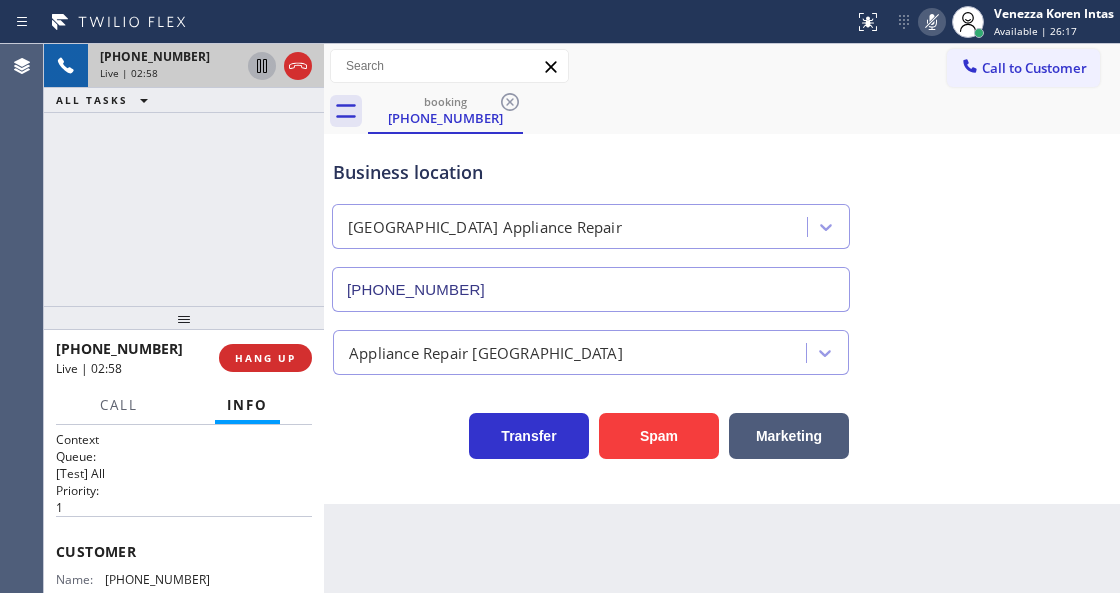 click 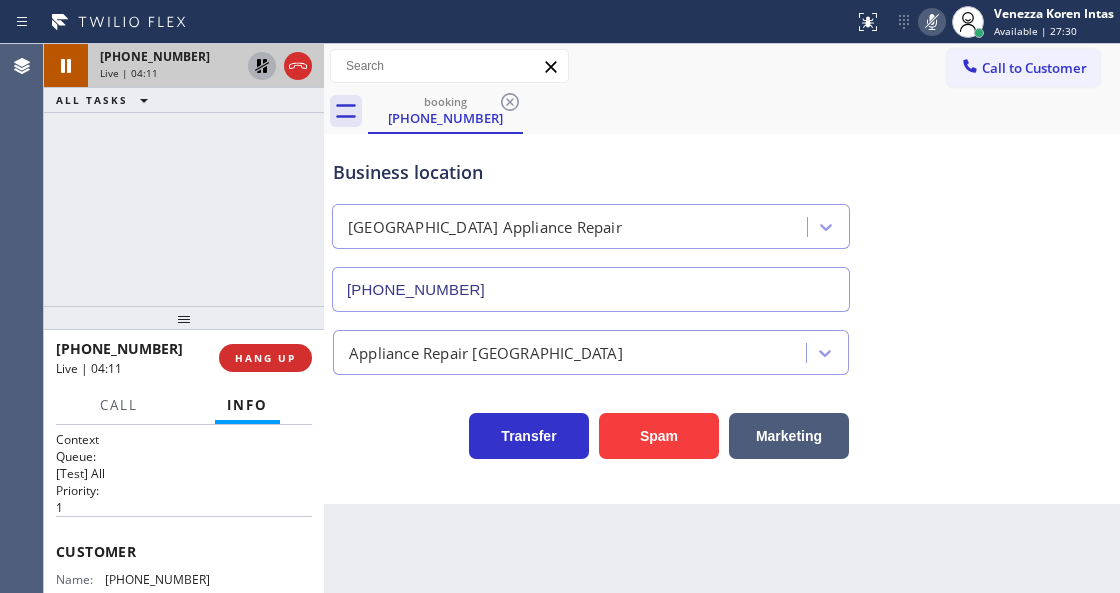 click on "Call to Customer Outbound call Location Search location Your caller id phone number Customer number Call Outbound call Technician Search Technician Your caller id phone number Your caller id phone number Call" at bounding box center (722, 66) 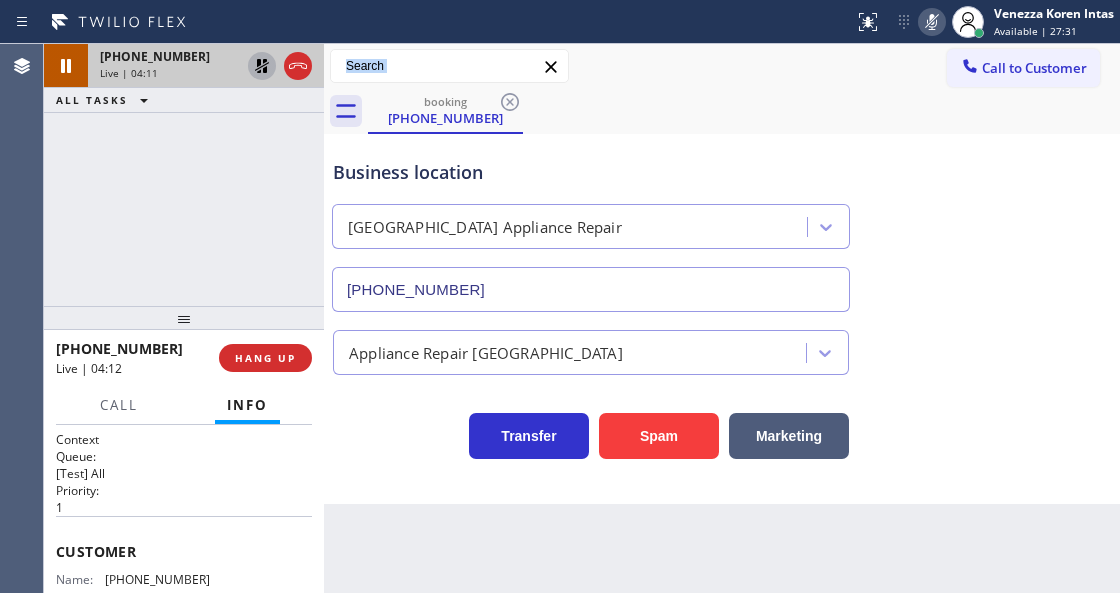click on "Call to Customer Outbound call Location Search location Your caller id phone number Customer number Call Outbound call Technician Search Technician Your caller id phone number Your caller id phone number Call" at bounding box center [722, 66] 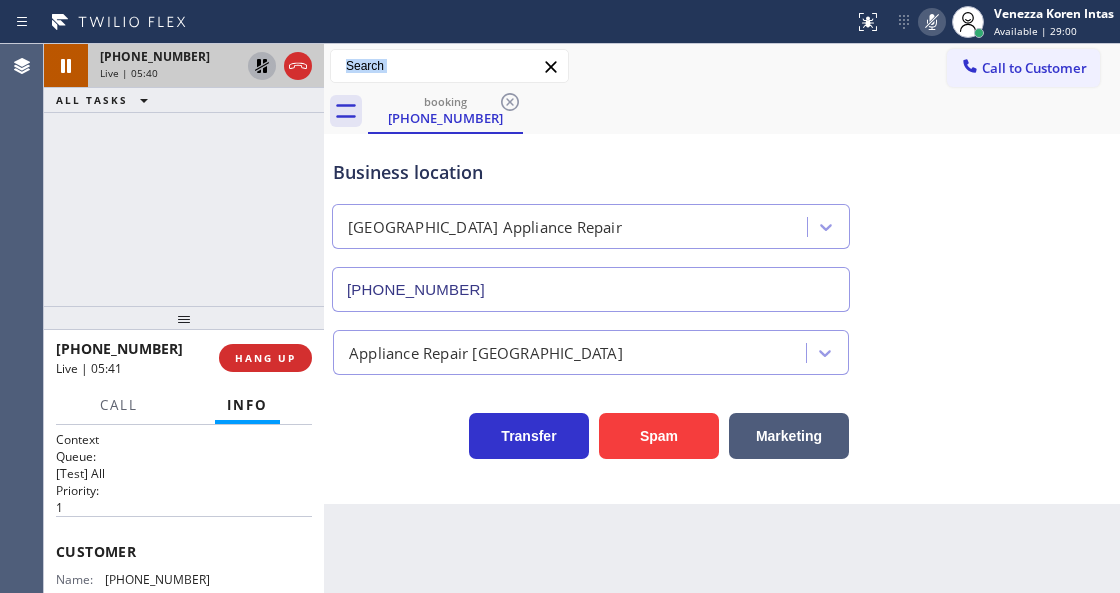 click 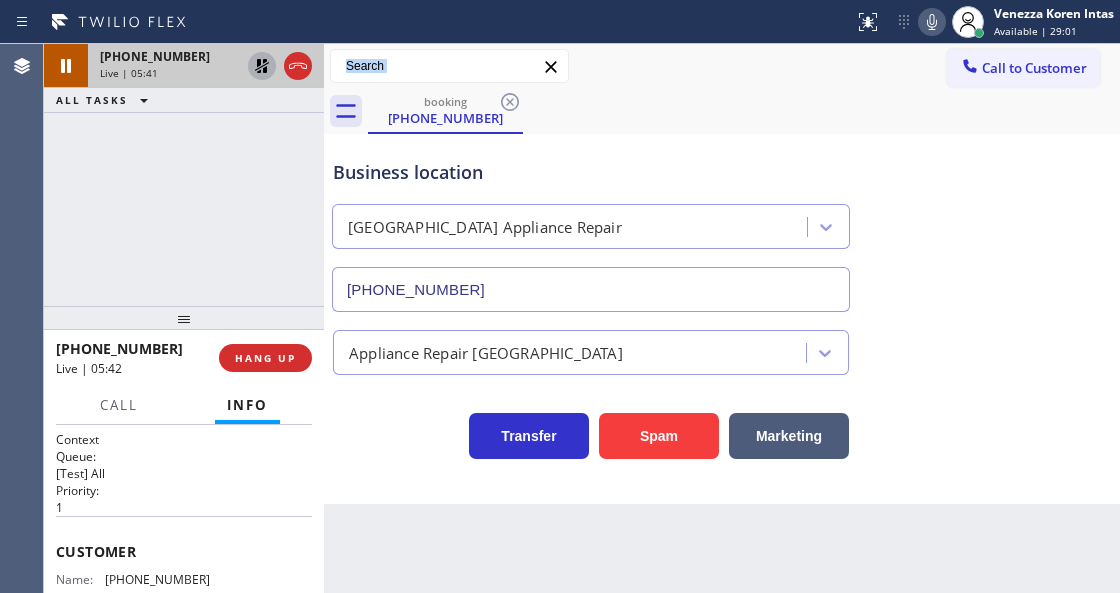 click 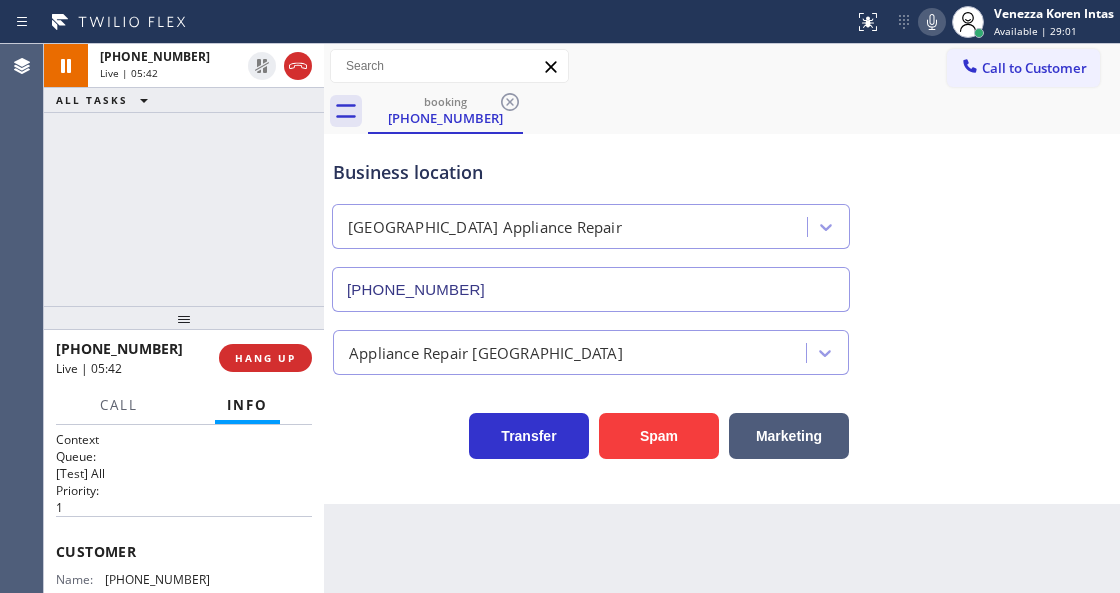 click on "Business location [GEOGRAPHIC_DATA] Appliance Repair [PHONE_NUMBER]" at bounding box center (722, 221) 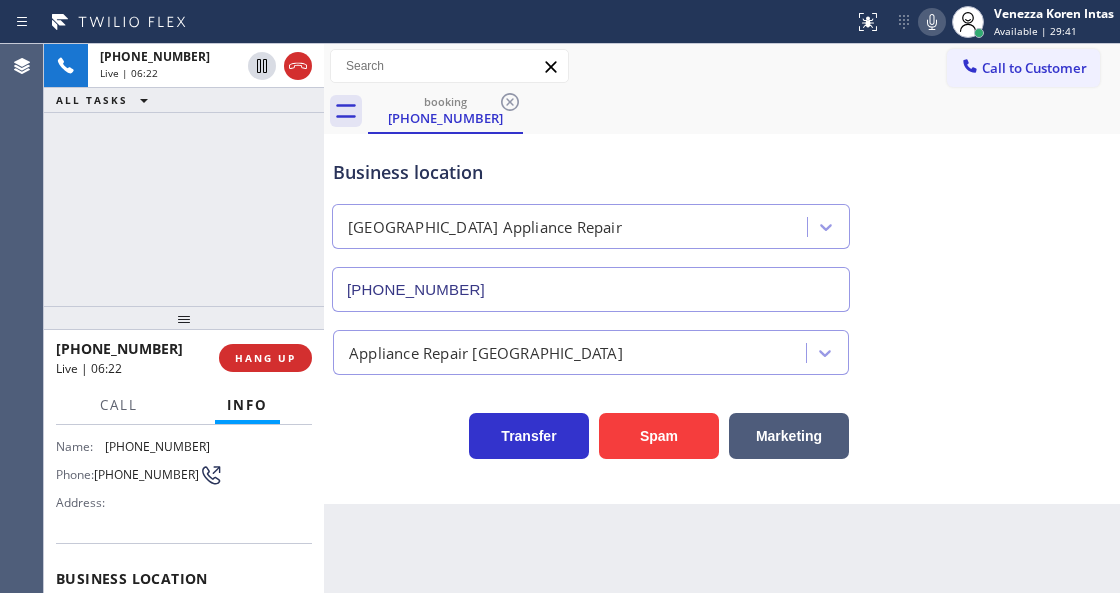 scroll, scrollTop: 266, scrollLeft: 0, axis: vertical 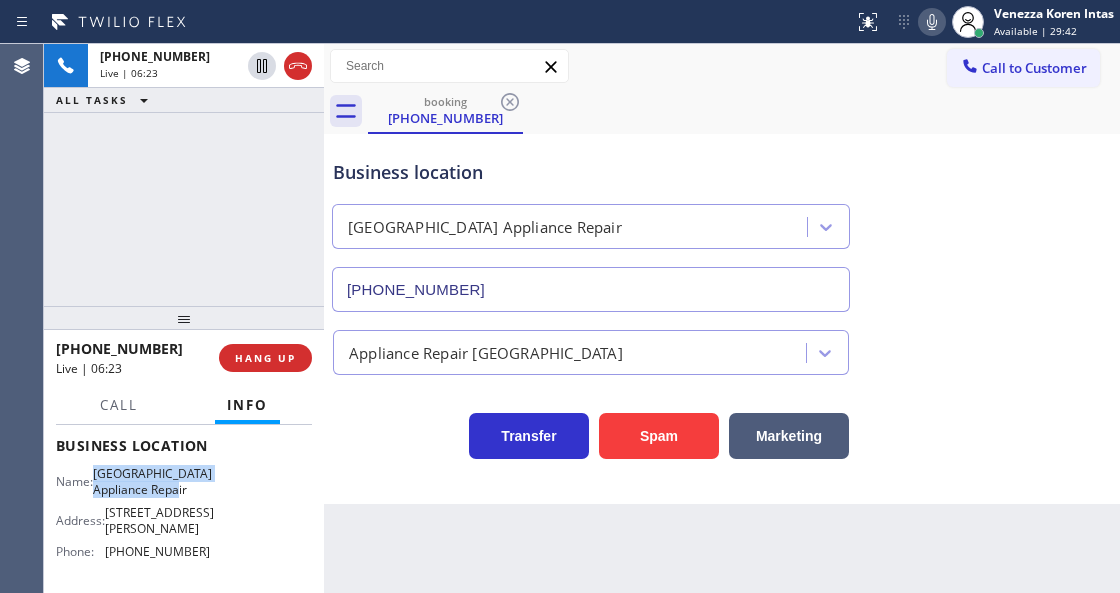drag, startPoint x: 102, startPoint y: 469, endPoint x: 222, endPoint y: 487, distance: 121.34249 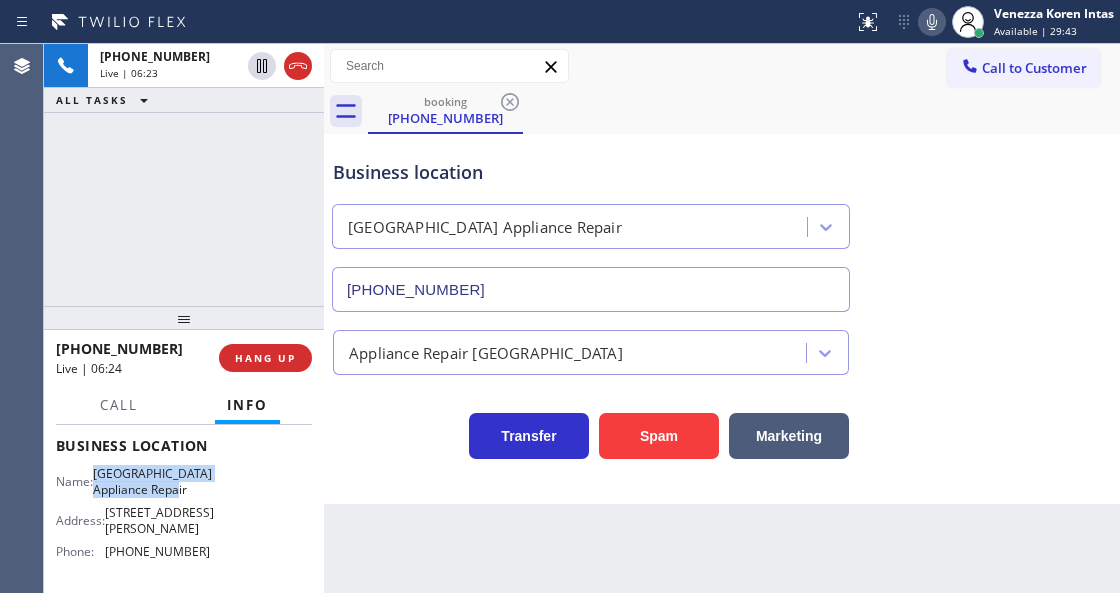 copy on "[GEOGRAPHIC_DATA] Appliance Repair" 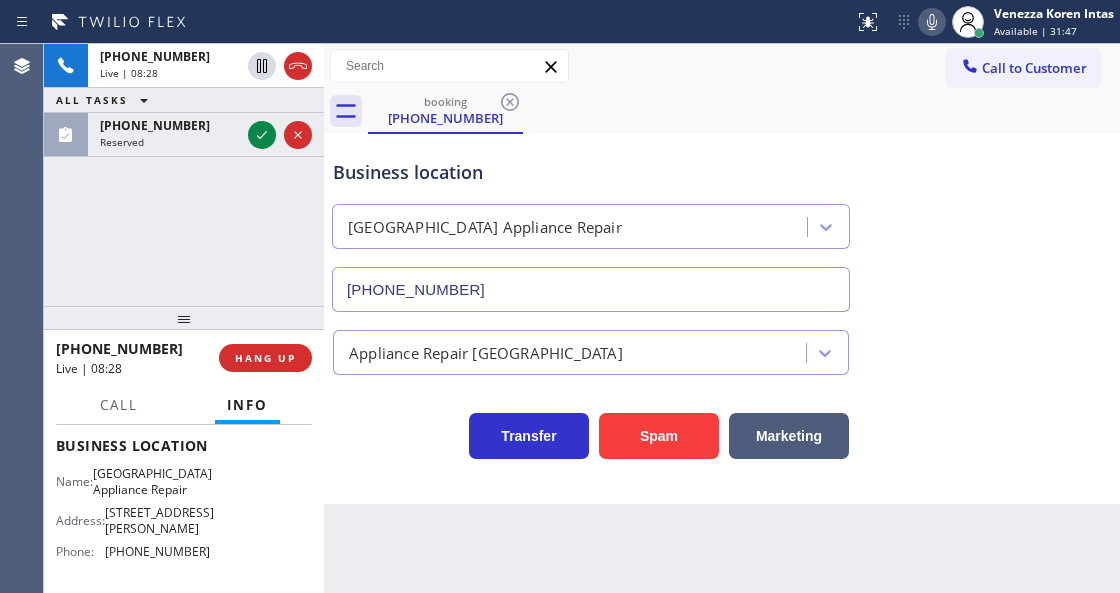 click on "Call to Customer Outbound call Location Search location Your caller id phone number Customer number Call Outbound call Technician Search Technician Your caller id phone number Your caller id phone number Call" at bounding box center (722, 66) 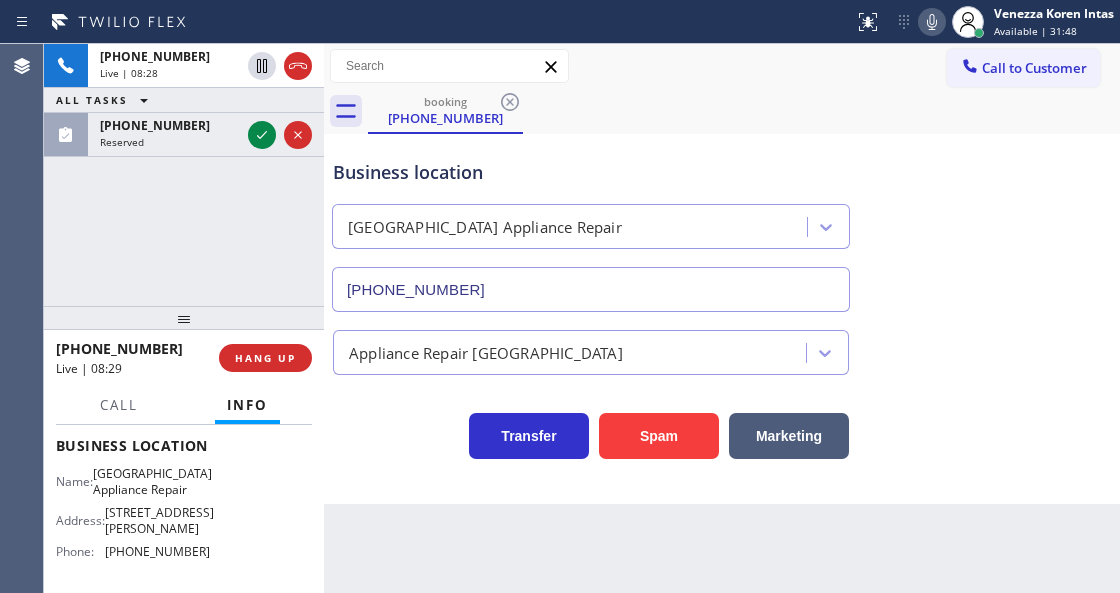 click 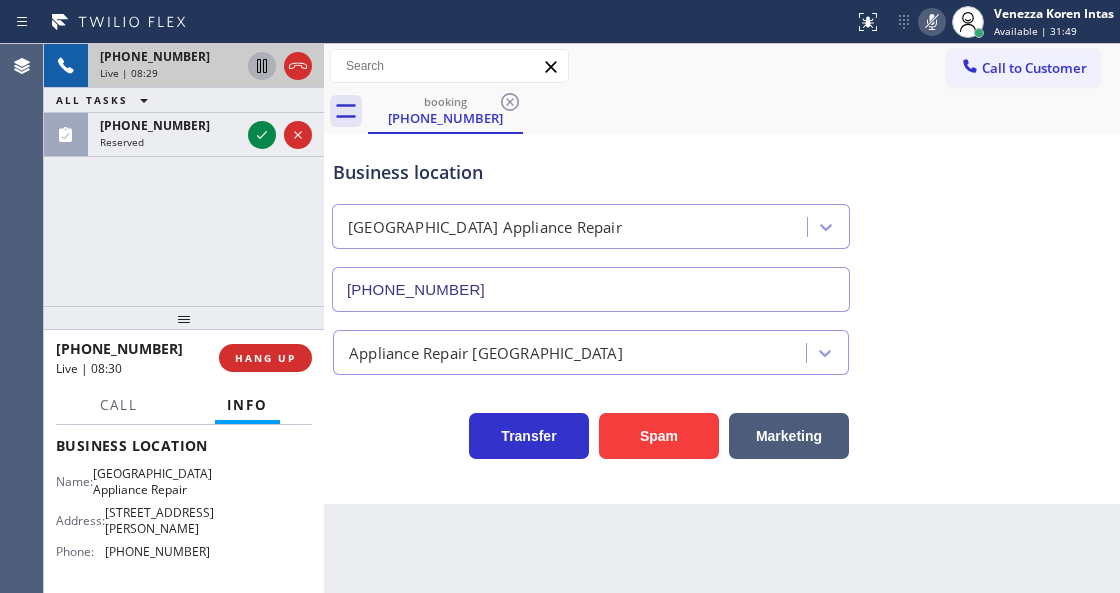 click 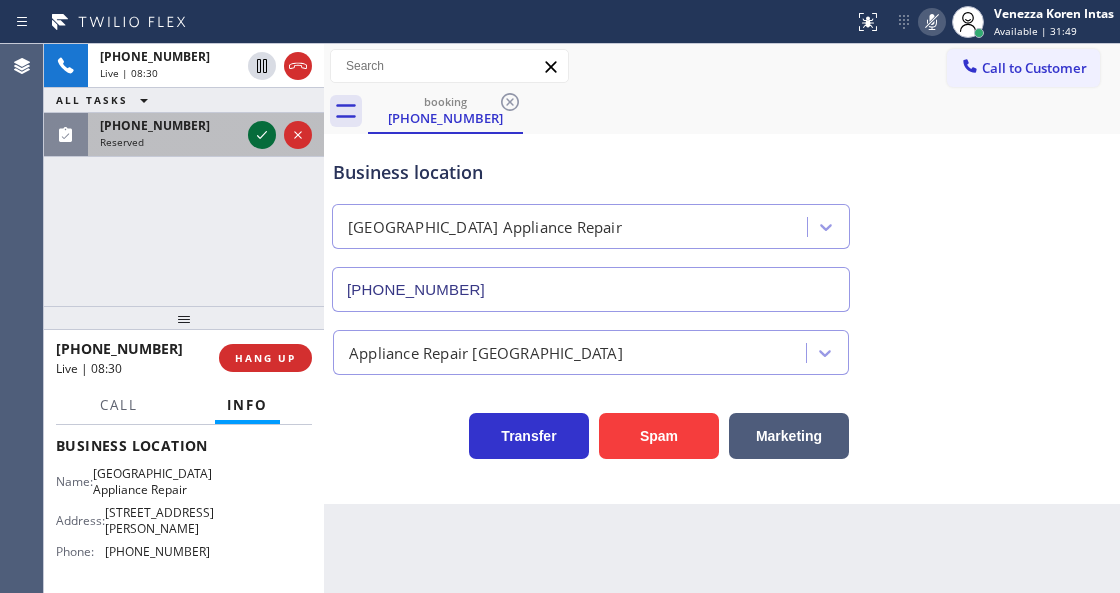 click 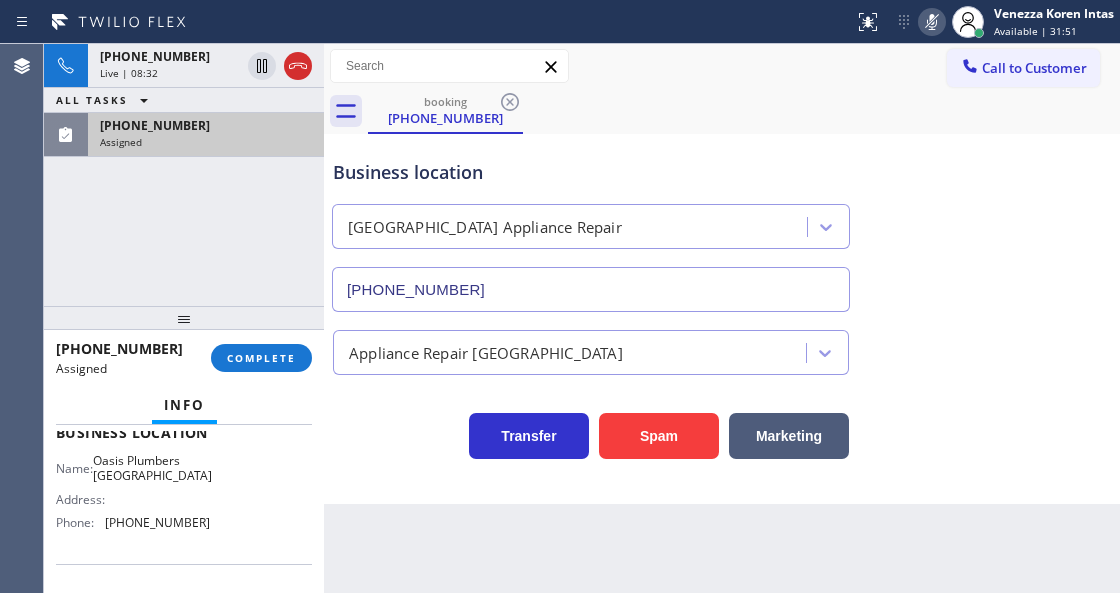 scroll, scrollTop: 313, scrollLeft: 0, axis: vertical 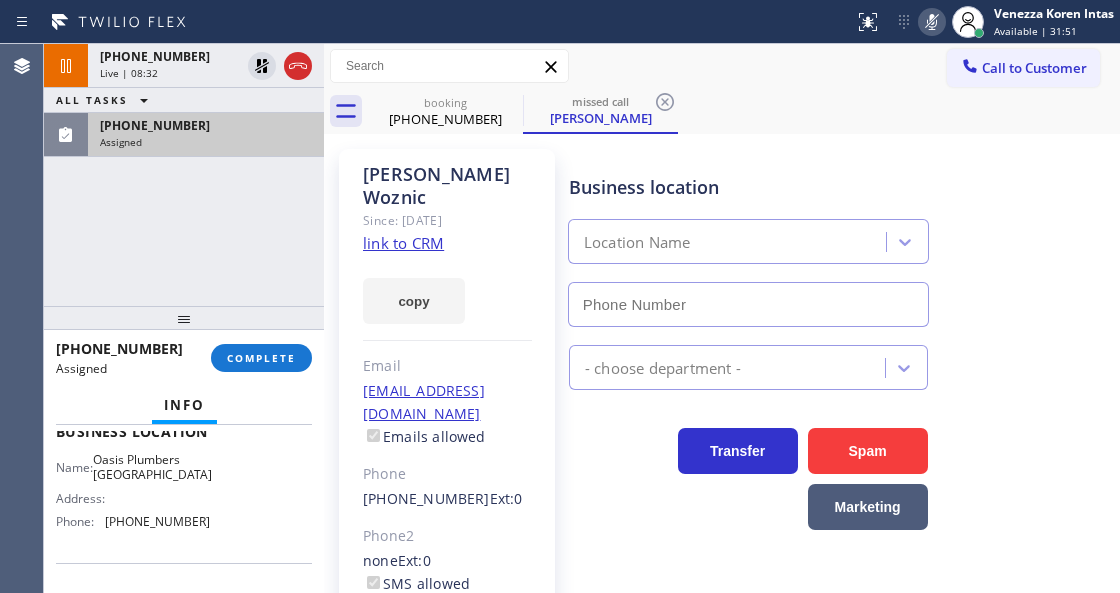 type on "[PHONE_NUMBER]" 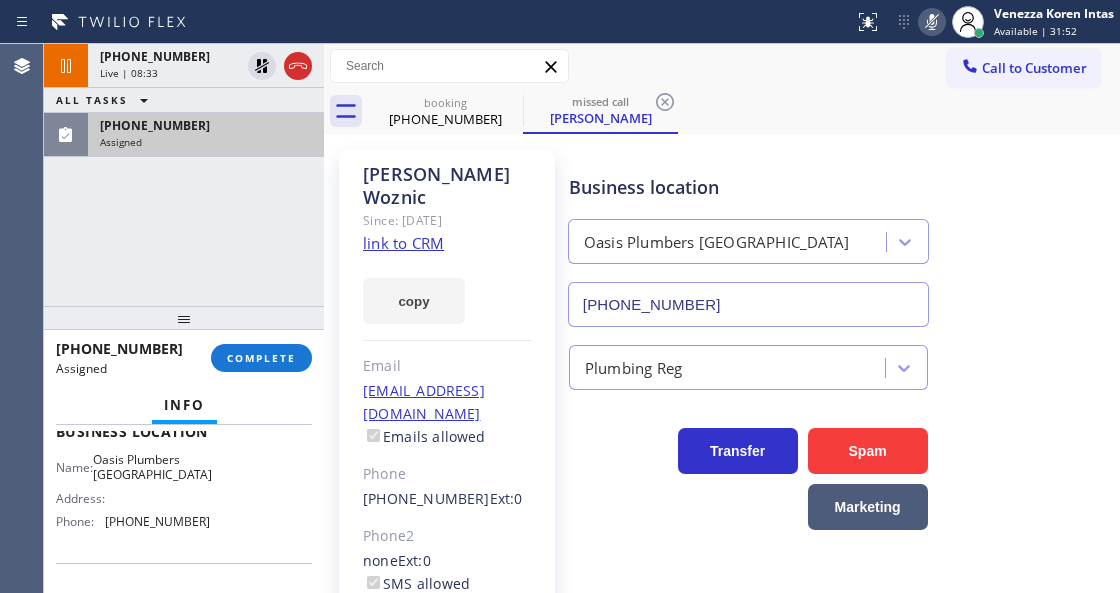 click on "[PHONE_NUMBER] Assigned" at bounding box center [202, 135] 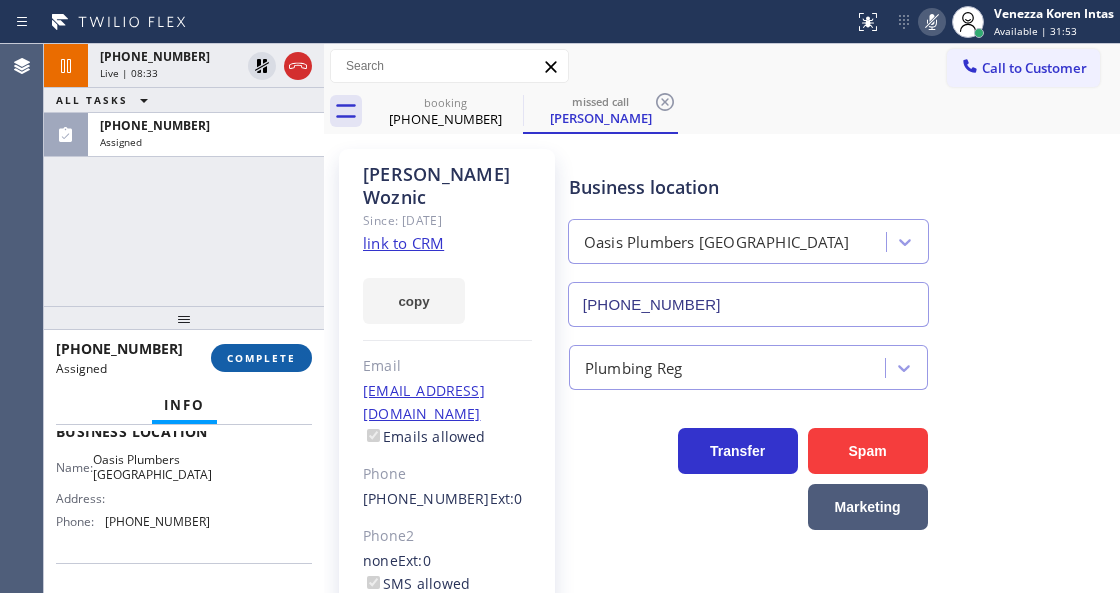 click on "COMPLETE" at bounding box center [261, 358] 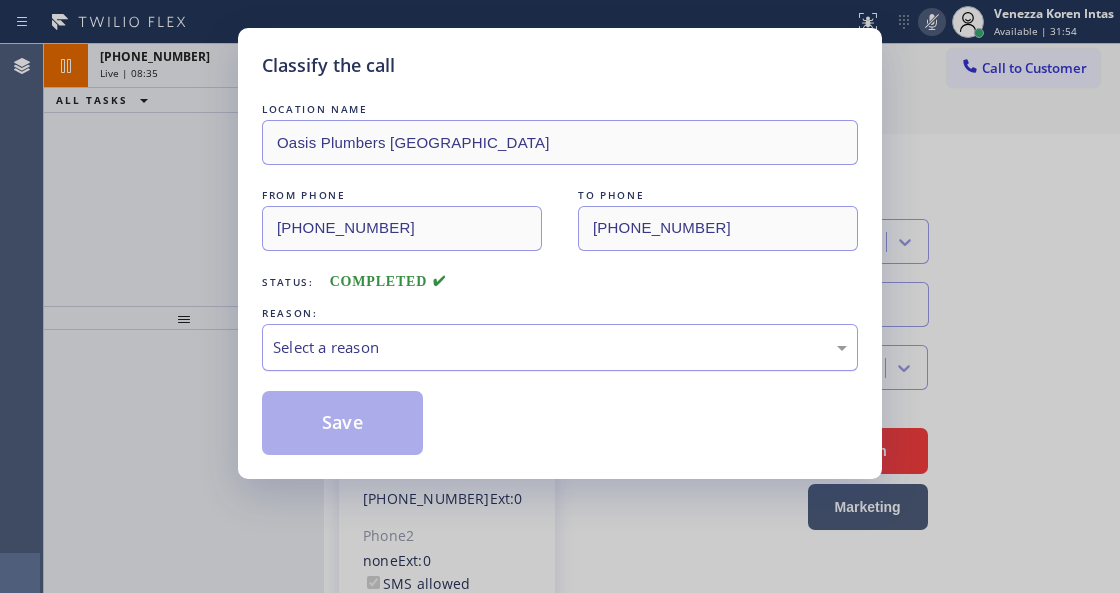 click on "Select a reason" at bounding box center (560, 347) 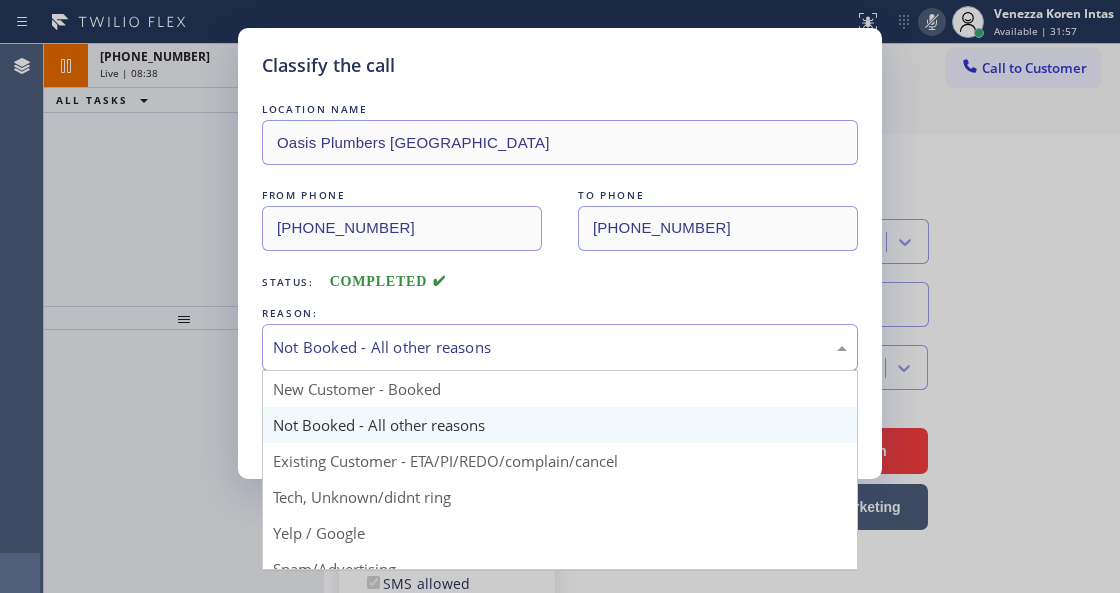 click on "Not Booked - All other reasons" at bounding box center [560, 347] 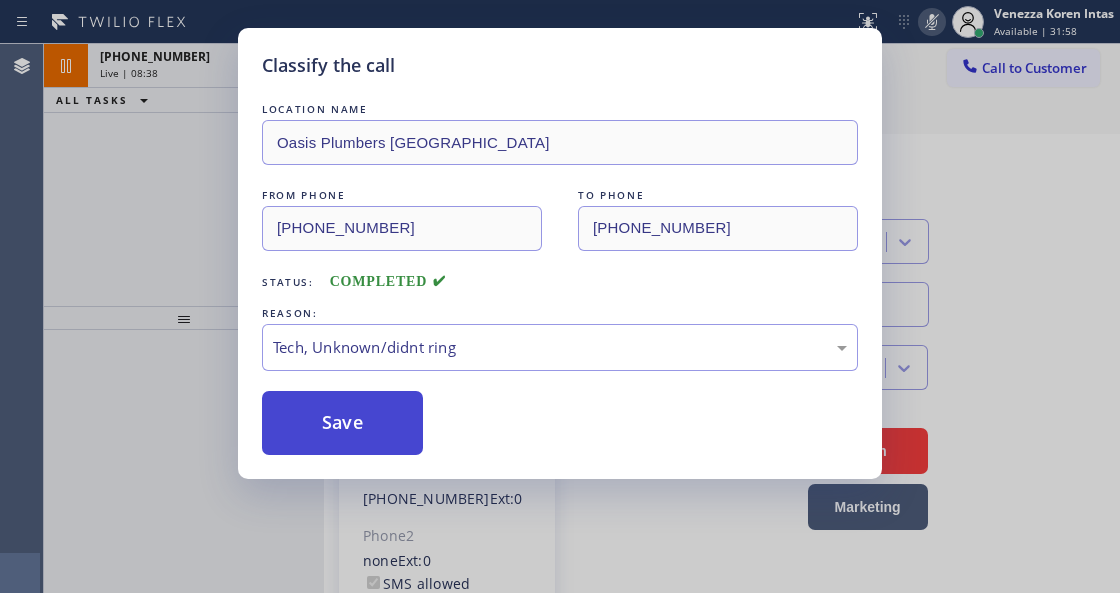 click on "Save" at bounding box center (342, 423) 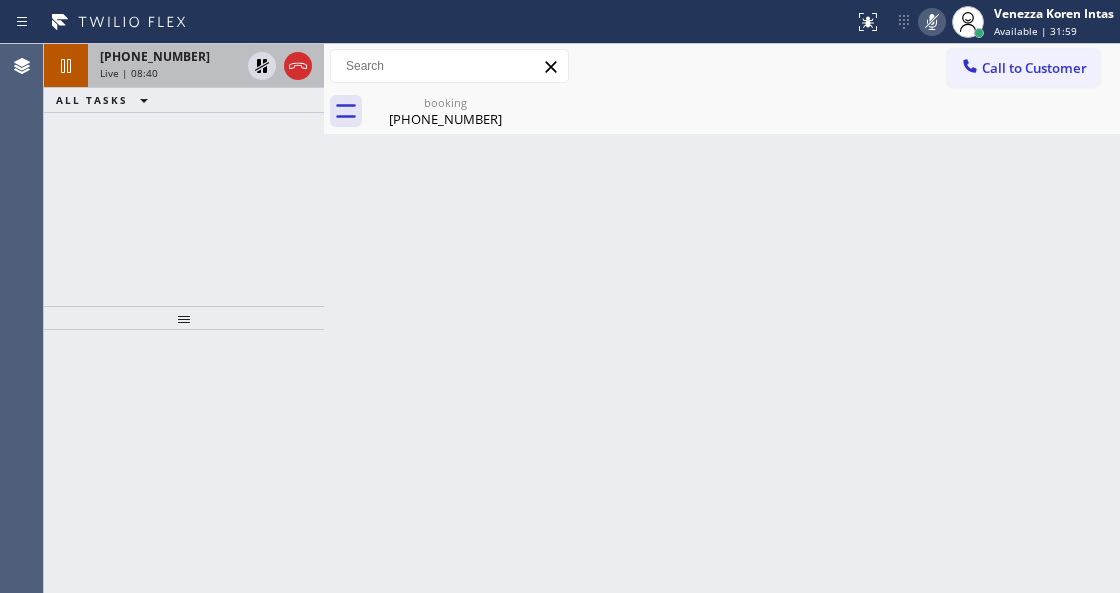click on "Live | 08:40" at bounding box center (170, 73) 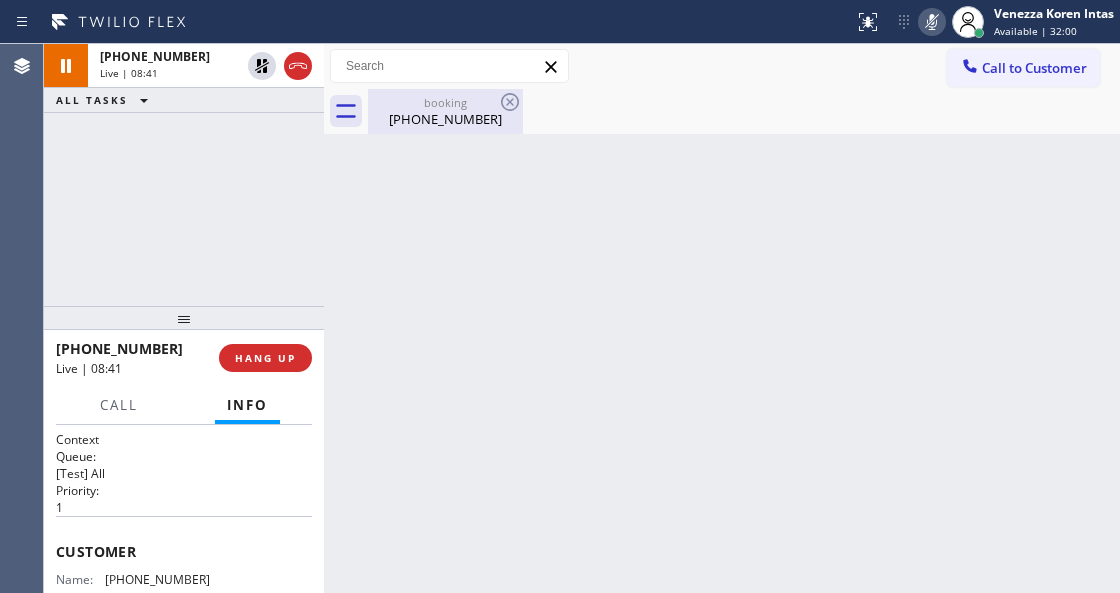 click on "[PHONE_NUMBER]" at bounding box center (445, 119) 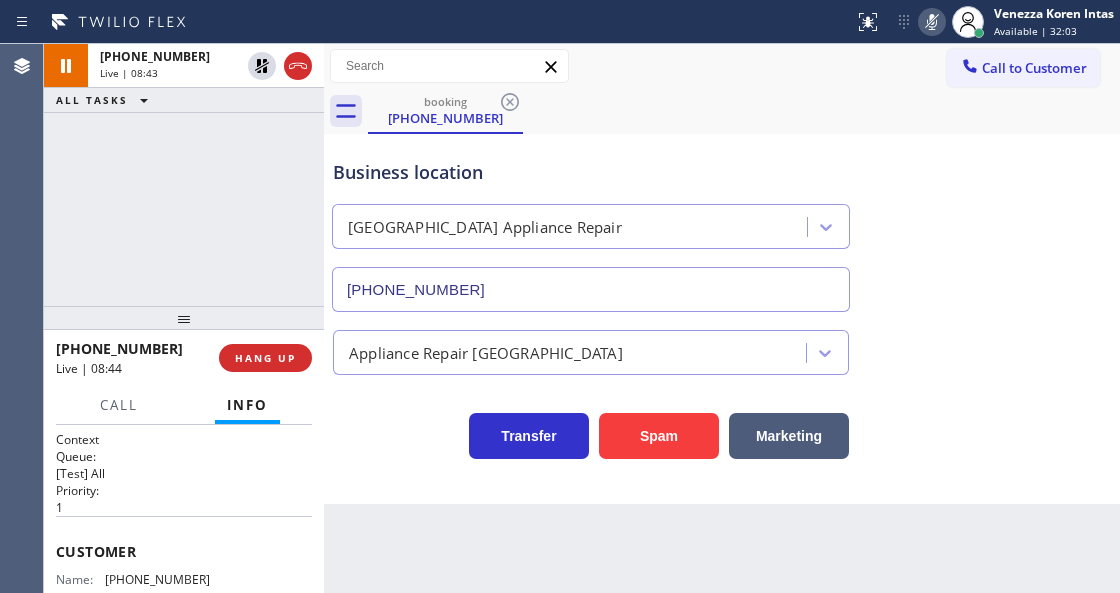 click on "Business location [GEOGRAPHIC_DATA] Appliance Repair [PHONE_NUMBER] Appliance Repair High End Transfer Spam Marketing" at bounding box center (722, 319) 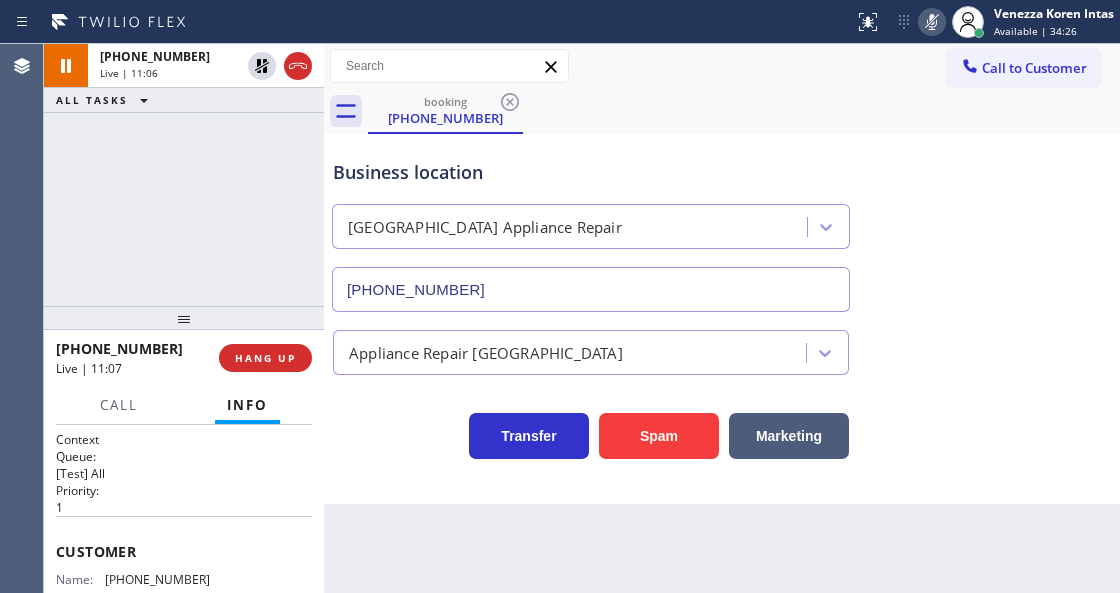 click at bounding box center (427, 22) 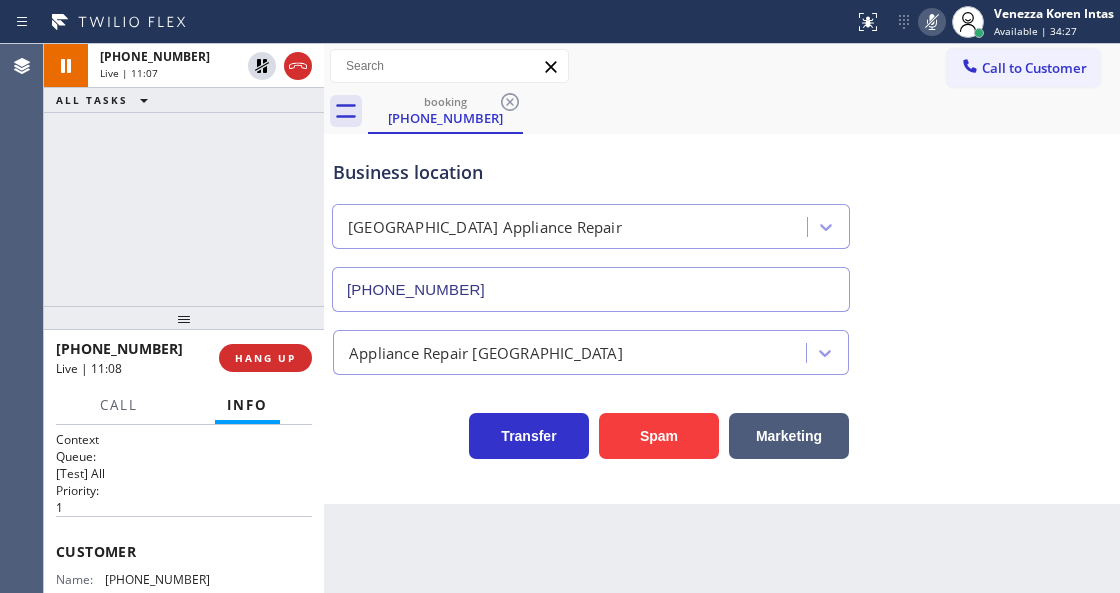 click on "Call to Customer Outbound call Location Search location Your caller id phone number Customer number Call Outbound call Technician Search Technician Your caller id phone number Your caller id phone number Call" at bounding box center (722, 66) 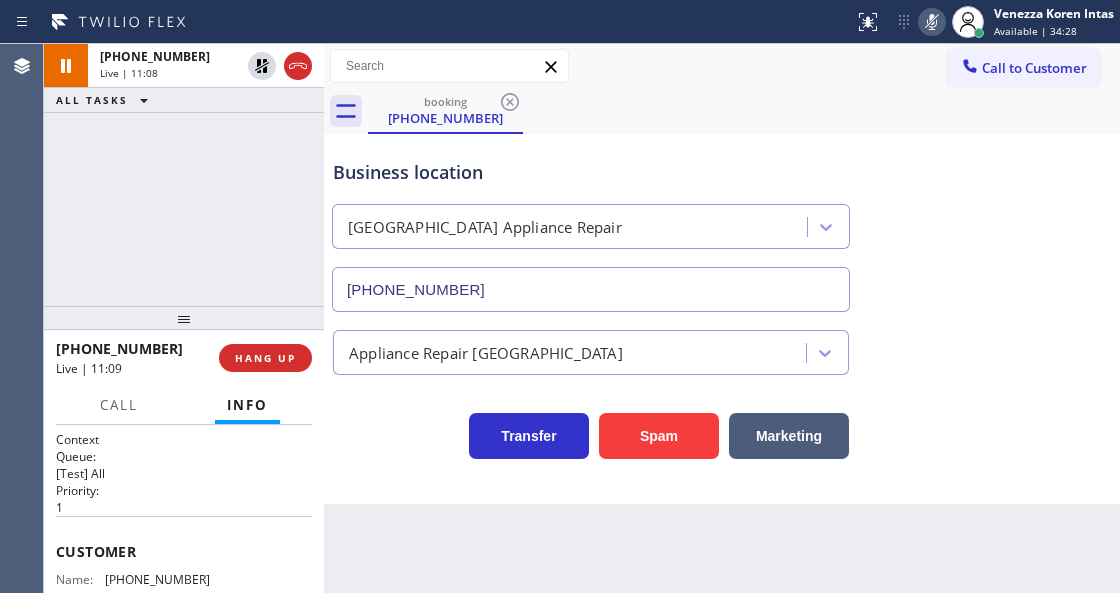 click on "Business location [GEOGRAPHIC_DATA] Appliance Repair [PHONE_NUMBER]" at bounding box center (722, 221) 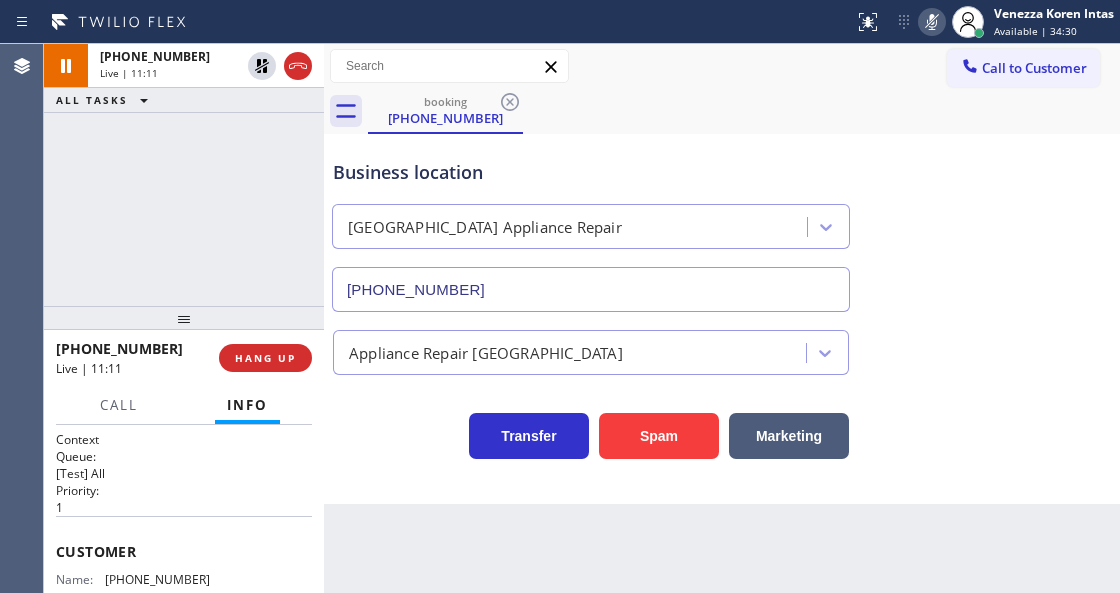 click on "Call to Customer Outbound call Location Search location Your caller id phone number Customer number Call Outbound call Technician Search Technician Your caller id phone number Your caller id phone number Call" at bounding box center (722, 66) 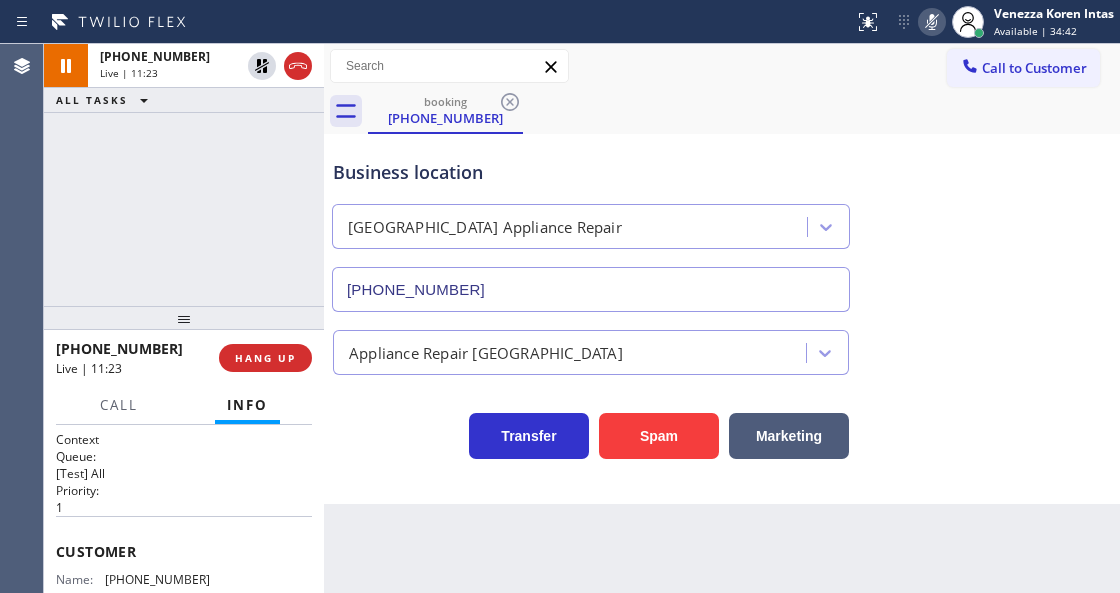click 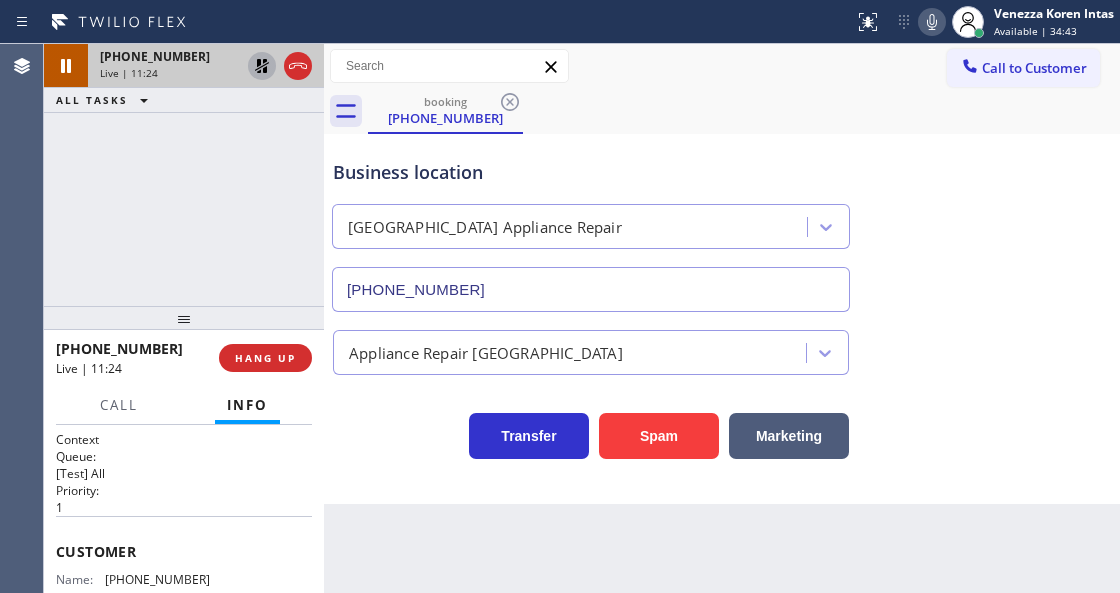 click 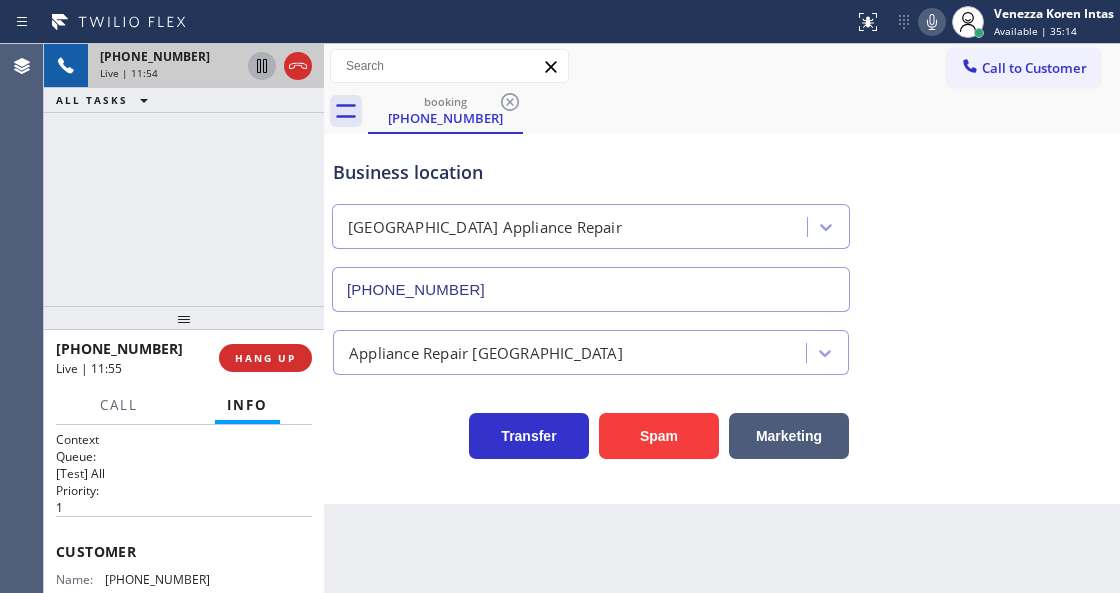 click at bounding box center [932, 22] 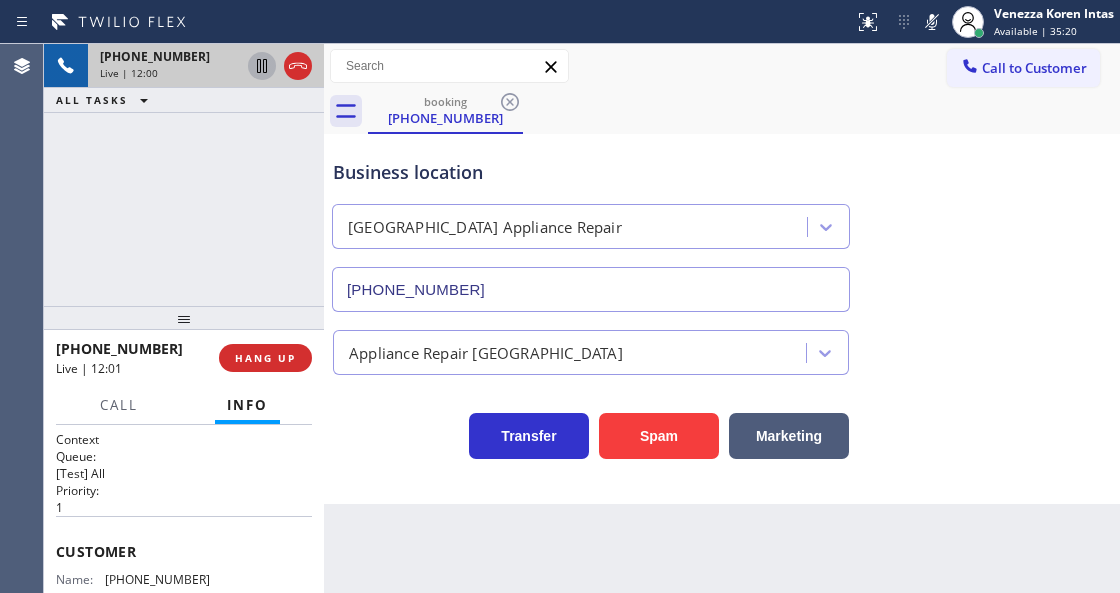 drag, startPoint x: 927, startPoint y: 32, endPoint x: 923, endPoint y: 42, distance: 10.770329 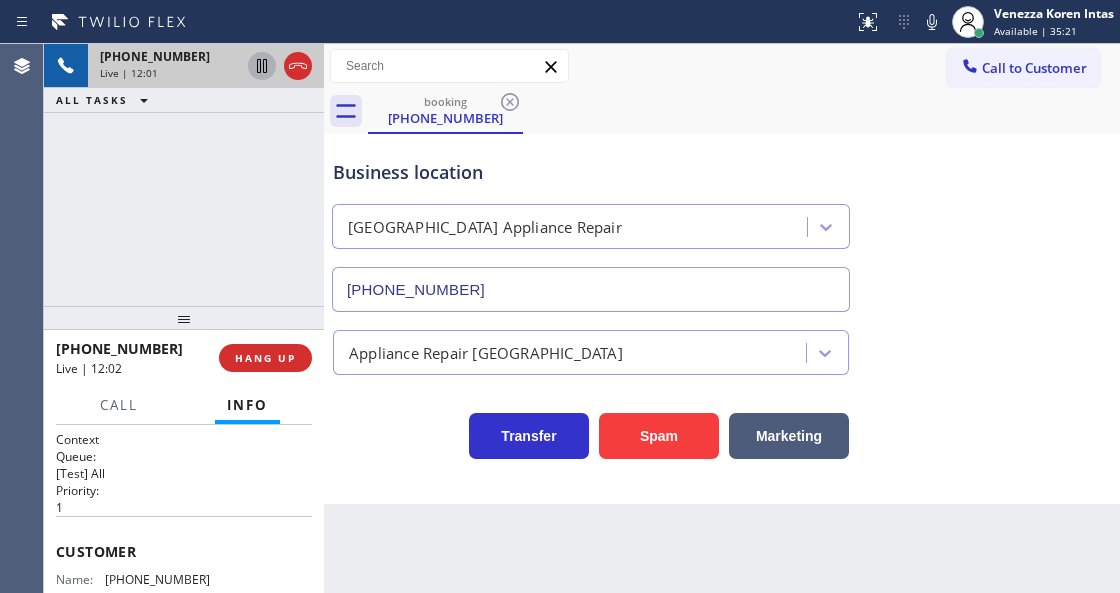 click on "Appliance Repair [GEOGRAPHIC_DATA]" at bounding box center [722, 348] 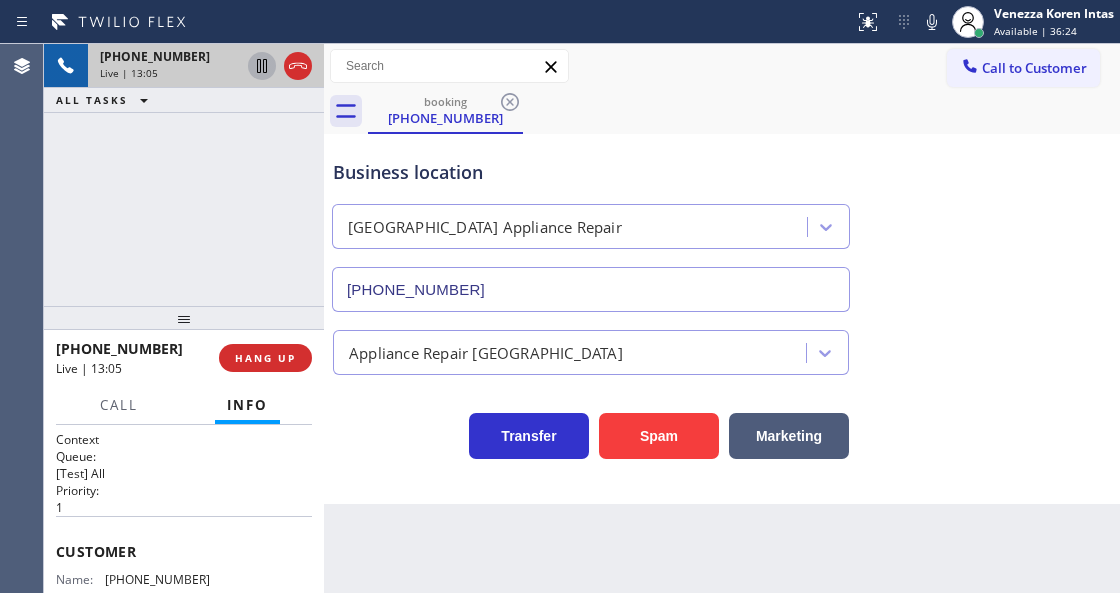 click on "Back to Dashboard Change Sender ID Customers Technicians Select a contact Outbound call Technician Search Technician Your caller id phone number Your caller id phone number Call Technician info Name   Phone none Address none Change Sender ID HVAC [PHONE_NUMBER] 5 Star Appliance [PHONE_NUMBER] Appliance Repair [PHONE_NUMBER] Plumbing [PHONE_NUMBER] Air Duct Cleaning [PHONE_NUMBER]  Electricians [PHONE_NUMBER] Cancel Change Check personal SMS Reset Change booking [PHONE_NUMBER] Call to Customer Outbound call Location Search location Your caller id phone number Customer number Call Outbound call Technician Search Technician Your caller id phone number Your caller id phone number Call booking [PHONE_NUMBER] Business location [GEOGRAPHIC_DATA] Appliance Repair [PHONE_NUMBER] Appliance Repair High End Transfer Spam Marketing" at bounding box center (722, 318) 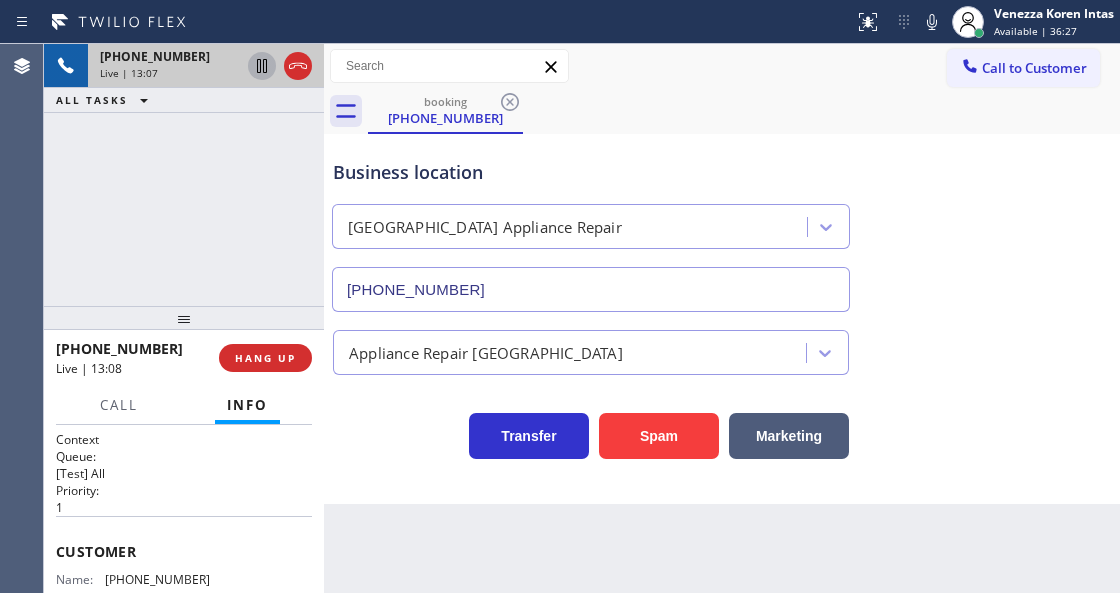 click on "Call to Customer Outbound call Location Search location Your caller id phone number Customer number Call Outbound call Technician Search Technician Your caller id phone number Your caller id phone number Call" at bounding box center (722, 66) 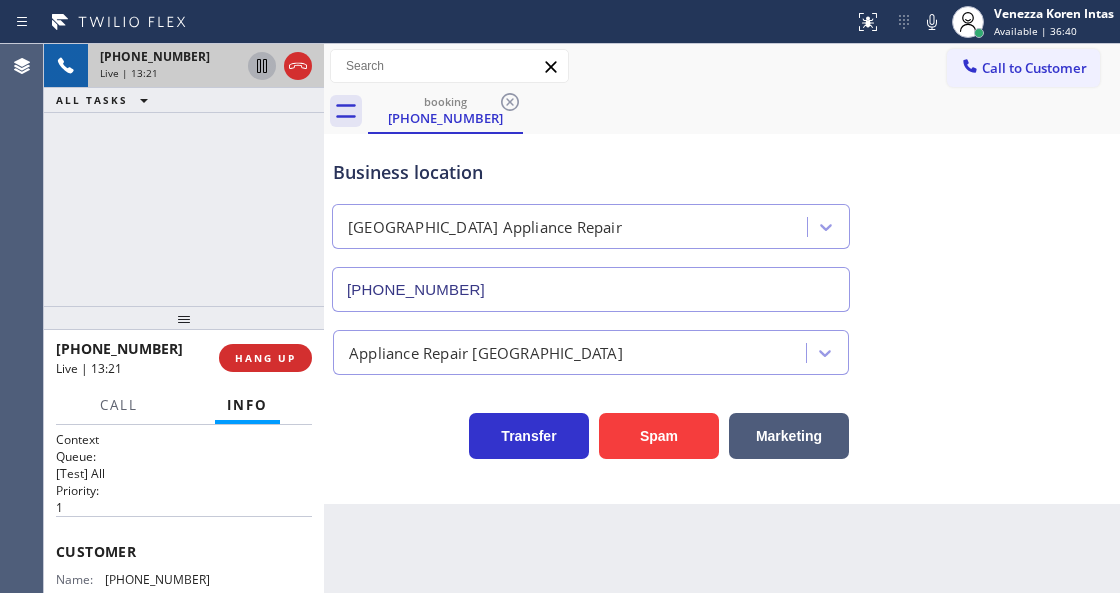 scroll, scrollTop: 66, scrollLeft: 0, axis: vertical 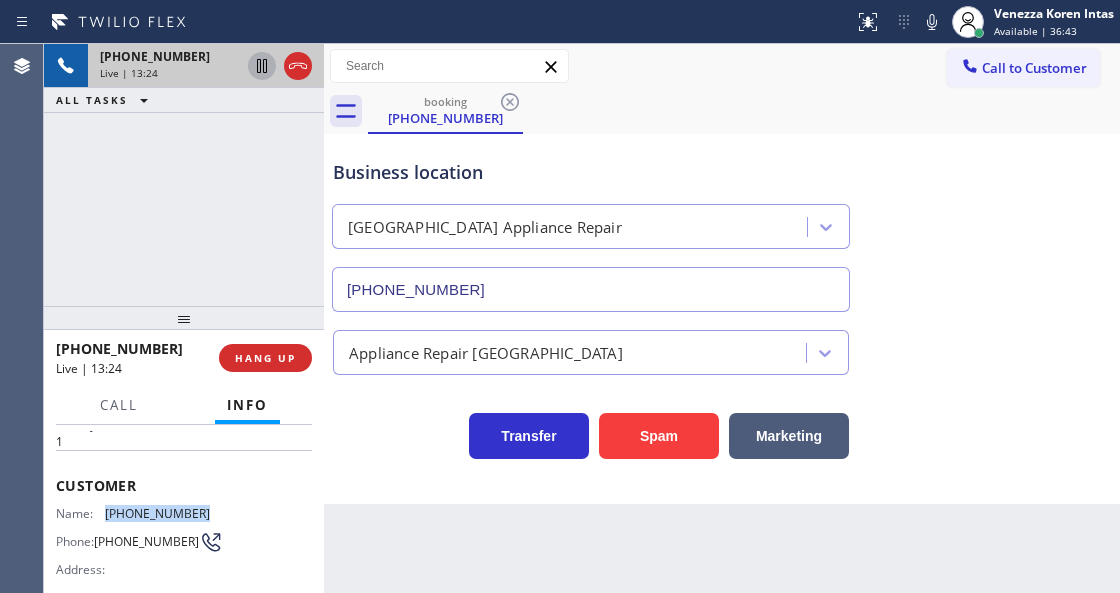 drag, startPoint x: 208, startPoint y: 503, endPoint x: 108, endPoint y: 512, distance: 100.40418 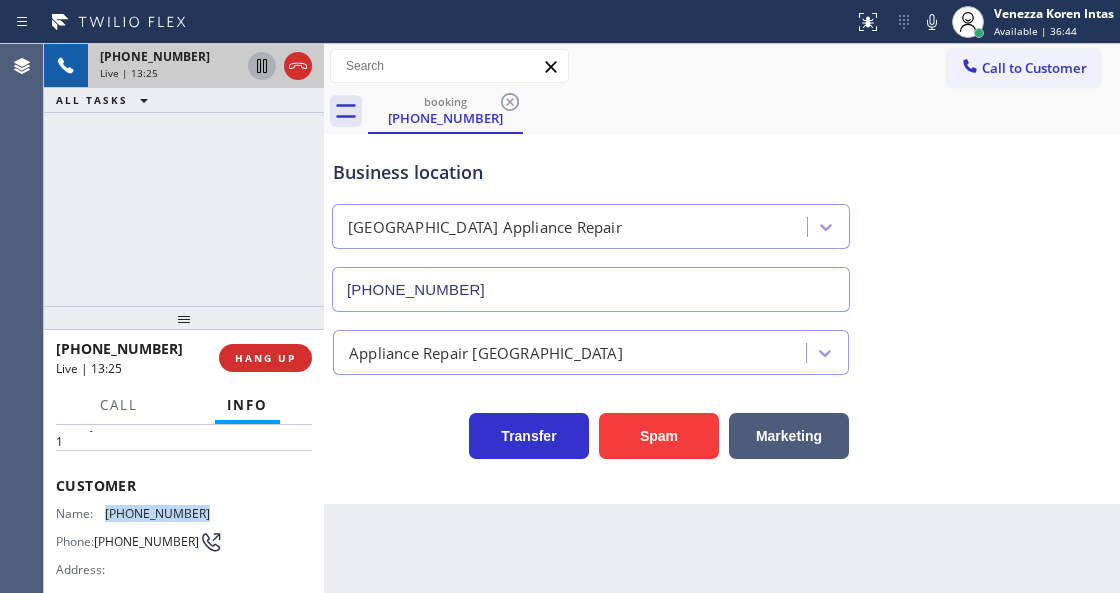 copy on "[PHONE_NUMBER]" 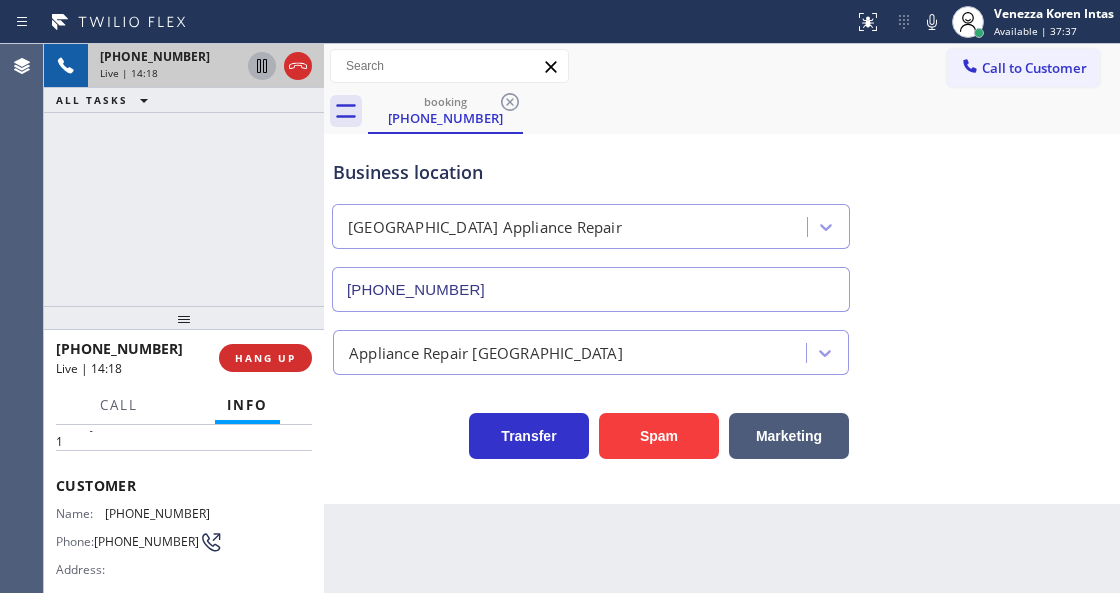 click at bounding box center (427, 22) 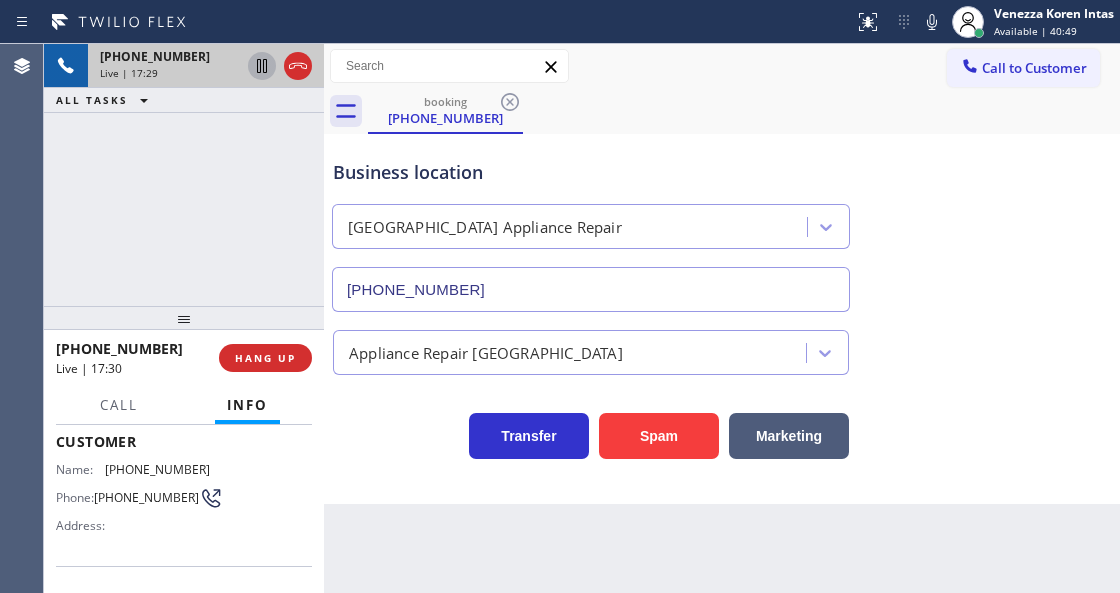 scroll, scrollTop: 133, scrollLeft: 0, axis: vertical 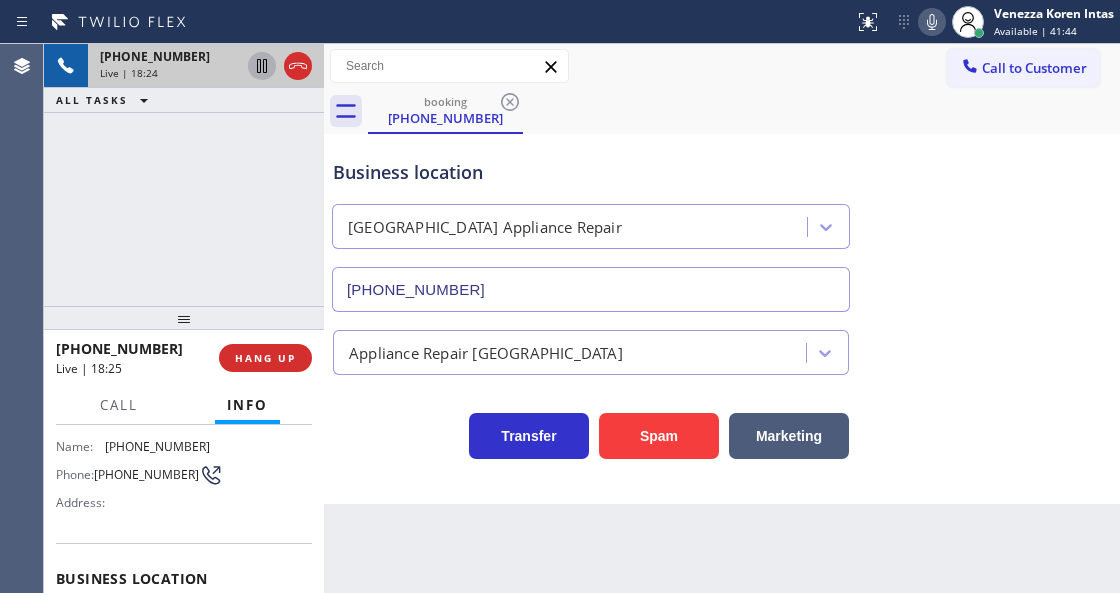 click 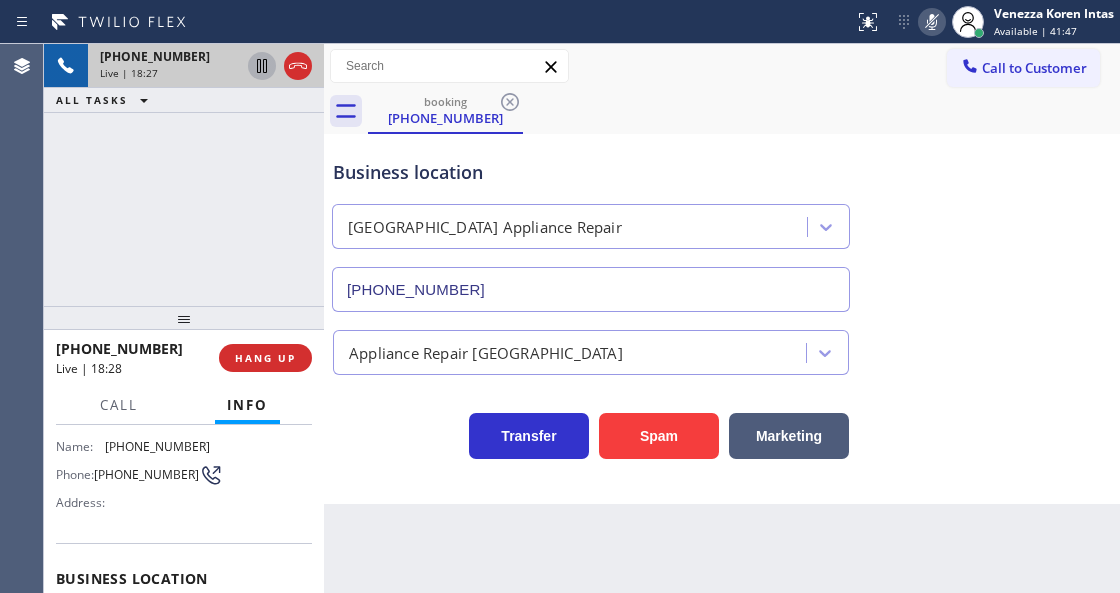 click 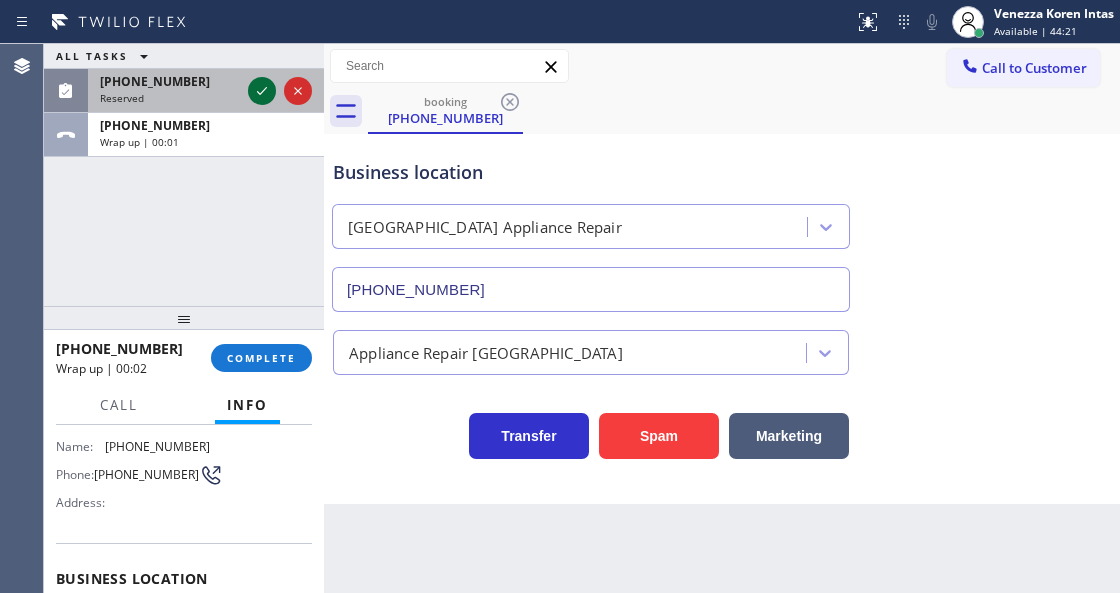 click 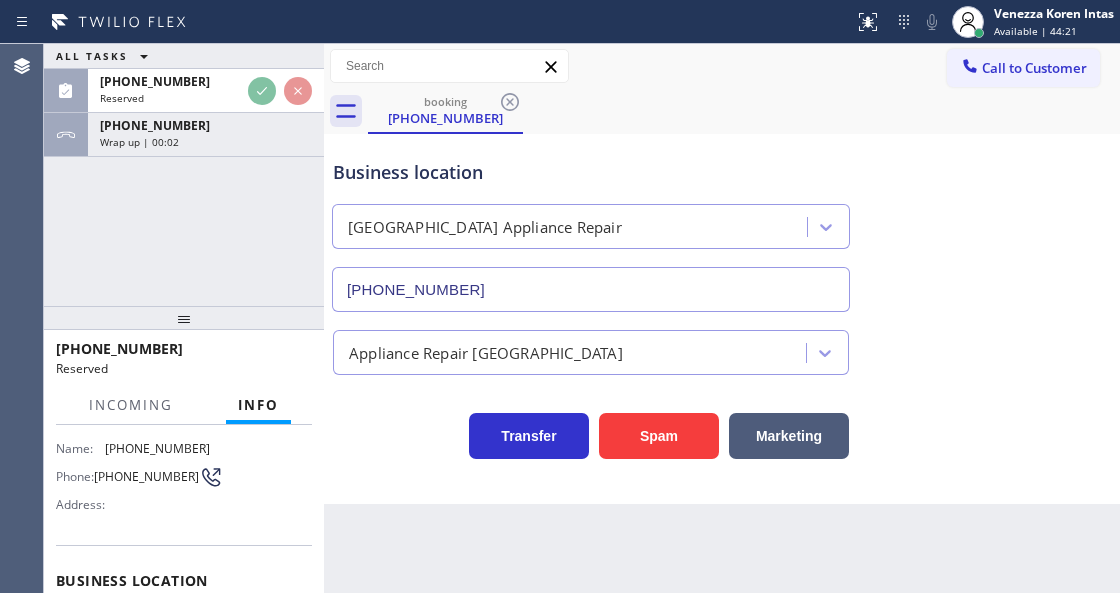 scroll, scrollTop: 149, scrollLeft: 0, axis: vertical 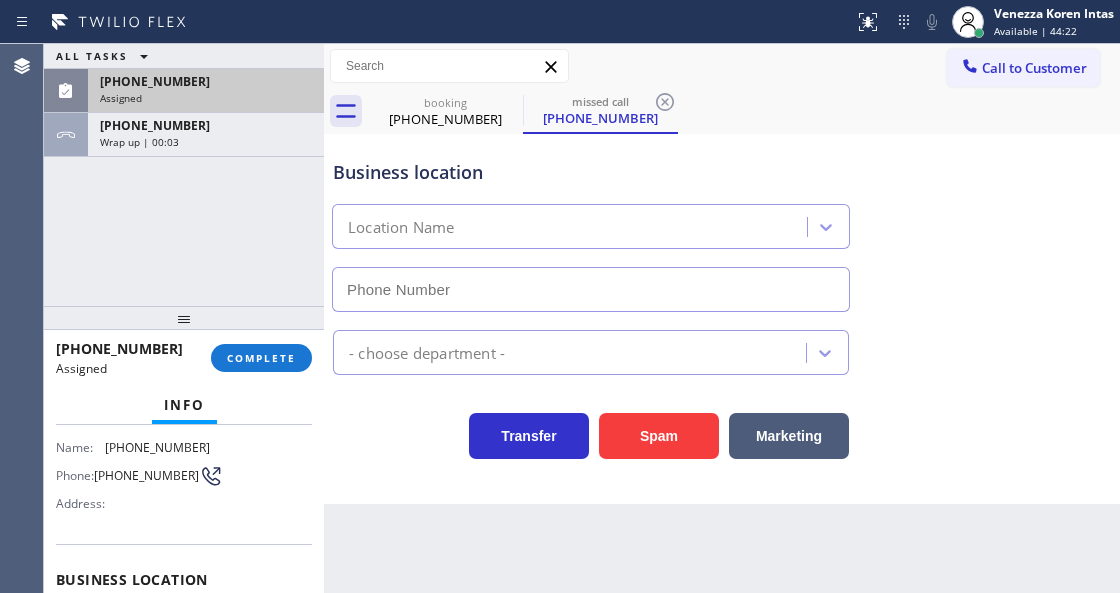 type on "[PHONE_NUMBER]" 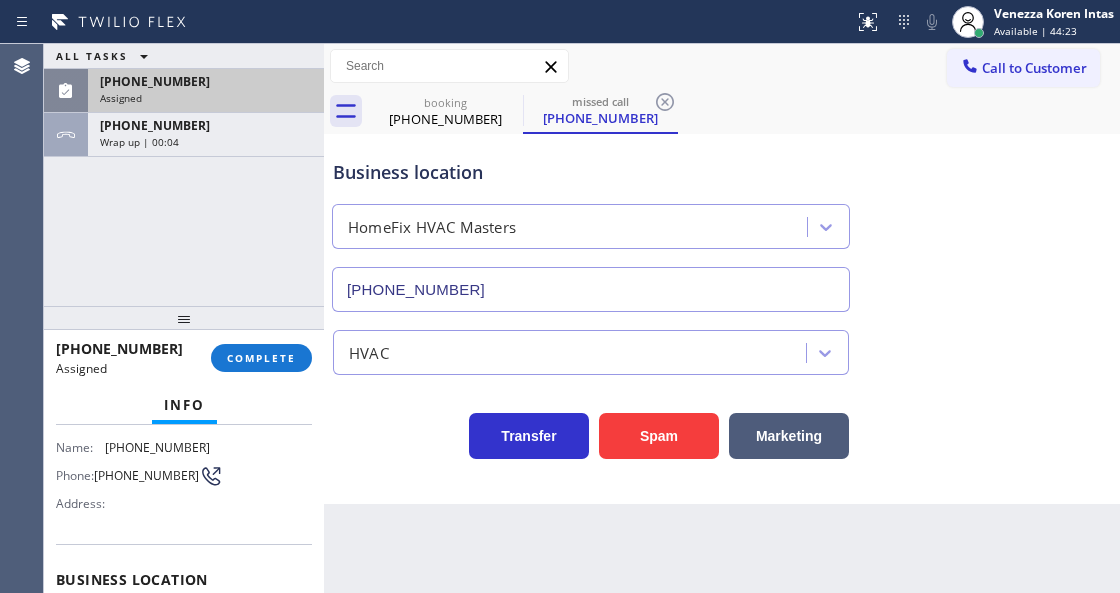 click on "[PHONE_NUMBER]" at bounding box center (206, 81) 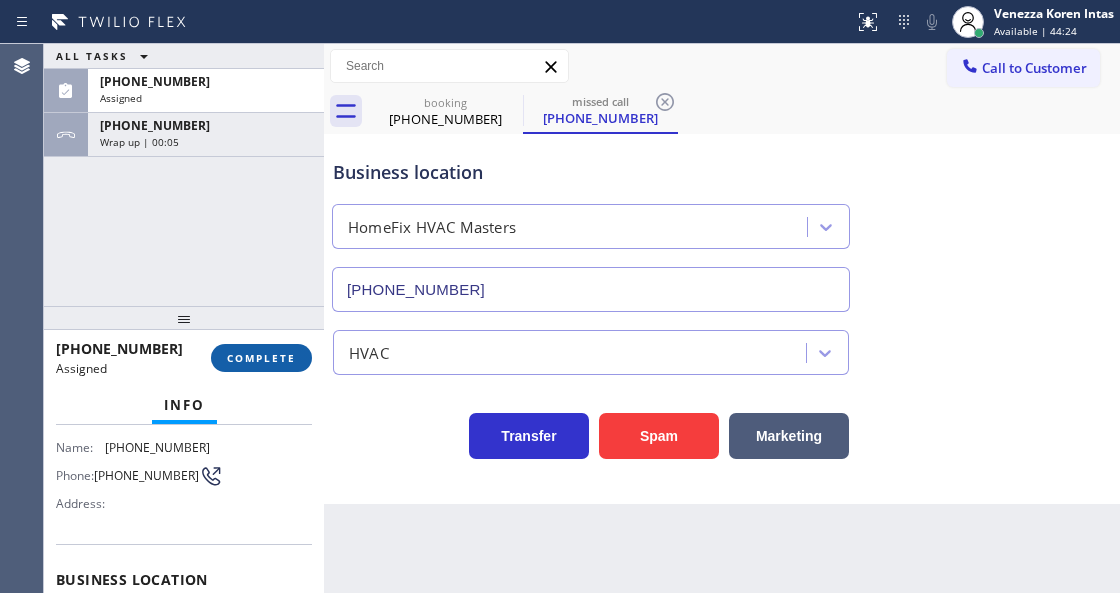 click on "COMPLETE" at bounding box center (261, 358) 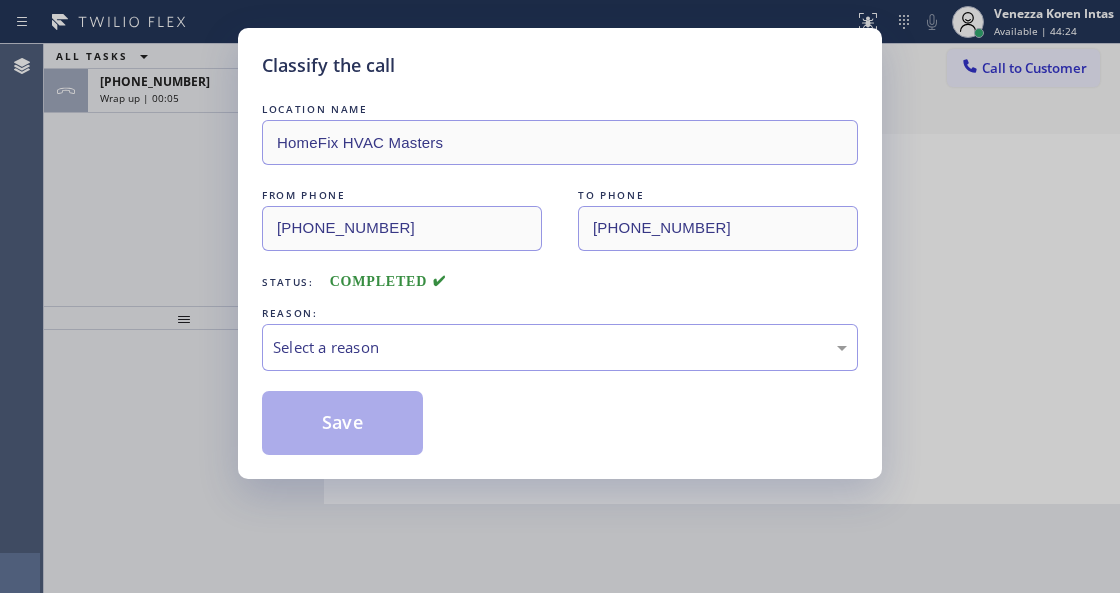 click on "LOCATION NAME HomeFix HVAC Masters FROM PHONE [PHONE_NUMBER] TO PHONE [PHONE_NUMBER] Status: COMPLETED REASON: Select a reason Save" at bounding box center [560, 277] 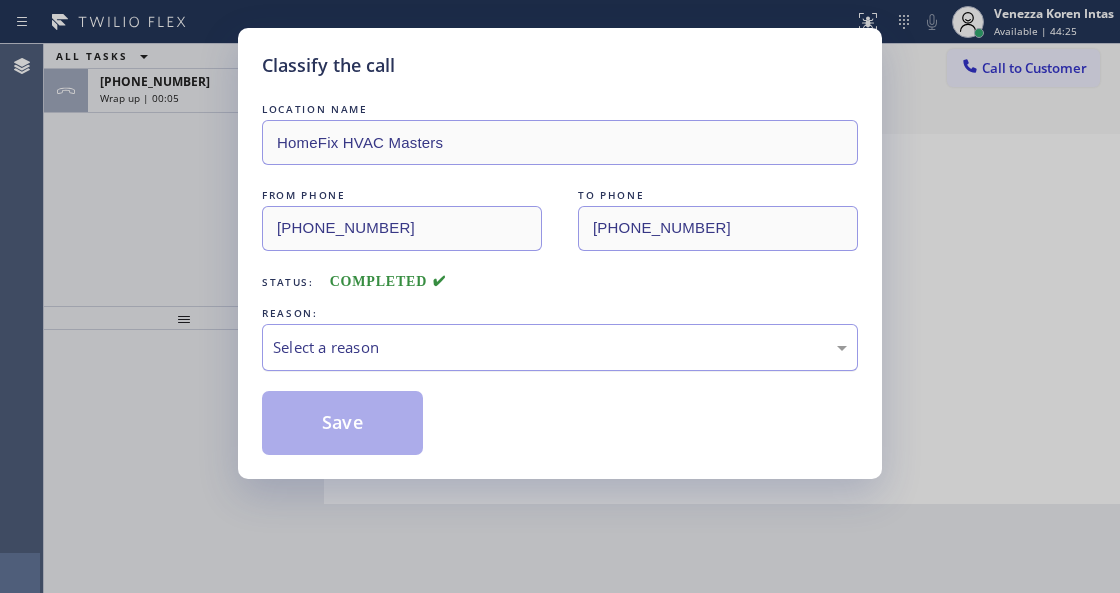 click on "Select a reason" at bounding box center [560, 347] 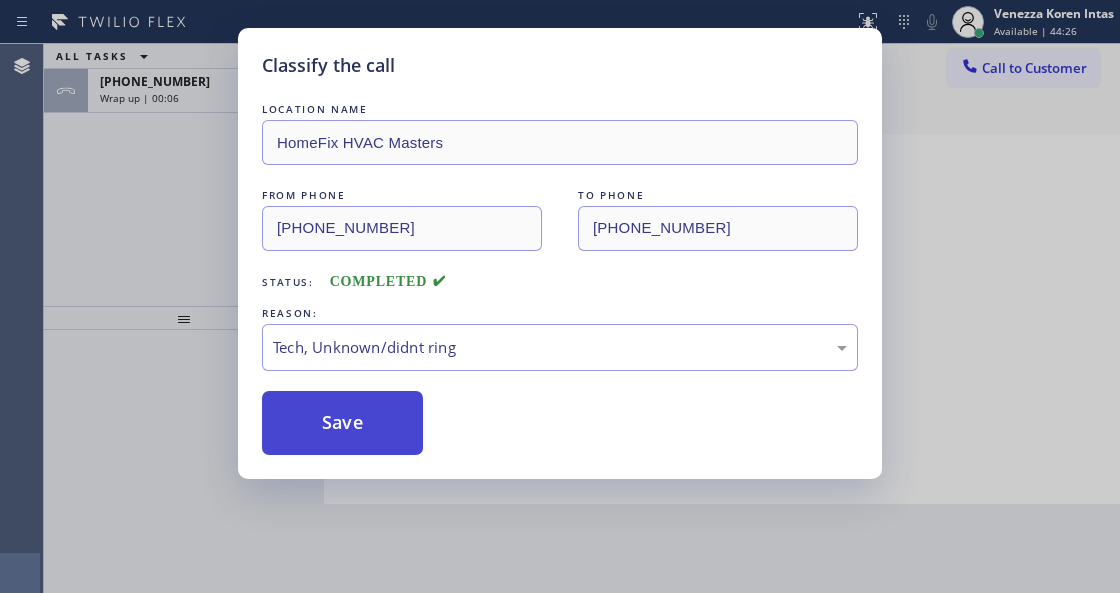 click on "Save" at bounding box center (342, 423) 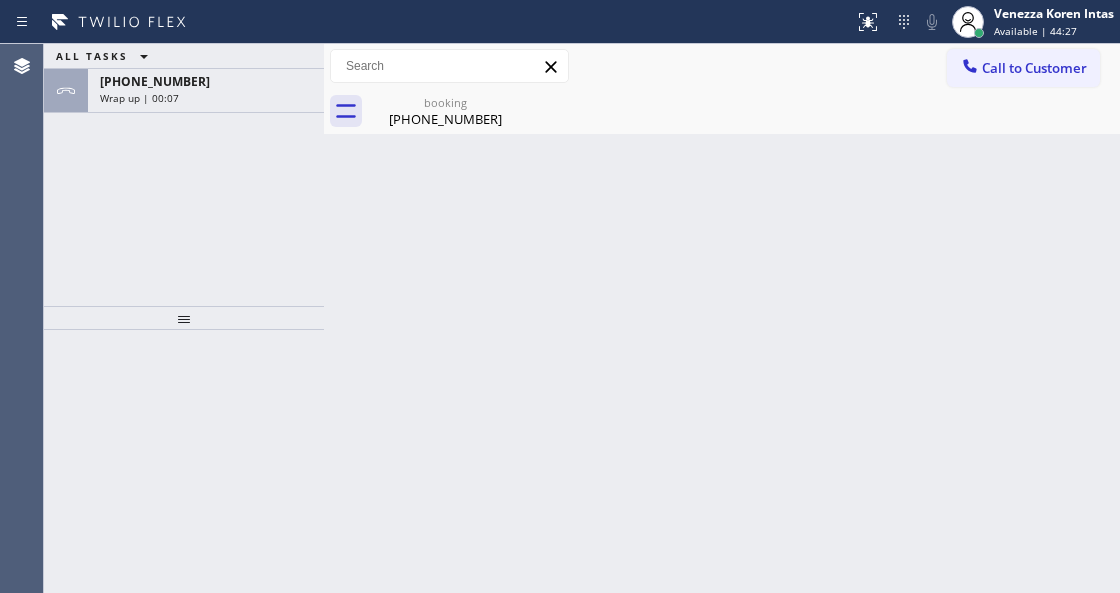 click on "Wrap up | 00:07" at bounding box center (139, 98) 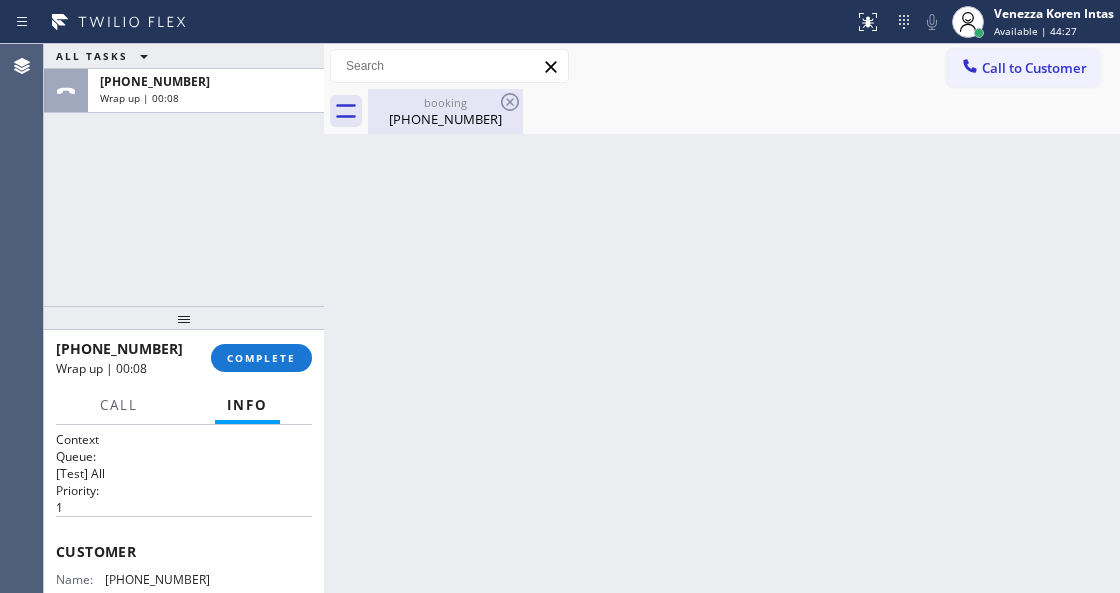 click on "[PHONE_NUMBER]" at bounding box center (445, 119) 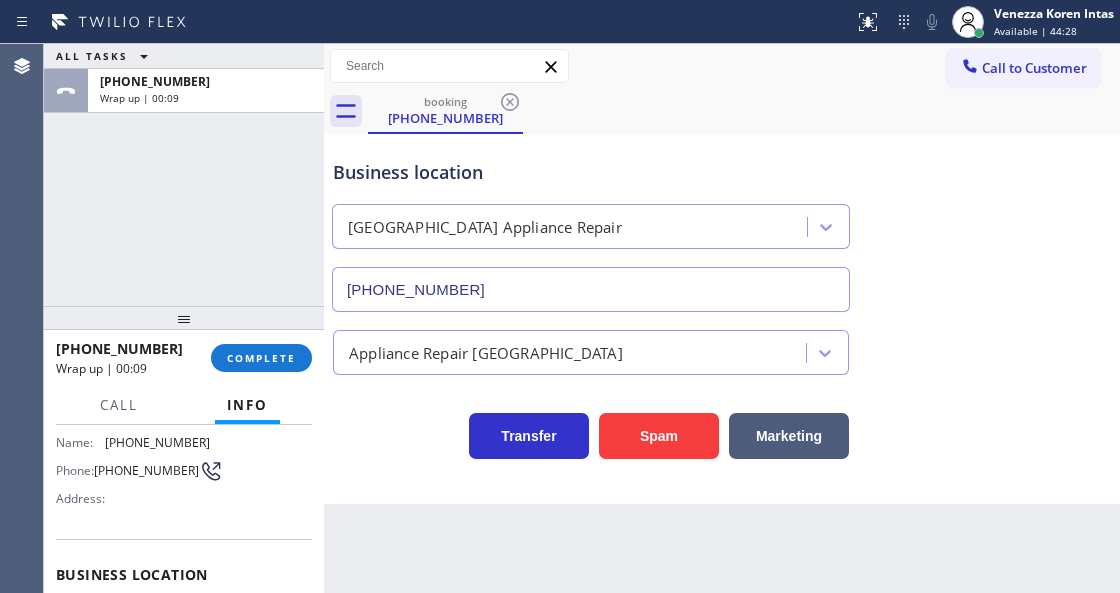 scroll, scrollTop: 266, scrollLeft: 0, axis: vertical 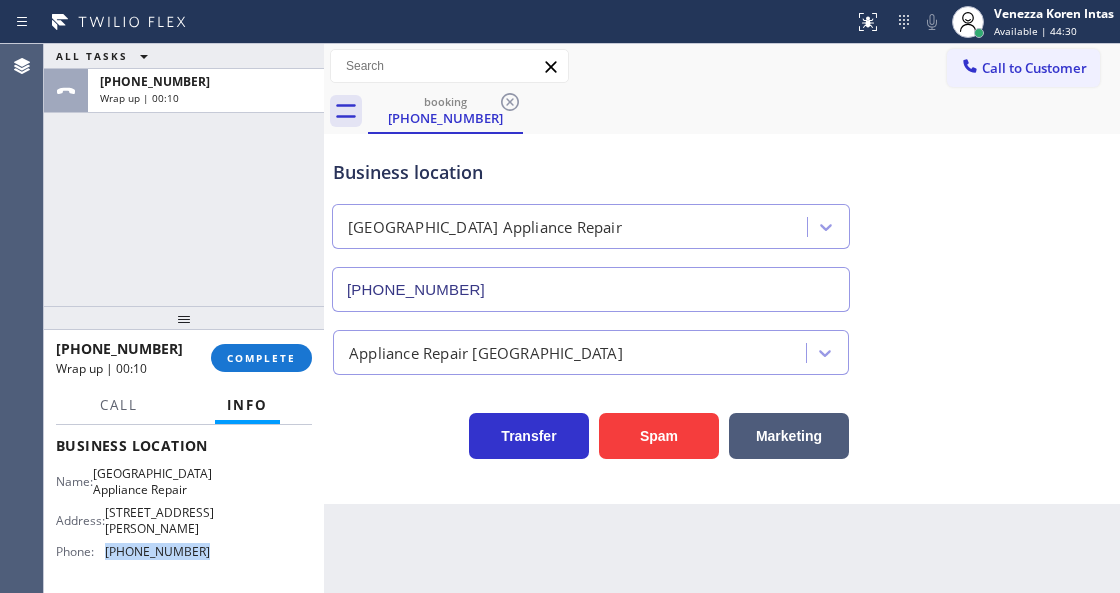 drag, startPoint x: 214, startPoint y: 546, endPoint x: 105, endPoint y: 548, distance: 109.01835 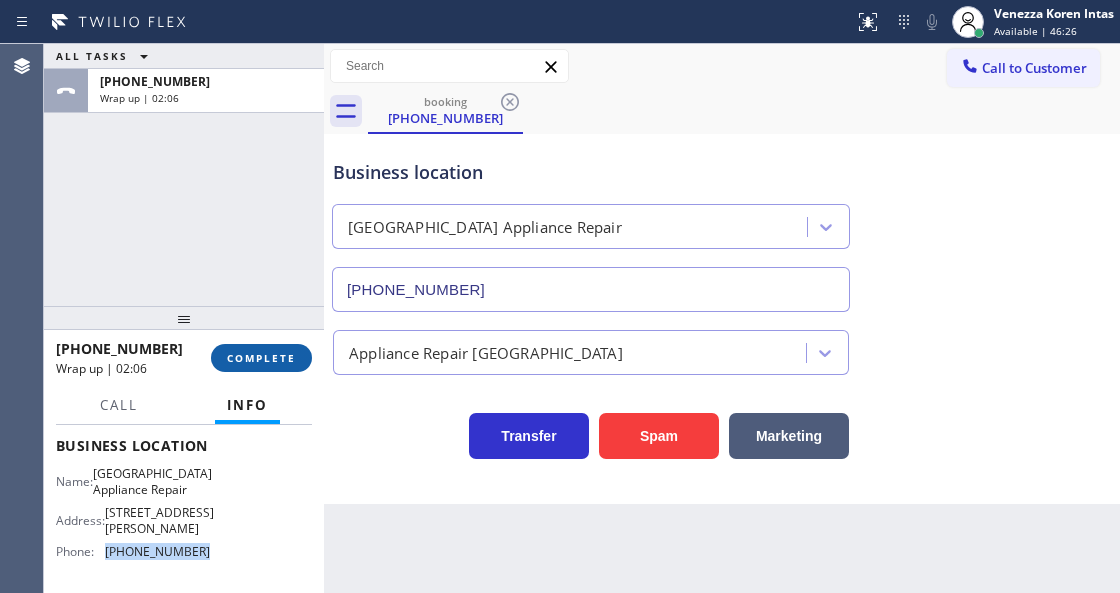 click on "COMPLETE" at bounding box center (261, 358) 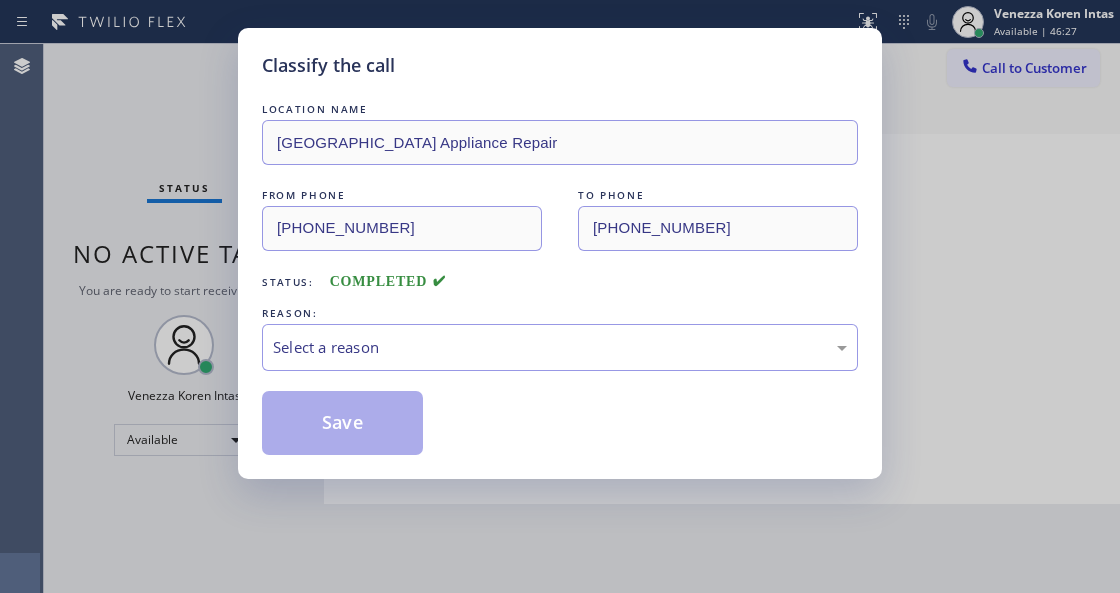 click on "Select a reason" at bounding box center [560, 347] 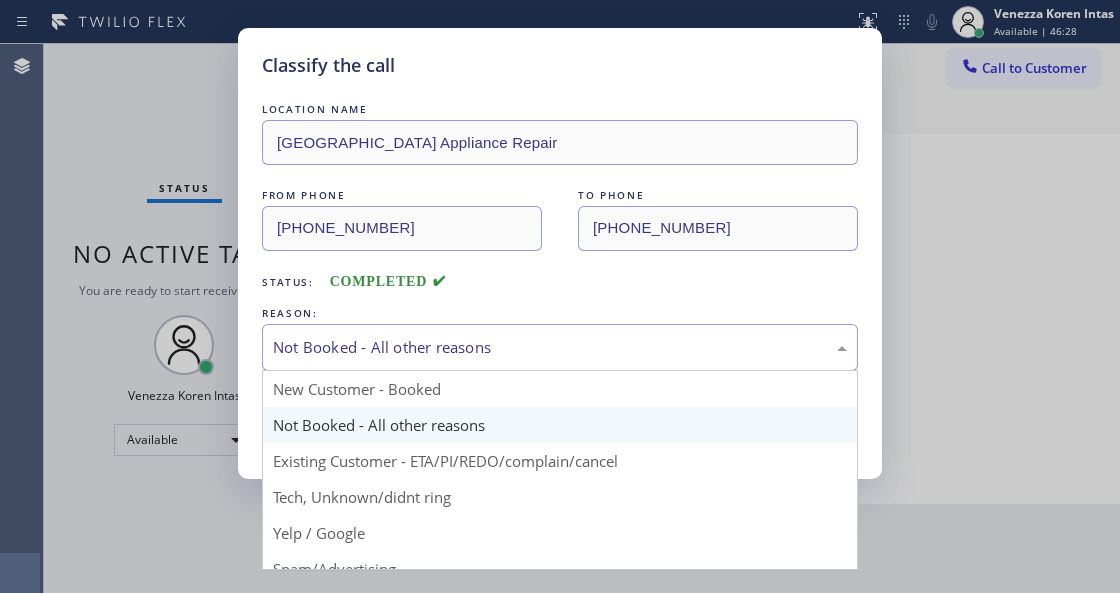click on "Not Booked - All other reasons" at bounding box center [560, 347] 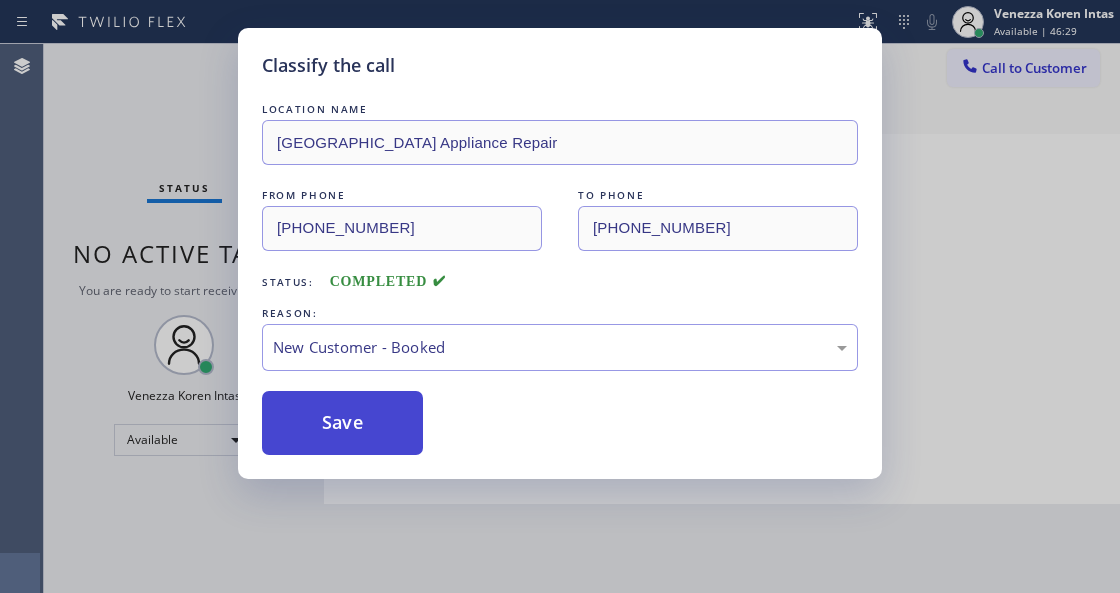 click on "Save" at bounding box center [342, 423] 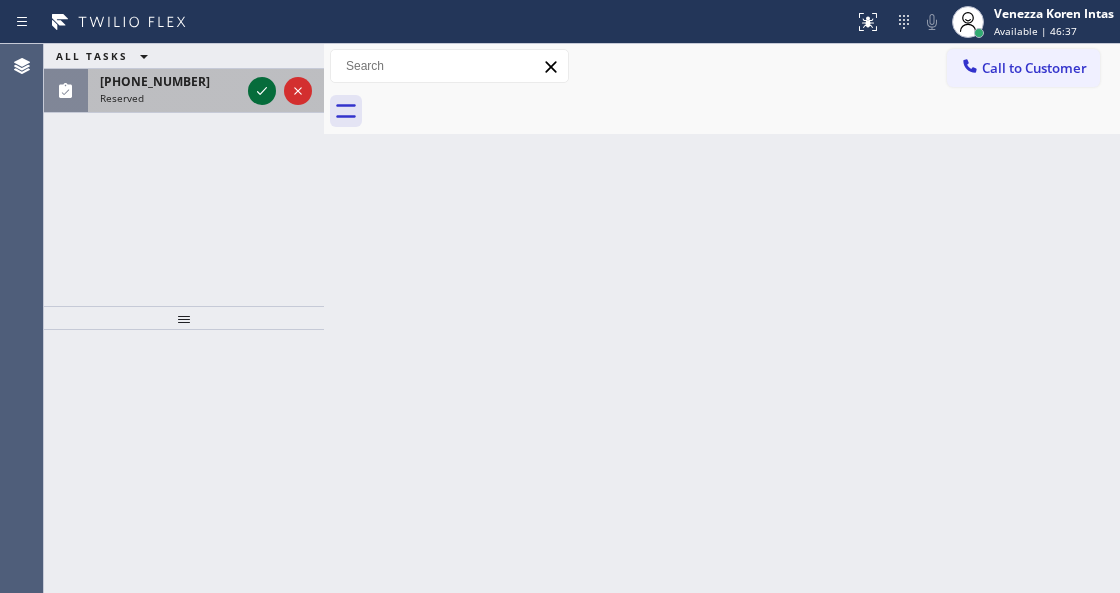 click 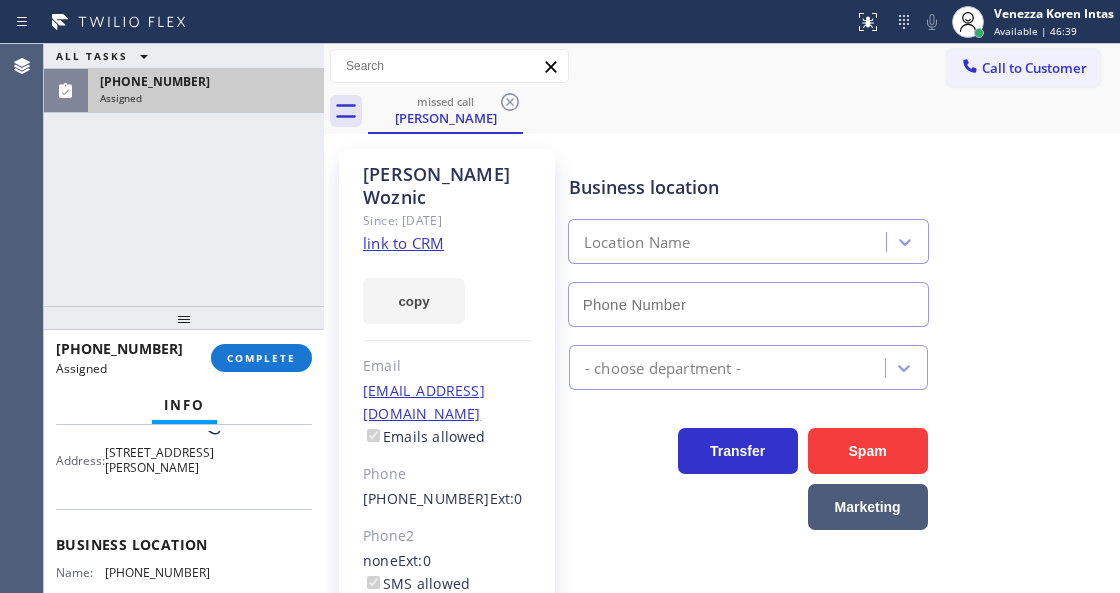 scroll, scrollTop: 184, scrollLeft: 0, axis: vertical 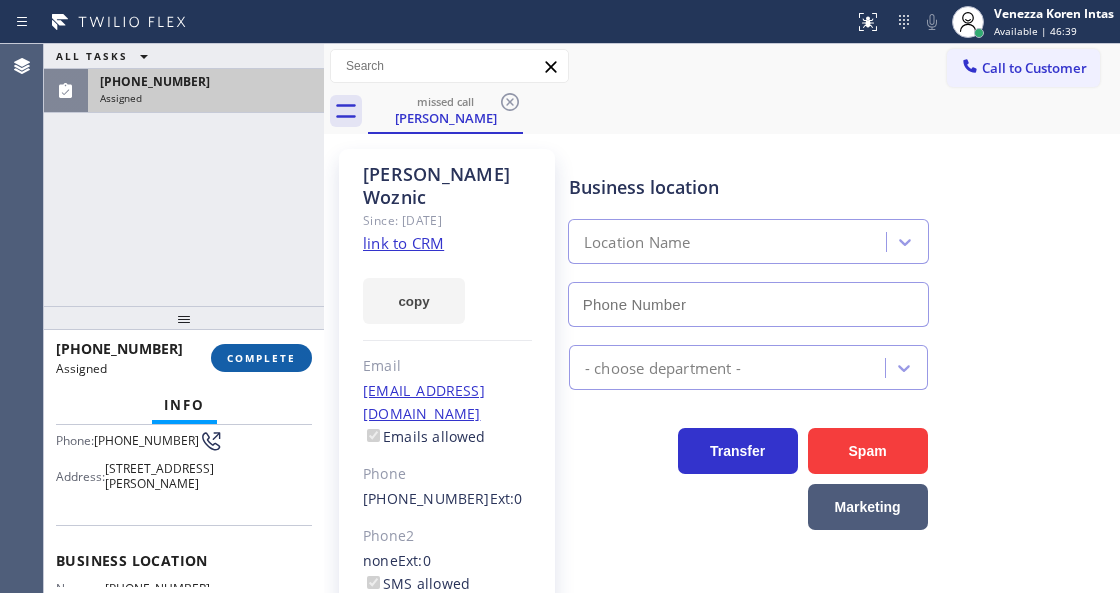 click on "COMPLETE" at bounding box center (261, 358) 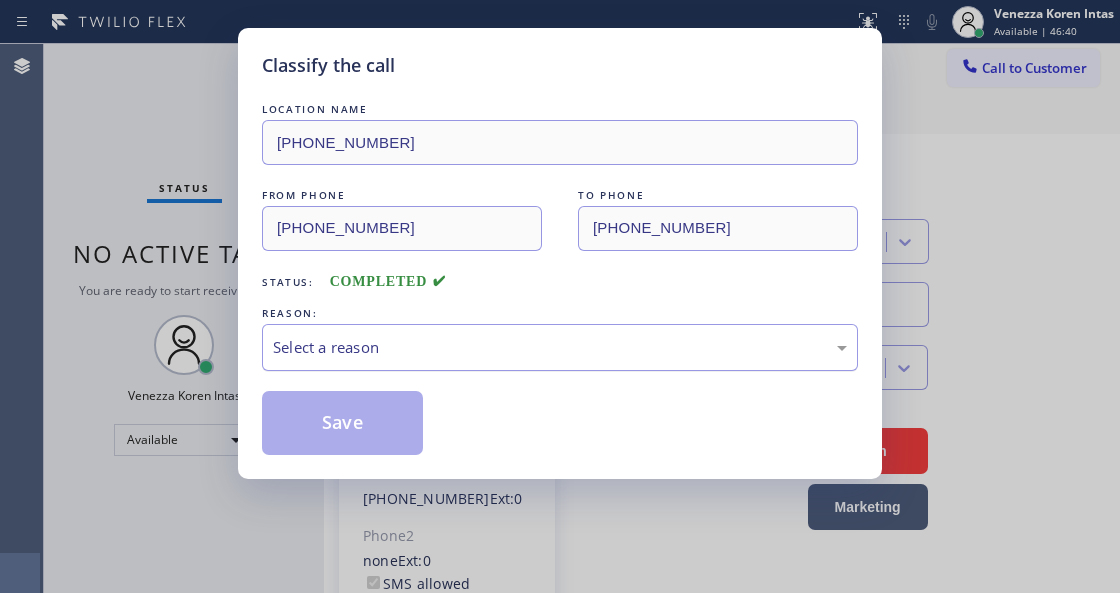 click on "Select a reason" at bounding box center [560, 347] 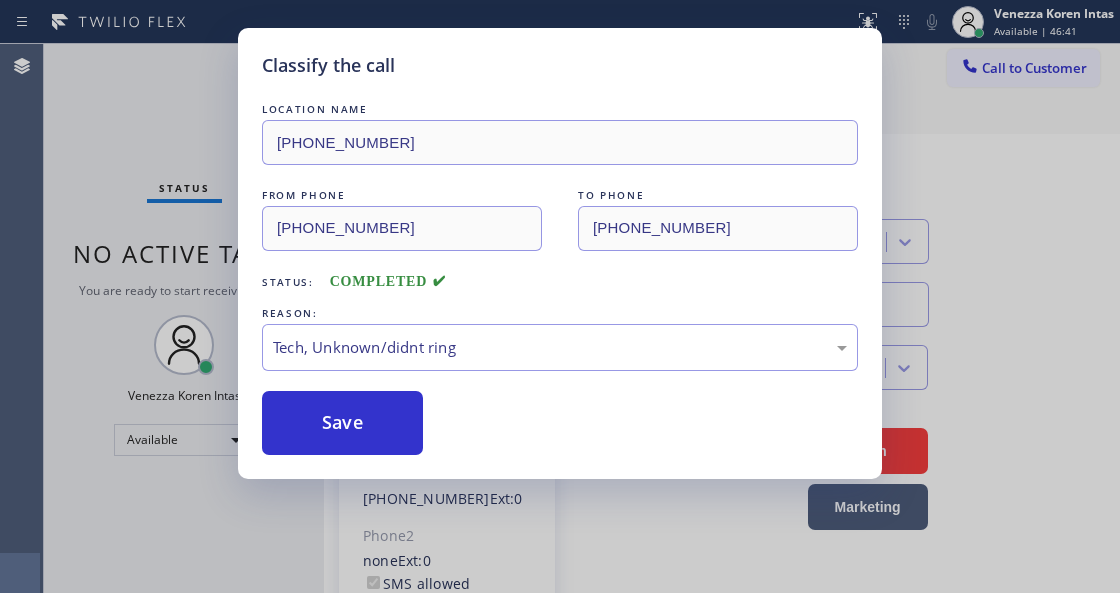 click on "Classify the call LOCATION NAME [PHONE_NUMBER] FROM PHONE [PHONE_NUMBER] TO PHONE [PHONE_NUMBER] Status: COMPLETED REASON: Tech, Unknown/didnt ring Save" at bounding box center [560, 253] 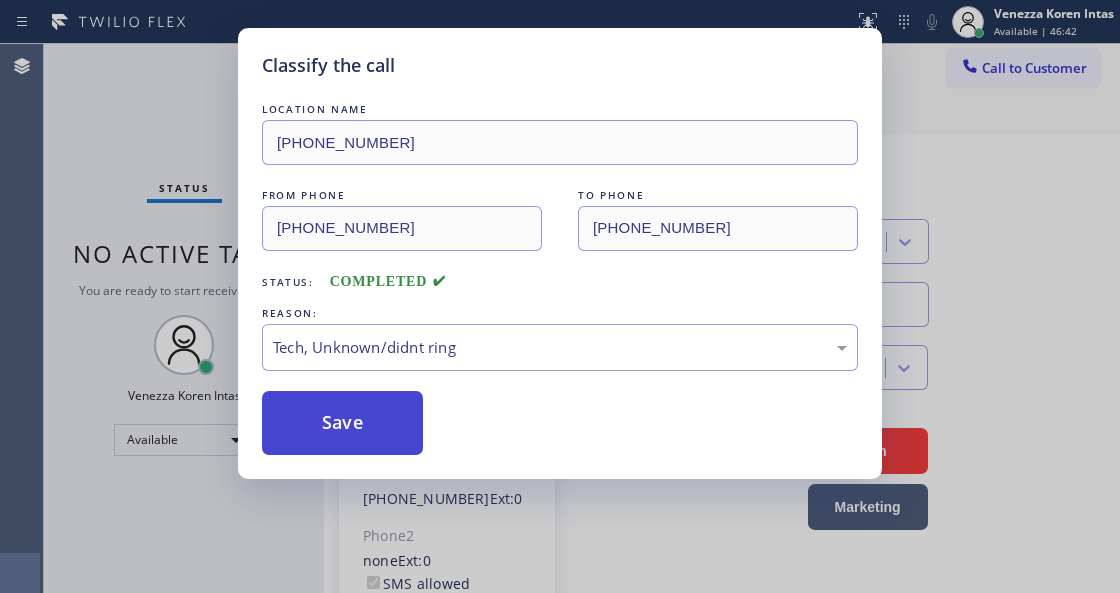 click on "Save" at bounding box center [342, 423] 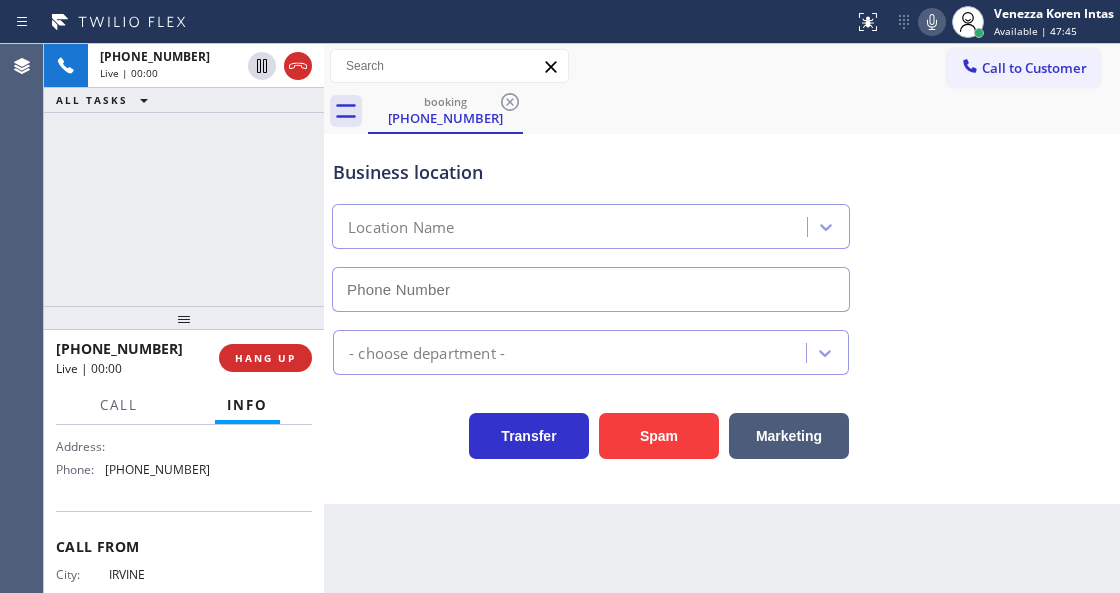 scroll, scrollTop: 392, scrollLeft: 0, axis: vertical 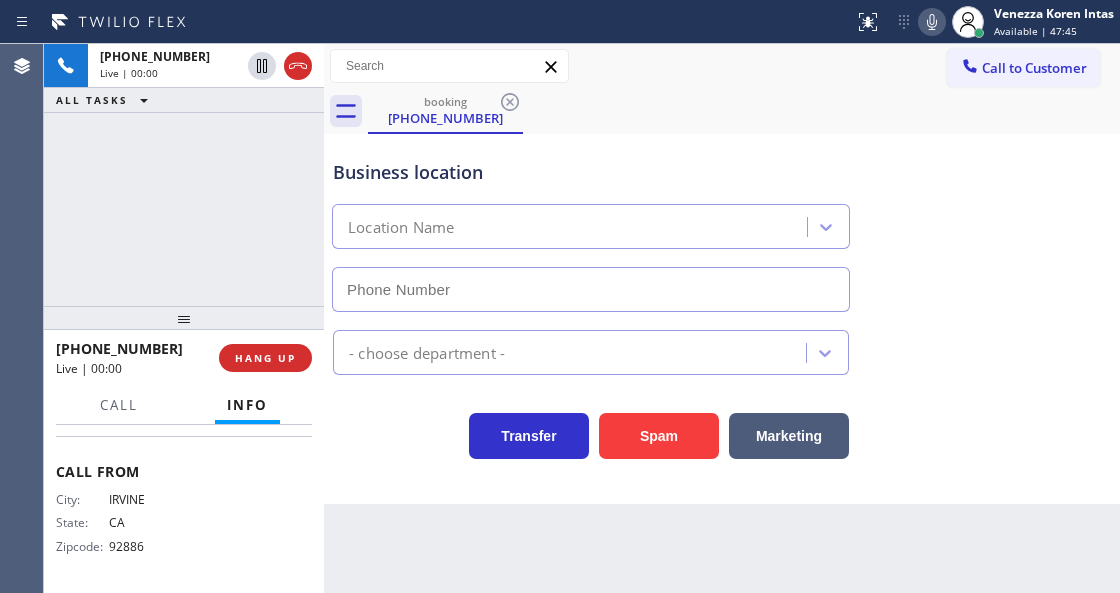 type on "[PHONE_NUMBER]" 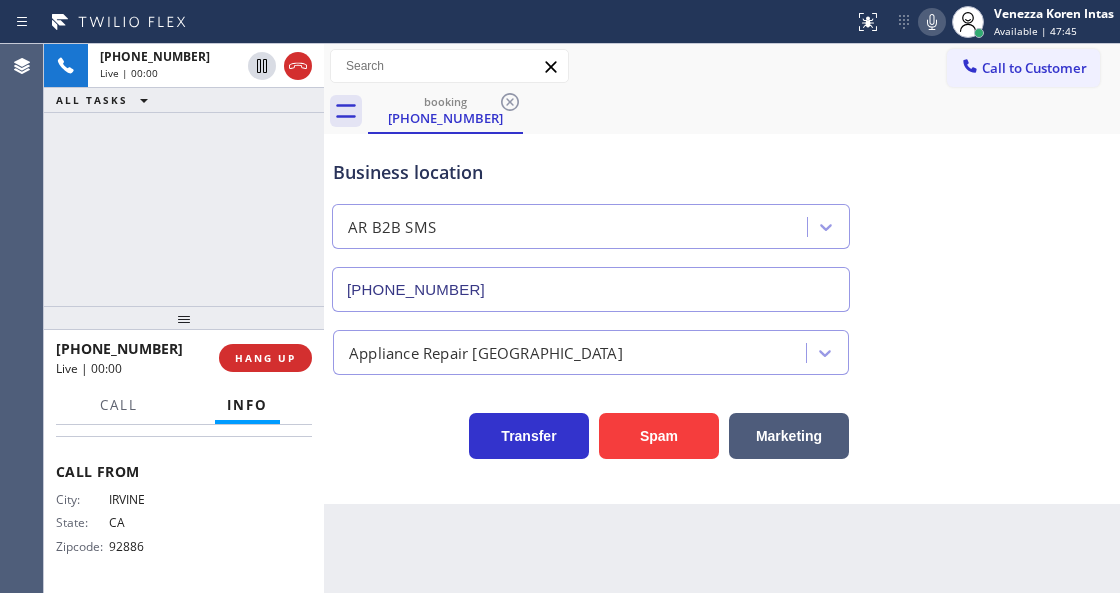 click on "Business location AR B2B SMS [PHONE_NUMBER]" at bounding box center (591, 225) 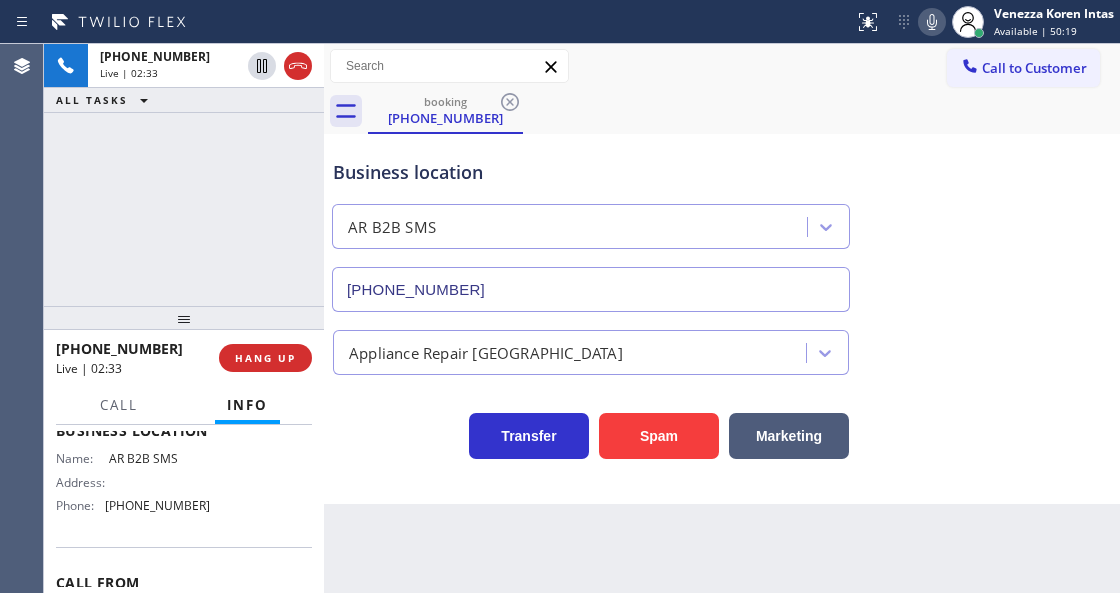scroll, scrollTop: 192, scrollLeft: 0, axis: vertical 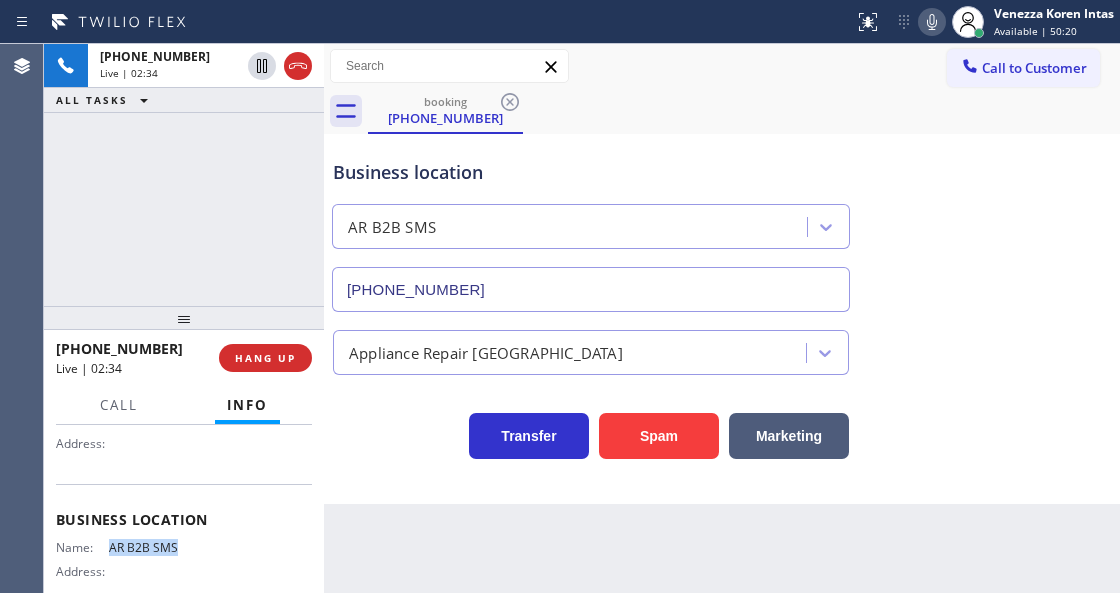 drag, startPoint x: 106, startPoint y: 543, endPoint x: 180, endPoint y: 541, distance: 74.02702 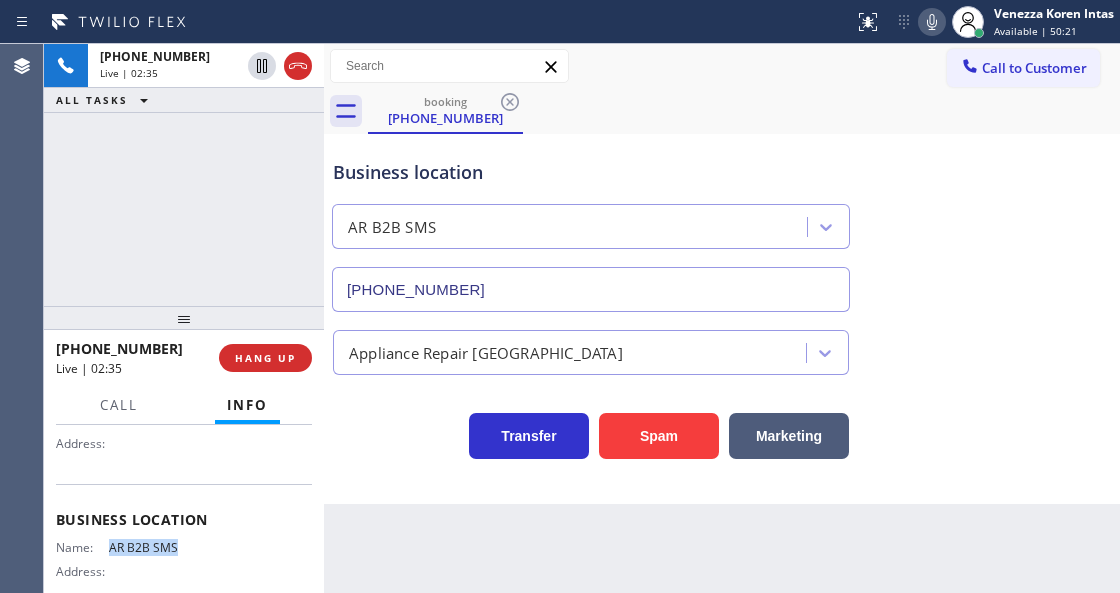 copy on "AR B2B SMS" 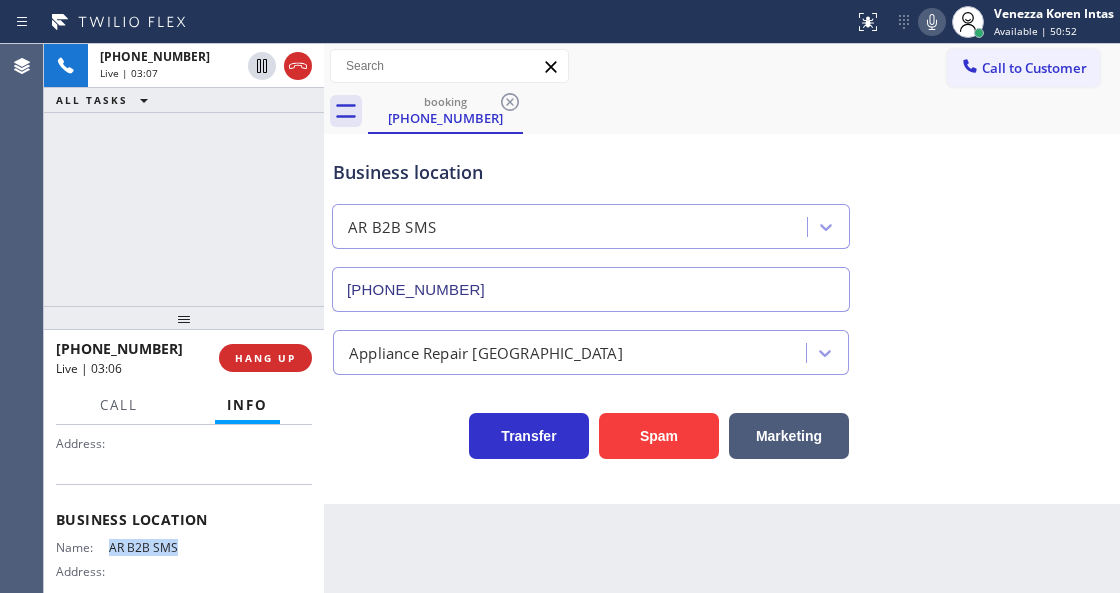 click 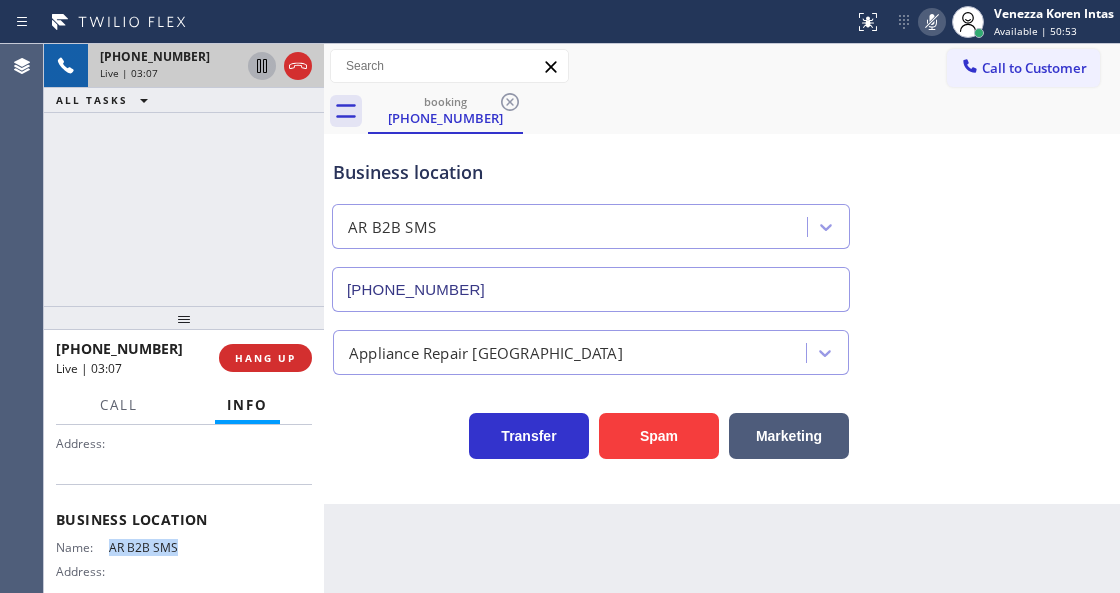 click 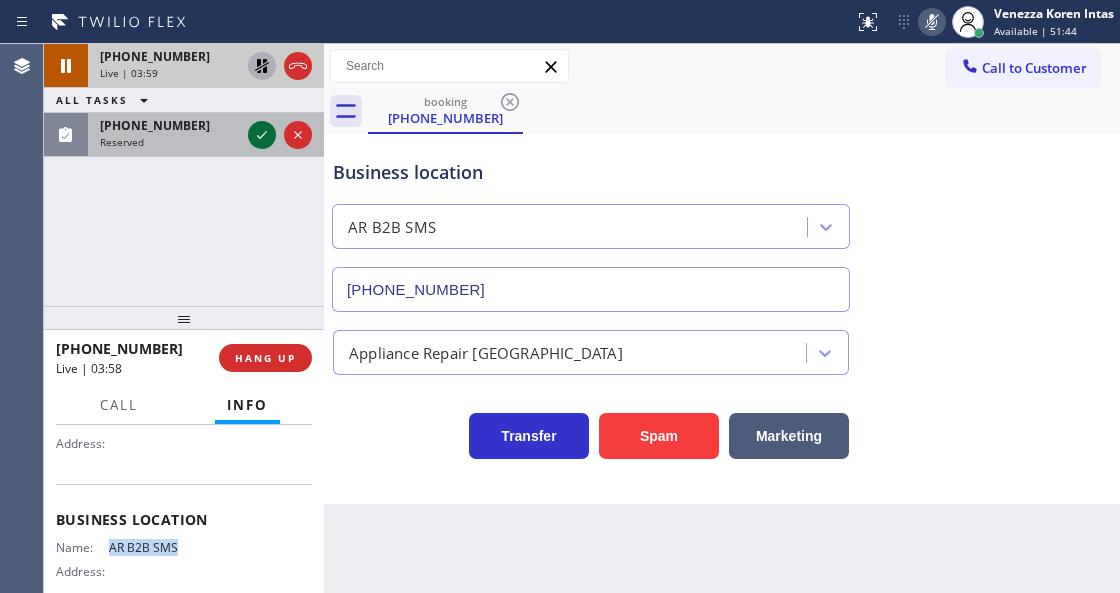 click 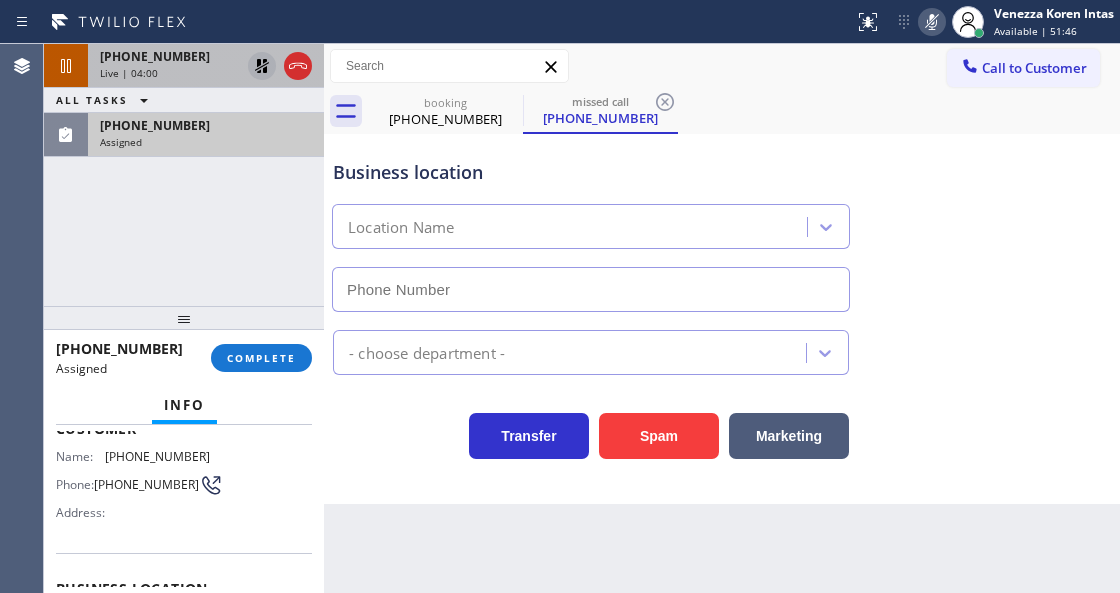 type on "[PHONE_NUMBER]" 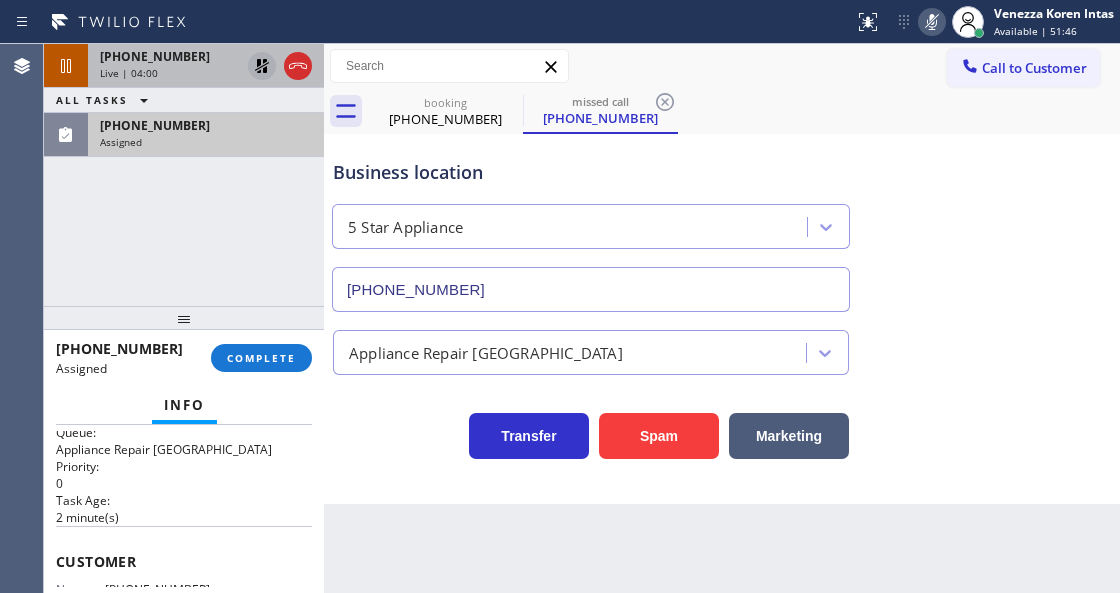scroll, scrollTop: 0, scrollLeft: 0, axis: both 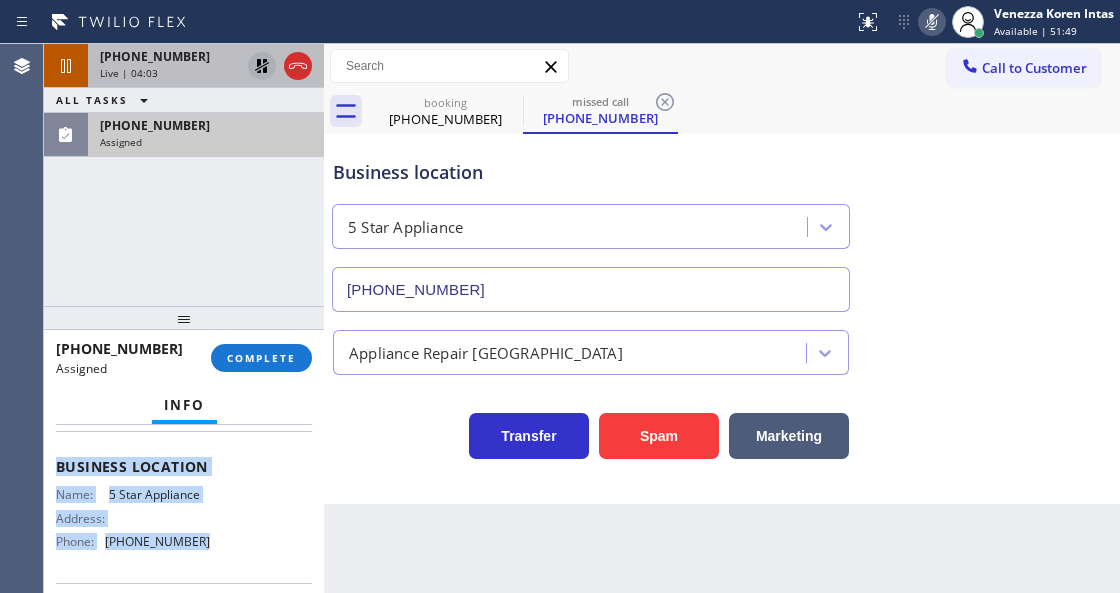 drag, startPoint x: 57, startPoint y: 569, endPoint x: 246, endPoint y: 542, distance: 190.91884 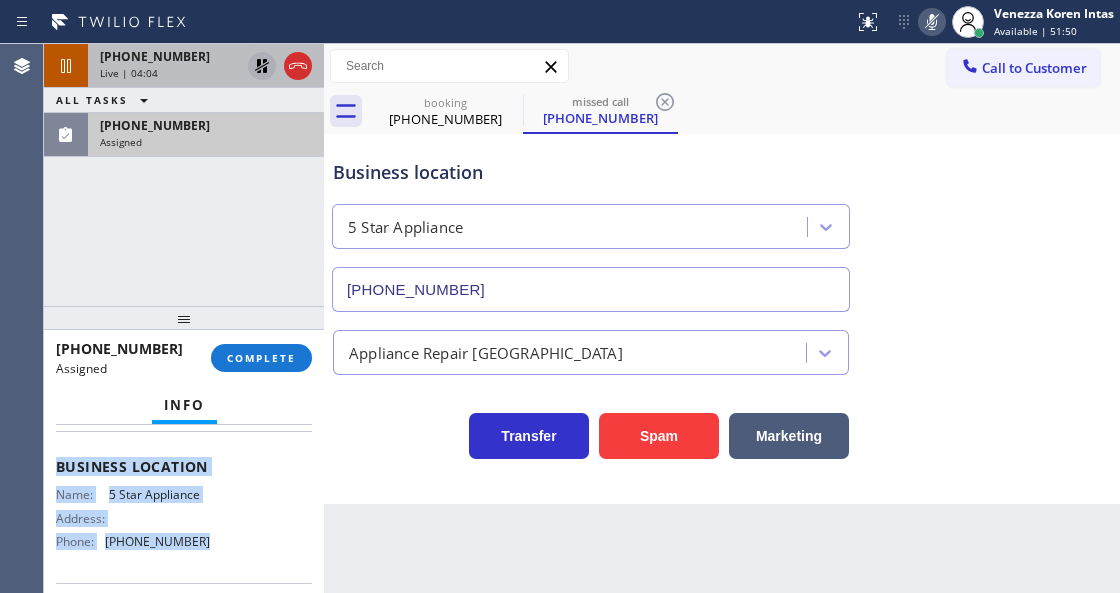 copy on "Customer Name: [PHONE_NUMBER] Phone: [PHONE_NUMBER] Address: Business location Name: 5 Star  Appliance Address:   Phone: [PHONE_NUMBER]" 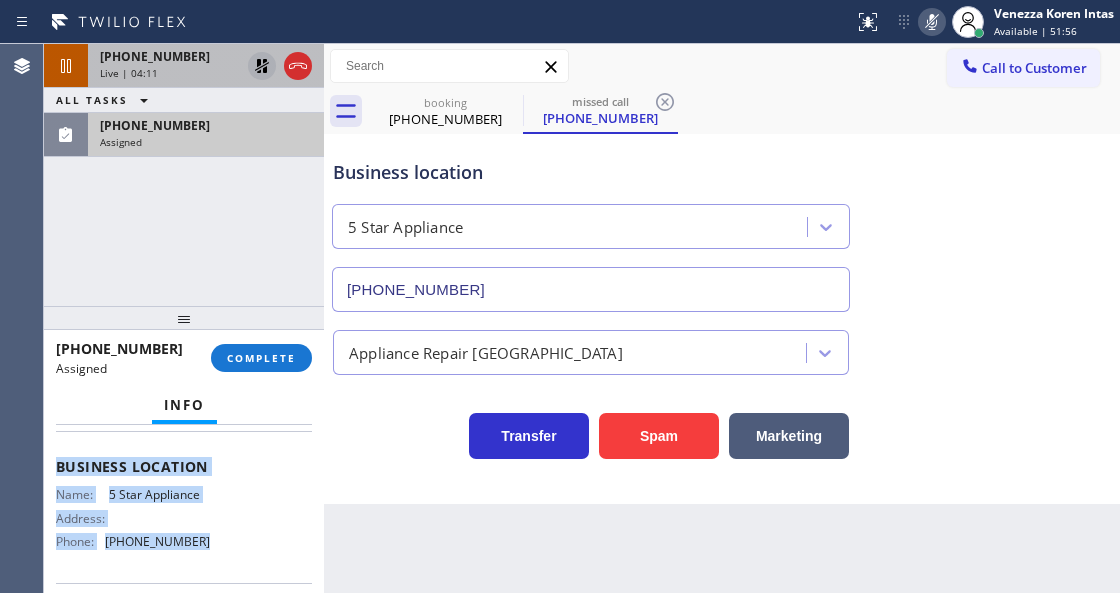 drag, startPoint x: 280, startPoint y: 368, endPoint x: 318, endPoint y: 384, distance: 41.231056 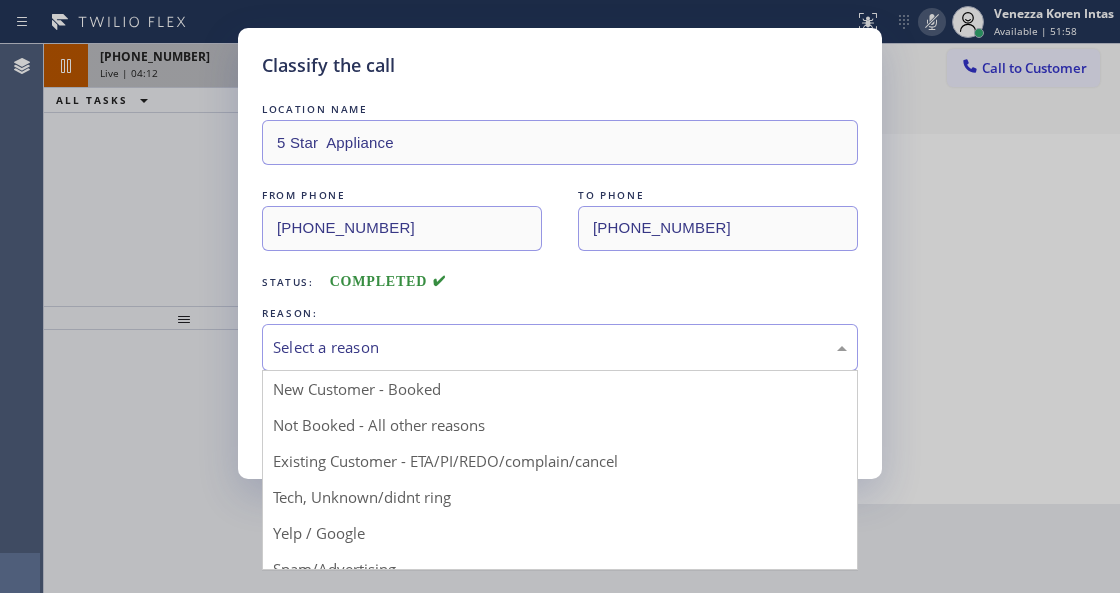 click on "Select a reason" at bounding box center [560, 347] 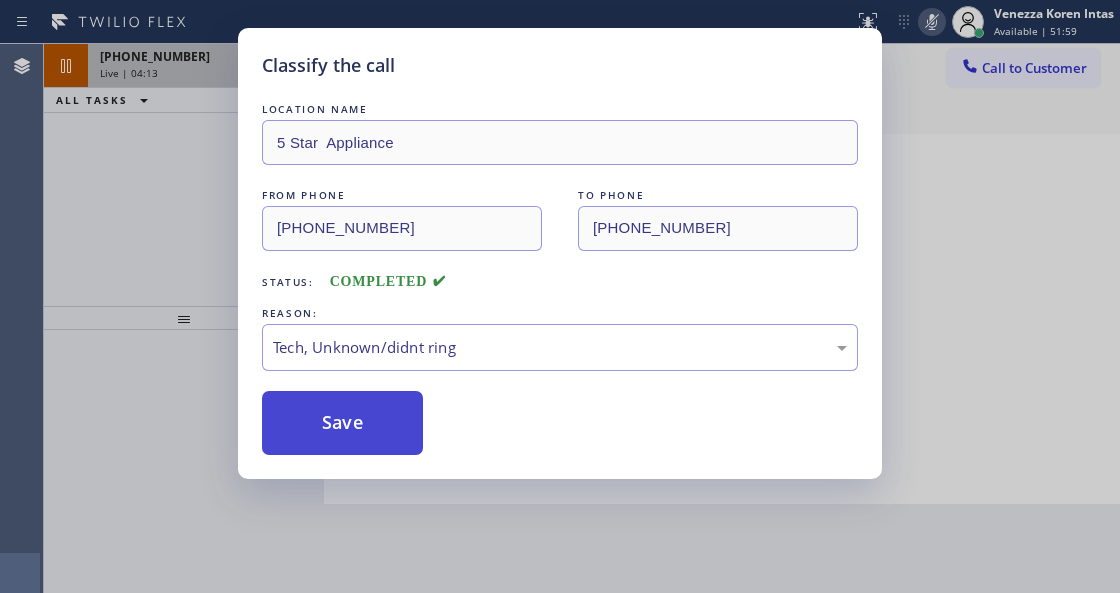 click on "Save" at bounding box center (342, 423) 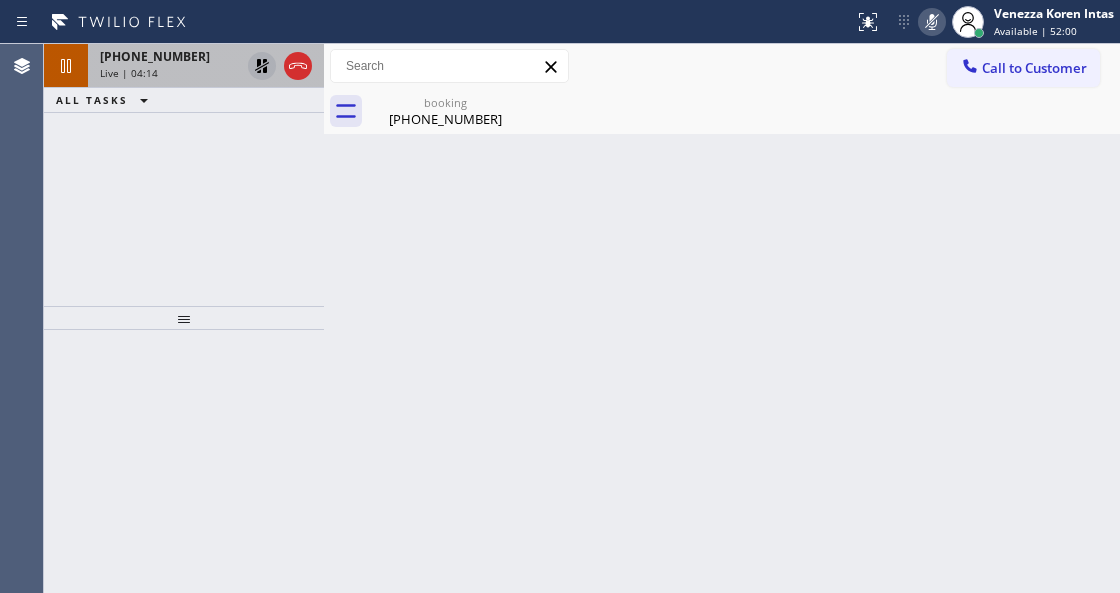 click on "Live | 04:14" at bounding box center [170, 73] 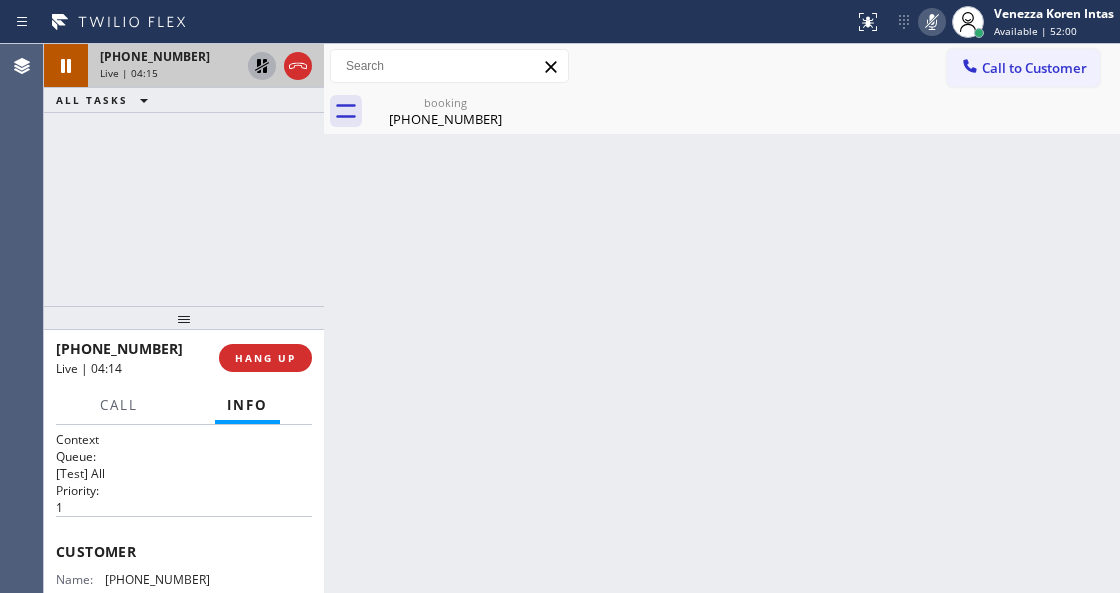 click on "Back to Dashboard Change Sender ID Customers Technicians Select a contact Outbound call Technician Search Technician Your caller id phone number Your caller id phone number Call Technician info Name   Phone none Address none Change Sender ID HVAC [PHONE_NUMBER] 5 Star Appliance [PHONE_NUMBER] Appliance Repair [PHONE_NUMBER] Plumbing [PHONE_NUMBER] Air Duct Cleaning [PHONE_NUMBER]  Electricians [PHONE_NUMBER] Cancel Change Check personal SMS Reset Change booking [PHONE_NUMBER] Call to Customer Outbound call Location Search location Your caller id phone number [PHONE_NUMBER] Customer number Call Outbound call Technician Search Technician Your caller id phone number Your caller id phone number Call booking [PHONE_NUMBER] Business location AR B2B SMS [PHONE_NUMBER] Appliance Repair High End Transfer Spam Marketing" at bounding box center [722, 318] 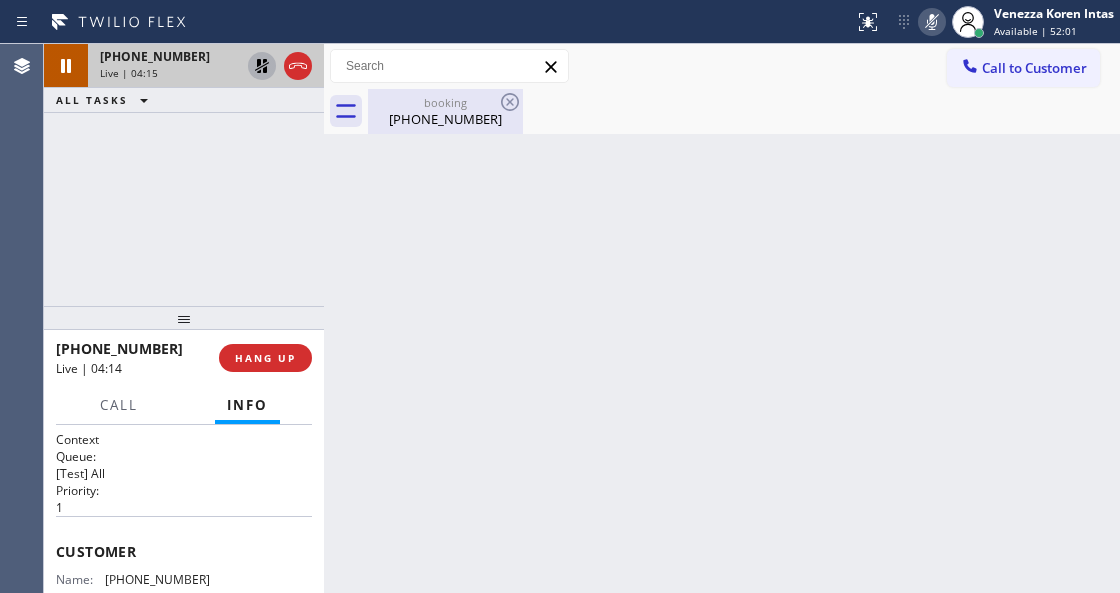 click on "[PHONE_NUMBER]" at bounding box center (445, 119) 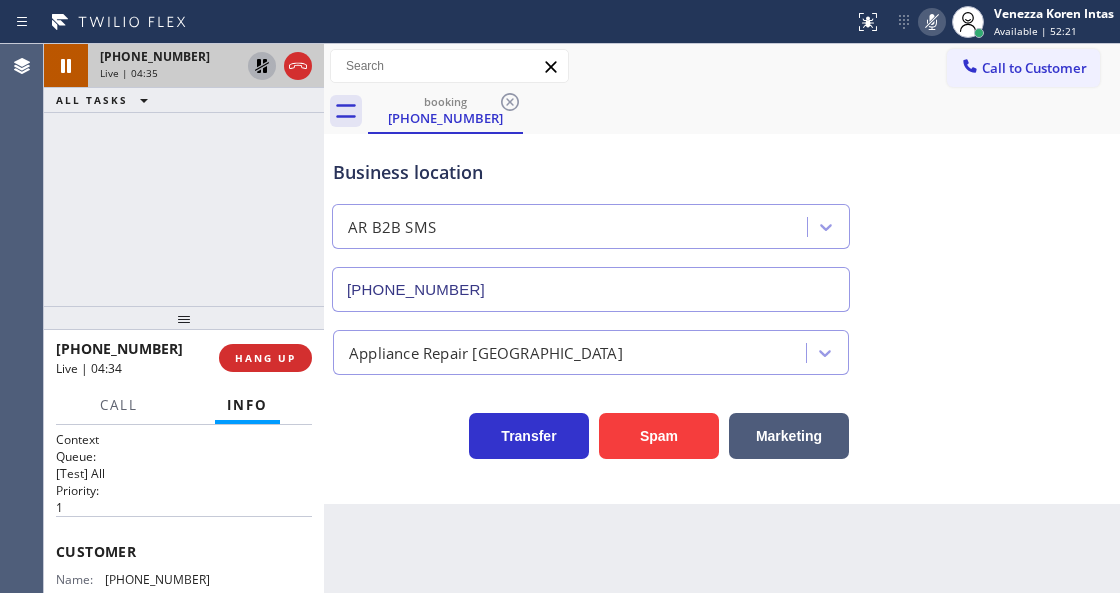 click 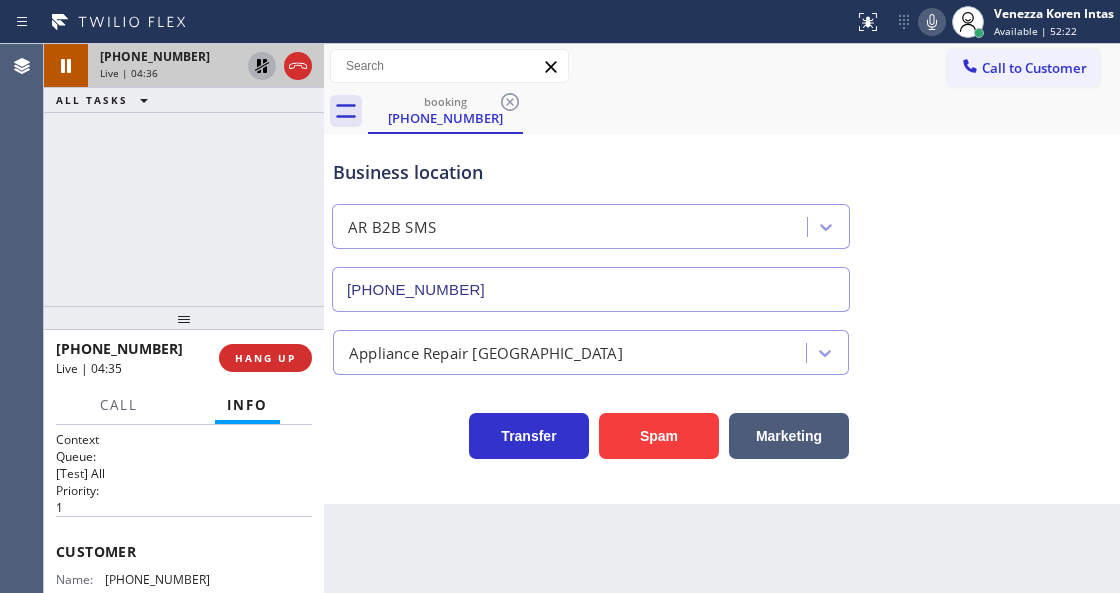 click 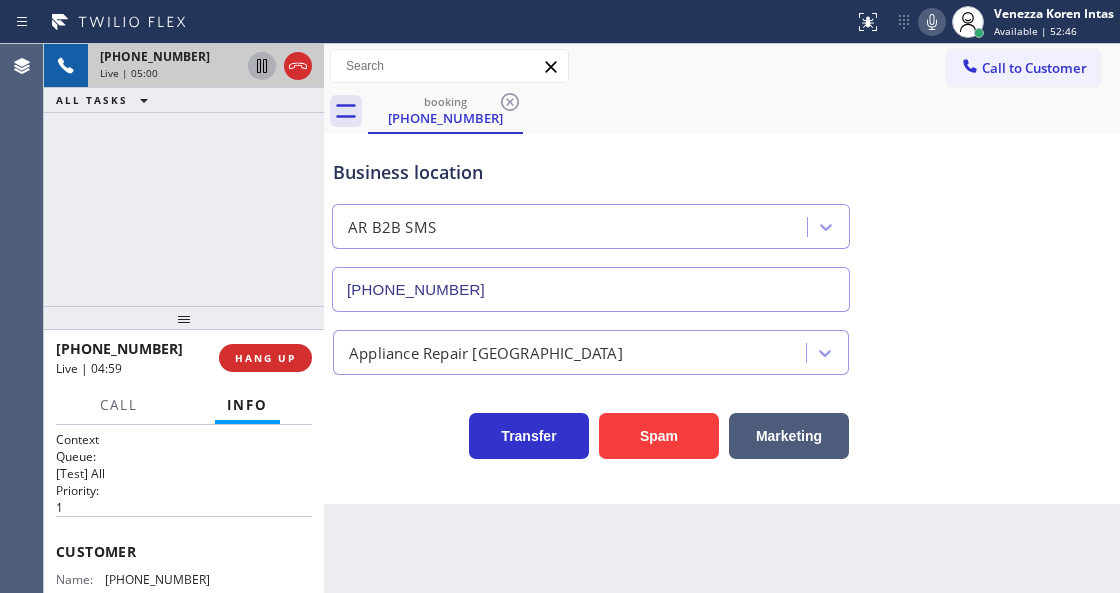 click on "Back to Dashboard Change Sender ID Customers Technicians Select a contact Outbound call Technician Search Technician Your caller id phone number Your caller id phone number Call Technician info Name   Phone none Address none Change Sender ID HVAC [PHONE_NUMBER] 5 Star Appliance [PHONE_NUMBER] Appliance Repair [PHONE_NUMBER] Plumbing [PHONE_NUMBER] Air Duct Cleaning [PHONE_NUMBER]  Electricians [PHONE_NUMBER] Cancel Change Check personal SMS Reset Change booking [PHONE_NUMBER] Call to Customer Outbound call Location Search location Your caller id phone number [PHONE_NUMBER] Customer number Call Outbound call Technician Search Technician Your caller id phone number Your caller id phone number Call booking [PHONE_NUMBER] Business location AR B2B SMS [PHONE_NUMBER] Appliance Repair High End Transfer Spam Marketing" at bounding box center [722, 318] 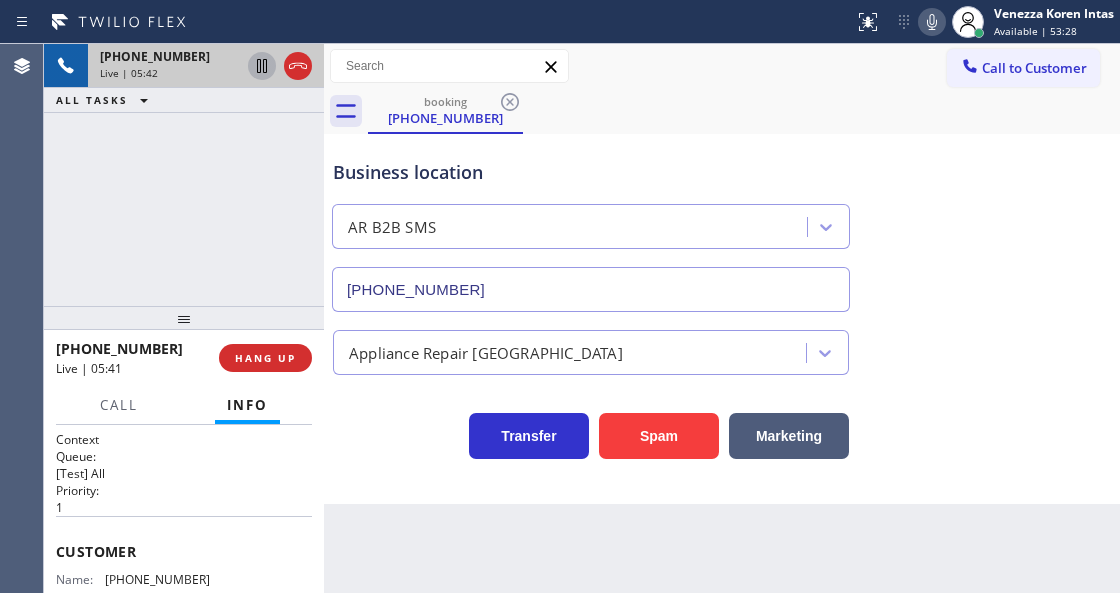 click on "Transfer Spam Marketing" at bounding box center [591, 431] 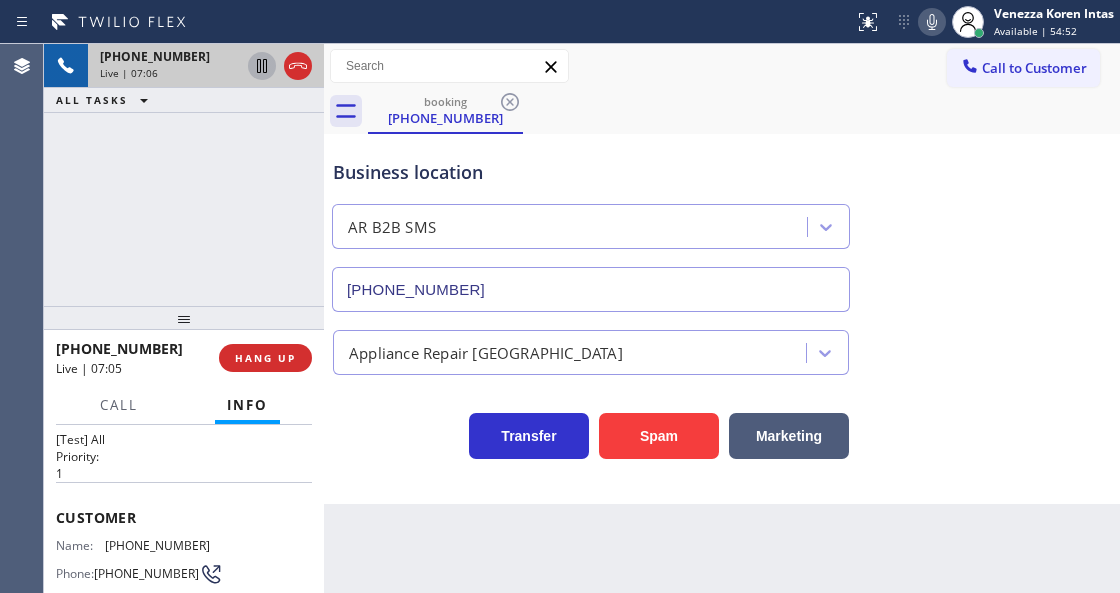 scroll, scrollTop: 66, scrollLeft: 0, axis: vertical 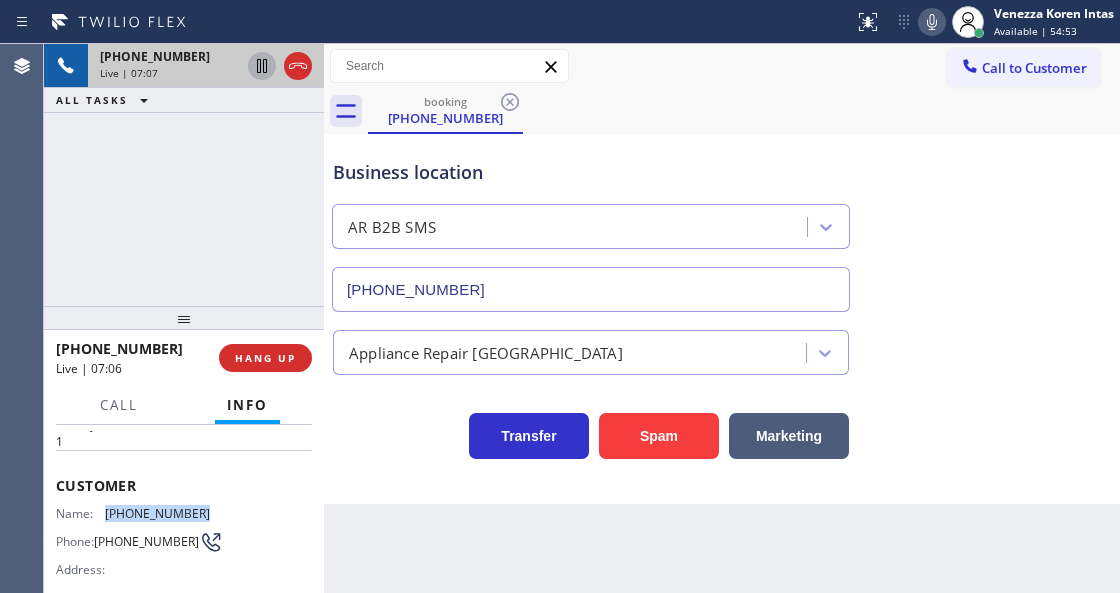 drag, startPoint x: 211, startPoint y: 510, endPoint x: 108, endPoint y: 509, distance: 103.00485 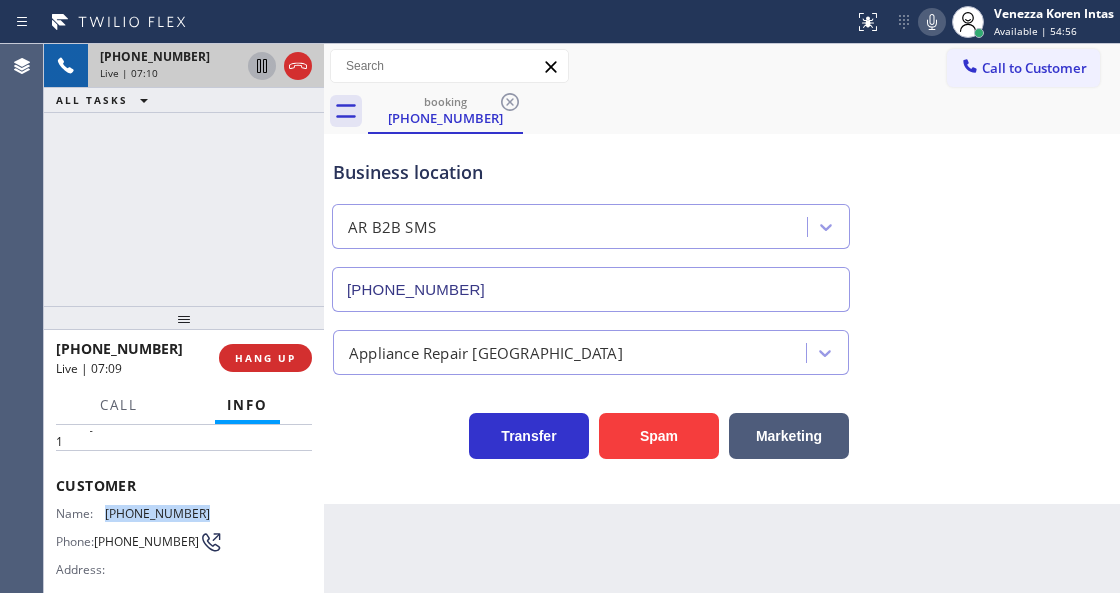 copy on "[PHONE_NUMBER]" 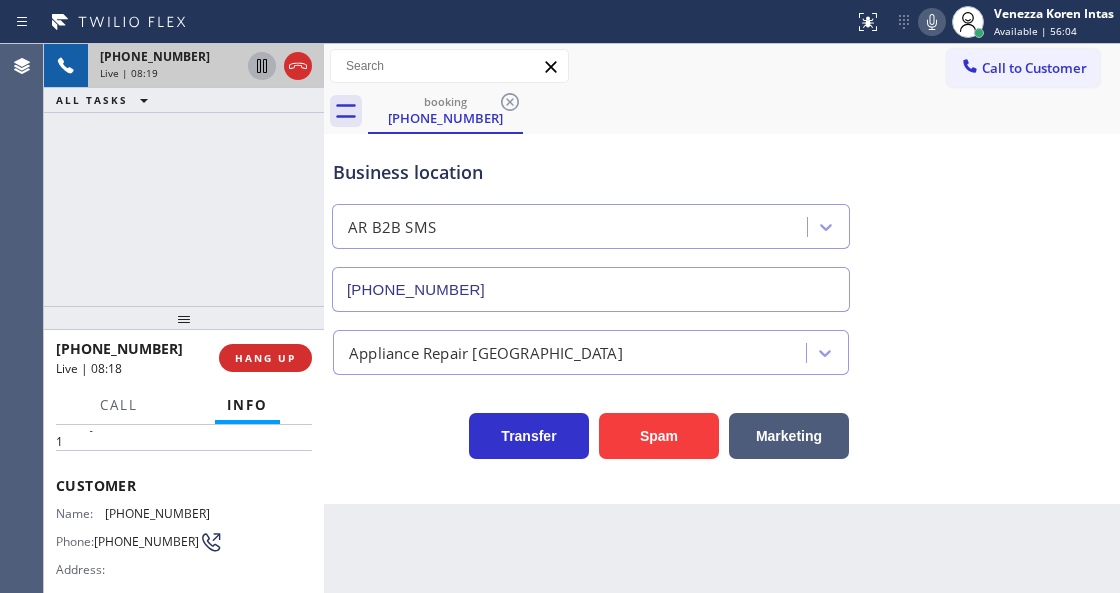 click on "booking [PHONE_NUMBER]" at bounding box center (744, 111) 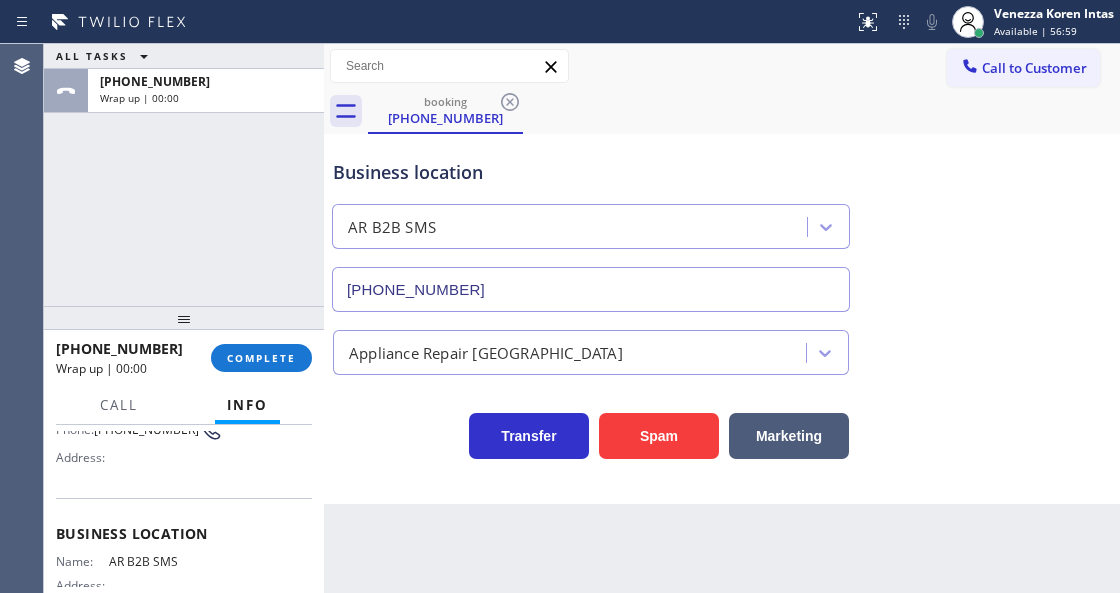 scroll, scrollTop: 266, scrollLeft: 0, axis: vertical 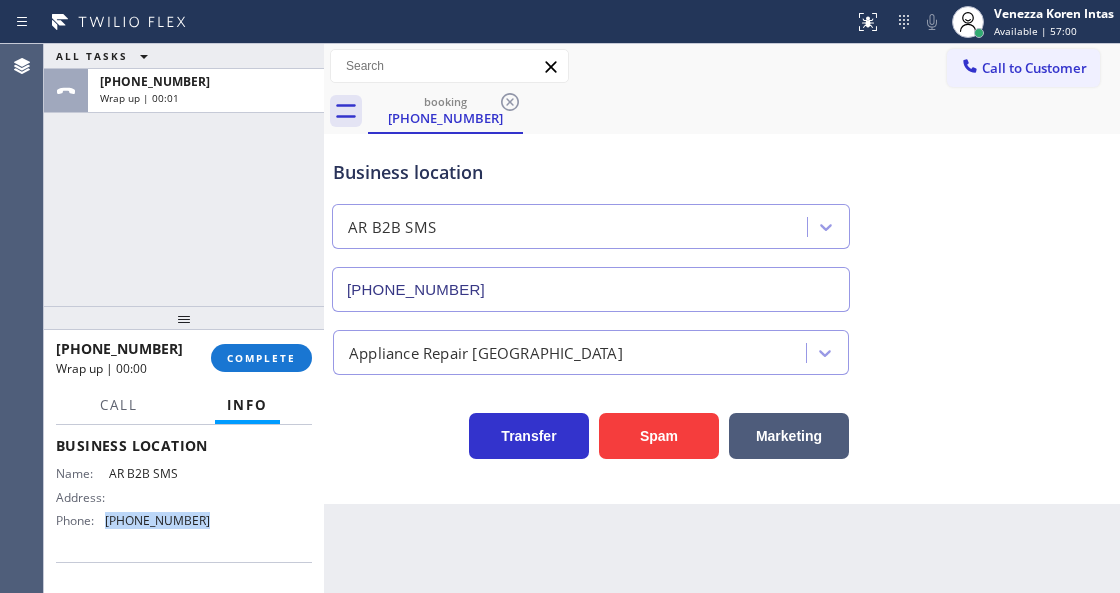 drag, startPoint x: 201, startPoint y: 518, endPoint x: 106, endPoint y: 528, distance: 95.524864 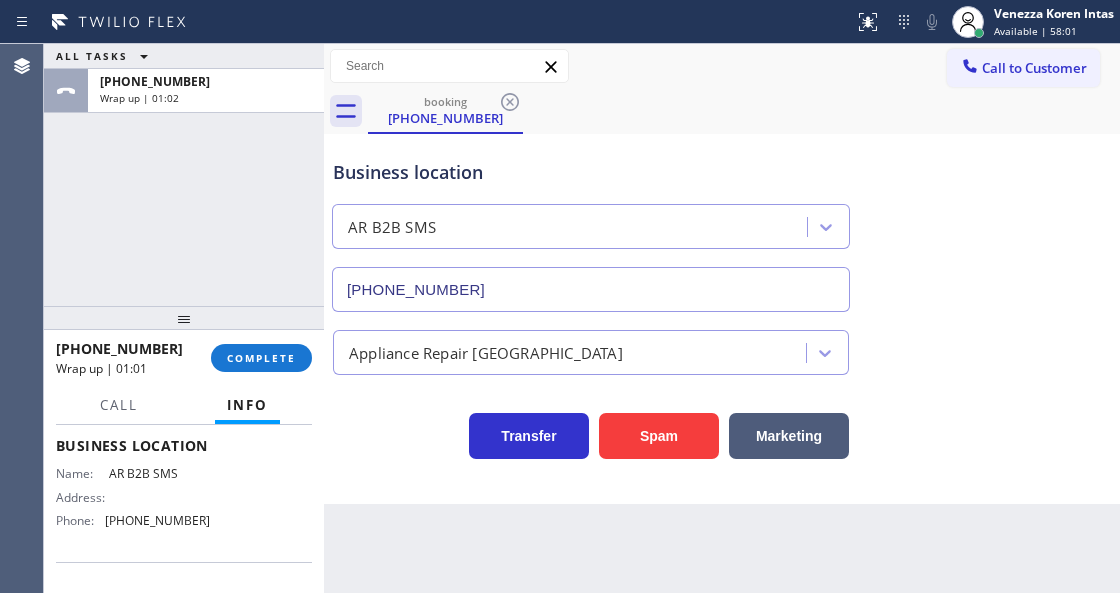 click at bounding box center [184, 318] 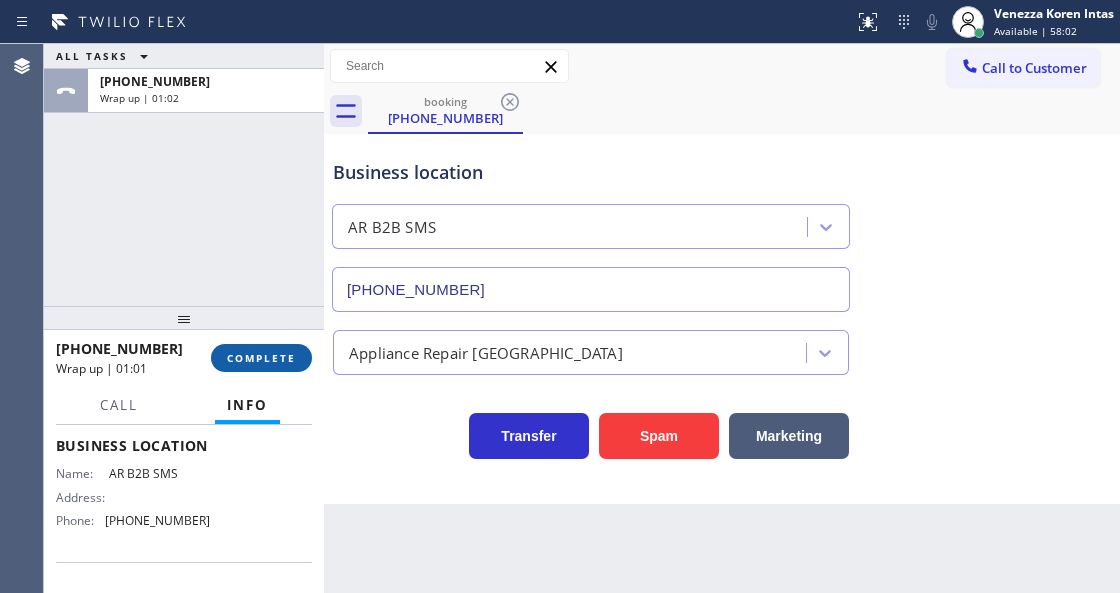click on "COMPLETE" at bounding box center (261, 358) 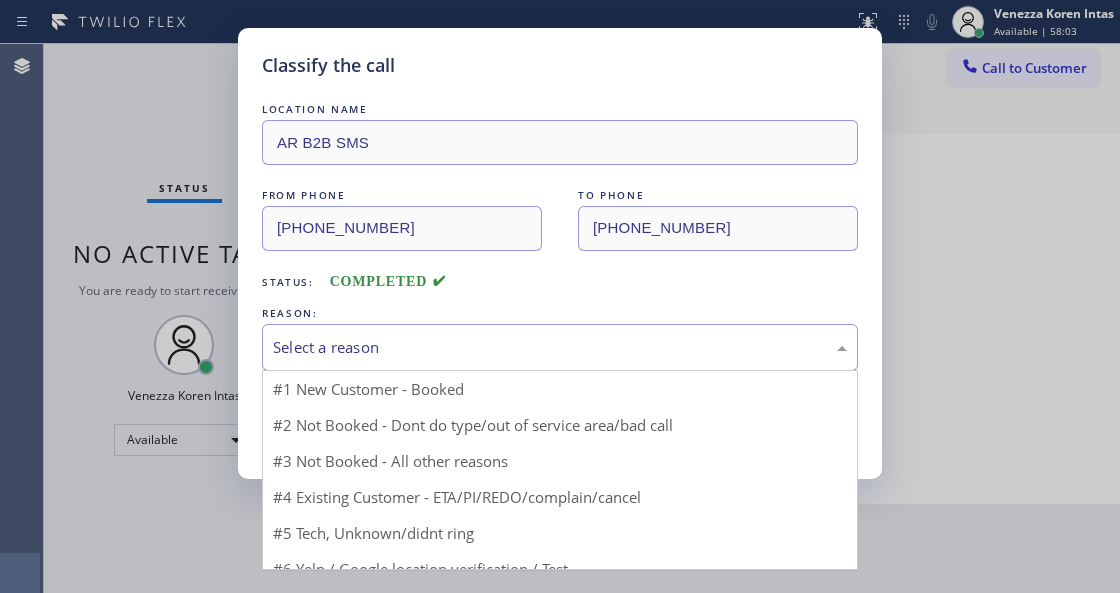 click on "Select a reason" at bounding box center [560, 347] 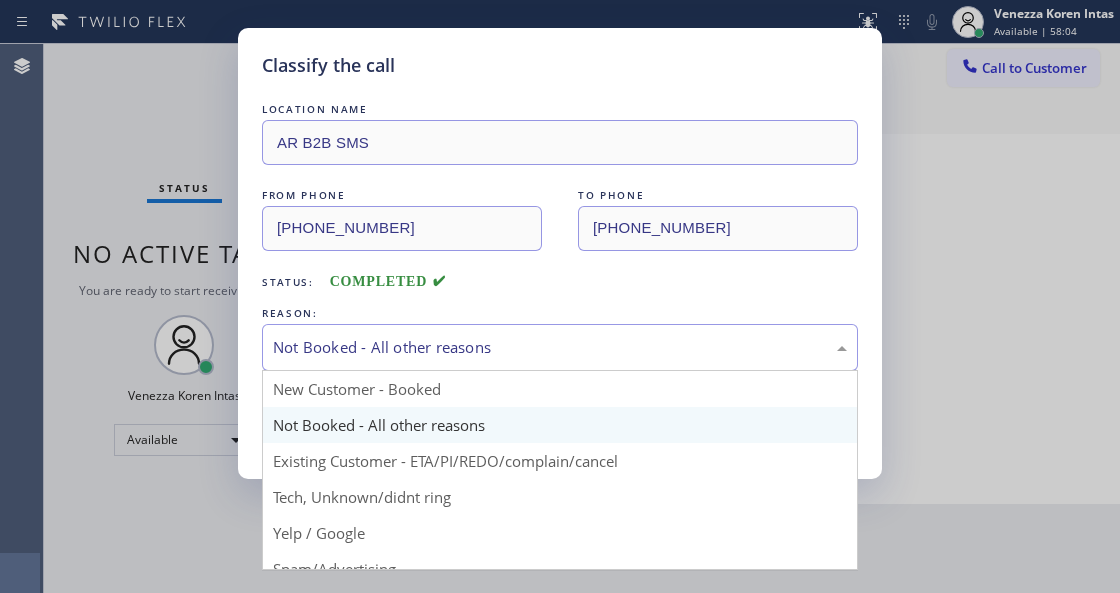 click on "Not Booked - All other reasons" at bounding box center (560, 347) 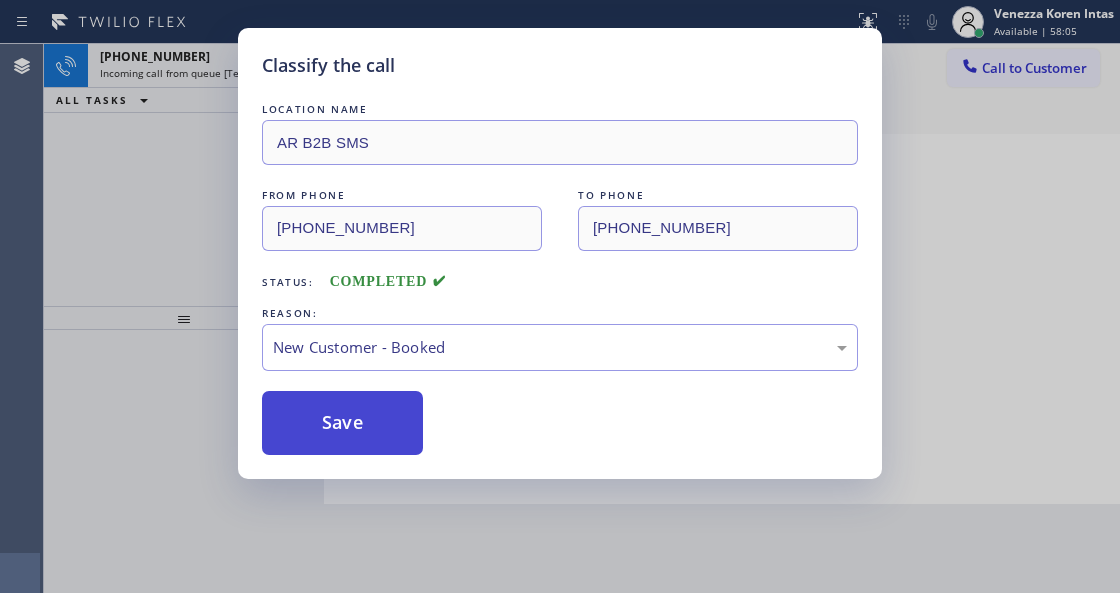 click on "Save" at bounding box center (342, 423) 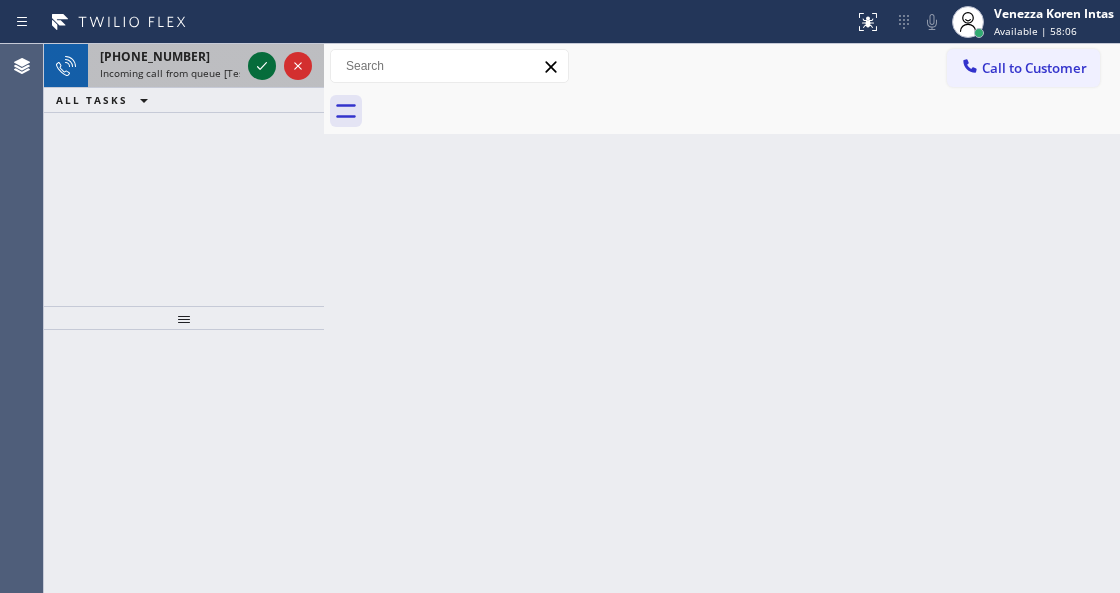 click at bounding box center [262, 66] 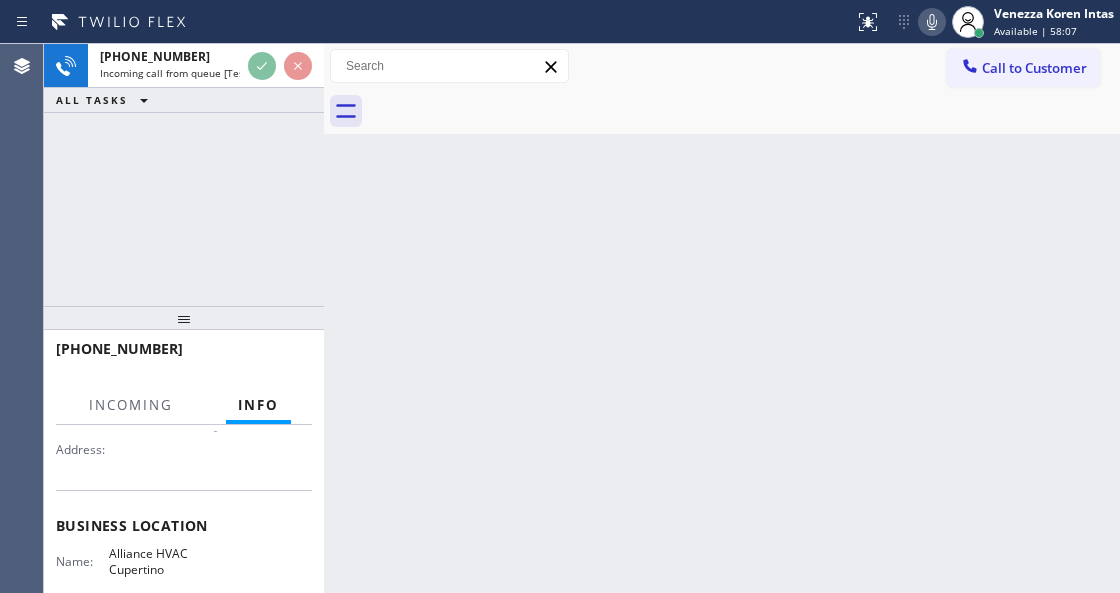 scroll, scrollTop: 200, scrollLeft: 0, axis: vertical 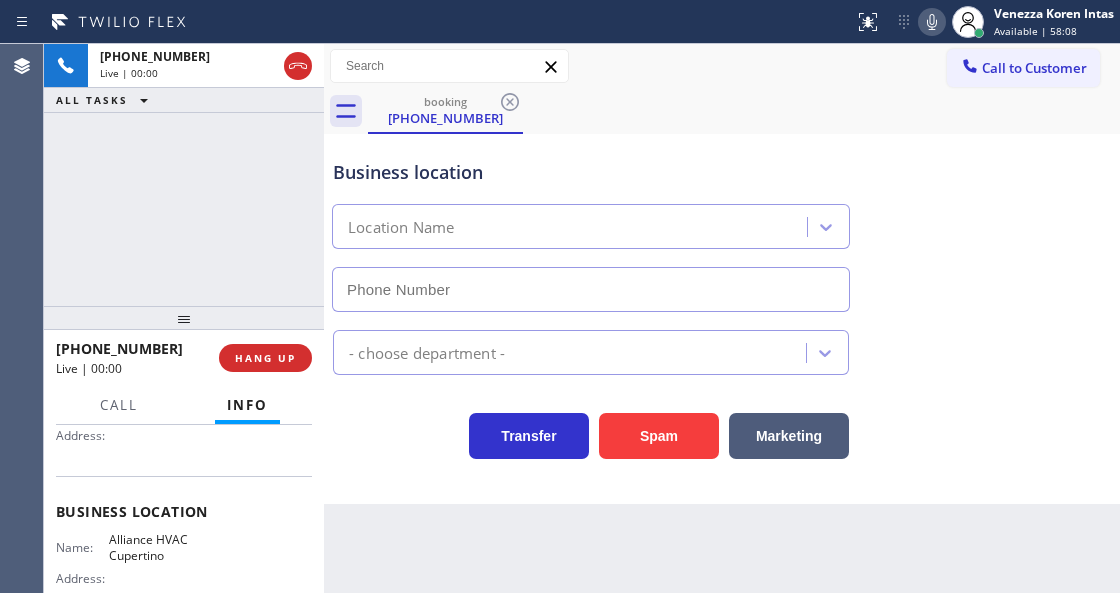 type on "[PHONE_NUMBER]" 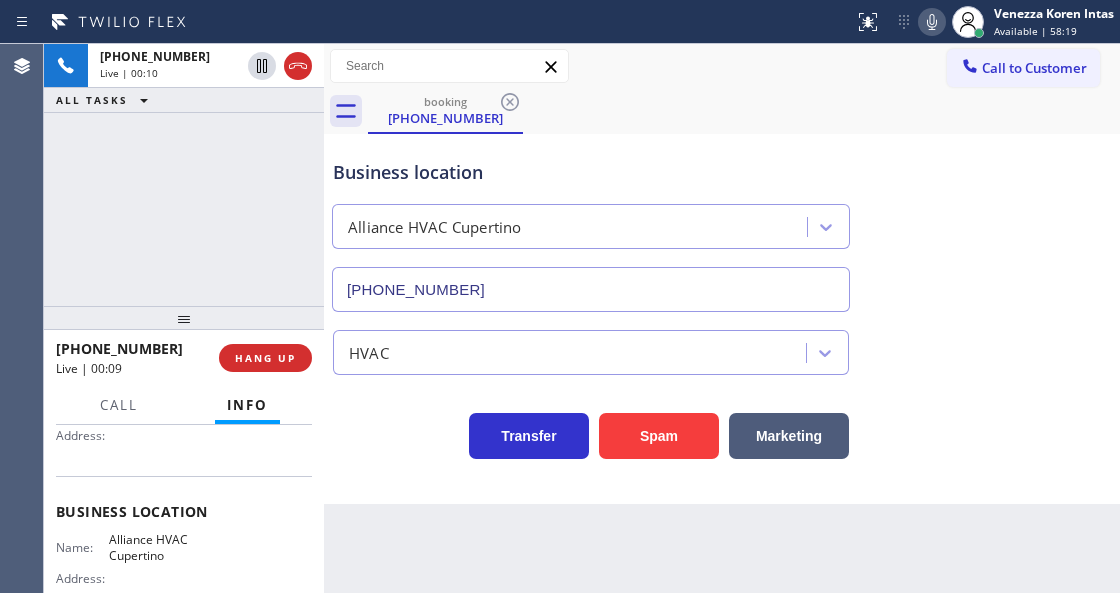 click on "Business location" at bounding box center [591, 172] 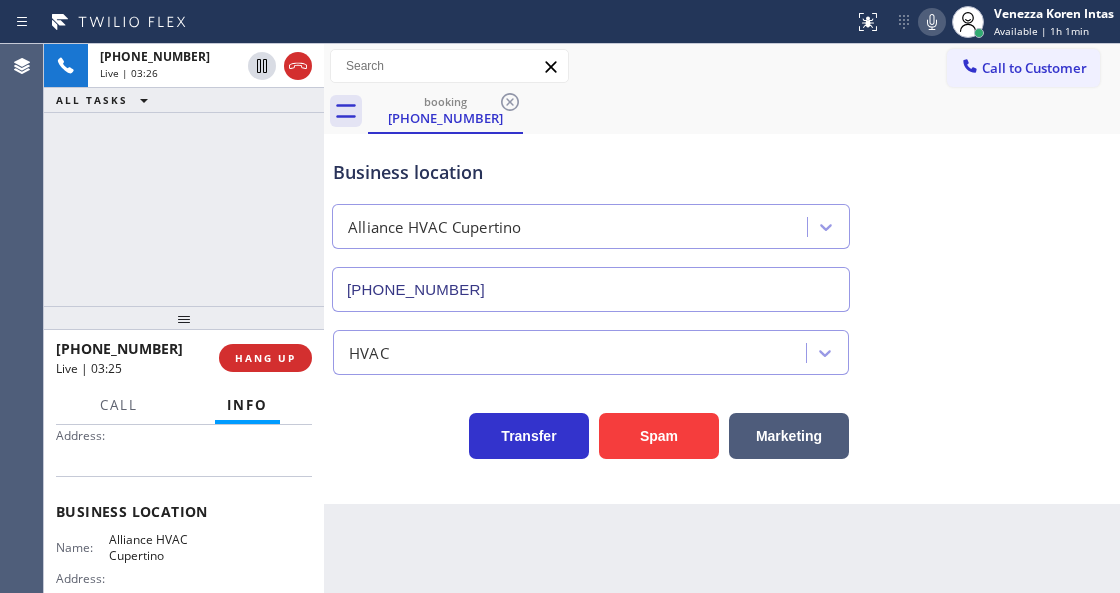click on "booking [PHONE_NUMBER]" at bounding box center (744, 111) 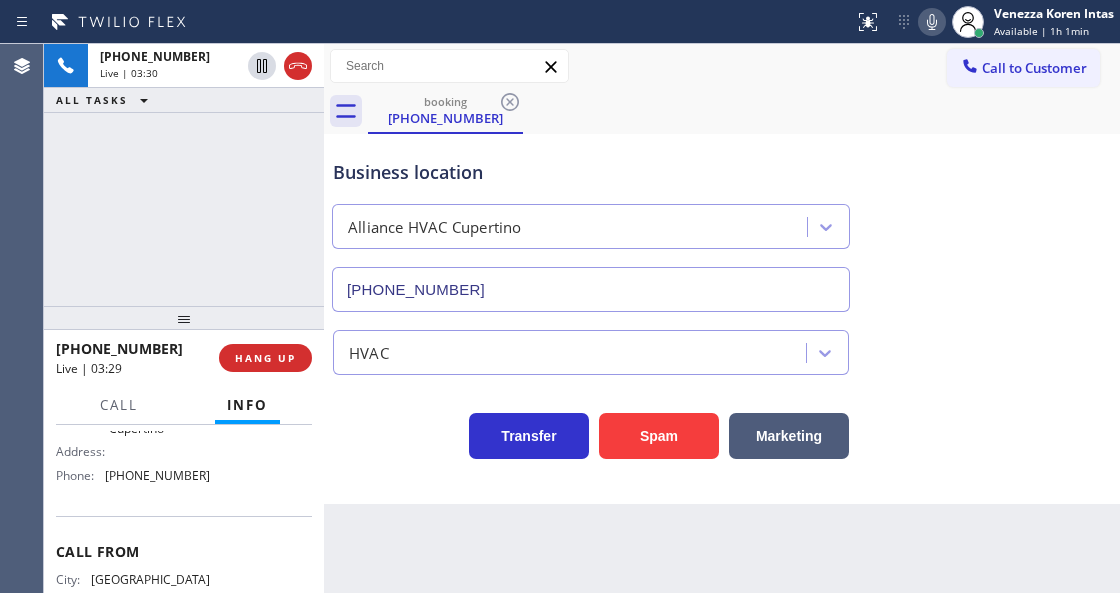scroll, scrollTop: 266, scrollLeft: 0, axis: vertical 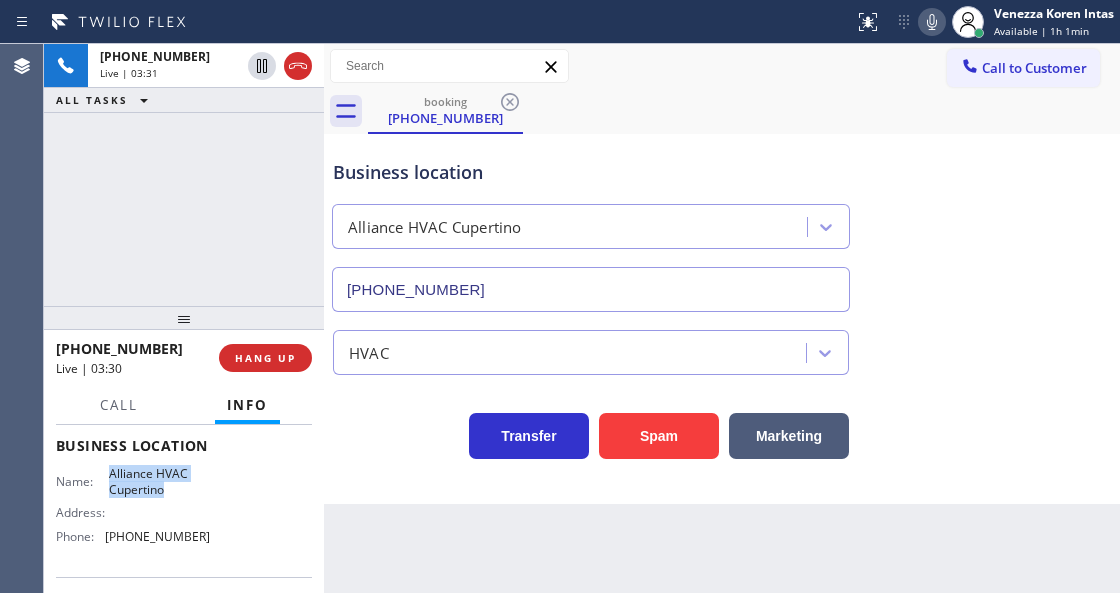 drag, startPoint x: 152, startPoint y: 485, endPoint x: 170, endPoint y: 492, distance: 19.313208 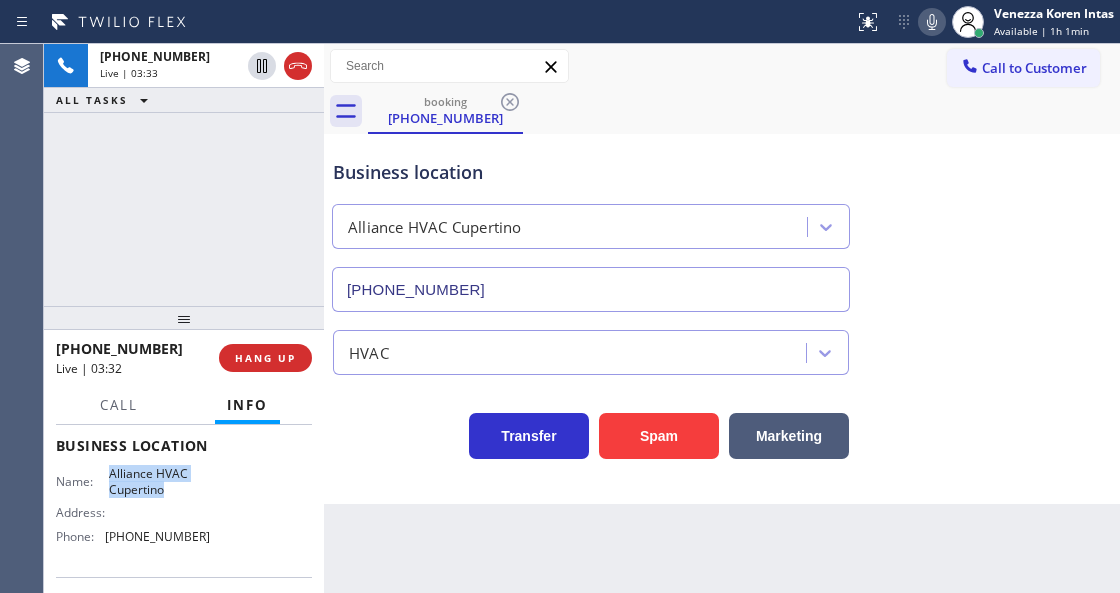 click 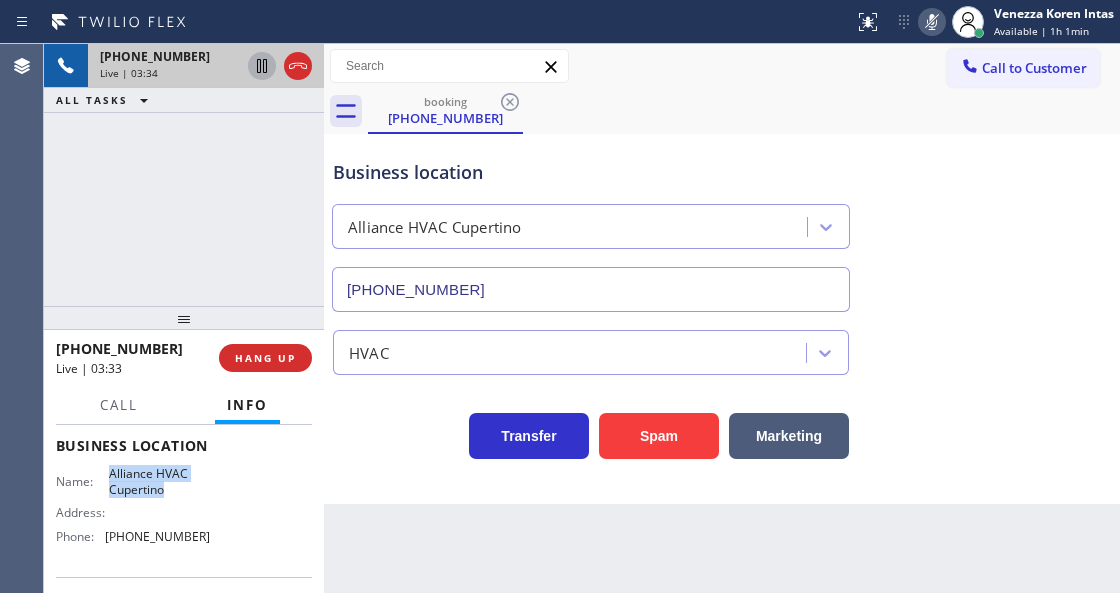 click 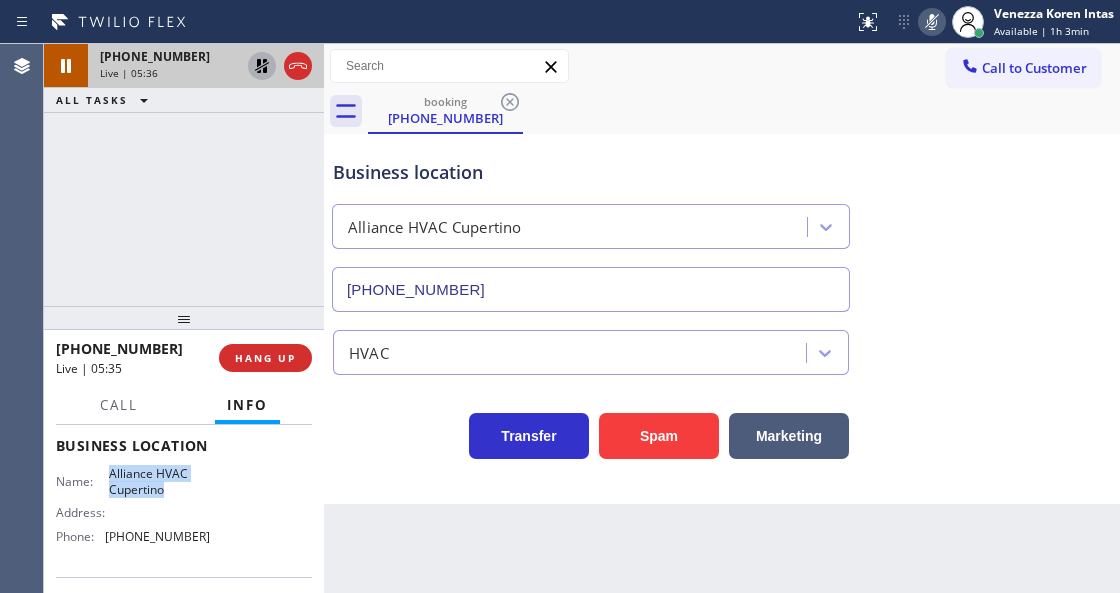 click 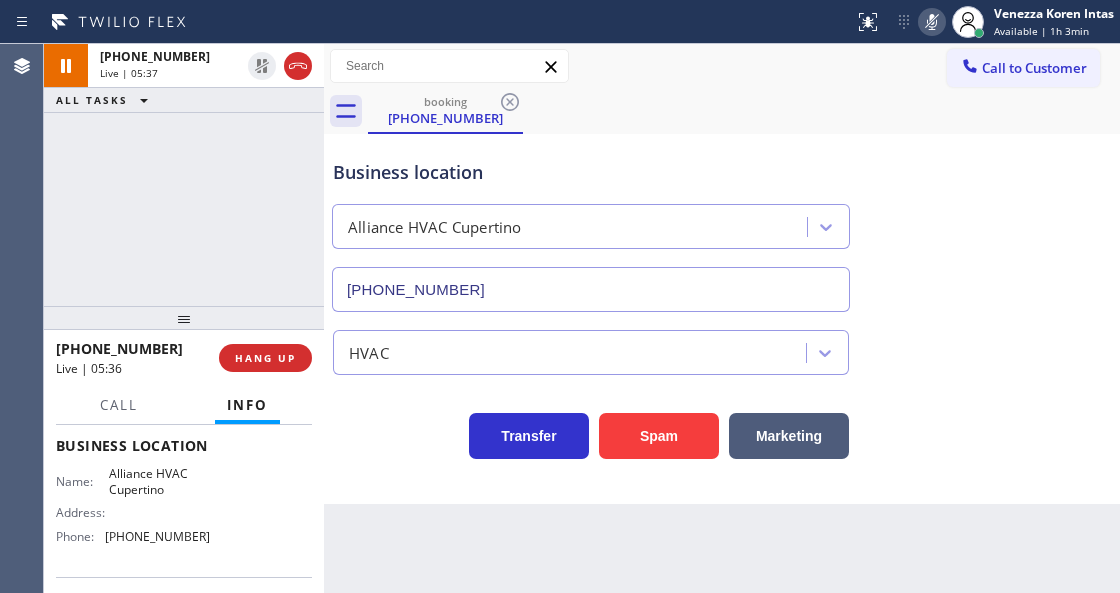 click on "Status report No issues detected If you experience an issue, please download the report and send it to your support team. Download report Venezza Koren Intas Available | 1h 3min Set your status Offline Available Unavailable Break Log out" at bounding box center [983, 22] 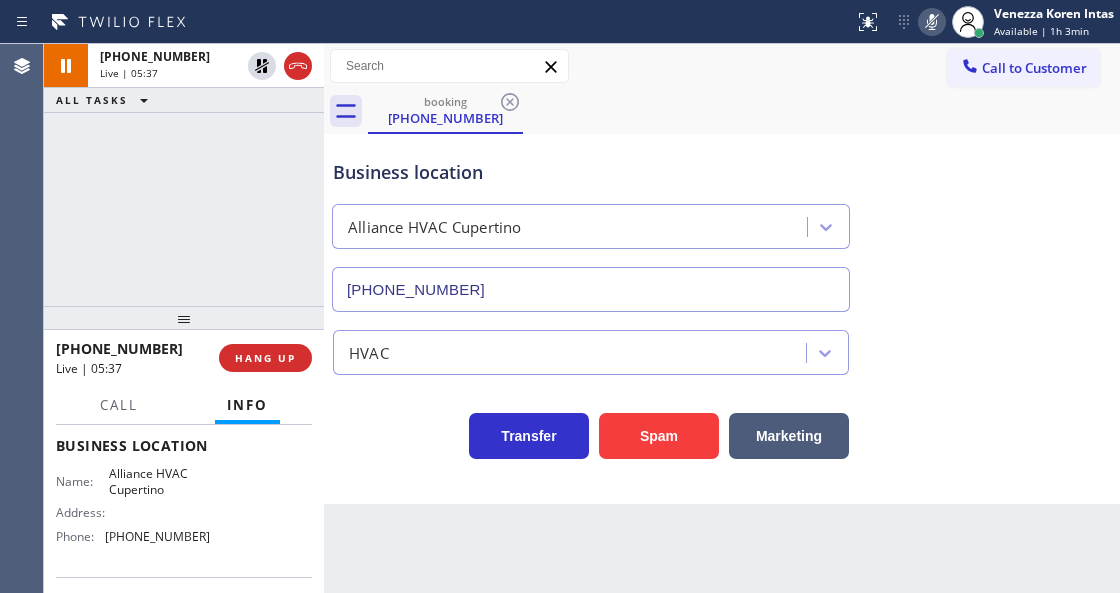 click 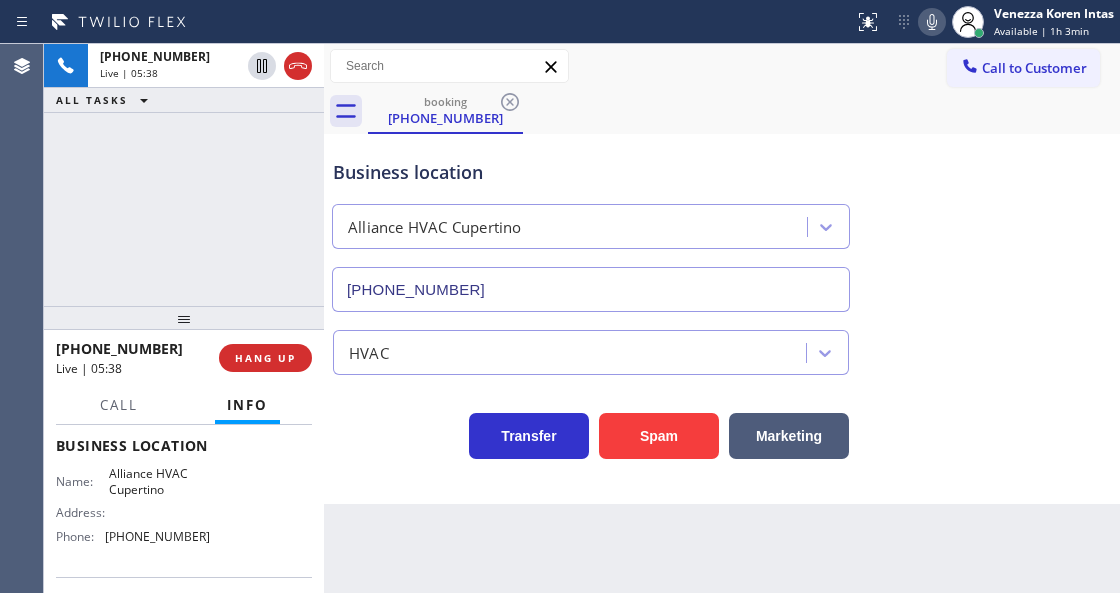 click on "Back to Dashboard Change Sender ID Customers Technicians Select a contact Outbound call Technician Search Technician Your caller id phone number Your caller id phone number Call Technician info Name   Phone none Address none Change Sender ID HVAC [PHONE_NUMBER] 5 Star Appliance [PHONE_NUMBER] Appliance Repair [PHONE_NUMBER] Plumbing [PHONE_NUMBER] Air Duct Cleaning [PHONE_NUMBER]  Electricians [PHONE_NUMBER] Cancel Change Check personal SMS Reset Change booking [PHONE_NUMBER] Call to Customer Outbound call Location Search location Your caller id phone number [PHONE_NUMBER] Customer number Call Outbound call Technician Search Technician Your caller id phone number Your caller id phone number Call booking [PHONE_NUMBER] Business location Alliance HVAC [GEOGRAPHIC_DATA] [PHONE_NUMBER] HVAC Transfer Spam Marketing" at bounding box center (722, 318) 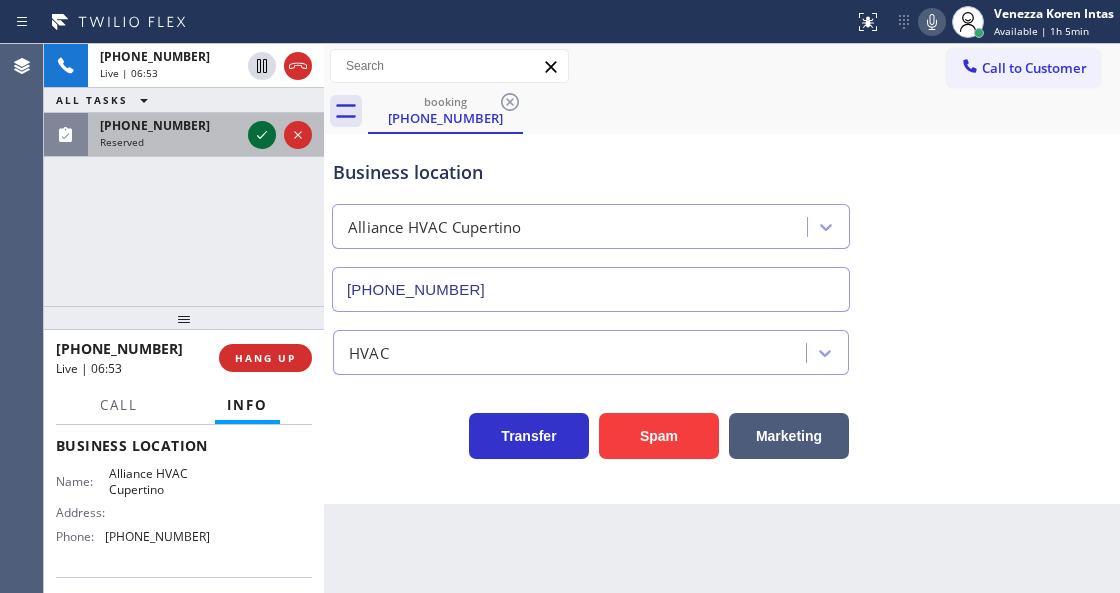 click 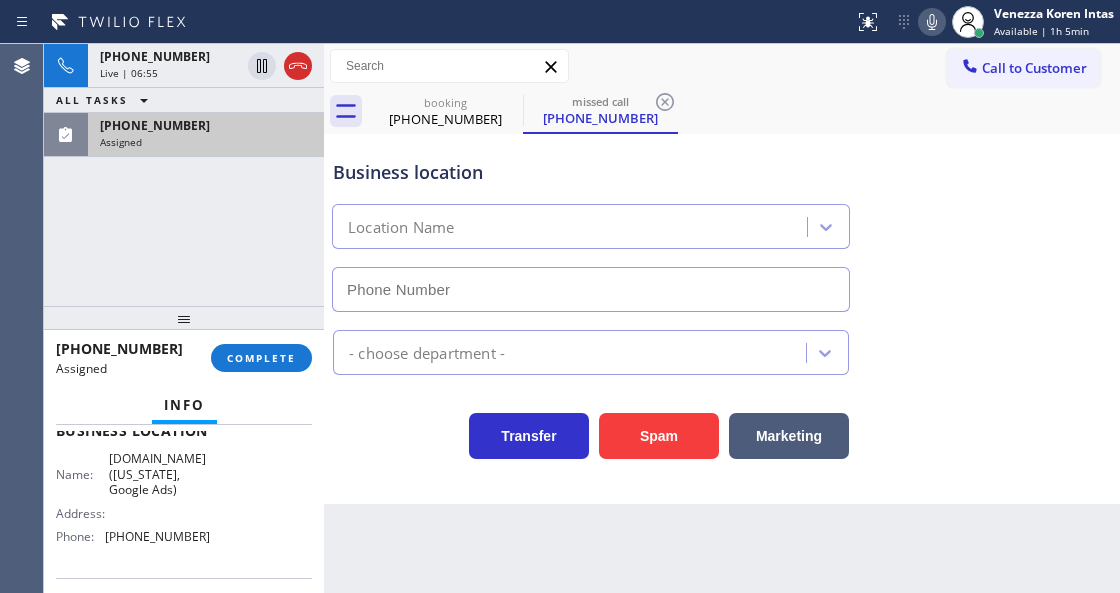 scroll, scrollTop: 282, scrollLeft: 0, axis: vertical 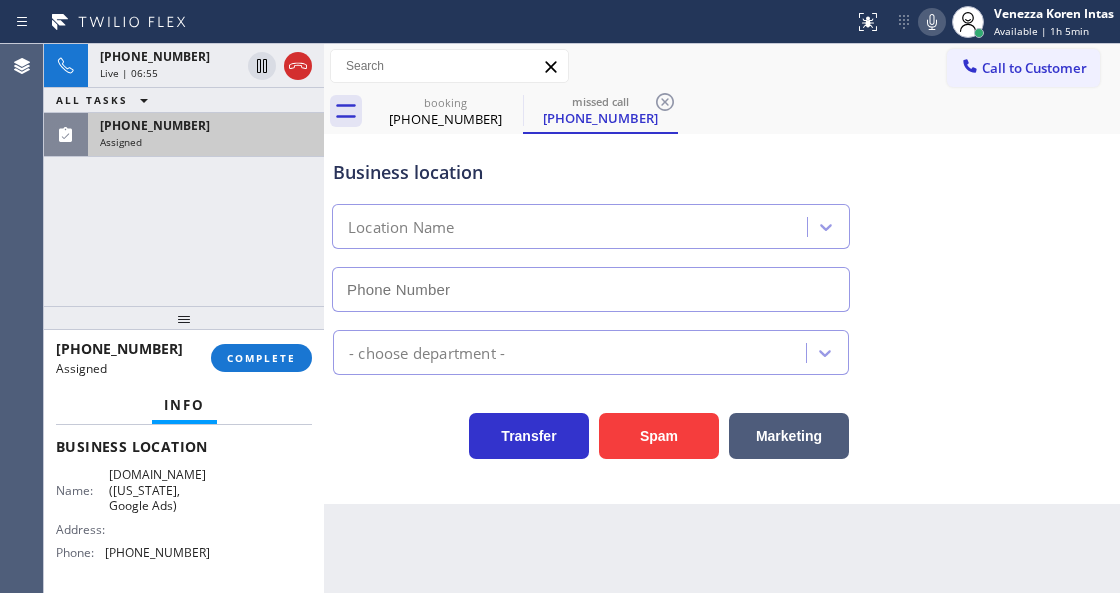 type on "[PHONE_NUMBER]" 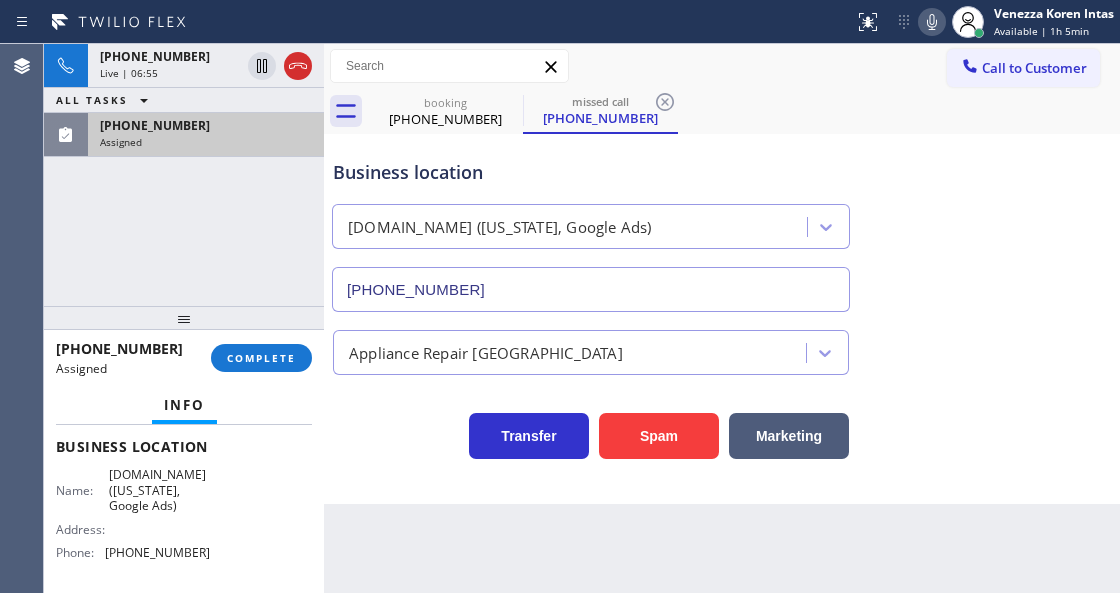click on "[PHONE_NUMBER]" at bounding box center (155, 125) 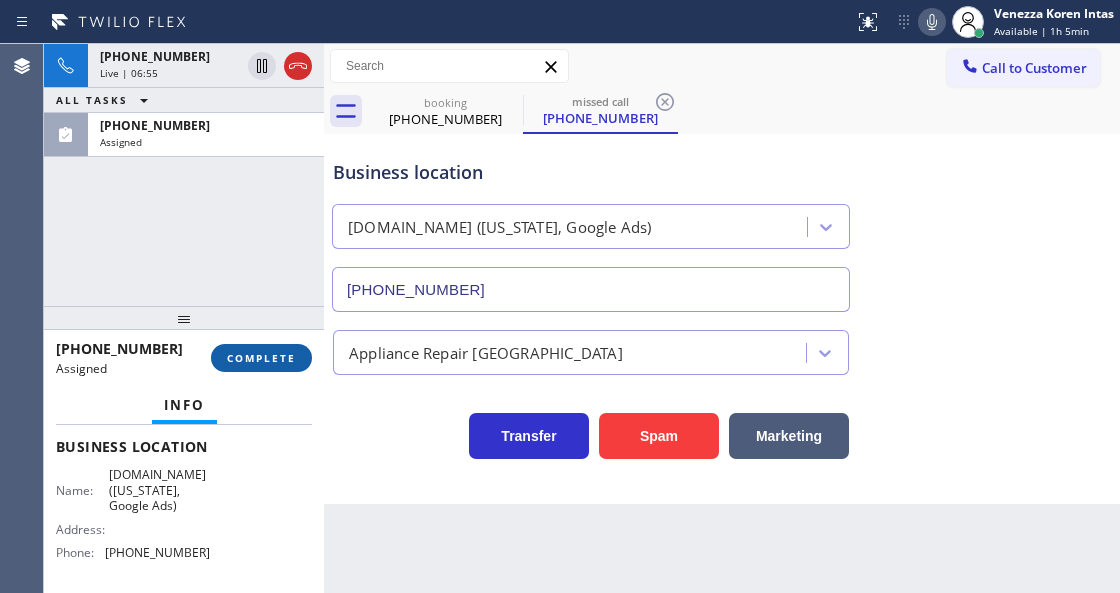 click on "COMPLETE" at bounding box center [261, 358] 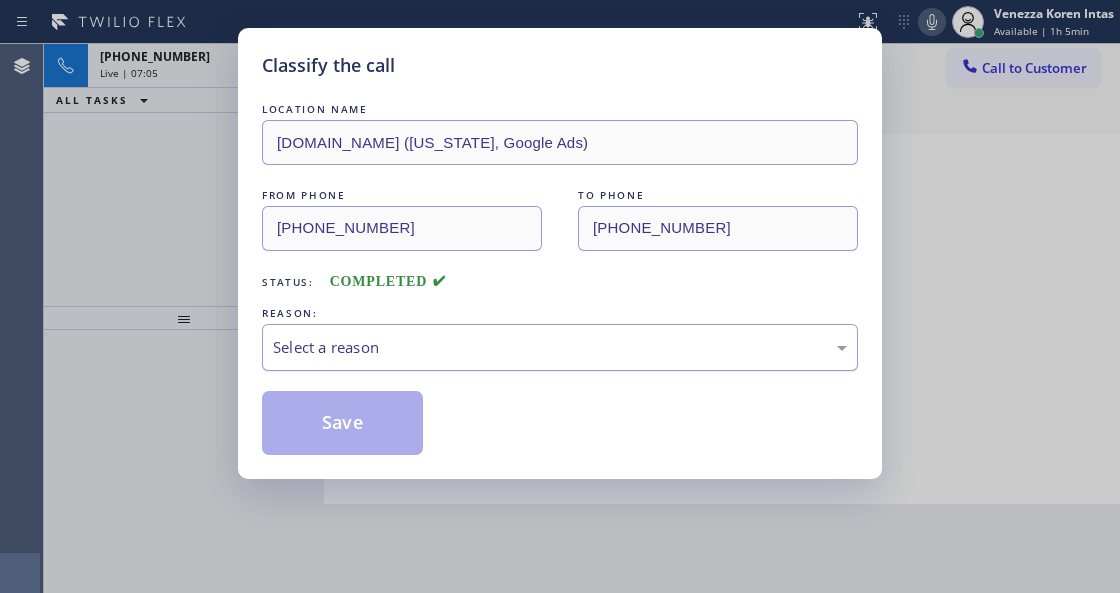 click on "Select a reason" at bounding box center (560, 347) 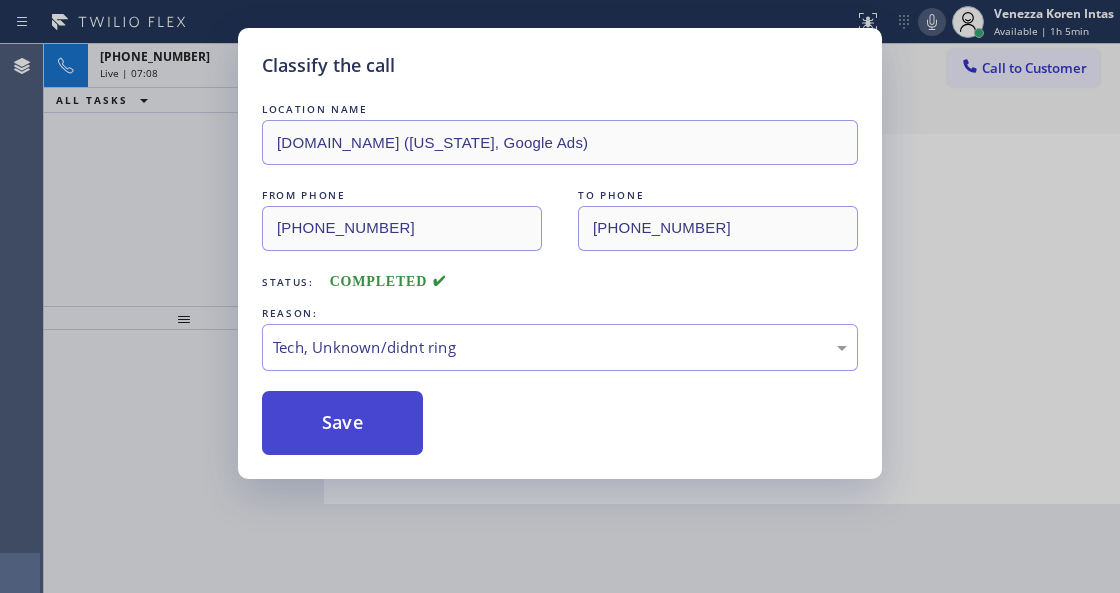 click on "Save" at bounding box center [342, 423] 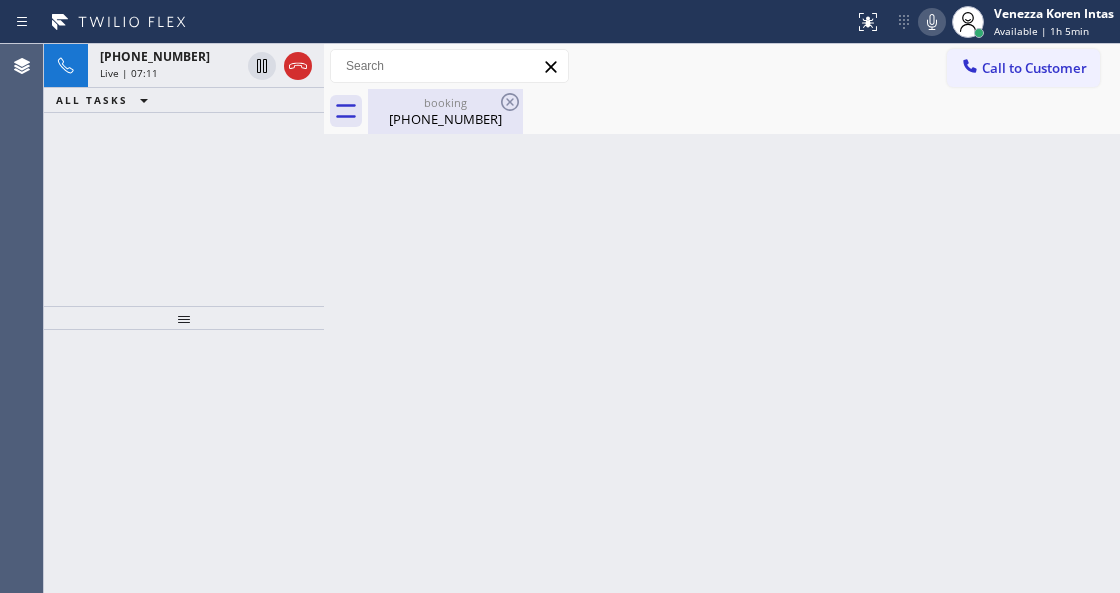 click on "[PHONE_NUMBER]" at bounding box center (445, 119) 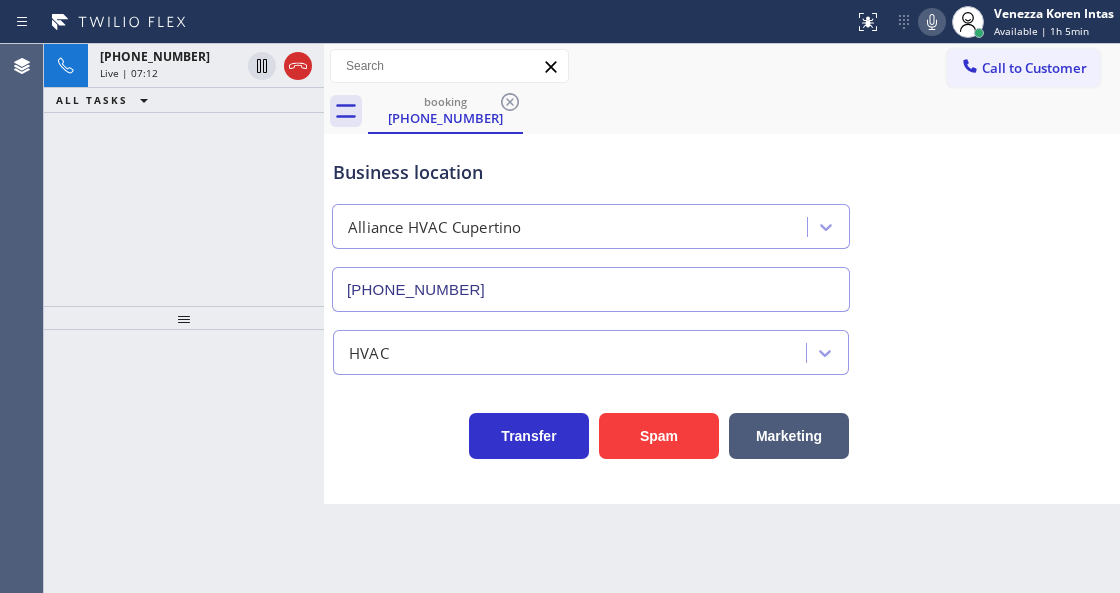 click on "Live | 07:12" at bounding box center [170, 73] 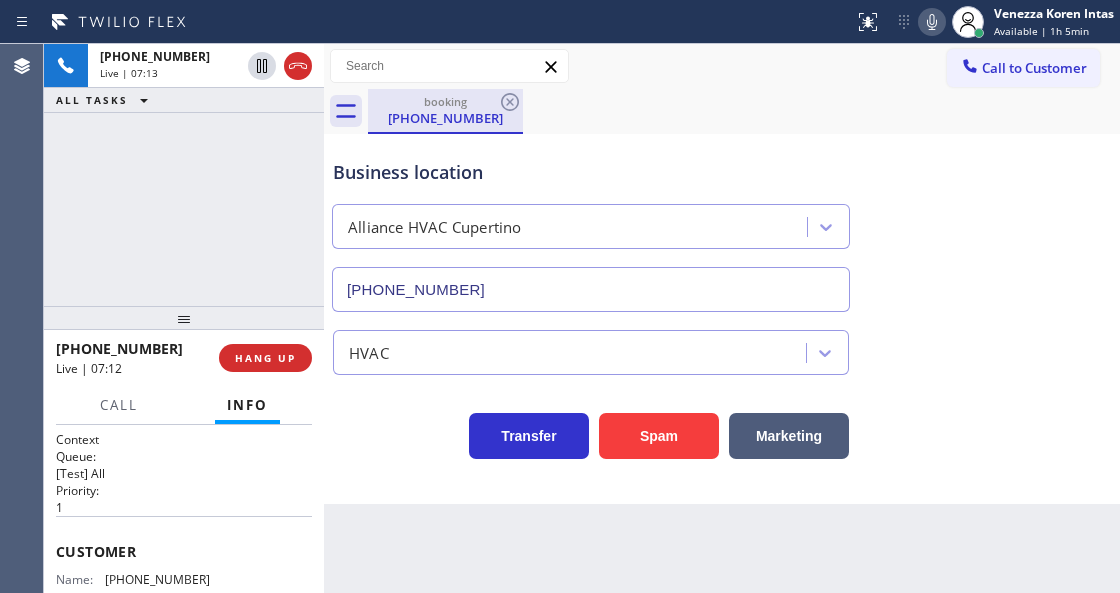 click on "[PHONE_NUMBER]" at bounding box center (445, 118) 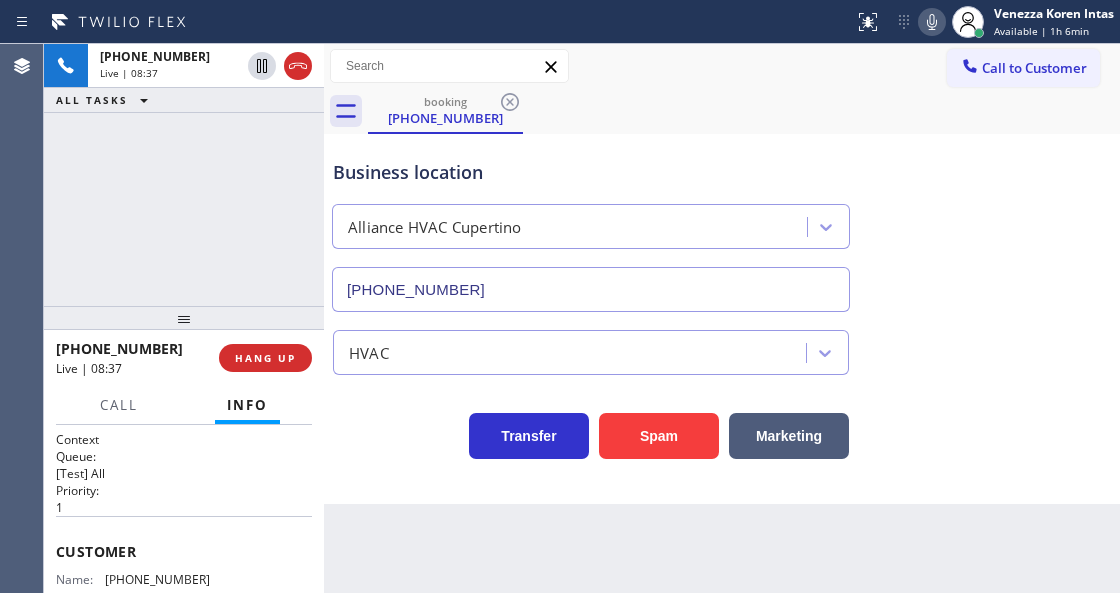 click on "Business location Alliance HVAC Cupertino [PHONE_NUMBER]" at bounding box center (591, 225) 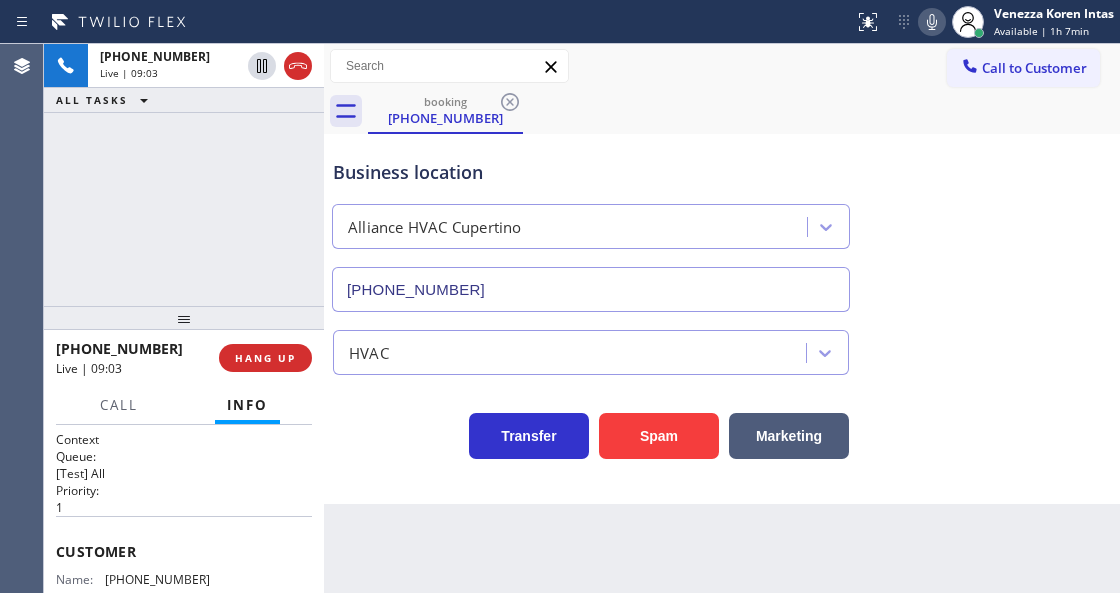click on "Business location Alliance HVAC Cupertino [PHONE_NUMBER]" at bounding box center (722, 221) 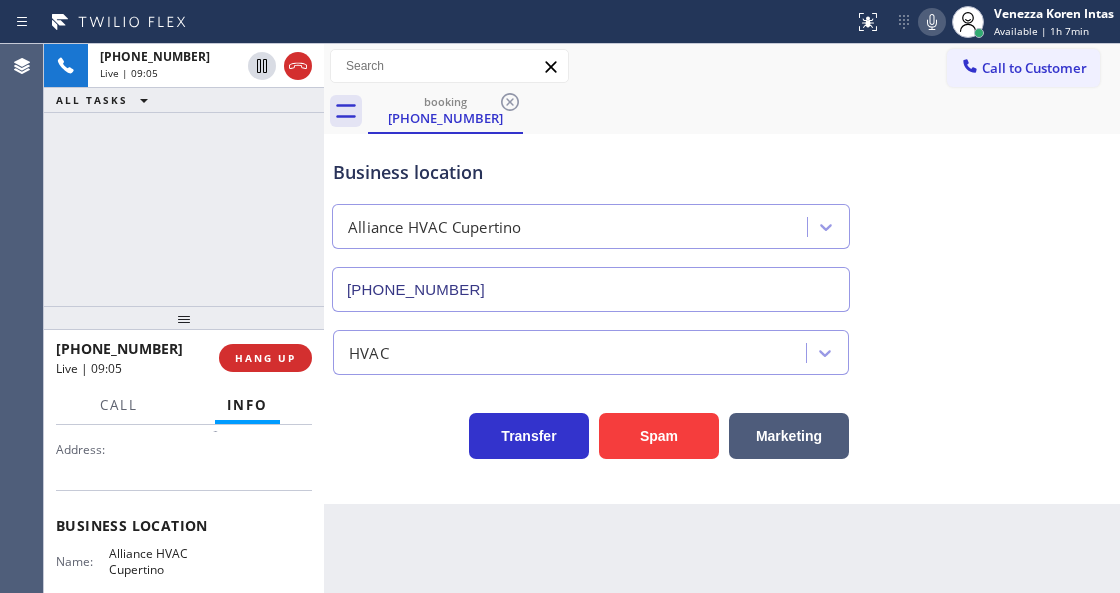 scroll, scrollTop: 200, scrollLeft: 0, axis: vertical 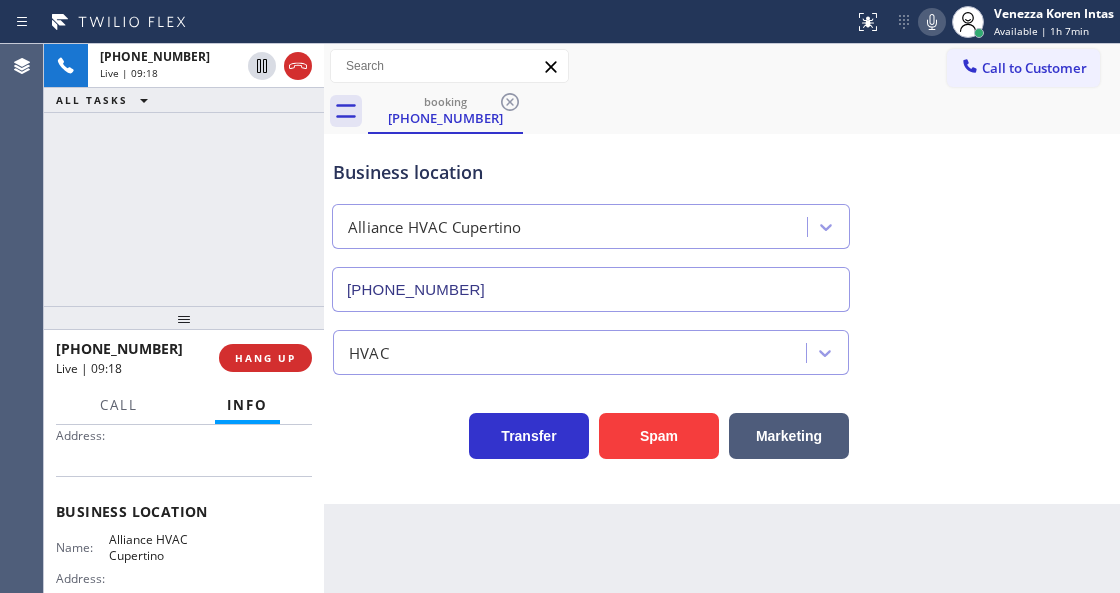 click on "Back to Dashboard Change Sender ID Customers Technicians Select a contact Outbound call Technician Search Technician Your caller id phone number Your caller id phone number Call Technician info Name   Phone none Address none Change Sender ID HVAC [PHONE_NUMBER] 5 Star Appliance [PHONE_NUMBER] Appliance Repair [PHONE_NUMBER] Plumbing [PHONE_NUMBER] Air Duct Cleaning [PHONE_NUMBER]  Electricians [PHONE_NUMBER] Cancel Change Check personal SMS Reset Change booking [PHONE_NUMBER] Call to Customer Outbound call Location Search location Your caller id phone number [PHONE_NUMBER] Customer number Call Outbound call Technician Search Technician Your caller id phone number Your caller id phone number Call booking [PHONE_NUMBER] Business location Alliance HVAC [GEOGRAPHIC_DATA] [PHONE_NUMBER] HVAC Transfer Spam Marketing" at bounding box center (722, 318) 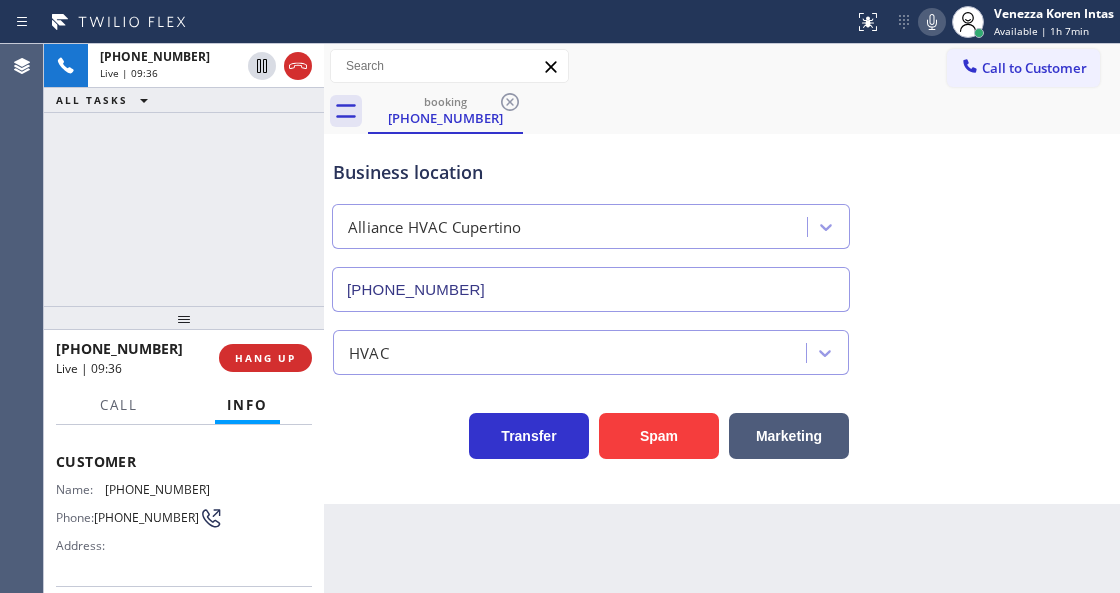 scroll, scrollTop: 66, scrollLeft: 0, axis: vertical 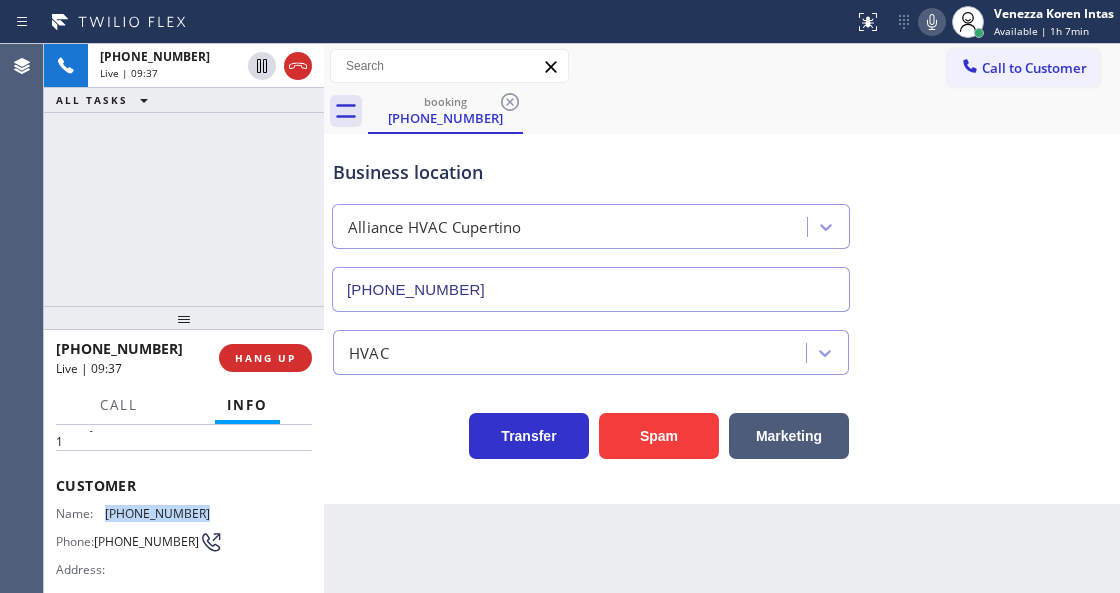 drag, startPoint x: 214, startPoint y: 512, endPoint x: 104, endPoint y: 512, distance: 110 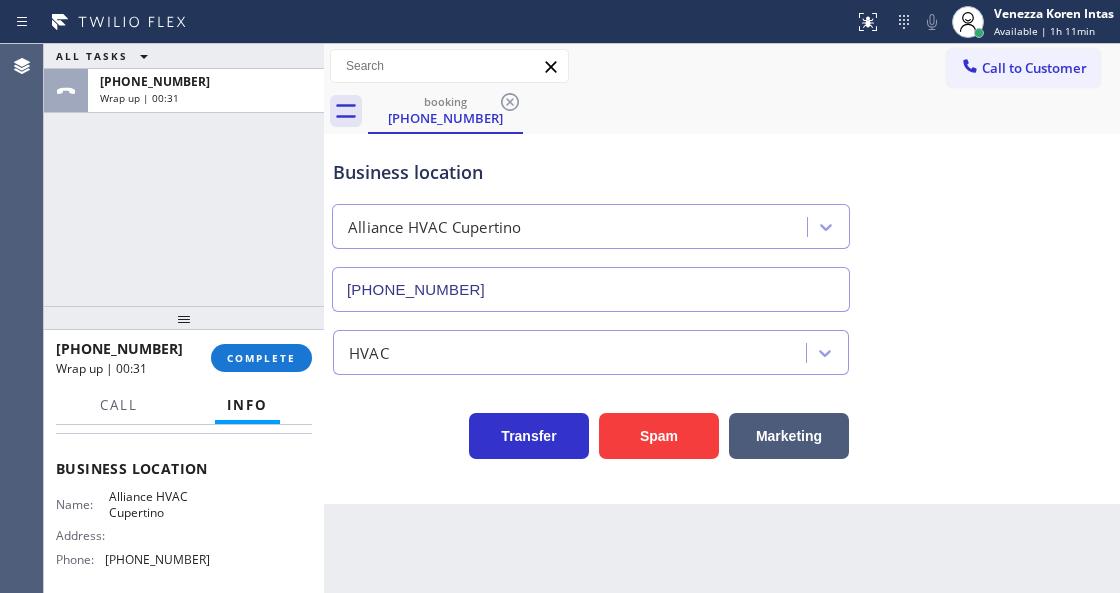 scroll, scrollTop: 266, scrollLeft: 0, axis: vertical 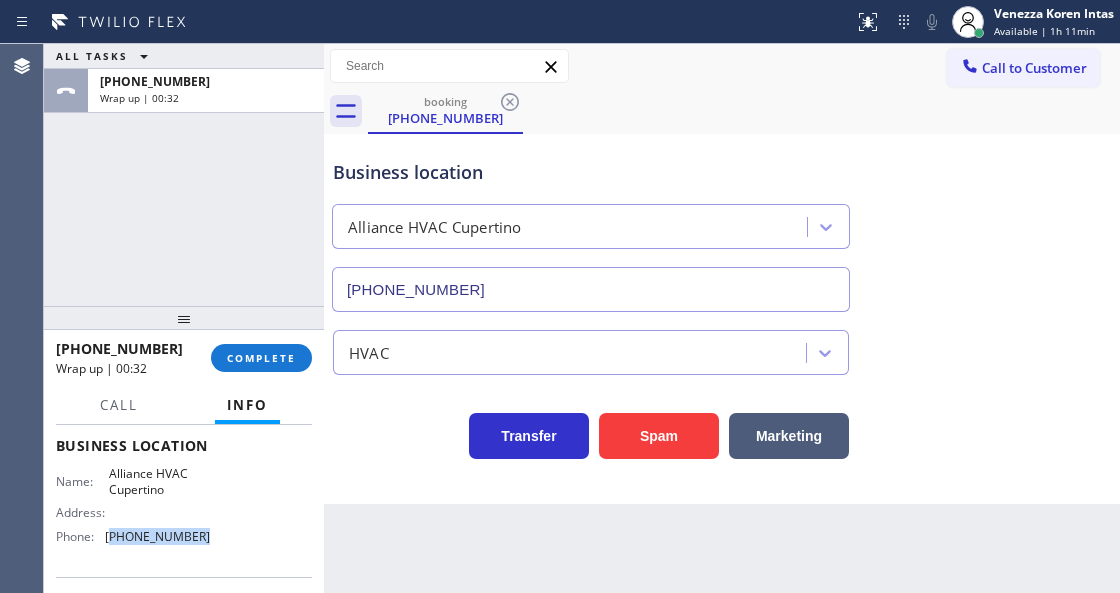 drag, startPoint x: 204, startPoint y: 540, endPoint x: 109, endPoint y: 539, distance: 95.005264 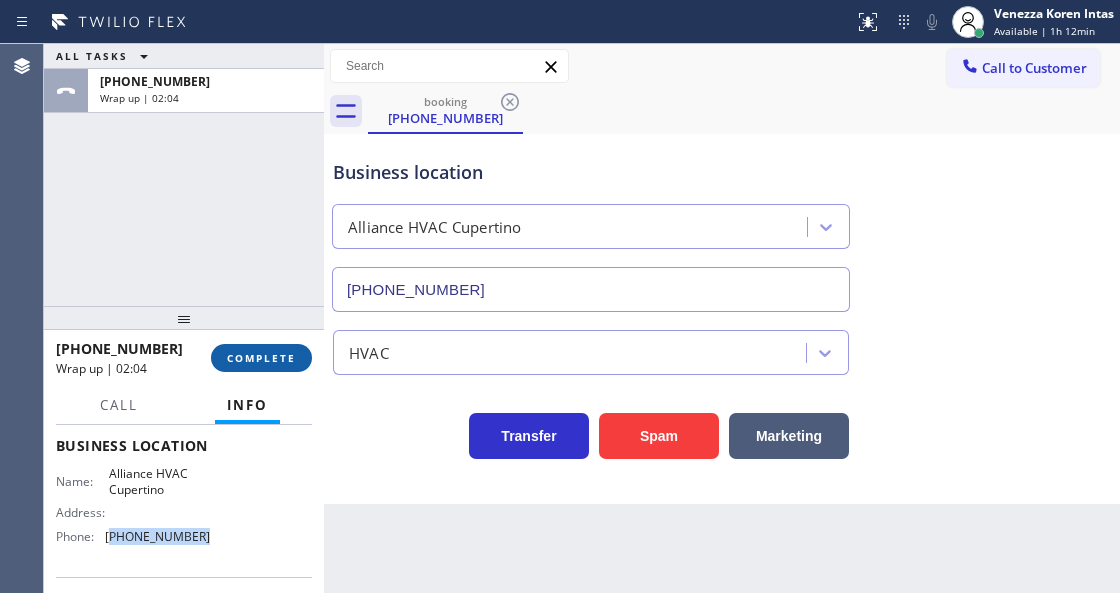 drag, startPoint x: 232, startPoint y: 344, endPoint x: 250, endPoint y: 357, distance: 22.203604 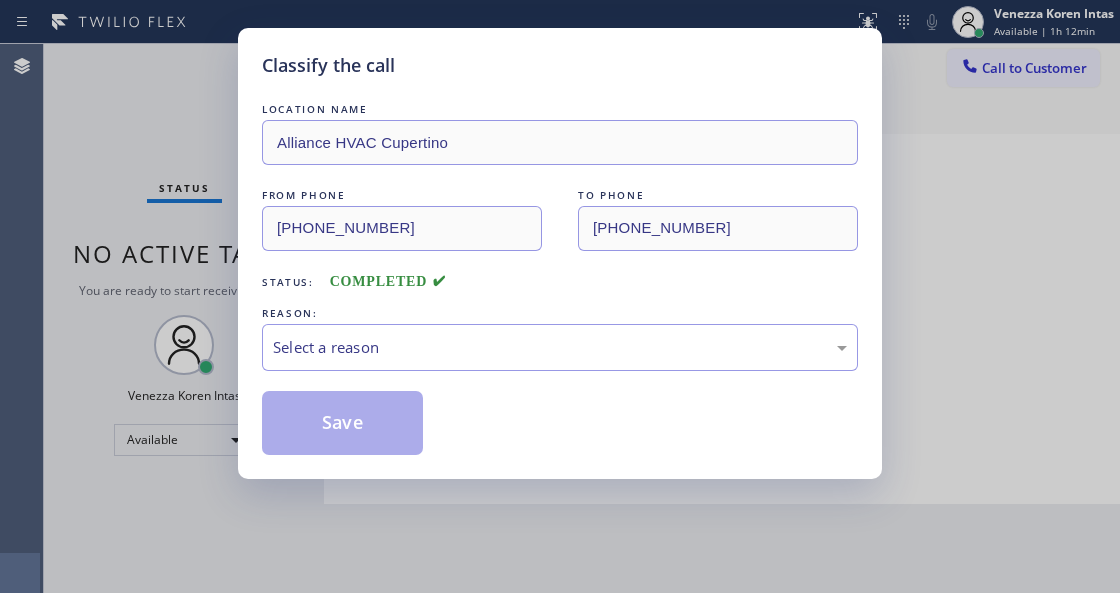 click on "Select a reason" at bounding box center (560, 347) 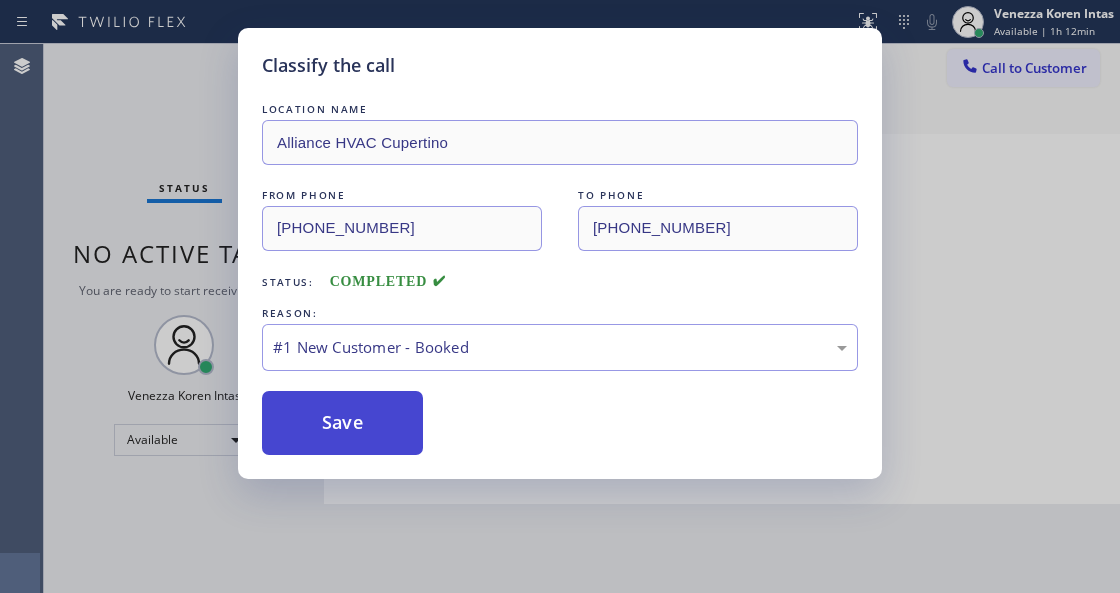 click on "Save" at bounding box center [342, 423] 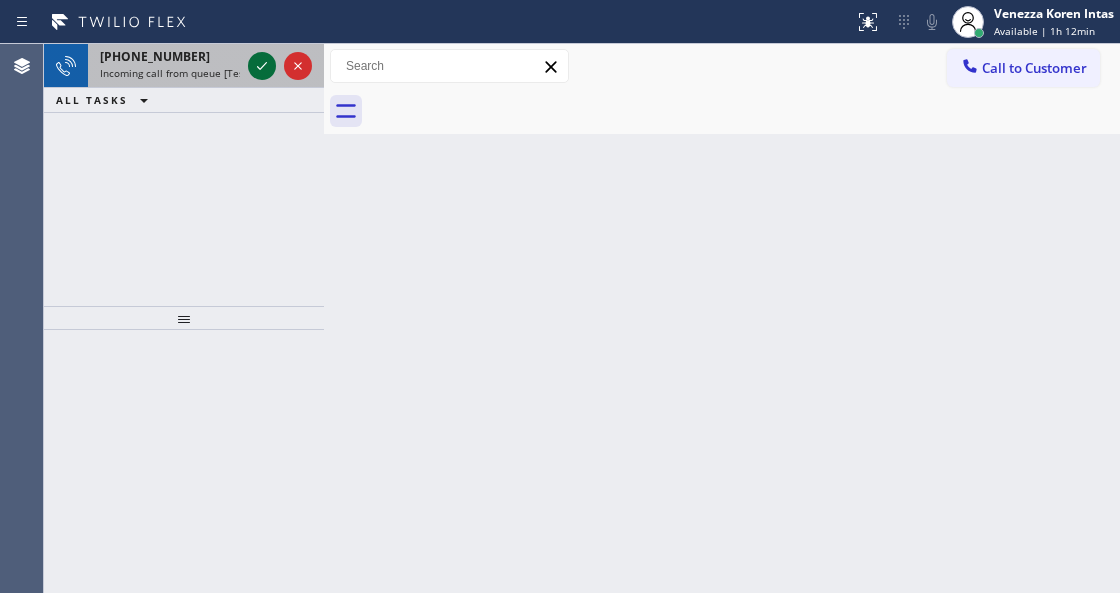click 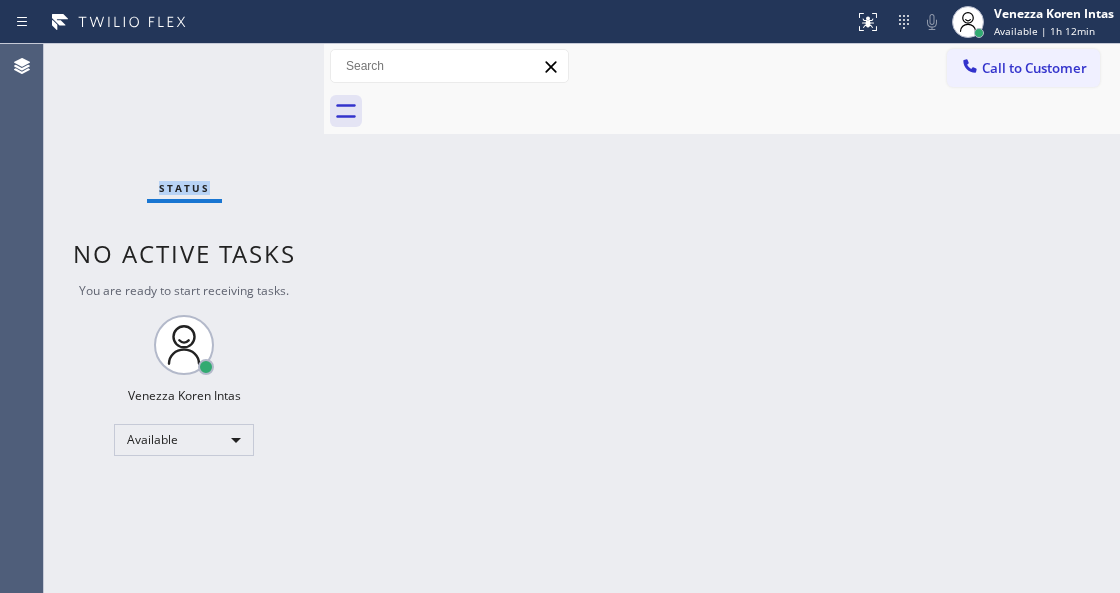 click on "Status   No active tasks     You are ready to start receiving tasks.   Venezza Koren Intas Available" at bounding box center [184, 318] 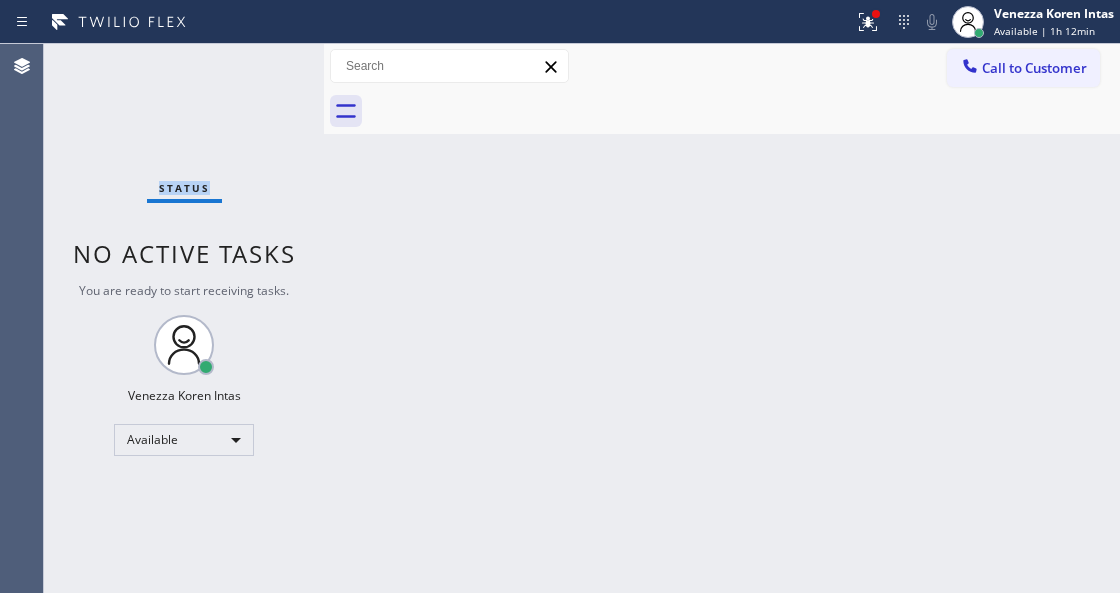 click at bounding box center (868, 22) 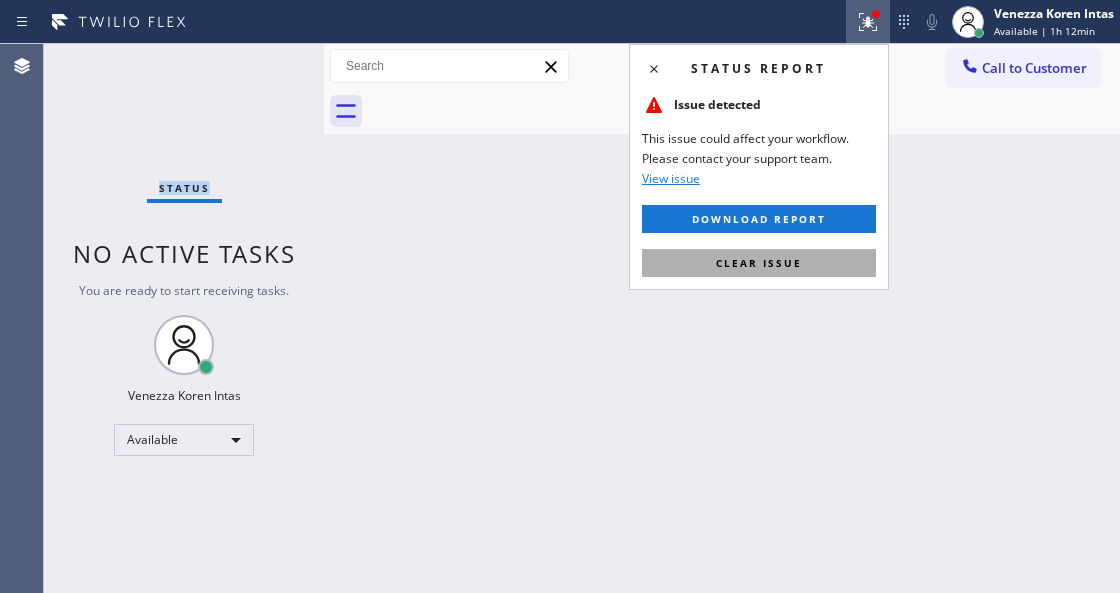 click on "Clear issue" at bounding box center [759, 263] 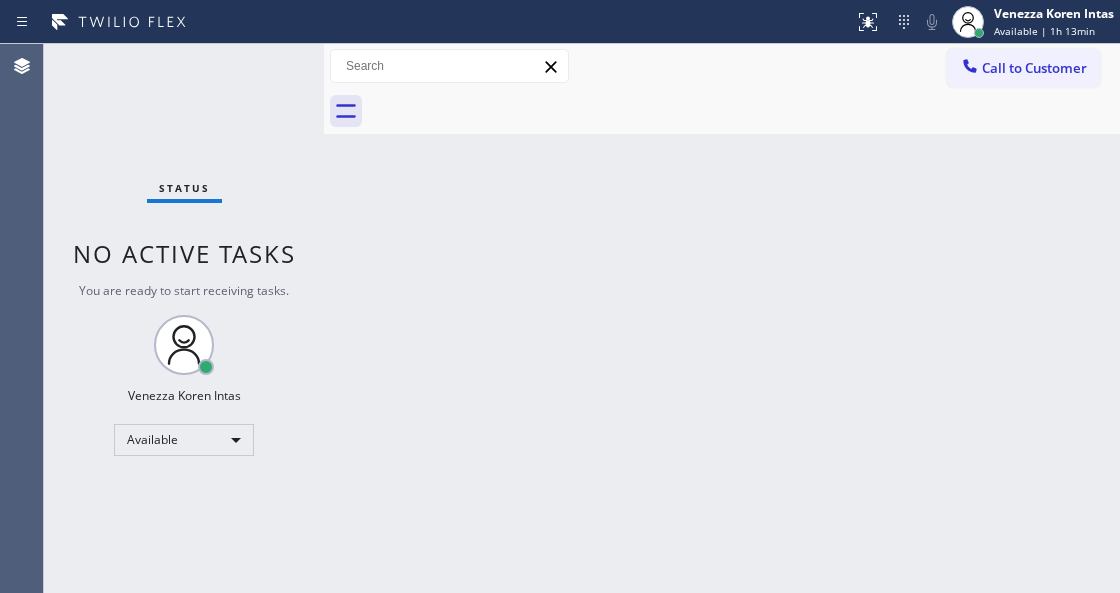 click on "Back to Dashboard Change Sender ID Customers Technicians Select a contact Outbound call Technician Search Technician Your caller id phone number Your caller id phone number Call Technician info Name   Phone none Address none Change Sender ID HVAC [PHONE_NUMBER] 5 Star Appliance [PHONE_NUMBER] Appliance Repair [PHONE_NUMBER] Plumbing [PHONE_NUMBER] Air Duct Cleaning [PHONE_NUMBER]  Electricians [PHONE_NUMBER] Cancel Change Check personal SMS Reset Change No tabs Call to Customer Outbound call Location Search location Your caller id phone number [PHONE_NUMBER] Customer number Call Outbound call Technician Search Technician Your caller id phone number Your caller id phone number Call" at bounding box center (722, 318) 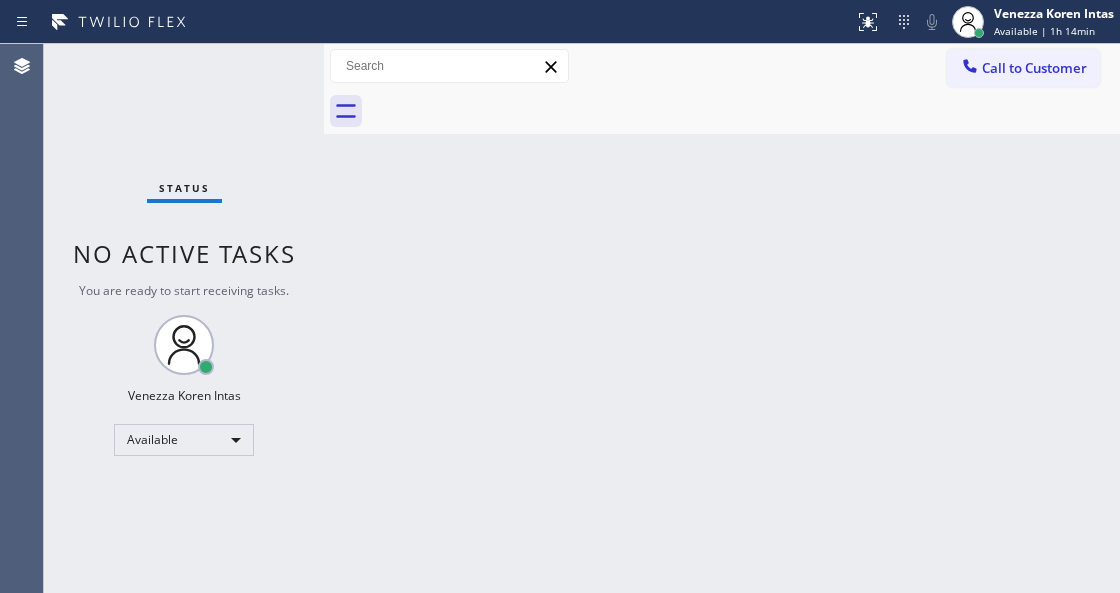 click on "Back to Dashboard Change Sender ID Customers Technicians Select a contact Outbound call Technician Search Technician Your caller id phone number Your caller id phone number Call Technician info Name   Phone none Address none Change Sender ID HVAC [PHONE_NUMBER] 5 Star Appliance [PHONE_NUMBER] Appliance Repair [PHONE_NUMBER] Plumbing [PHONE_NUMBER] Air Duct Cleaning [PHONE_NUMBER]  Electricians [PHONE_NUMBER] Cancel Change Check personal SMS Reset Change No tabs Call to Customer Outbound call Location Search location Your caller id phone number [PHONE_NUMBER] Customer number Call Outbound call Technician Search Technician Your caller id phone number Your caller id phone number Call" at bounding box center [722, 318] 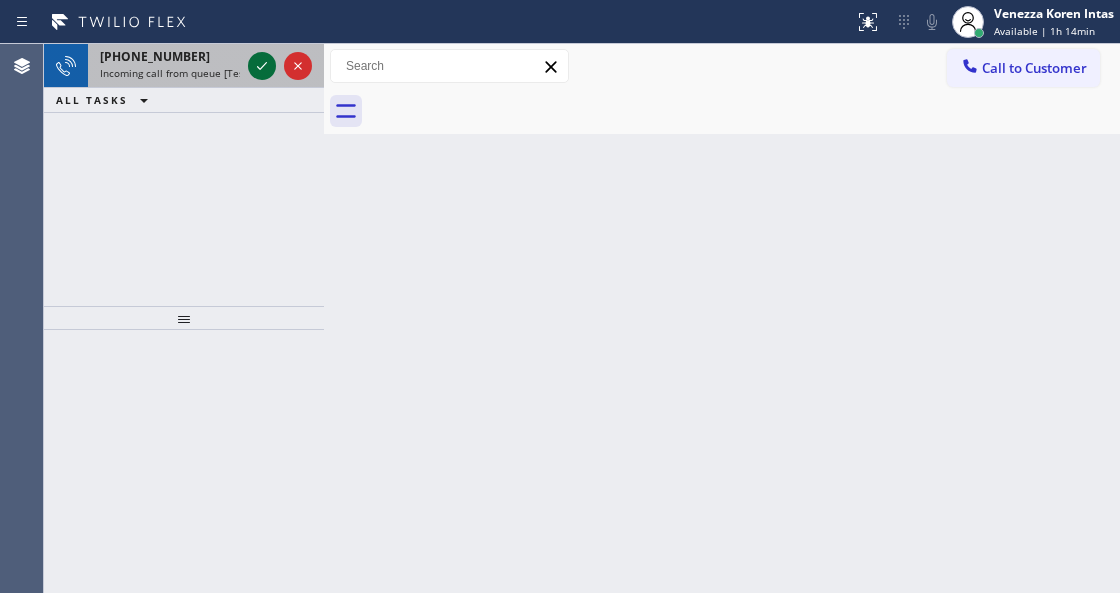 click 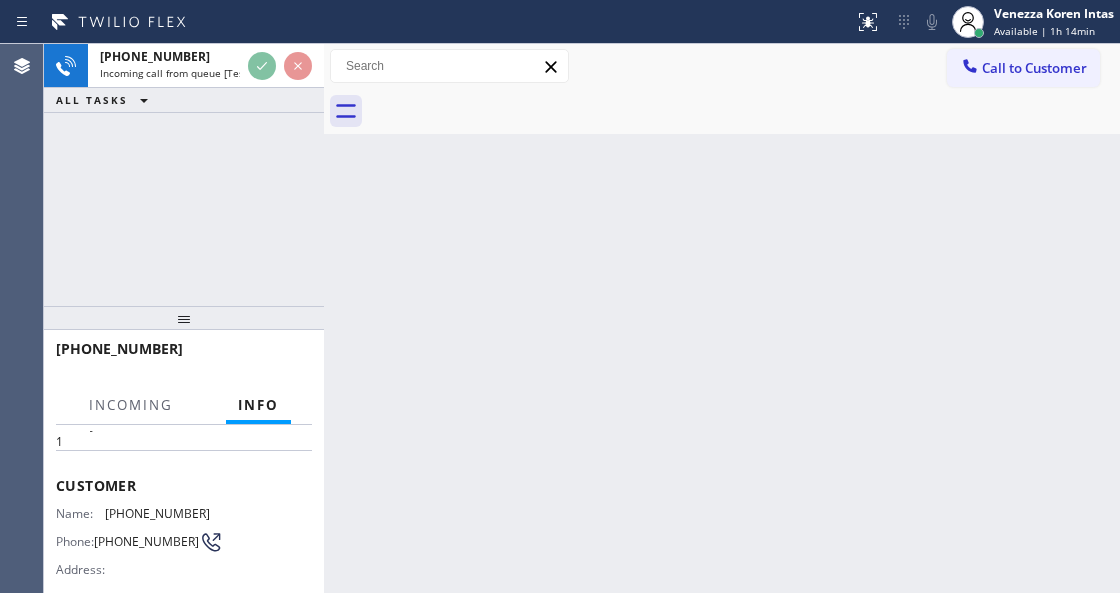 scroll, scrollTop: 200, scrollLeft: 0, axis: vertical 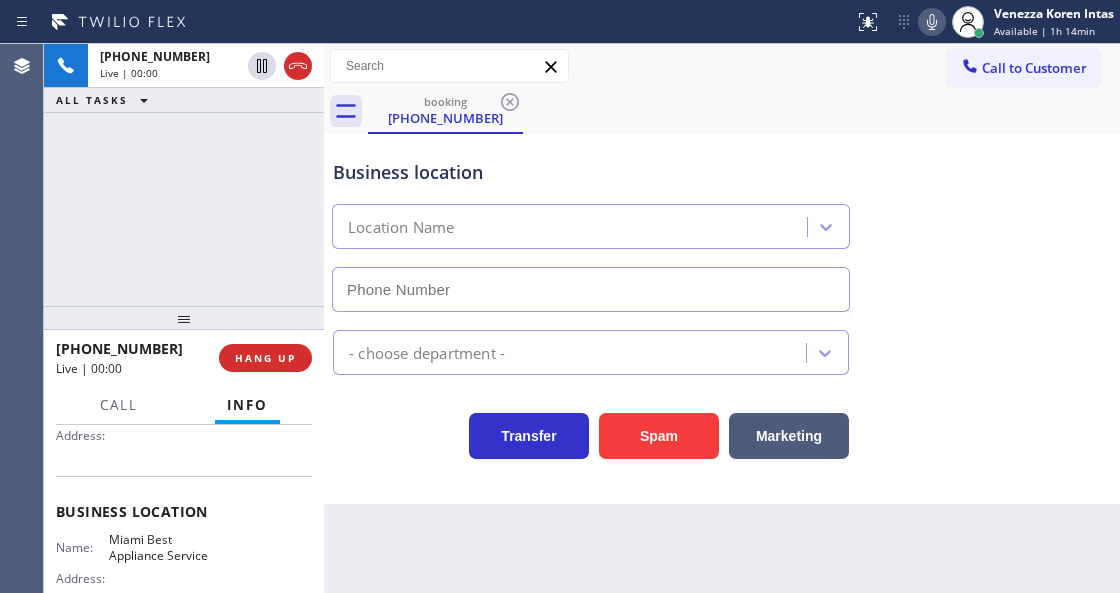type on "[PHONE_NUMBER]" 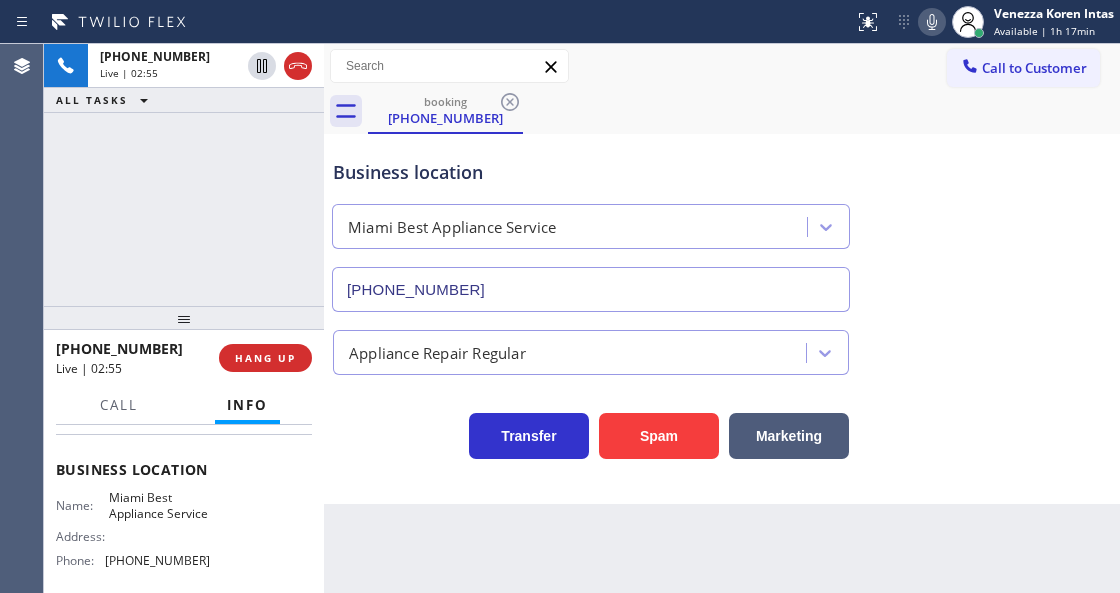 scroll, scrollTop: 266, scrollLeft: 0, axis: vertical 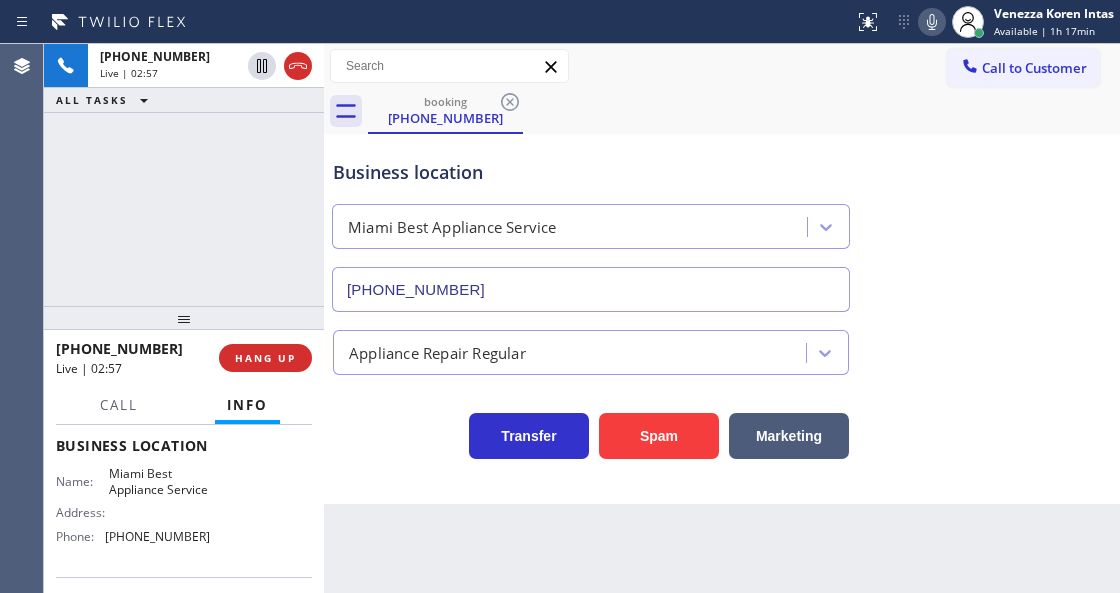 click on "Name: Miami Best Appliance Service" at bounding box center (133, 481) 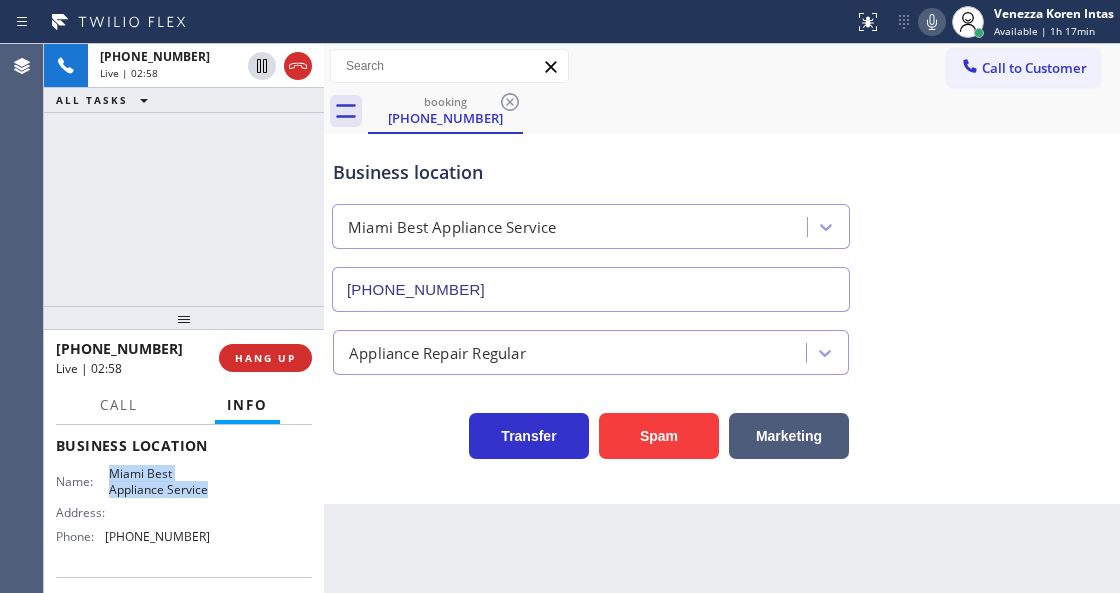 drag, startPoint x: 111, startPoint y: 471, endPoint x: 150, endPoint y: 506, distance: 52.40229 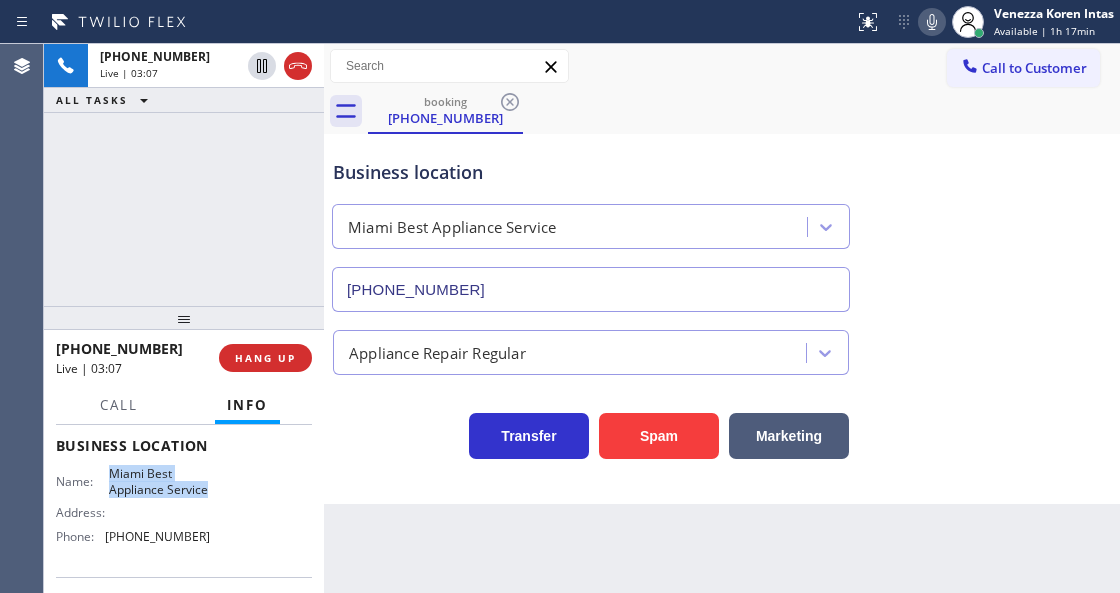 click 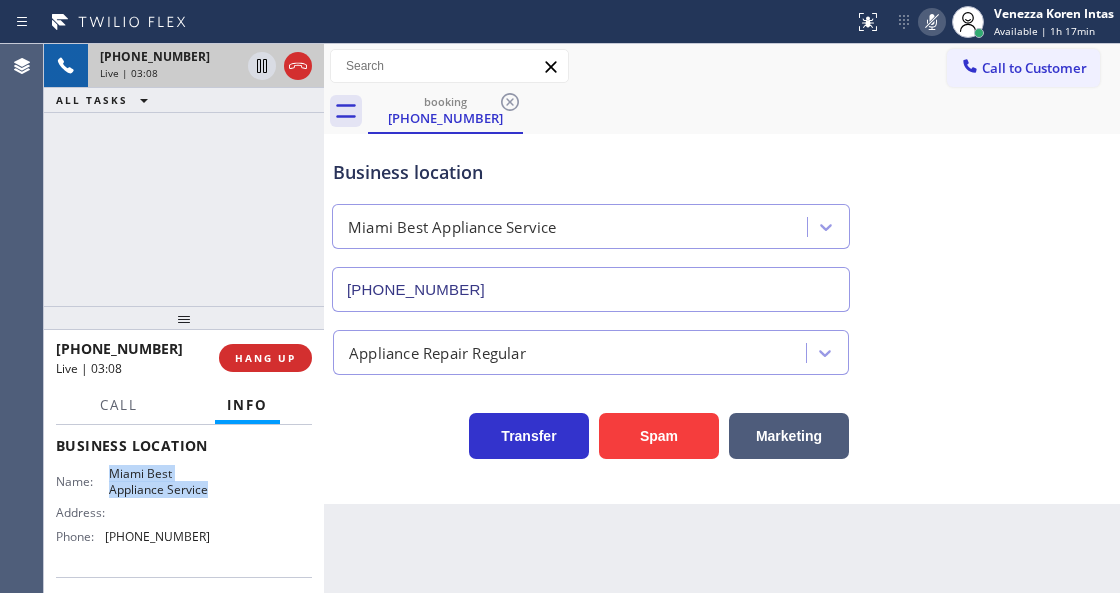 click at bounding box center [280, 66] 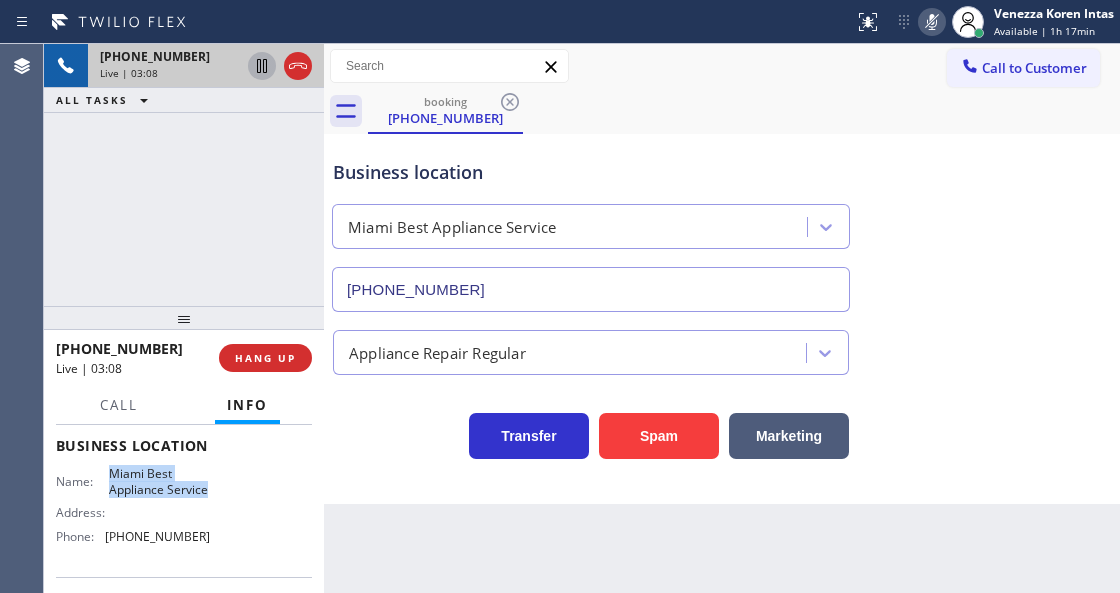 click 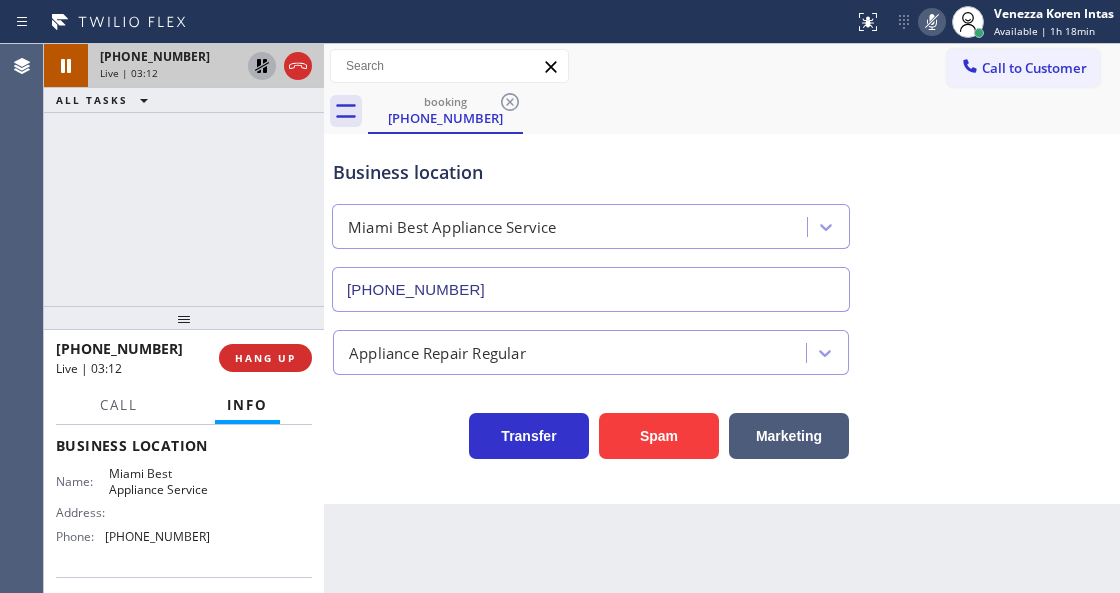click on "Business location [GEOGRAPHIC_DATA] Best Appliance Service [PHONE_NUMBER]" at bounding box center [591, 225] 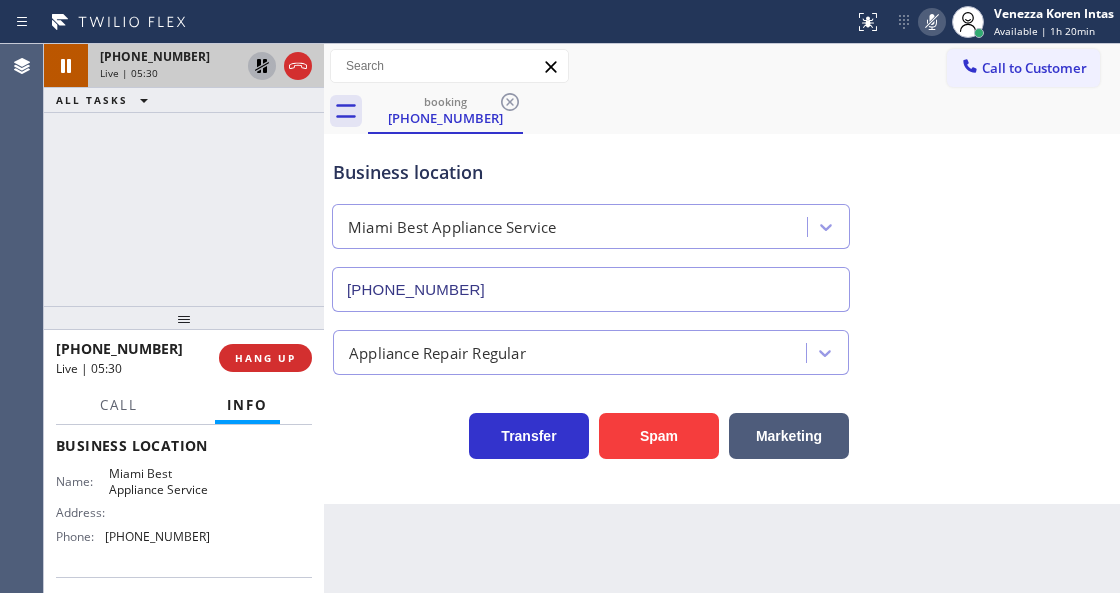 click on "[PHONE_NUMBER] Live | 05:30 ALL TASKS ALL TASKS ACTIVE TASKS TASKS IN WRAP UP" at bounding box center [184, 175] 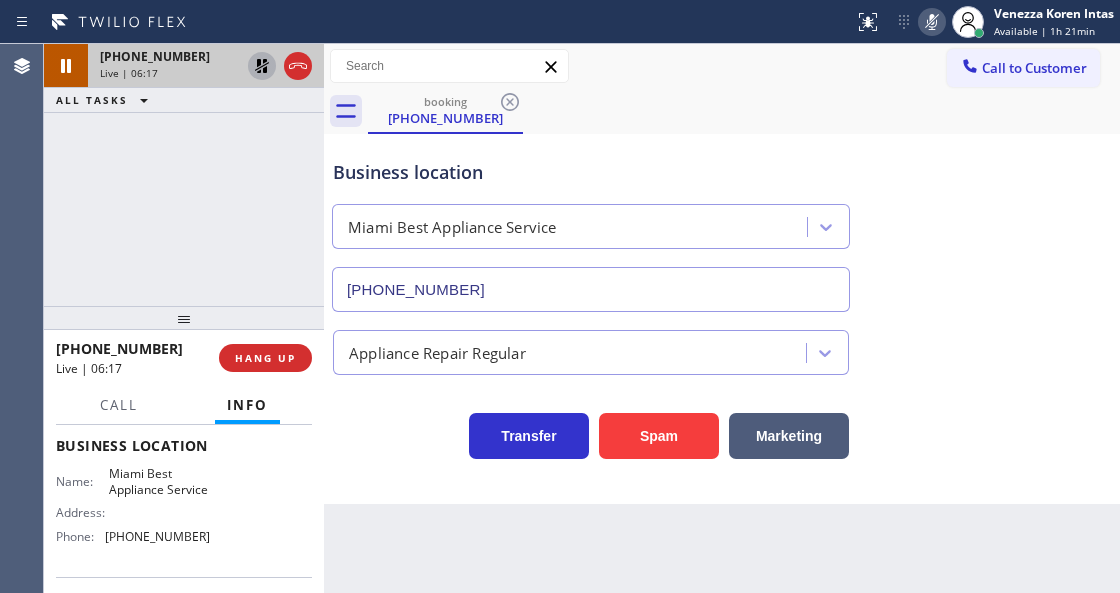 click 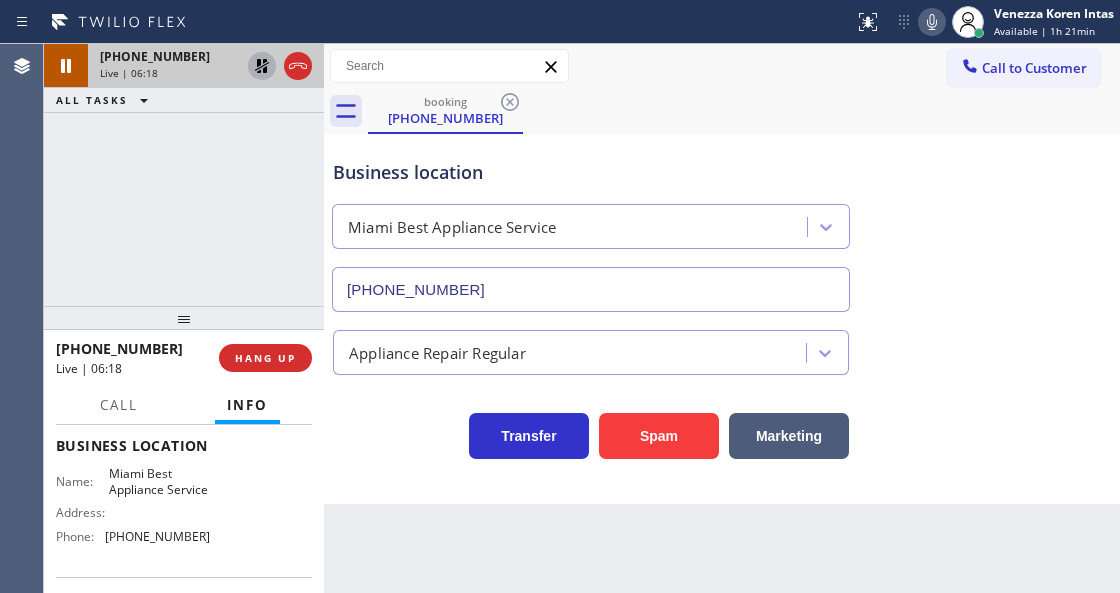 click 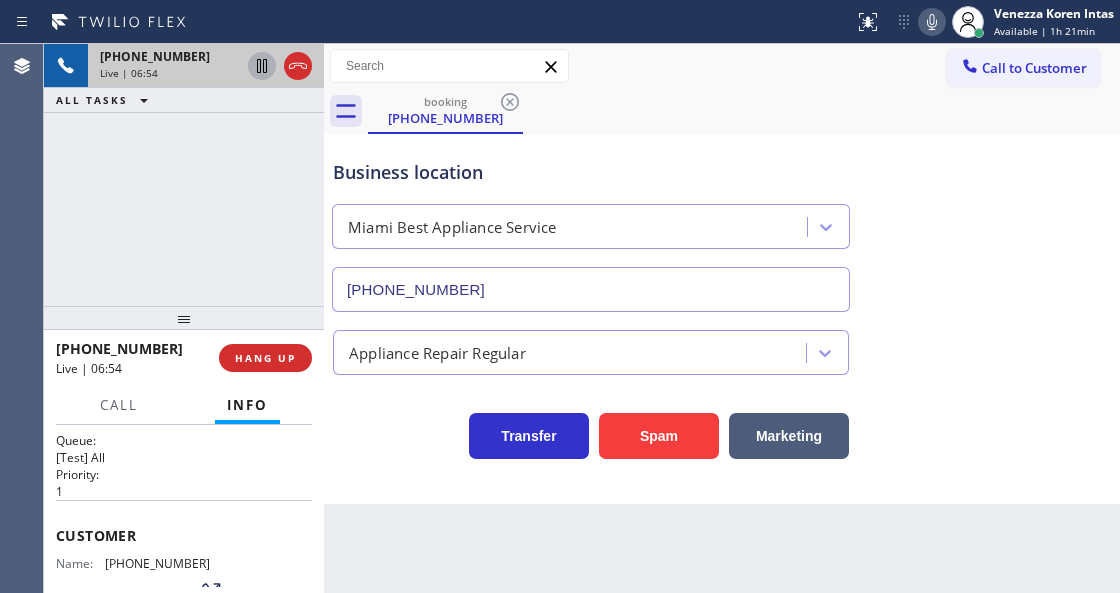 scroll, scrollTop: 66, scrollLeft: 0, axis: vertical 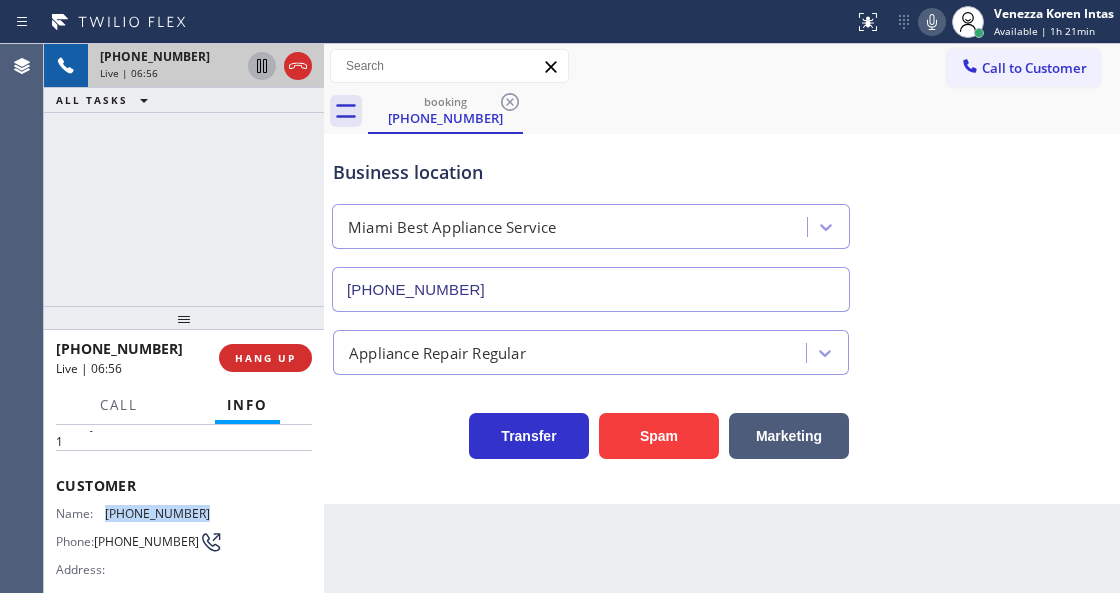 drag, startPoint x: 214, startPoint y: 509, endPoint x: 99, endPoint y: 508, distance: 115.00435 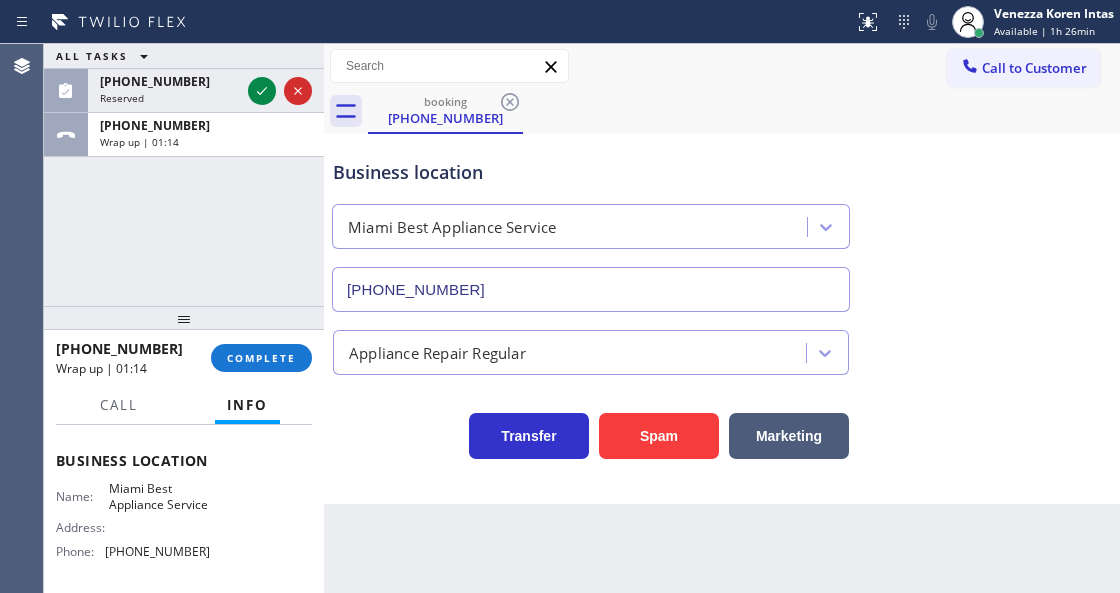scroll, scrollTop: 266, scrollLeft: 0, axis: vertical 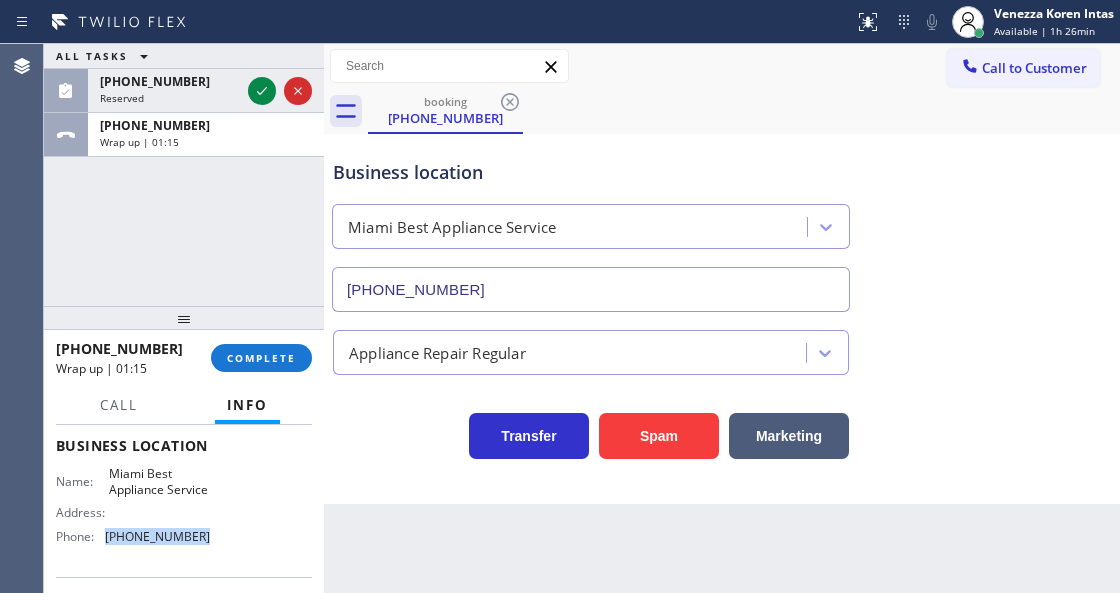 drag, startPoint x: 214, startPoint y: 542, endPoint x: 101, endPoint y: 548, distance: 113.15918 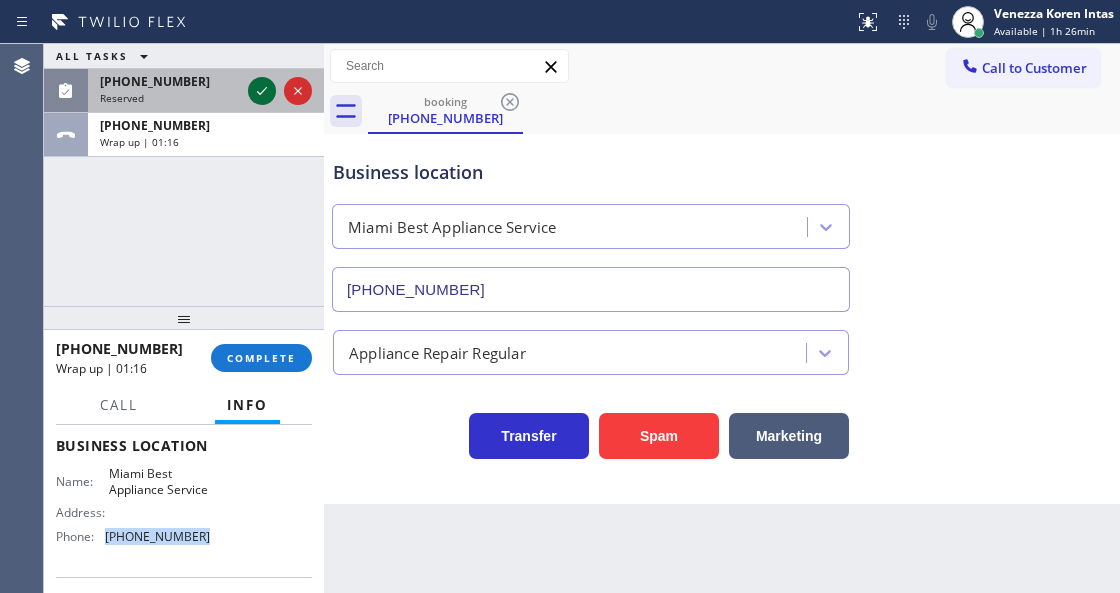 click 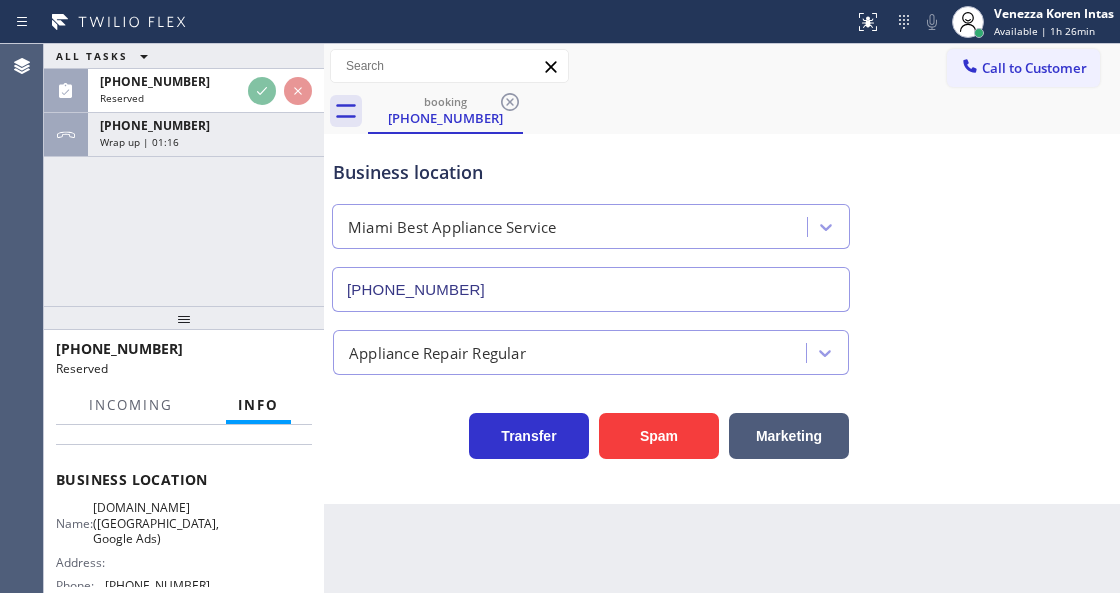 scroll, scrollTop: 298, scrollLeft: 0, axis: vertical 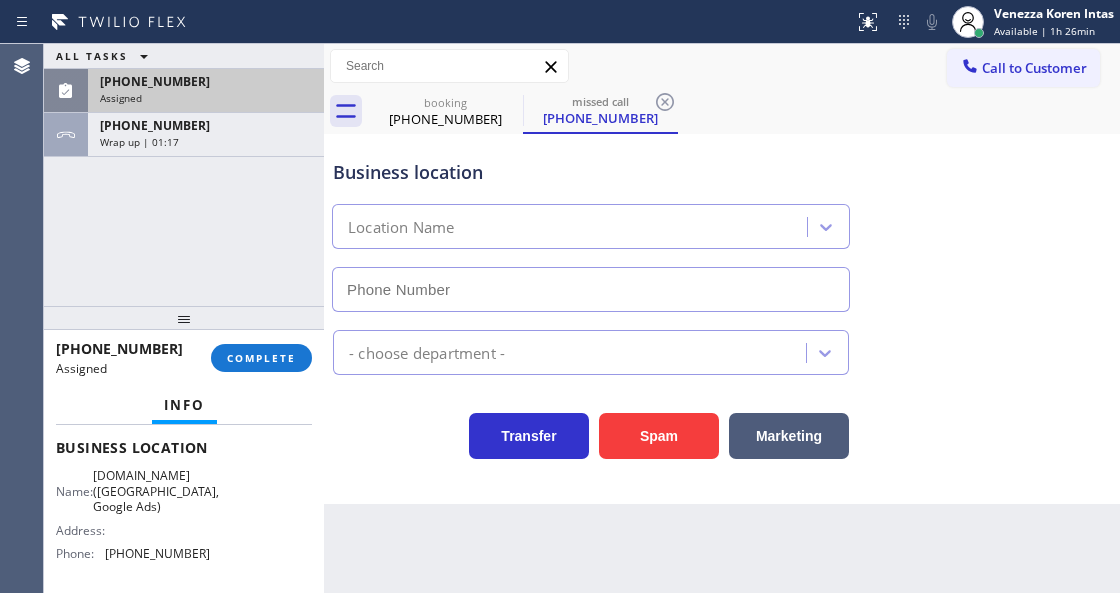 type on "[PHONE_NUMBER]" 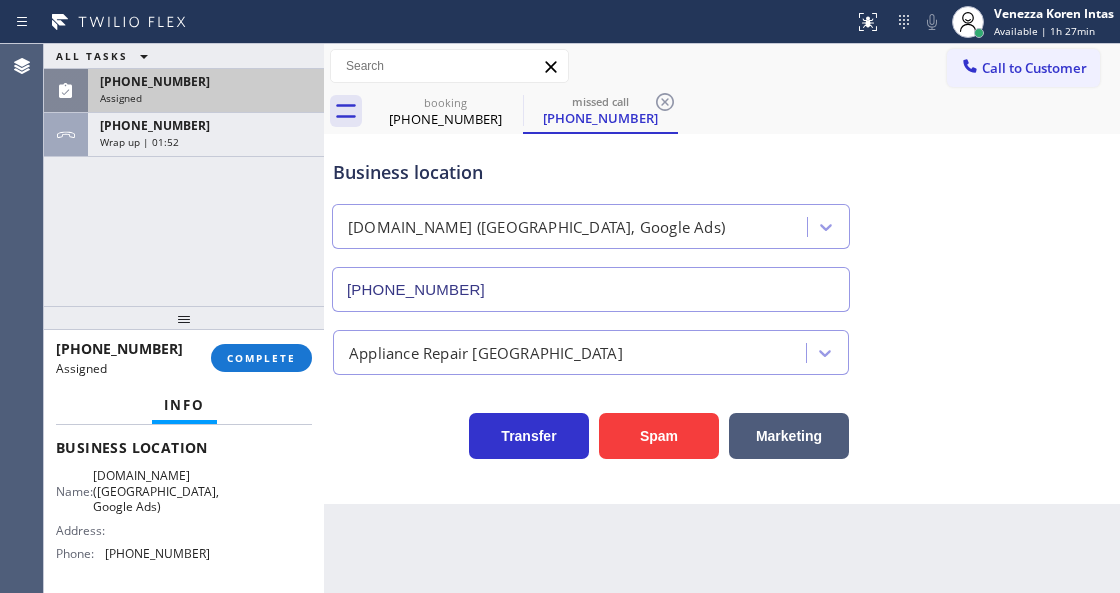 click on "Assigned" at bounding box center (206, 98) 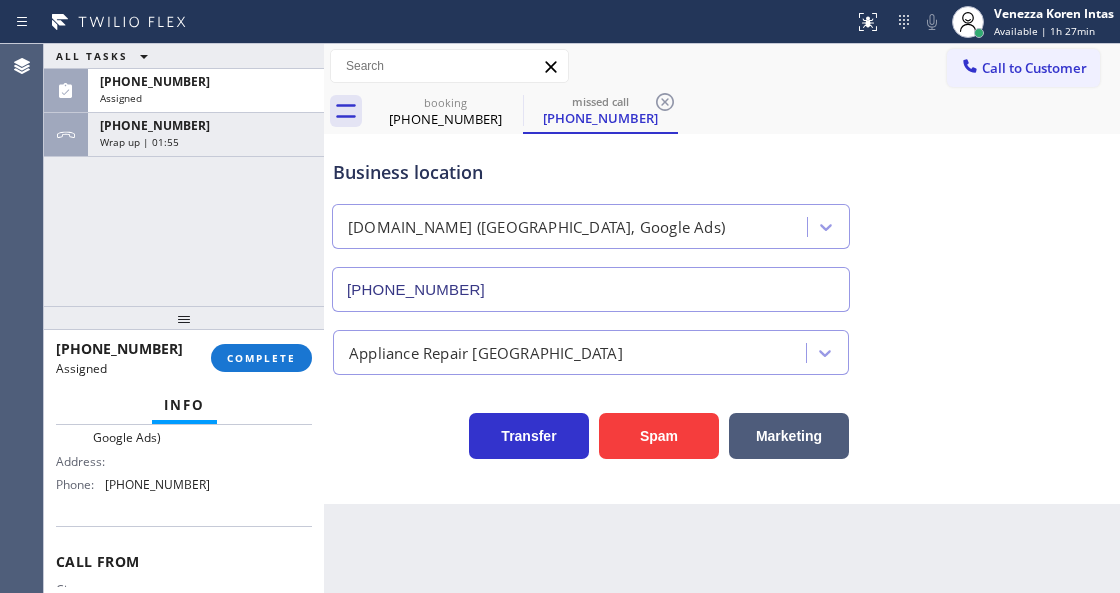 scroll, scrollTop: 326, scrollLeft: 0, axis: vertical 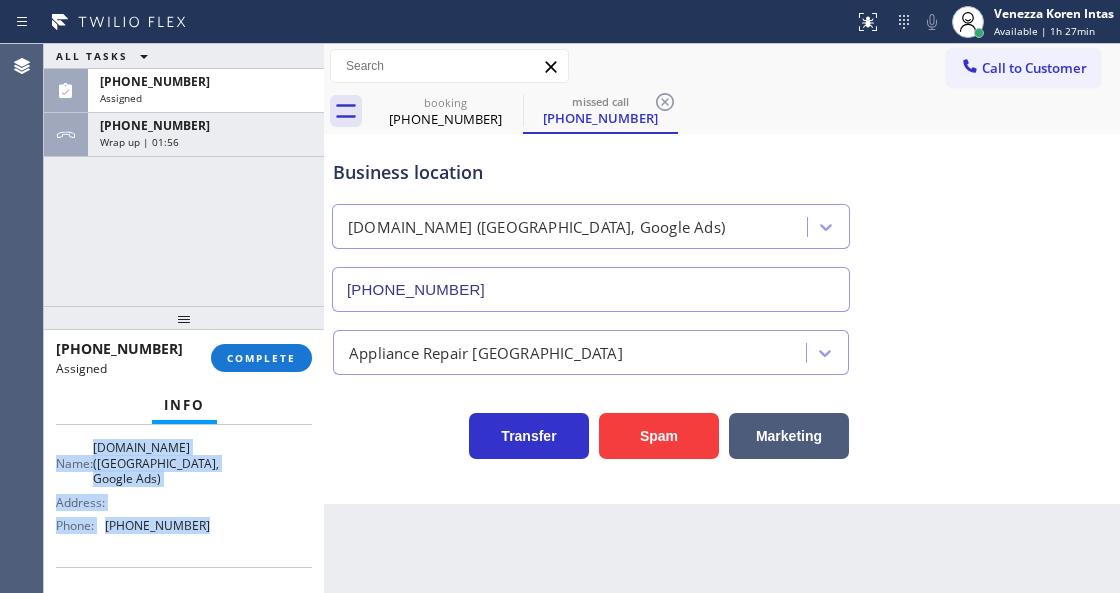 drag, startPoint x: 54, startPoint y: 482, endPoint x: 277, endPoint y: 521, distance: 226.38463 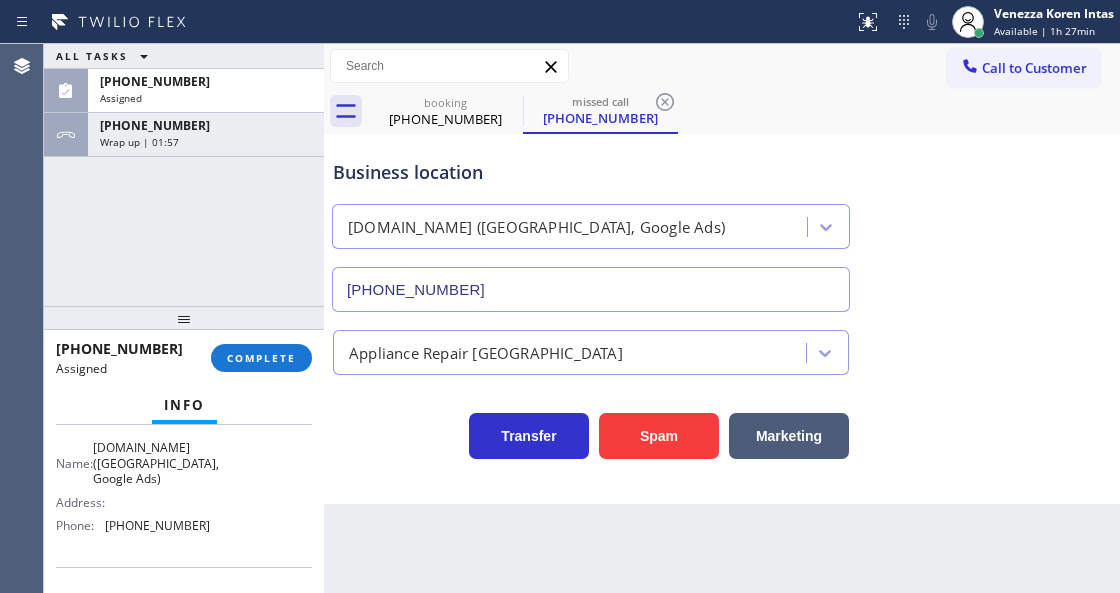 click on "[PHONE_NUMBER] Assigned COMPLETE" at bounding box center [184, 358] 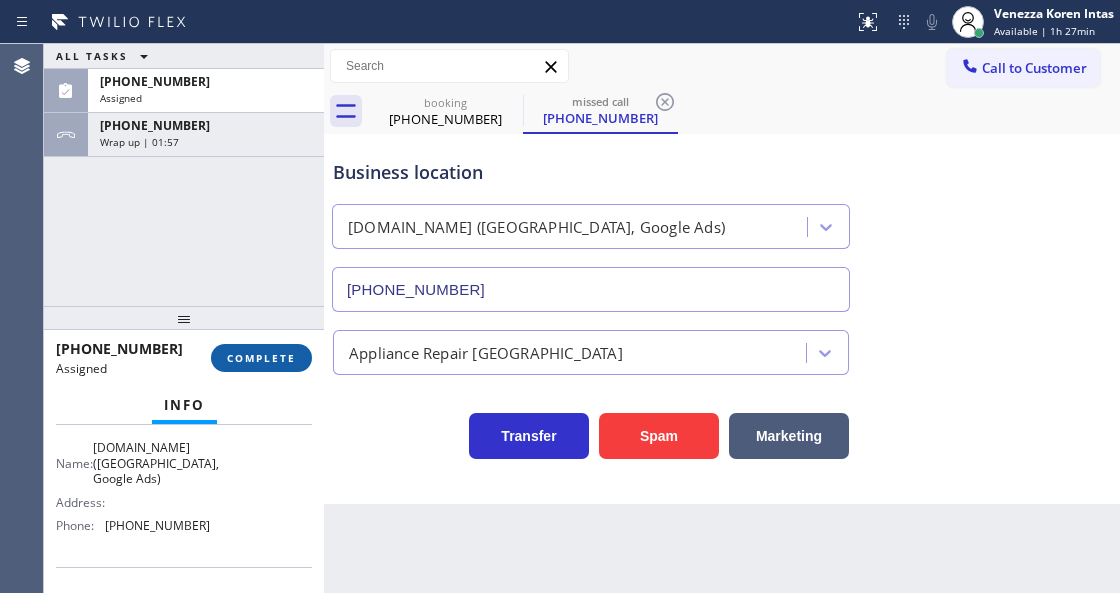 click on "COMPLETE" at bounding box center (261, 358) 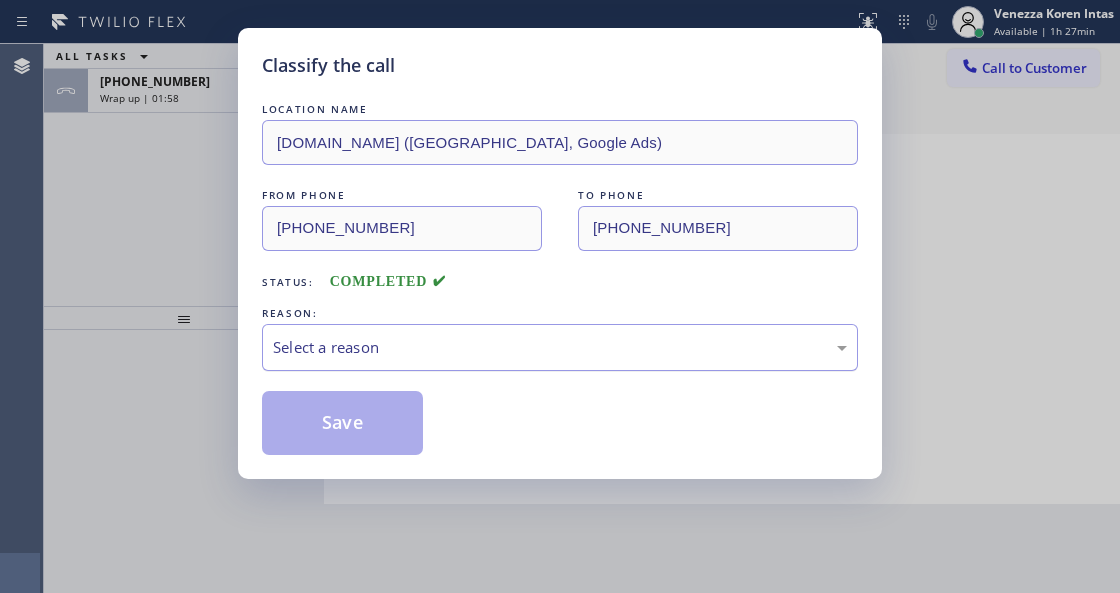 click on "Select a reason" at bounding box center (560, 347) 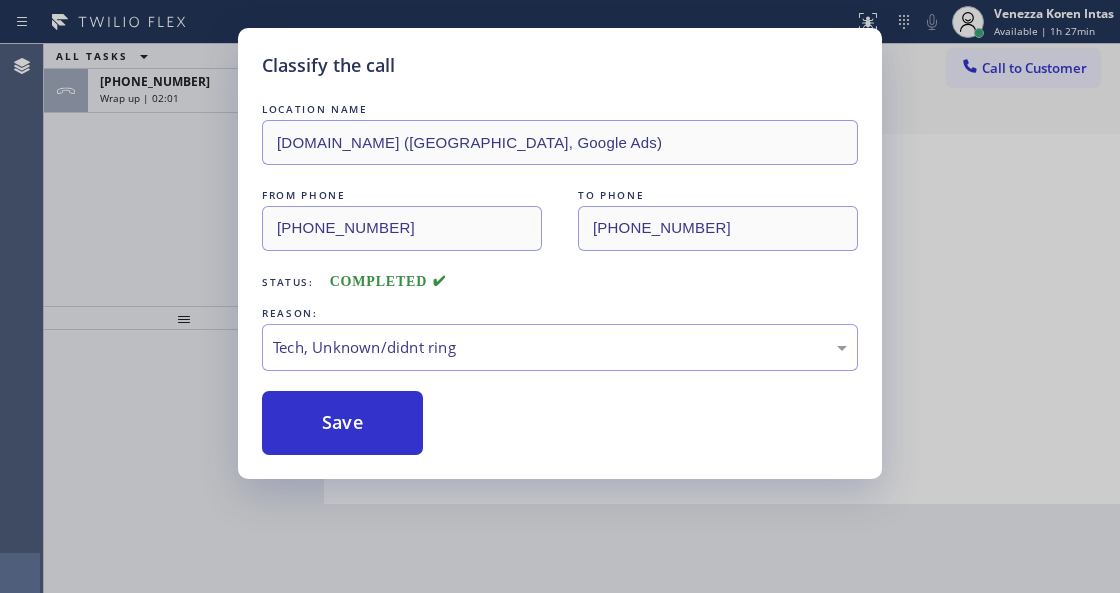 click on "Save" at bounding box center (342, 423) 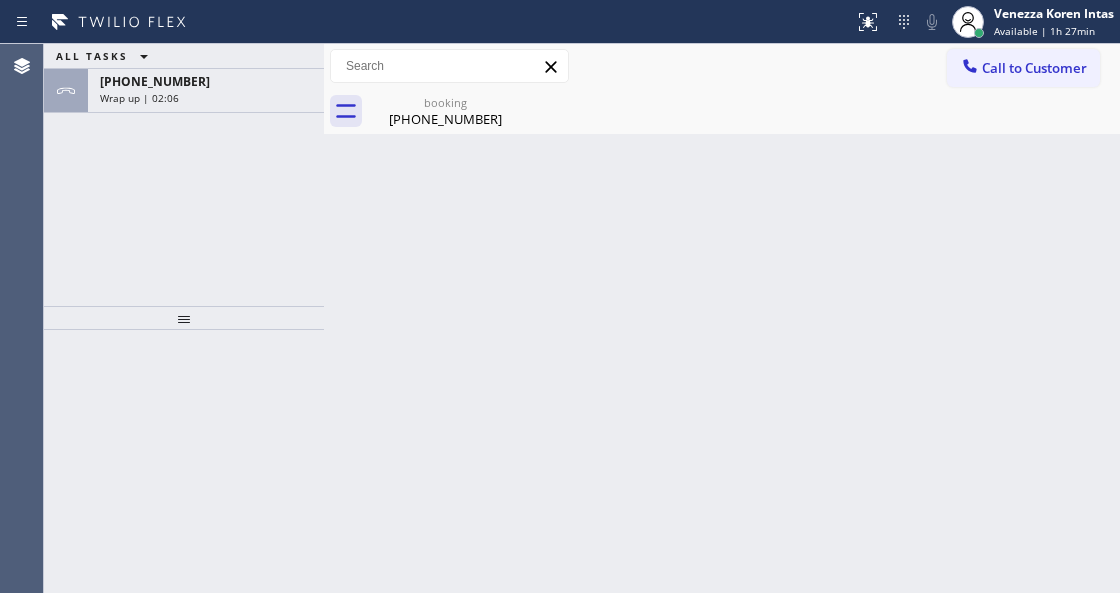 click on "Back to Dashboard Change Sender ID Customers Technicians Select a contact Outbound call Technician Search Technician Your caller id phone number Your caller id phone number Call Technician info Name   Phone none Address none Change Sender ID HVAC [PHONE_NUMBER] 5 Star Appliance [PHONE_NUMBER] Appliance Repair [PHONE_NUMBER] Plumbing [PHONE_NUMBER] Air Duct Cleaning [PHONE_NUMBER]  Electricians [PHONE_NUMBER] Cancel Change Check personal SMS Reset Change booking [PHONE_NUMBER] Call to Customer Outbound call Location Search location Your caller id phone number [PHONE_NUMBER] Customer number Call Outbound call Technician Search Technician Your caller id phone number Your caller id phone number Call booking [PHONE_NUMBER] Business location [GEOGRAPHIC_DATA] Best Appliance Service [PHONE_NUMBER] Appliance Repair Regular Transfer Spam Marketing" at bounding box center [722, 318] 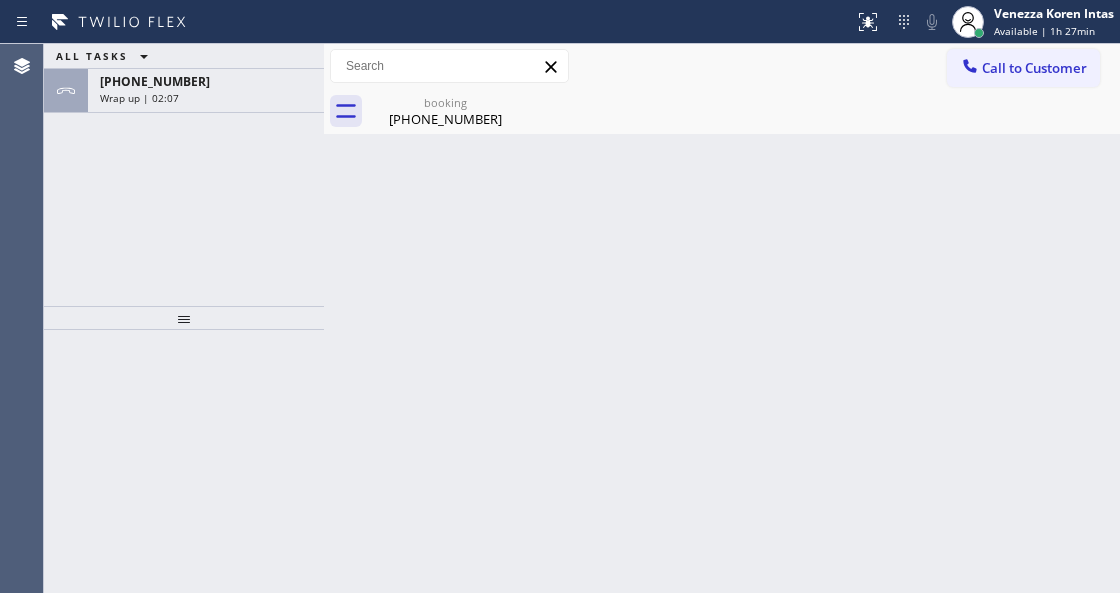 click on "Status report No issues detected If you experience an issue, please download the report and send it to your support team. Download report Venezza Koren Intas Available | 1h 27min Set your status Offline Available Unavailable Break Log out Agent Desktop Classify the call LOCATION NAME American Service Alliance Joilet FROM PHONE [PHONE_NUMBER] TO PHONE [PHONE_NUMBER] Status: COMPLETED REASON: Not Booked - All other reasons Save Classify the call LOCATION NAME Electrical Land Milpitas FROM PHONE [PHONE_NUMBER] TO PHONE [PHONE_NUMBER] Status: COMPLETED REASON: Existing Customer - ETA/PI/REDO/complain/cancel Save Classify the call LOCATION NAME Samsung Washer  and  Dryer Repair [PERSON_NAME] FROM PHONE [PHONE_NUMBER] TO PHONE [PHONE_NUMBER] Status: COMPLETED REASON: Not Booked - All other reasons Save Classify the call LOCATION NAME Oasis Plumbers [GEOGRAPHIC_DATA] FROM PHONE [PHONE_NUMBER] TO PHONE [PHONE_NUMBER] Status: COMPLETED REASON: Tech, Unknown/didnt ring Save Classify the call LOCATION NAME HomeFix HVAC Masters" at bounding box center (560, 296) 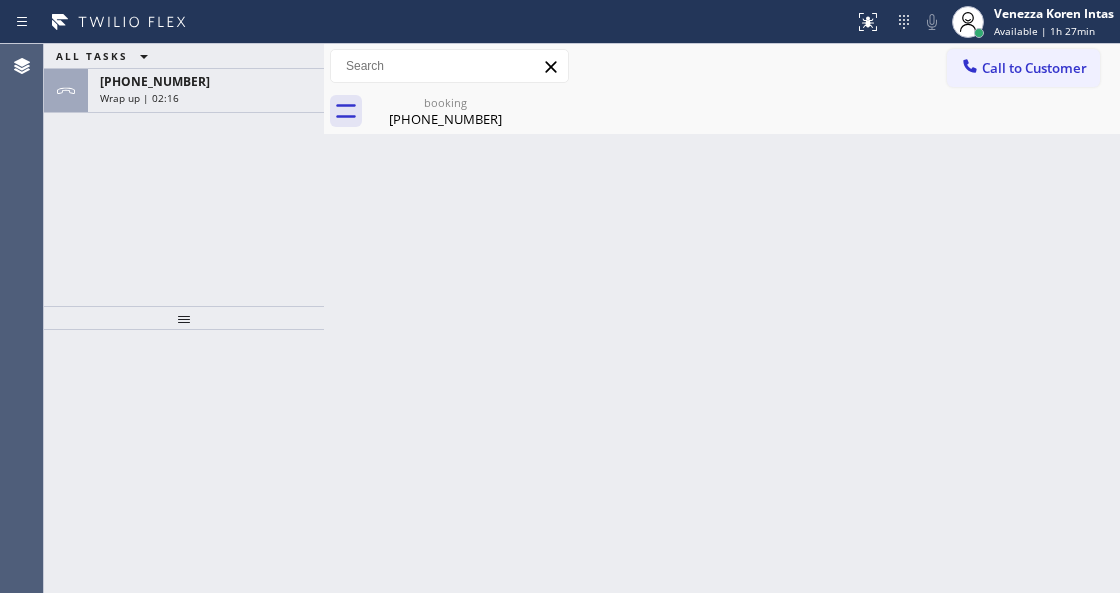 click on "Back to Dashboard Change Sender ID Customers Technicians Select a contact Outbound call Technician Search Technician Your caller id phone number Your caller id phone number Call Technician info Name   Phone none Address none Change Sender ID HVAC [PHONE_NUMBER] 5 Star Appliance [PHONE_NUMBER] Appliance Repair [PHONE_NUMBER] Plumbing [PHONE_NUMBER] Air Duct Cleaning [PHONE_NUMBER]  Electricians [PHONE_NUMBER] Cancel Change Check personal SMS Reset Change booking [PHONE_NUMBER] Call to Customer Outbound call Location Search location Your caller id phone number [PHONE_NUMBER] Customer number Call Outbound call Technician Search Technician Your caller id phone number Your caller id phone number Call booking [PHONE_NUMBER] Business location [GEOGRAPHIC_DATA] Best Appliance Service [PHONE_NUMBER] Appliance Repair Regular Transfer Spam Marketing" at bounding box center (722, 318) 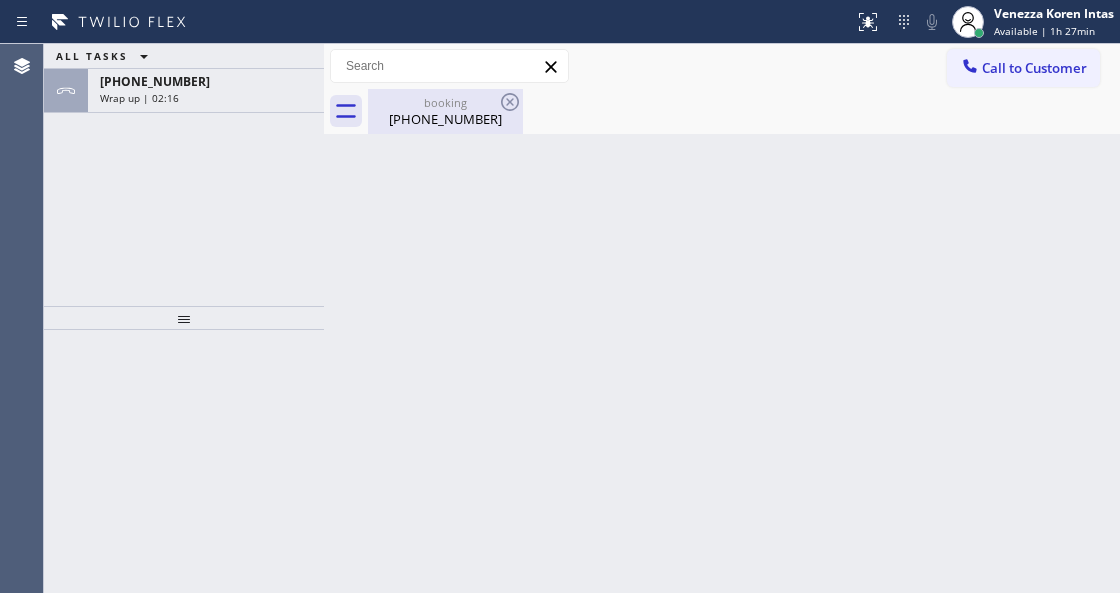click on "booking" at bounding box center (445, 102) 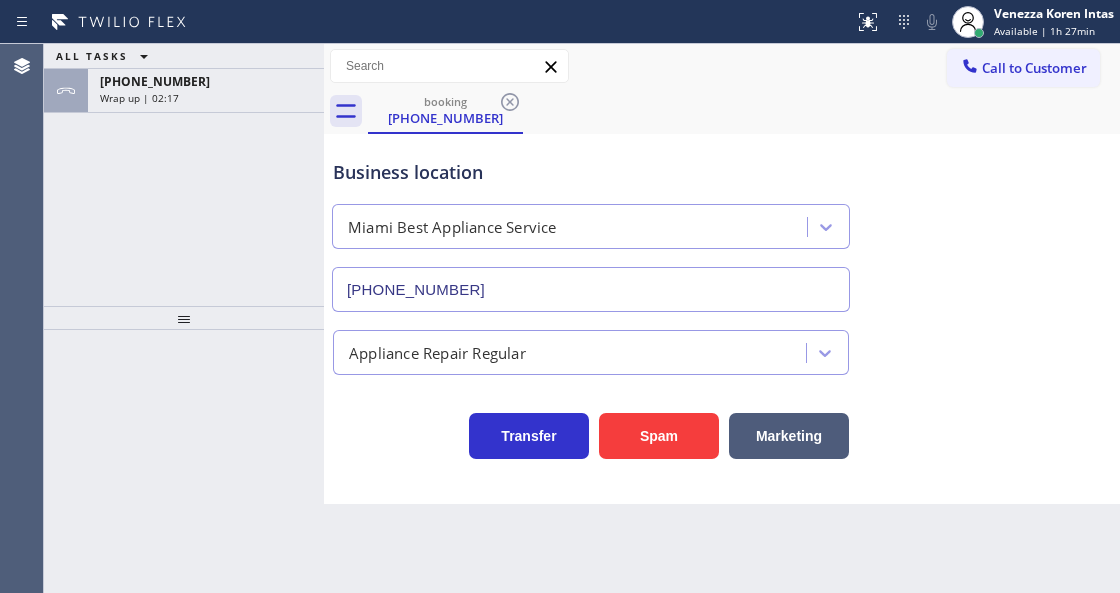 click on "ALL TASKS ALL TASKS ACTIVE TASKS TASKS IN WRAP UP [PHONE_NUMBER] Wrap up | 02:17" at bounding box center [184, 175] 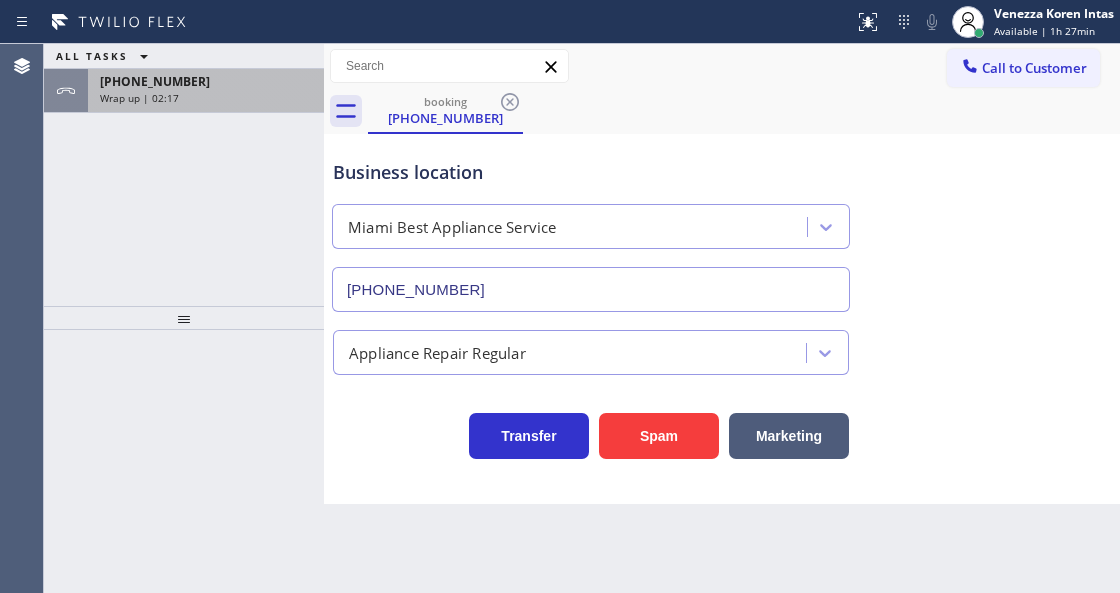 click on "[PHONE_NUMBER] Wrap up | 02:17" at bounding box center [202, 91] 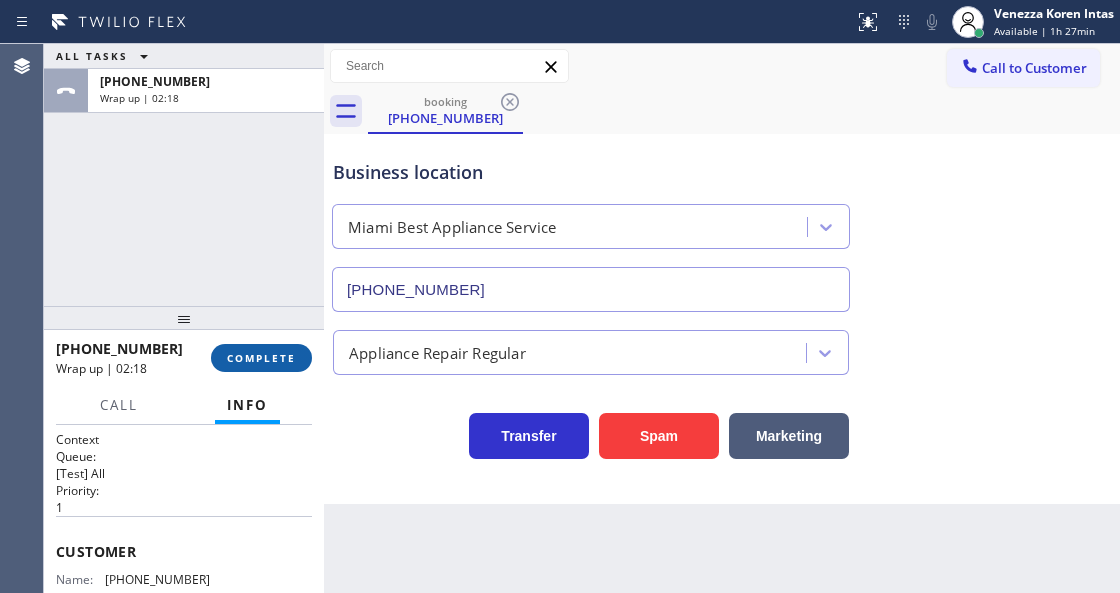 click on "COMPLETE" at bounding box center [261, 358] 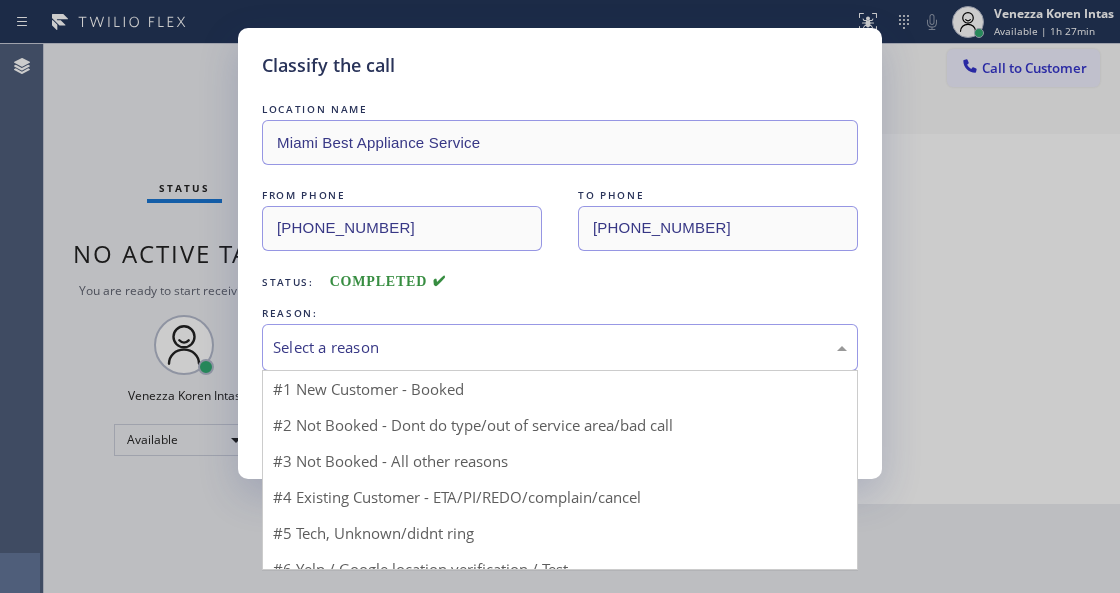 click on "Select a reason" at bounding box center (560, 347) 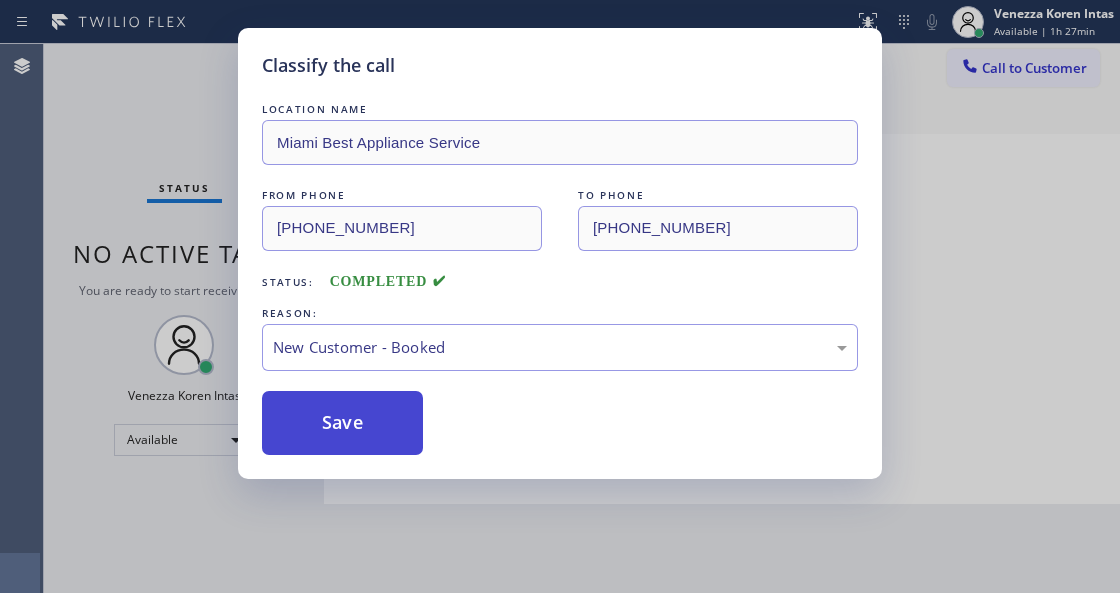 click on "Save" at bounding box center [342, 423] 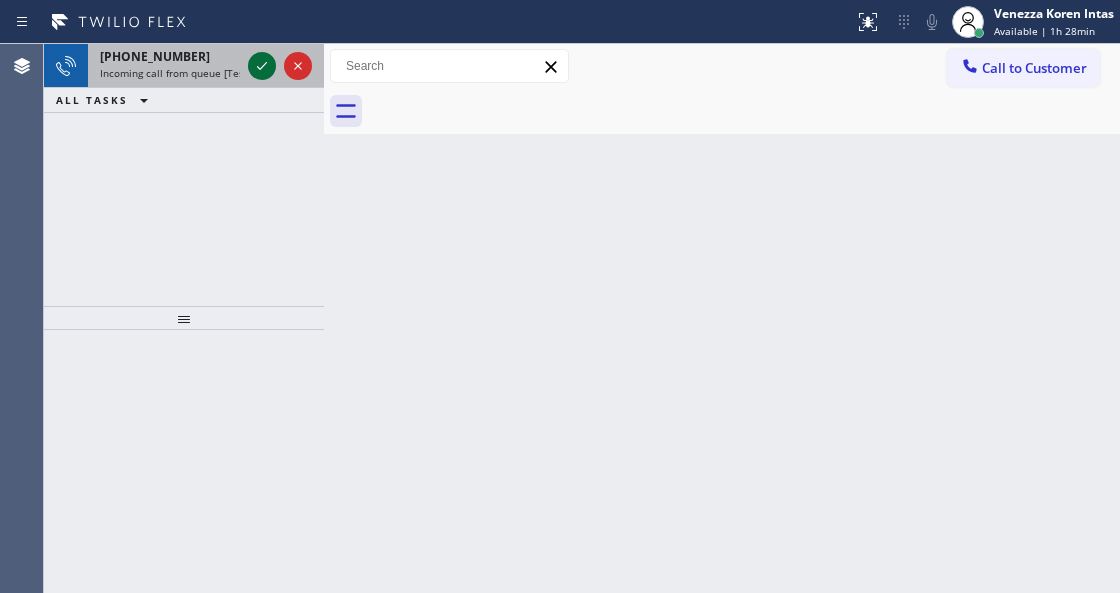 click 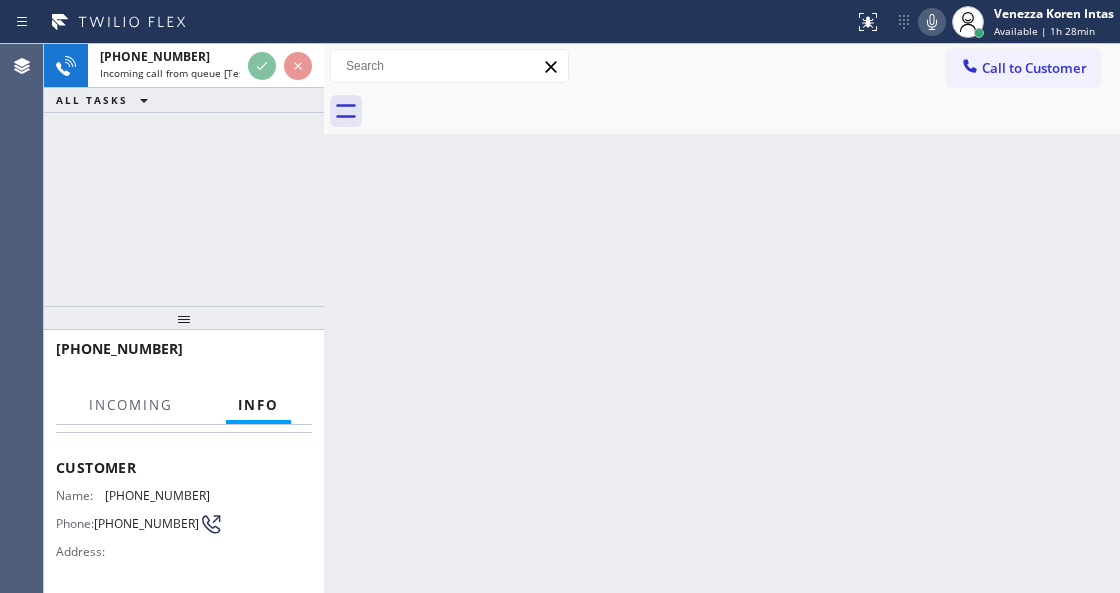 scroll, scrollTop: 200, scrollLeft: 0, axis: vertical 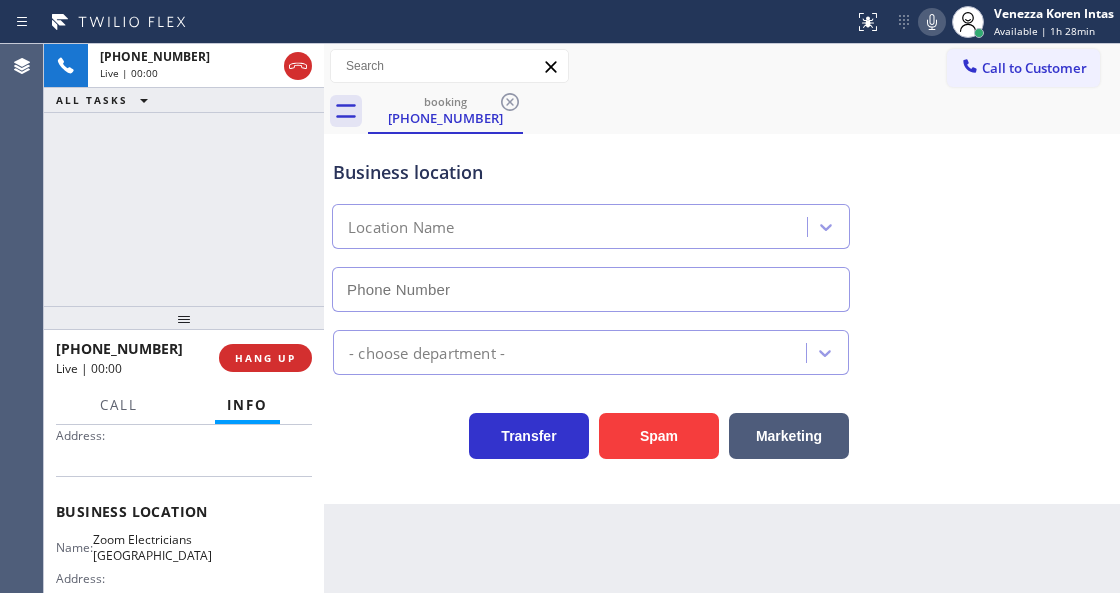 type on "[PHONE_NUMBER]" 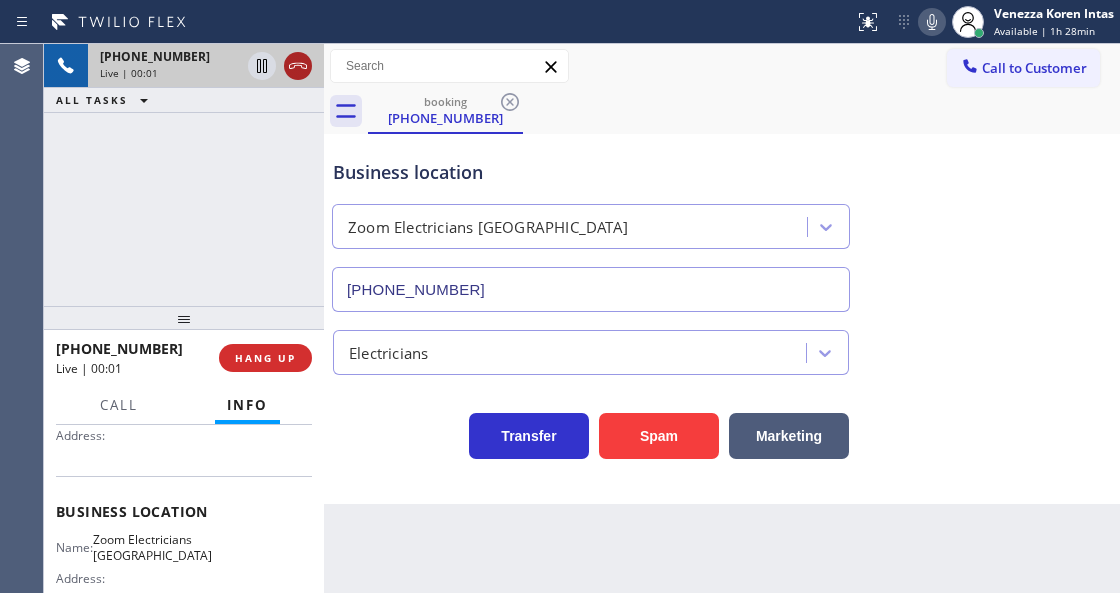 click at bounding box center [298, 66] 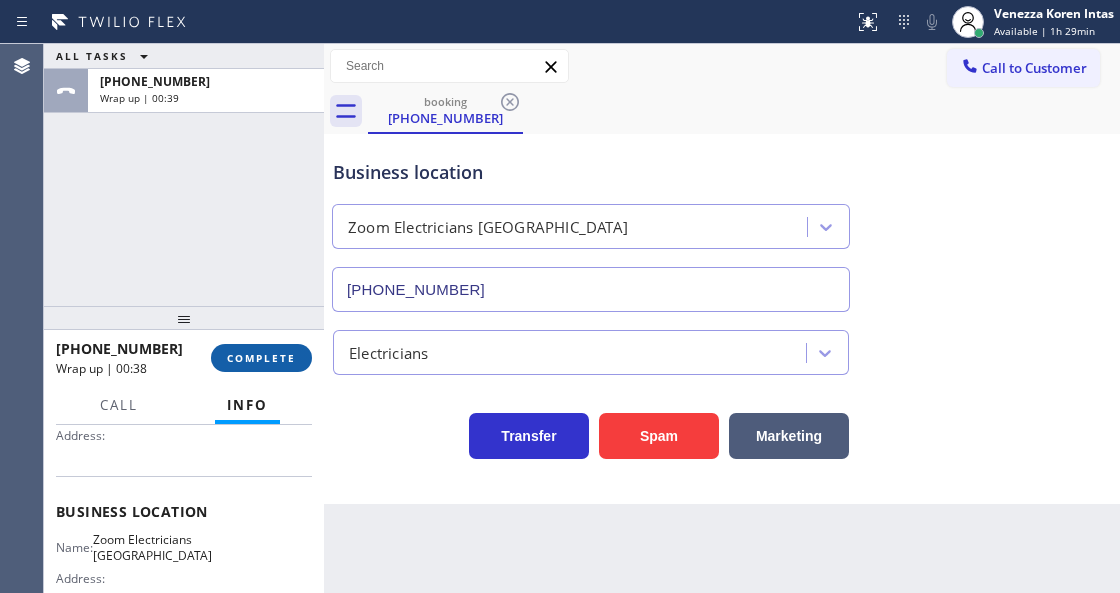 click on "COMPLETE" at bounding box center [261, 358] 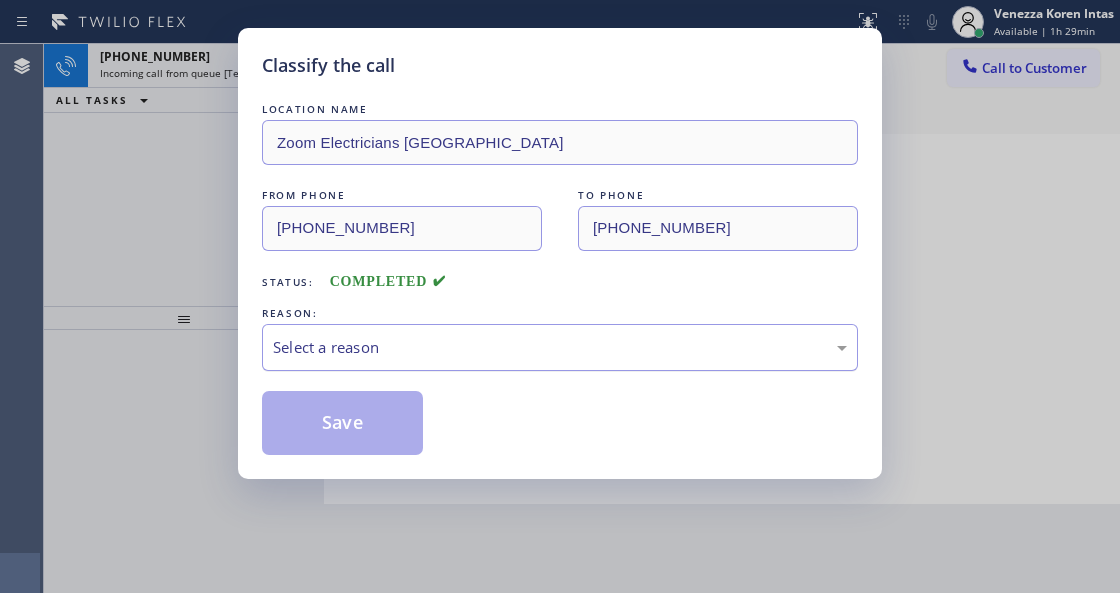 click on "Select a reason" at bounding box center [560, 347] 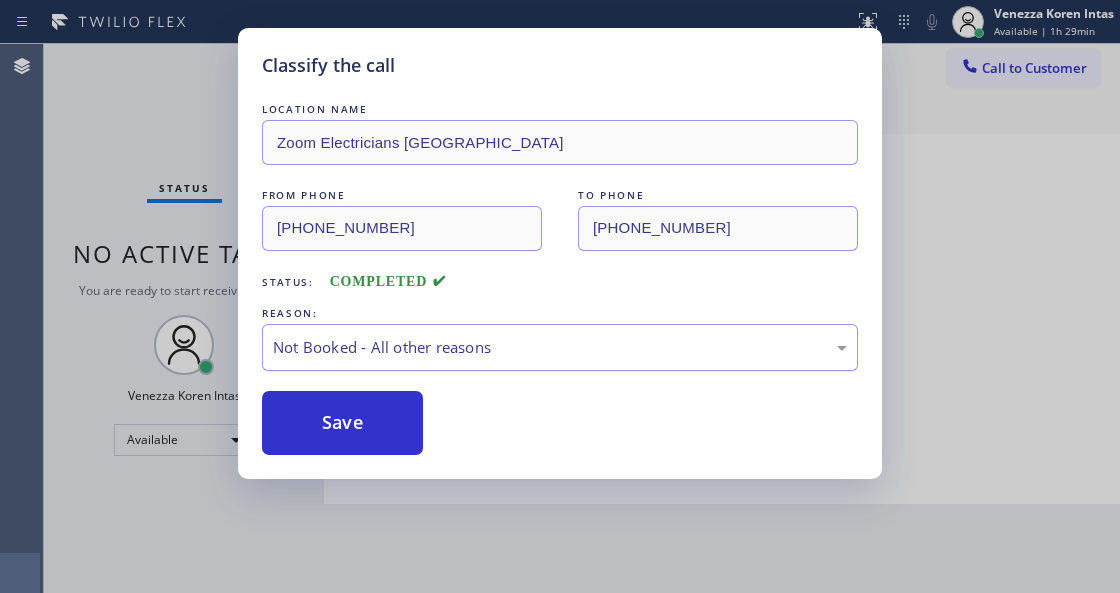 click on "Not Booked - All other reasons" at bounding box center [560, 347] 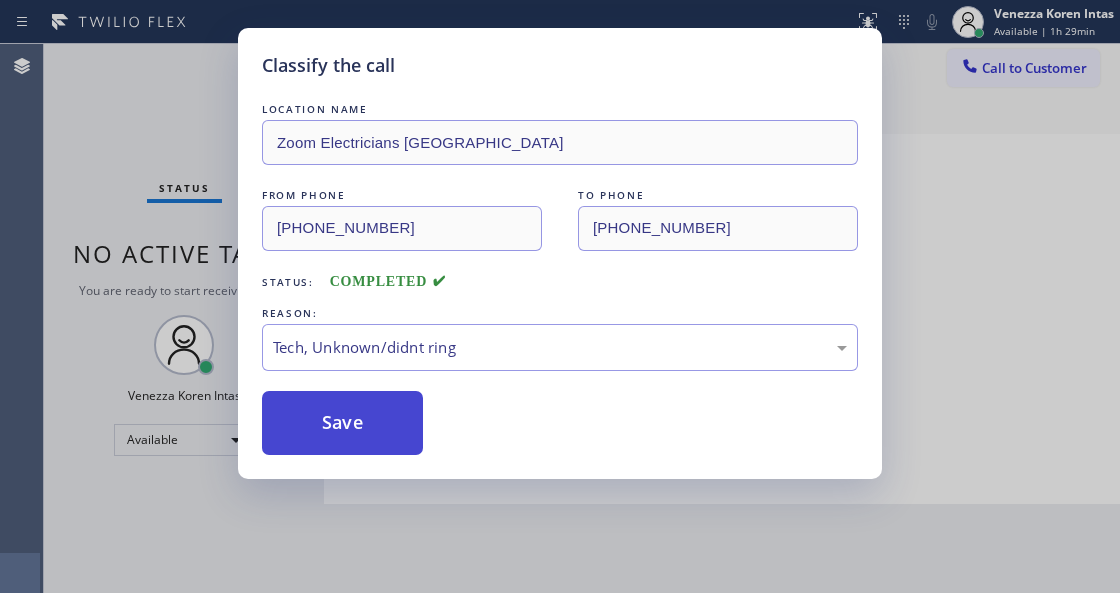 click on "Save" at bounding box center (342, 423) 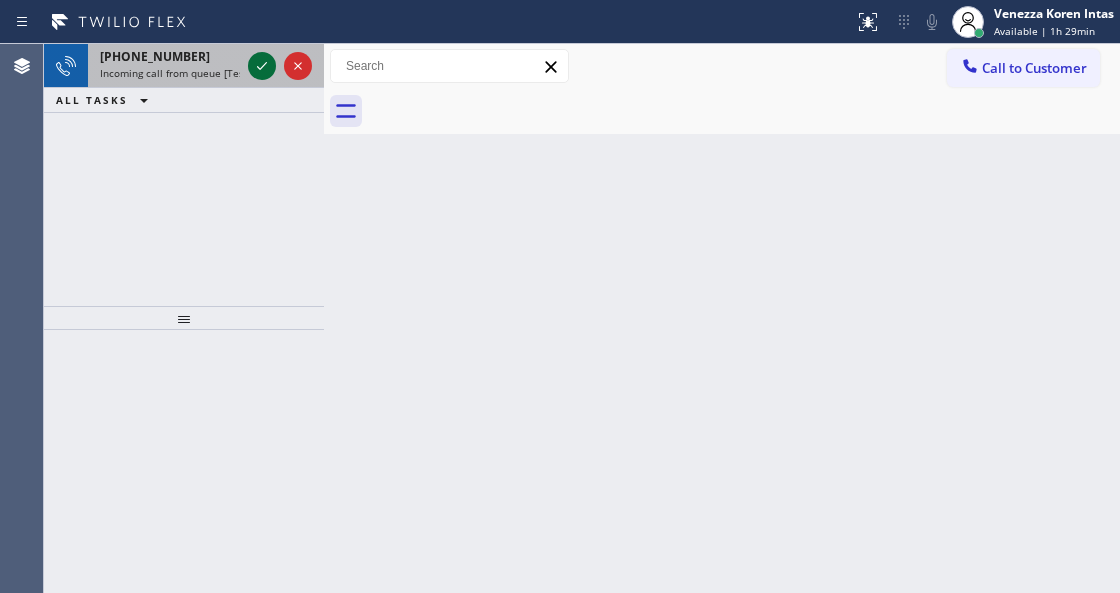 click 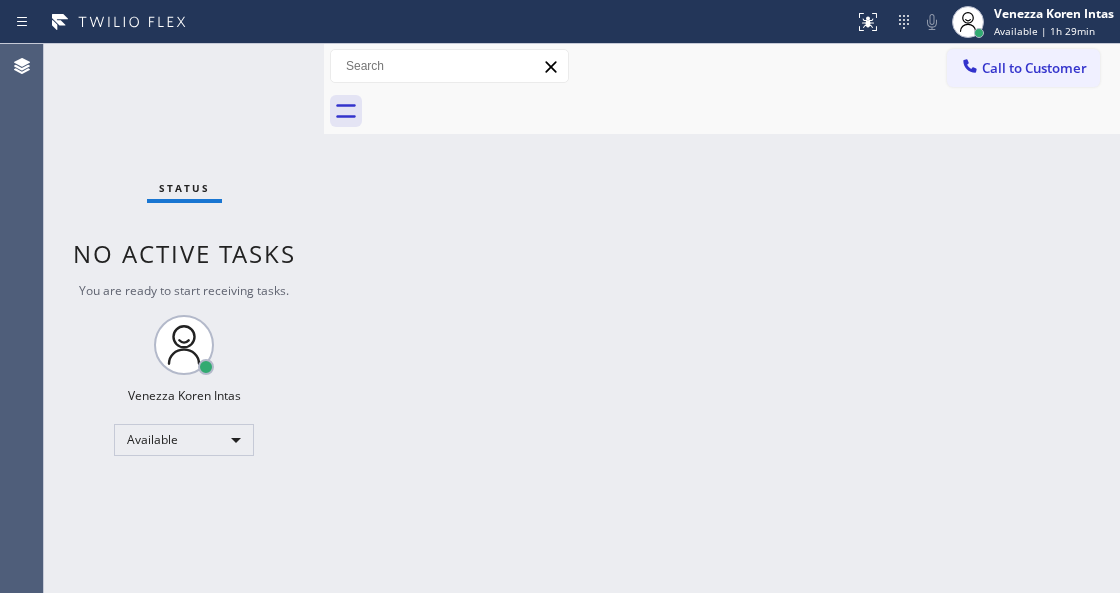 click on "Status   No active tasks     You are ready to start receiving tasks.   Venezza Koren Intas Available" at bounding box center [184, 318] 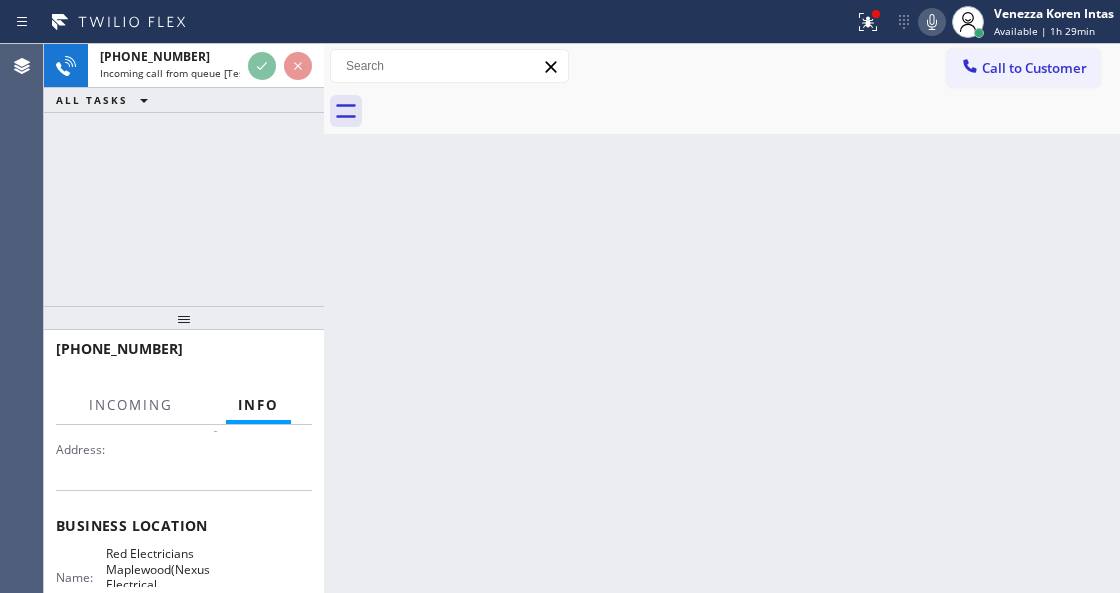 scroll, scrollTop: 200, scrollLeft: 0, axis: vertical 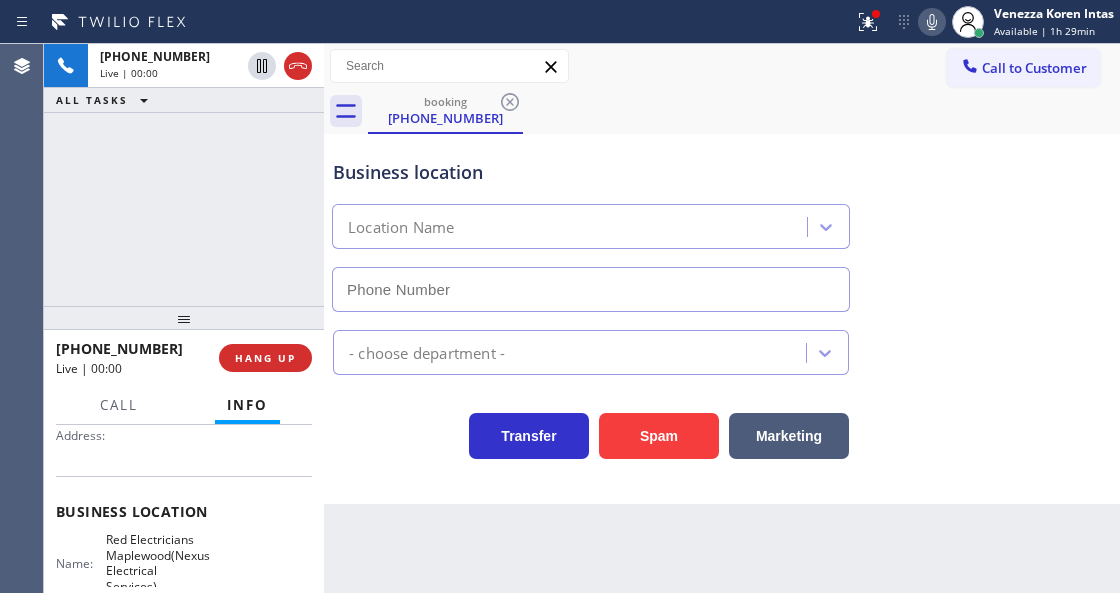 type on "[PHONE_NUMBER]" 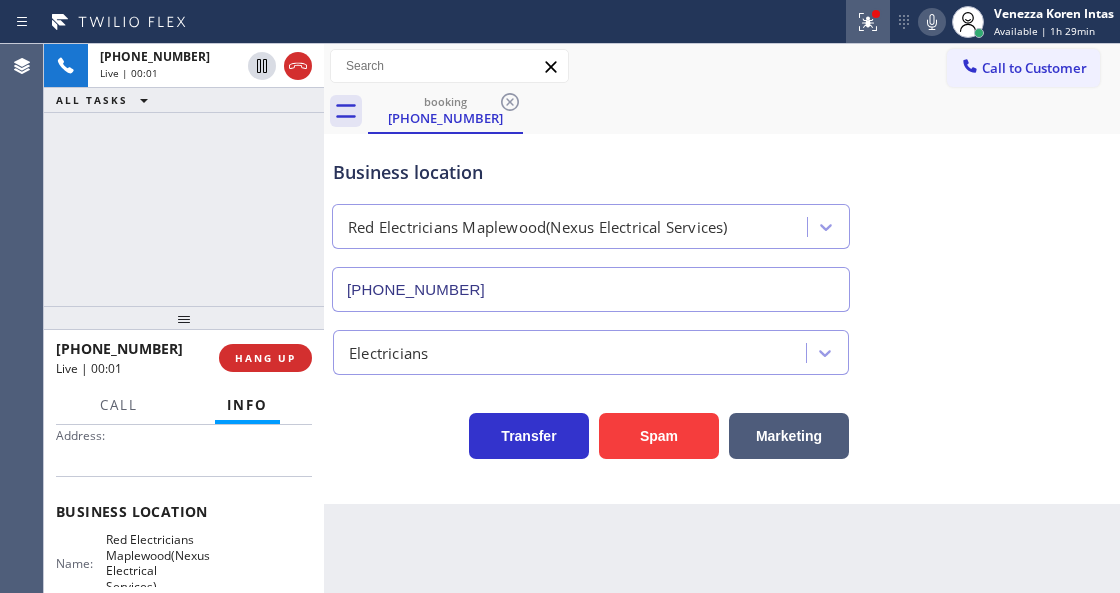 click 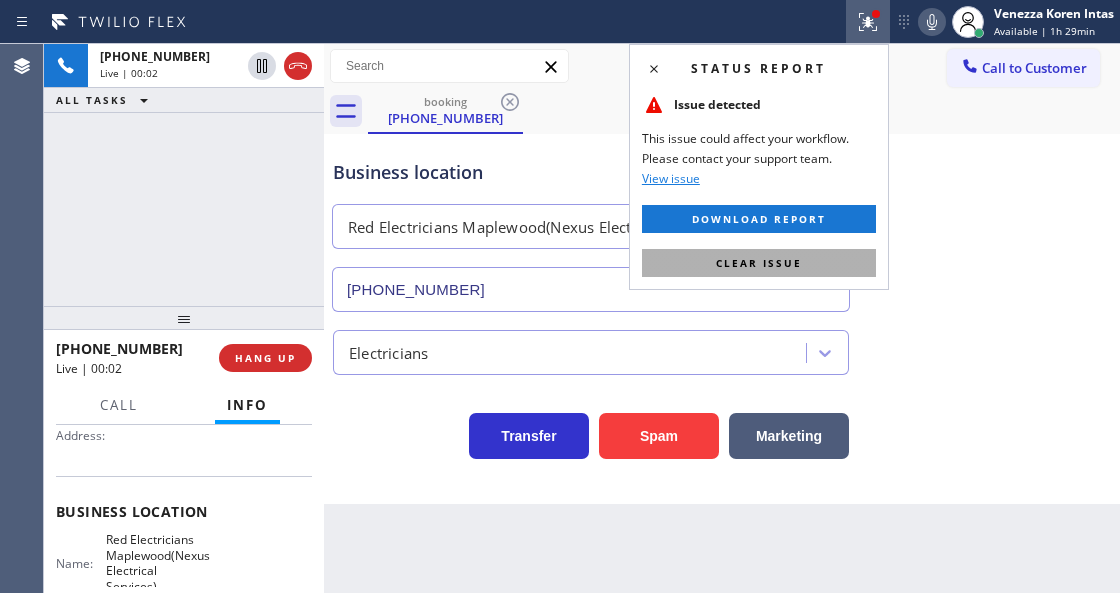 click on "Clear issue" at bounding box center [759, 263] 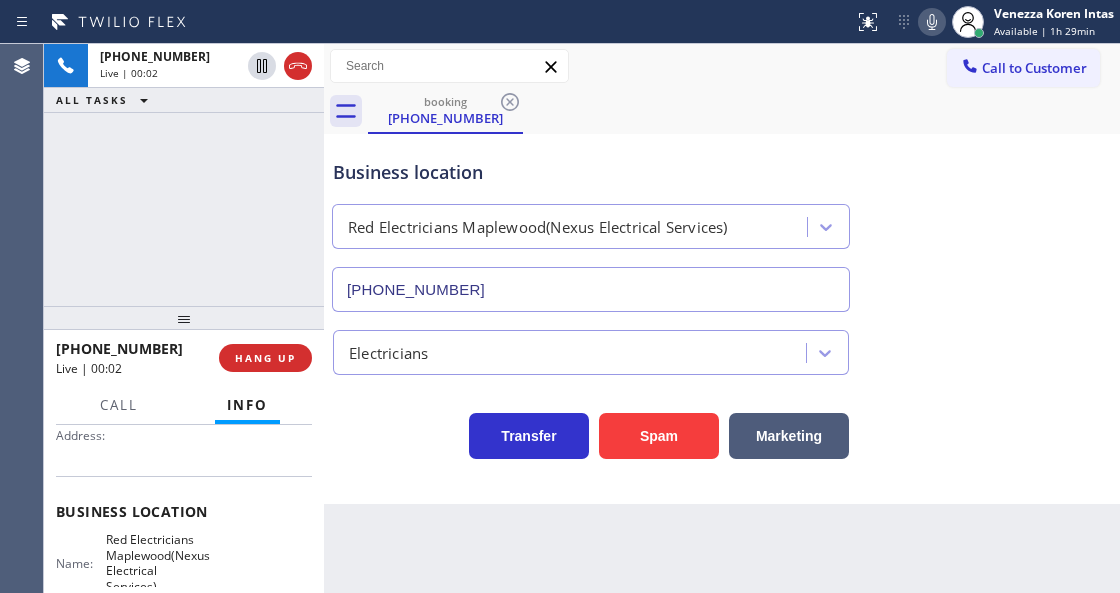 click on "booking [PHONE_NUMBER]" at bounding box center [744, 111] 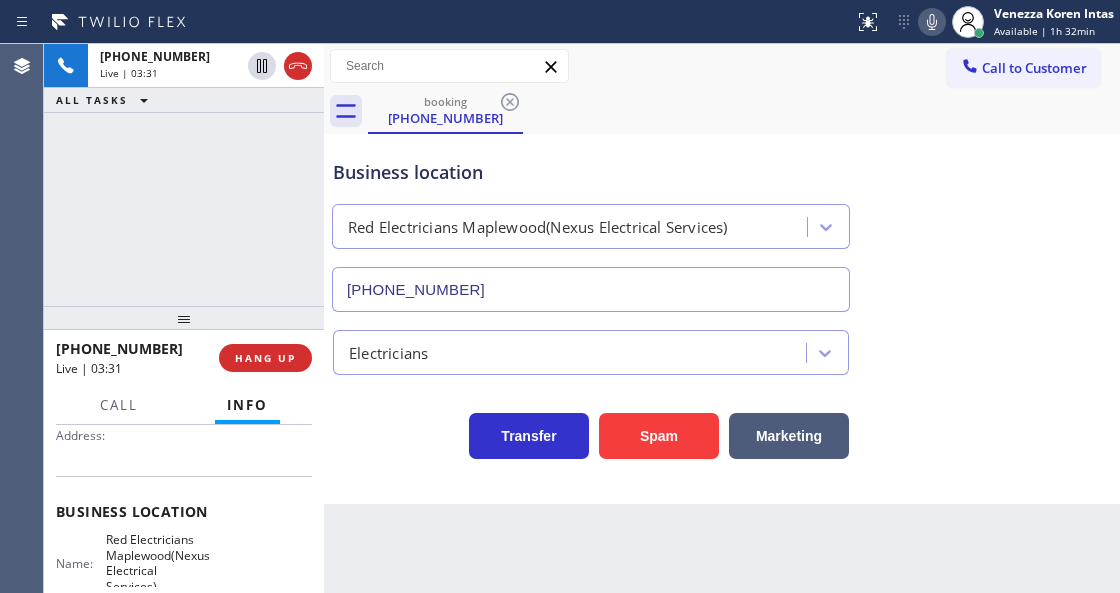 click 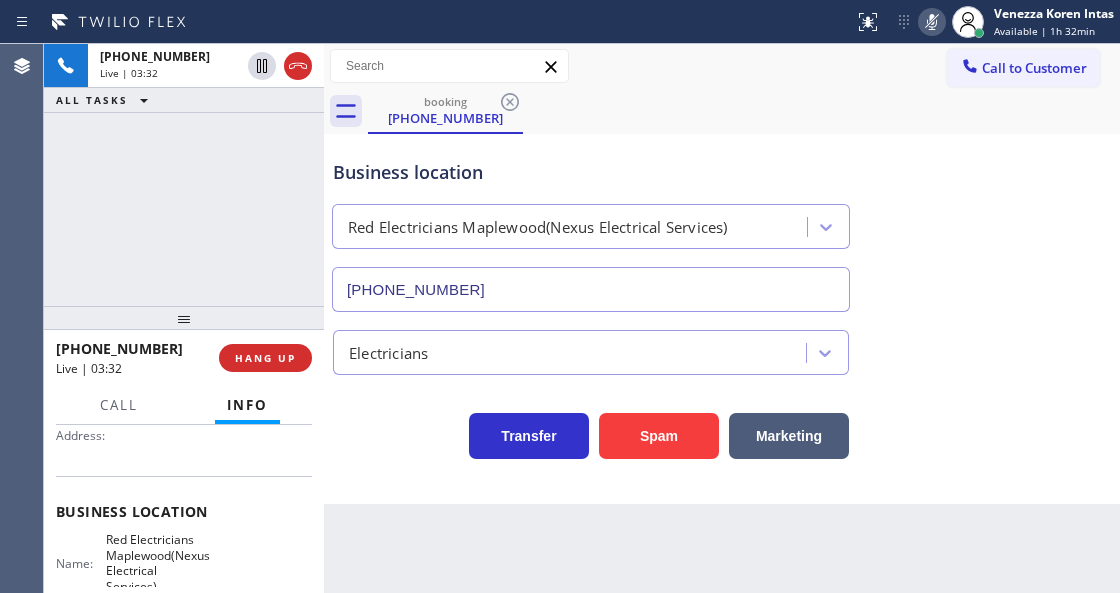 click 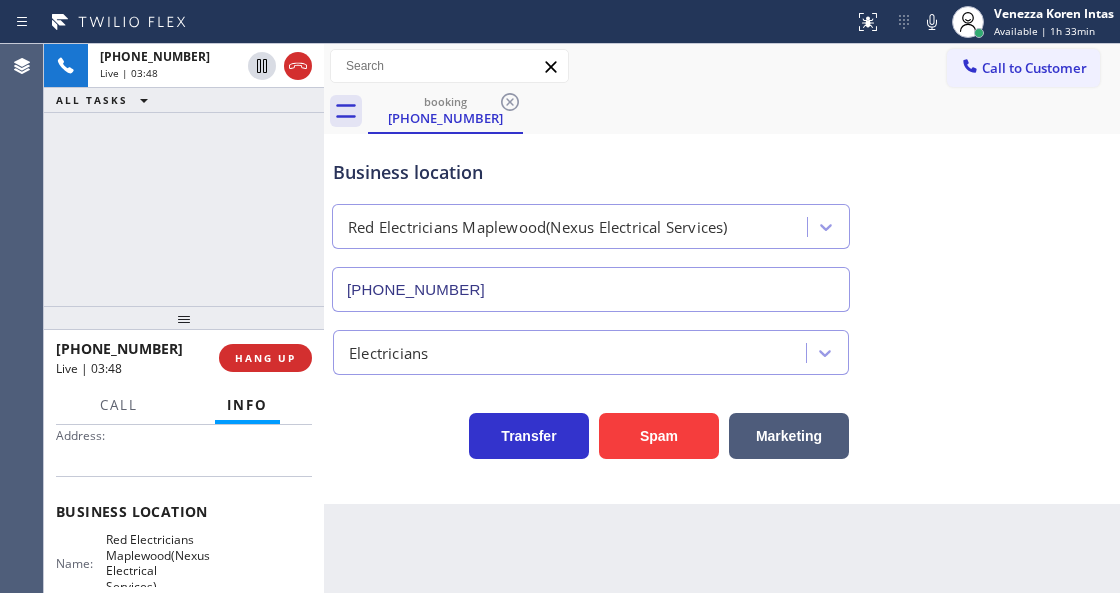 drag, startPoint x: 922, startPoint y: 29, endPoint x: 915, endPoint y: 43, distance: 15.652476 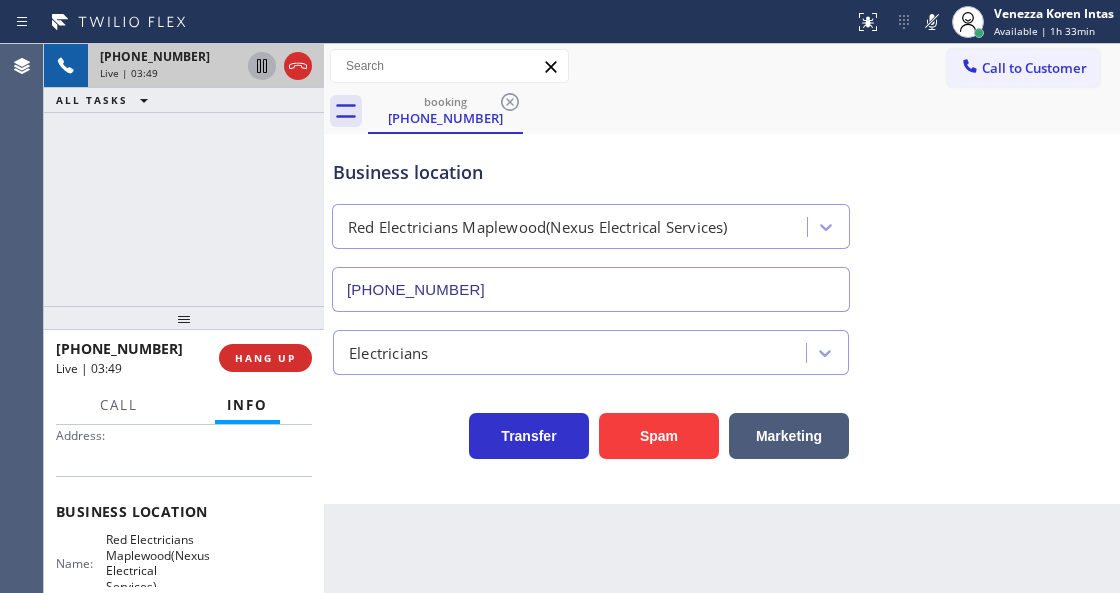 click 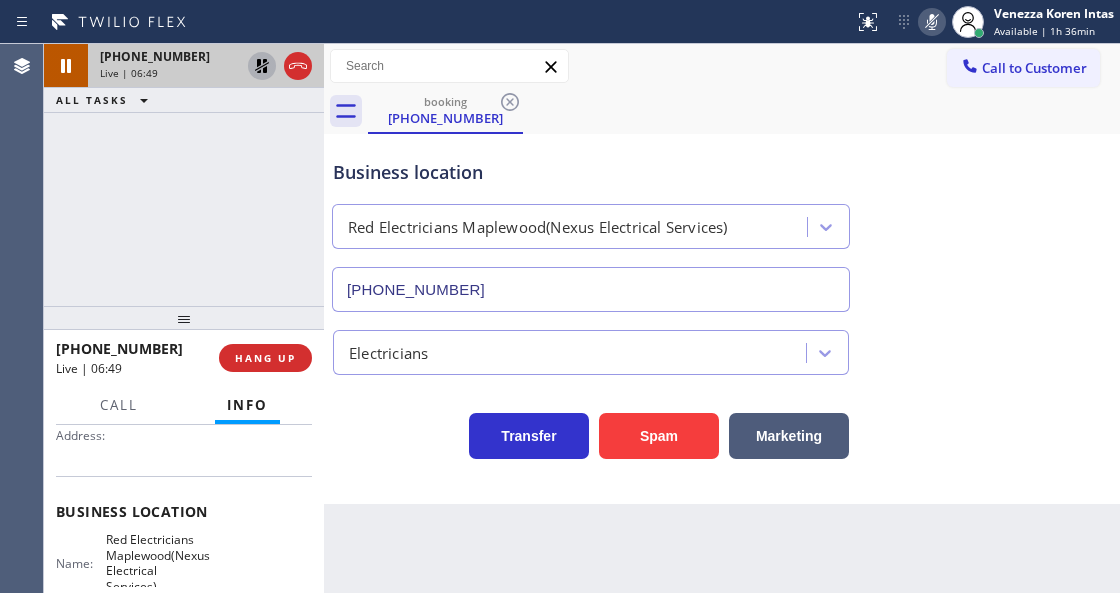 click 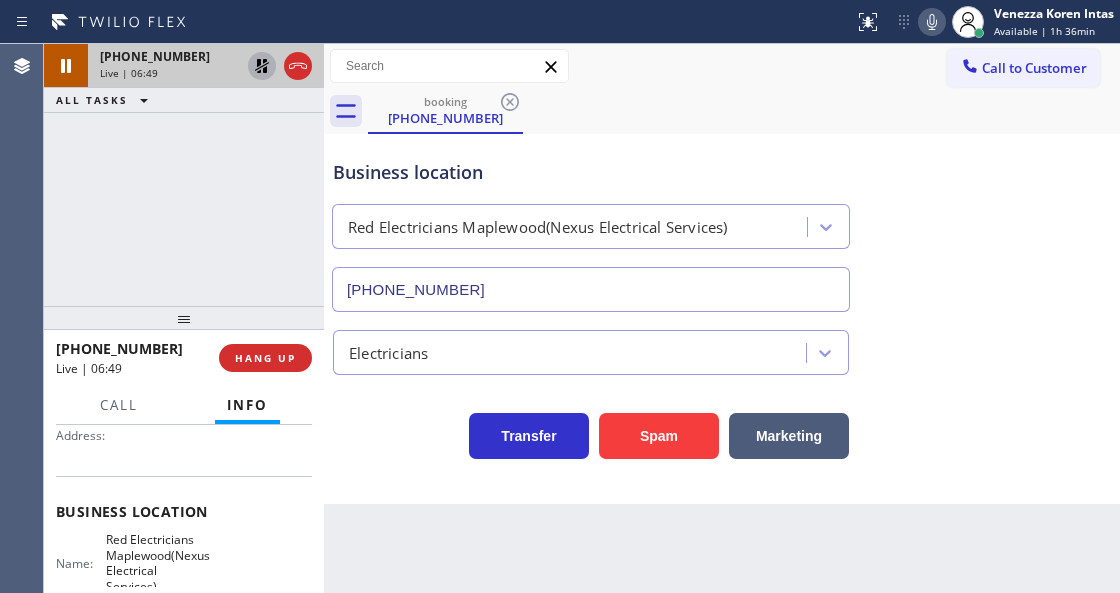 click 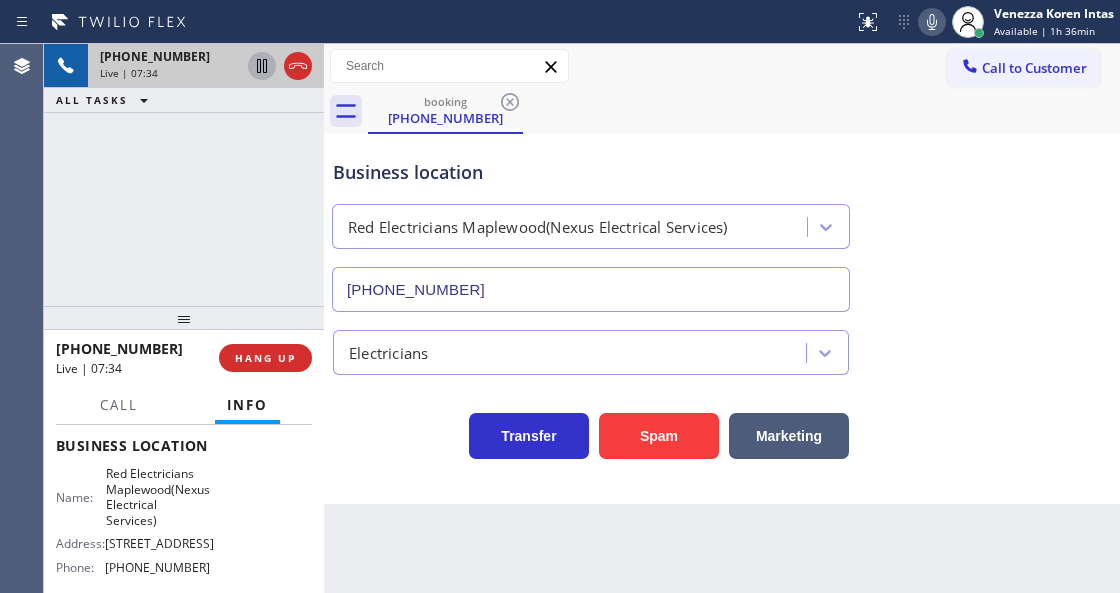 scroll, scrollTop: 266, scrollLeft: 0, axis: vertical 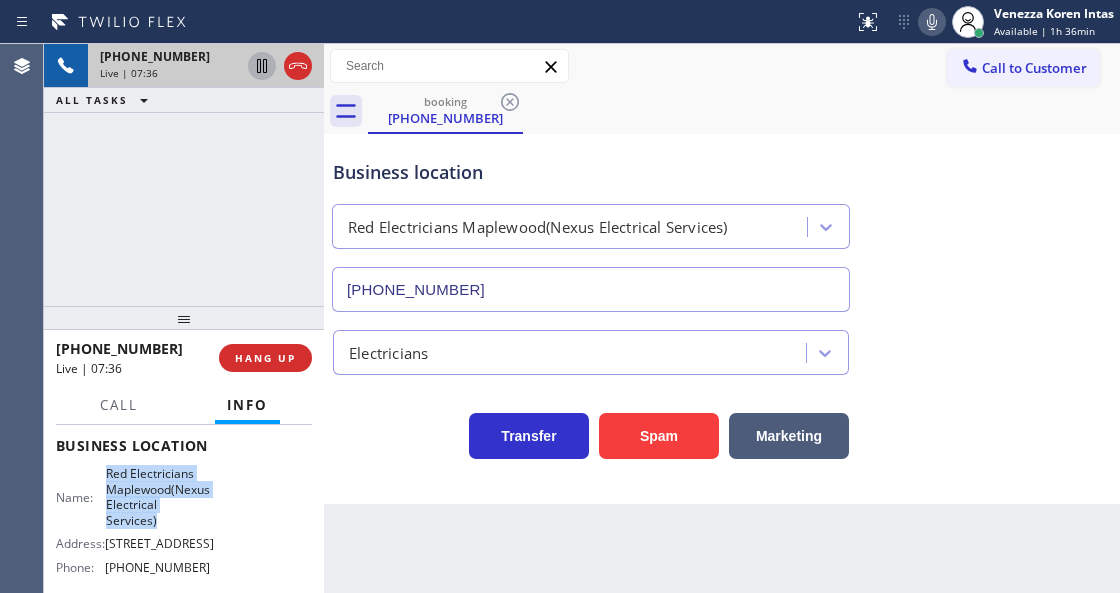 drag, startPoint x: 96, startPoint y: 467, endPoint x: 200, endPoint y: 504, distance: 110.38569 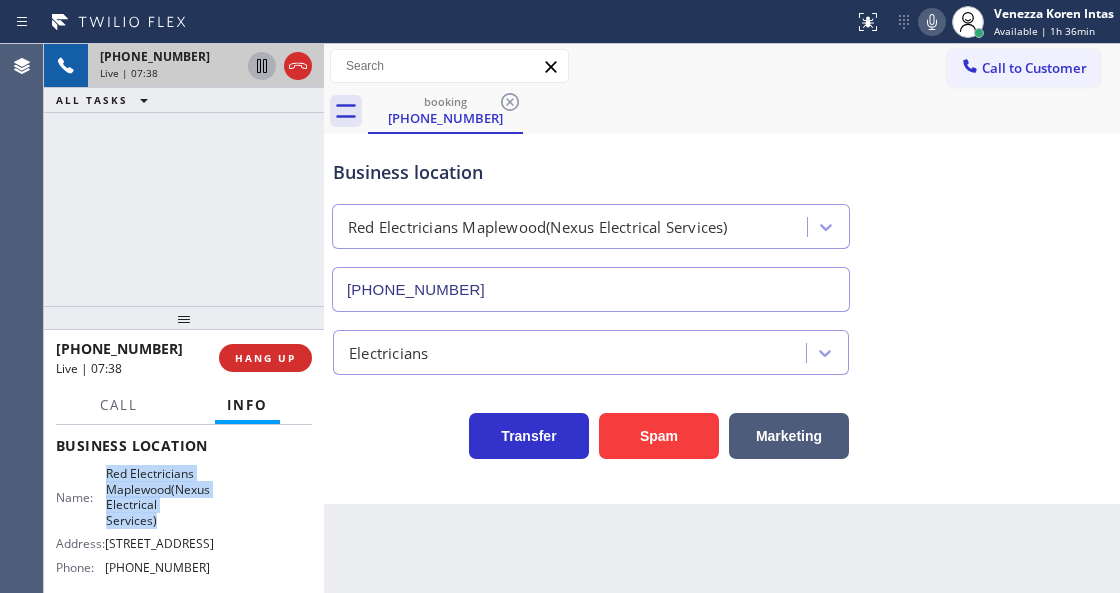 click on "Name: Red Electricians Maplewood(Nexus Electrical Services) Address: [STREET_ADDRESS]  Phone: [PHONE_NUMBER]" at bounding box center [184, 524] 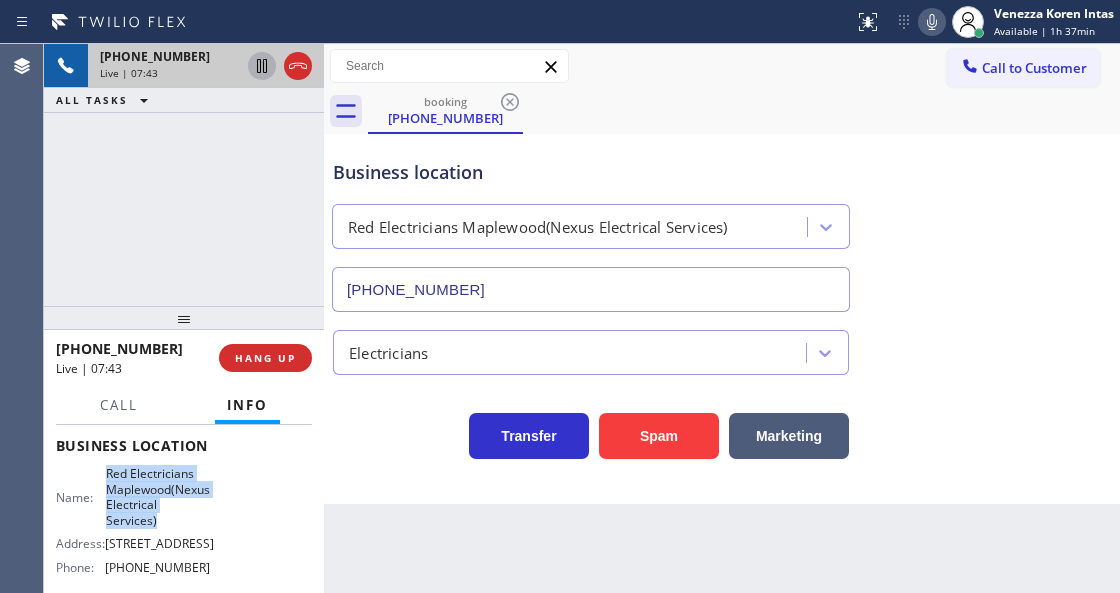 drag, startPoint x: 95, startPoint y: 469, endPoint x: 218, endPoint y: 506, distance: 128.44453 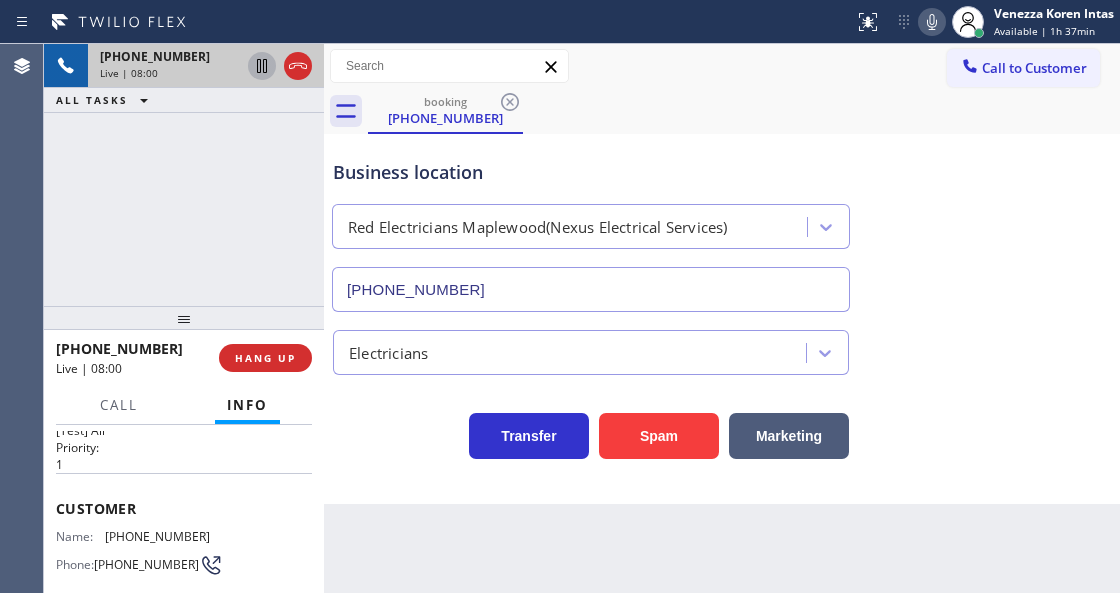 scroll, scrollTop: 66, scrollLeft: 0, axis: vertical 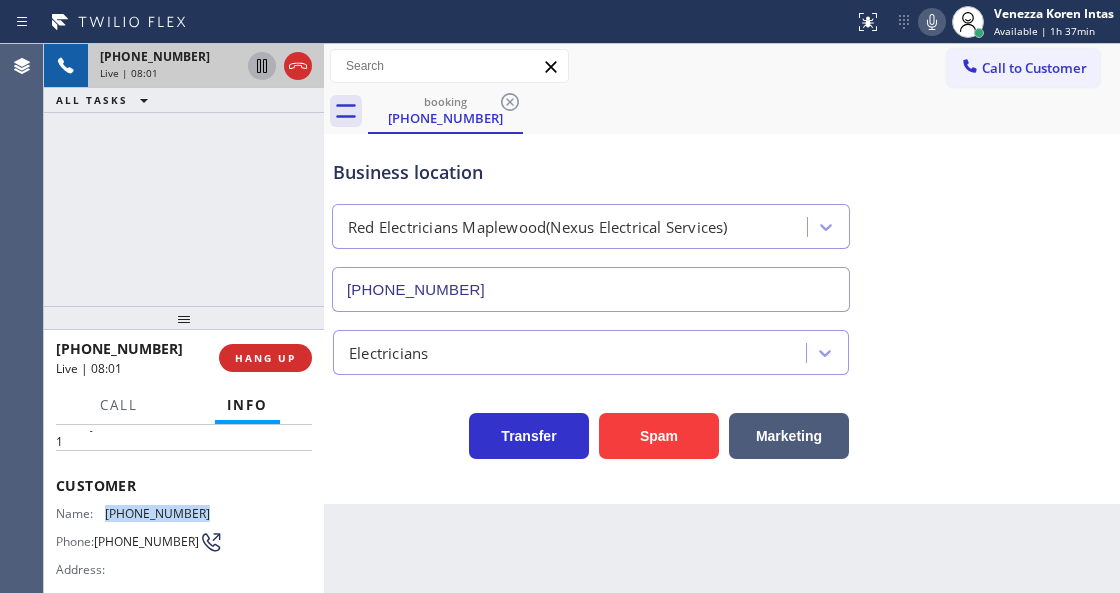 drag, startPoint x: 209, startPoint y: 507, endPoint x: 100, endPoint y: 516, distance: 109.370926 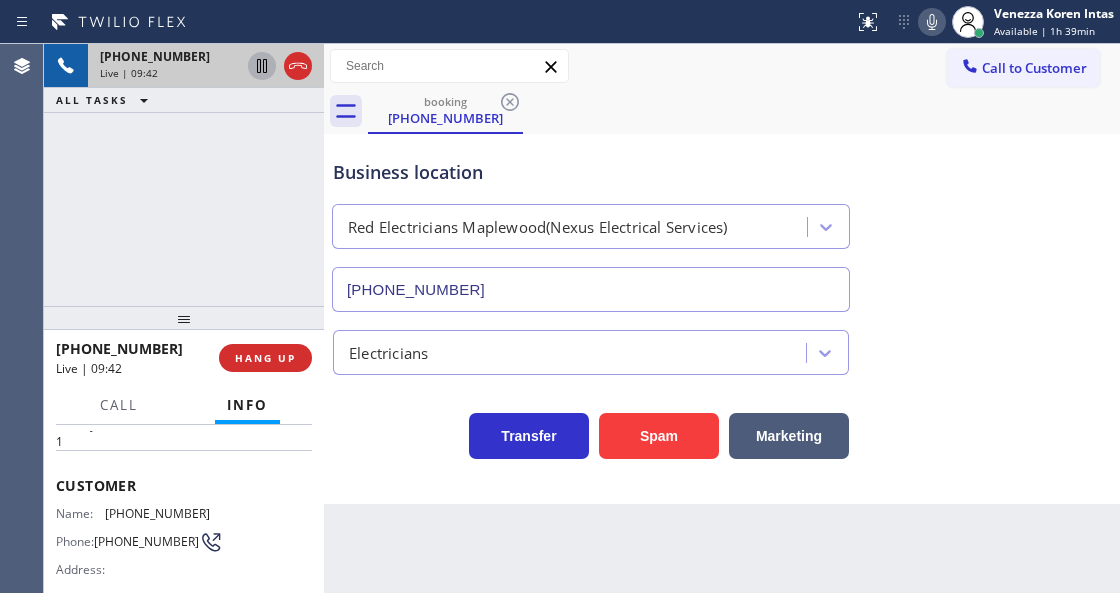 click on "Business location" at bounding box center [591, 172] 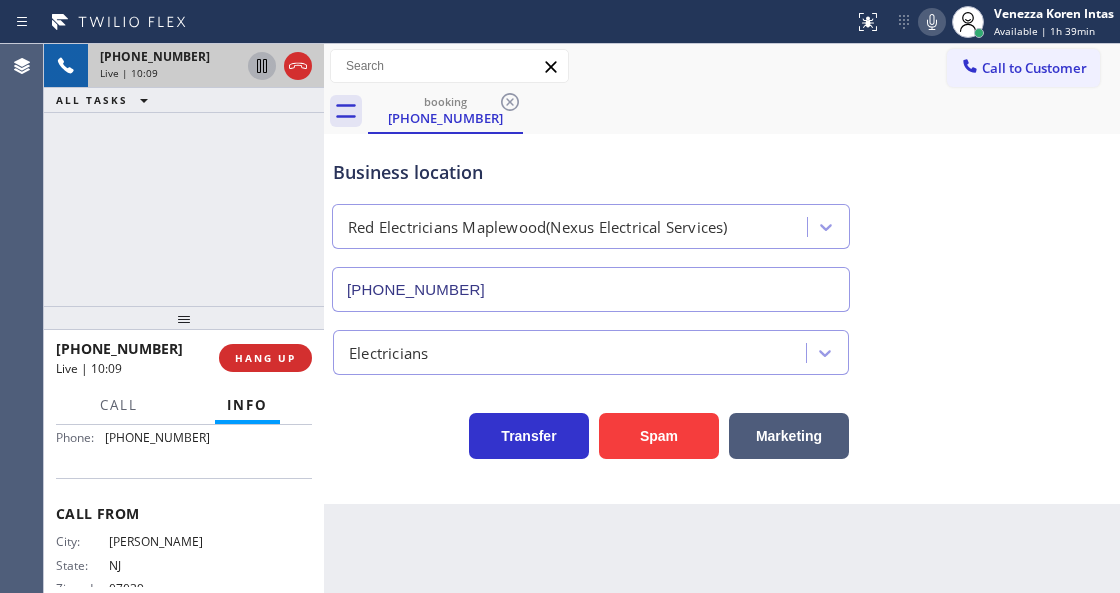 scroll, scrollTop: 400, scrollLeft: 0, axis: vertical 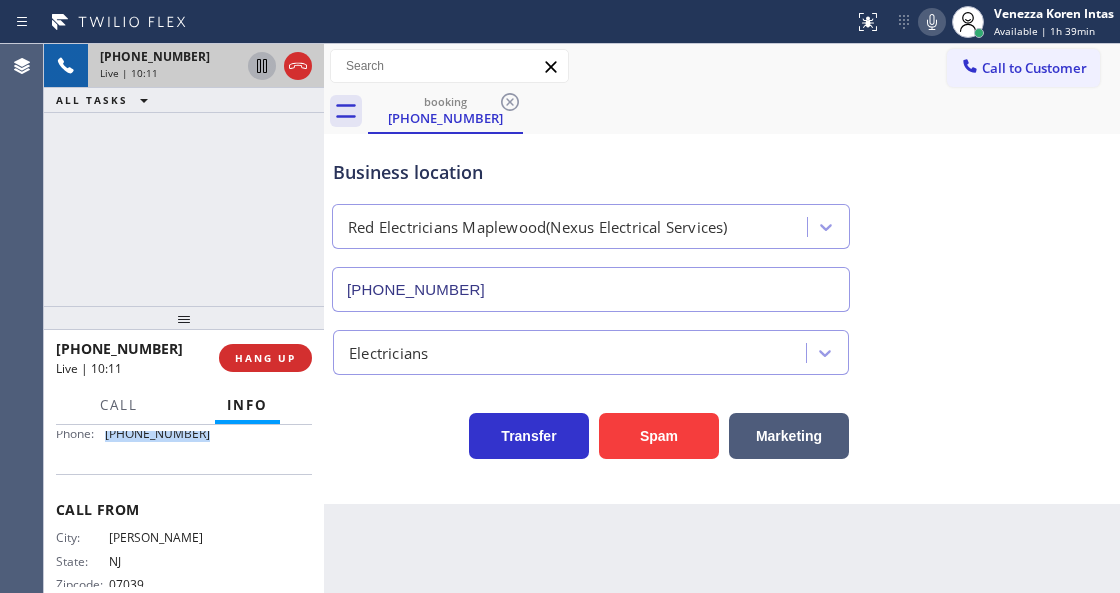 drag, startPoint x: 214, startPoint y: 469, endPoint x: 106, endPoint y: 467, distance: 108.01852 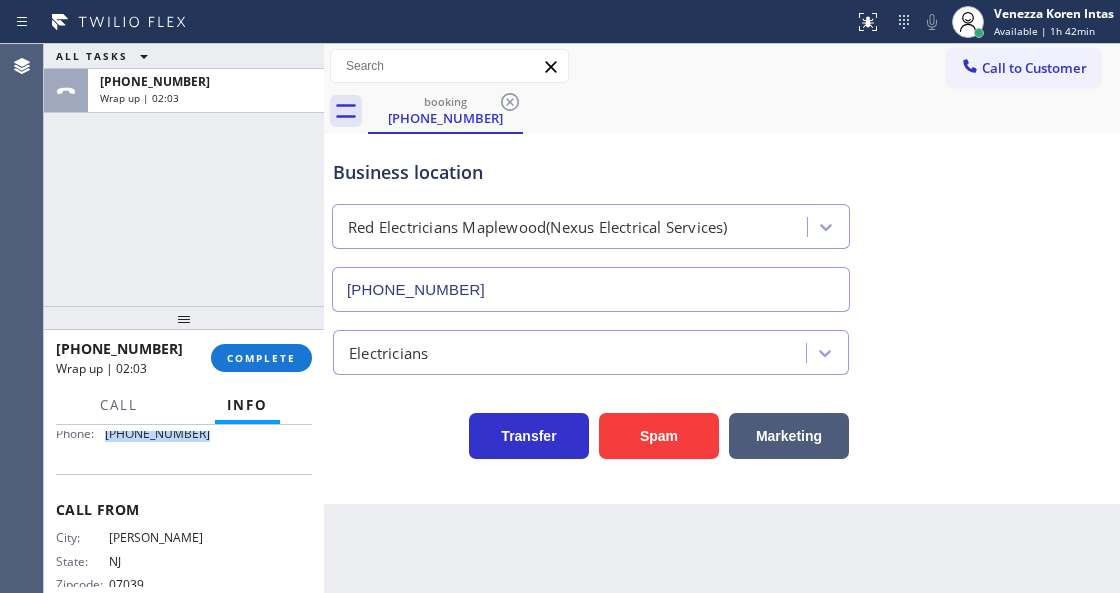 drag, startPoint x: 273, startPoint y: 359, endPoint x: 334, endPoint y: 338, distance: 64.513565 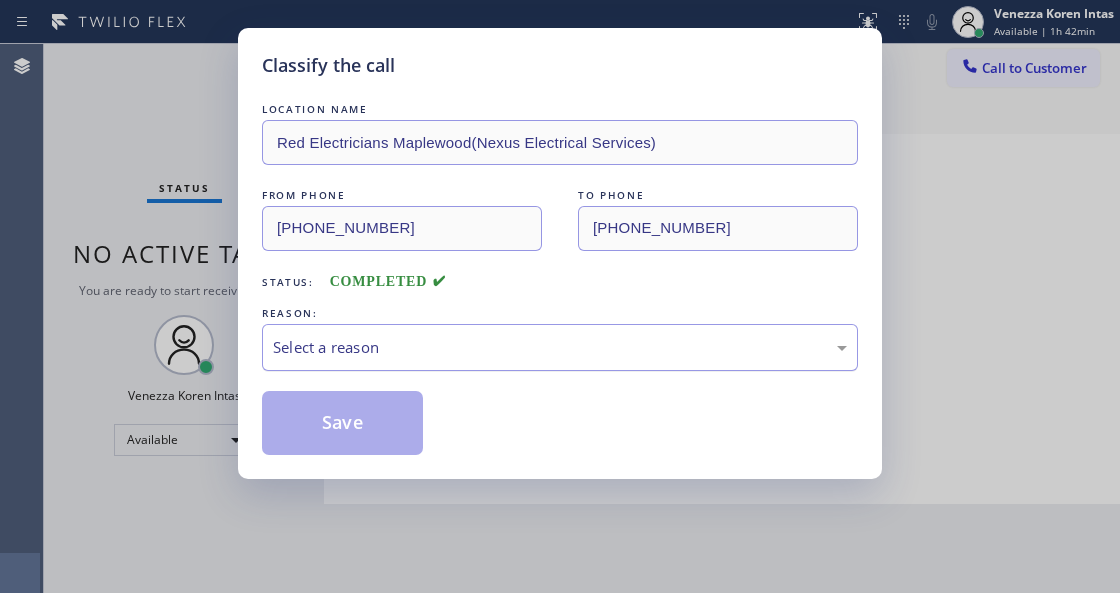 click on "Select a reason" at bounding box center (560, 347) 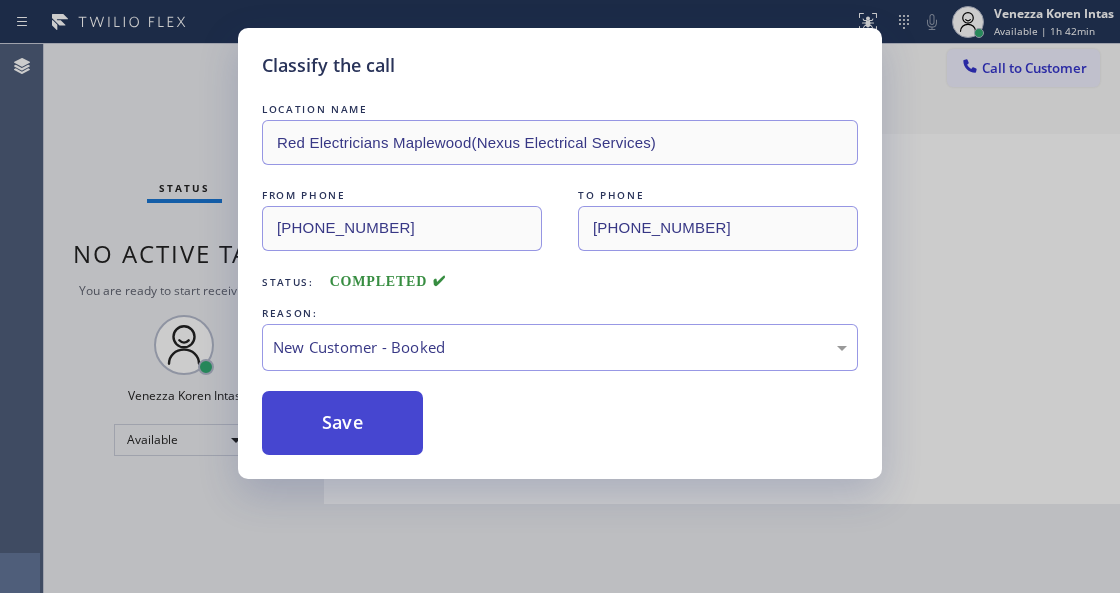 click on "Save" at bounding box center (342, 423) 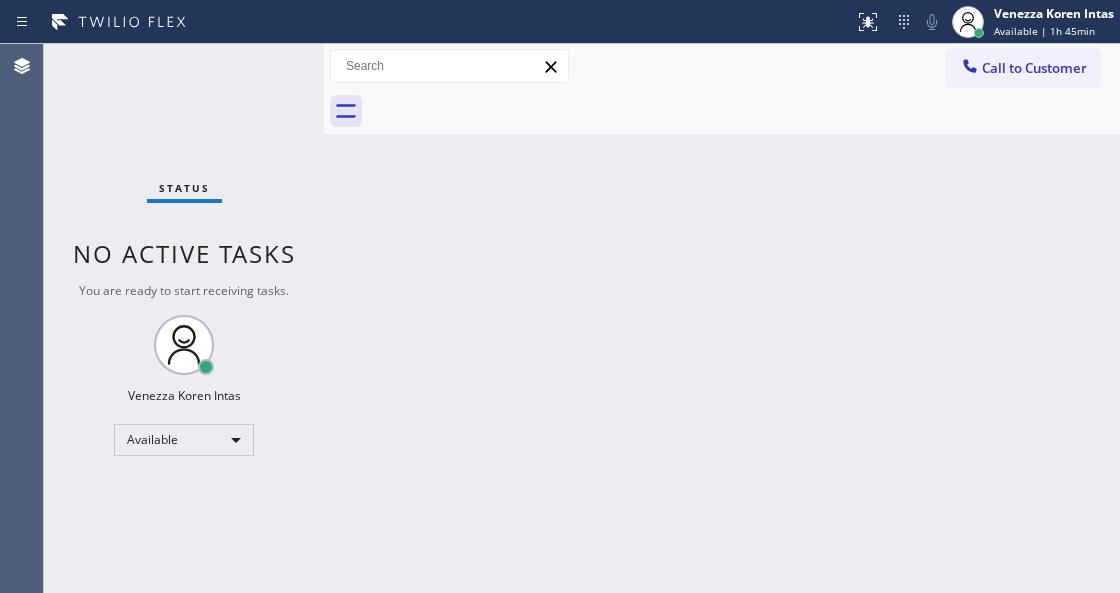 click on "Status   No active tasks     You are ready to start receiving tasks.   Venezza Koren Intas Available" at bounding box center [184, 318] 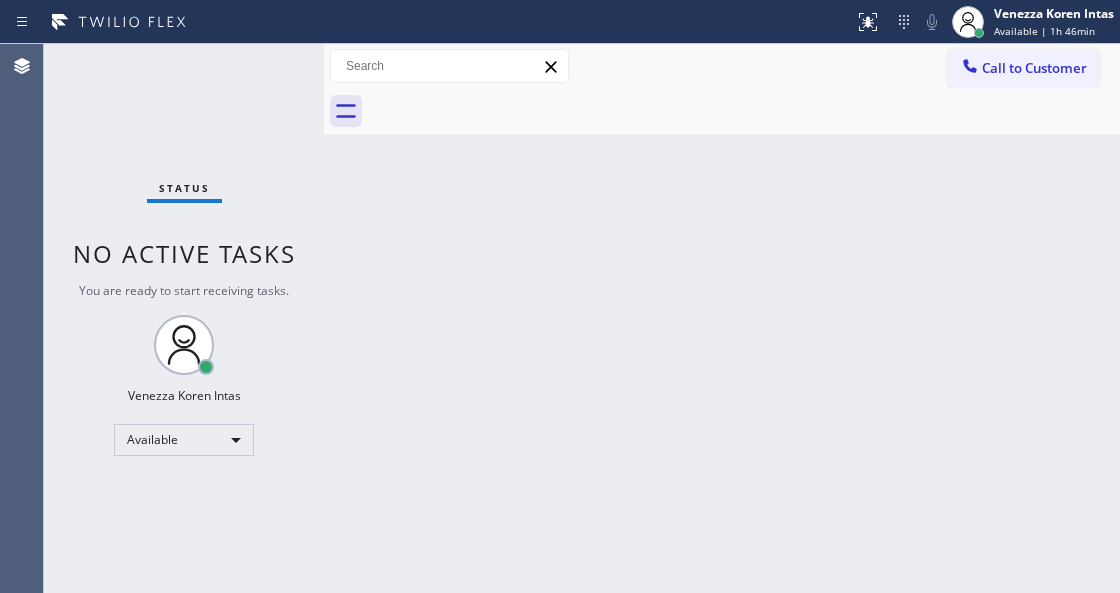 click on "Status   No active tasks     You are ready to start receiving tasks.   Venezza Koren Intas Available" at bounding box center (184, 318) 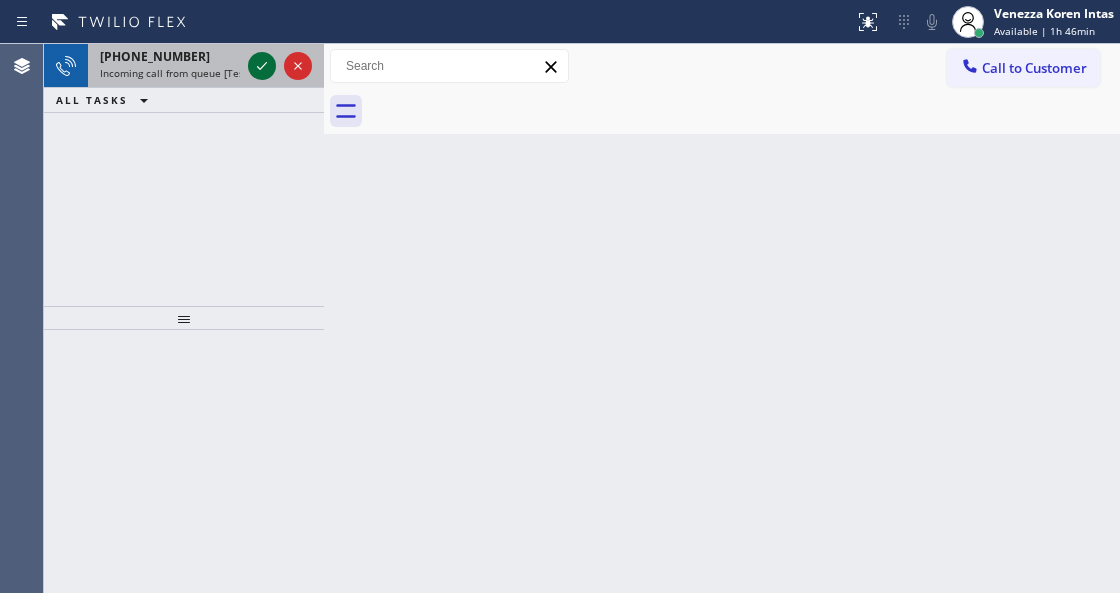 click 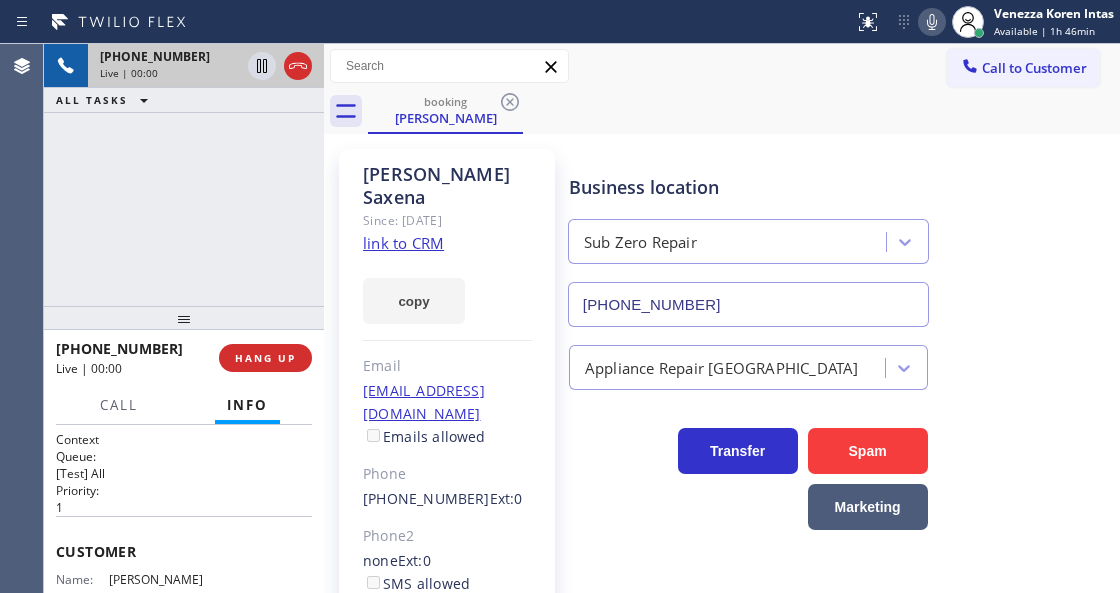 type on "[PHONE_NUMBER]" 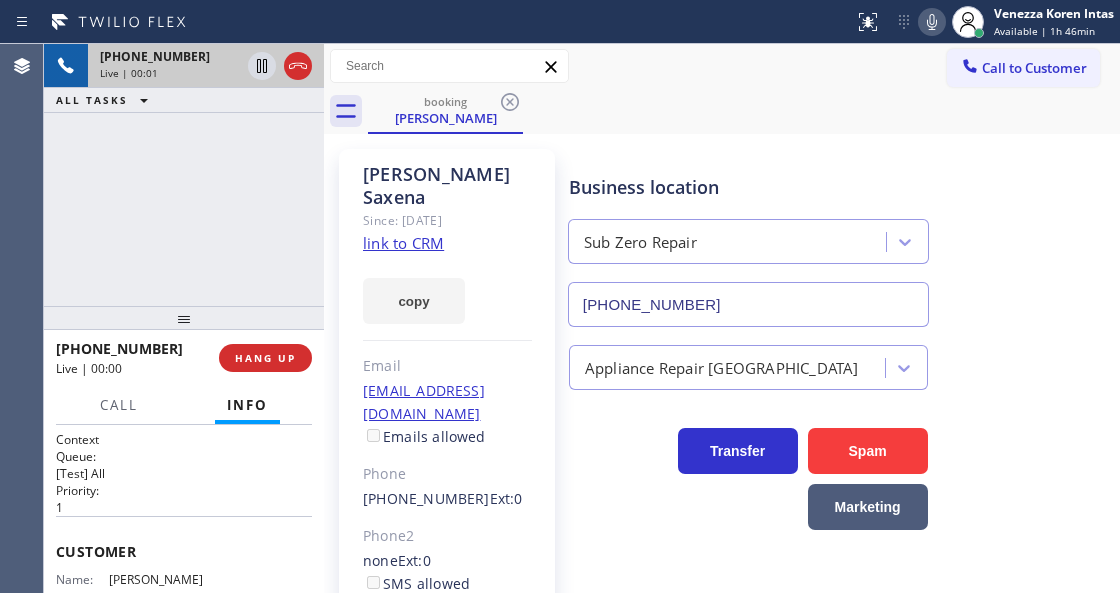 click on "link to CRM" 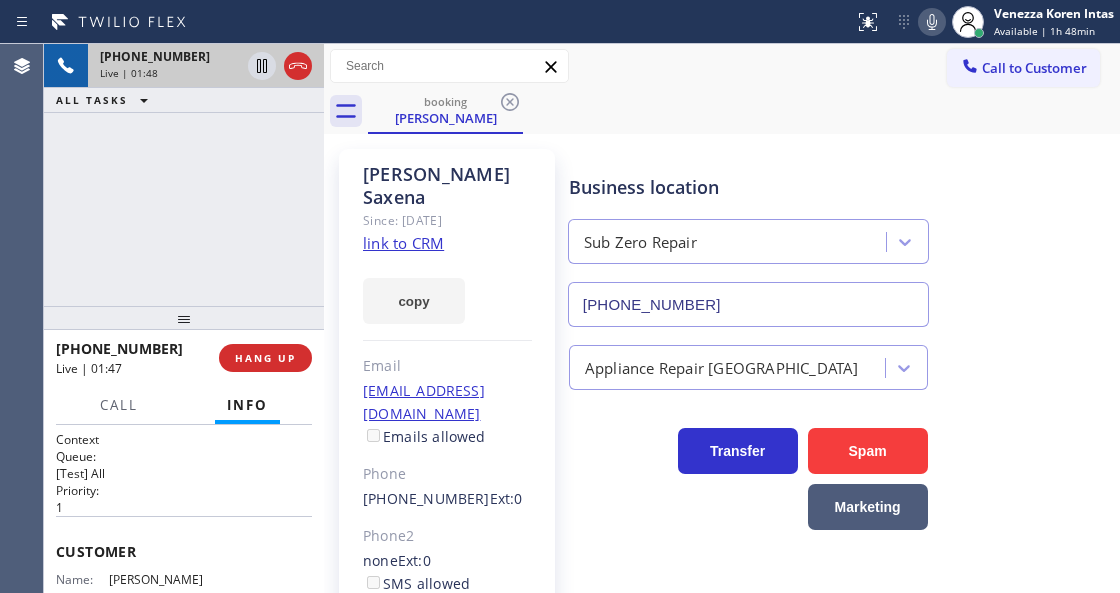 click on "Status report No issues detected If you experience an issue, please download the report and send it to your support team. Download report Venezza Koren Intas Available | 1h 48min Set your status Offline Available Unavailable Break Log out" at bounding box center [983, 22] 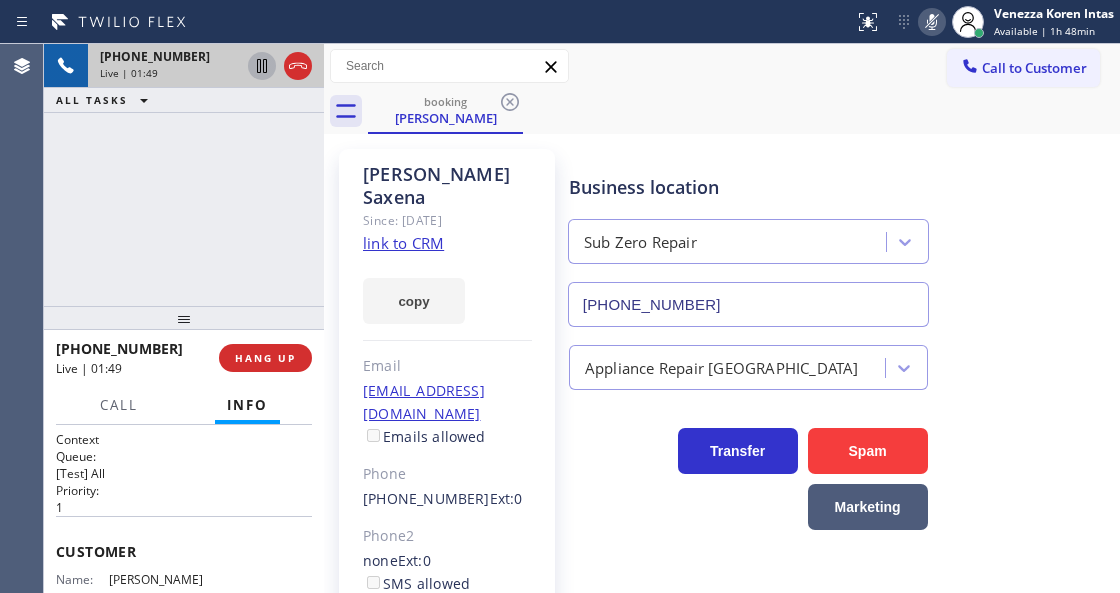 click 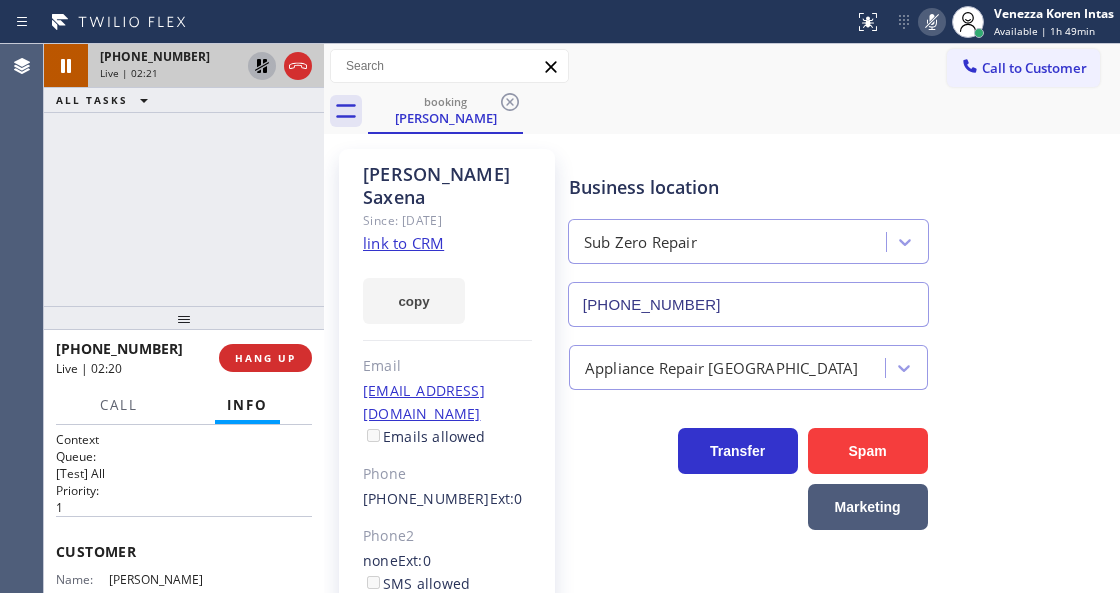 click on "[PERSON_NAME] Since: [DATE] link to CRM copy Email [EMAIL_ADDRESS][DOMAIN_NAME]  Emails allowed Phone [PHONE_NUMBER]  Ext:  0 Phone2 none  Ext:  0  SMS allowed Primary address  [STREET_ADDRESS] OR EDIT Outbound call Location Sub Zero  Repair Your caller id phone number [PHONE_NUMBER] Customer number Call Benefits  Business location Sub Zero  Repair [PHONE_NUMBER] Appliance Repair High End Transfer Spam Marketing" at bounding box center [722, 458] 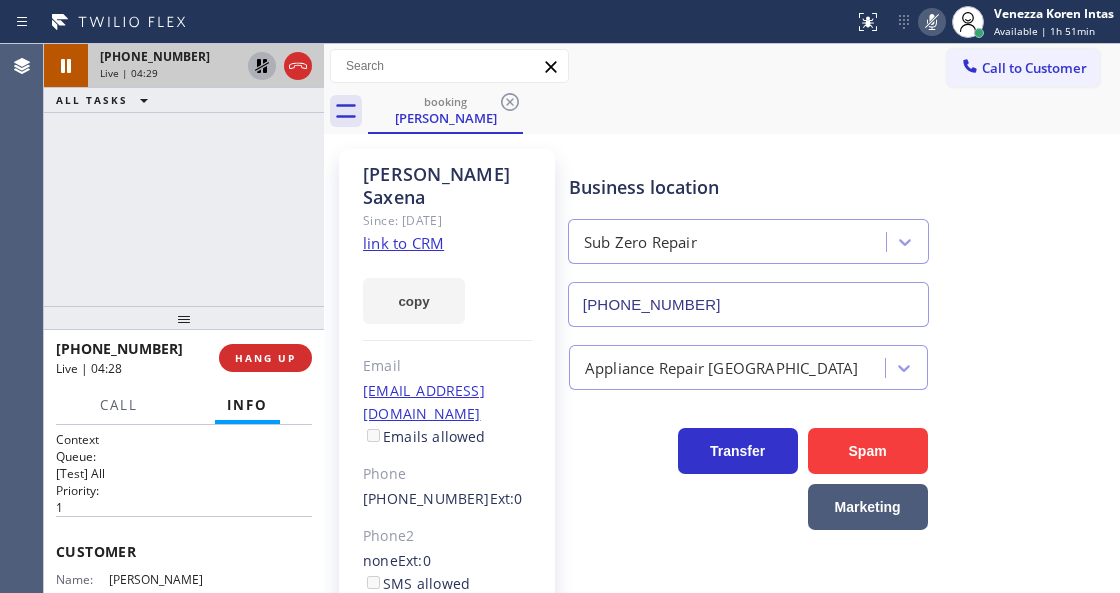 click 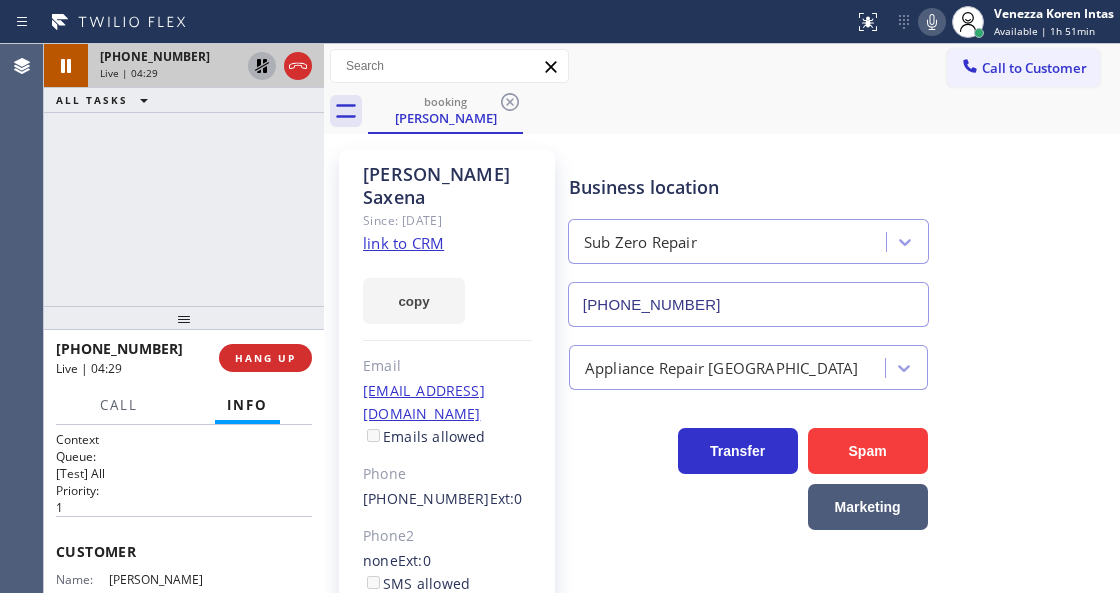 click 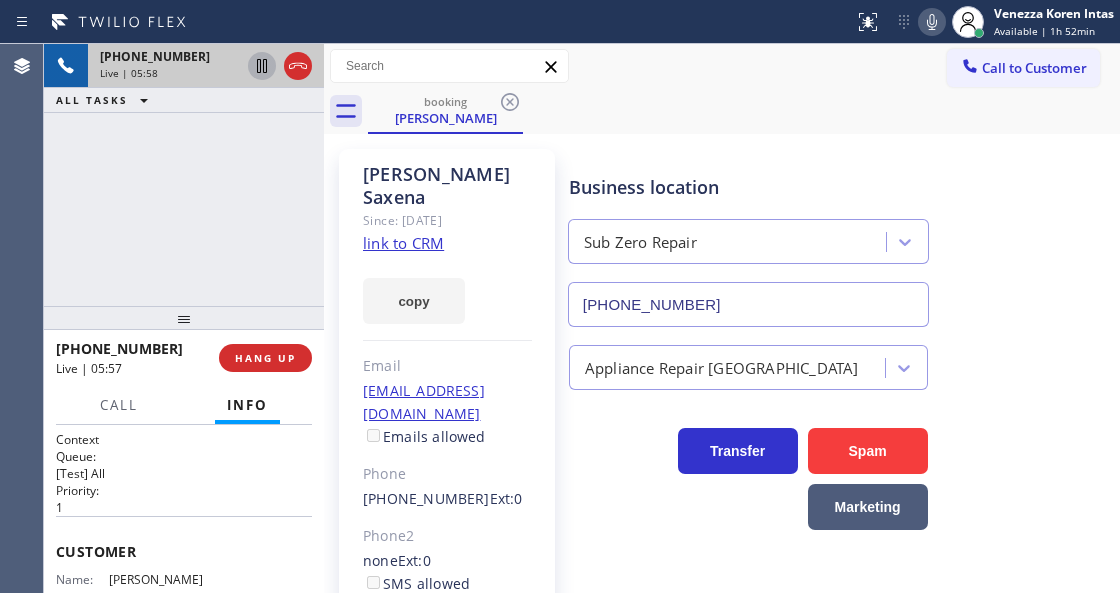 click 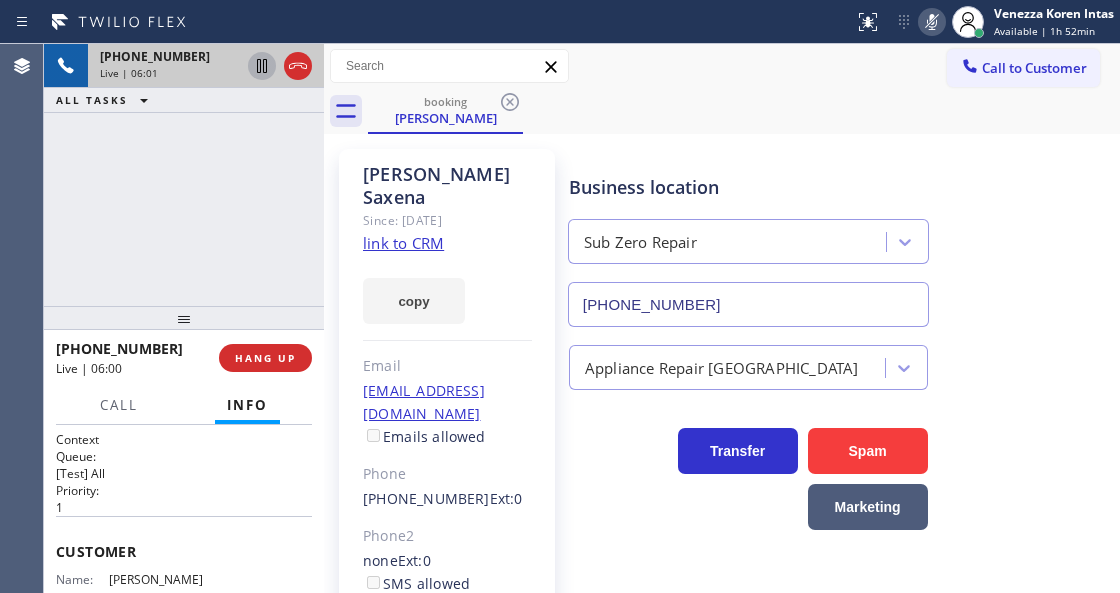 click 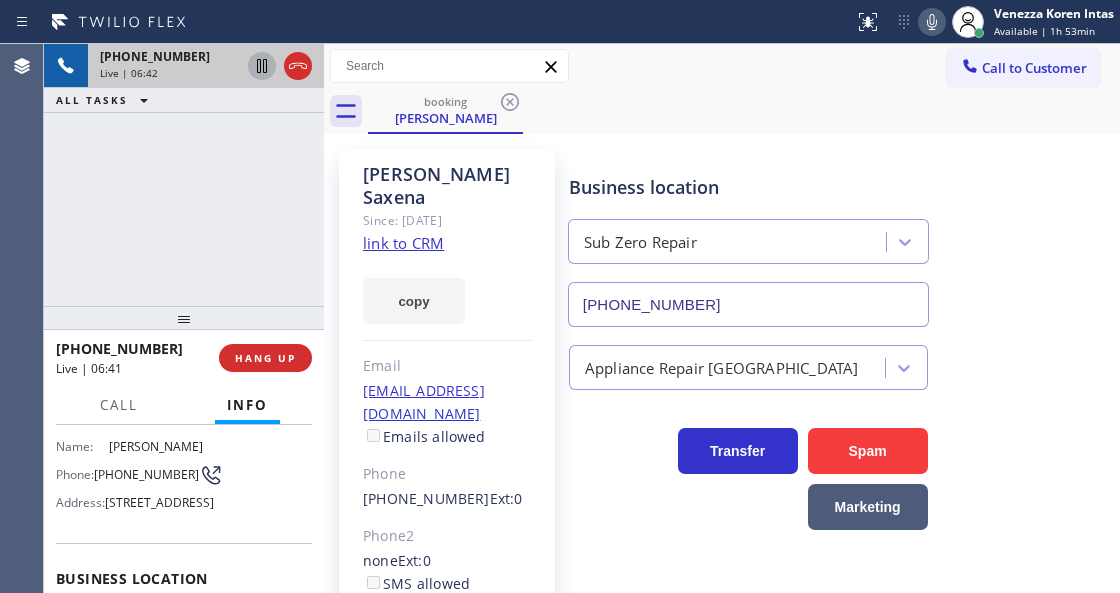 scroll, scrollTop: 266, scrollLeft: 0, axis: vertical 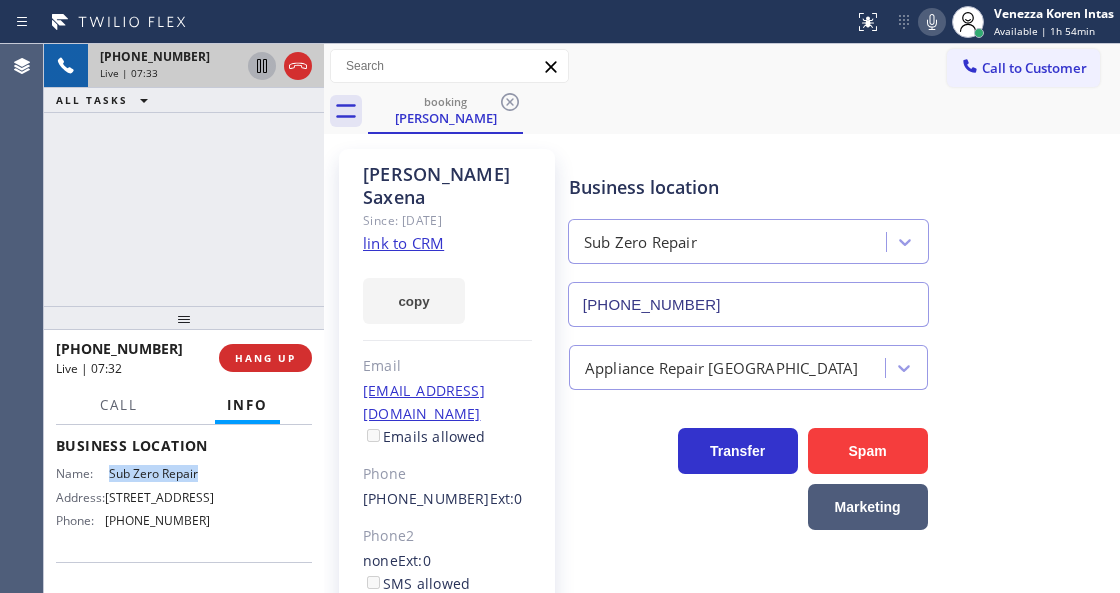 drag, startPoint x: 108, startPoint y: 516, endPoint x: 203, endPoint y: 524, distance: 95.33625 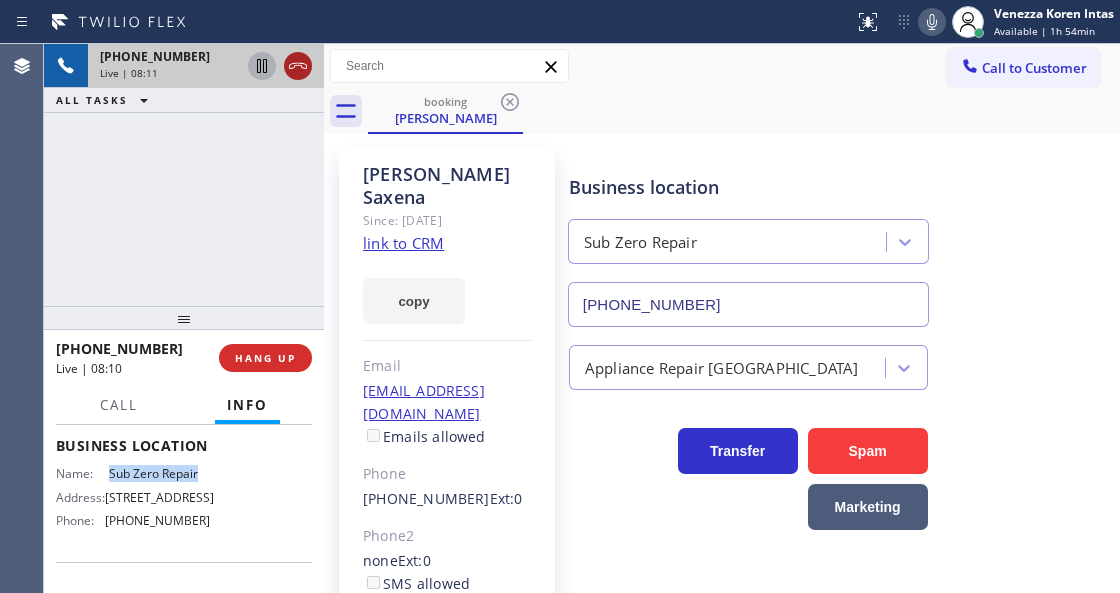 click 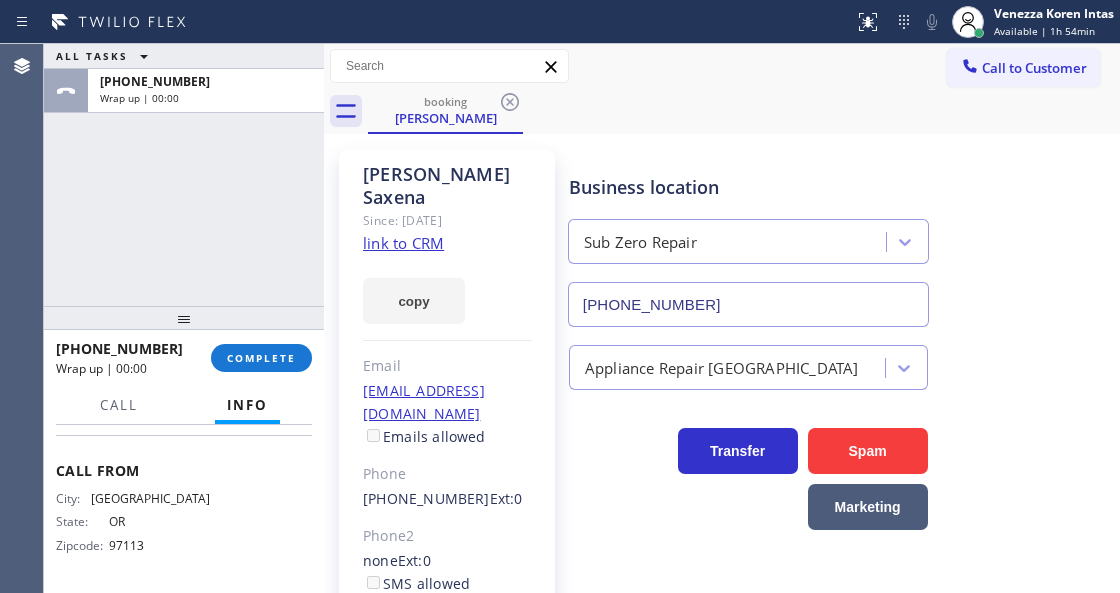 scroll, scrollTop: 400, scrollLeft: 0, axis: vertical 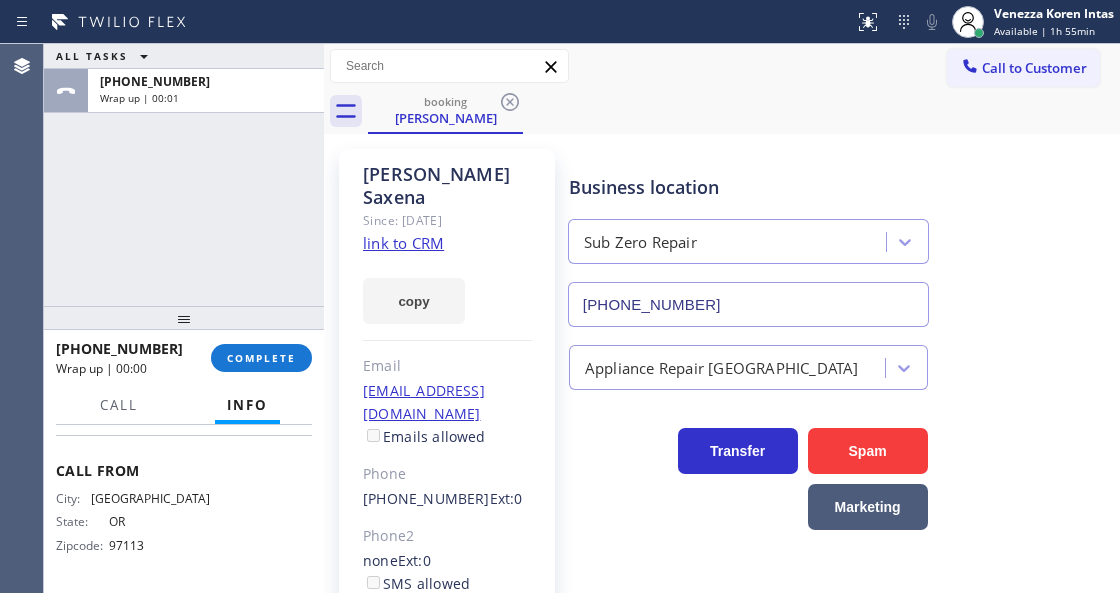 drag, startPoint x: 198, startPoint y: 489, endPoint x: 106, endPoint y: 482, distance: 92.26592 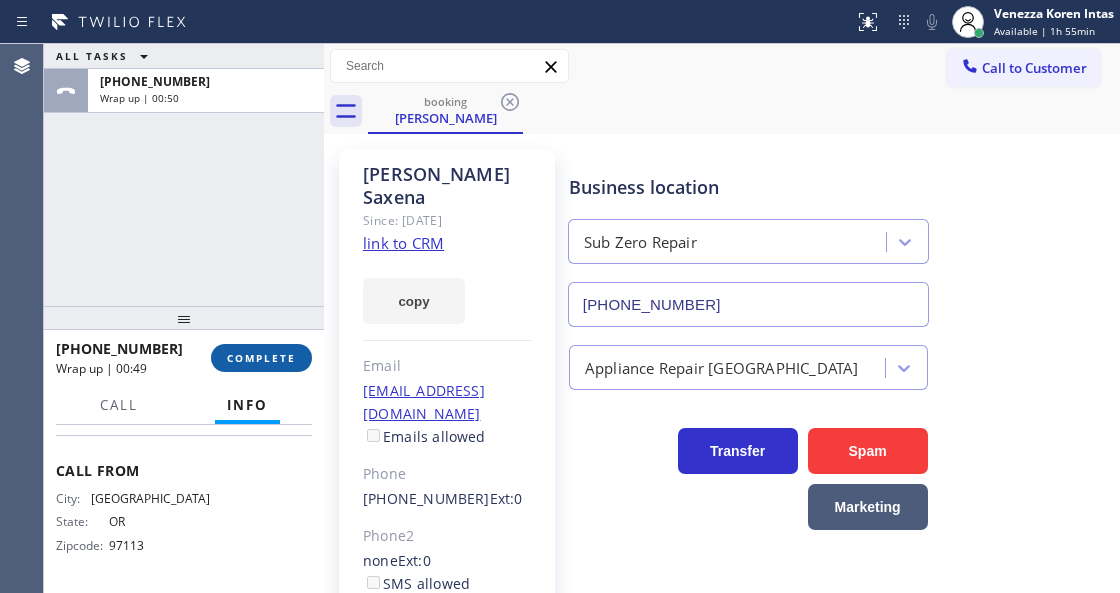 drag, startPoint x: 231, startPoint y: 356, endPoint x: 264, endPoint y: 371, distance: 36.249138 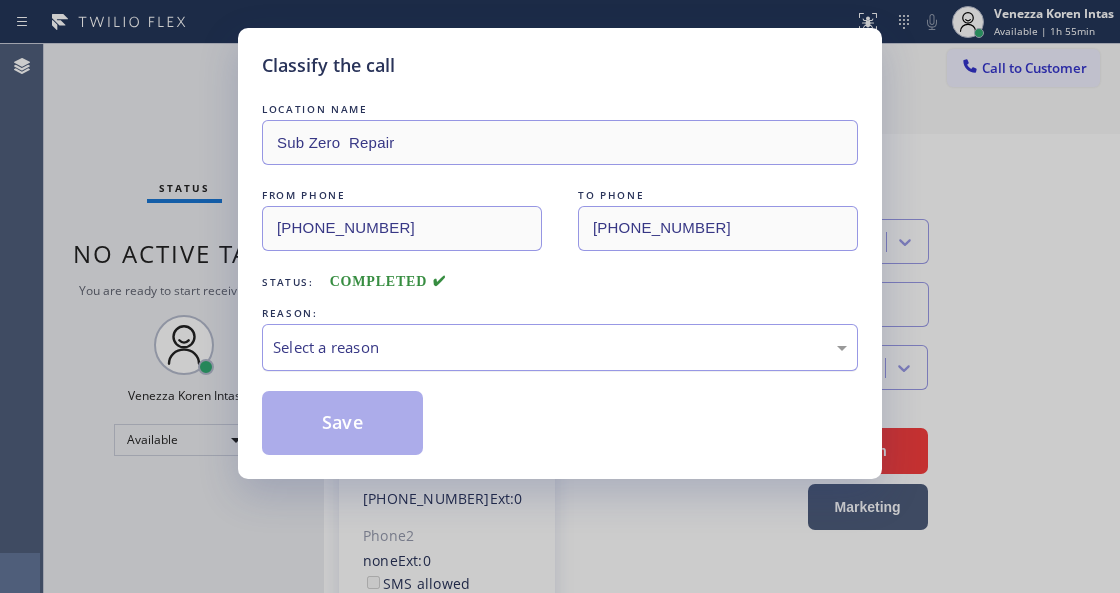 click on "Select a reason" at bounding box center [560, 347] 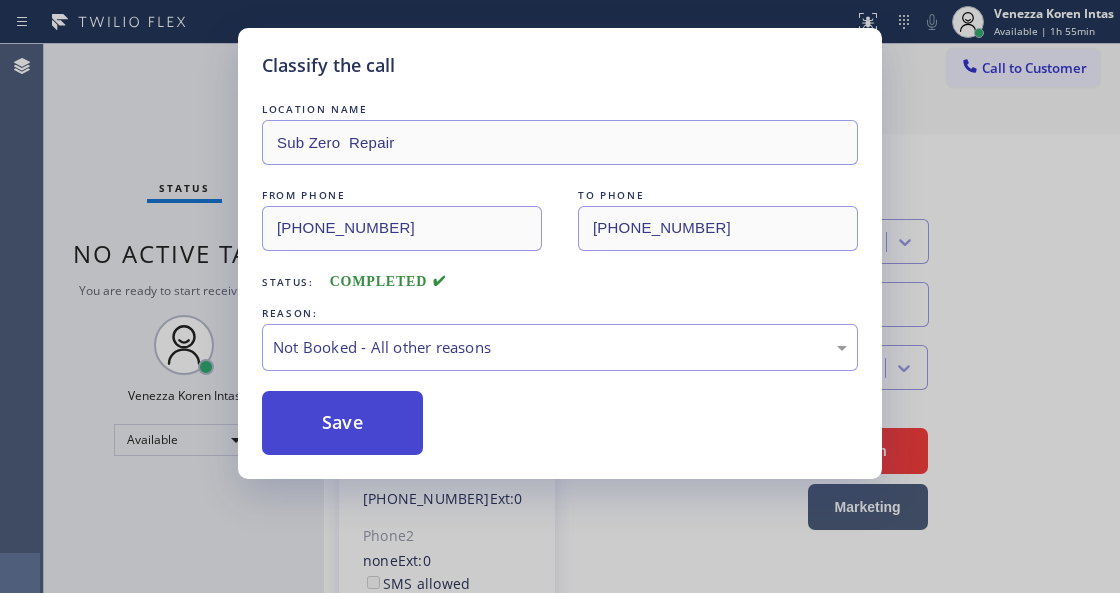 click on "Save" at bounding box center [342, 423] 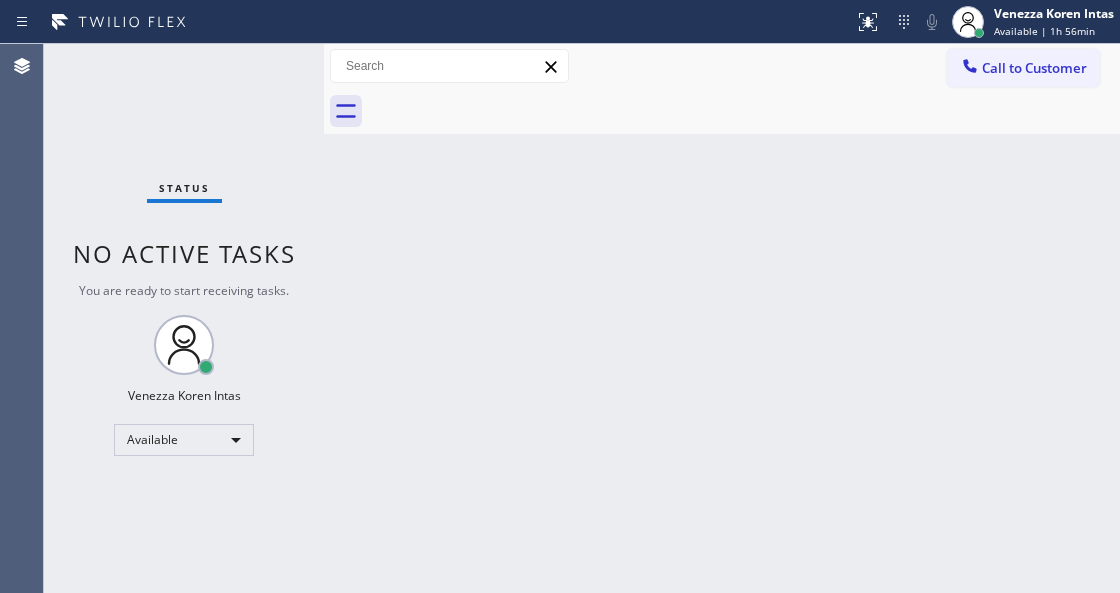 click on "Back to Dashboard Change Sender ID Customers Technicians Select a contact Outbound call Technician Search Technician Your caller id phone number Your caller id phone number Call Technician info Name   Phone none Address none Change Sender ID HVAC [PHONE_NUMBER] 5 Star Appliance [PHONE_NUMBER] Appliance Repair [PHONE_NUMBER] Plumbing [PHONE_NUMBER] Air Duct Cleaning [PHONE_NUMBER]  Electricians [PHONE_NUMBER] Cancel Change Check personal SMS Reset Change No tabs Call to Customer Outbound call Location Search location Your caller id phone number [PHONE_NUMBER] Customer number Call Outbound call Technician Search Technician Your caller id phone number Your caller id phone number Call" at bounding box center (722, 318) 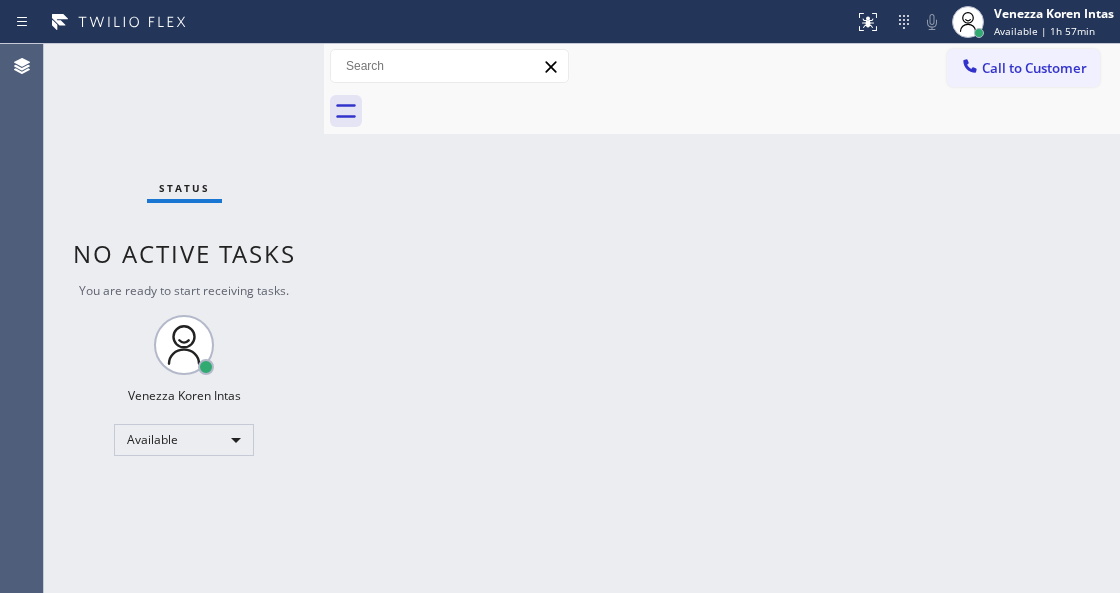 click on "Back to Dashboard Change Sender ID Customers Technicians Select a contact Outbound call Technician Search Technician Your caller id phone number Your caller id phone number Call Technician info Name   Phone none Address none Change Sender ID HVAC [PHONE_NUMBER] 5 Star Appliance [PHONE_NUMBER] Appliance Repair [PHONE_NUMBER] Plumbing [PHONE_NUMBER] Air Duct Cleaning [PHONE_NUMBER]  Electricians [PHONE_NUMBER] Cancel Change Check personal SMS Reset Change No tabs Call to Customer Outbound call Location Search location Your caller id phone number [PHONE_NUMBER] Customer number Call Outbound call Technician Search Technician Your caller id phone number Your caller id phone number Call" at bounding box center [722, 318] 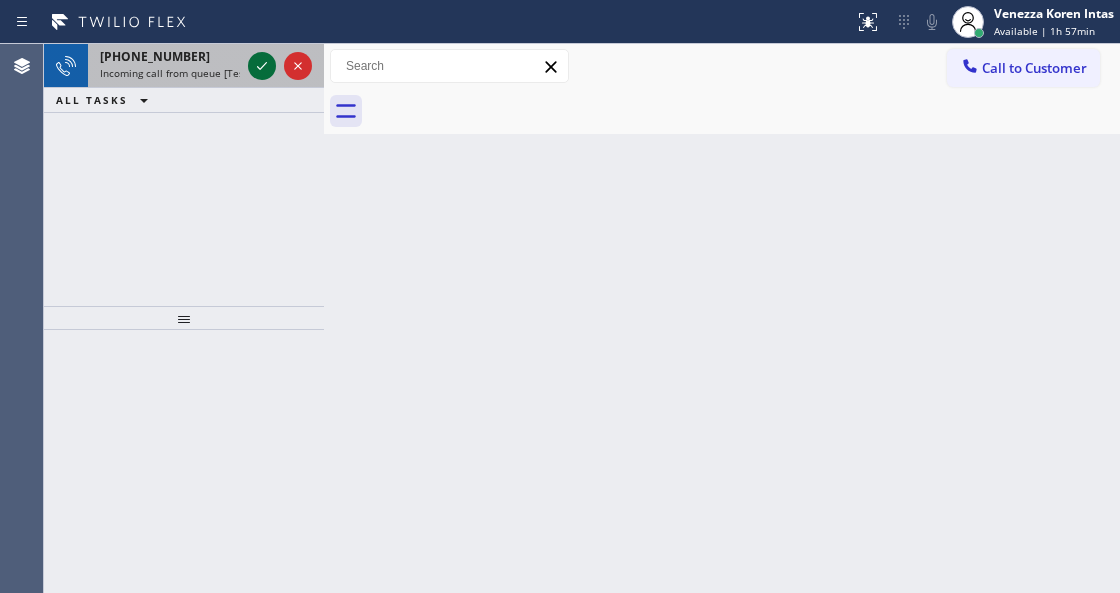 click 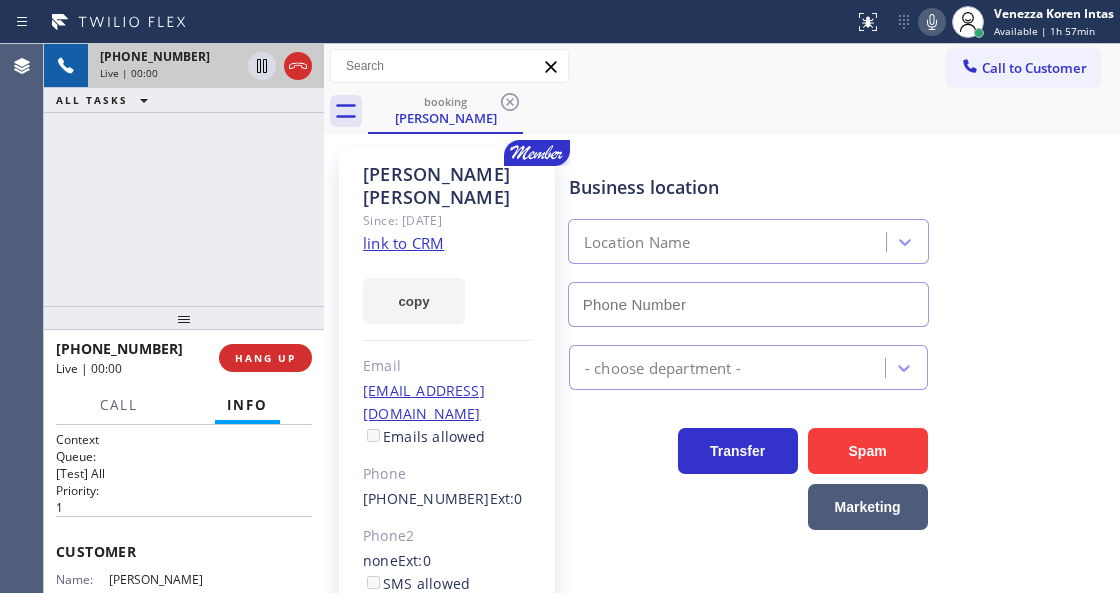 type on "[PHONE_NUMBER]" 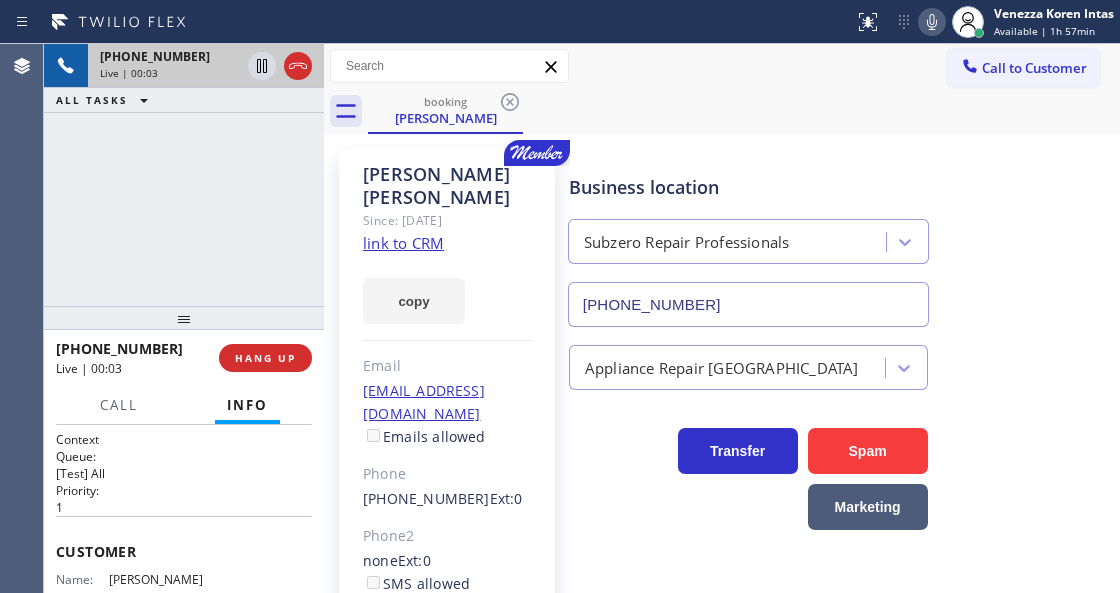 click on "link to CRM" at bounding box center [403, 243] 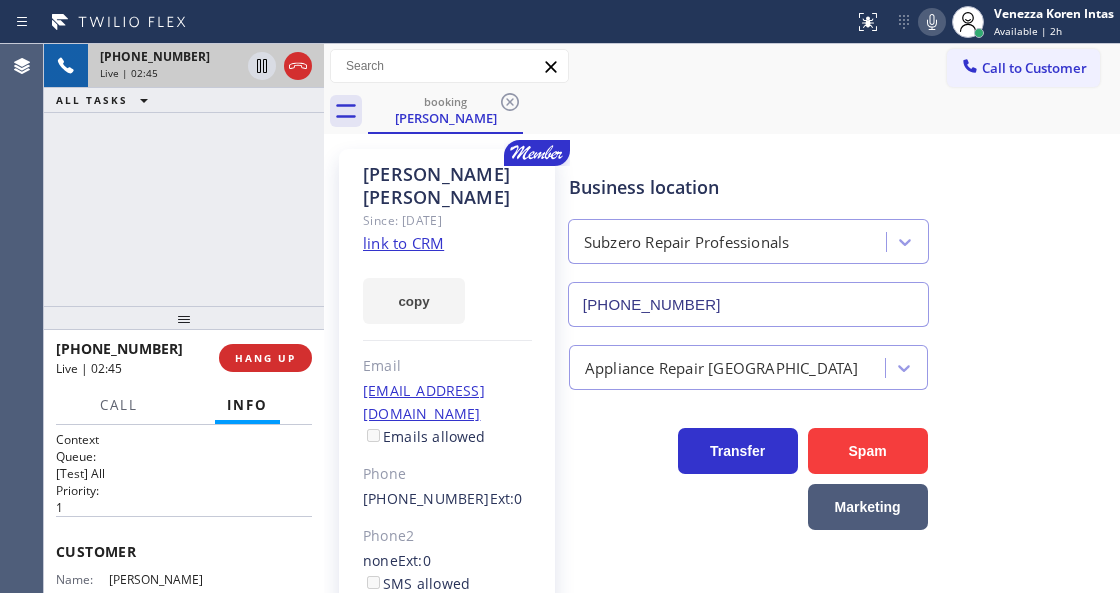 click 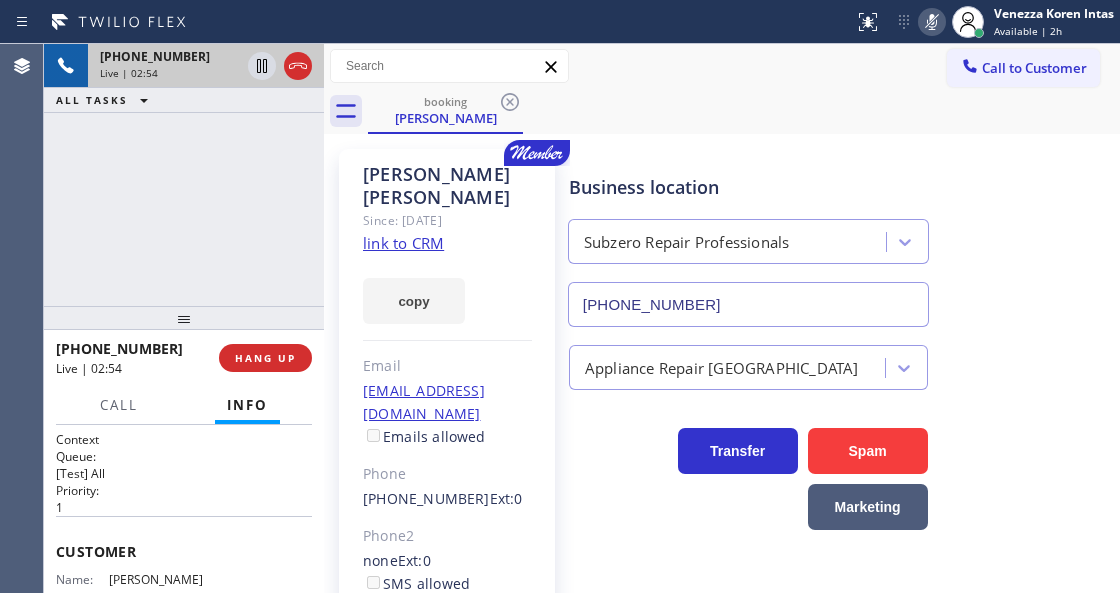 click 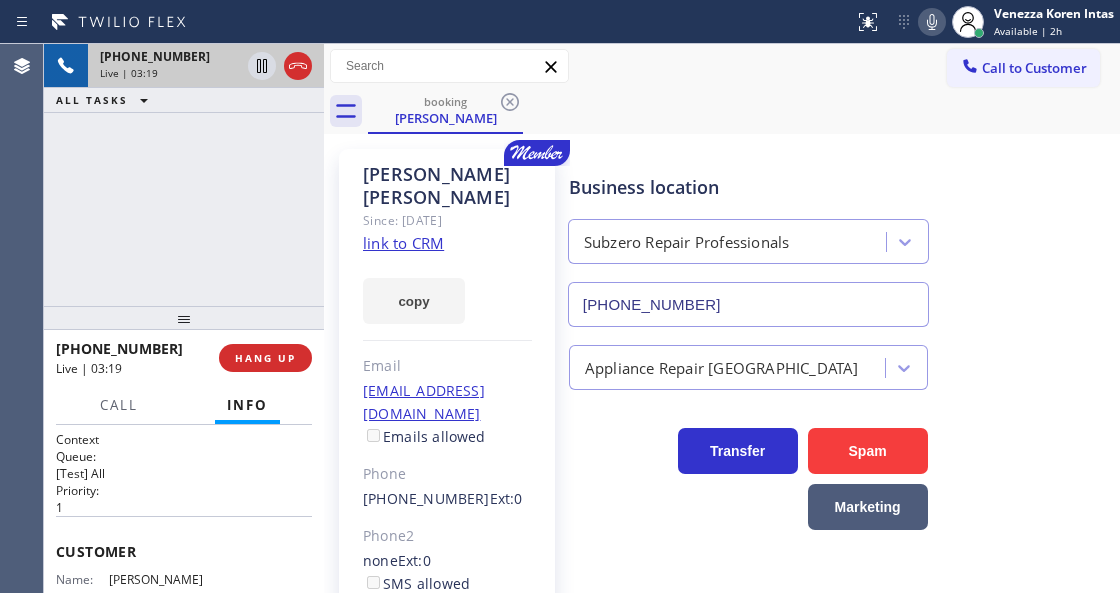 click on "[PERSON_NAME] Since: [DATE] link to CRM copy Email [EMAIL_ADDRESS][DOMAIN_NAME]  Emails allowed Phone [PHONE_NUMBER]  Ext:  0 Phone2 none  Ext:  0  SMS allowed Primary address  [STREET_ADDRESS] EDIT" at bounding box center [447, 458] 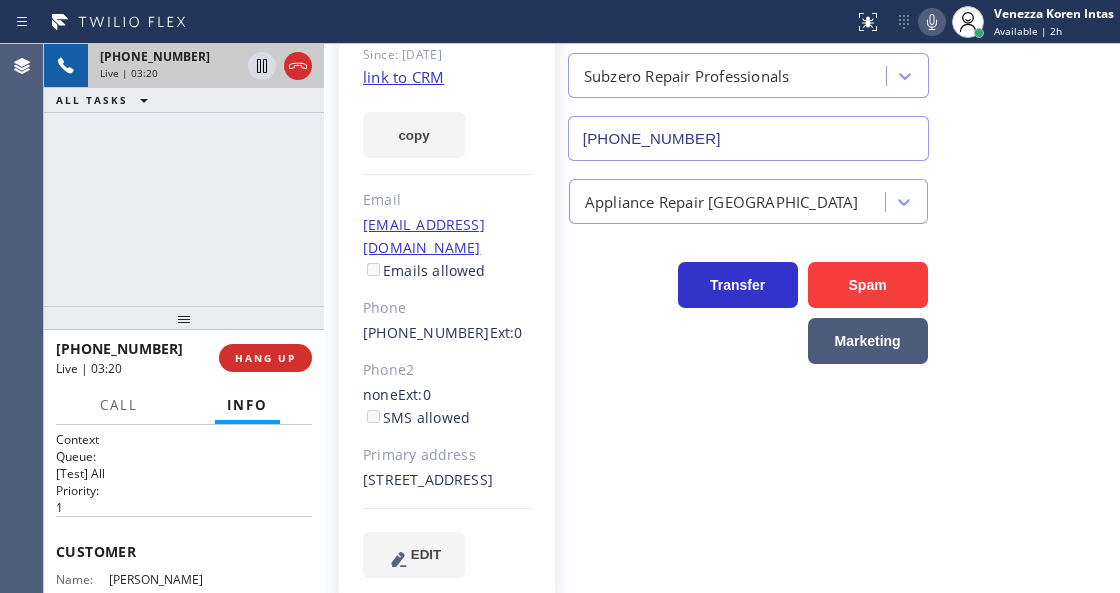 scroll, scrollTop: 166, scrollLeft: 0, axis: vertical 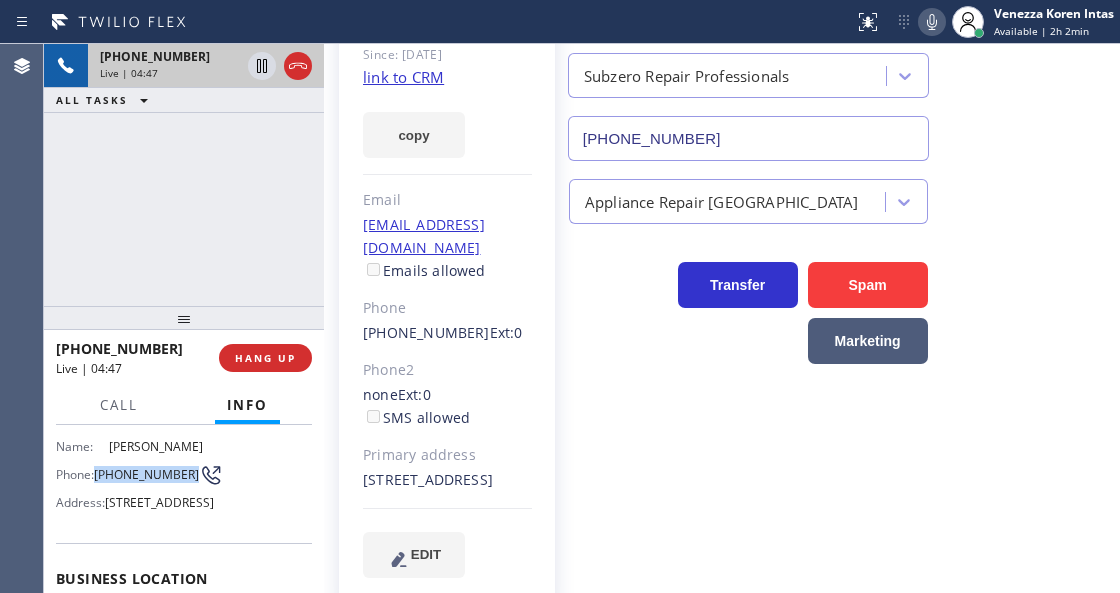 drag, startPoint x: 138, startPoint y: 486, endPoint x: 96, endPoint y: 464, distance: 47.41308 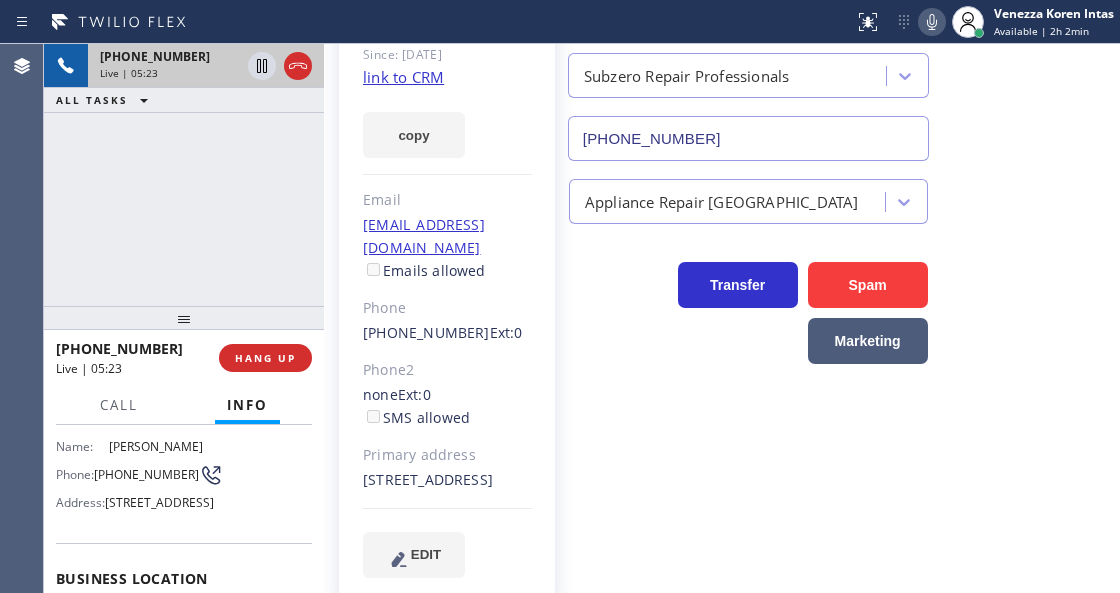 click on "[PHONE_NUMBER] Live | 05:23 ALL TASKS ALL TASKS ACTIVE TASKS TASKS IN WRAP UP" at bounding box center (184, 175) 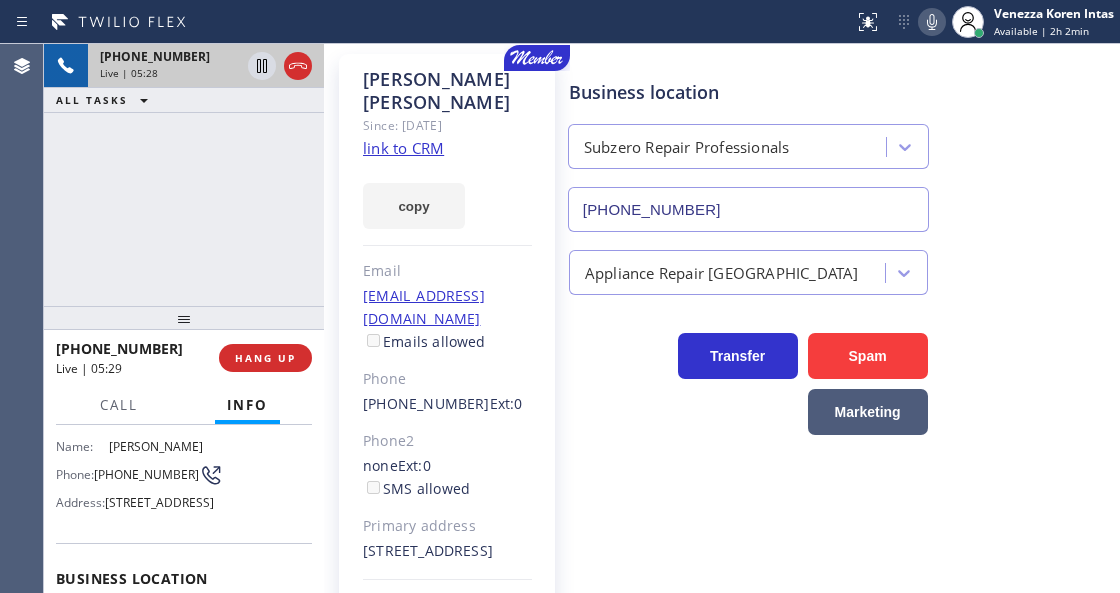 scroll, scrollTop: 0, scrollLeft: 0, axis: both 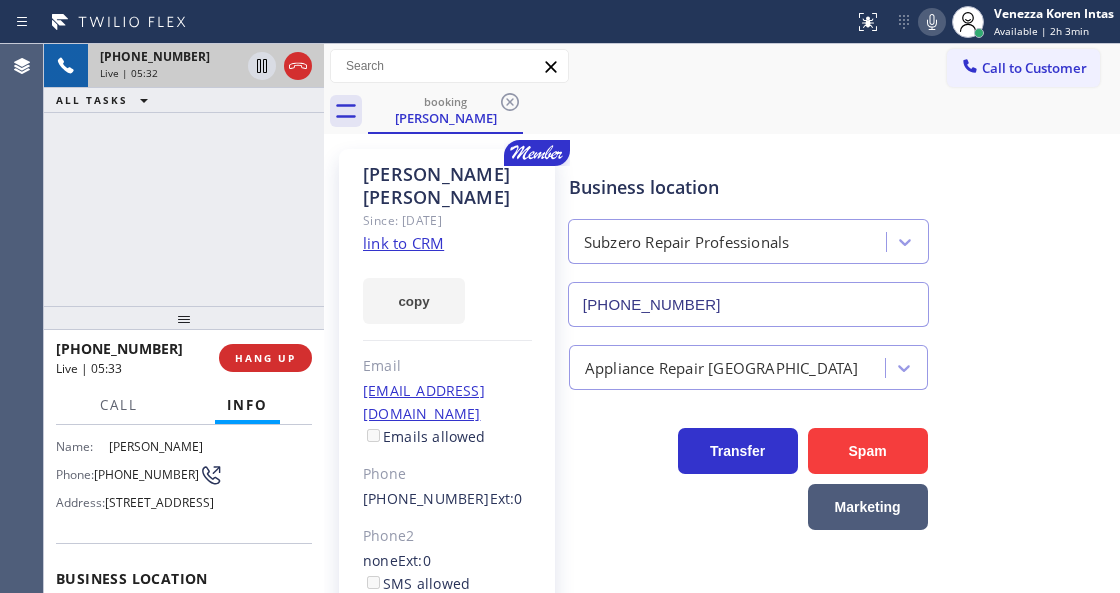 click on "Transfer Spam Marketing" at bounding box center [840, 460] 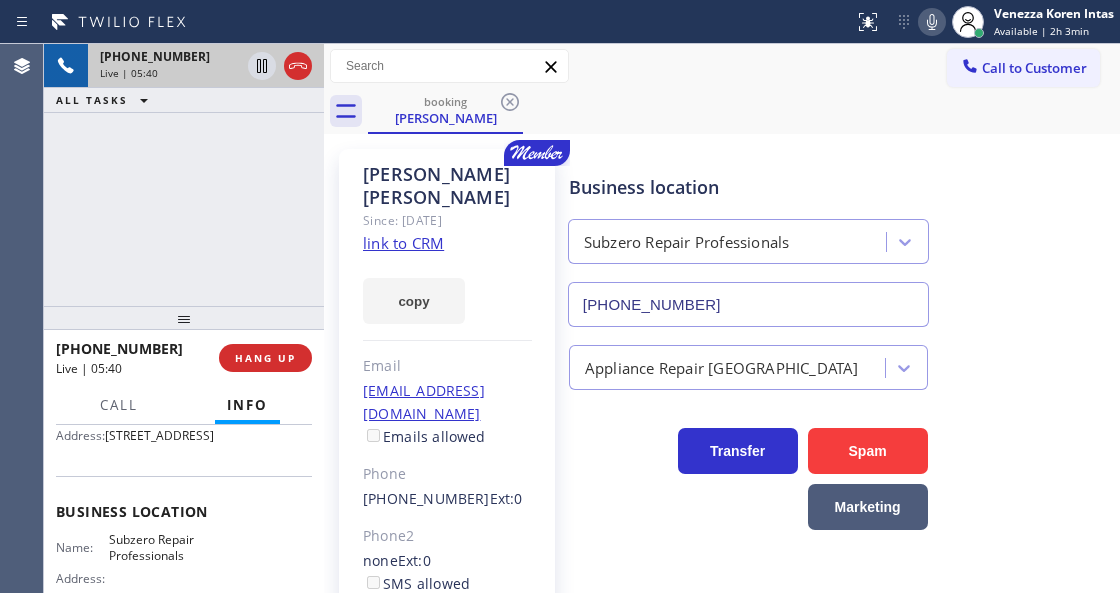 scroll, scrollTop: 133, scrollLeft: 0, axis: vertical 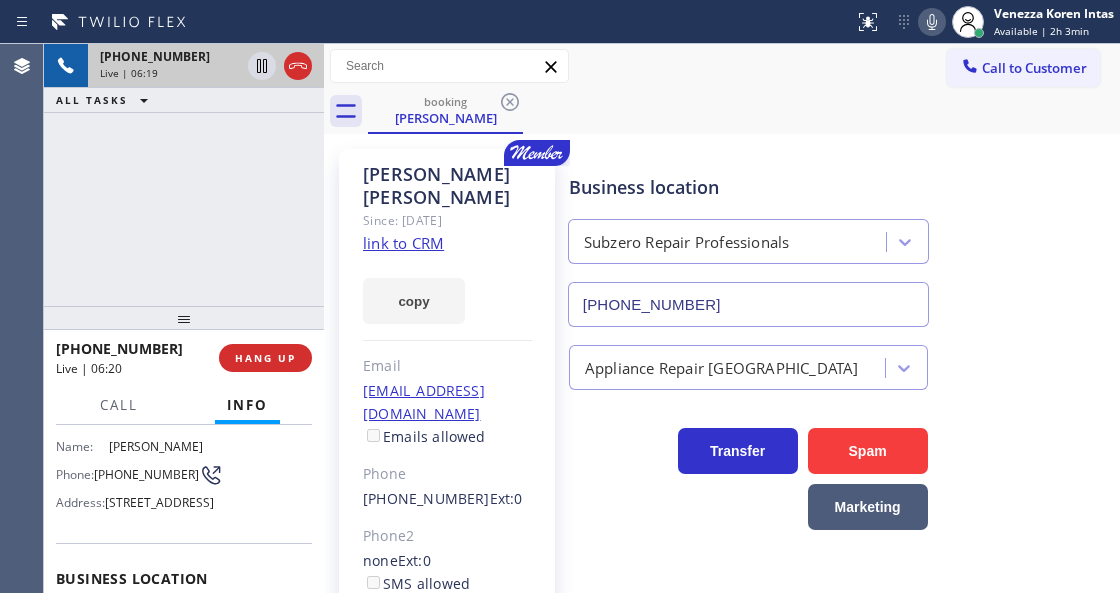 click on "Call to Customer Outbound call Location Search location Your caller id phone number [PHONE_NUMBER] Customer number Call Outbound call Technician Search Technician Your caller id phone number Your caller id phone number Call" at bounding box center (722, 66) 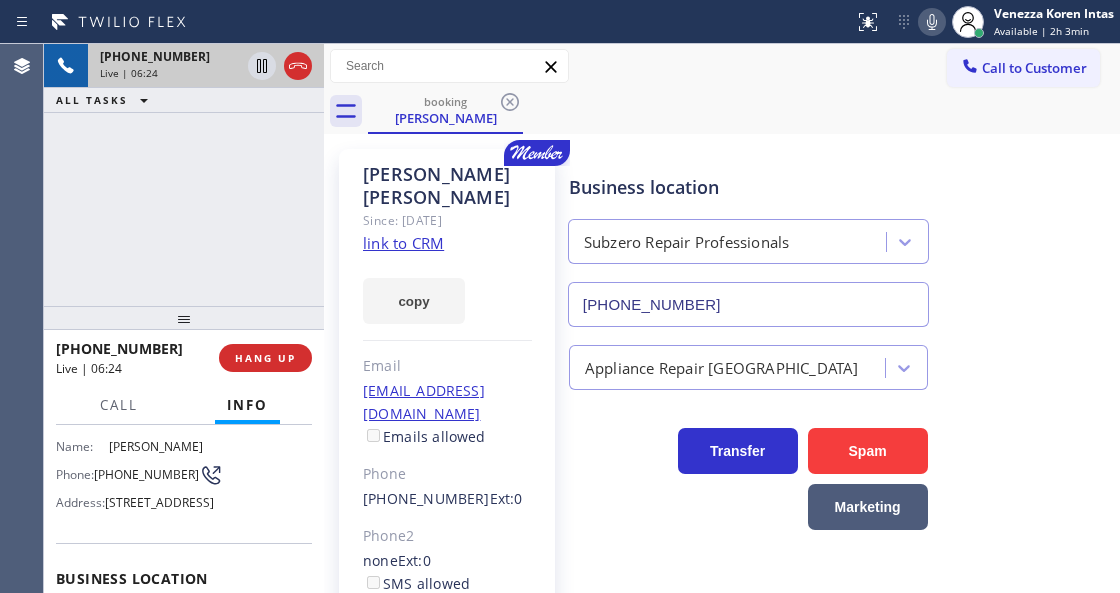 click 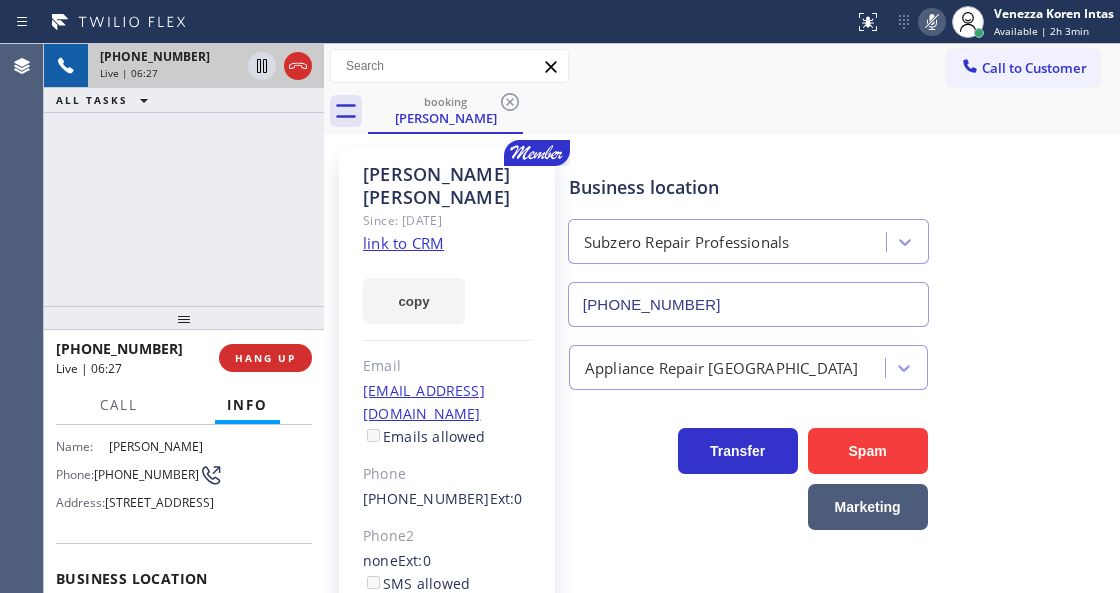 click 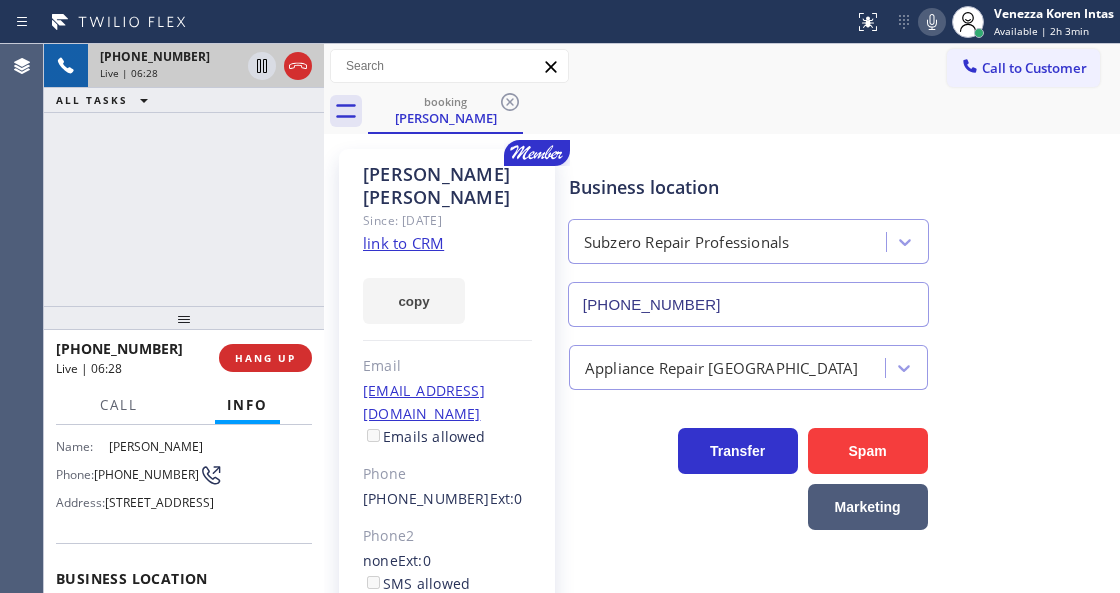 click 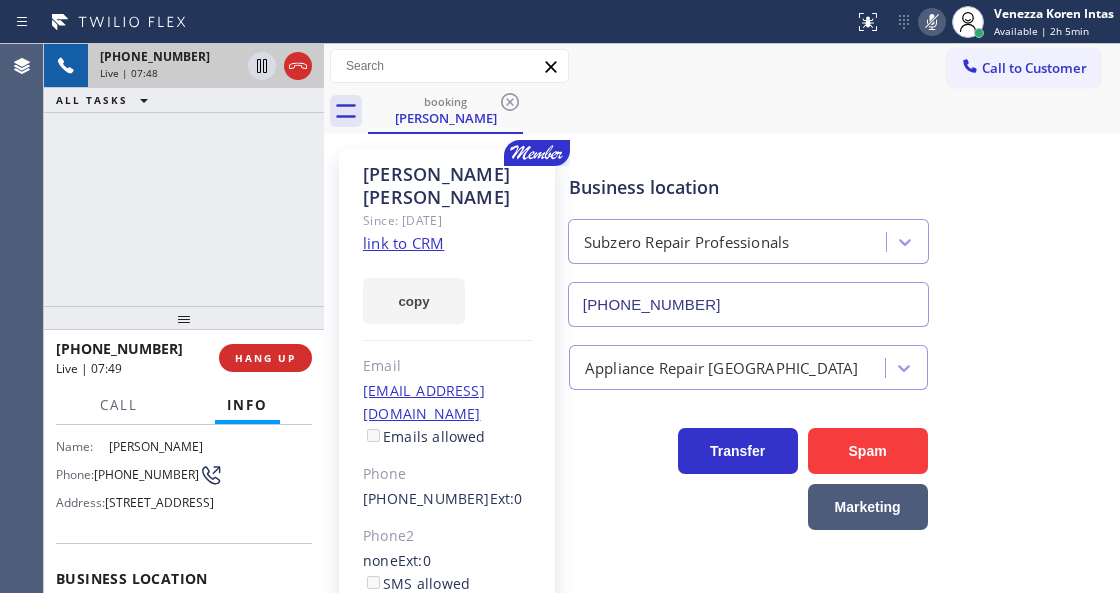 click 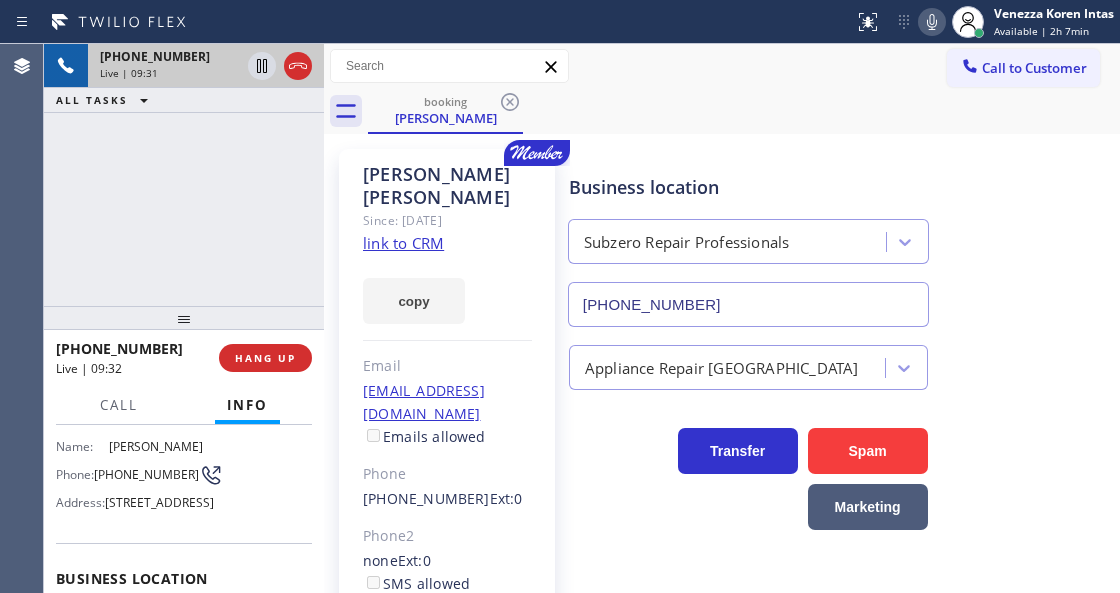click on "Call to Customer Outbound call Location Search location Your caller id phone number [PHONE_NUMBER] Customer number Call Outbound call Technician Search Technician Your caller id phone number Your caller id phone number Call" at bounding box center [722, 66] 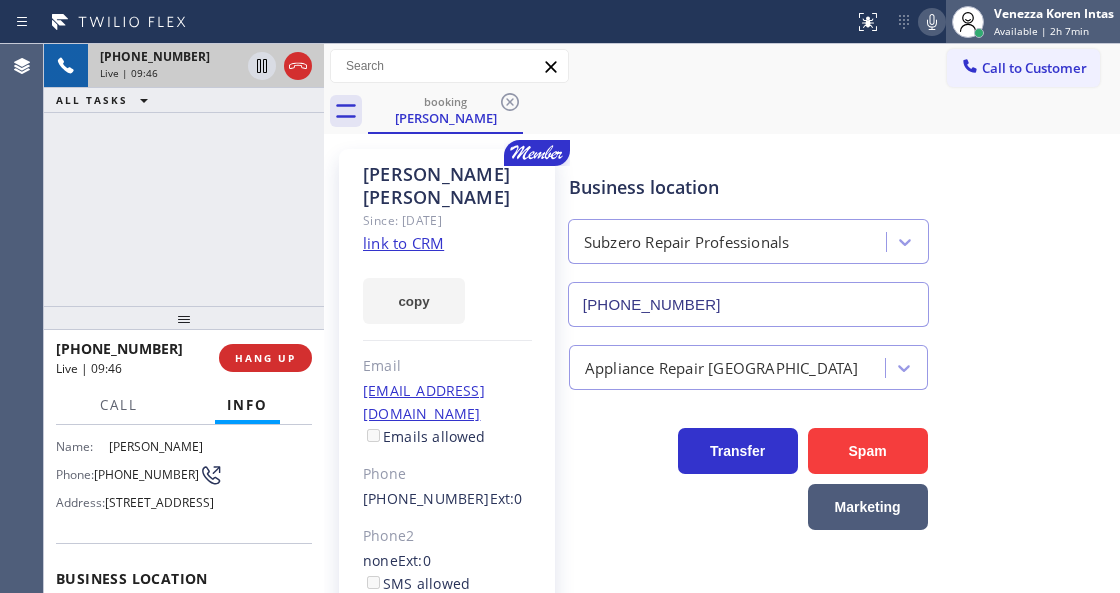 click at bounding box center (968, 22) 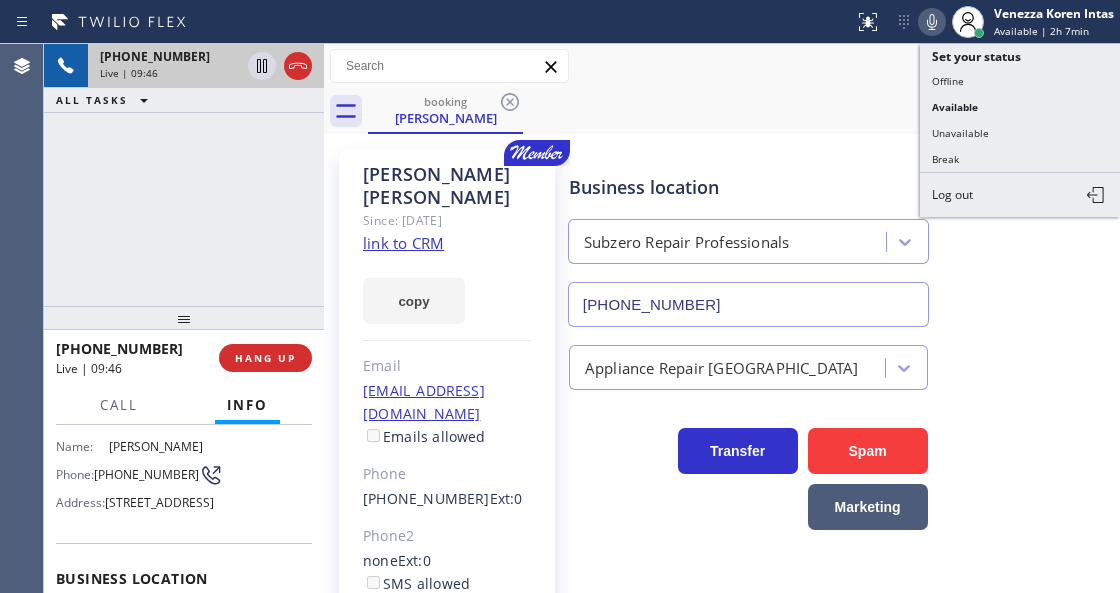 click 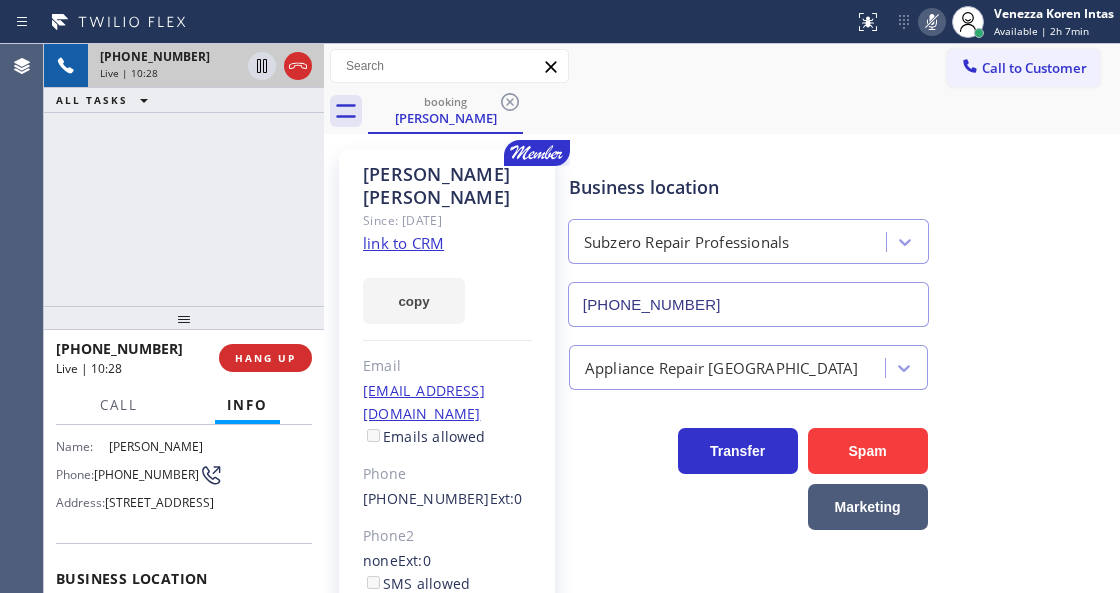 click 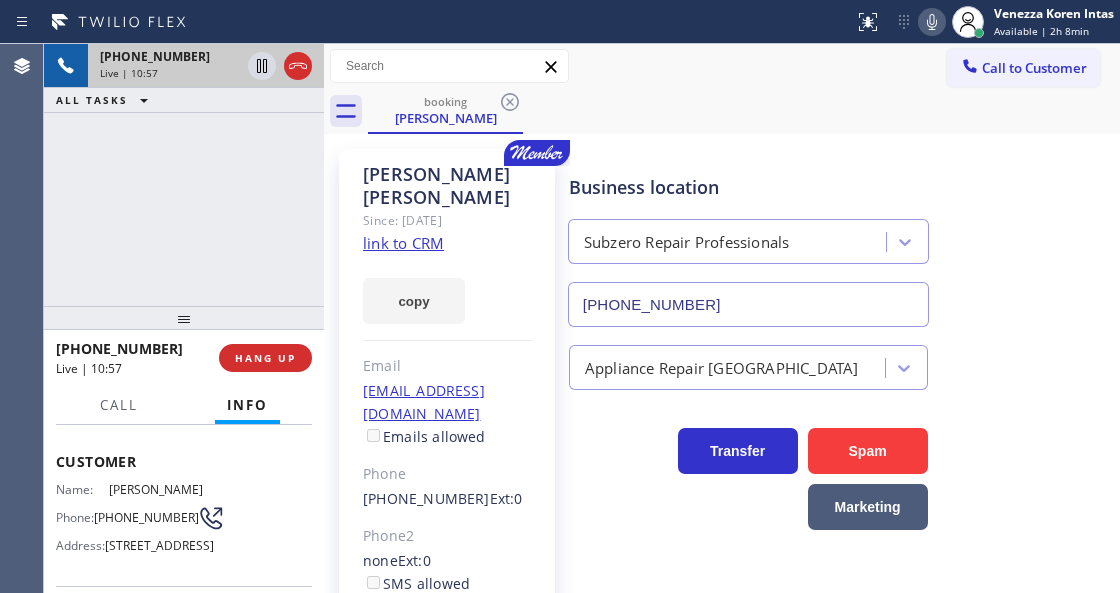 scroll, scrollTop: 66, scrollLeft: 0, axis: vertical 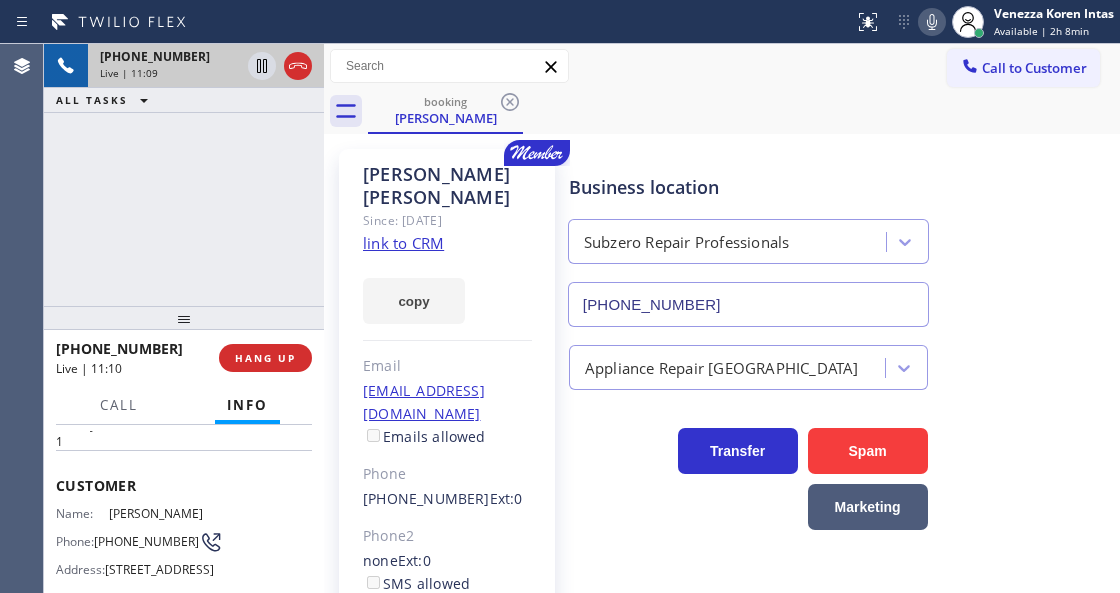 click on "booking [PERSON_NAME]" at bounding box center (744, 111) 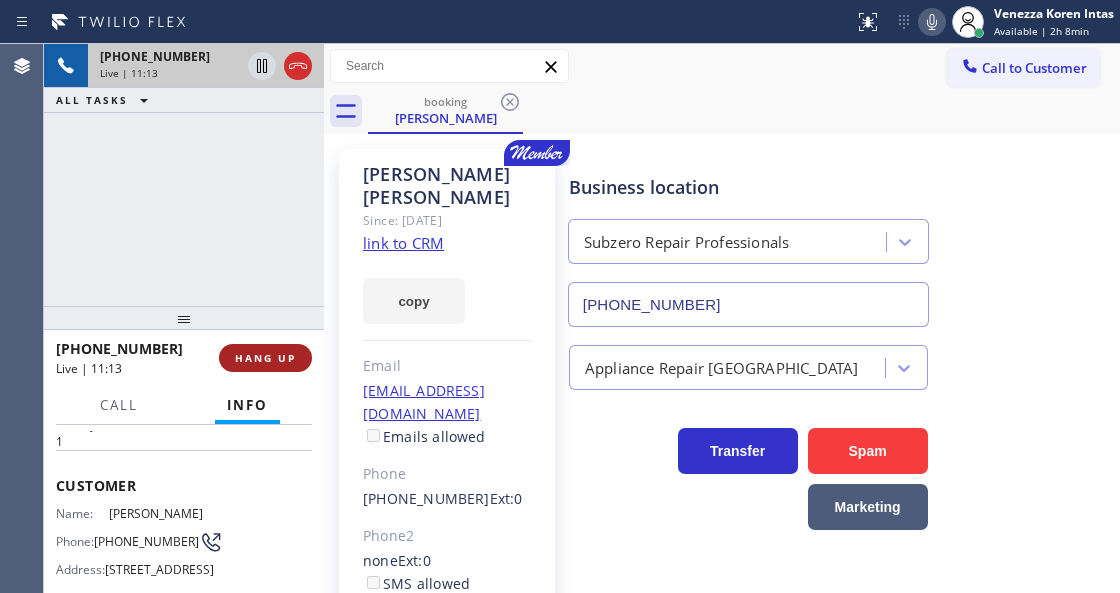 click on "HANG UP" at bounding box center [265, 358] 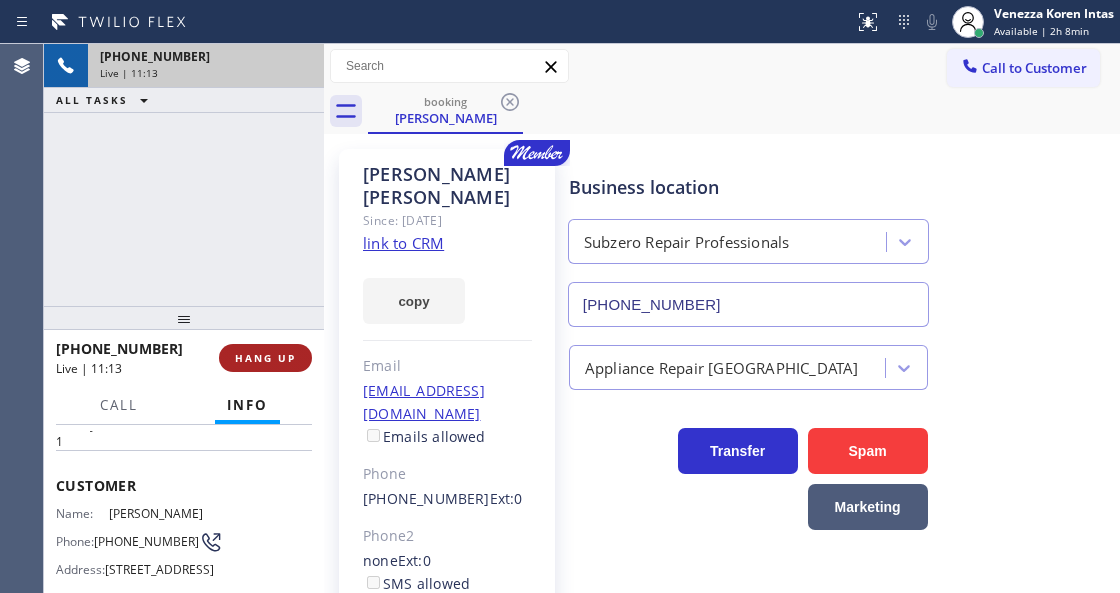 click on "HANG UP" at bounding box center (265, 358) 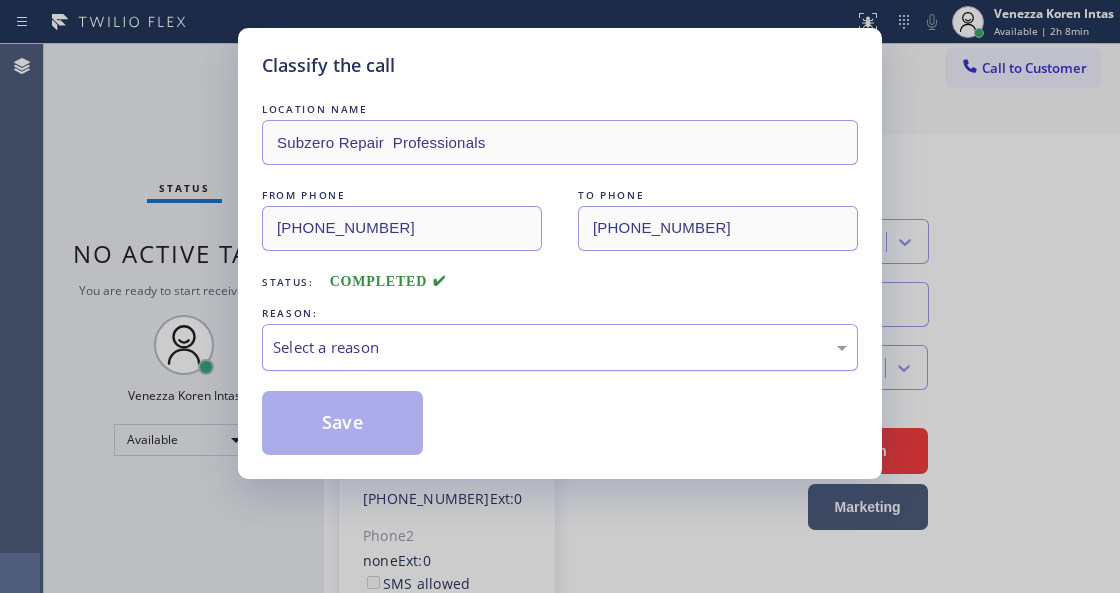 click on "Select a reason" at bounding box center [560, 347] 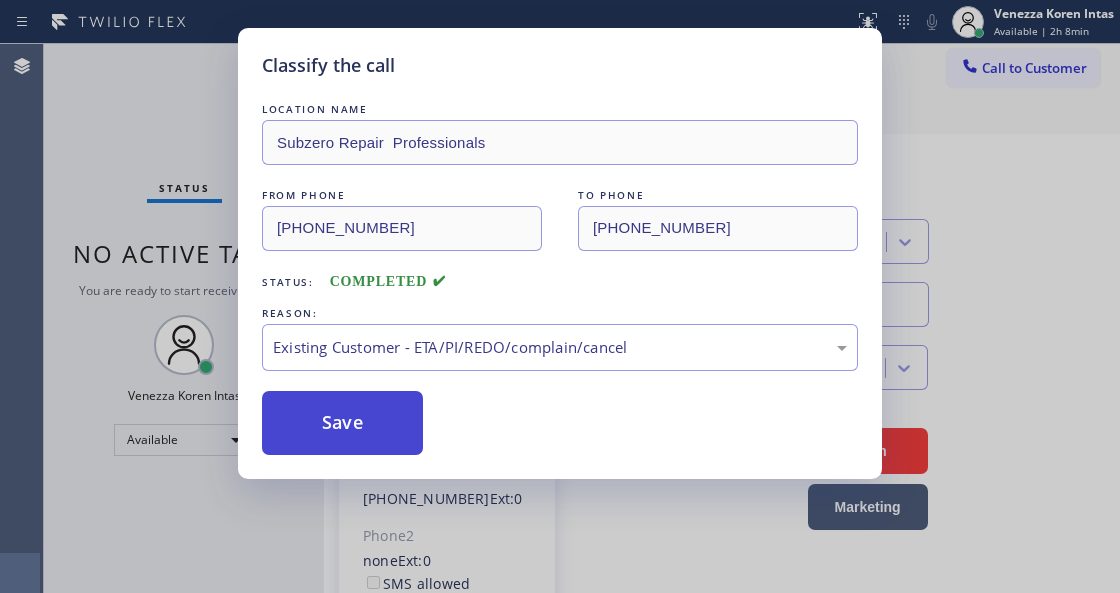 click on "Save" at bounding box center [342, 423] 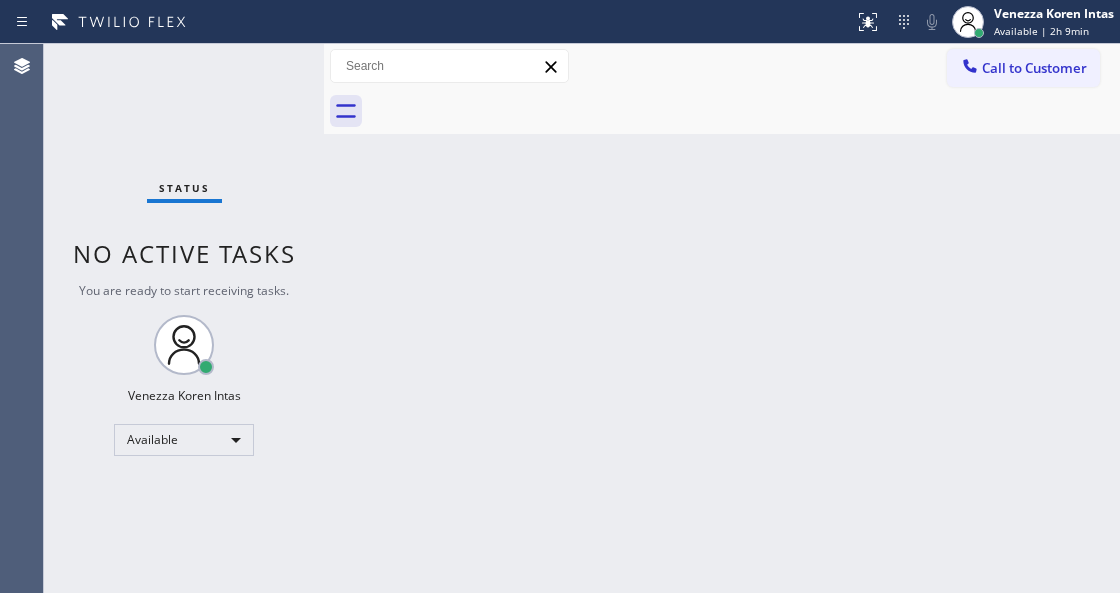 click on "Status   No active tasks     You are ready to start receiving tasks.   Venezza Koren Intas Available" at bounding box center [184, 318] 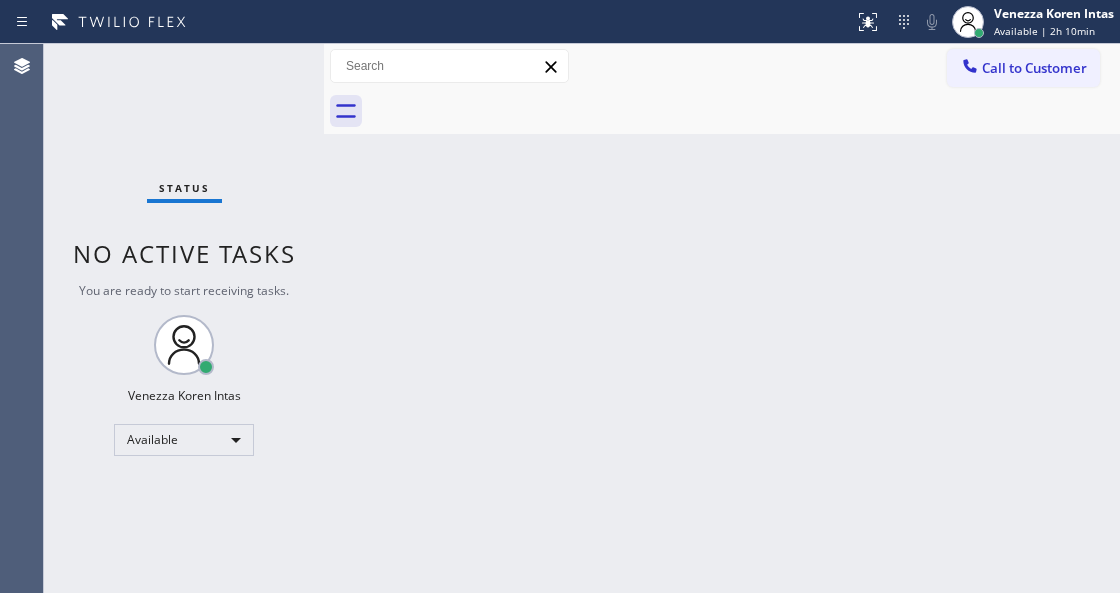 click on "Back to Dashboard Change Sender ID Customers Technicians Select a contact Outbound call Technician Search Technician Your caller id phone number Your caller id phone number Call Technician info Name   Phone none Address none Change Sender ID HVAC [PHONE_NUMBER] 5 Star Appliance [PHONE_NUMBER] Appliance Repair [PHONE_NUMBER] Plumbing [PHONE_NUMBER] Air Duct Cleaning [PHONE_NUMBER]  Electricians [PHONE_NUMBER] Cancel Change Check personal SMS Reset Change No tabs Call to Customer Outbound call Location Search location Your caller id phone number [PHONE_NUMBER] Customer number Call Outbound call Technician Search Technician Your caller id phone number Your caller id phone number Call" at bounding box center (722, 318) 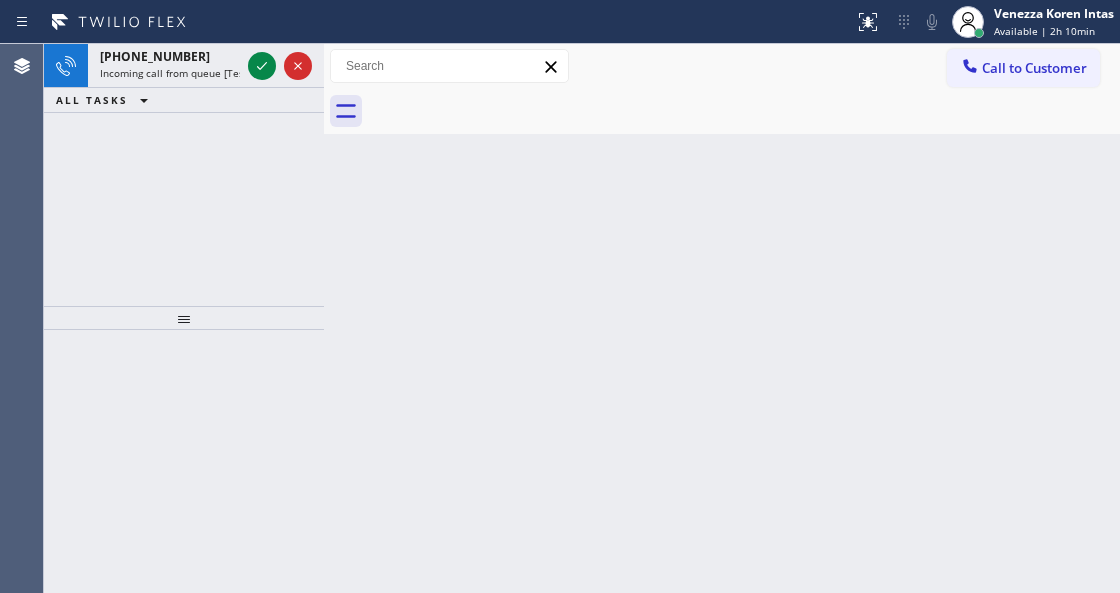 click 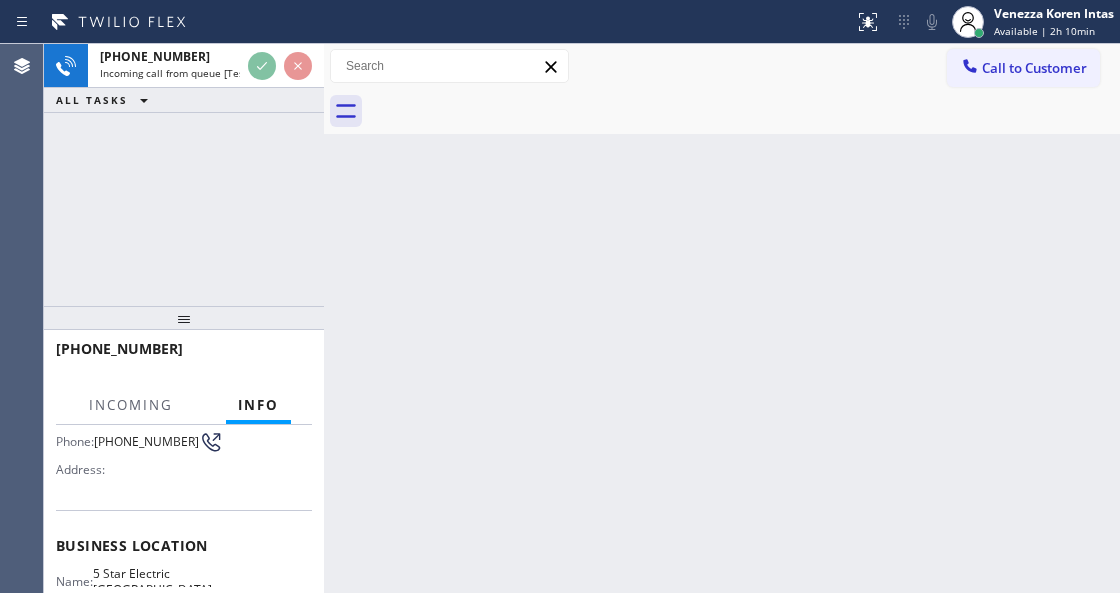 scroll, scrollTop: 266, scrollLeft: 0, axis: vertical 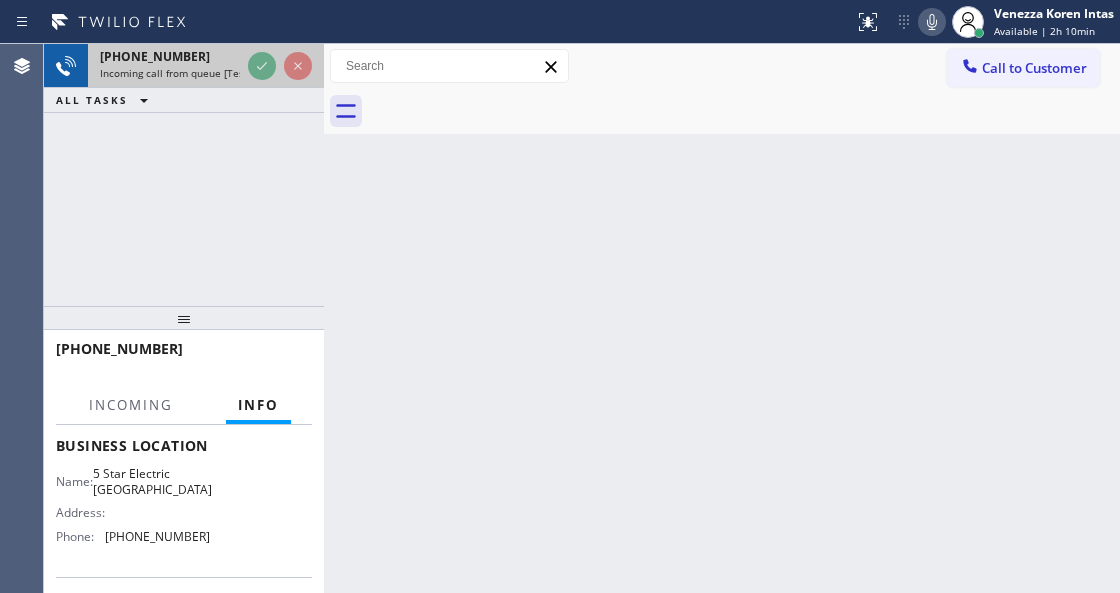 click on "[PHONE_NUMBER] Incoming call from queue [Test] All" at bounding box center [166, 66] 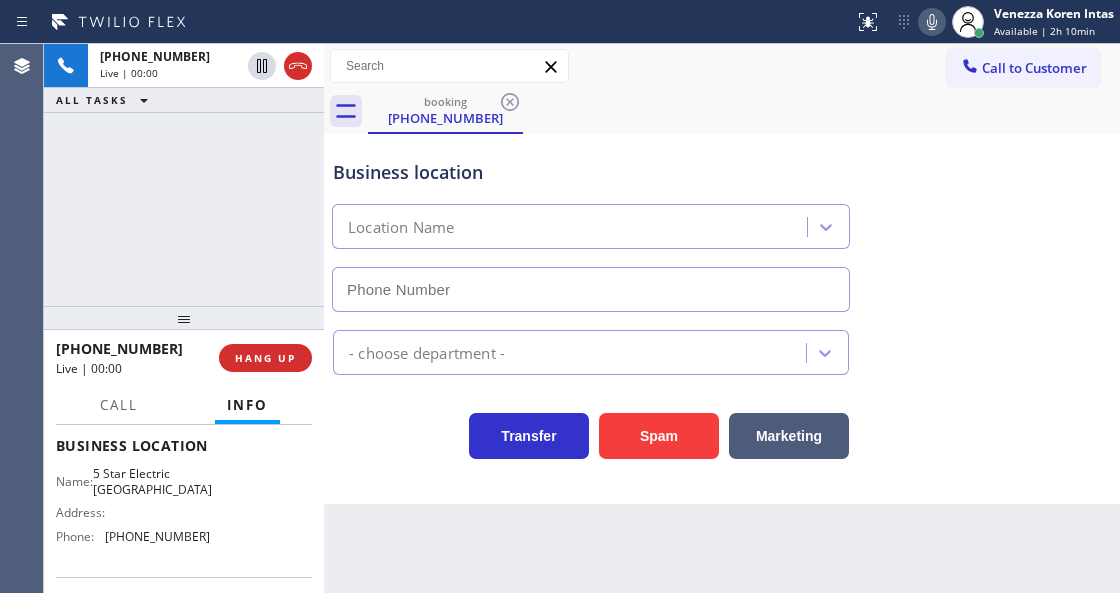 type on "[PHONE_NUMBER]" 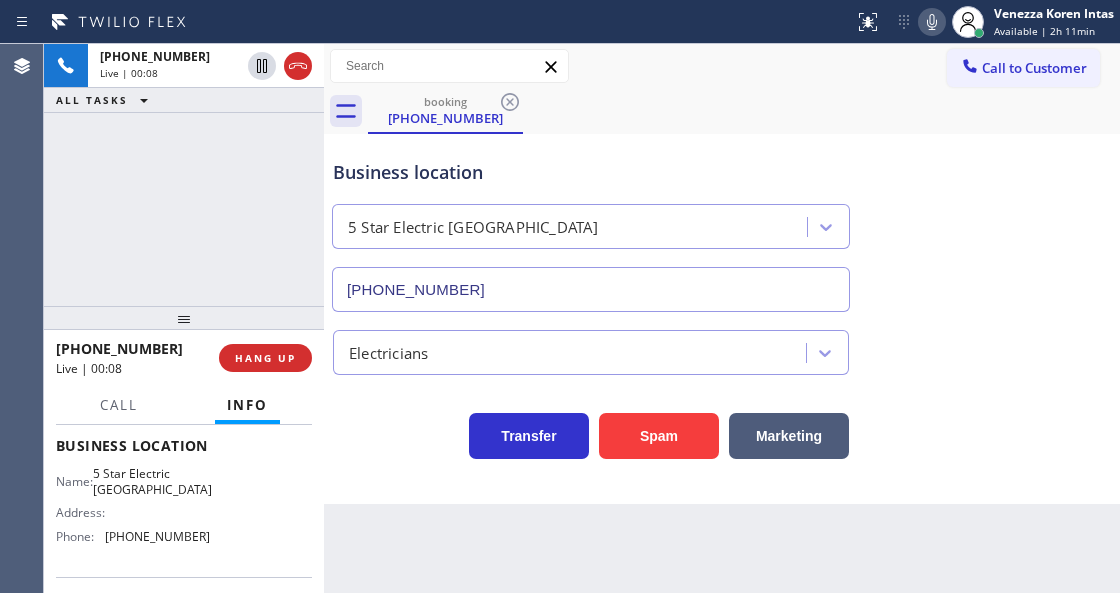 click on "[PHONE_NUMBER] Live | 00:08 ALL TASKS ALL TASKS ACTIVE TASKS TASKS IN WRAP UP" at bounding box center (184, 175) 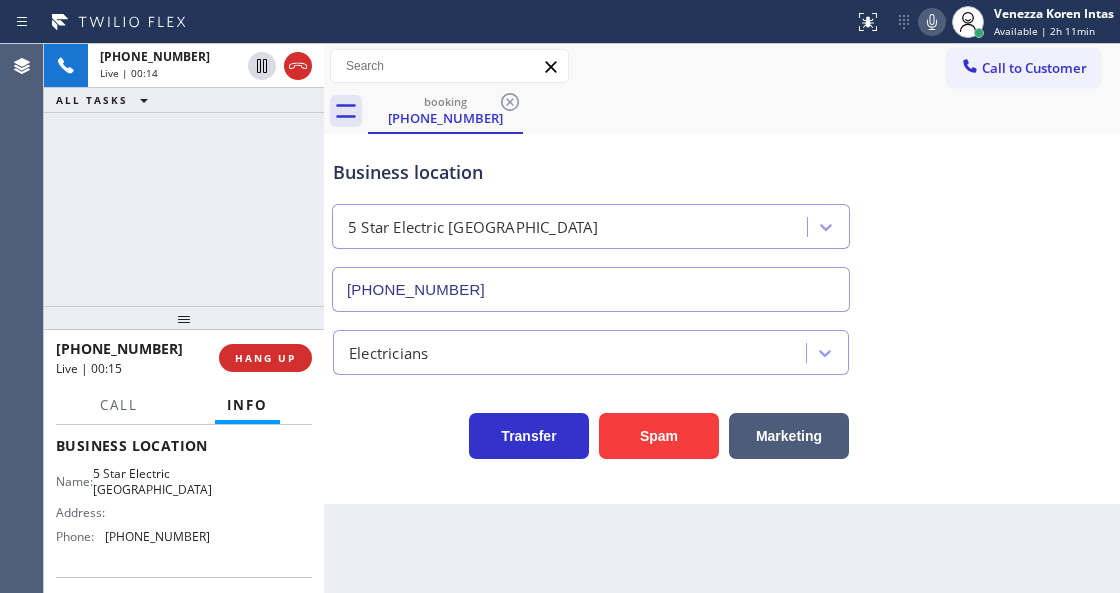 click on "Business location 5 Star Electric [GEOGRAPHIC_DATA] [PHONE_NUMBER] Electricians Transfer Spam Marketing" at bounding box center [722, 319] 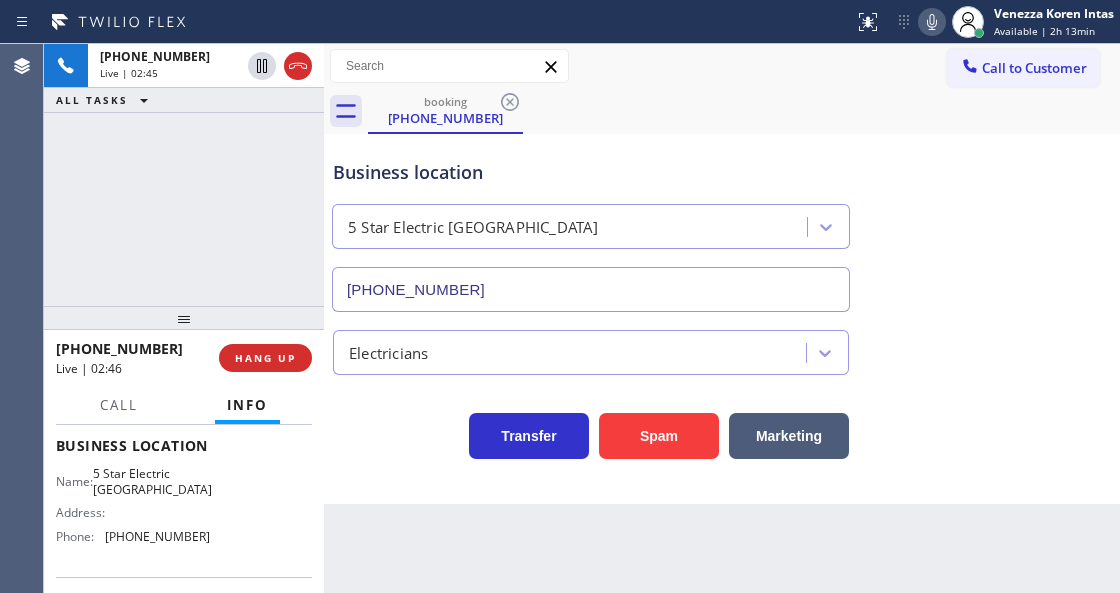 click 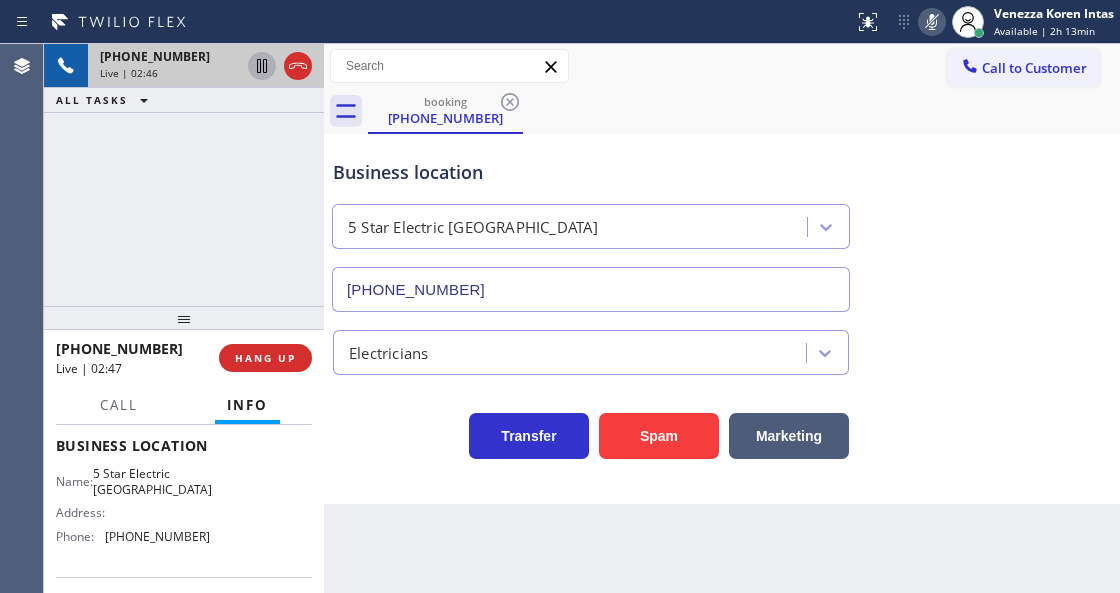 click 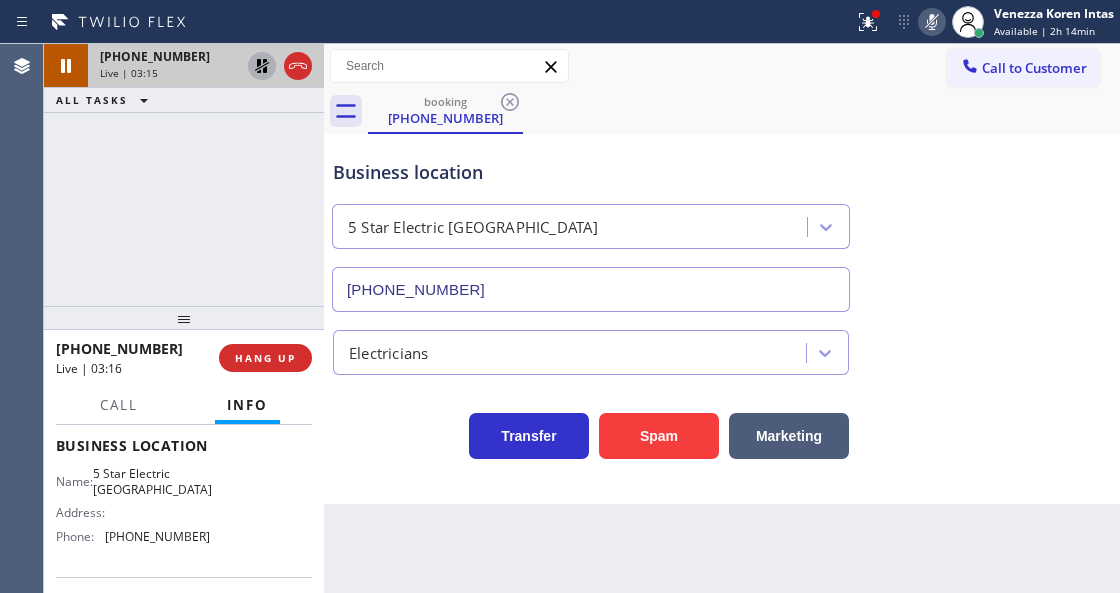 drag, startPoint x: 873, startPoint y: 33, endPoint x: 829, endPoint y: 143, distance: 118.473625 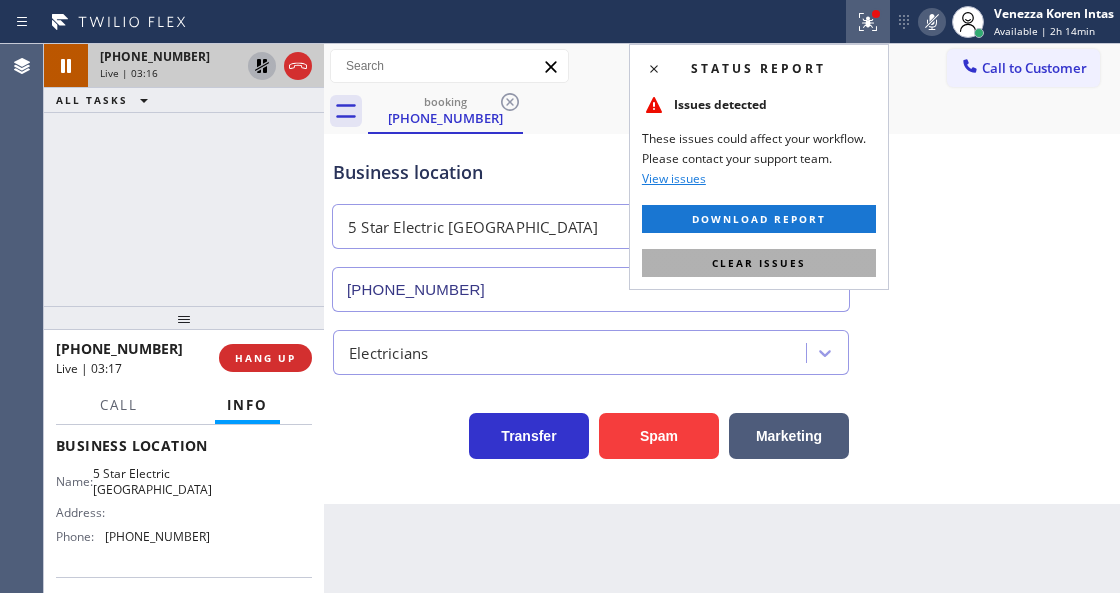 click on "Clear issues" at bounding box center [759, 263] 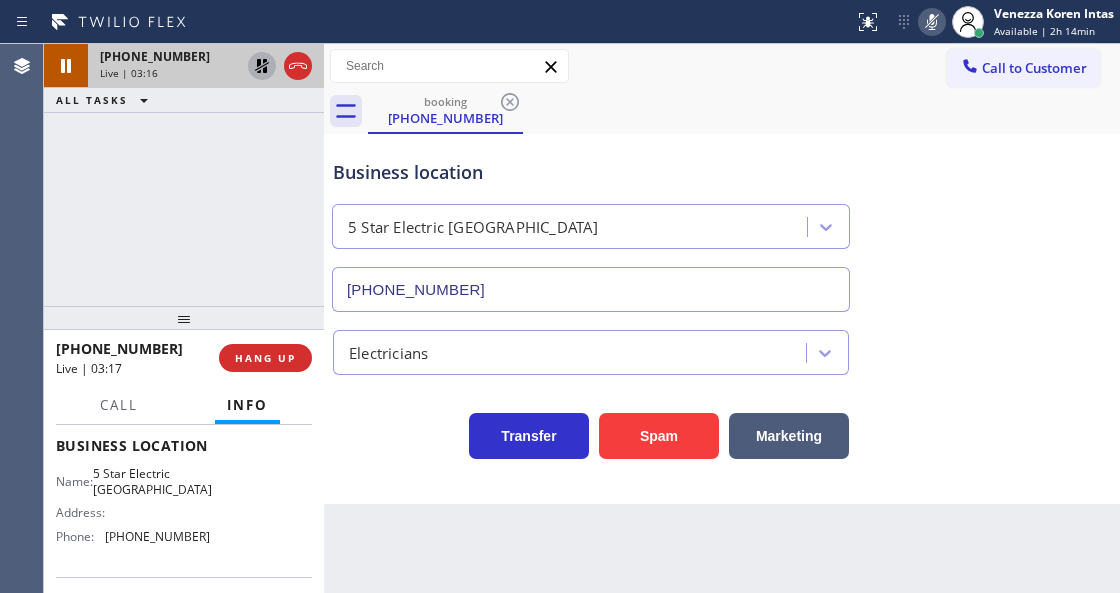 click 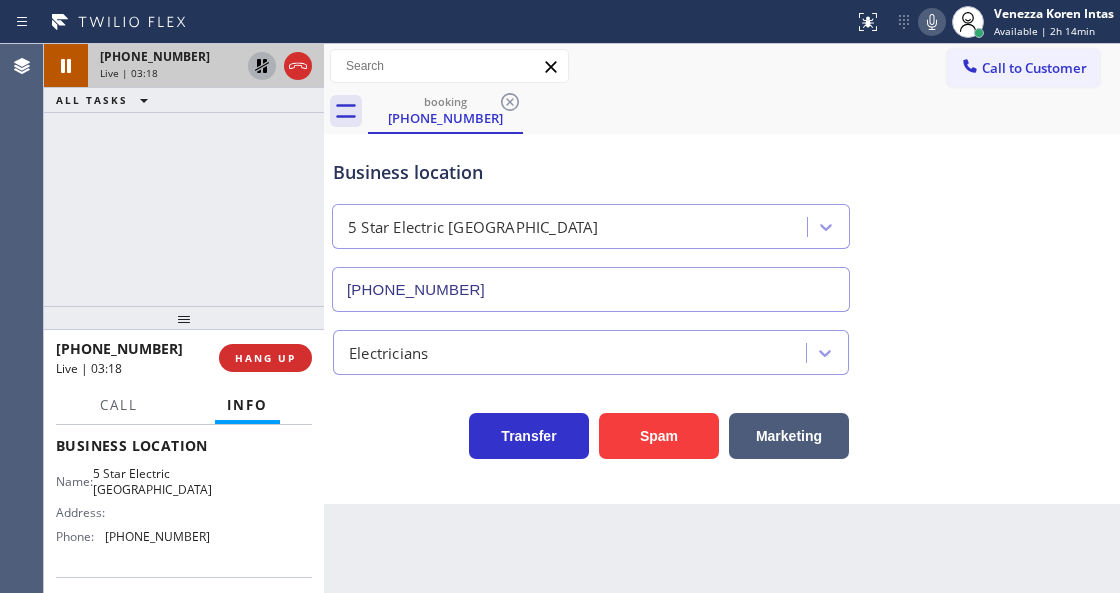 click 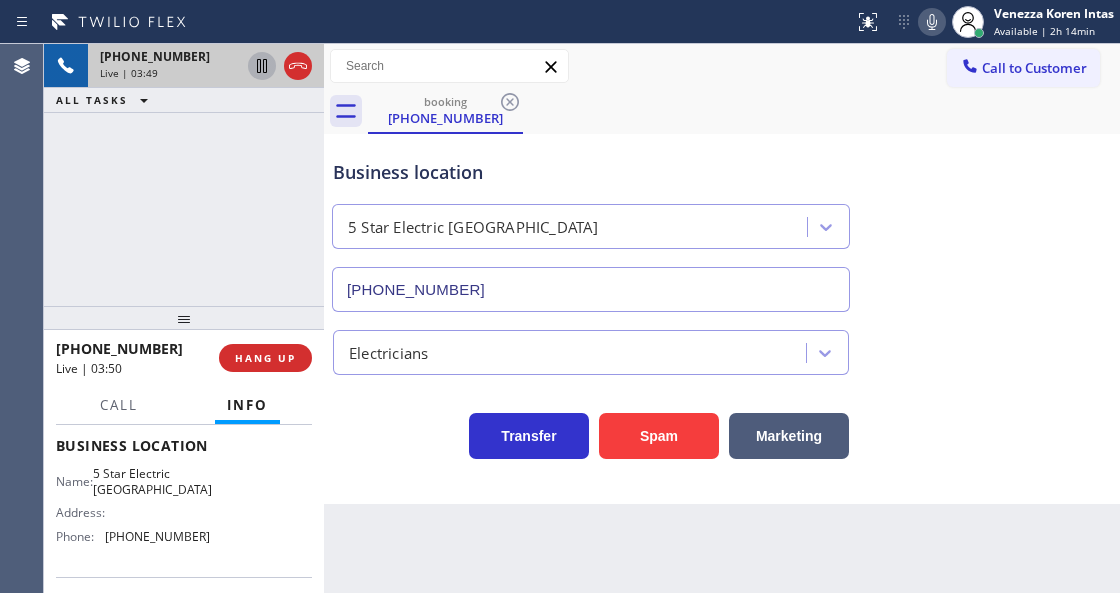 drag, startPoint x: 934, startPoint y: 18, endPoint x: 586, endPoint y: 146, distance: 370.79373 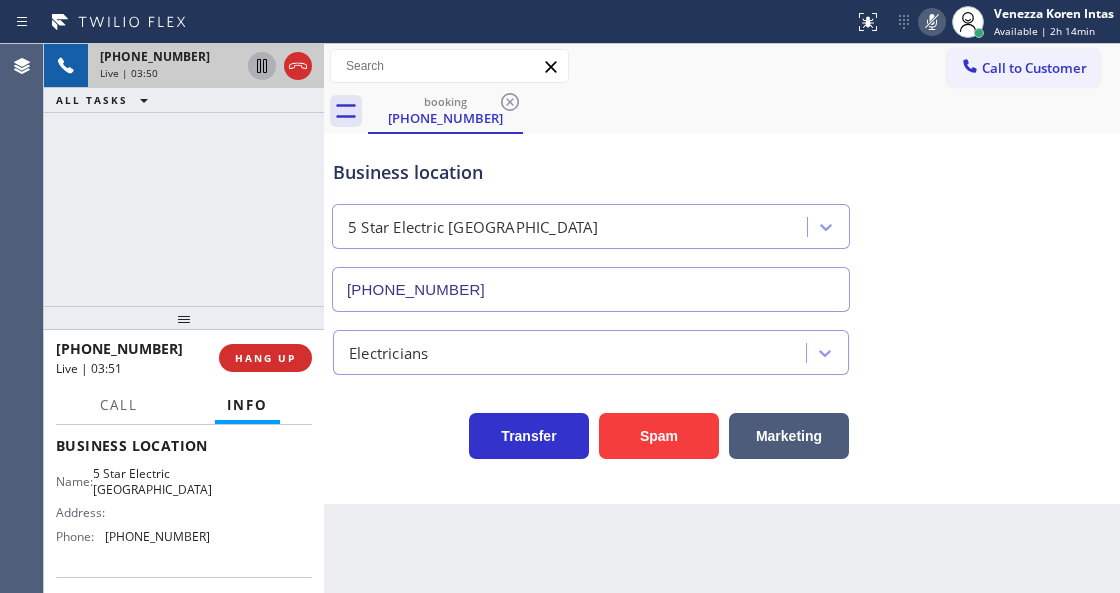 click 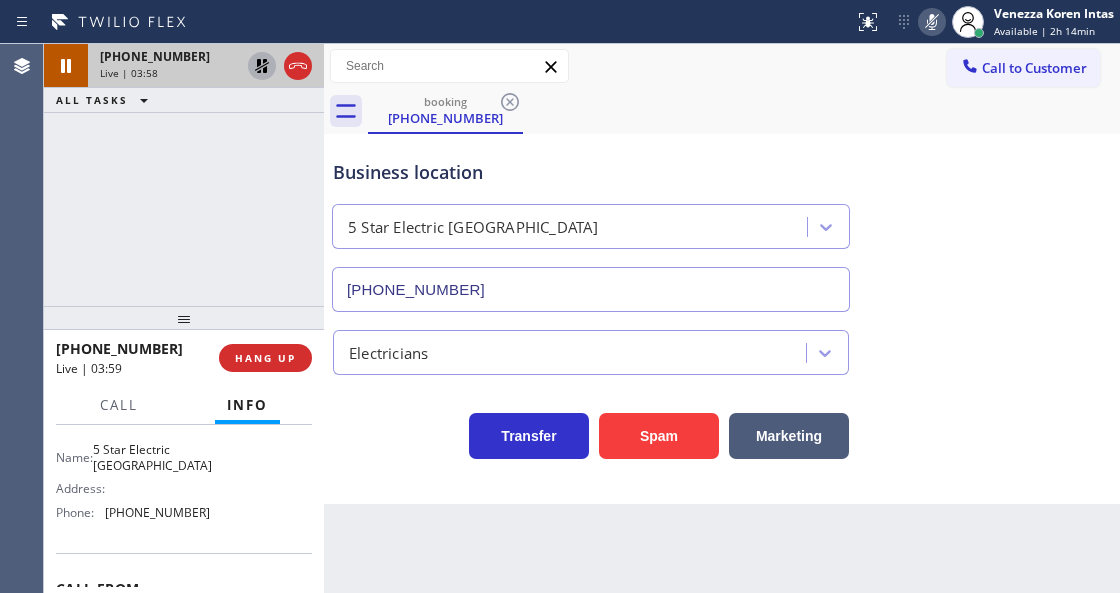 scroll, scrollTop: 266, scrollLeft: 0, axis: vertical 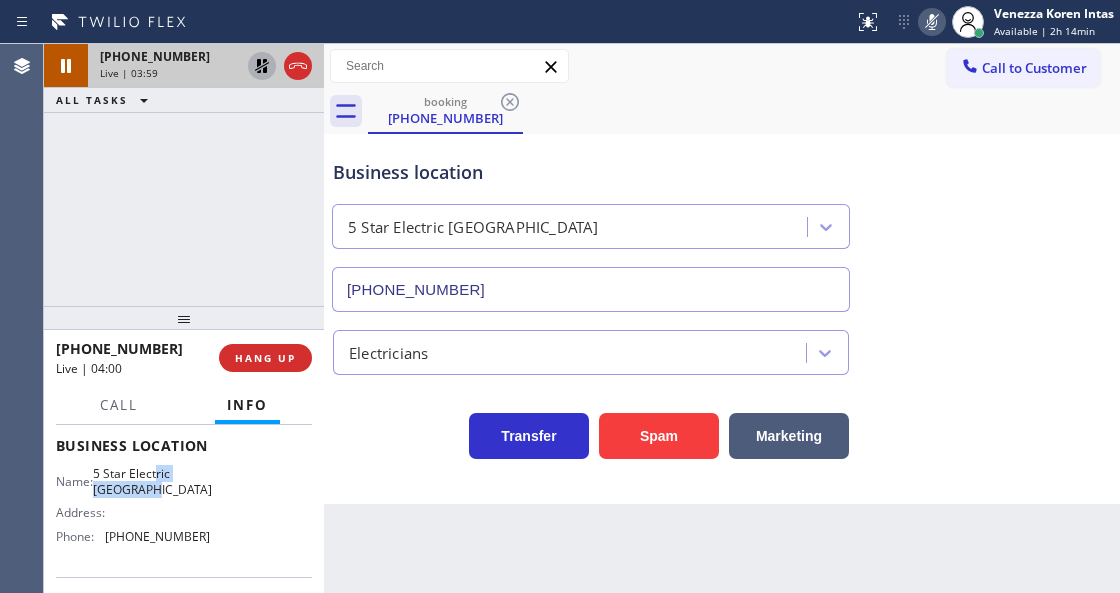 drag, startPoint x: 181, startPoint y: 485, endPoint x: 149, endPoint y: 467, distance: 36.71512 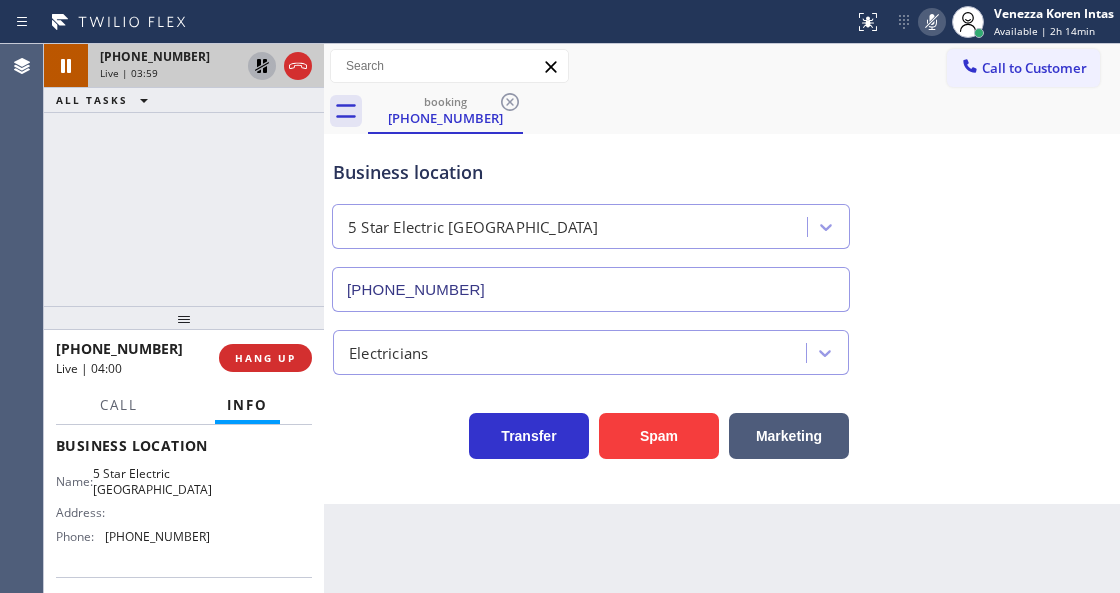 click on "5 Star Electric [GEOGRAPHIC_DATA]" at bounding box center [152, 481] 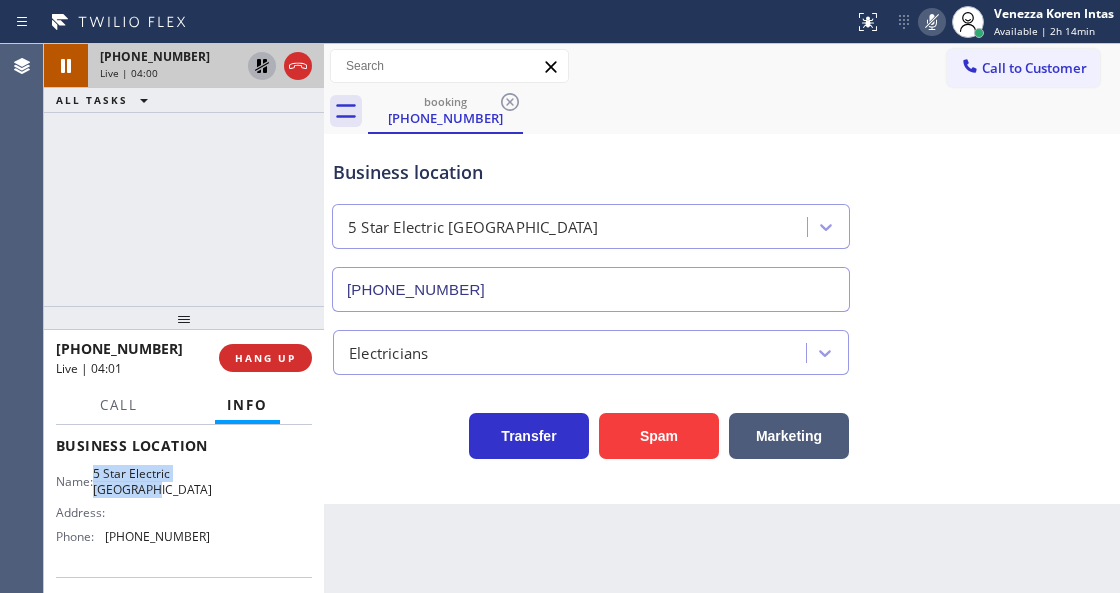 drag, startPoint x: 108, startPoint y: 468, endPoint x: 182, endPoint y: 493, distance: 78.1089 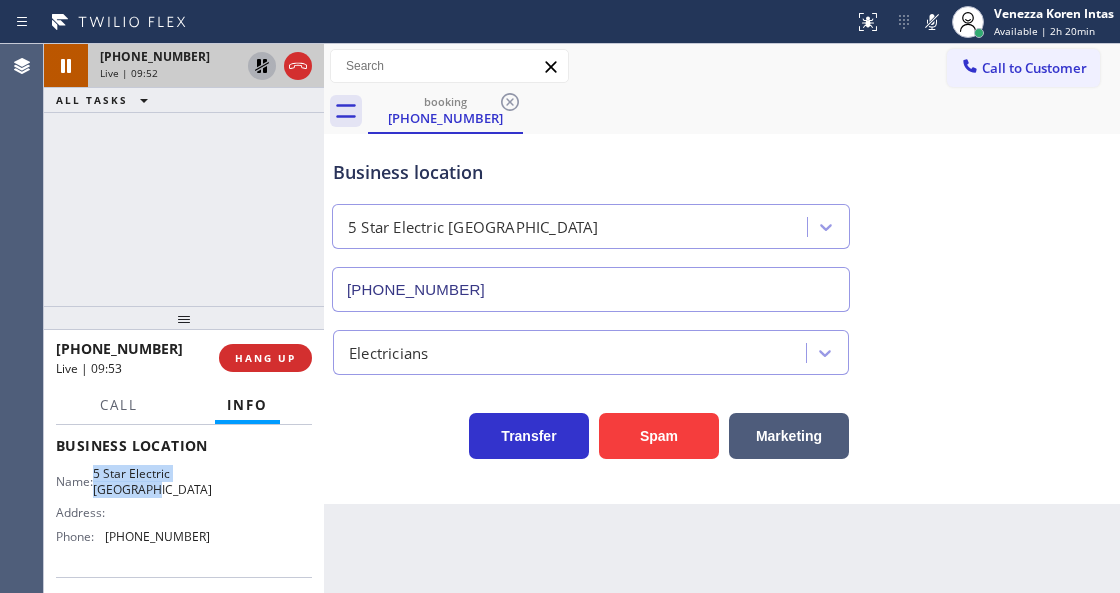 click 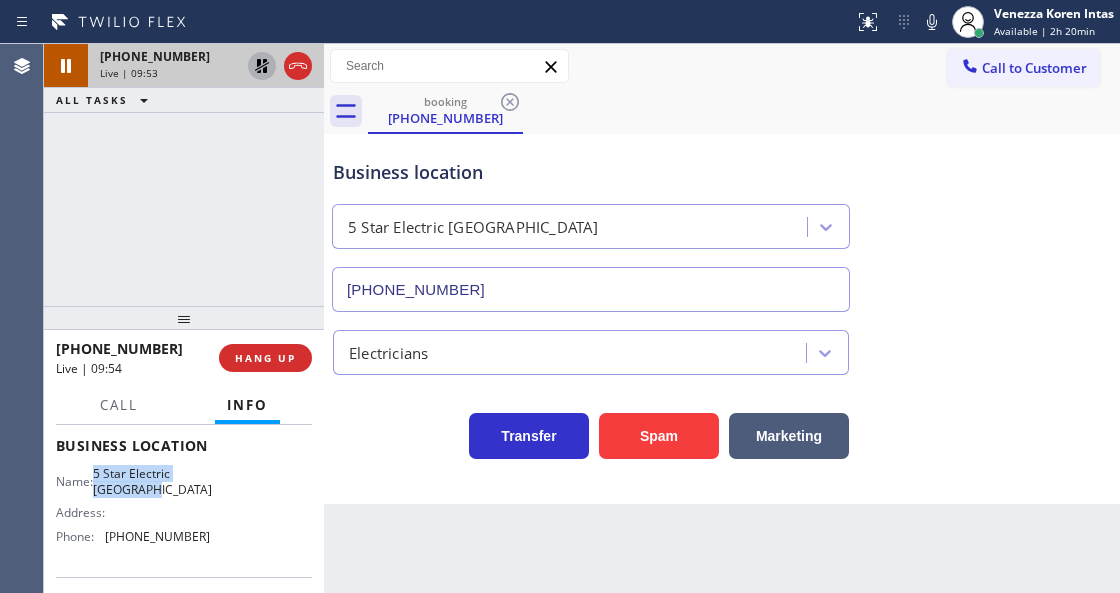 click 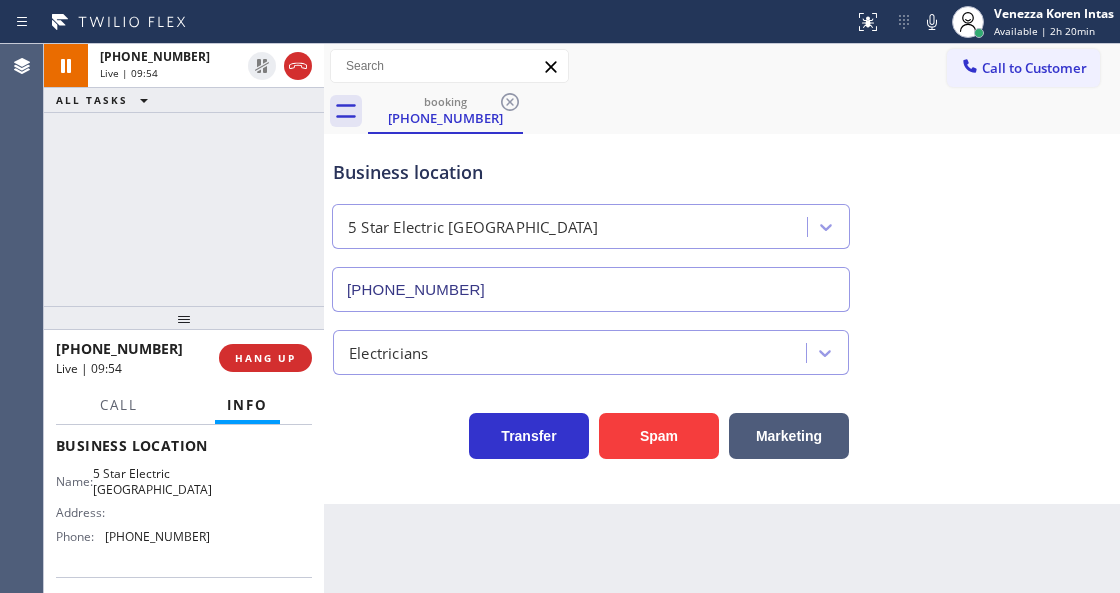 click on "booking [PHONE_NUMBER]" at bounding box center (744, 111) 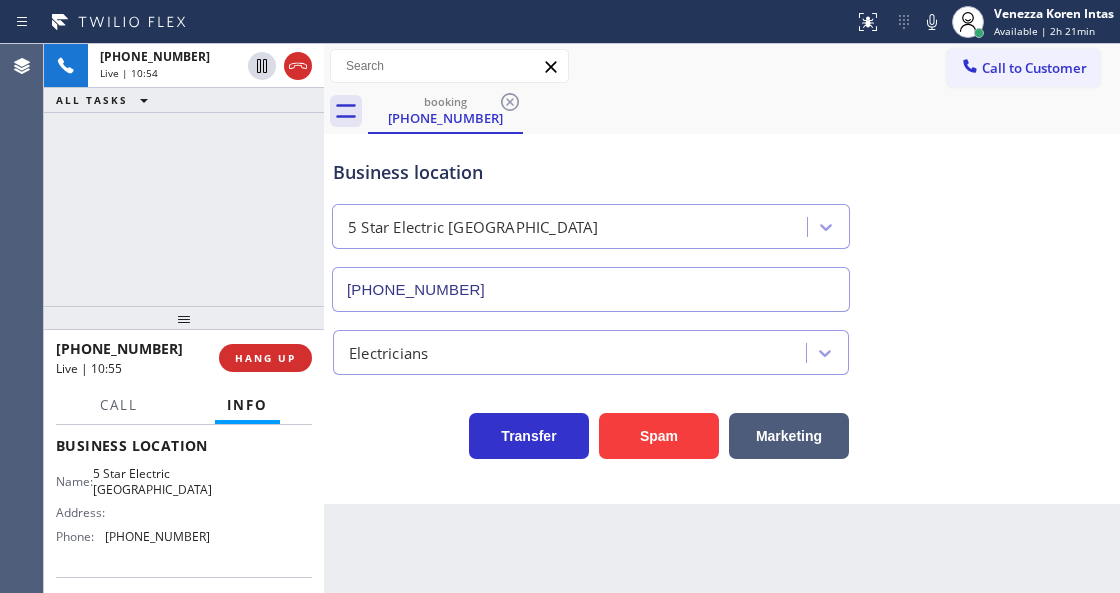 click on "booking [PHONE_NUMBER]" at bounding box center [744, 111] 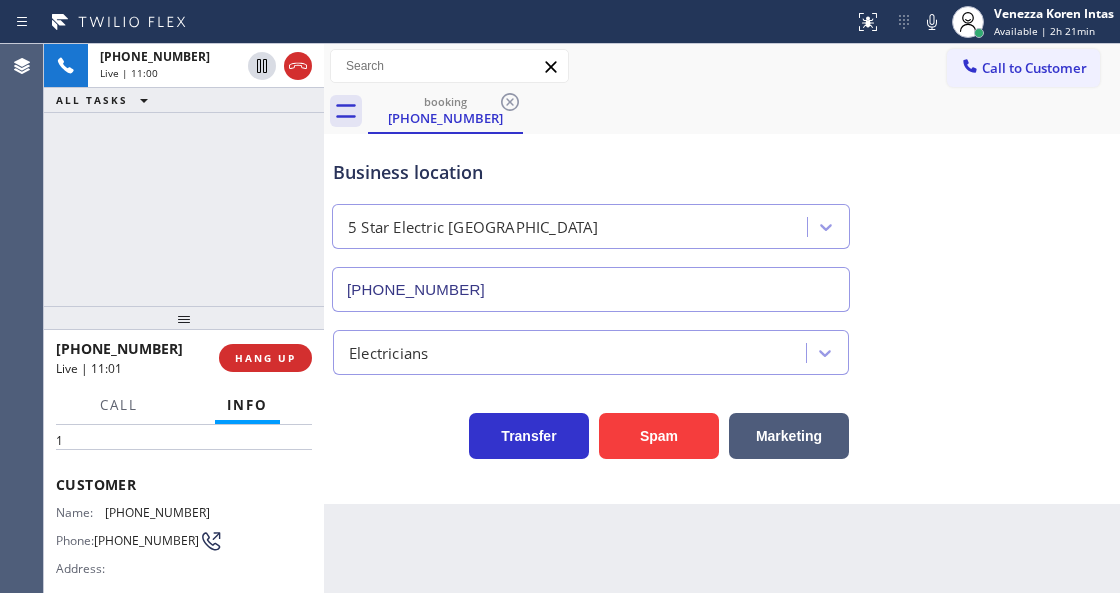 scroll, scrollTop: 66, scrollLeft: 0, axis: vertical 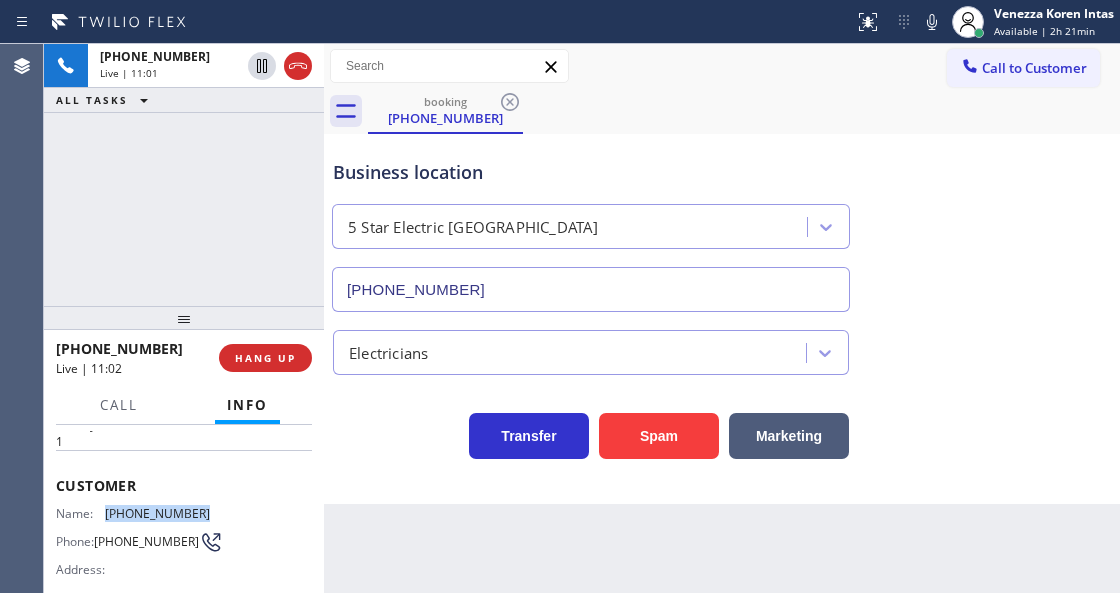 drag, startPoint x: 215, startPoint y: 512, endPoint x: 106, endPoint y: 514, distance: 109.01835 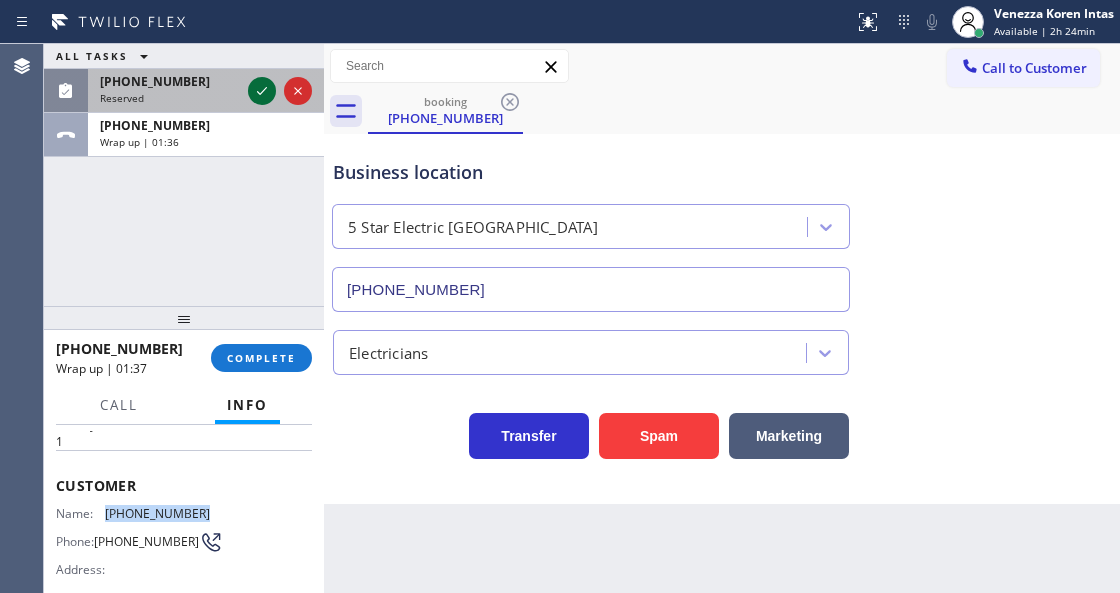 click 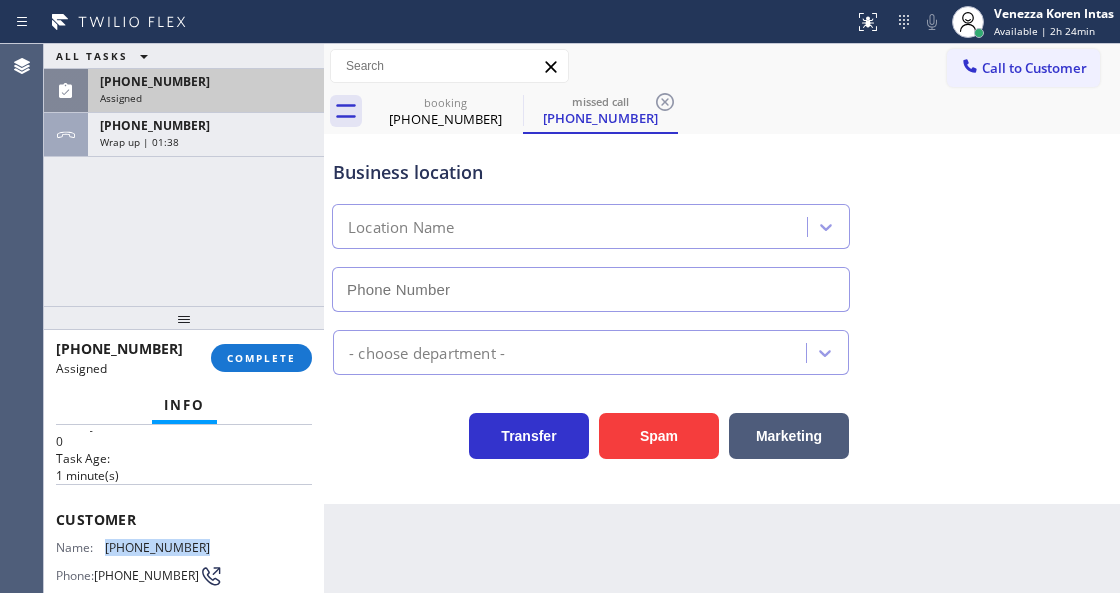 click on "[PHONE_NUMBER]" at bounding box center (155, 81) 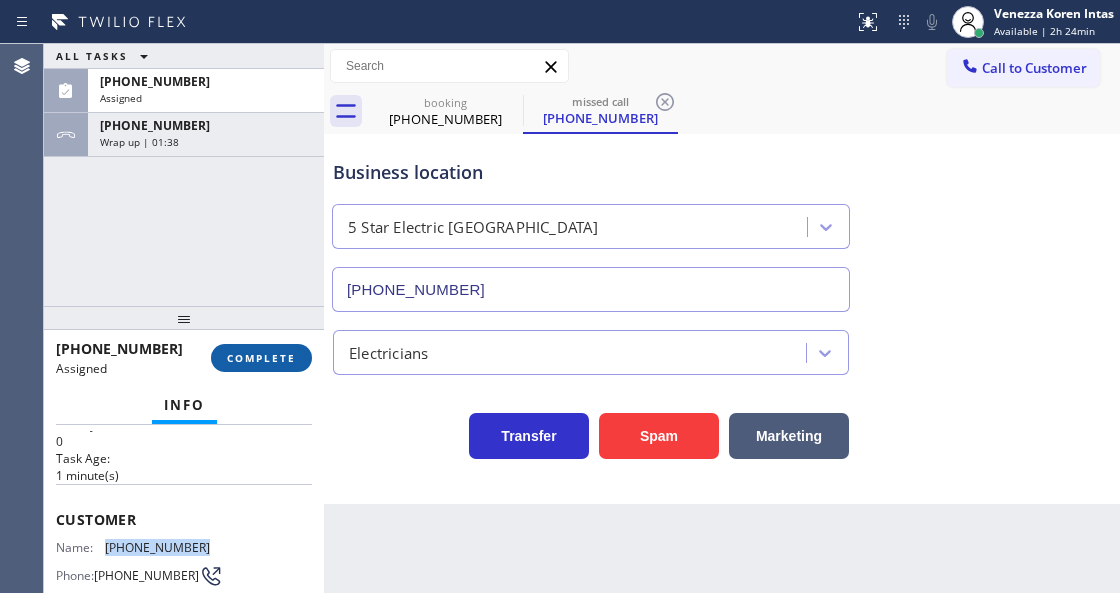 type on "[PHONE_NUMBER]" 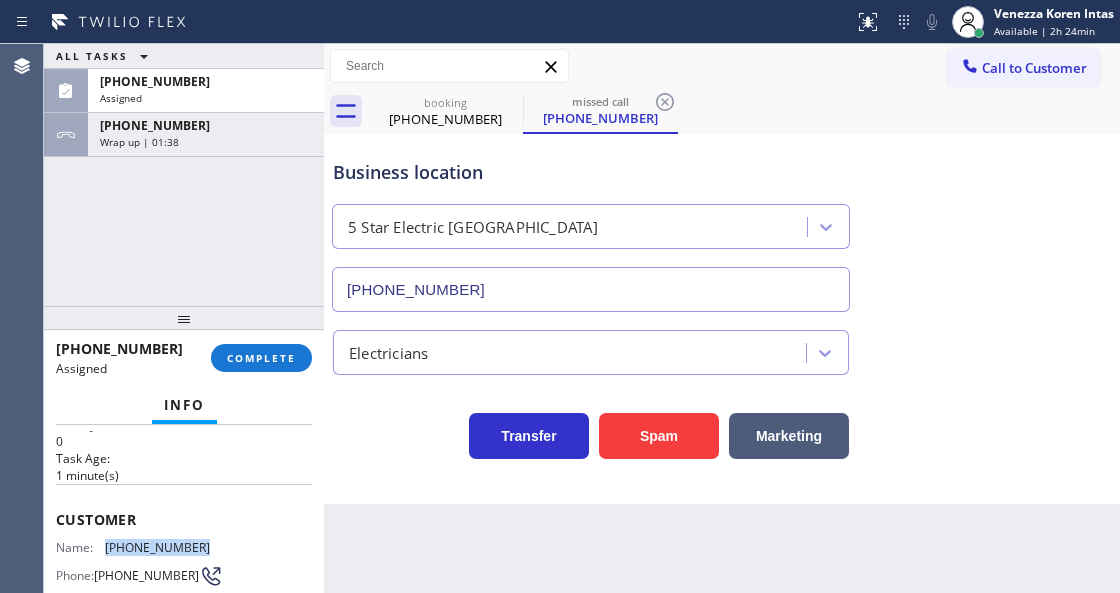 click on "COMPLETE" at bounding box center [261, 358] 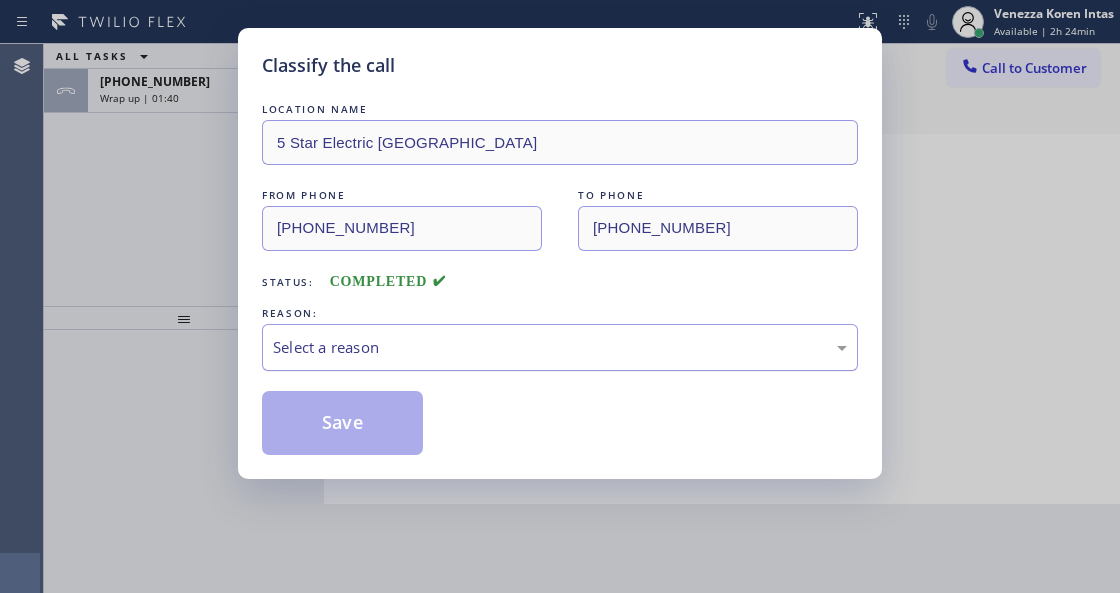 click on "Select a reason" at bounding box center [560, 347] 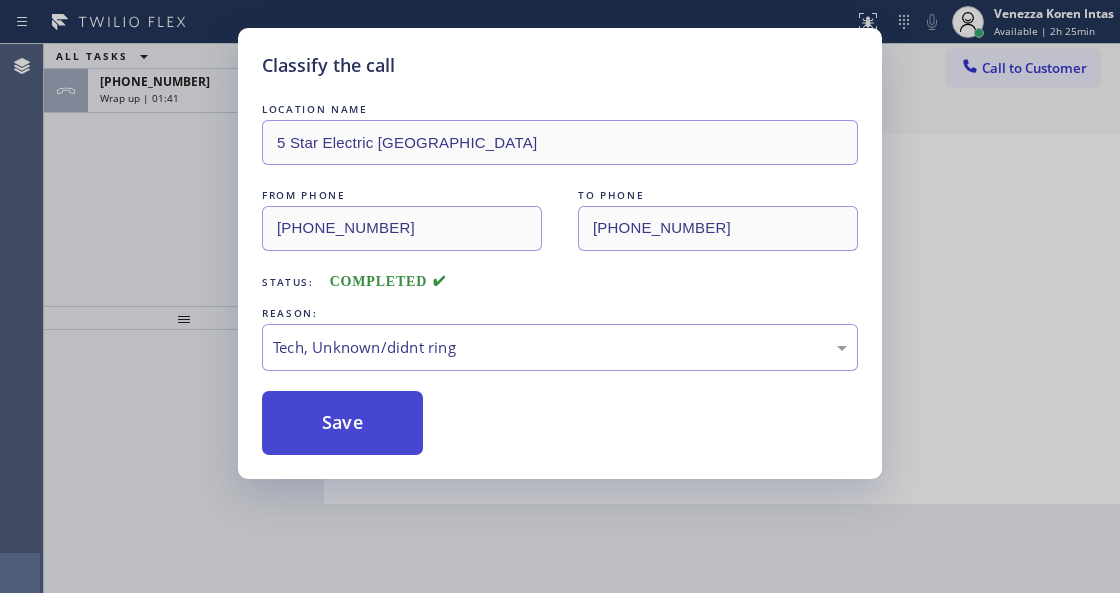 click on "Save" at bounding box center (342, 423) 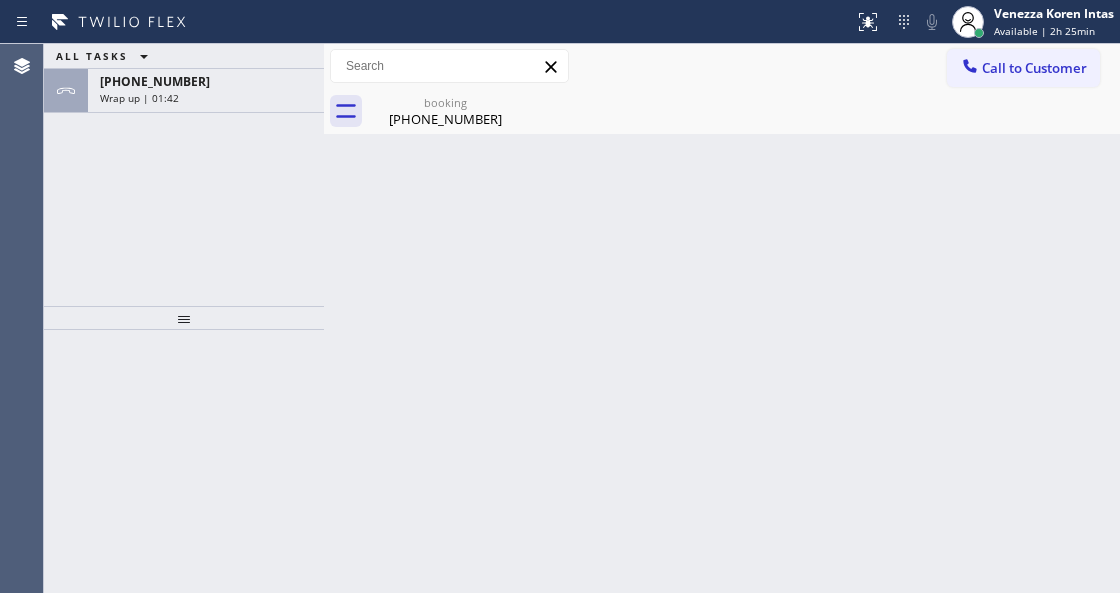 click on "[PHONE_NUMBER]" at bounding box center (206, 81) 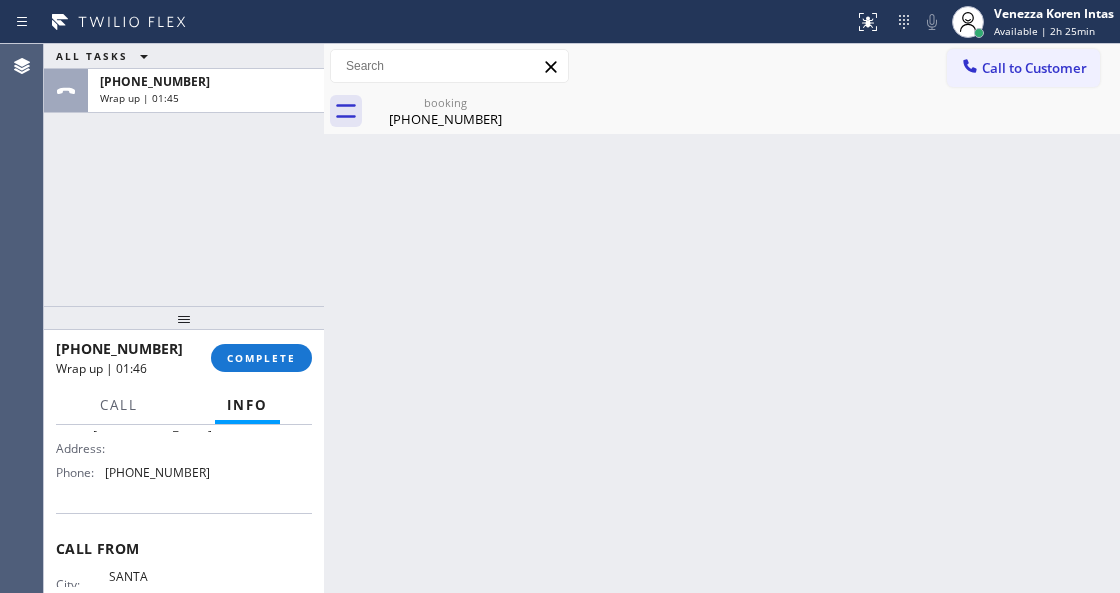 scroll, scrollTop: 266, scrollLeft: 0, axis: vertical 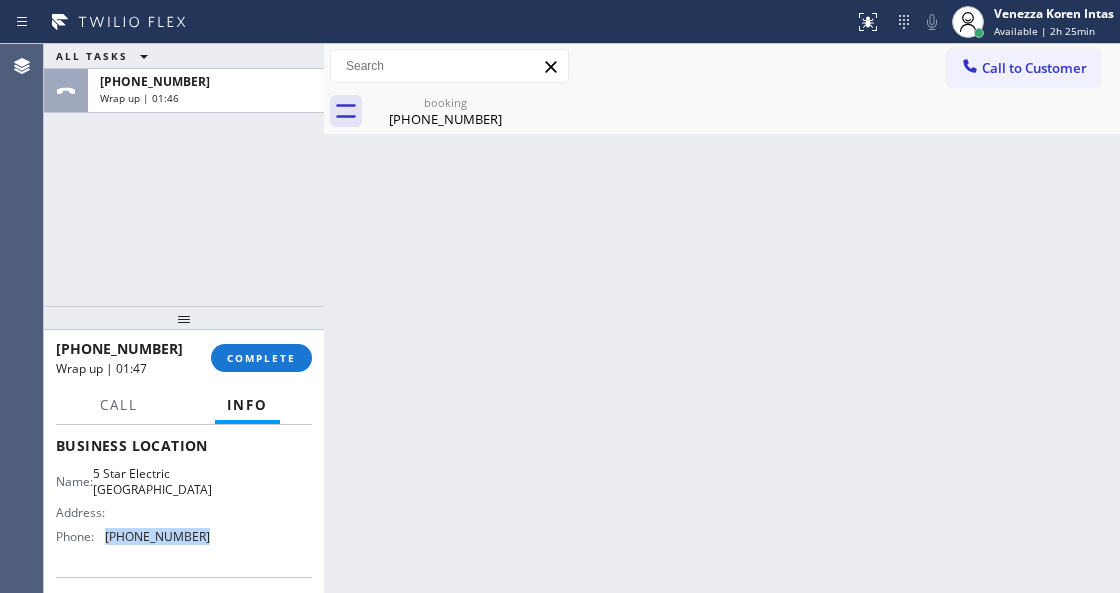 drag, startPoint x: 222, startPoint y: 536, endPoint x: 106, endPoint y: 536, distance: 116 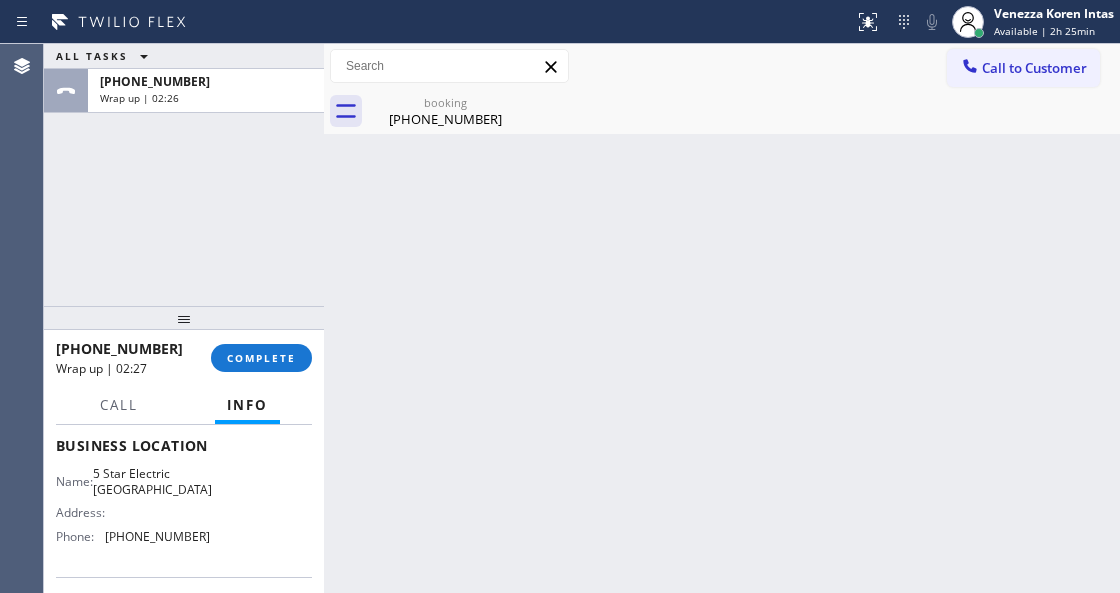 click on "Back to Dashboard Change Sender ID Customers Technicians Select a contact Outbound call Technician Search Technician Your caller id phone number Your caller id phone number Call Technician info Name   Phone none Address none Change Sender ID HVAC [PHONE_NUMBER] 5 Star Appliance [PHONE_NUMBER] Appliance Repair [PHONE_NUMBER] Plumbing [PHONE_NUMBER] Air Duct Cleaning [PHONE_NUMBER]  Electricians [PHONE_NUMBER] Cancel Change Check personal SMS Reset Change booking [PHONE_NUMBER] Call to Customer Outbound call Location Search location Your caller id phone number [PHONE_NUMBER] Customer number Call Outbound call Technician Search Technician Your caller id phone number Your caller id phone number Call booking [PHONE_NUMBER] Business location 5 Star Electric [GEOGRAPHIC_DATA] [PHONE_NUMBER] Electricians Transfer Spam Marketing" at bounding box center [722, 318] 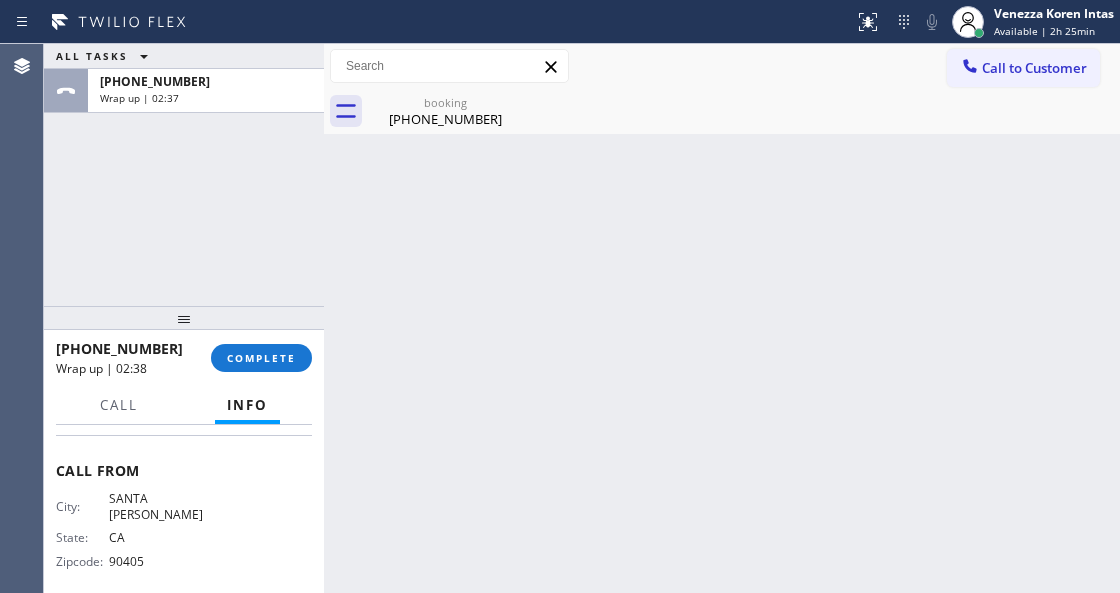 scroll, scrollTop: 341, scrollLeft: 0, axis: vertical 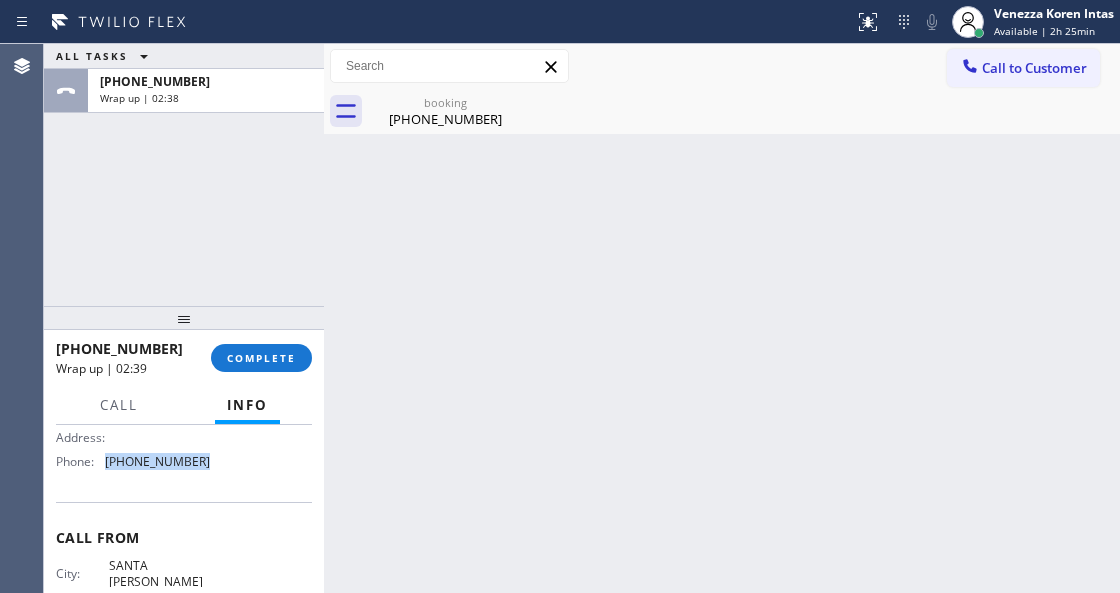 drag, startPoint x: 214, startPoint y: 468, endPoint x: 103, endPoint y: 478, distance: 111.44954 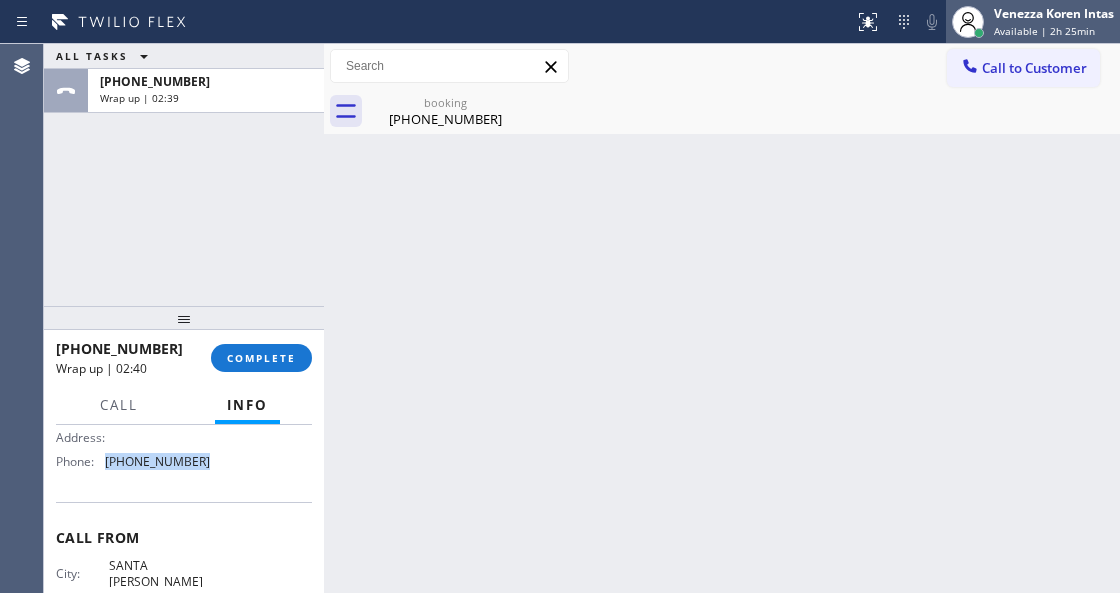 click on "Available | 2h 25min" at bounding box center (1044, 31) 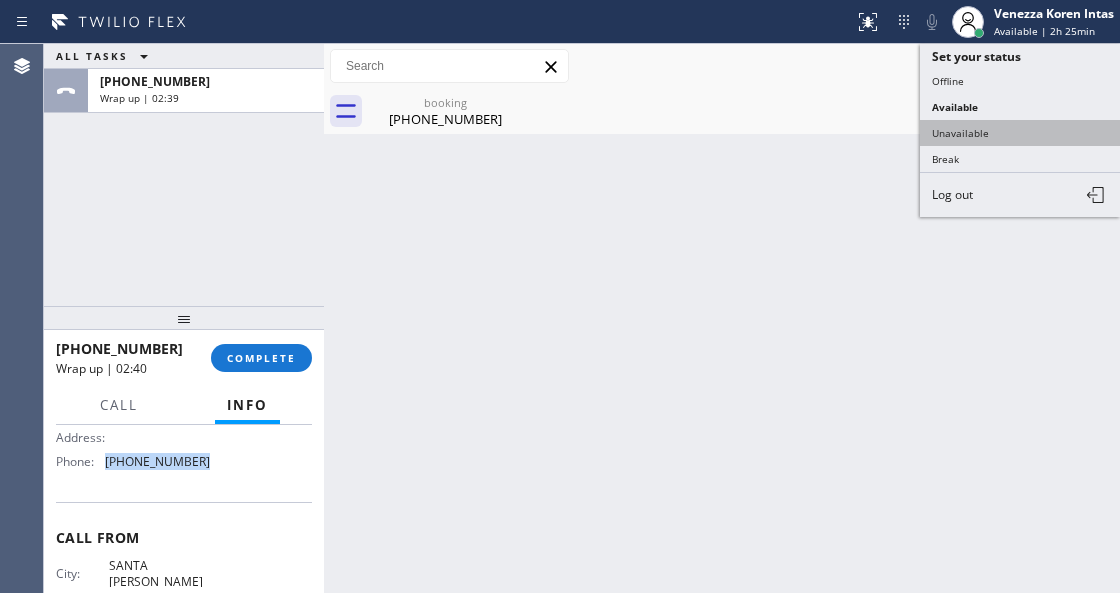 click on "Unavailable" at bounding box center (1020, 133) 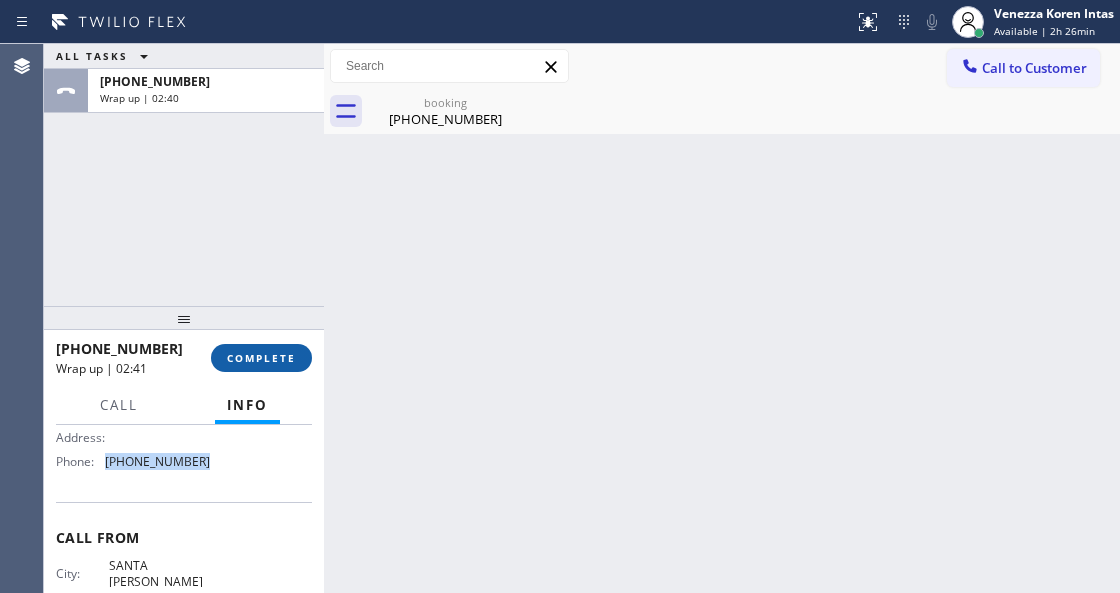 click on "COMPLETE" at bounding box center (261, 358) 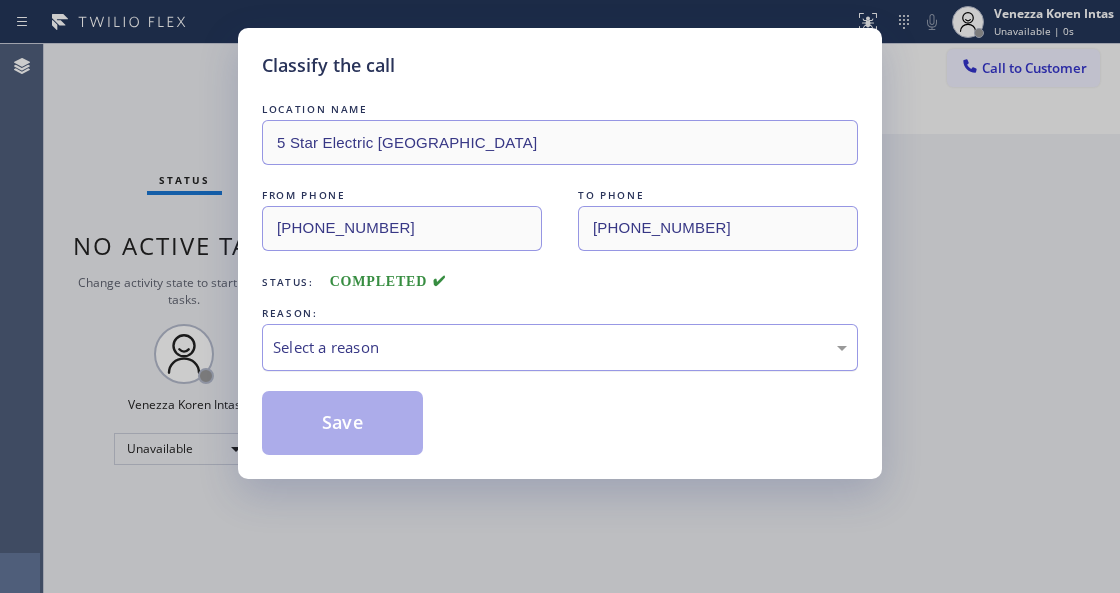 click on "Select a reason" at bounding box center [560, 347] 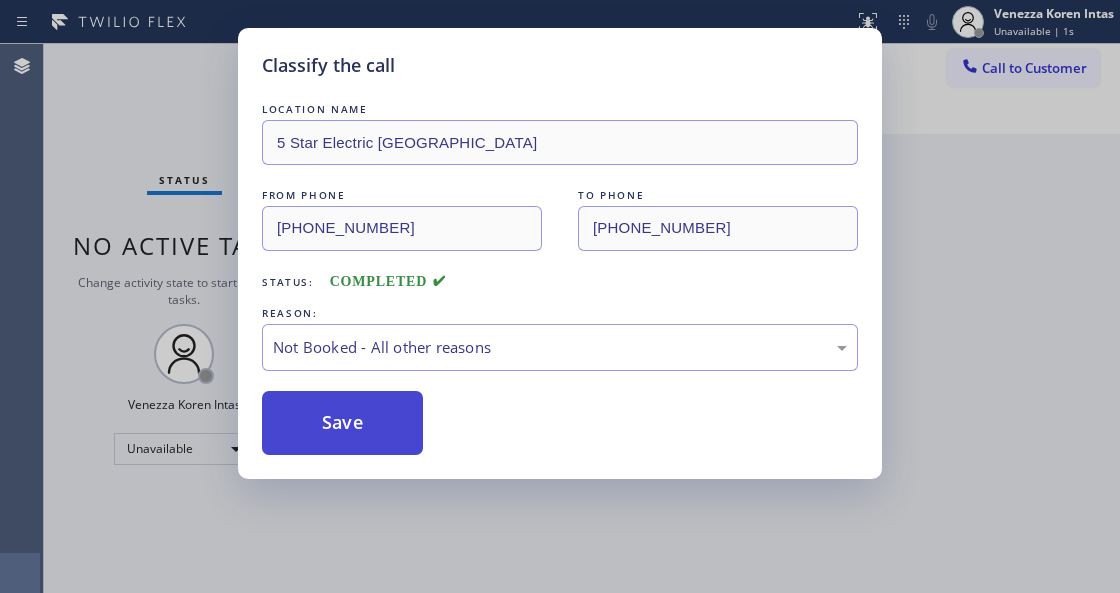 click on "Save" at bounding box center [342, 423] 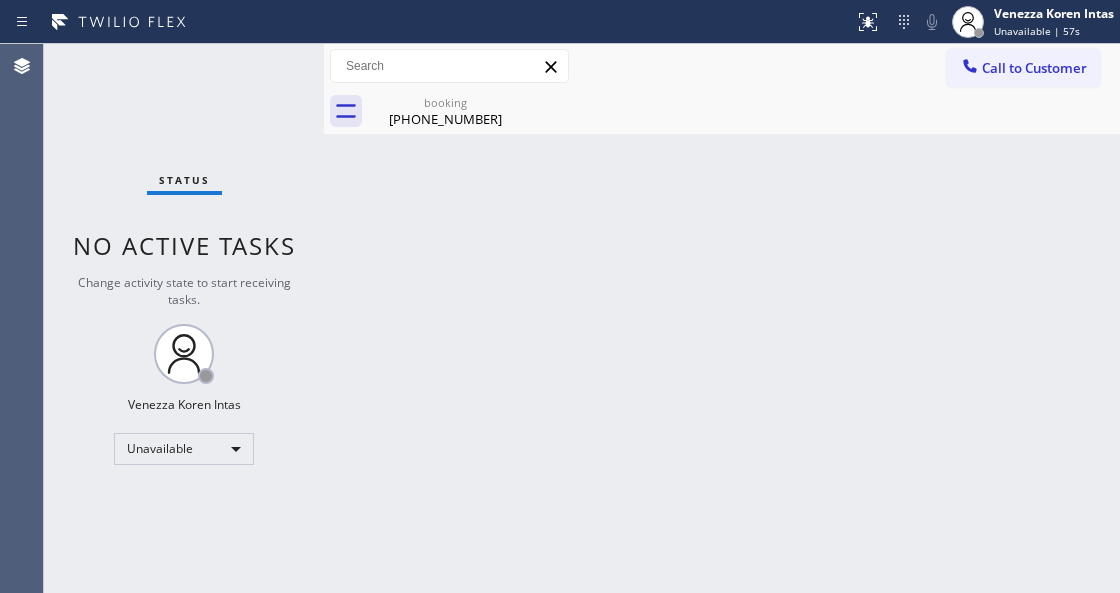 click on "Back to Dashboard Change Sender ID Customers Technicians Select a contact Outbound call Technician Search Technician Your caller id phone number Your caller id phone number Call Technician info Name   Phone none Address none Change Sender ID HVAC [PHONE_NUMBER] 5 Star Appliance [PHONE_NUMBER] Appliance Repair [PHONE_NUMBER] Plumbing [PHONE_NUMBER] Air Duct Cleaning [PHONE_NUMBER]  Electricians [PHONE_NUMBER] Cancel Change Check personal SMS Reset Change booking [PHONE_NUMBER] Call to Customer Outbound call Location Search location Your caller id phone number [PHONE_NUMBER] Customer number Call Outbound call Technician Search Technician Your caller id phone number Your caller id phone number Call booking [PHONE_NUMBER]" at bounding box center [722, 318] 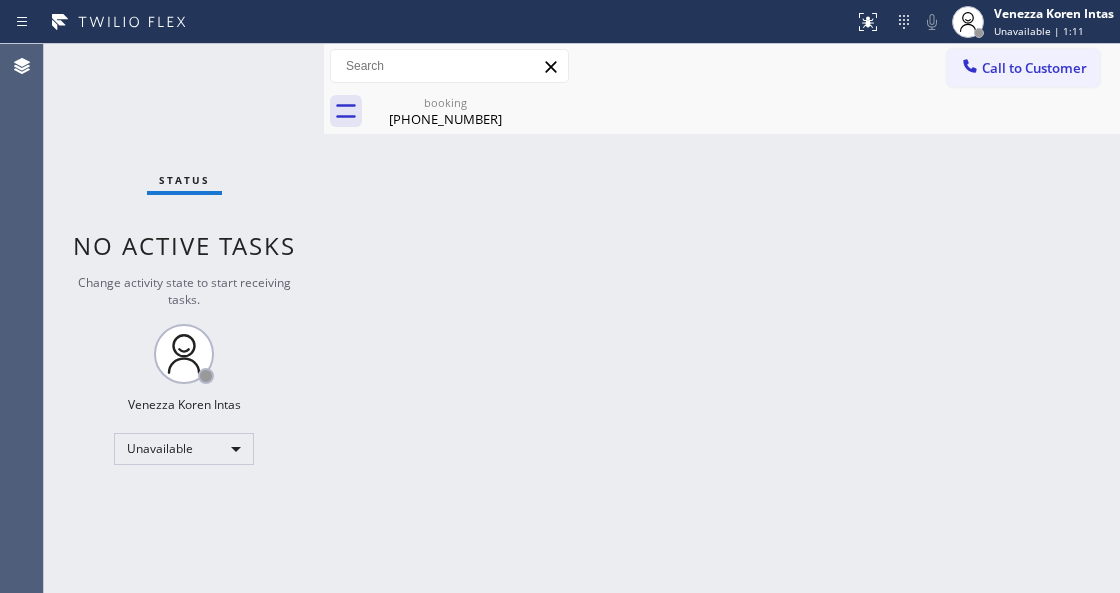 click on "Back to Dashboard Change Sender ID Customers Technicians Select a contact Outbound call Technician Search Technician Your caller id phone number Your caller id phone number Call Technician info Name   Phone none Address none Change Sender ID HVAC [PHONE_NUMBER] 5 Star Appliance [PHONE_NUMBER] Appliance Repair [PHONE_NUMBER] Plumbing [PHONE_NUMBER] Air Duct Cleaning [PHONE_NUMBER]  Electricians [PHONE_NUMBER] Cancel Change Check personal SMS Reset Change booking [PHONE_NUMBER] Call to Customer Outbound call Location Search location Your caller id phone number [PHONE_NUMBER] Customer number Call Outbound call Technician Search Technician Your caller id phone number Your caller id phone number Call booking [PHONE_NUMBER]" at bounding box center (722, 318) 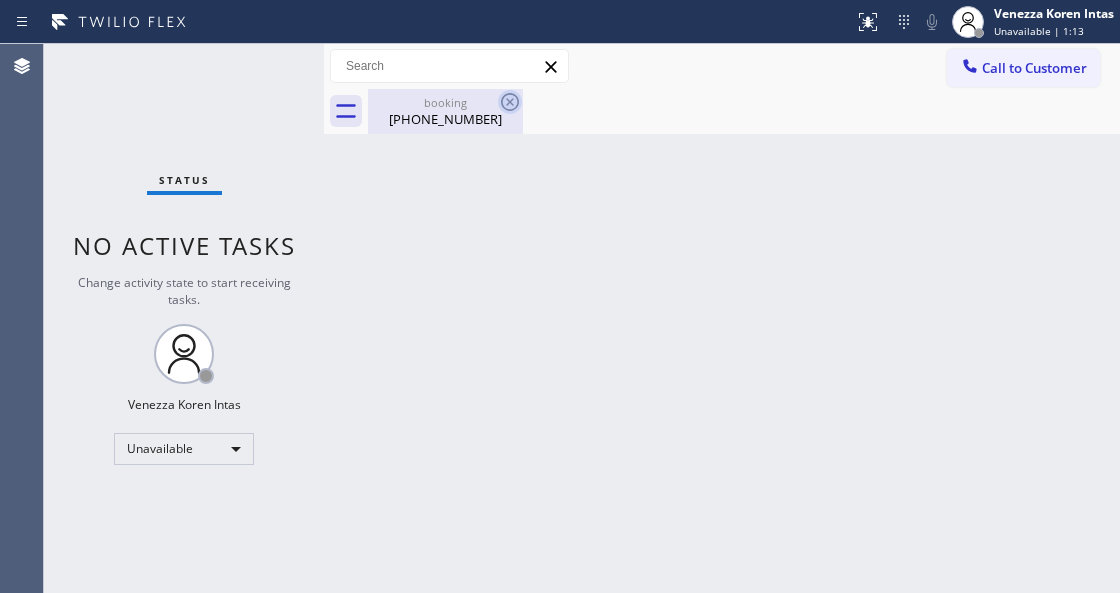 click 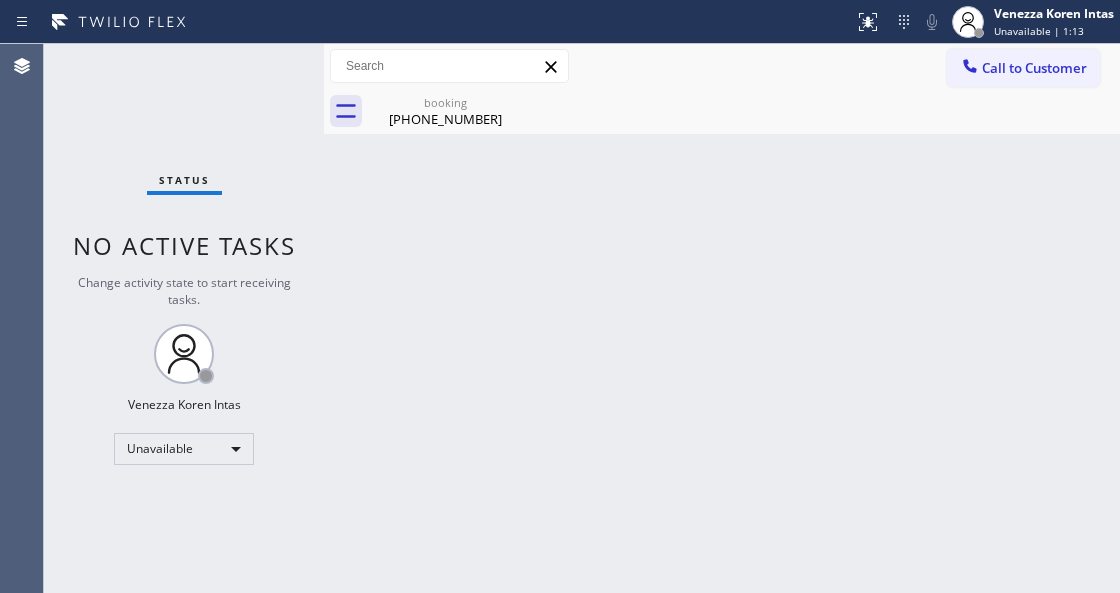click on "Back to Dashboard Change Sender ID Customers Technicians Select a contact Outbound call Technician Search Technician Your caller id phone number Your caller id phone number Call Technician info Name   Phone none Address none Change Sender ID HVAC [PHONE_NUMBER] 5 Star Appliance [PHONE_NUMBER] Appliance Repair [PHONE_NUMBER] Plumbing [PHONE_NUMBER] Air Duct Cleaning [PHONE_NUMBER]  Electricians [PHONE_NUMBER] Cancel Change Check personal SMS Reset Change booking [PHONE_NUMBER] Call to Customer Outbound call Location Search location Your caller id phone number [PHONE_NUMBER] Customer number Call Outbound call Technician Search Technician Your caller id phone number Your caller id phone number Call booking [PHONE_NUMBER]" at bounding box center (722, 318) 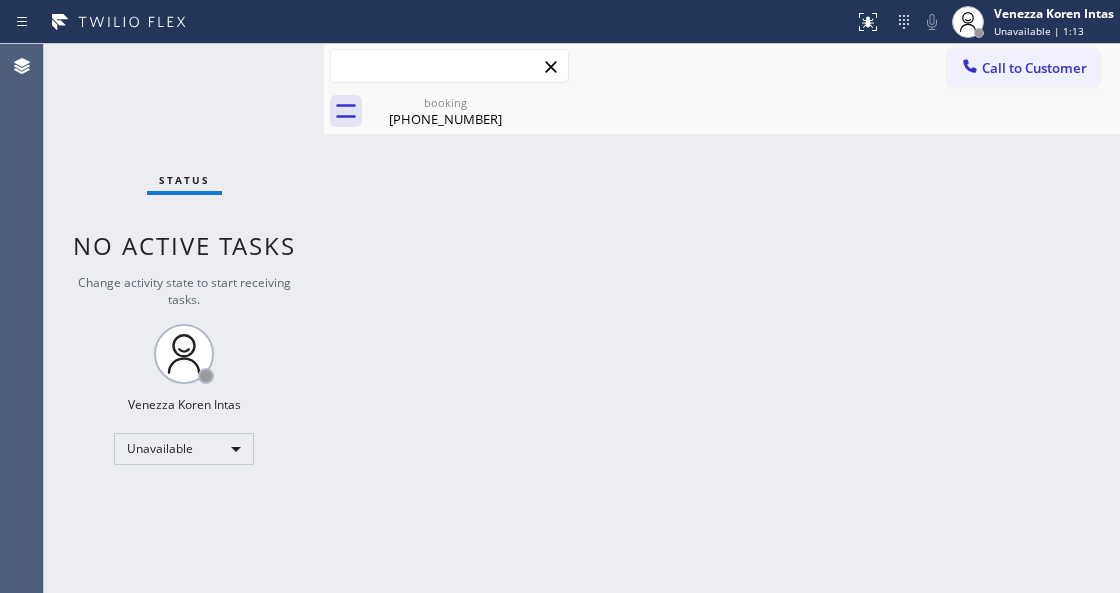 click at bounding box center [449, 66] 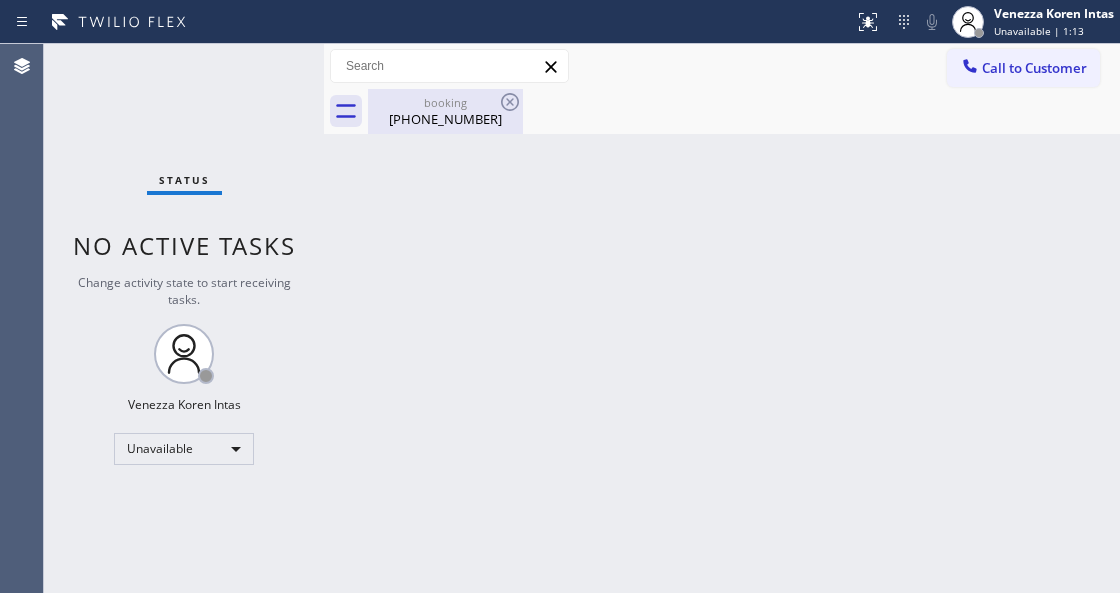 click on "booking" at bounding box center (445, 102) 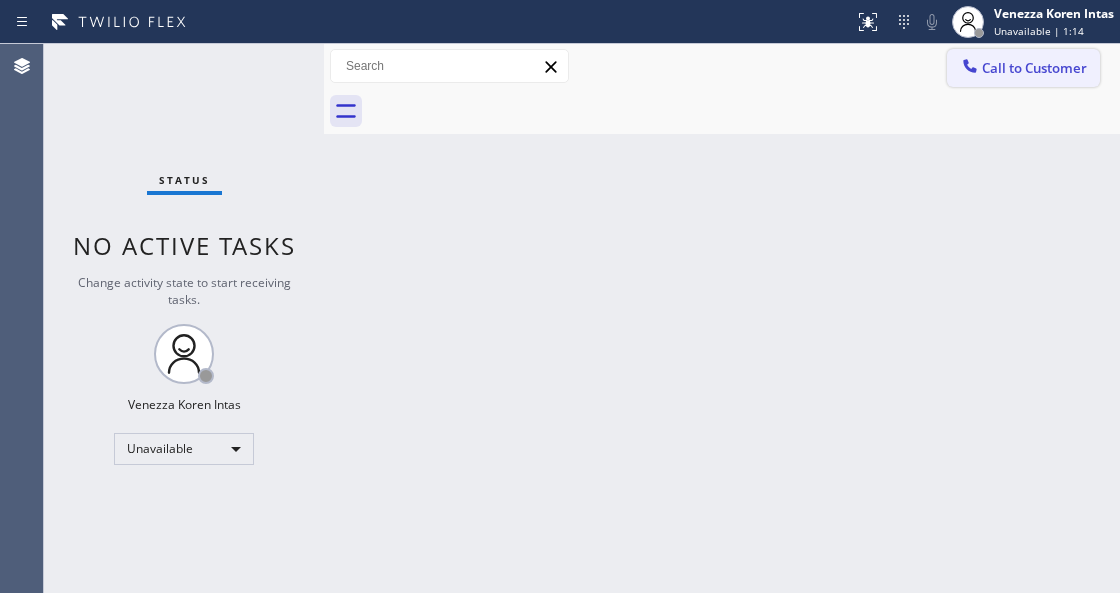 click on "Call to Customer" at bounding box center [1034, 68] 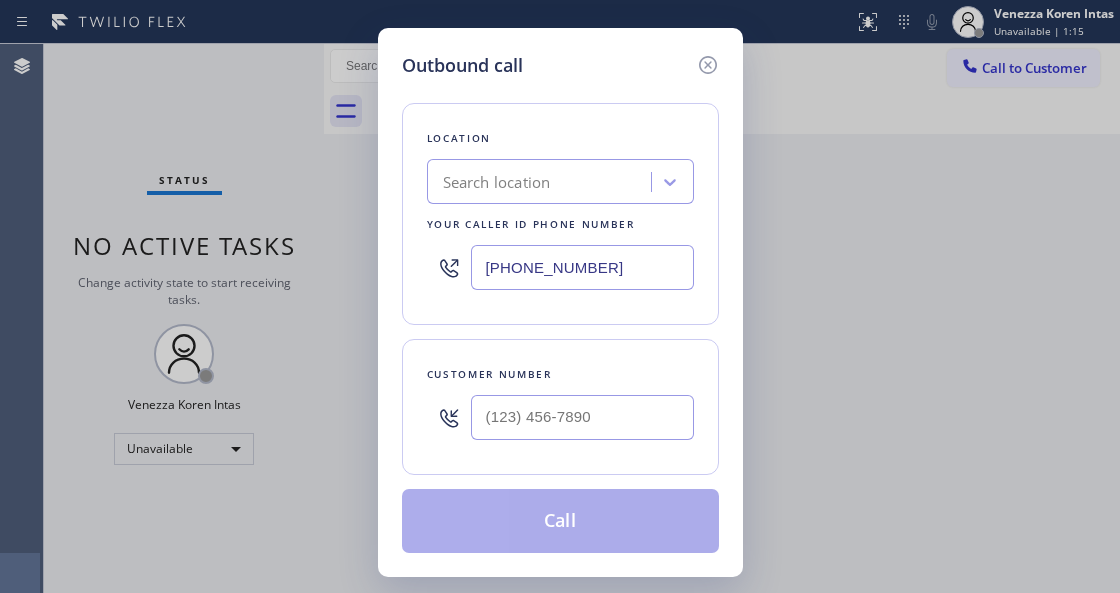 click on "[PHONE_NUMBER]" at bounding box center [582, 267] 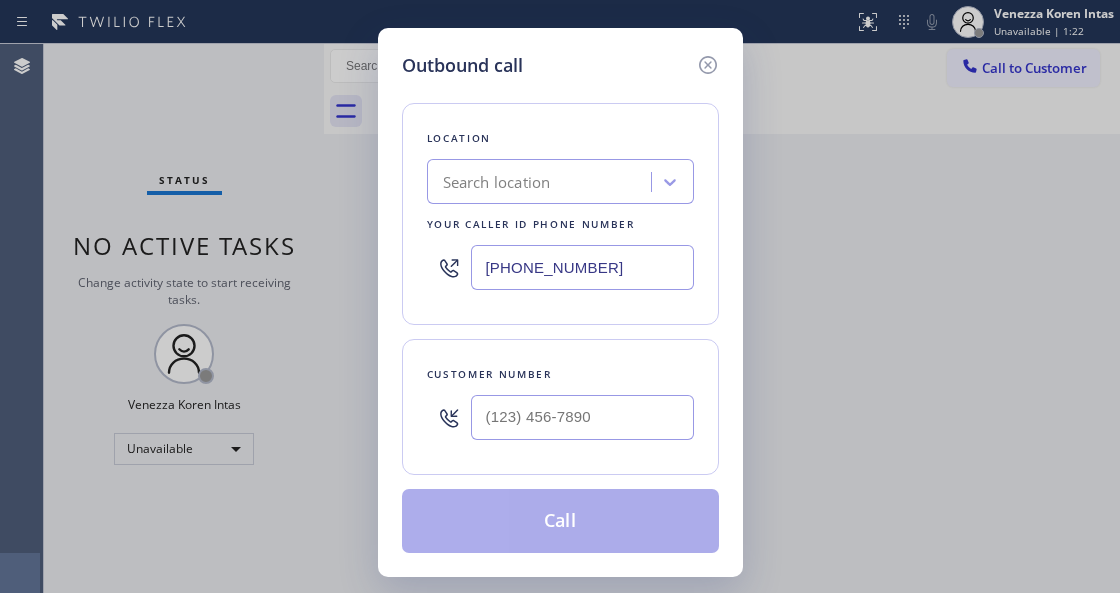 drag, startPoint x: 638, startPoint y: 271, endPoint x: 367, endPoint y: 258, distance: 271.3116 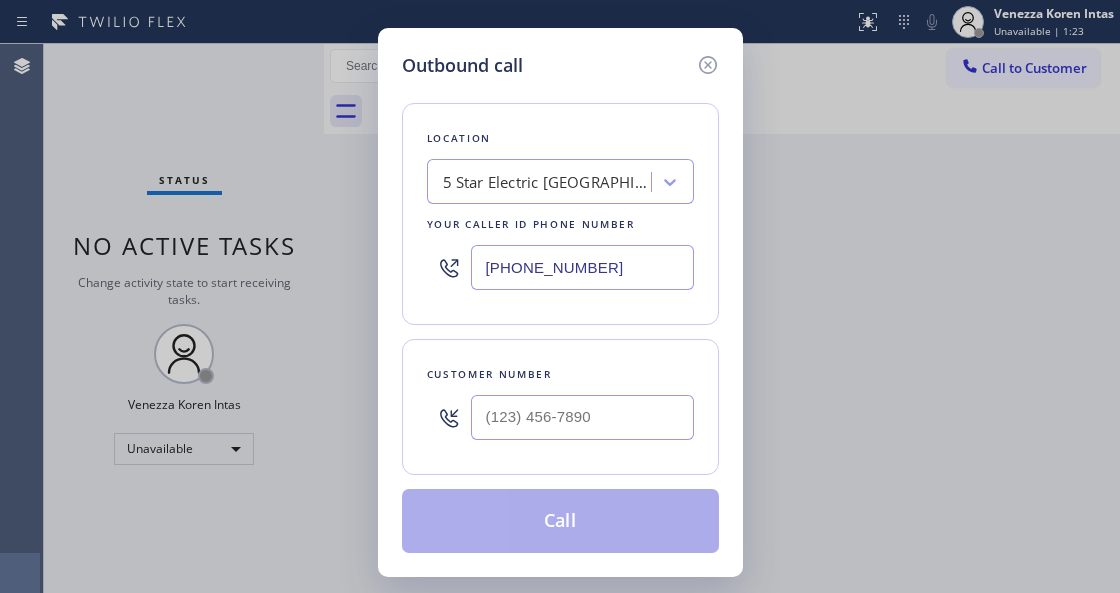 type on "[PHONE_NUMBER]" 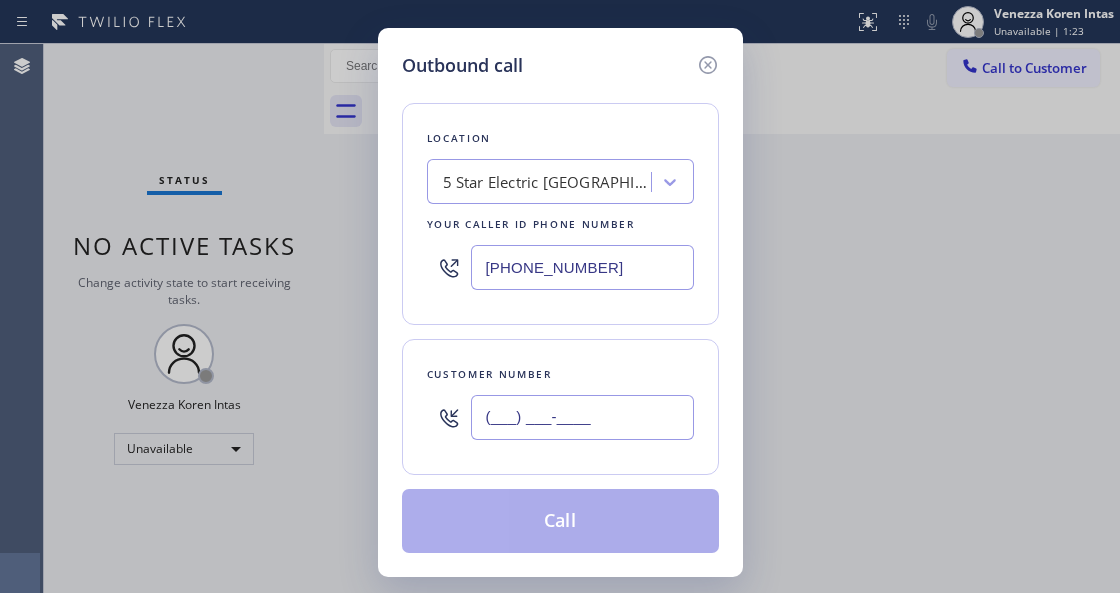 click on "(___) ___-____" at bounding box center (582, 417) 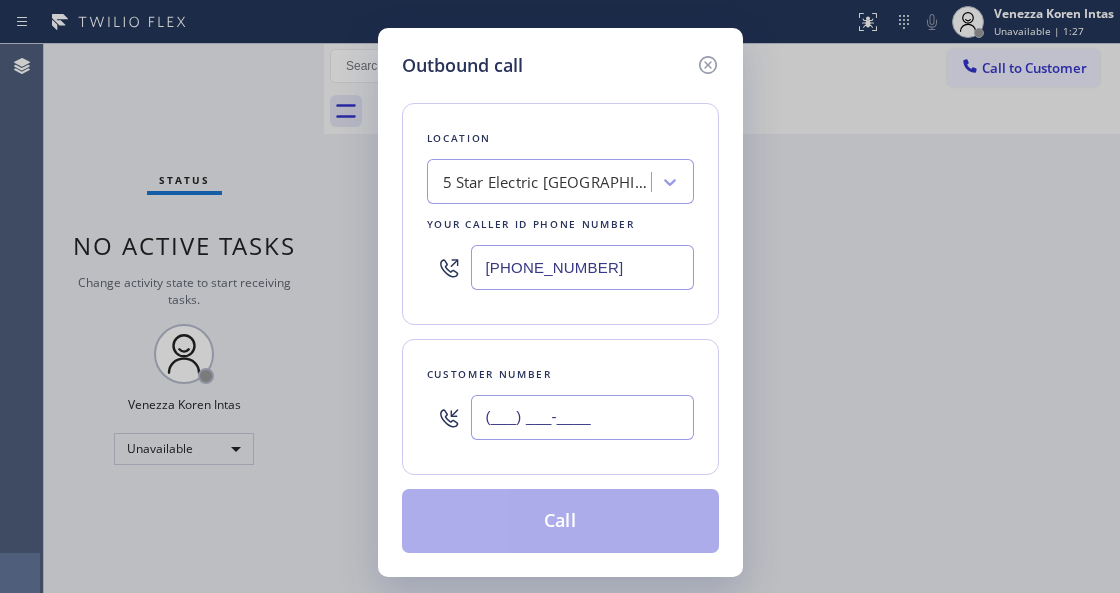 paste on "619) 987-5404" 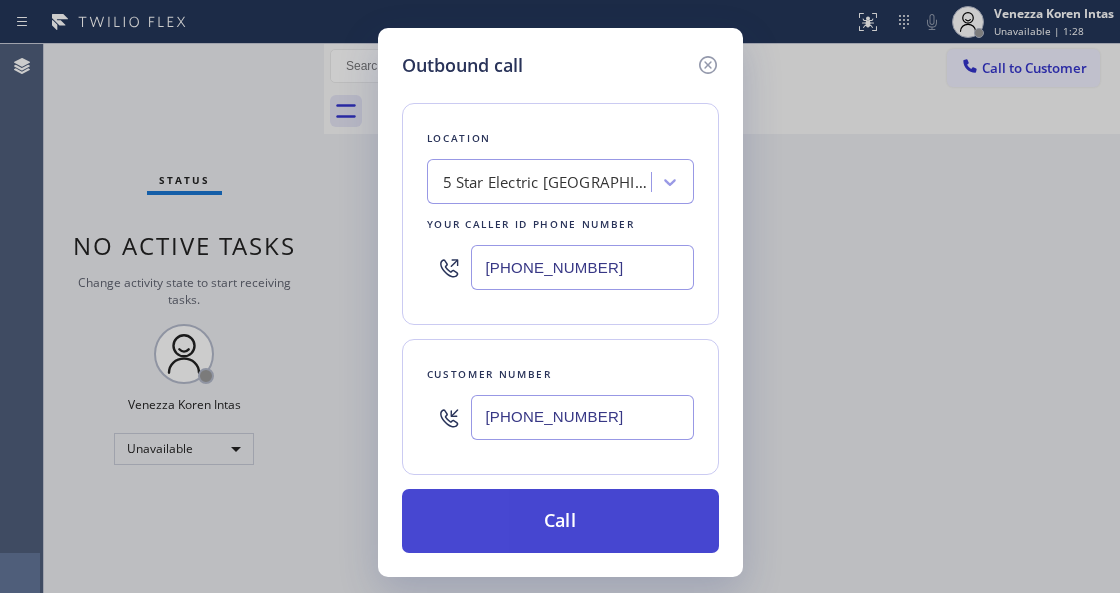 type on "[PHONE_NUMBER]" 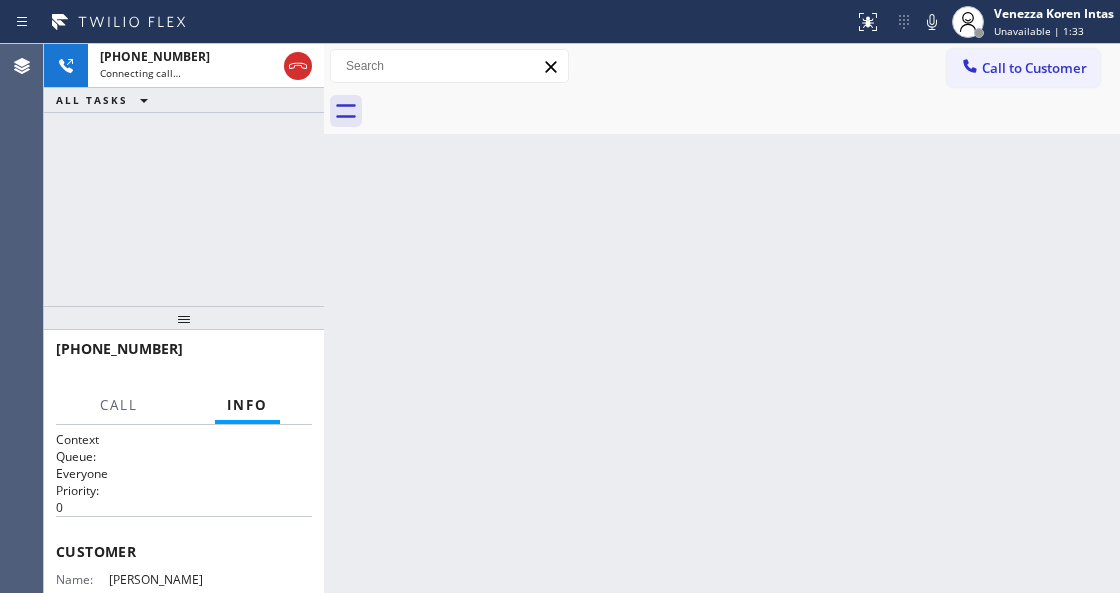 click on "Back to Dashboard Change Sender ID Customers Technicians Select a contact Outbound call Technician Search Technician Your caller id phone number Your caller id phone number Call Technician info Name   Phone none Address none Change Sender ID HVAC [PHONE_NUMBER] 5 Star Appliance [PHONE_NUMBER] Appliance Repair [PHONE_NUMBER] Plumbing [PHONE_NUMBER] Air Duct Cleaning [PHONE_NUMBER]  Electricians [PHONE_NUMBER] Cancel Change Check personal SMS Reset Change No tabs Call to Customer Outbound call Location 5 Star Electric [GEOGRAPHIC_DATA] Your caller id phone number [PHONE_NUMBER] Customer number Call Outbound call Technician Search Technician Your caller id phone number Your caller id phone number Call" at bounding box center (722, 318) 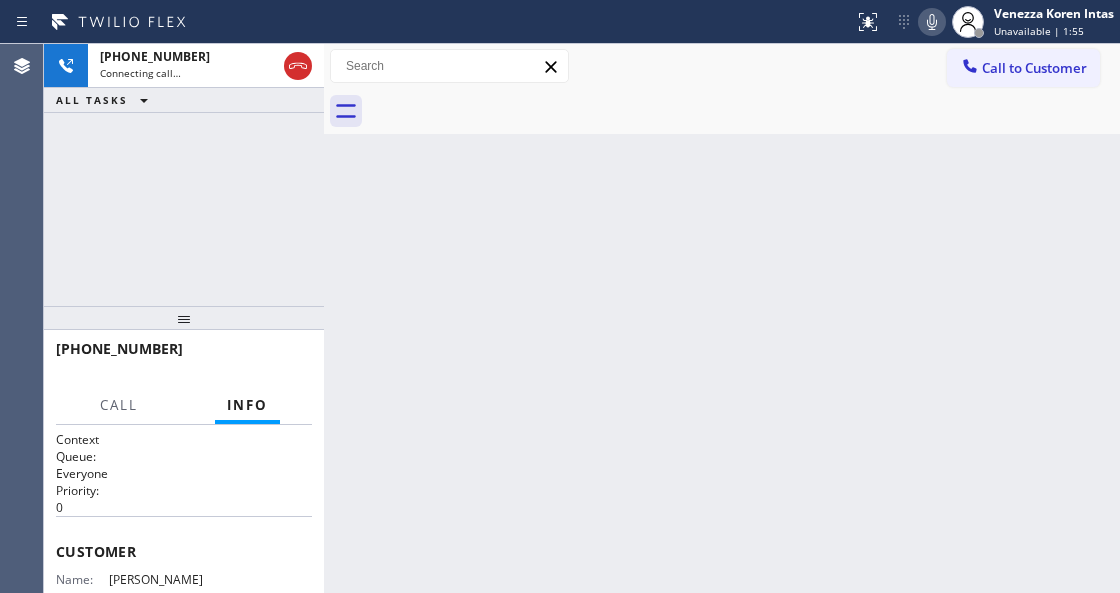 click 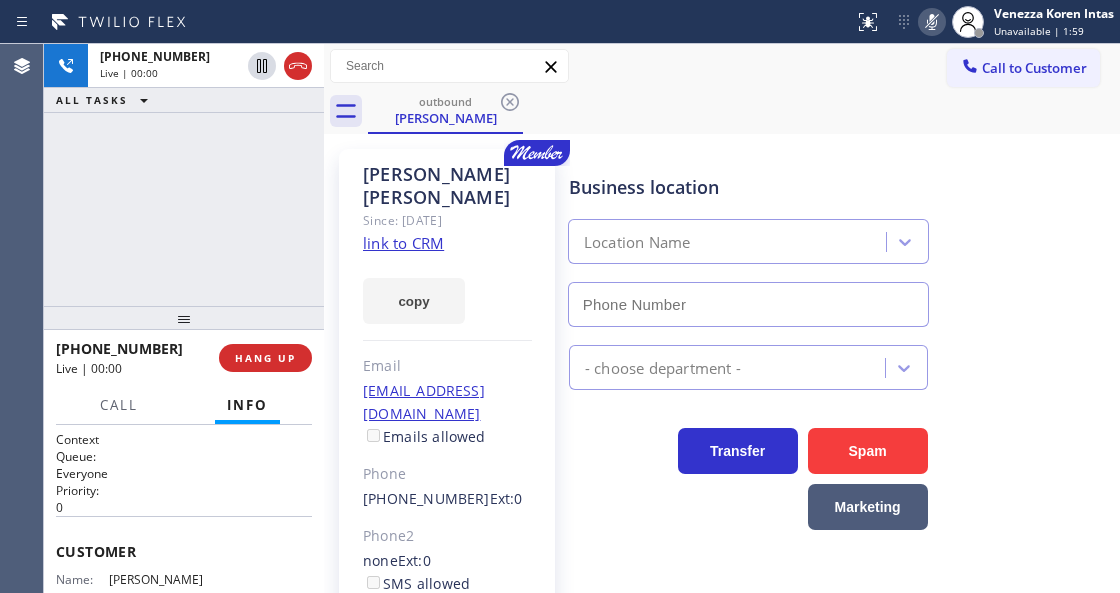 type on "[PHONE_NUMBER]" 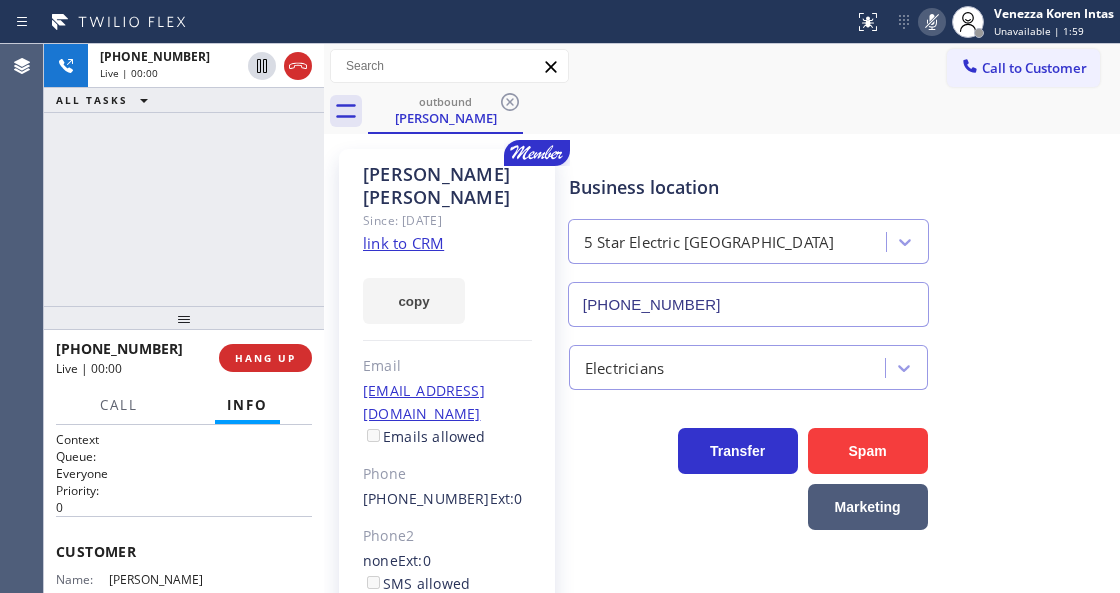 click on "[PHONE_NUMBER] Live | 00:00 ALL TASKS ALL TASKS ACTIVE TASKS TASKS IN WRAP UP" at bounding box center (184, 175) 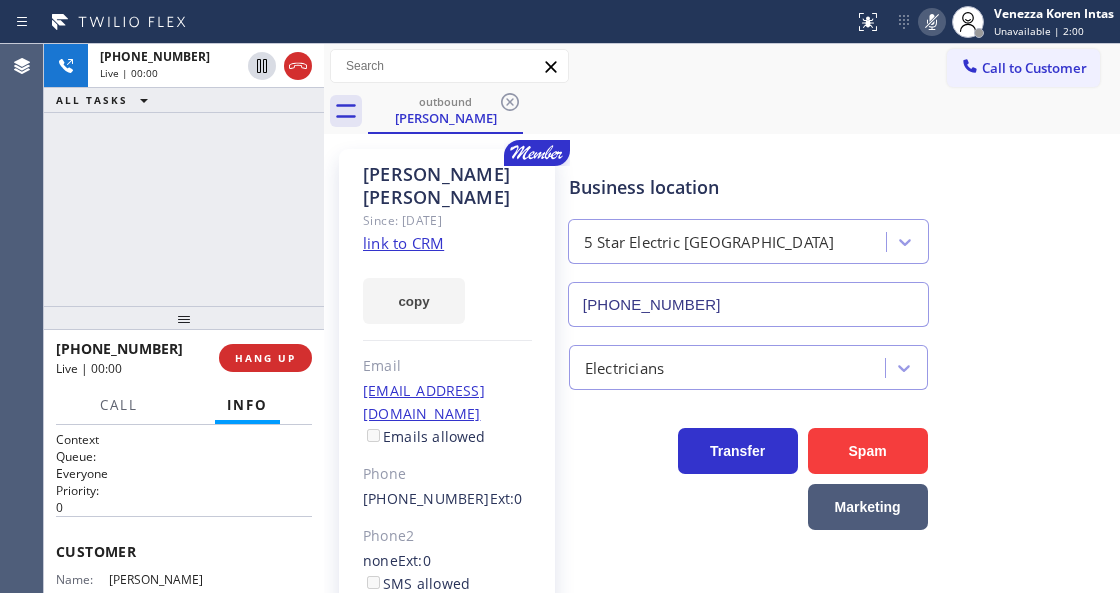 click 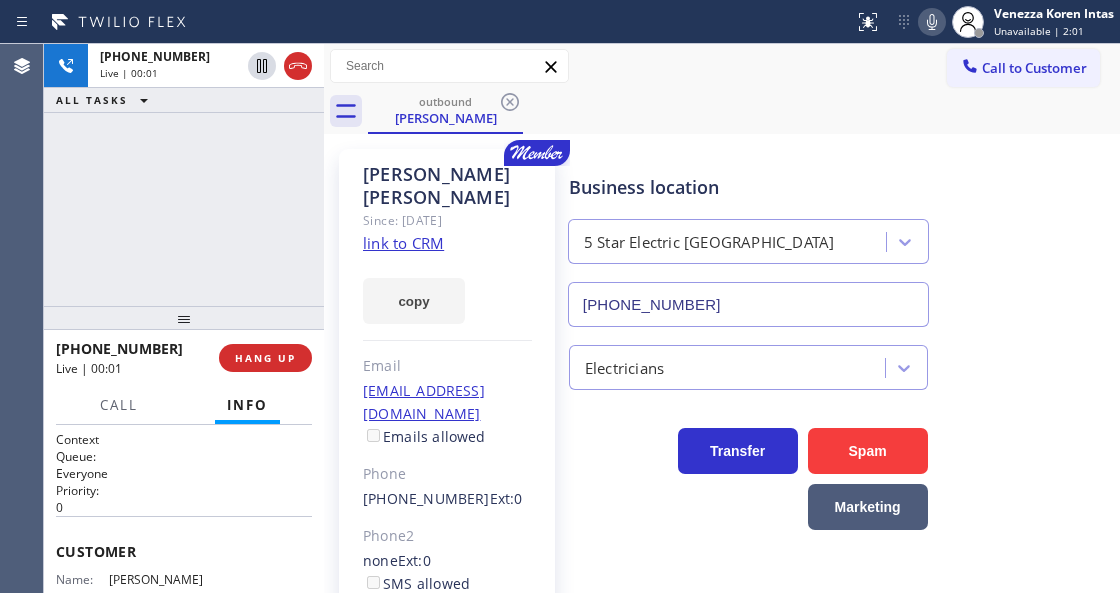 click on "[PERSON_NAME] Since: [DATE] link to CRM copy Email [EMAIL_ADDRESS][DOMAIN_NAME]  Emails allowed Phone [PHONE_NUMBER]  Ext:  0 Phone2 none  Ext:  0  SMS allowed Primary address  [STREET_ADDRESS] EDIT Outbound call Location 5 Star Electric [GEOGRAPHIC_DATA] Your caller id phone number [PHONE_NUMBER] Customer number Call Benefits  Business location 5 Star Electric [GEOGRAPHIC_DATA] [PHONE_NUMBER] Electricians Transfer Spam Marketing" at bounding box center [722, 458] 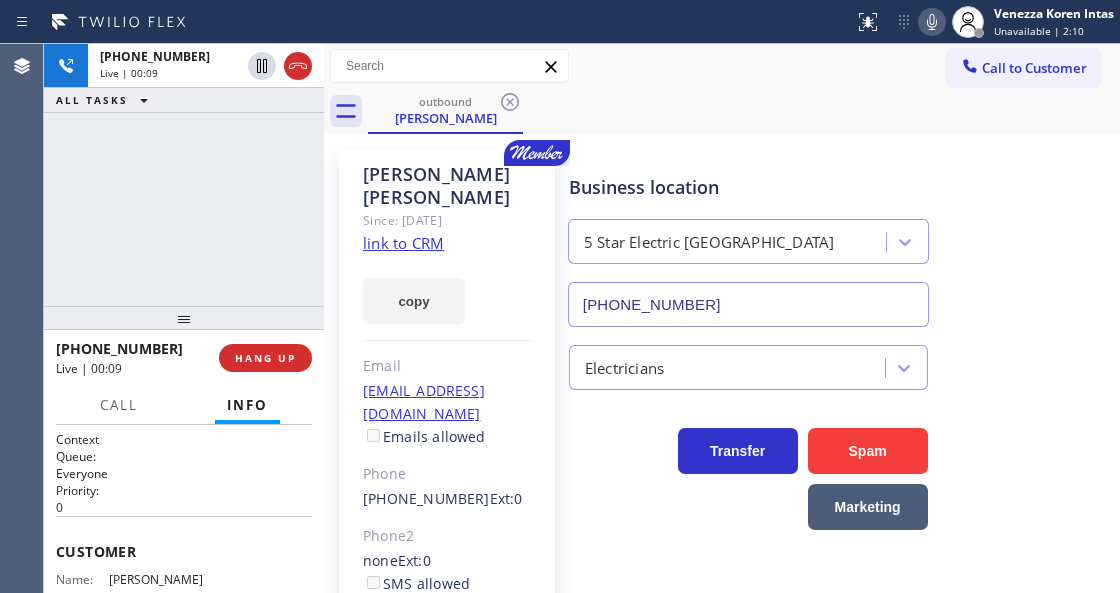 click at bounding box center [184, 318] 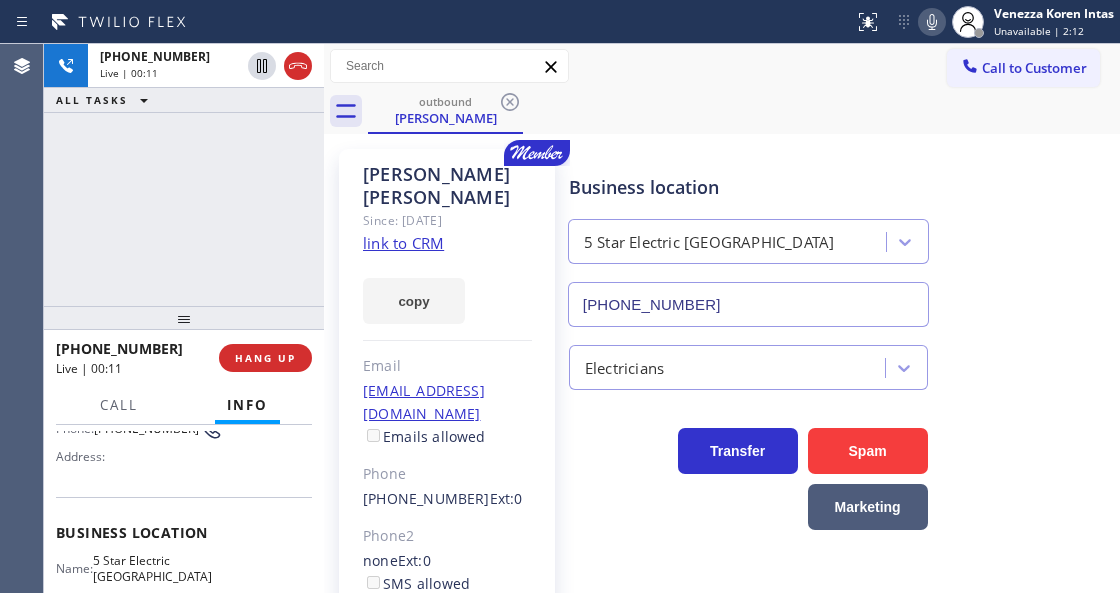 scroll, scrollTop: 266, scrollLeft: 0, axis: vertical 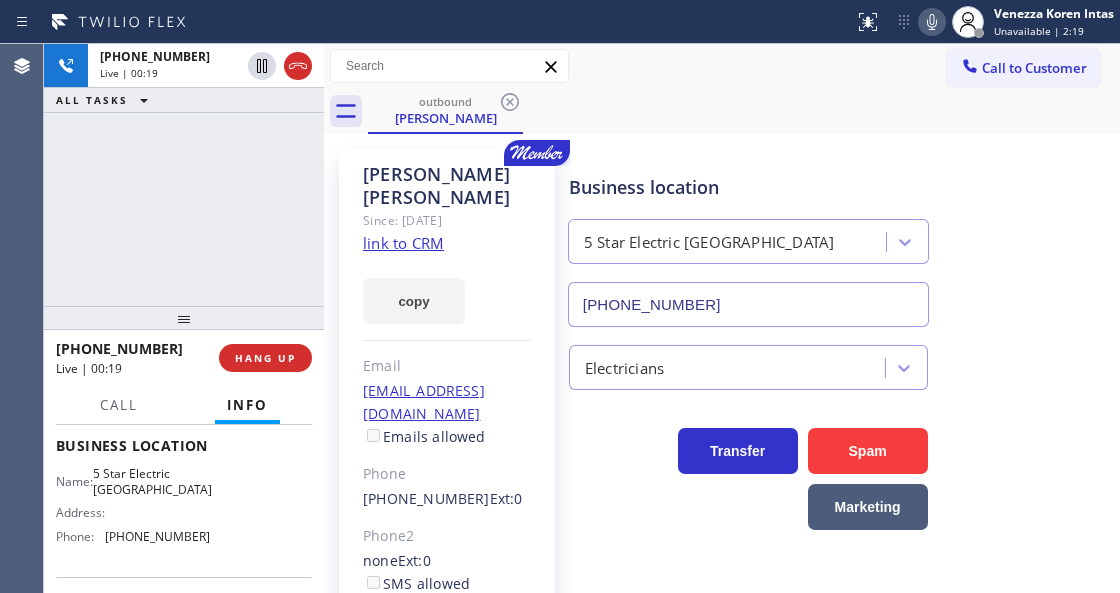 click on "[PERSON_NAME] Since: [DATE] link to CRM copy Email [EMAIL_ADDRESS][DOMAIN_NAME]  Emails allowed Phone [PHONE_NUMBER]  Ext:  0 Phone2 none  Ext:  0  SMS allowed Primary address  [STREET_ADDRESS] EDIT" at bounding box center (447, 458) 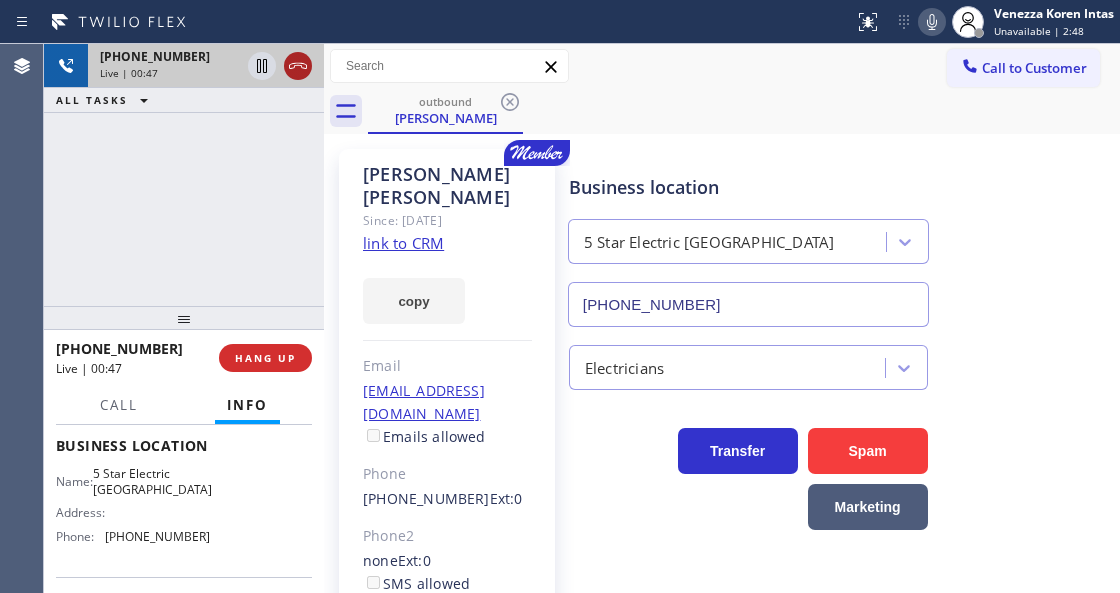 click 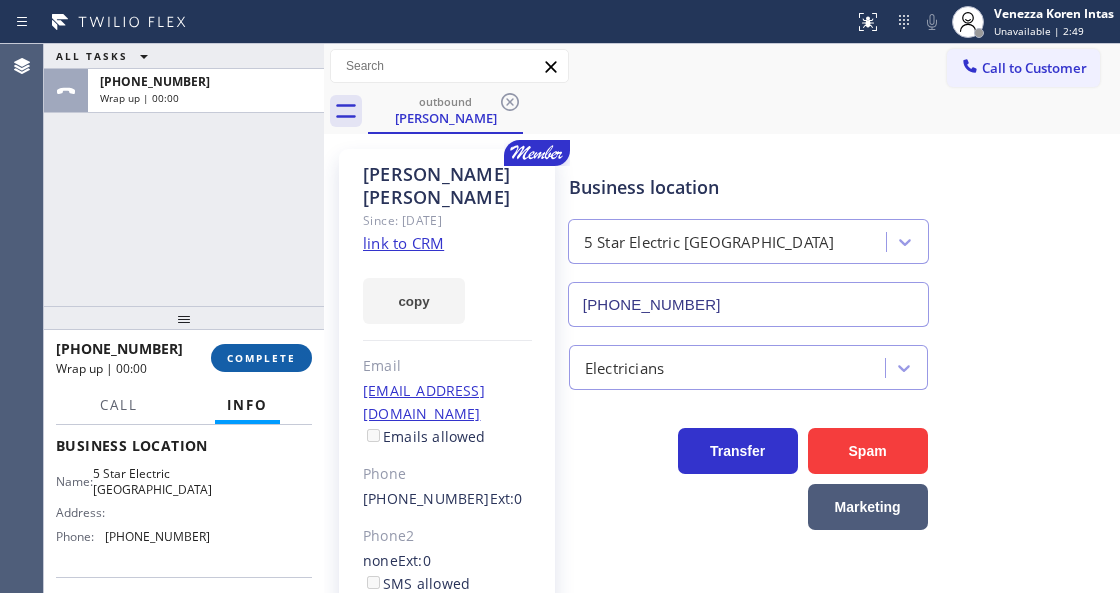 click on "COMPLETE" at bounding box center [261, 358] 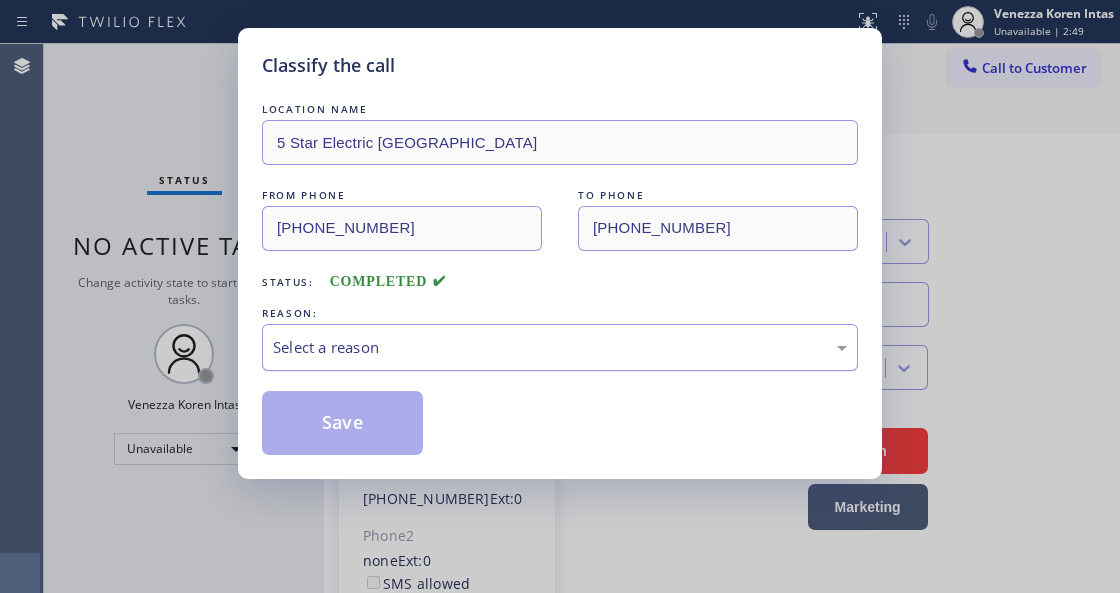click on "Select a reason" at bounding box center (560, 347) 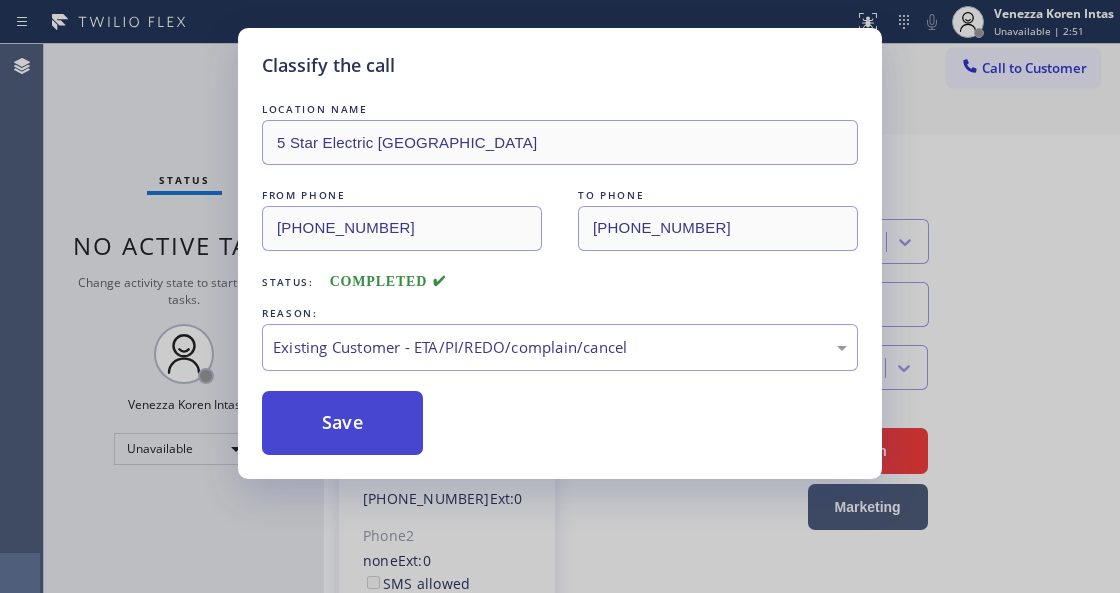 click on "Save" at bounding box center (342, 423) 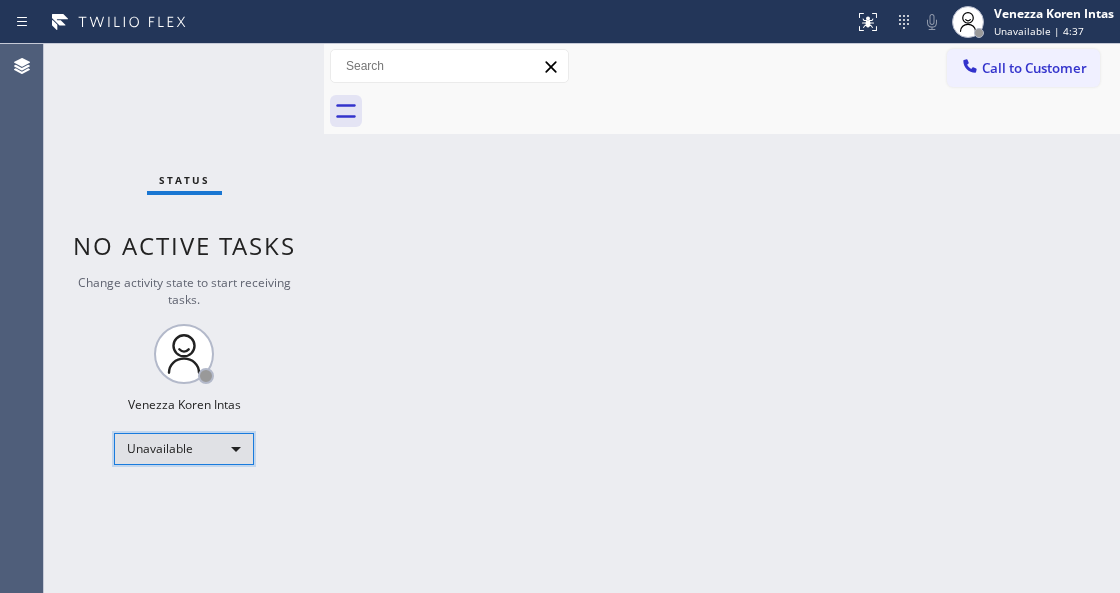 click on "Unavailable" at bounding box center [184, 449] 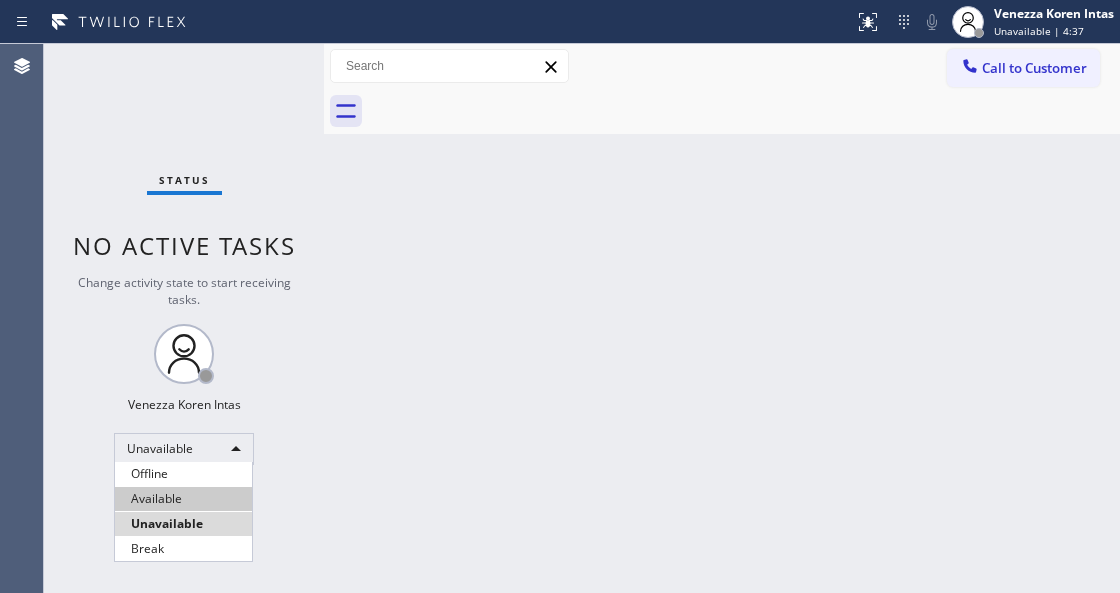 click on "Available" at bounding box center (183, 499) 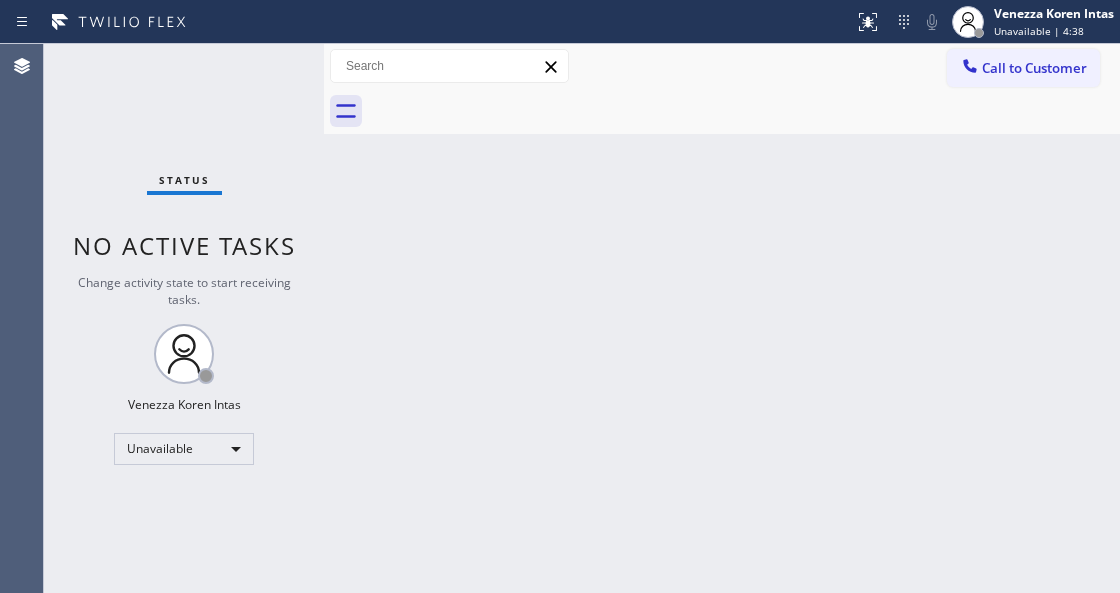click on "Back to Dashboard Change Sender ID Customers Technicians Select a contact Outbound call Technician Search Technician Your caller id phone number Your caller id phone number Call Technician info Name   Phone none Address none Change Sender ID HVAC [PHONE_NUMBER] 5 Star Appliance [PHONE_NUMBER] Appliance Repair [PHONE_NUMBER] Plumbing [PHONE_NUMBER] Air Duct Cleaning [PHONE_NUMBER]  Electricians [PHONE_NUMBER] Cancel Change Check personal SMS Reset Change No tabs Call to Customer Outbound call Location 5 Star Electric [GEOGRAPHIC_DATA] Your caller id phone number [PHONE_NUMBER] Customer number Call Outbound call Technician Search Technician Your caller id phone number Your caller id phone number Call" at bounding box center [722, 318] 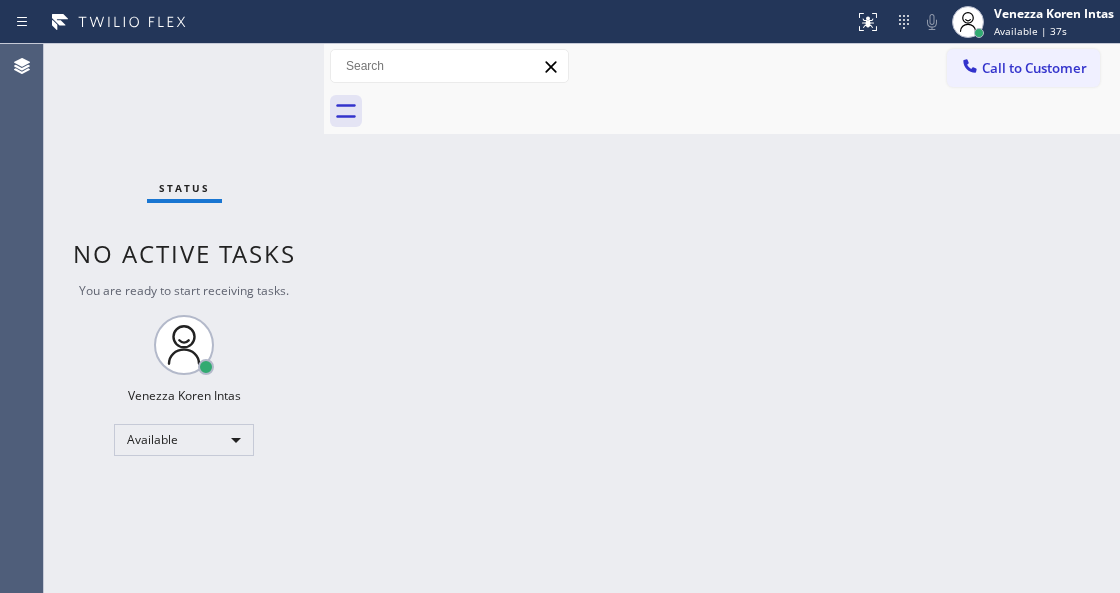 drag, startPoint x: 457, startPoint y: 246, endPoint x: 375, endPoint y: 572, distance: 336.15472 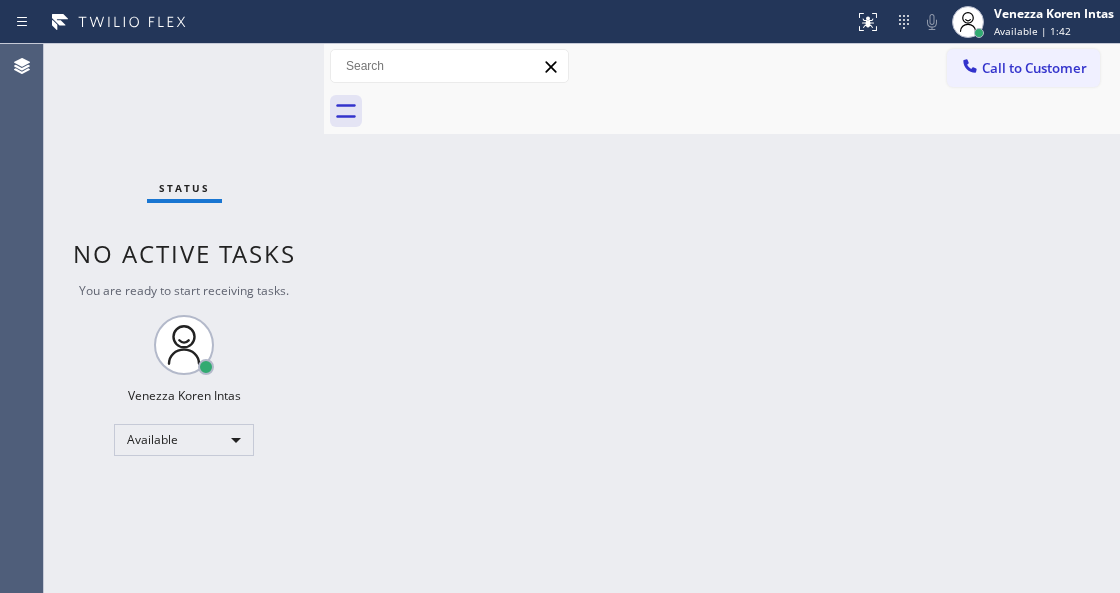 drag, startPoint x: 313, startPoint y: 206, endPoint x: 442, endPoint y: 1, distance: 242.21065 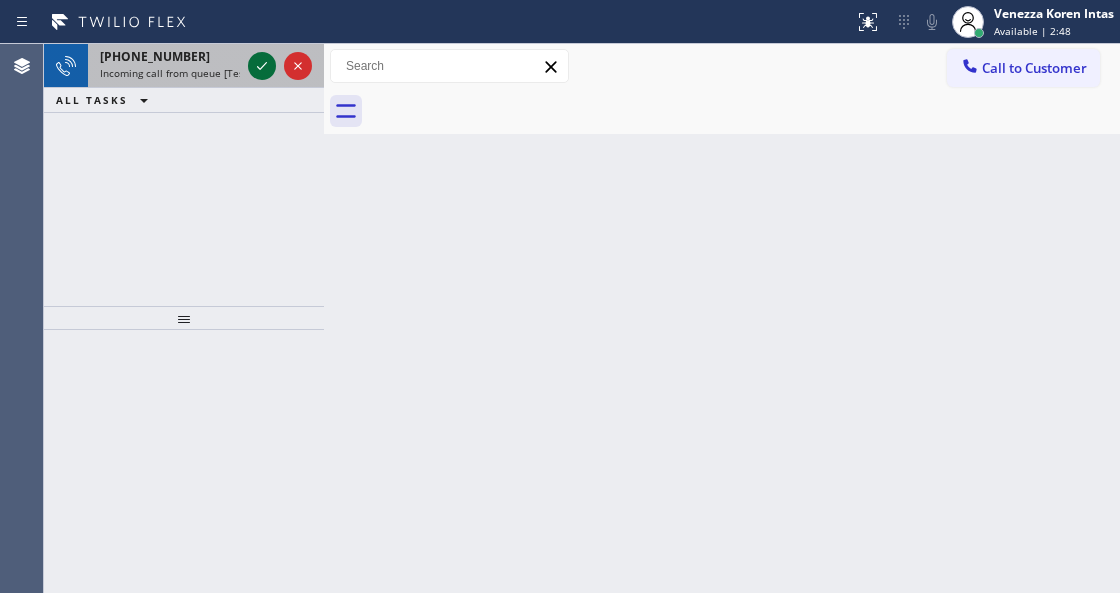 click 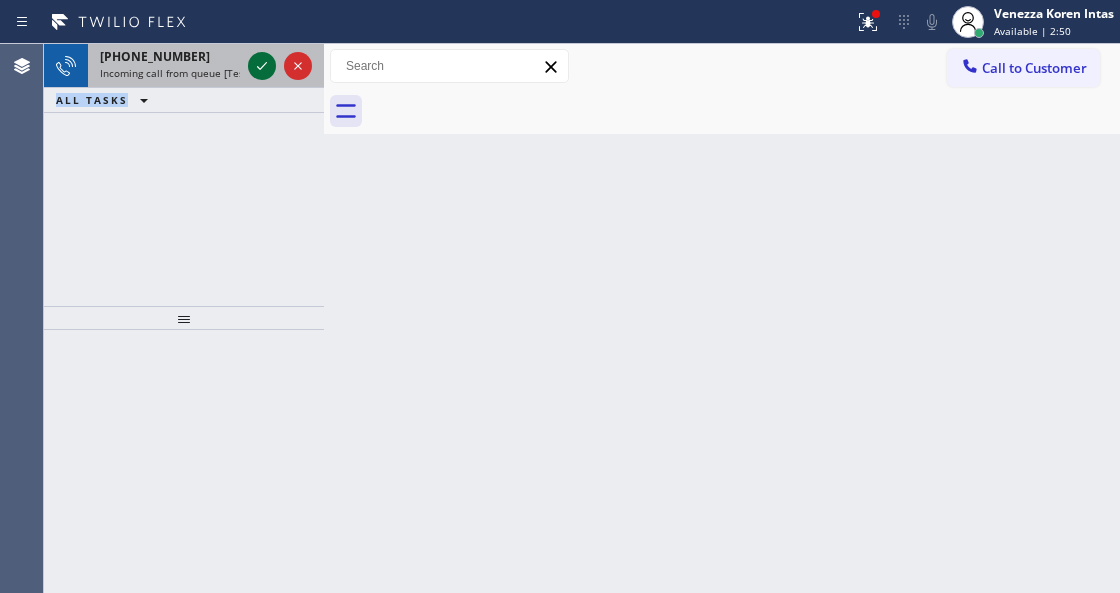 click 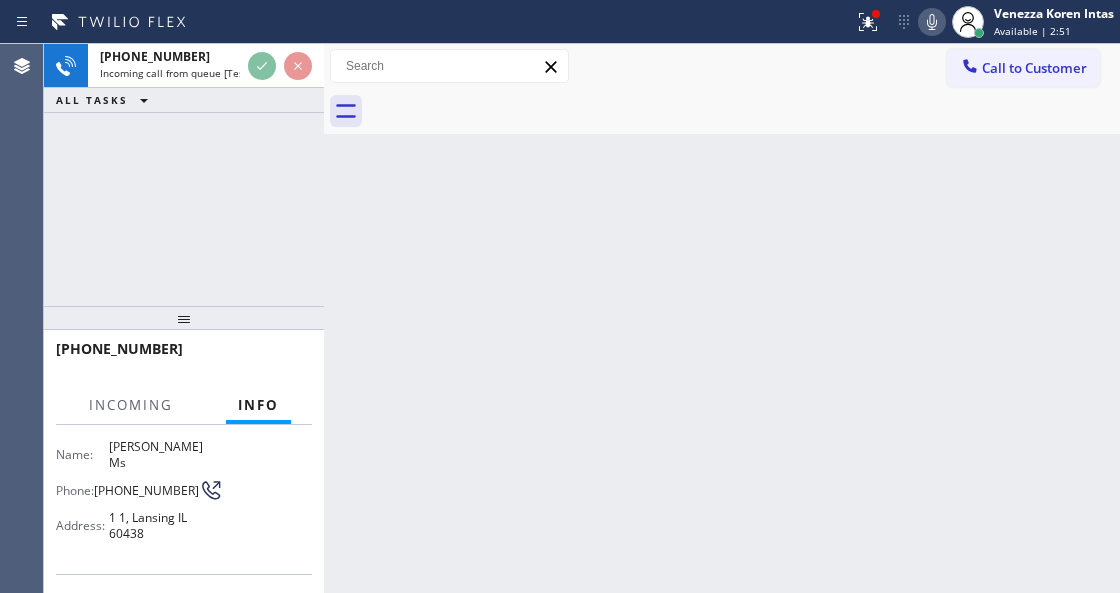 click on "Back to Dashboard Change Sender ID Customers Technicians Select a contact Outbound call Technician Search Technician Your caller id phone number Your caller id phone number Call Technician info Name   Phone none Address none Change Sender ID HVAC [PHONE_NUMBER] 5 Star Appliance [PHONE_NUMBER] Appliance Repair [PHONE_NUMBER] Plumbing [PHONE_NUMBER] Air Duct Cleaning [PHONE_NUMBER]  Electricians [PHONE_NUMBER] Cancel Change Check personal SMS Reset Change No tabs Call to Customer Outbound call Location 5 Star Electric [GEOGRAPHIC_DATA] Your caller id phone number [PHONE_NUMBER] Customer number Call Outbound call Technician Search Technician Your caller id phone number Your caller id phone number Call" at bounding box center (722, 318) 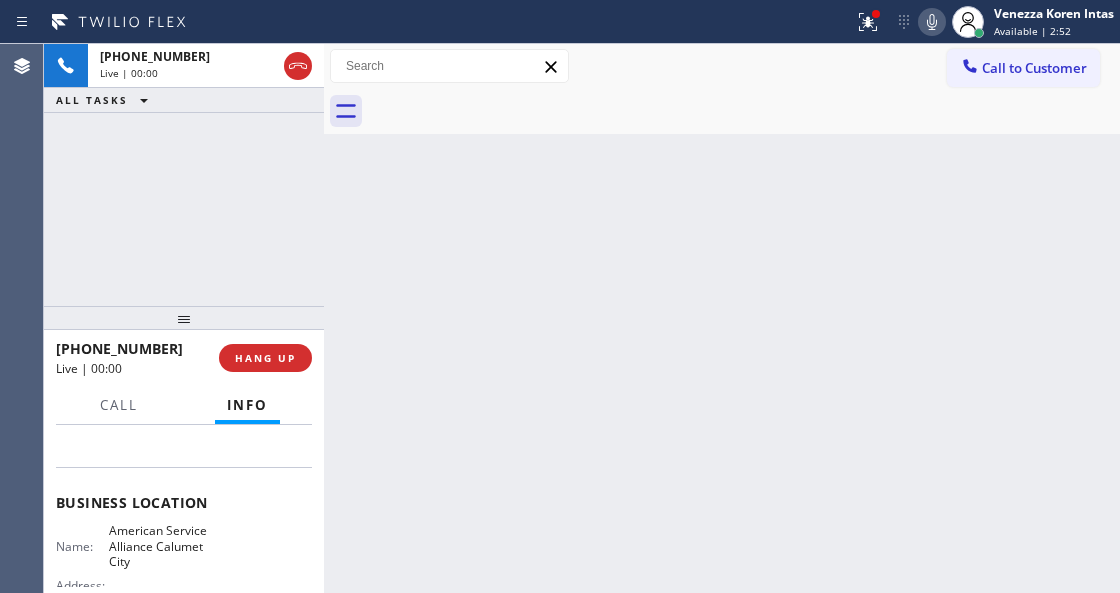 scroll, scrollTop: 266, scrollLeft: 0, axis: vertical 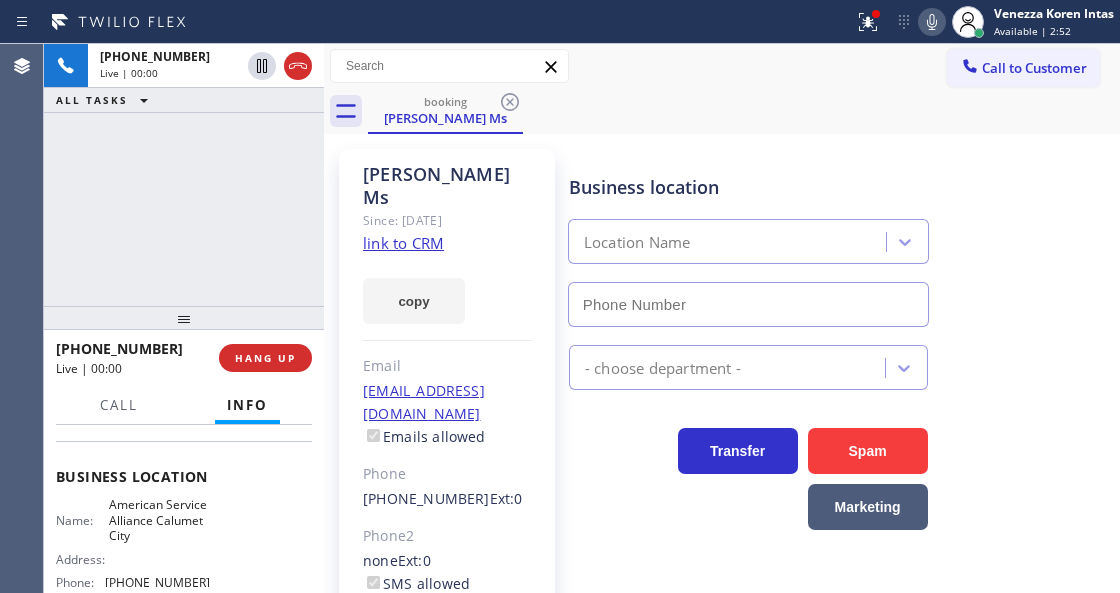 type on "[PHONE_NUMBER]" 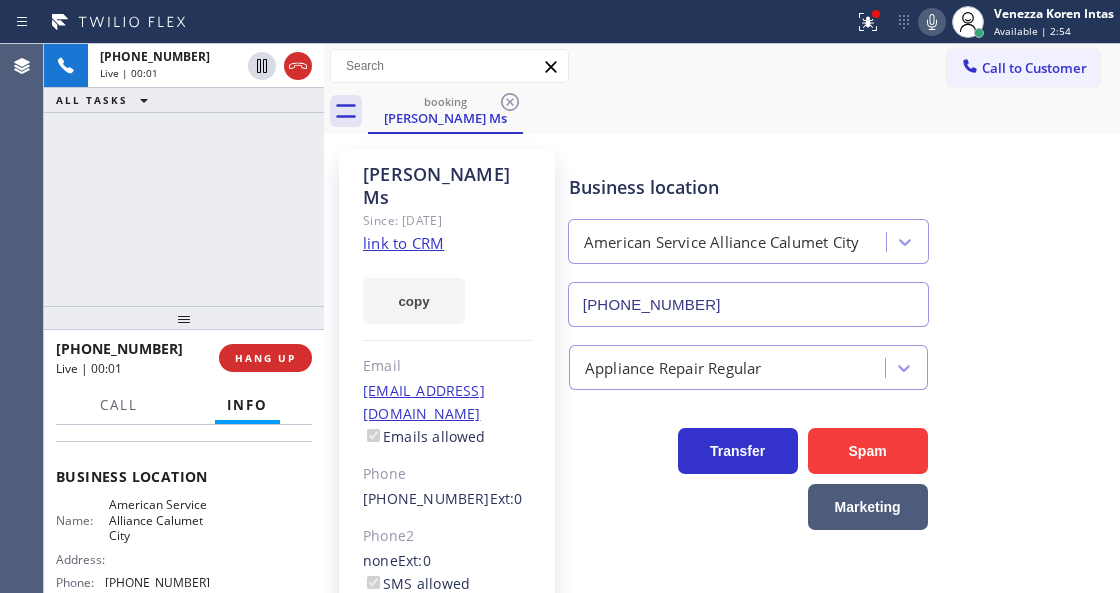 click on "link to CRM" 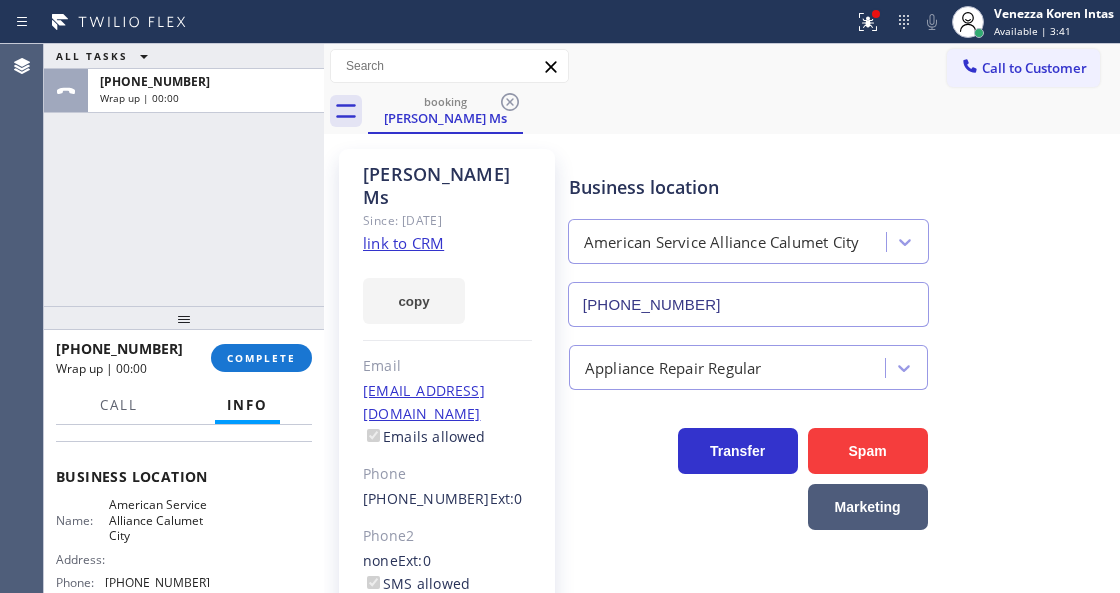 click at bounding box center (427, 22) 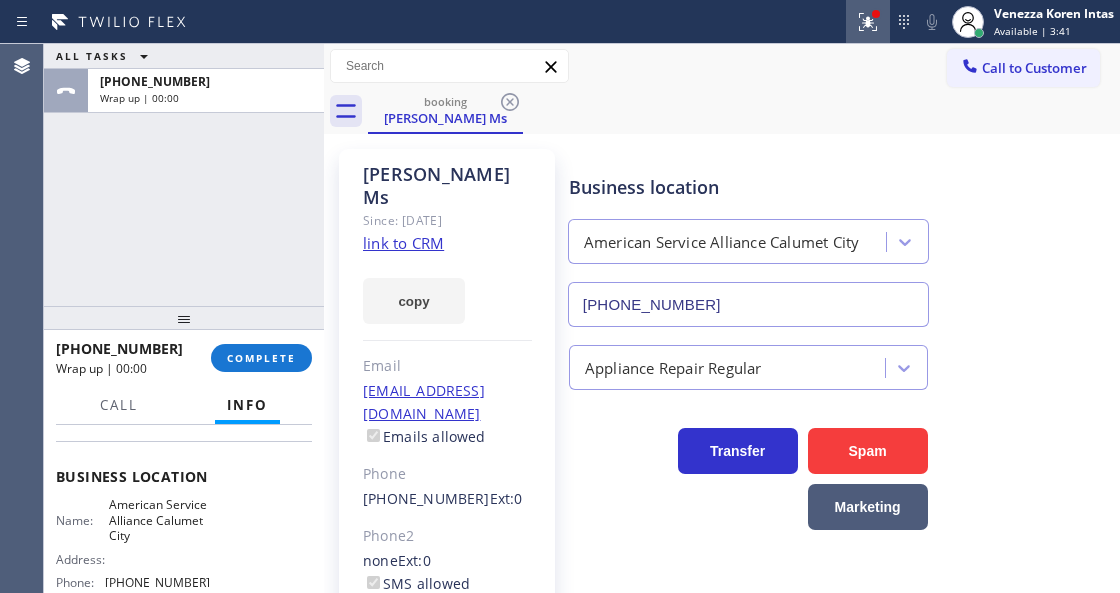 click at bounding box center [868, 22] 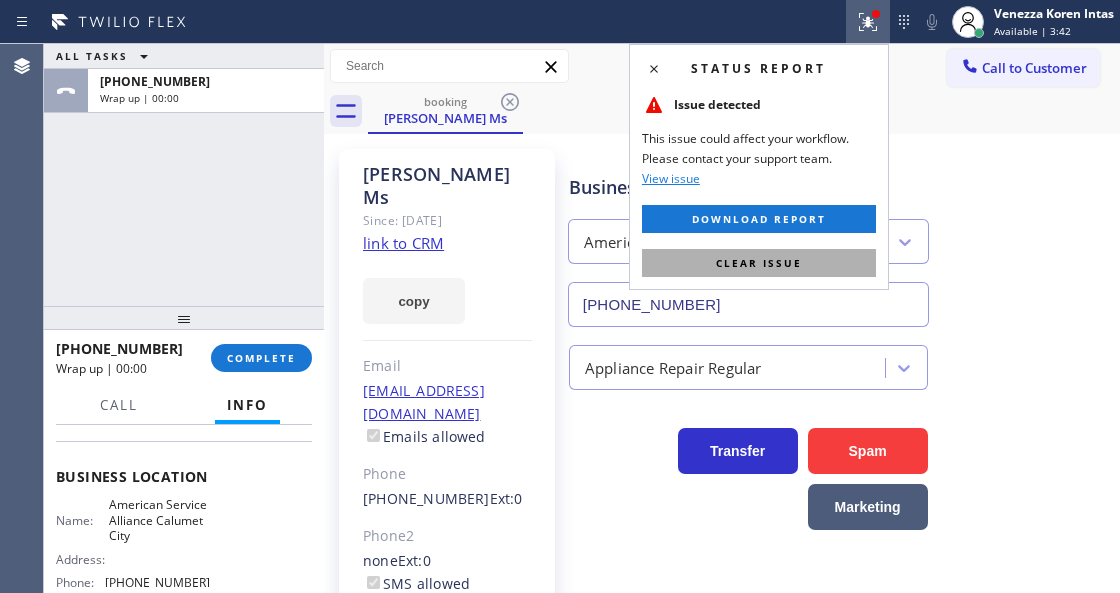 click on "Clear issue" at bounding box center [759, 263] 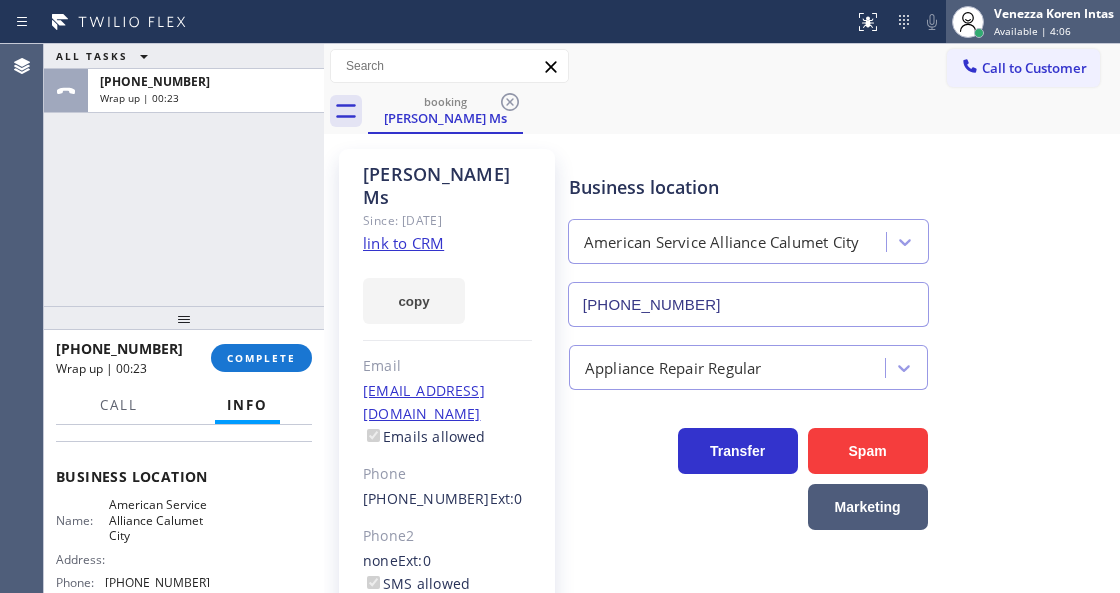 click 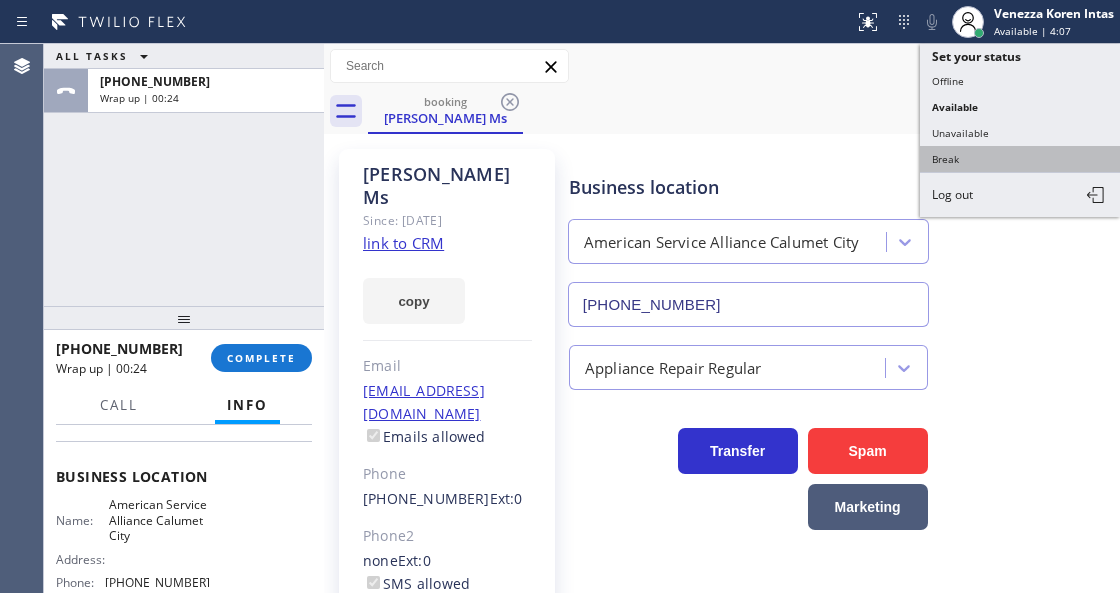 click on "Break" at bounding box center (1020, 159) 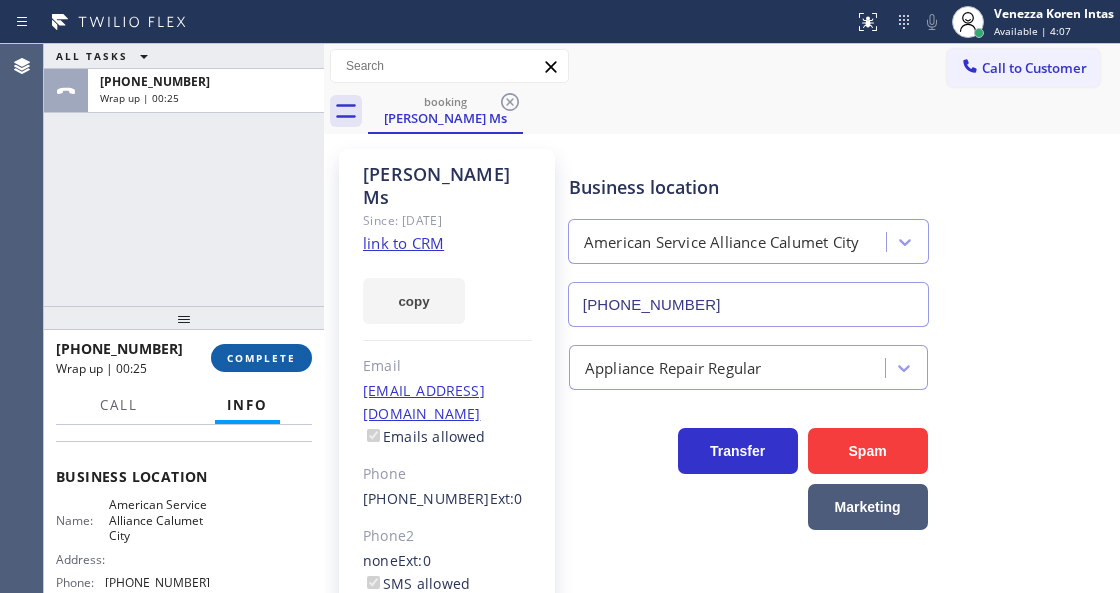 click on "COMPLETE" at bounding box center [261, 358] 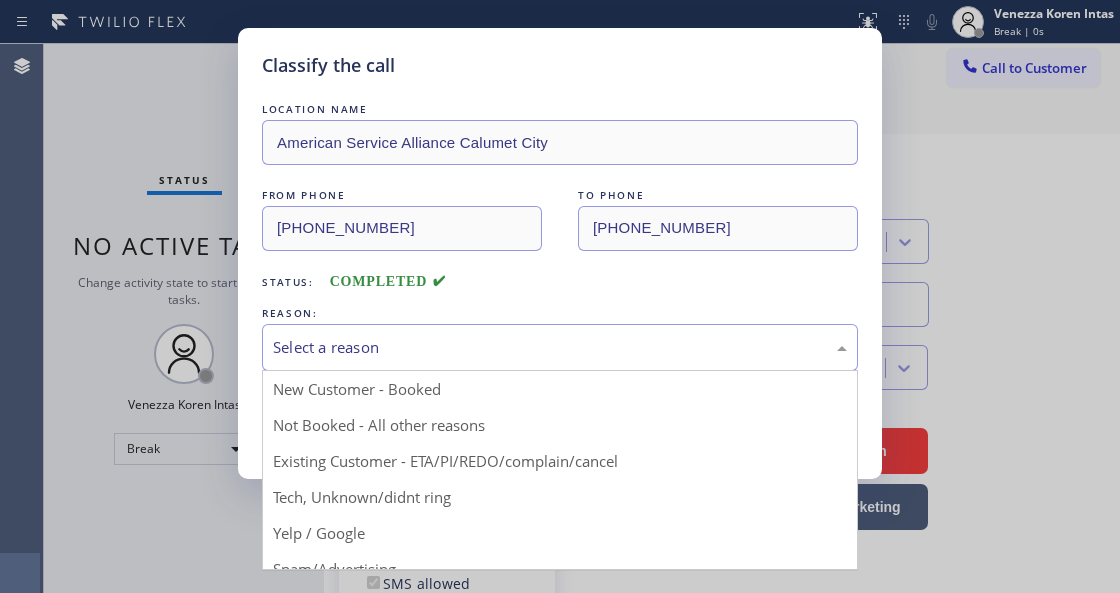 click on "Select a reason" at bounding box center (560, 347) 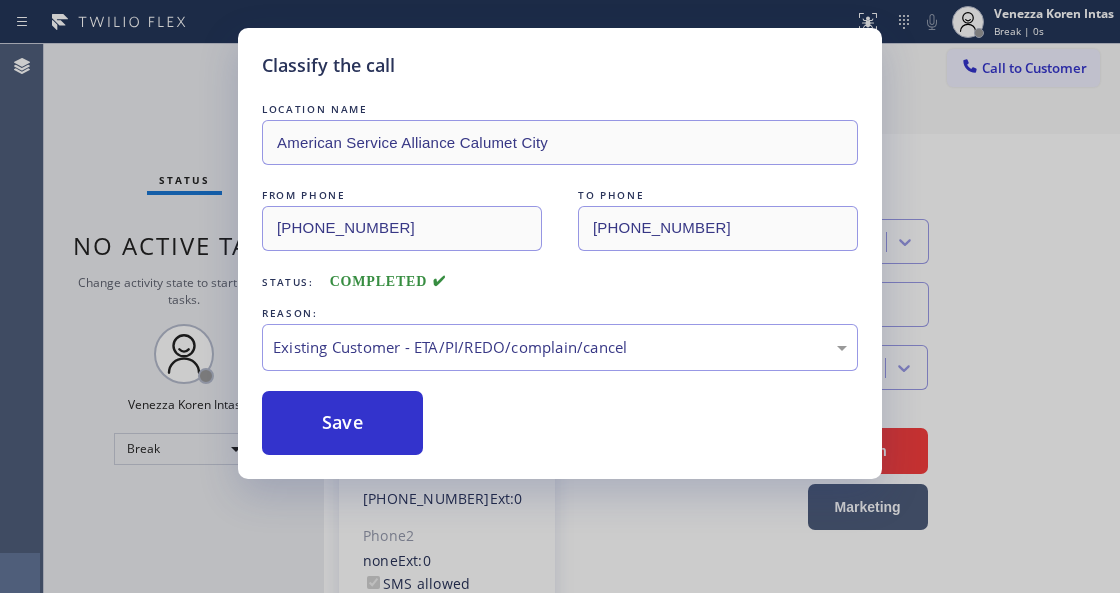 click on "Save" at bounding box center (560, 423) 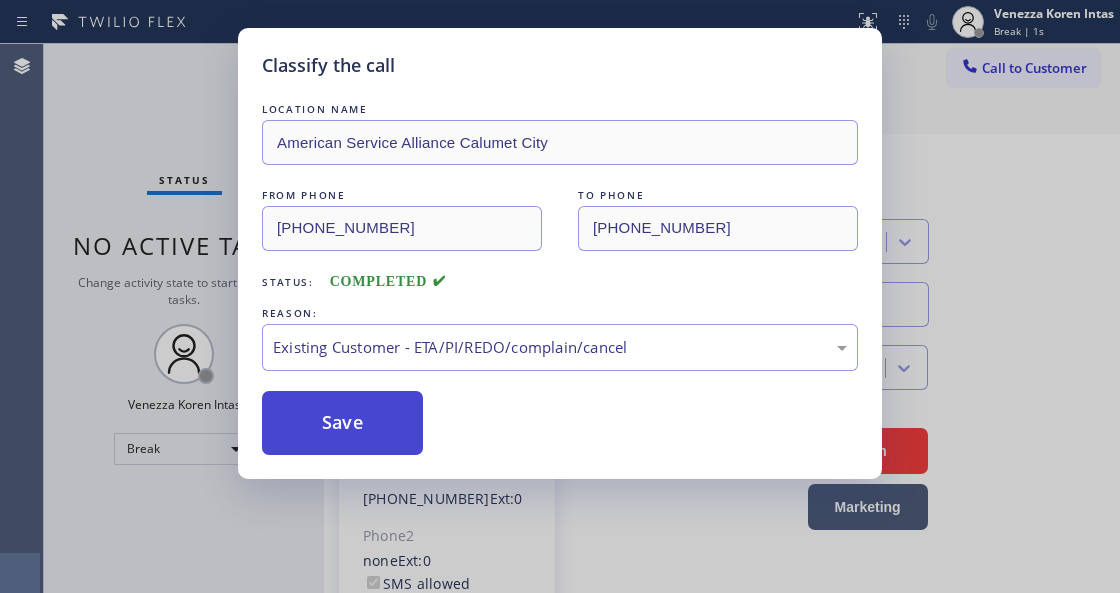 click on "Save" at bounding box center (342, 423) 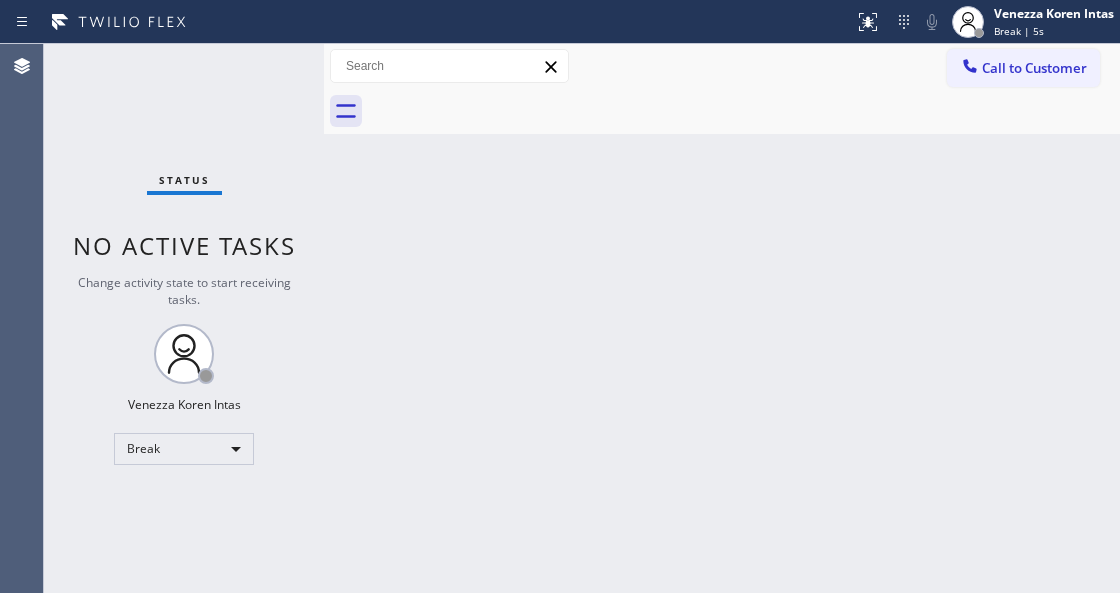 click on "Back to Dashboard Change Sender ID Customers Technicians Select a contact Outbound call Technician Search Technician Your caller id phone number Your caller id phone number Call Technician info Name   Phone none Address none Change Sender ID HVAC [PHONE_NUMBER] 5 Star Appliance [PHONE_NUMBER] Appliance Repair [PHONE_NUMBER] Plumbing [PHONE_NUMBER] Air Duct Cleaning [PHONE_NUMBER]  Electricians [PHONE_NUMBER] Cancel Change Check personal SMS Reset Change No tabs Call to Customer Outbound call Location 5 Star Electric [GEOGRAPHIC_DATA] Your caller id phone number [PHONE_NUMBER] Customer number Call Outbound call Technician Search Technician Your caller id phone number Your caller id phone number Call" at bounding box center (722, 318) 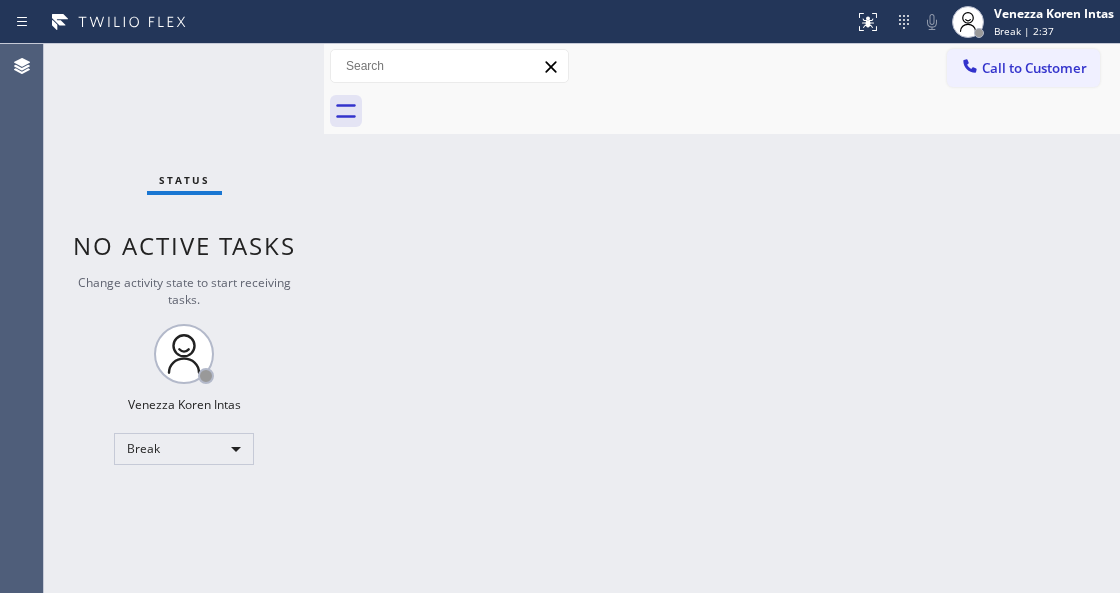 drag, startPoint x: 554, startPoint y: 358, endPoint x: 424, endPoint y: 511, distance: 200.77101 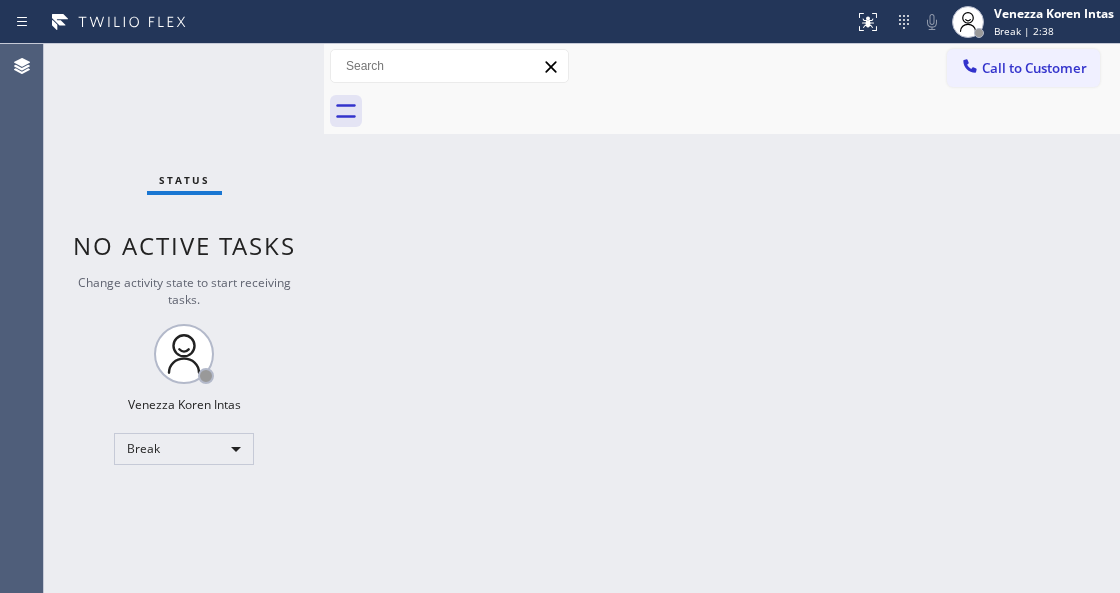 drag, startPoint x: 399, startPoint y: 582, endPoint x: 398, endPoint y: 596, distance: 14.035668 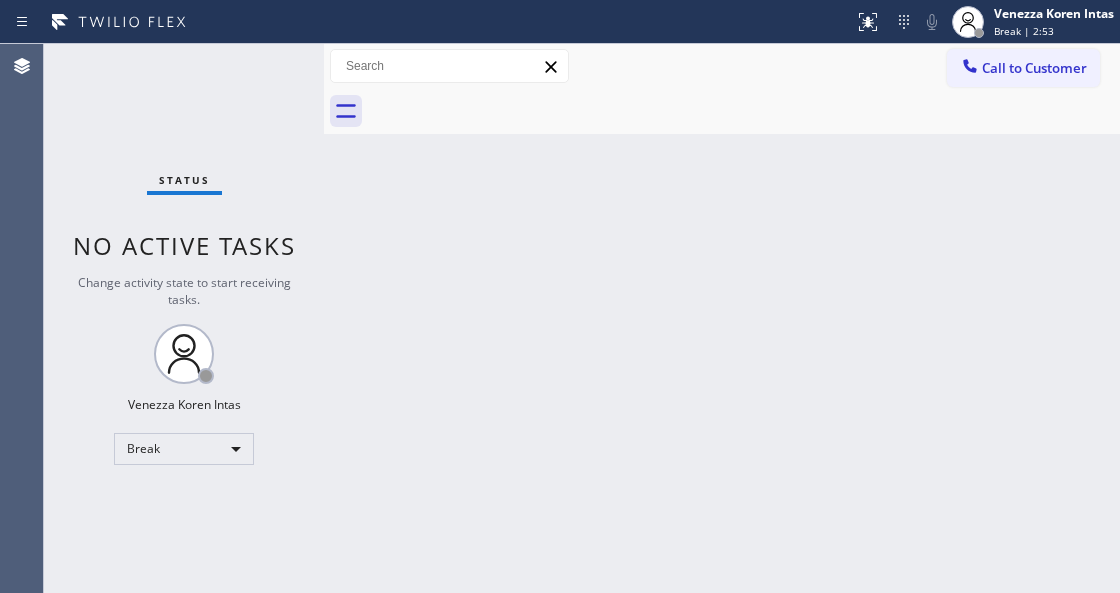 drag, startPoint x: 418, startPoint y: 220, endPoint x: 461, endPoint y: 209, distance: 44.38468 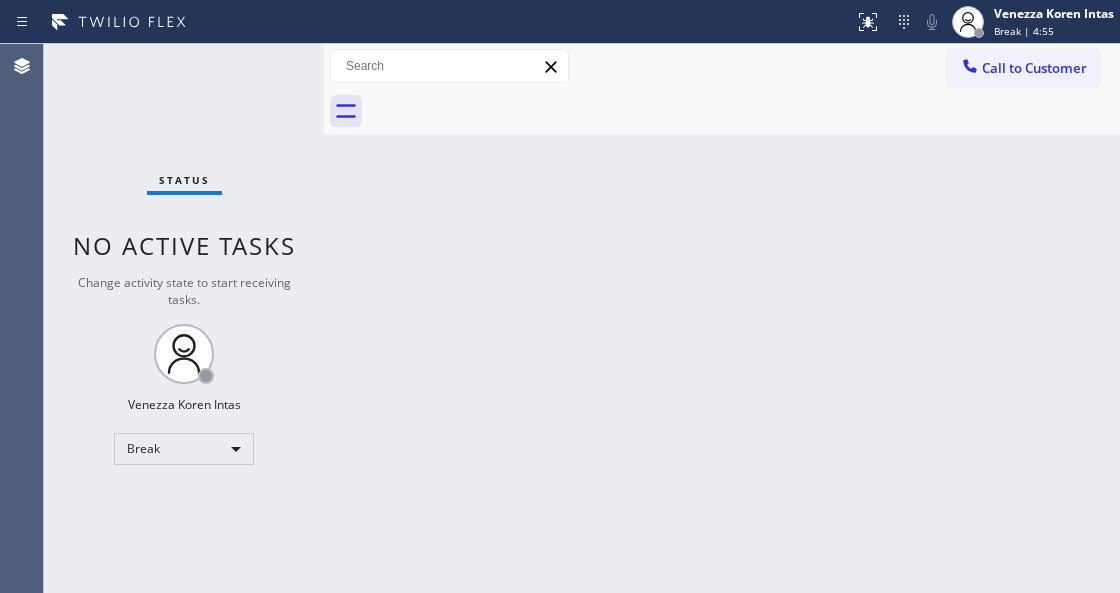 drag, startPoint x: 641, startPoint y: 301, endPoint x: 641, endPoint y: 221, distance: 80 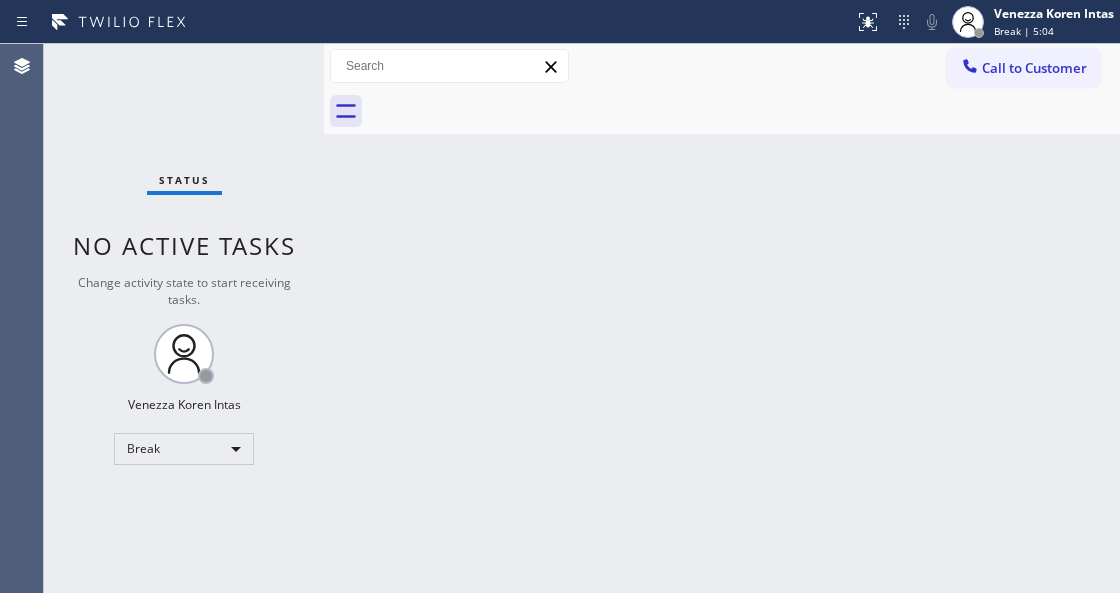 click on "Back to Dashboard Change Sender ID Customers Technicians Select a contact Outbound call Technician Search Technician Your caller id phone number Your caller id phone number Call Technician info Name   Phone none Address none Change Sender ID HVAC [PHONE_NUMBER] 5 Star Appliance [PHONE_NUMBER] Appliance Repair [PHONE_NUMBER] Plumbing [PHONE_NUMBER] Air Duct Cleaning [PHONE_NUMBER]  Electricians [PHONE_NUMBER] Cancel Change Check personal SMS Reset Change No tabs Call to Customer Outbound call Location 5 Star Electric [GEOGRAPHIC_DATA] Your caller id phone number [PHONE_NUMBER] Customer number Call Outbound call Technician Search Technician Your caller id phone number Your caller id phone number Call" at bounding box center [722, 318] 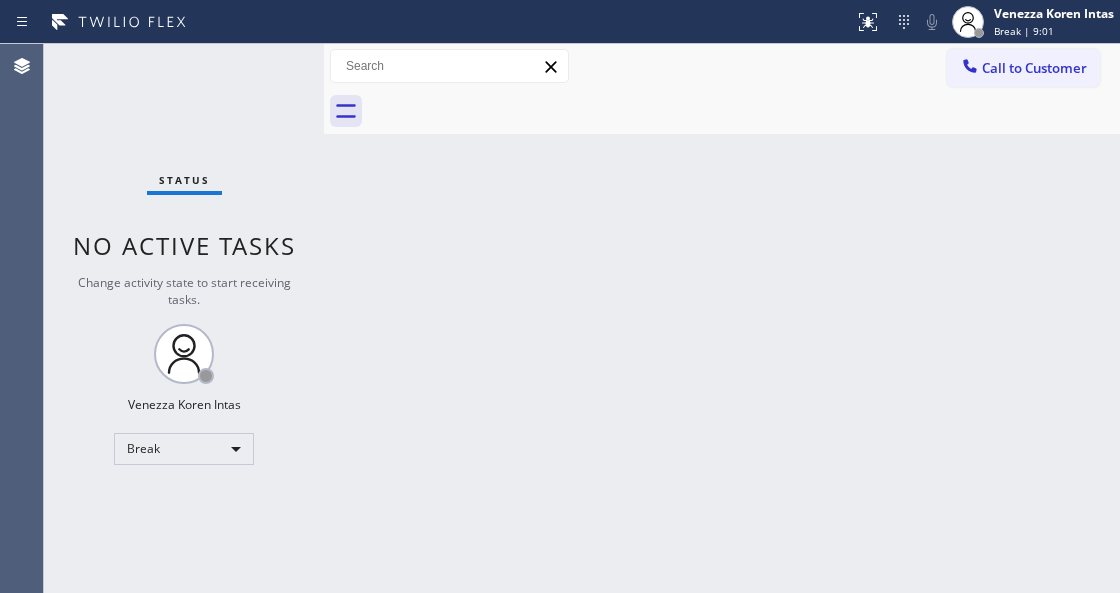 click on "Back to Dashboard Change Sender ID Customers Technicians Select a contact Outbound call Technician Search Technician Your caller id phone number Your caller id phone number Call Technician info Name   Phone none Address none Change Sender ID HVAC [PHONE_NUMBER] 5 Star Appliance [PHONE_NUMBER] Appliance Repair [PHONE_NUMBER] Plumbing [PHONE_NUMBER] Air Duct Cleaning [PHONE_NUMBER]  Electricians [PHONE_NUMBER] Cancel Change Check personal SMS Reset Change No tabs Call to Customer Outbound call Location 5 Star Electric [GEOGRAPHIC_DATA] Your caller id phone number [PHONE_NUMBER] Customer number Call Outbound call Technician Search Technician Your caller id phone number Your caller id phone number Call" at bounding box center [722, 318] 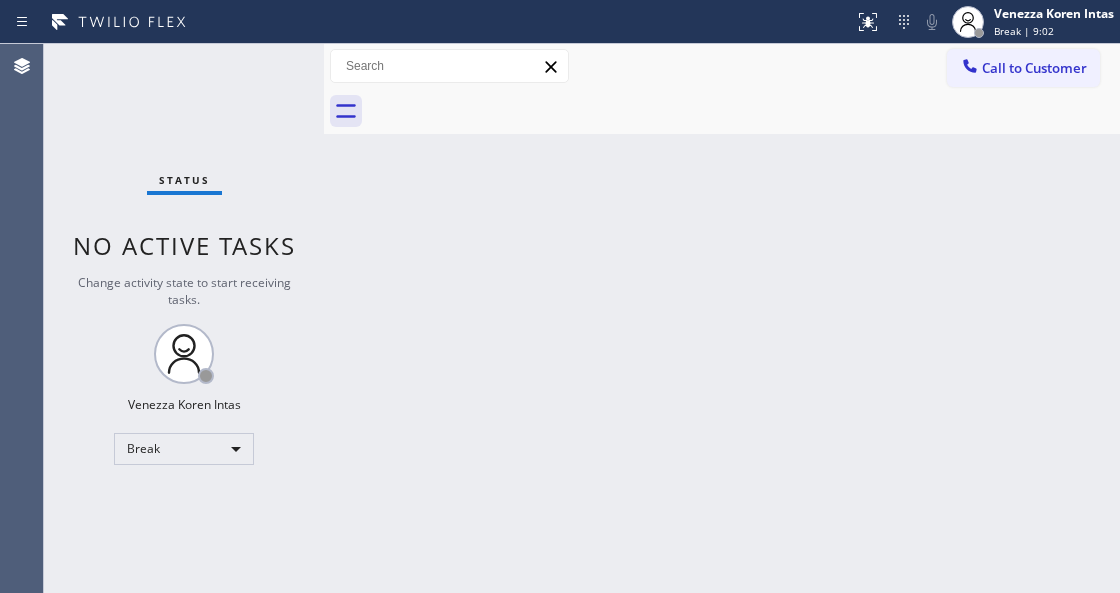 drag, startPoint x: 370, startPoint y: 305, endPoint x: 268, endPoint y: 203, distance: 144.24979 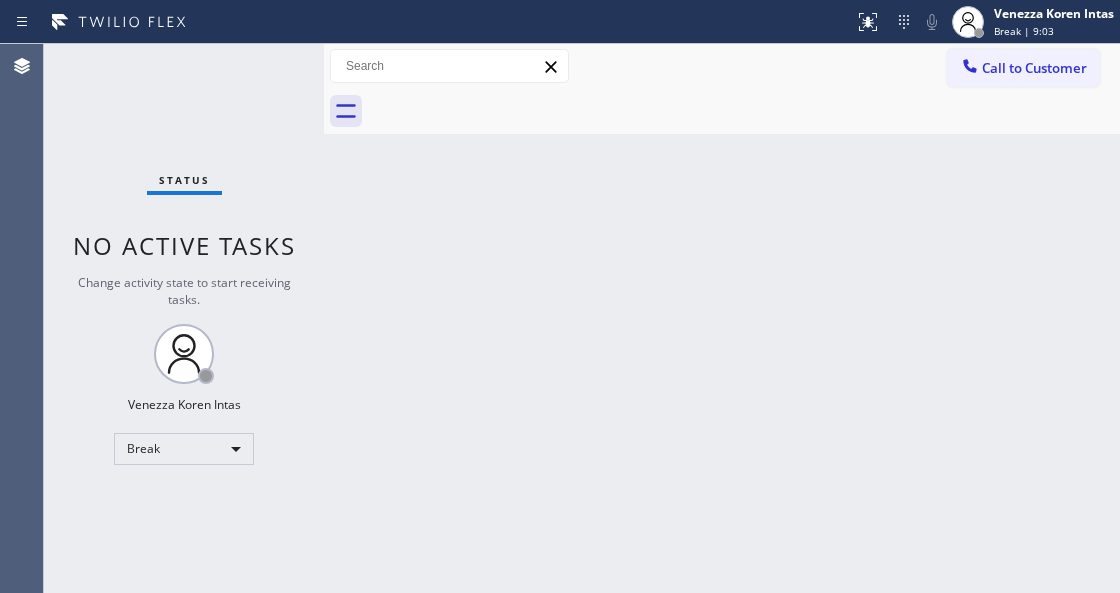 click on "Status   No active tasks     Change activity state to start receiving tasks.   Venezza Koren Intas Break" at bounding box center [184, 318] 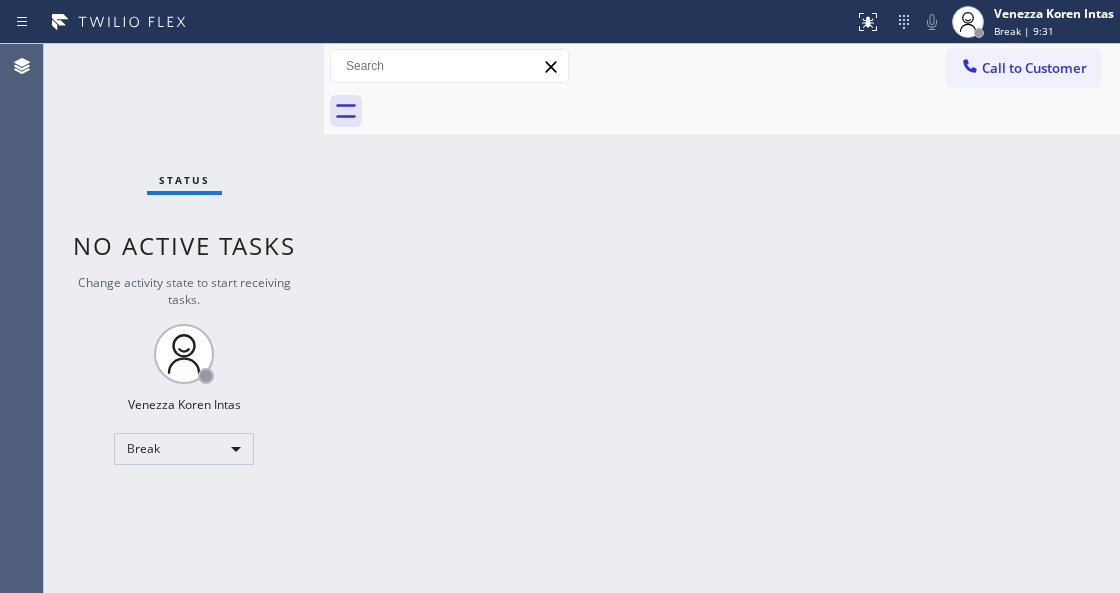 click on "Back to Dashboard Change Sender ID Customers Technicians Select a contact Outbound call Technician Search Technician Your caller id phone number Your caller id phone number Call Technician info Name   Phone none Address none Change Sender ID HVAC [PHONE_NUMBER] 5 Star Appliance [PHONE_NUMBER] Appliance Repair [PHONE_NUMBER] Plumbing [PHONE_NUMBER] Air Duct Cleaning [PHONE_NUMBER]  Electricians [PHONE_NUMBER] Cancel Change Check personal SMS Reset Change No tabs Call to Customer Outbound call Location 5 Star Electric [GEOGRAPHIC_DATA] Your caller id phone number [PHONE_NUMBER] Customer number Call Outbound call Technician Search Technician Your caller id phone number Your caller id phone number Call" at bounding box center [722, 318] 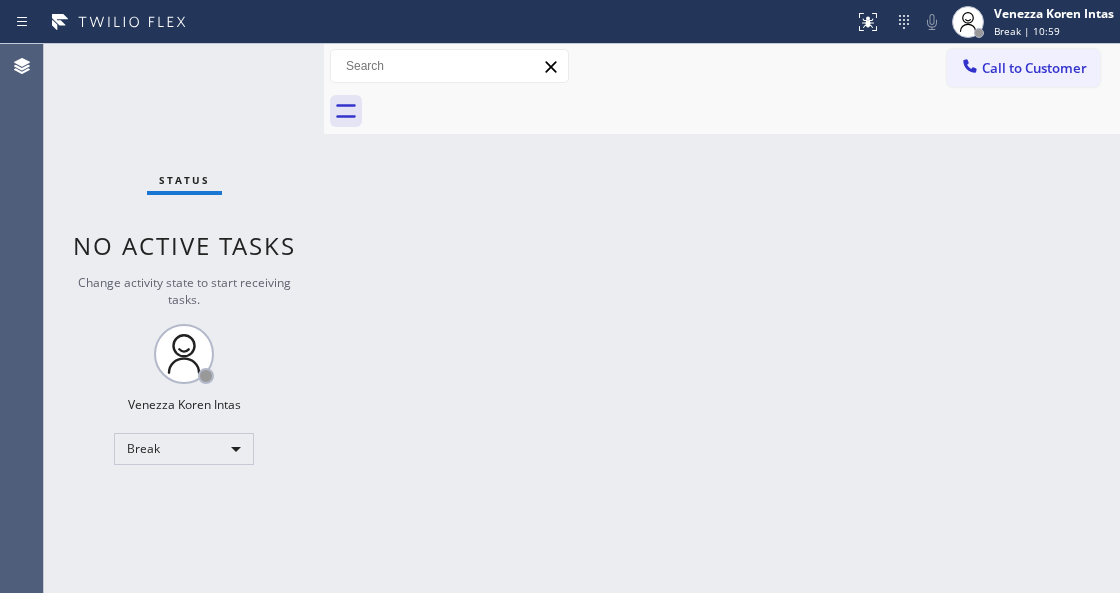 click on "Back to Dashboard Change Sender ID Customers Technicians Select a contact Outbound call Technician Search Technician Your caller id phone number Your caller id phone number Call Technician info Name   Phone none Address none Change Sender ID HVAC [PHONE_NUMBER] 5 Star Appliance [PHONE_NUMBER] Appliance Repair [PHONE_NUMBER] Plumbing [PHONE_NUMBER] Air Duct Cleaning [PHONE_NUMBER]  Electricians [PHONE_NUMBER] Cancel Change Check personal SMS Reset Change No tabs Call to Customer Outbound call Location 5 Star Electric [GEOGRAPHIC_DATA] Your caller id phone number [PHONE_NUMBER] Customer number Call Outbound call Technician Search Technician Your caller id phone number Your caller id phone number Call" at bounding box center [722, 318] 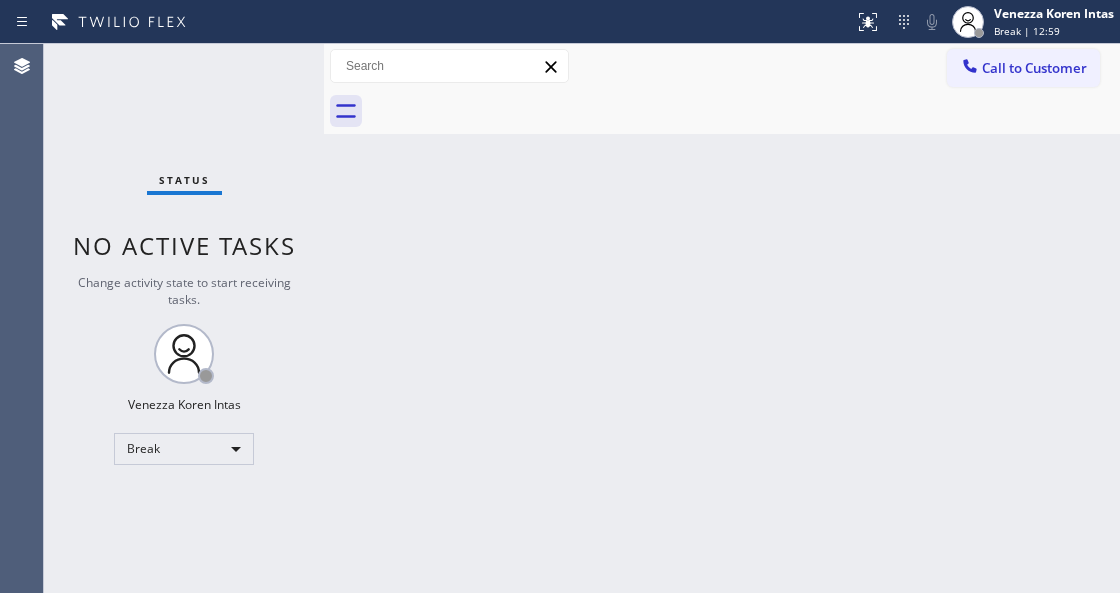 drag, startPoint x: 298, startPoint y: 282, endPoint x: 260, endPoint y: 181, distance: 107.912 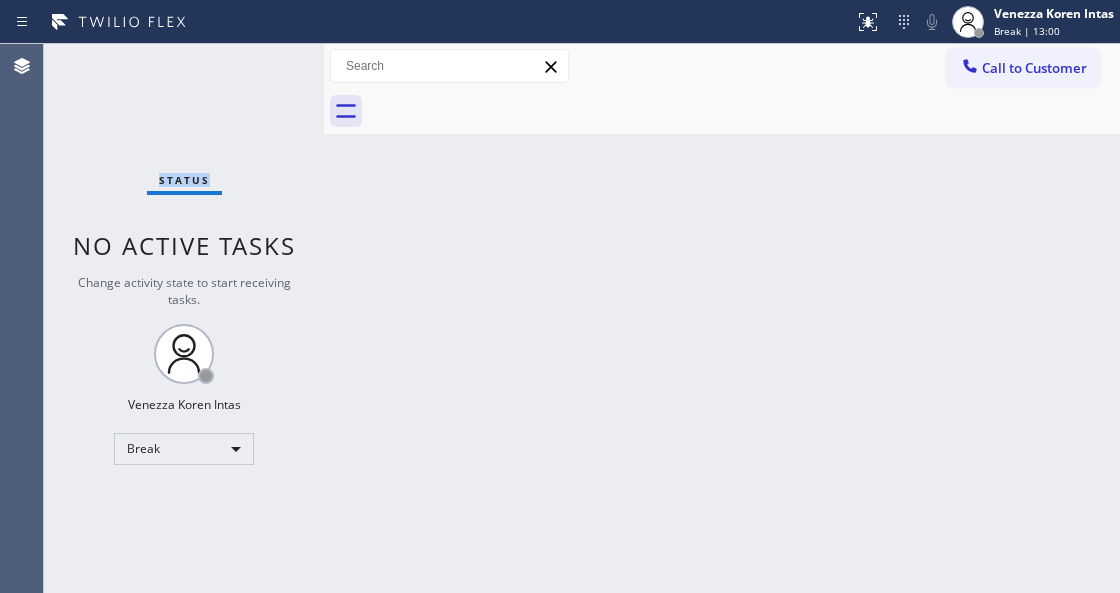 click on "Status   No active tasks     Change activity state to start receiving tasks.   Venezza Koren Intas Break" at bounding box center [184, 318] 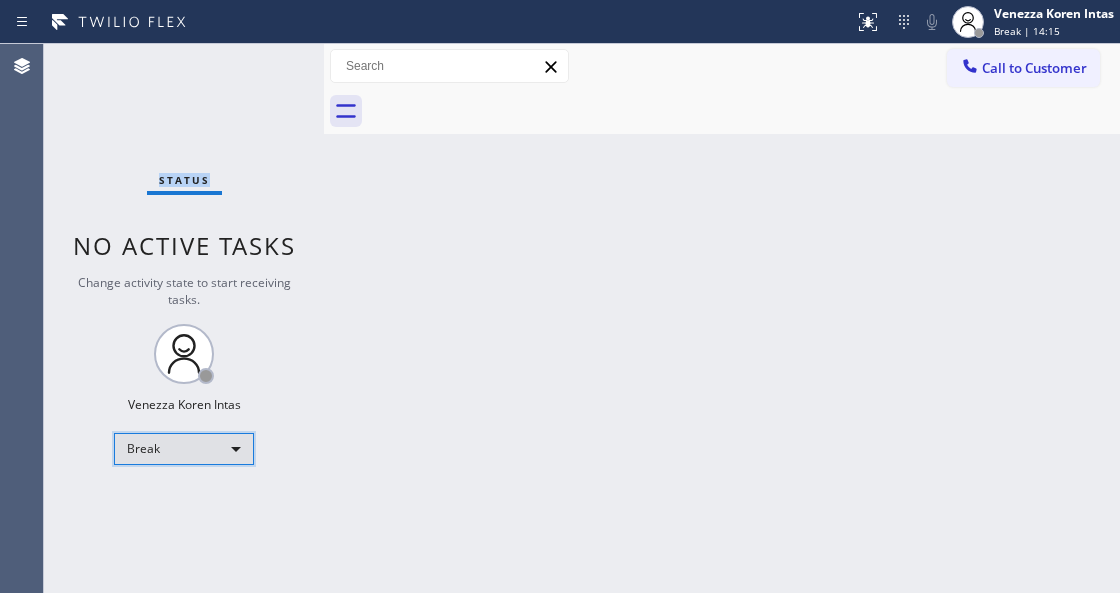 click on "Break" at bounding box center (184, 449) 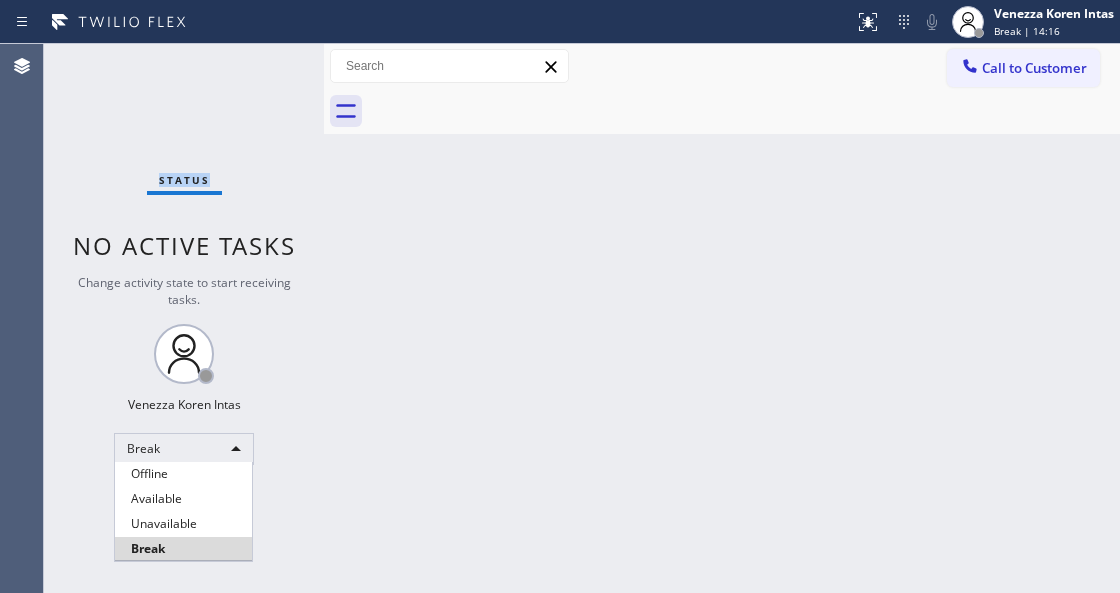 click on "Available" at bounding box center [183, 499] 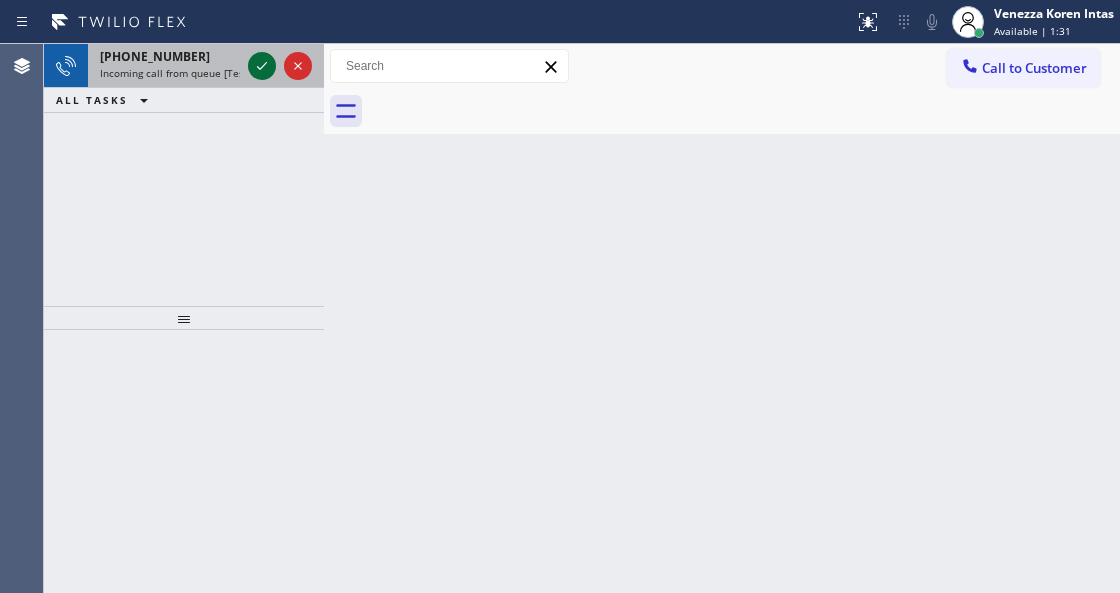 click 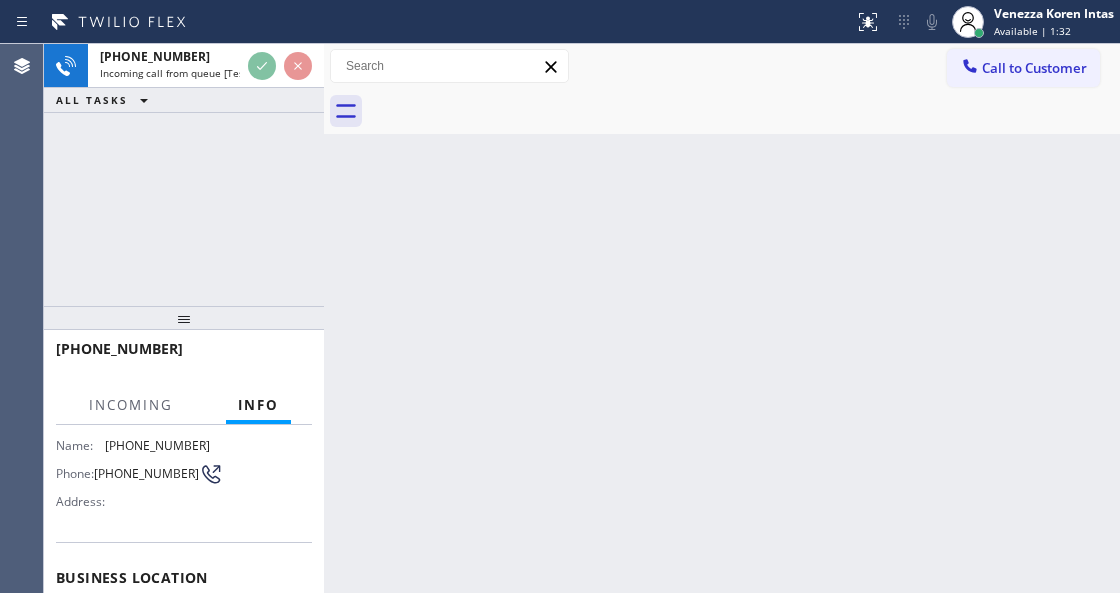 scroll, scrollTop: 200, scrollLeft: 0, axis: vertical 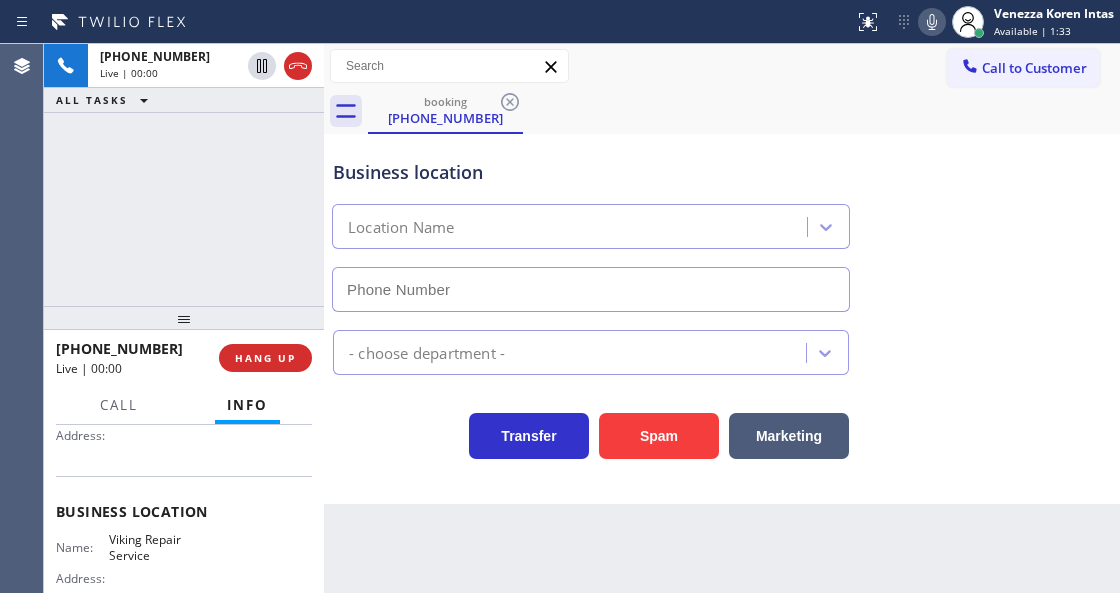 type on "[PHONE_NUMBER]" 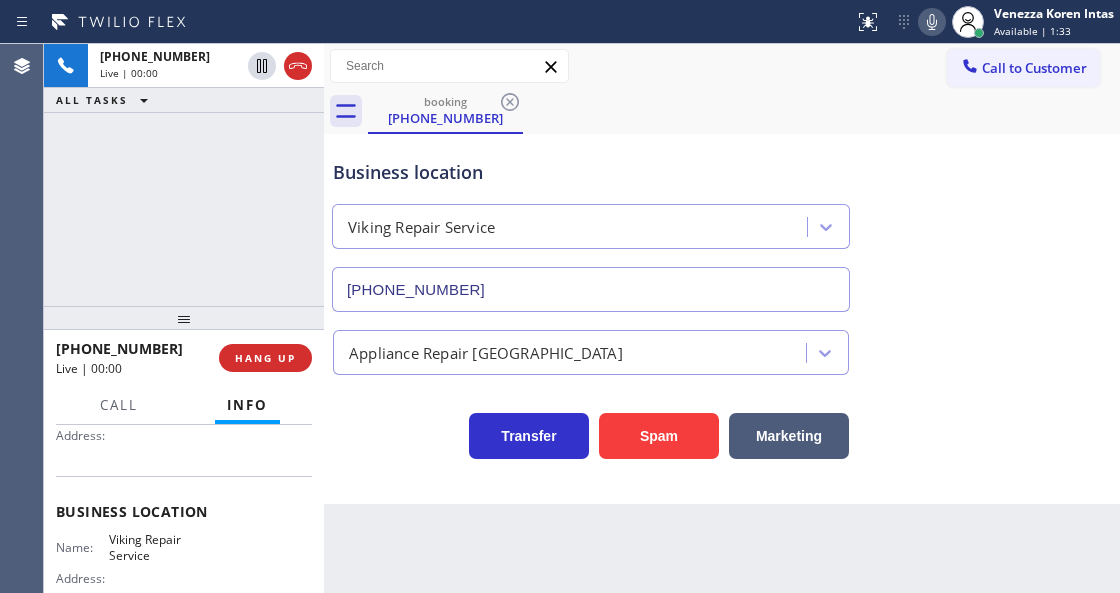 click on "booking [PHONE_NUMBER]" at bounding box center [744, 111] 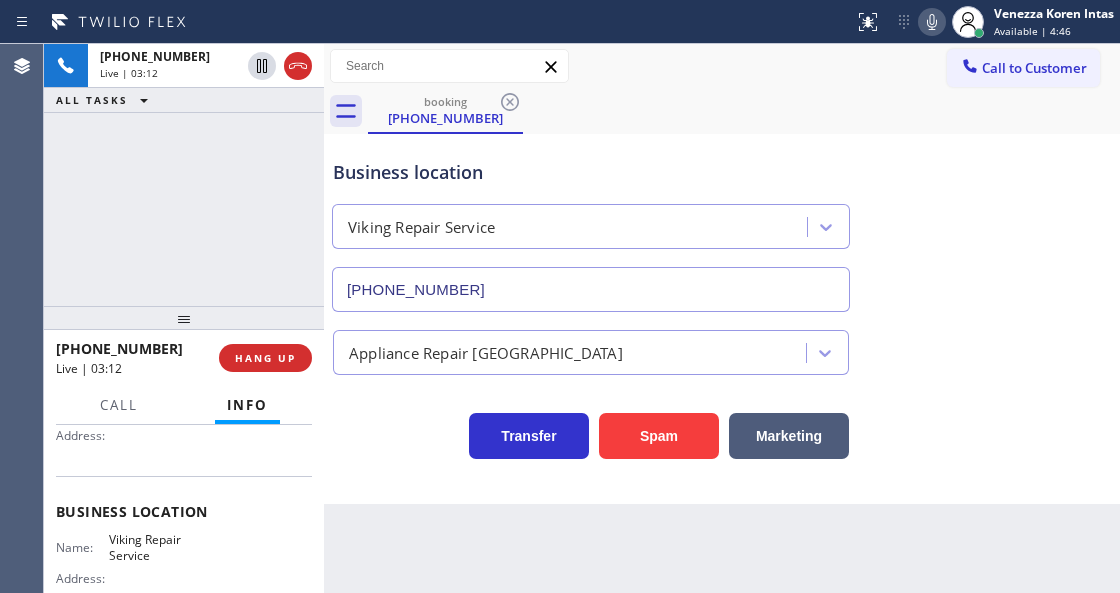click on "booking [PHONE_NUMBER]" at bounding box center [744, 111] 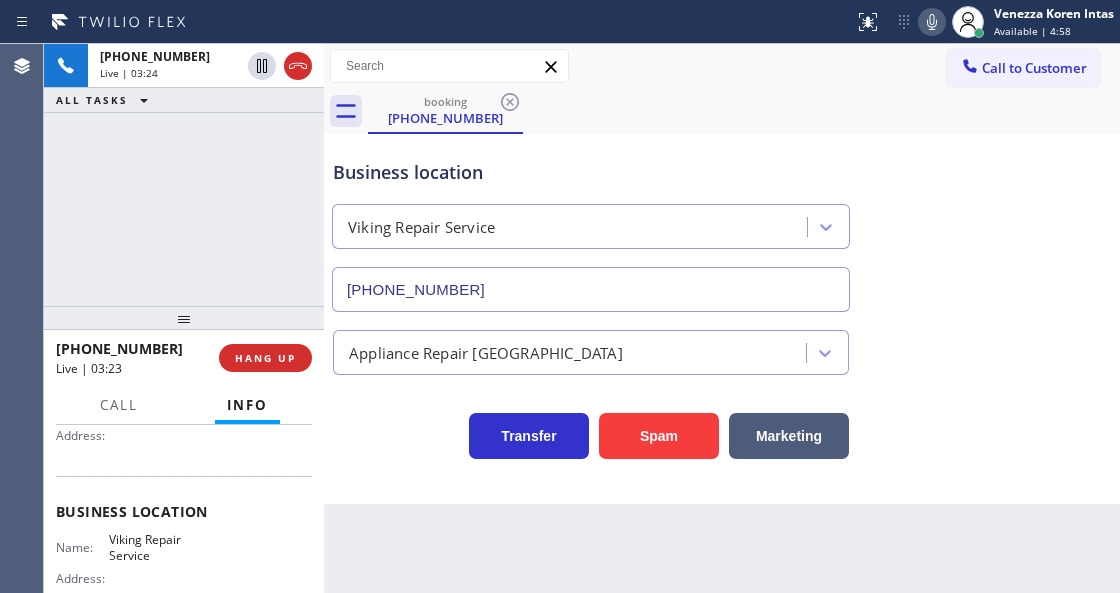 click at bounding box center [427, 22] 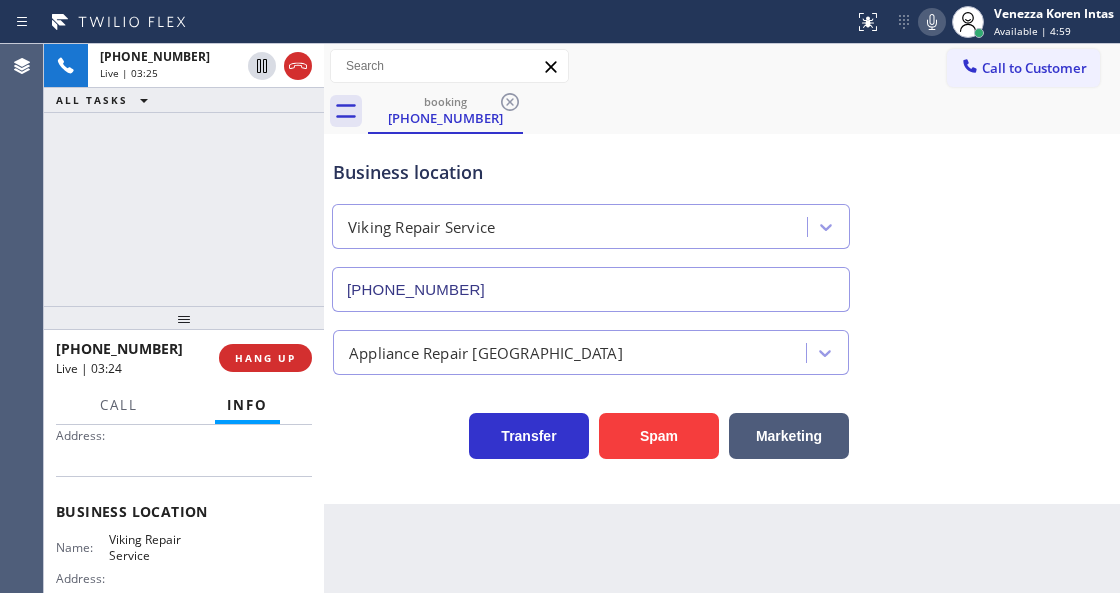 click 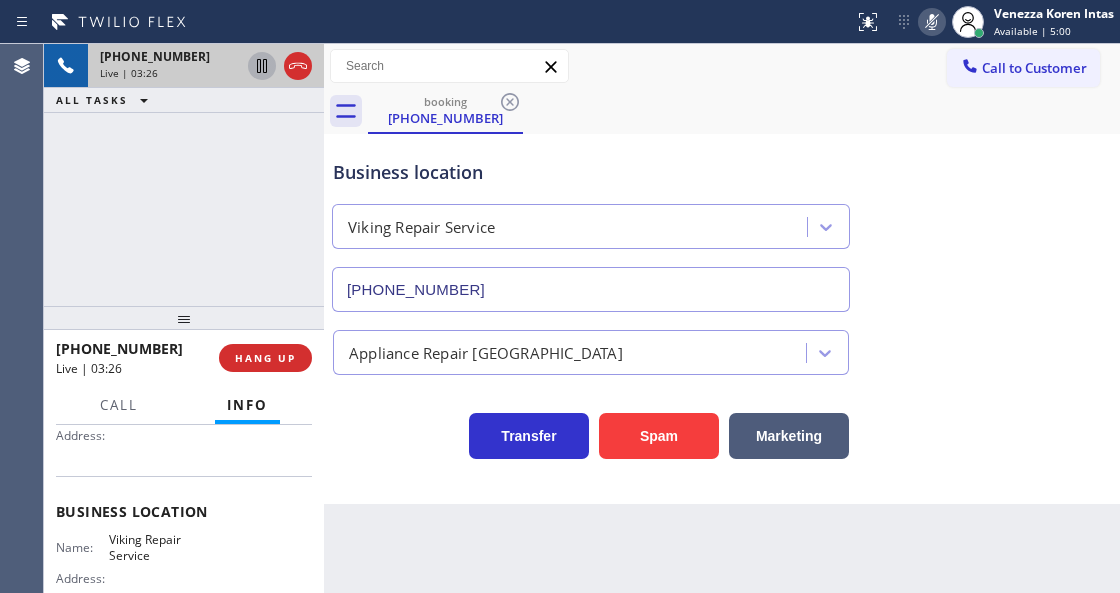 click 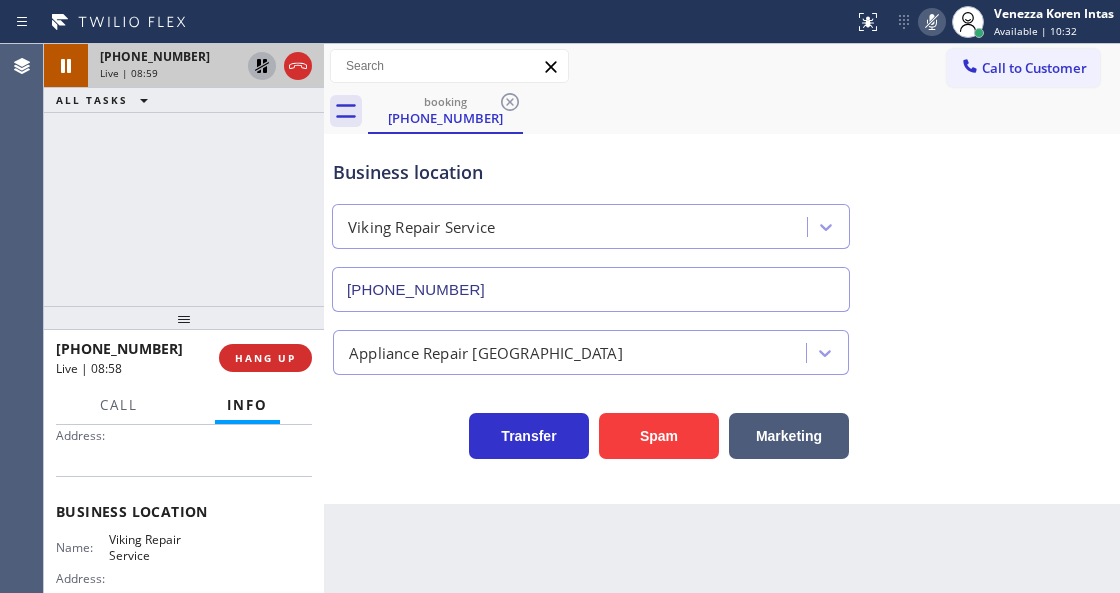 click on "Status report No issues detected If you experience an issue, please download the report and send it to your support team. Download report Venezza Koren Intas Available | 10:32 Set your status Offline Available Unavailable Break Log out" at bounding box center (983, 22) 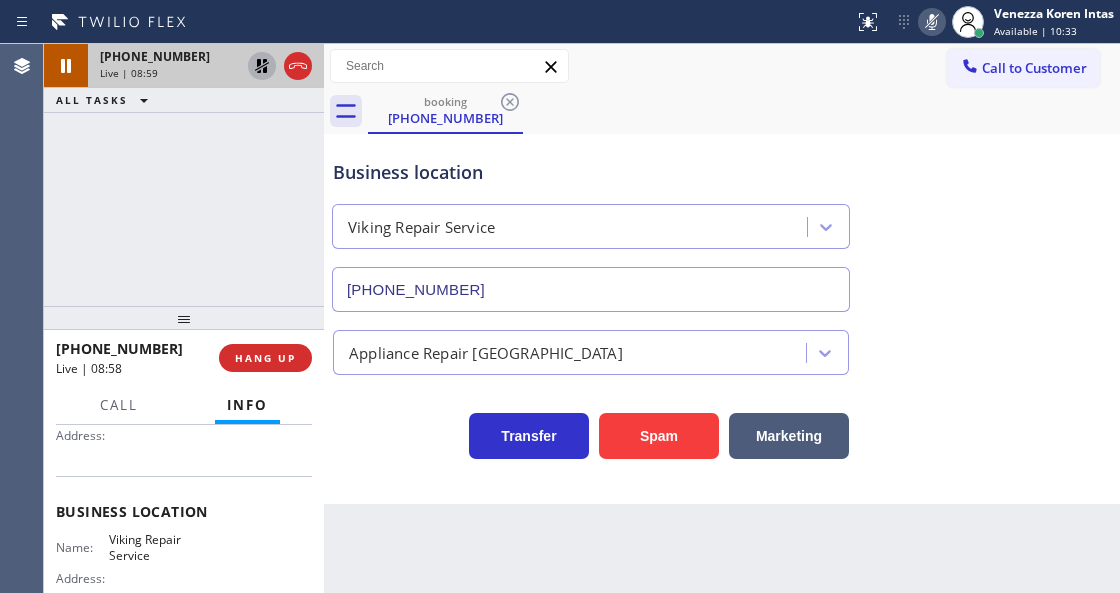 click 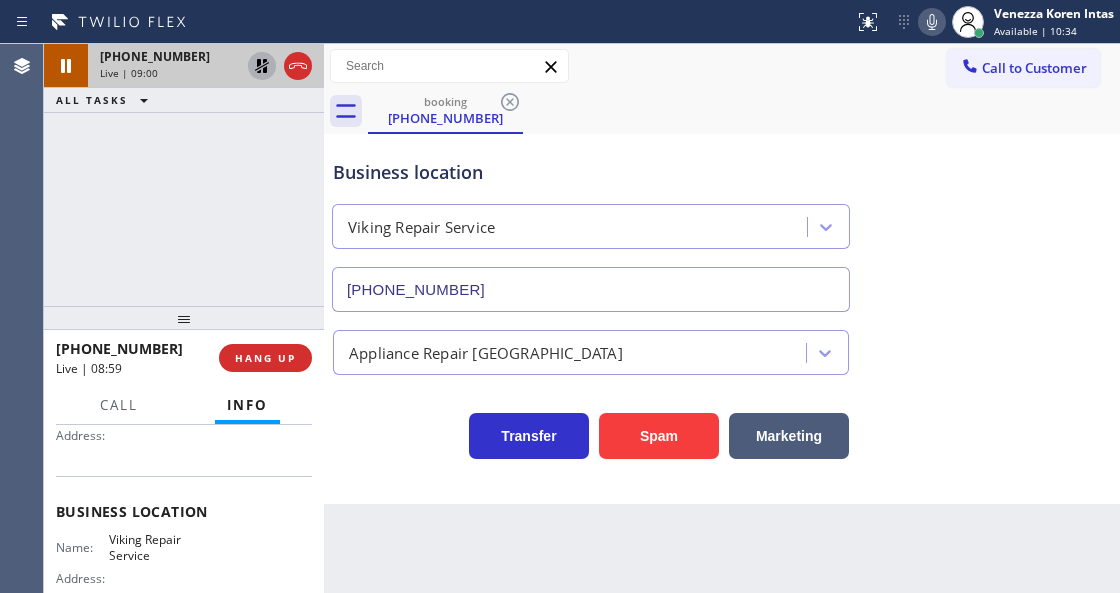 click 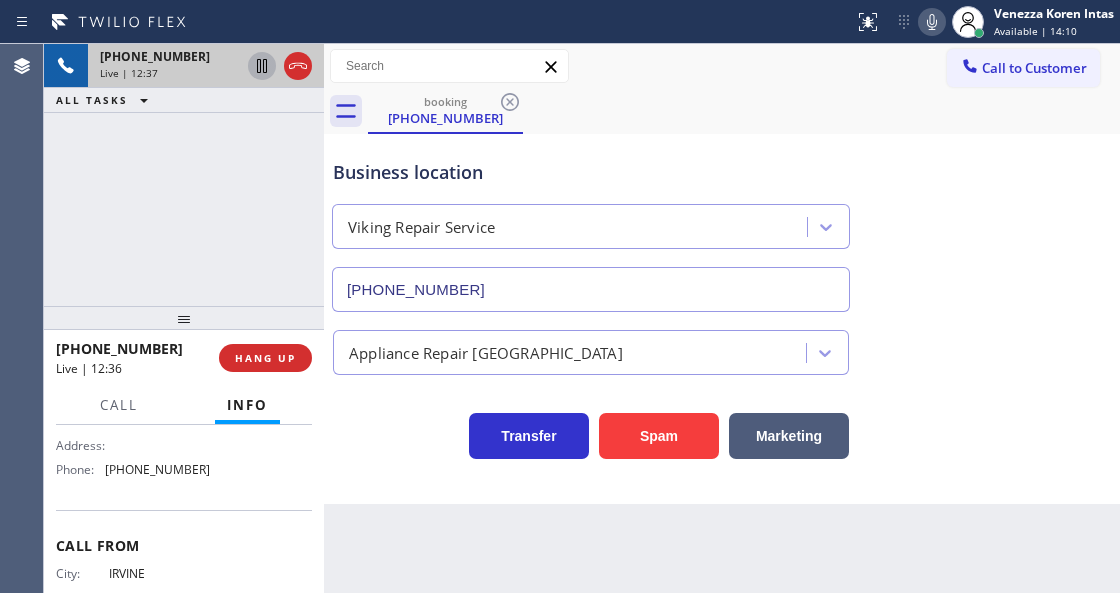 scroll, scrollTop: 200, scrollLeft: 0, axis: vertical 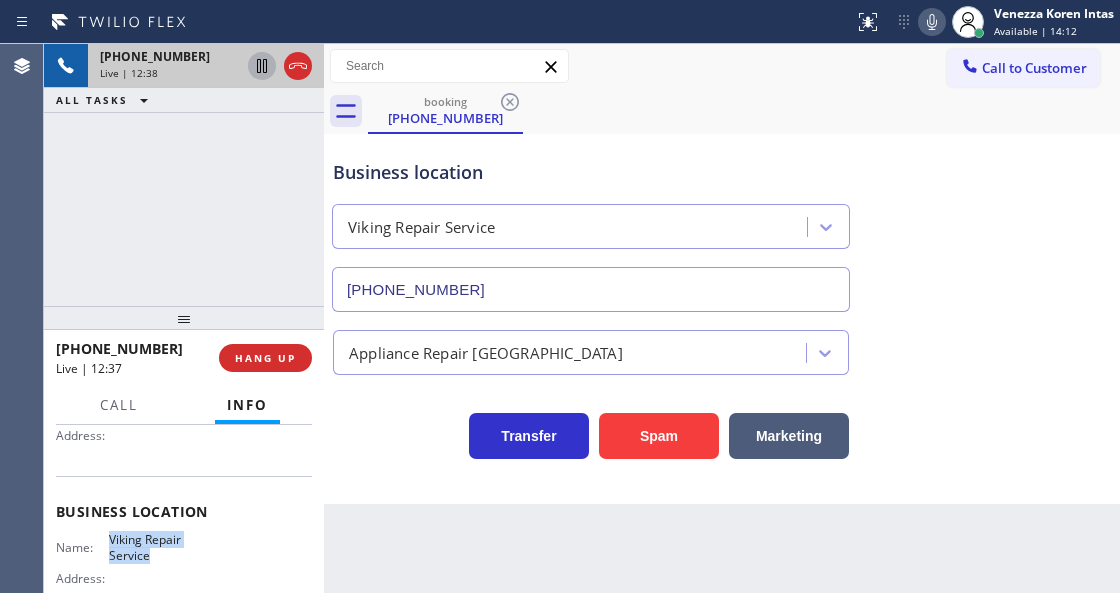 drag, startPoint x: 111, startPoint y: 531, endPoint x: 173, endPoint y: 554, distance: 66.12866 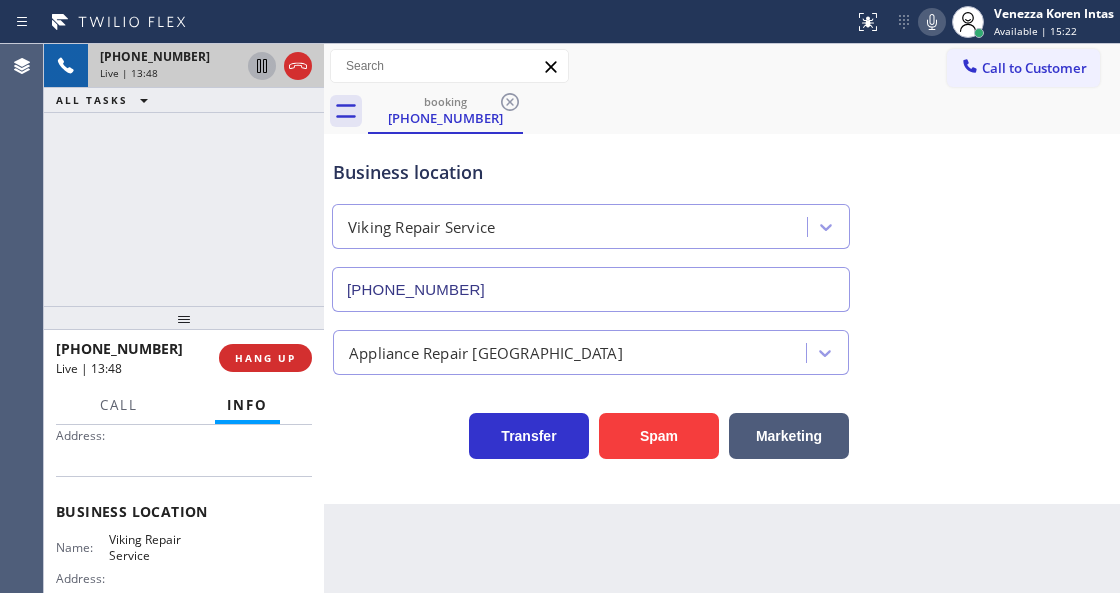 click on "Viking Repair  Service" at bounding box center [591, 222] 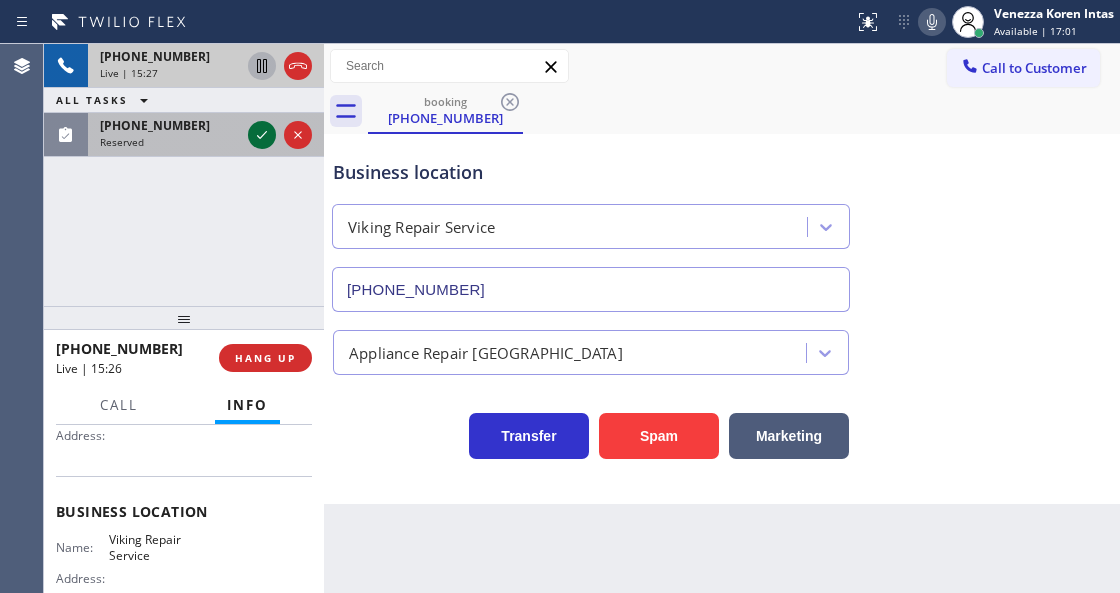 click 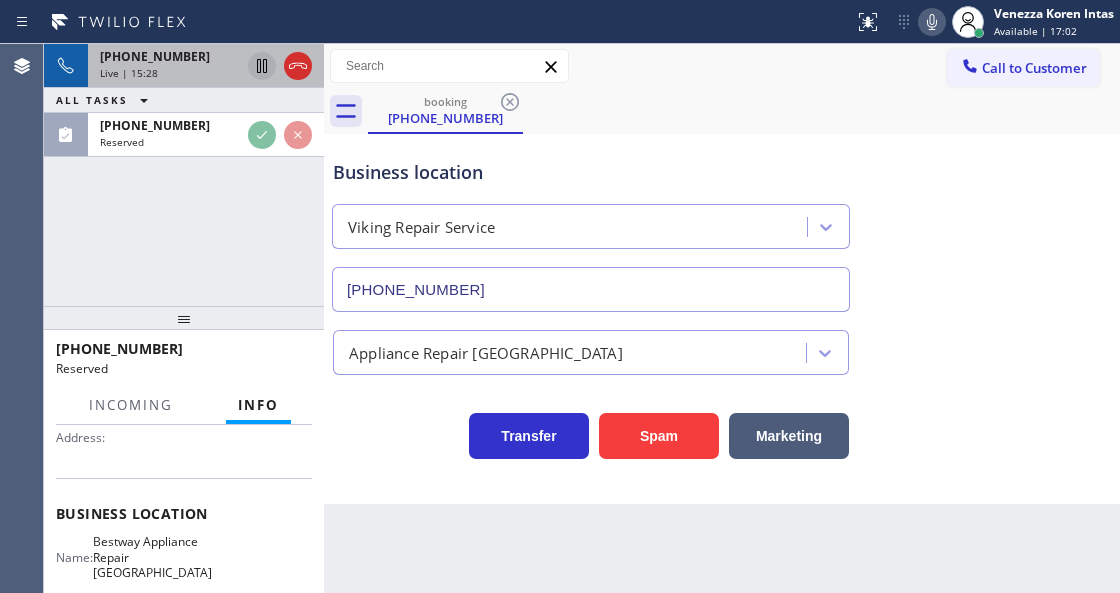 scroll, scrollTop: 216, scrollLeft: 0, axis: vertical 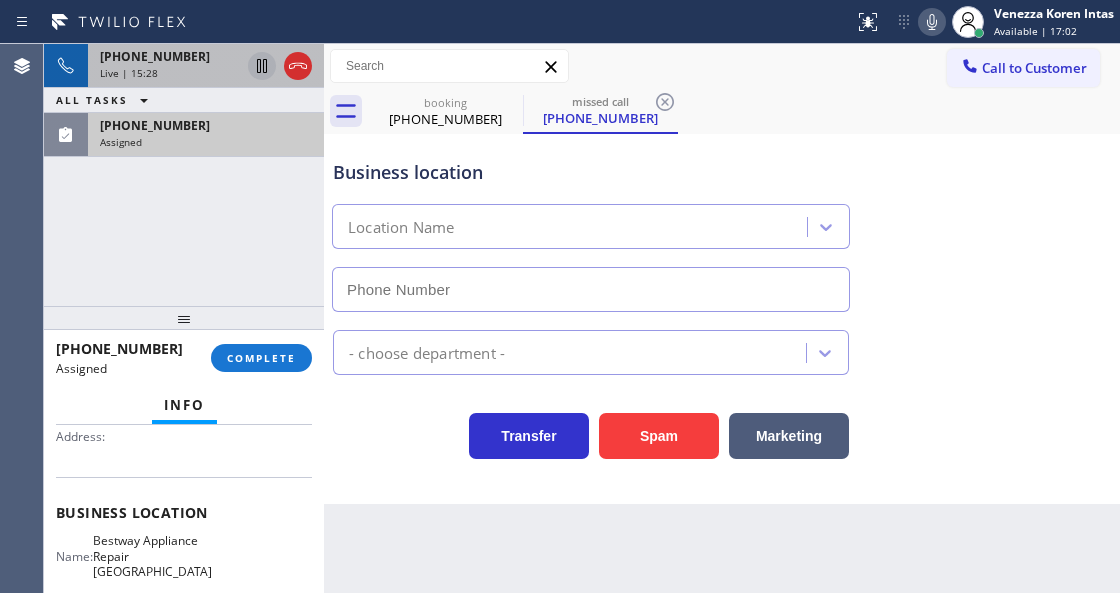 click on "[PHONE_NUMBER] Assigned" at bounding box center [202, 135] 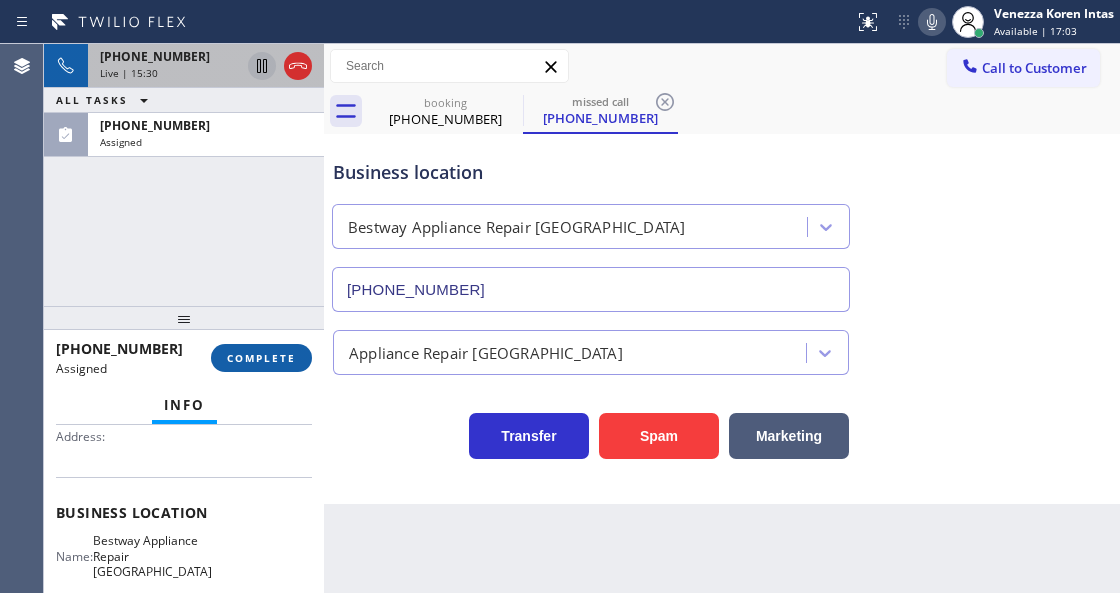 click on "COMPLETE" at bounding box center (261, 358) 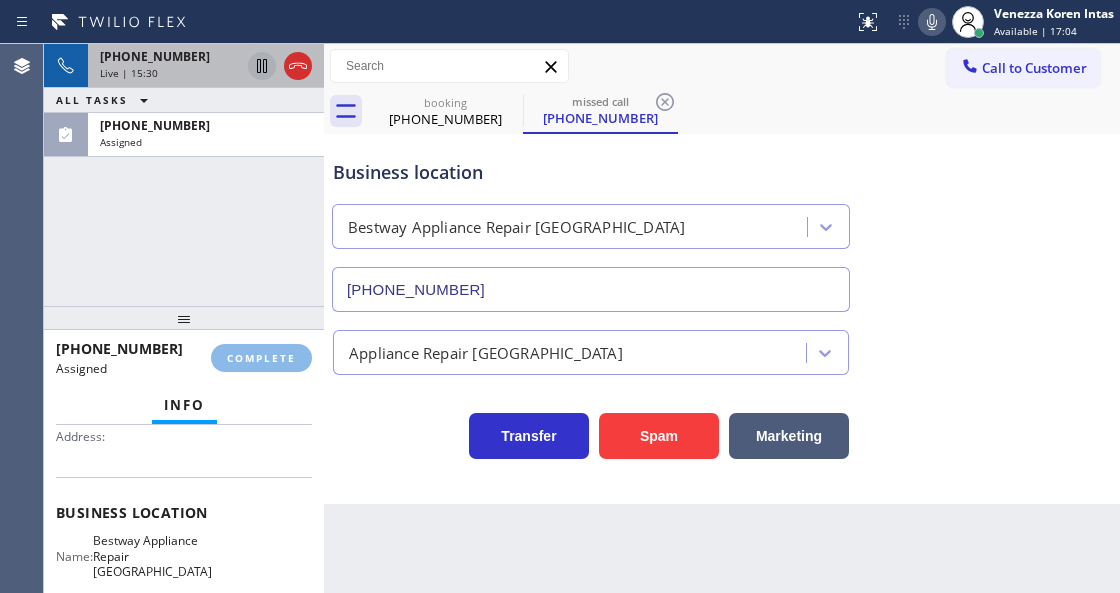 scroll, scrollTop: 232, scrollLeft: 0, axis: vertical 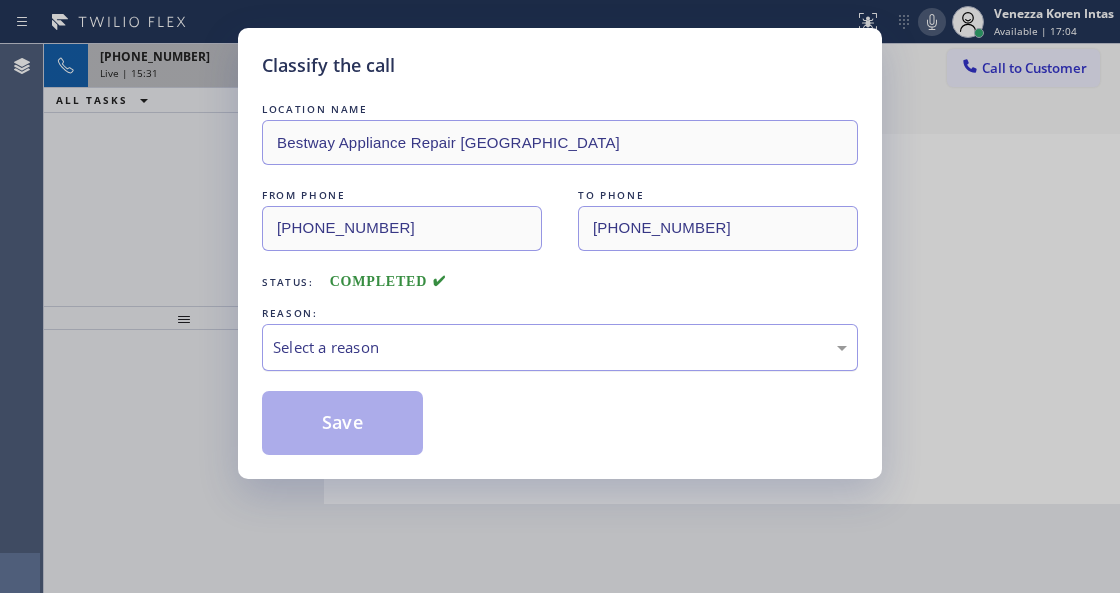 click on "Select a reason" at bounding box center (560, 347) 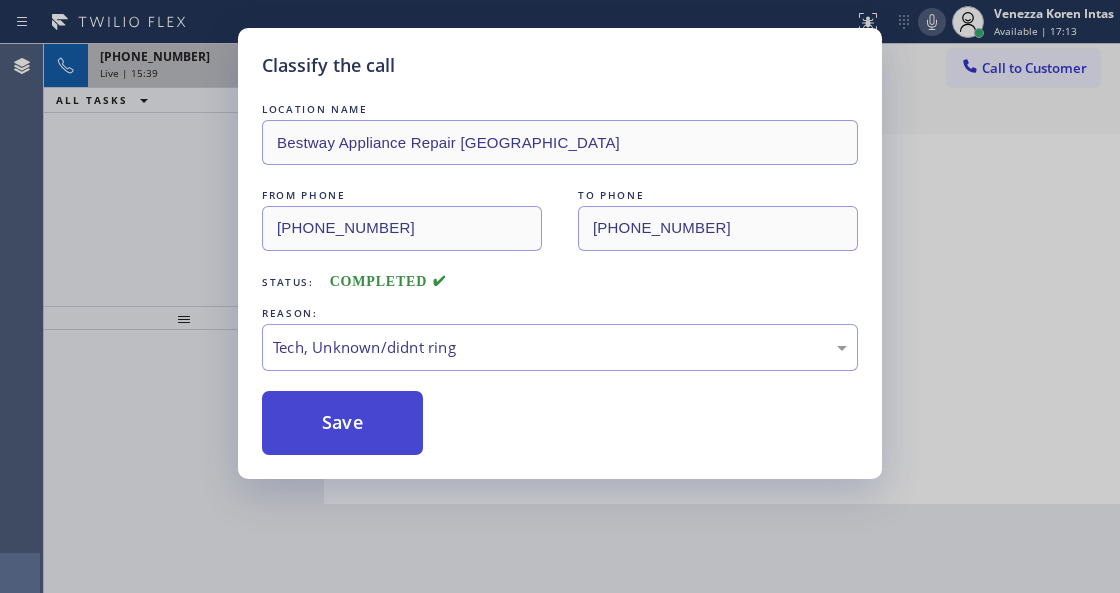 drag, startPoint x: 422, startPoint y: 457, endPoint x: 410, endPoint y: 430, distance: 29.546574 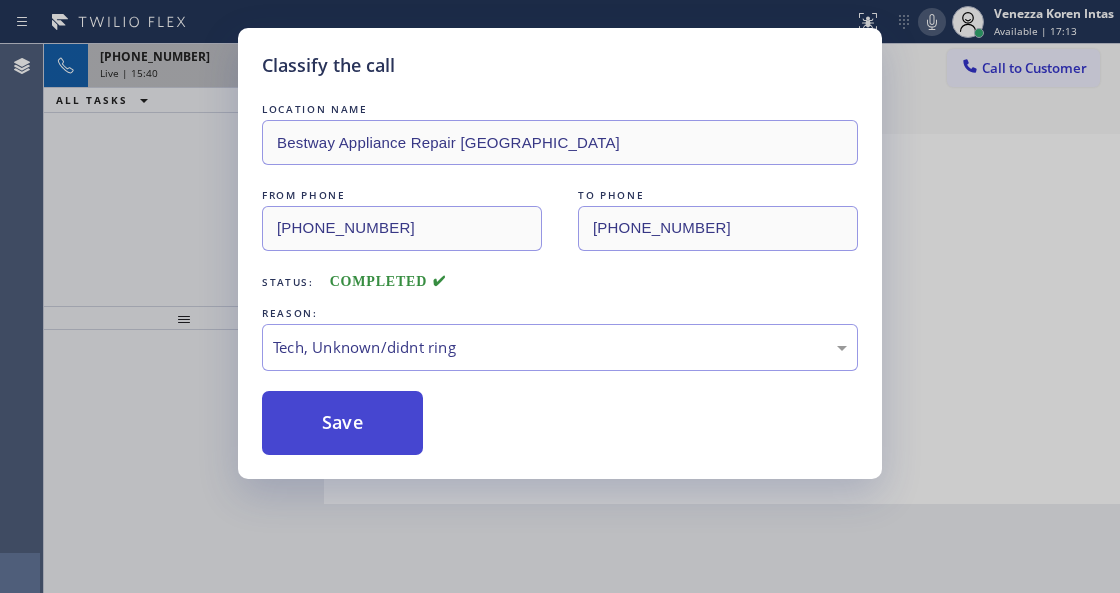 click on "Save" at bounding box center [342, 423] 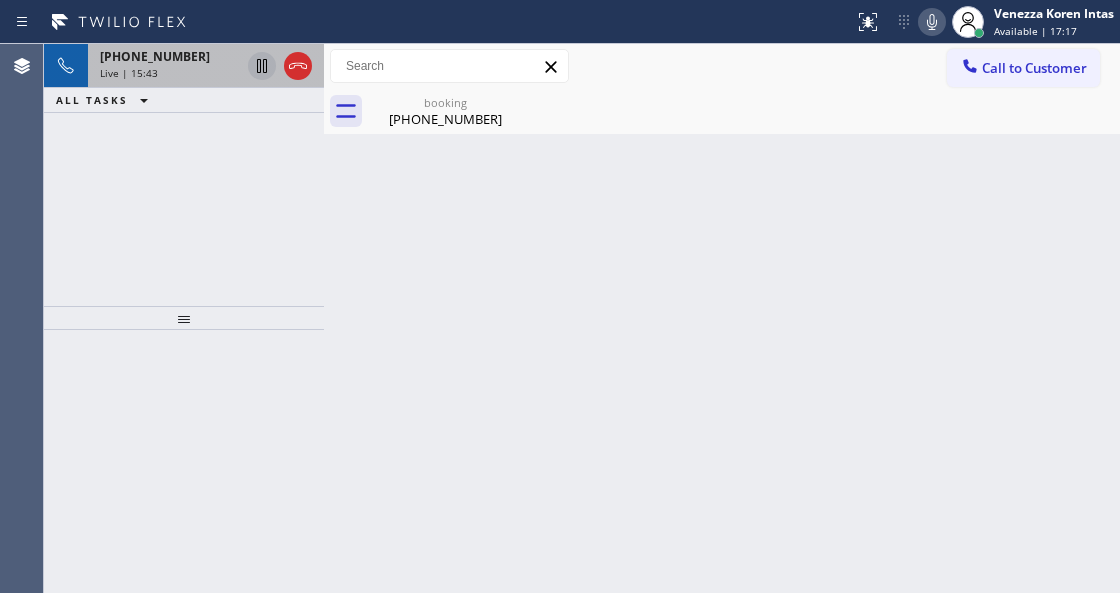 click on "Live | 15:43" at bounding box center (170, 73) 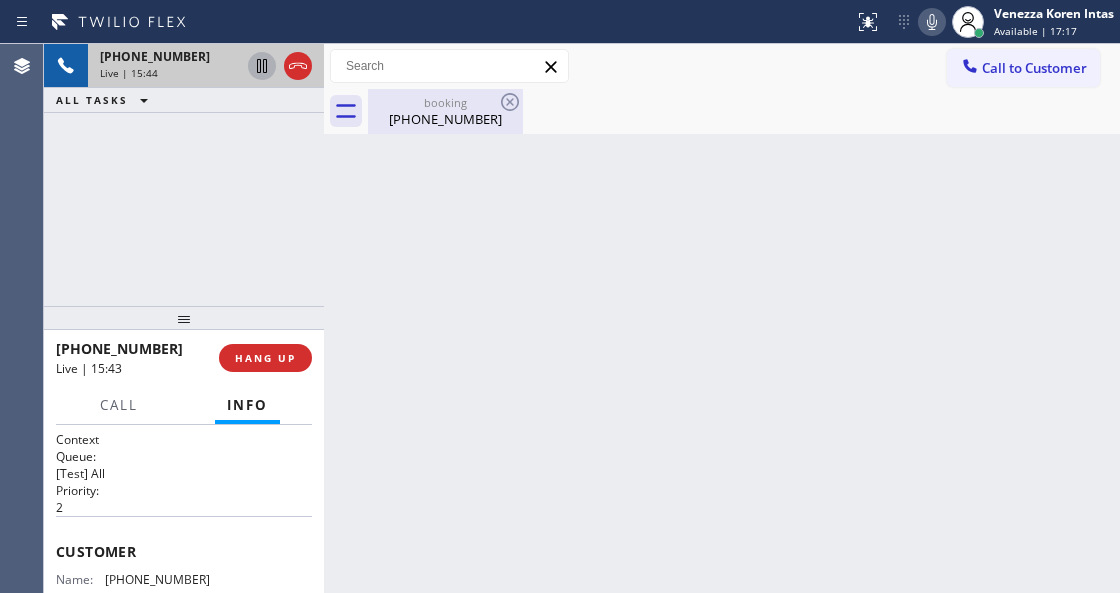 click on "booking" at bounding box center (445, 102) 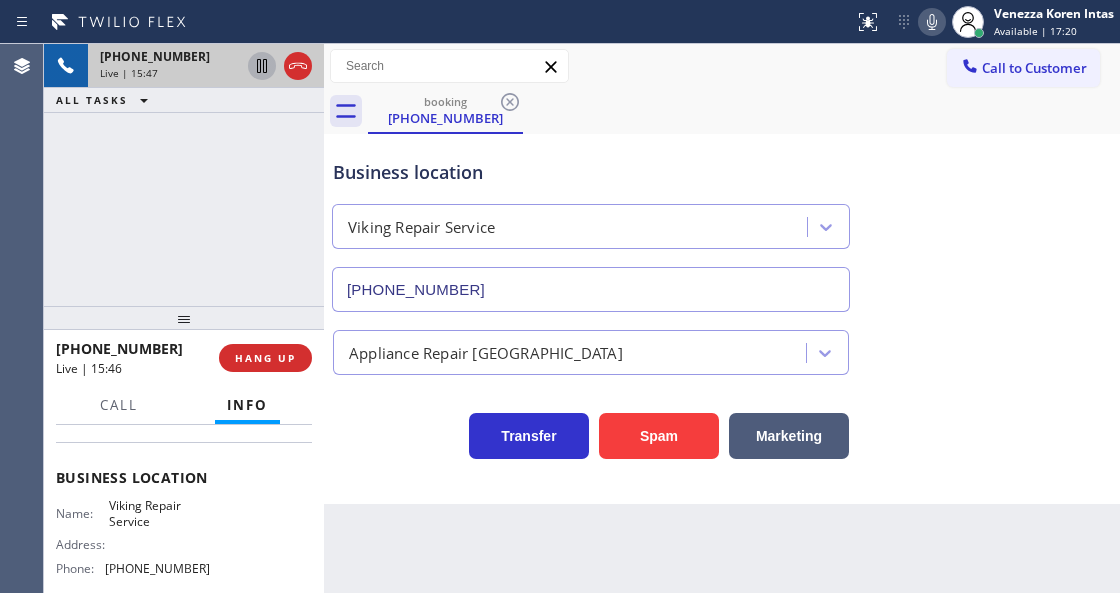 scroll, scrollTop: 266, scrollLeft: 0, axis: vertical 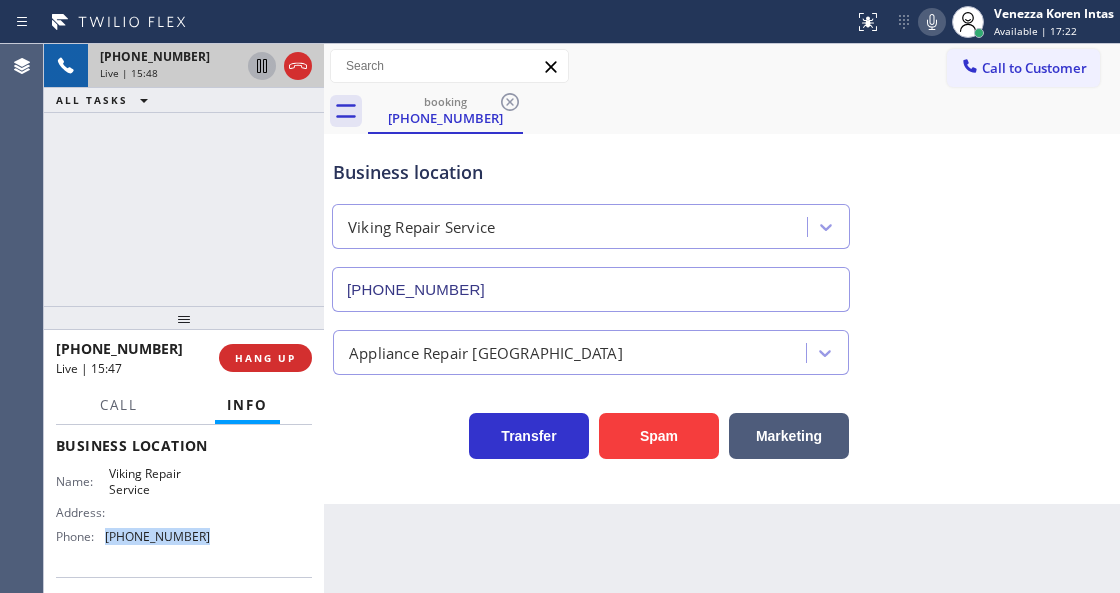 drag, startPoint x: 200, startPoint y: 541, endPoint x: 105, endPoint y: 541, distance: 95 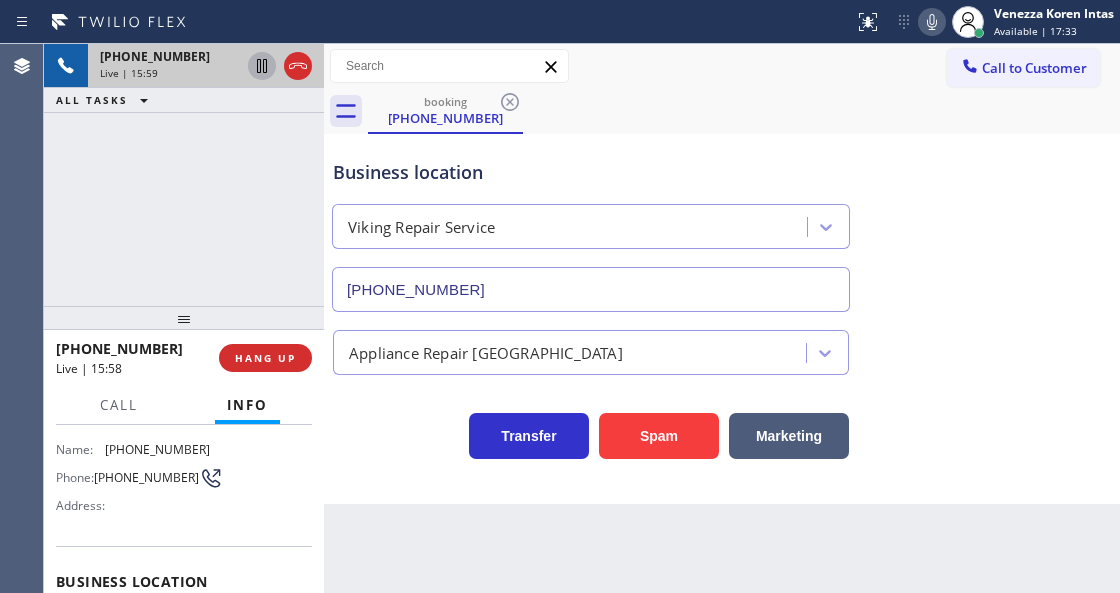 scroll, scrollTop: 66, scrollLeft: 0, axis: vertical 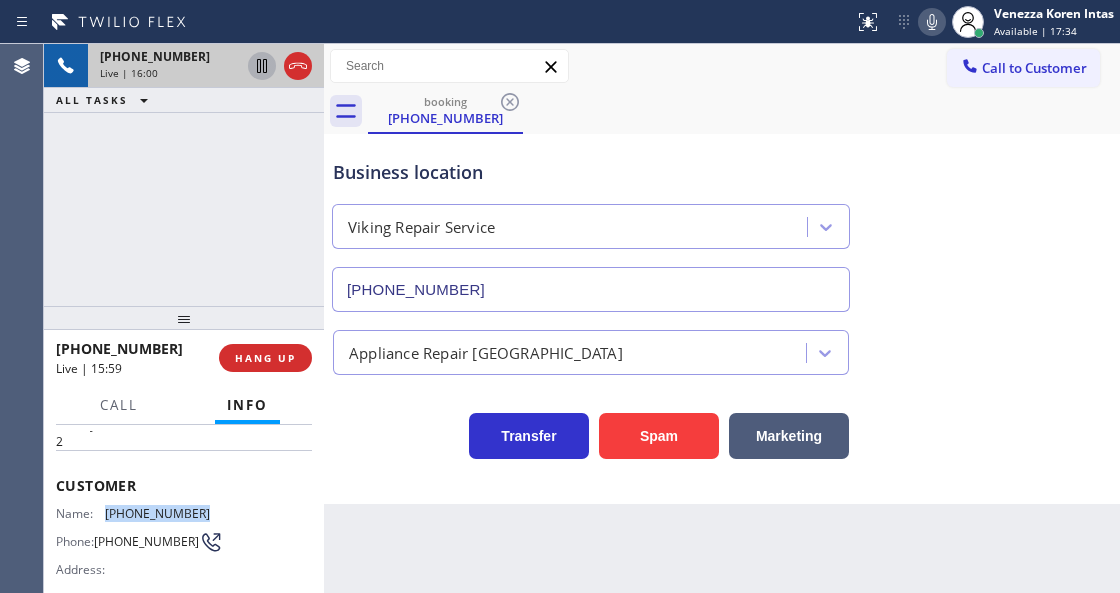 drag, startPoint x: 138, startPoint y: 514, endPoint x: 108, endPoint y: 508, distance: 30.594116 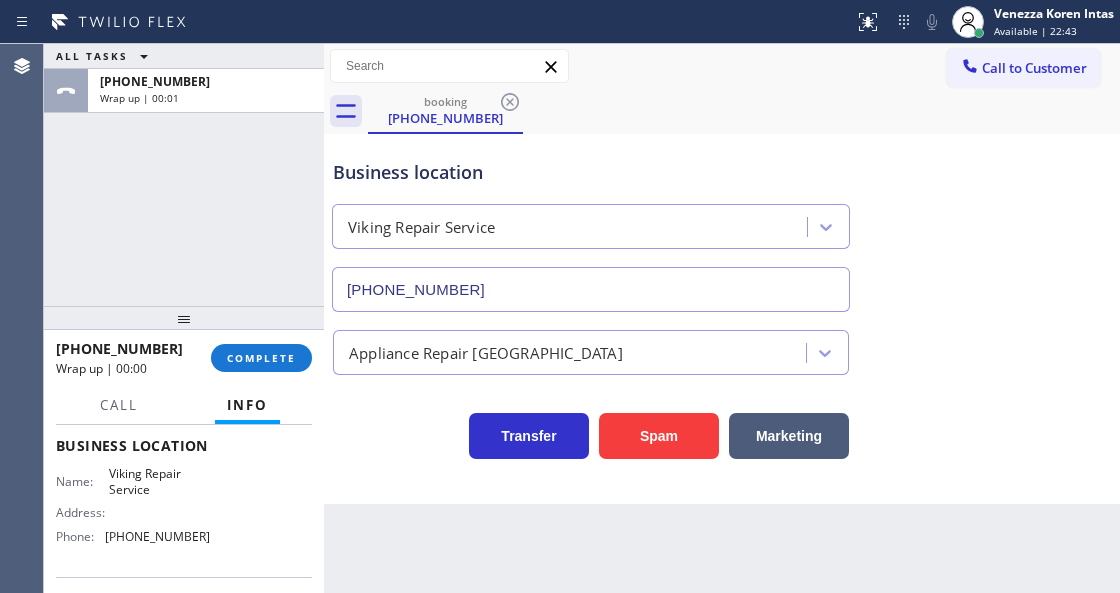scroll, scrollTop: 266, scrollLeft: 0, axis: vertical 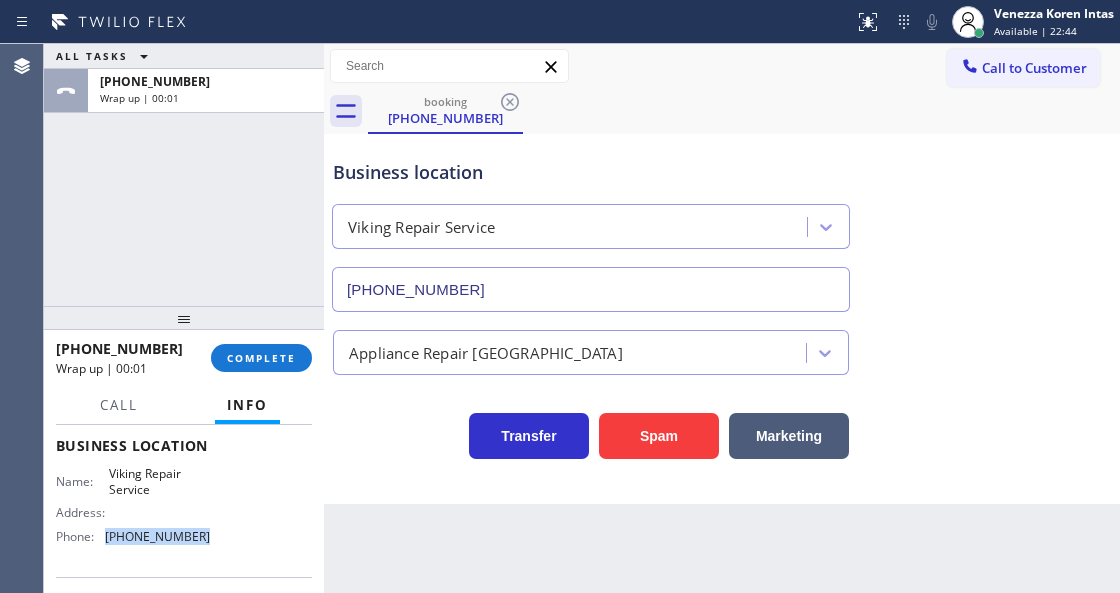 drag, startPoint x: 120, startPoint y: 538, endPoint x: 106, endPoint y: 539, distance: 14.035668 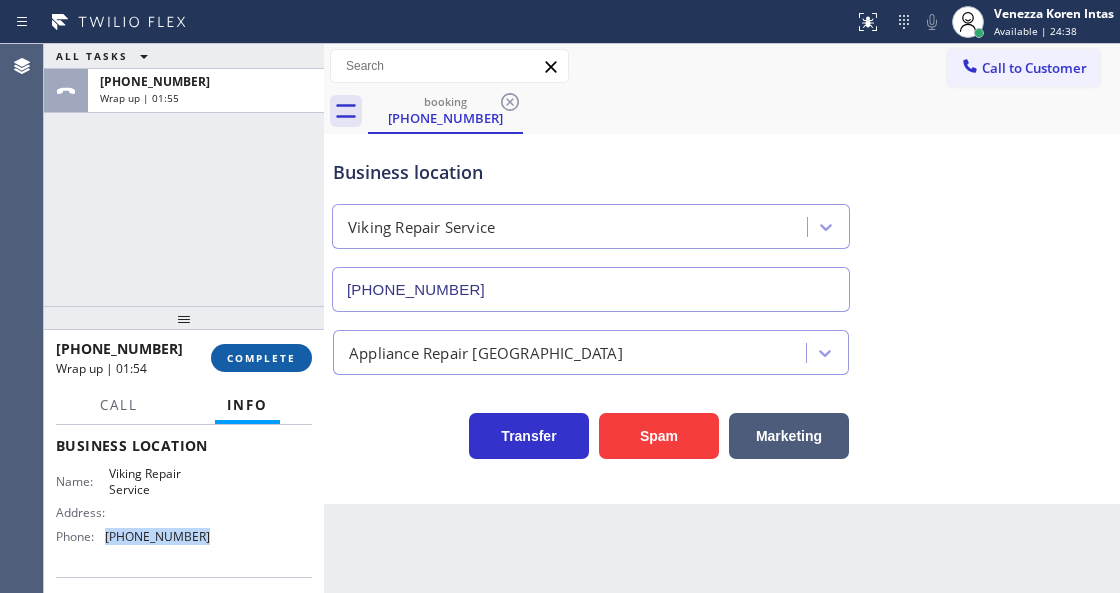 click on "COMPLETE" at bounding box center (261, 358) 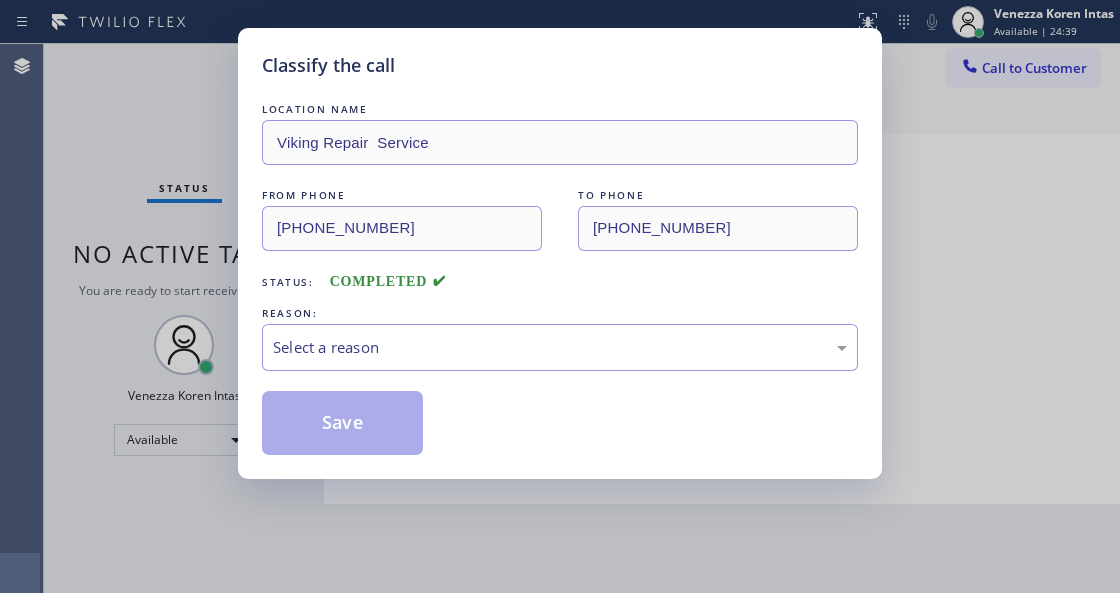 click on "Select a reason" at bounding box center [560, 347] 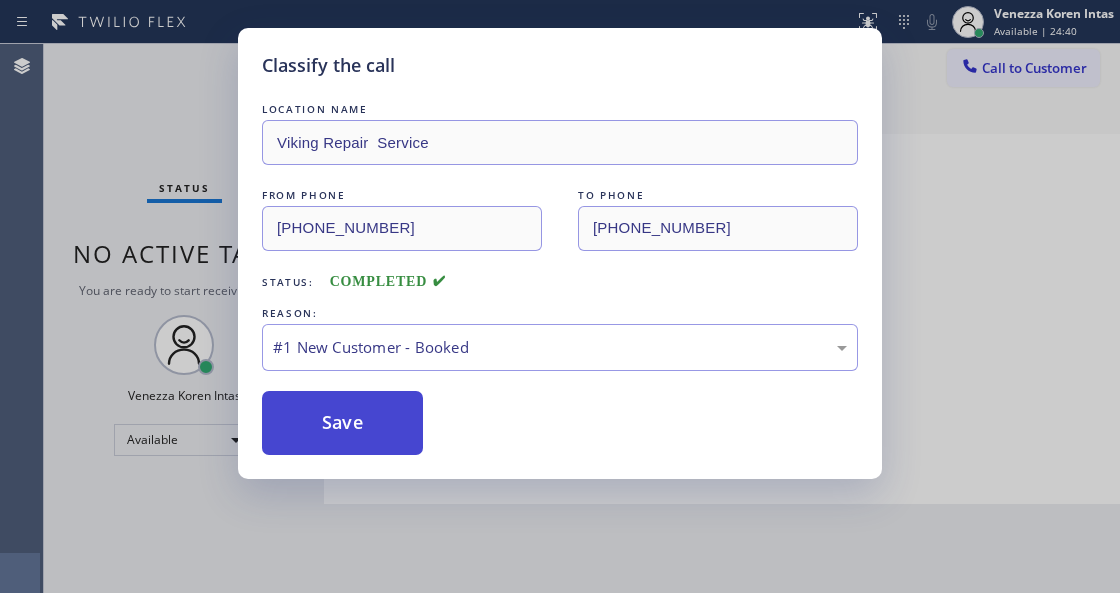 click on "Save" at bounding box center [342, 423] 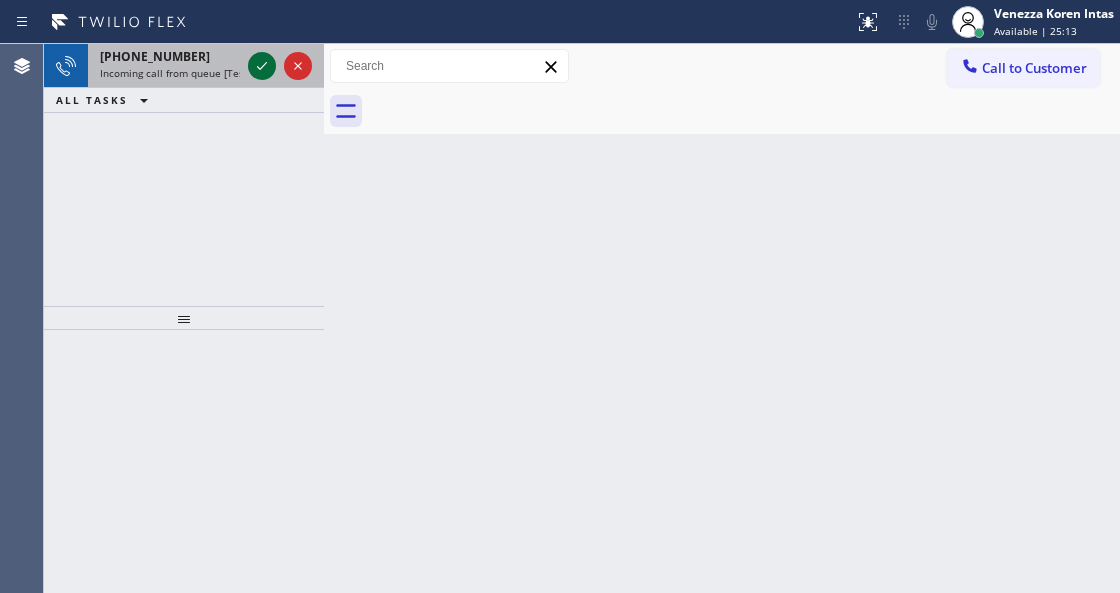 click 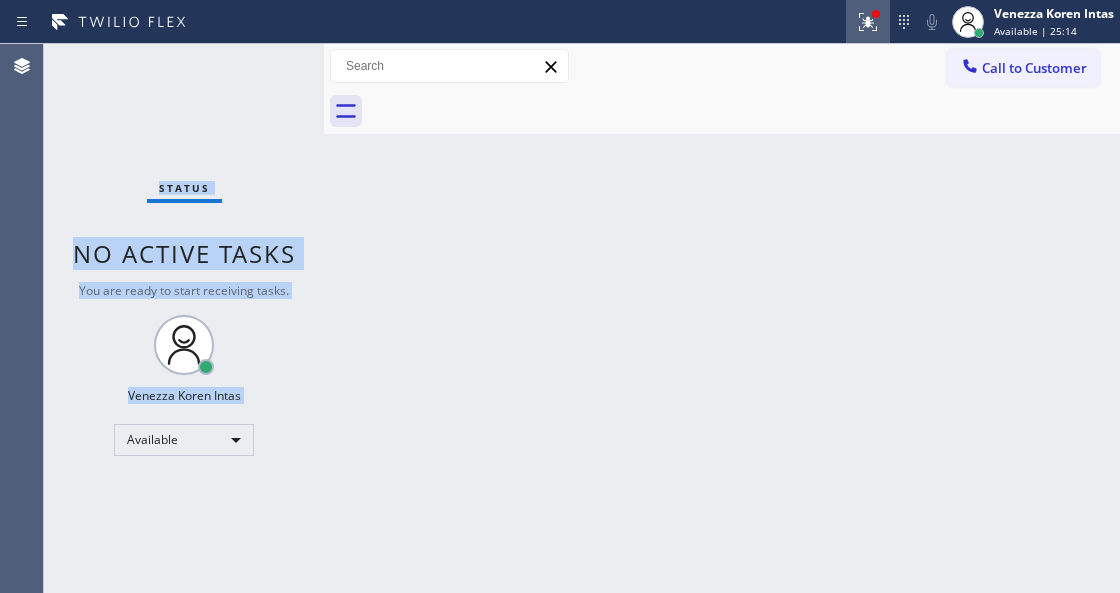click 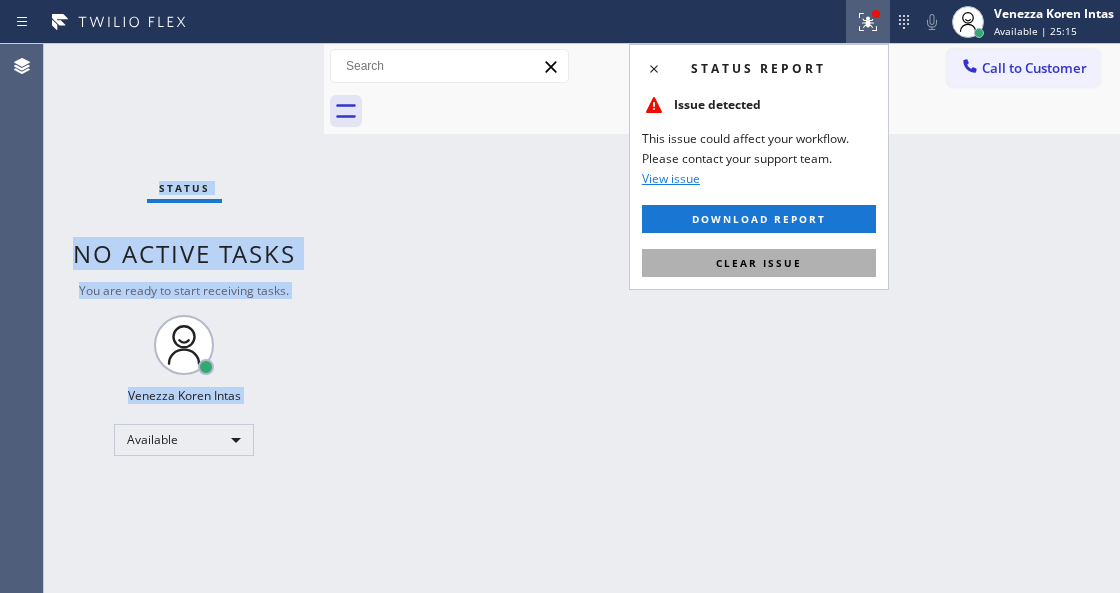 click on "Clear issue" at bounding box center (759, 263) 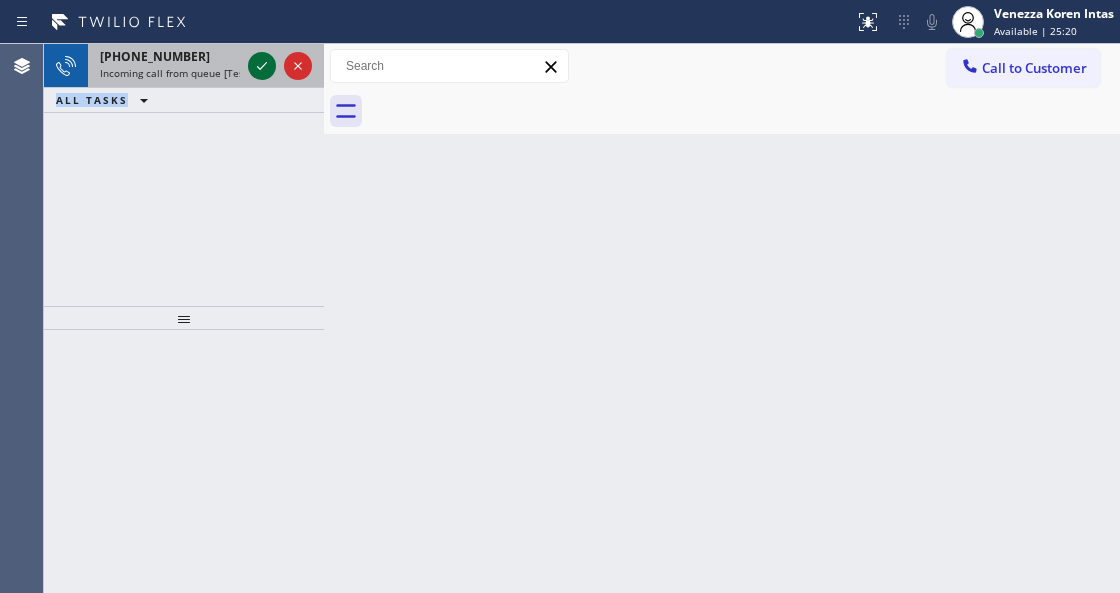 click 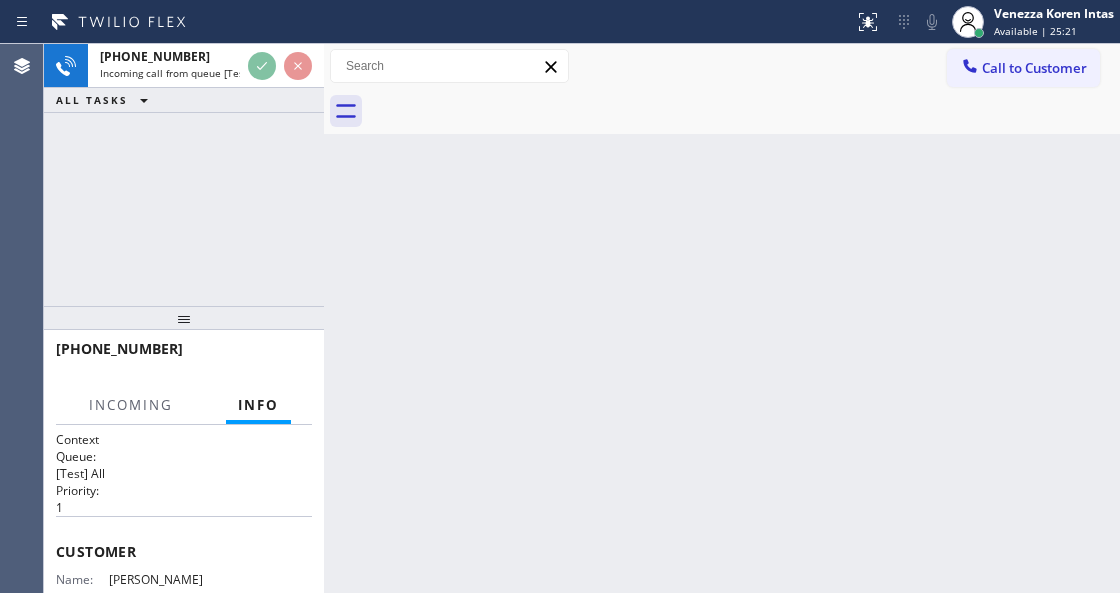 scroll, scrollTop: 266, scrollLeft: 0, axis: vertical 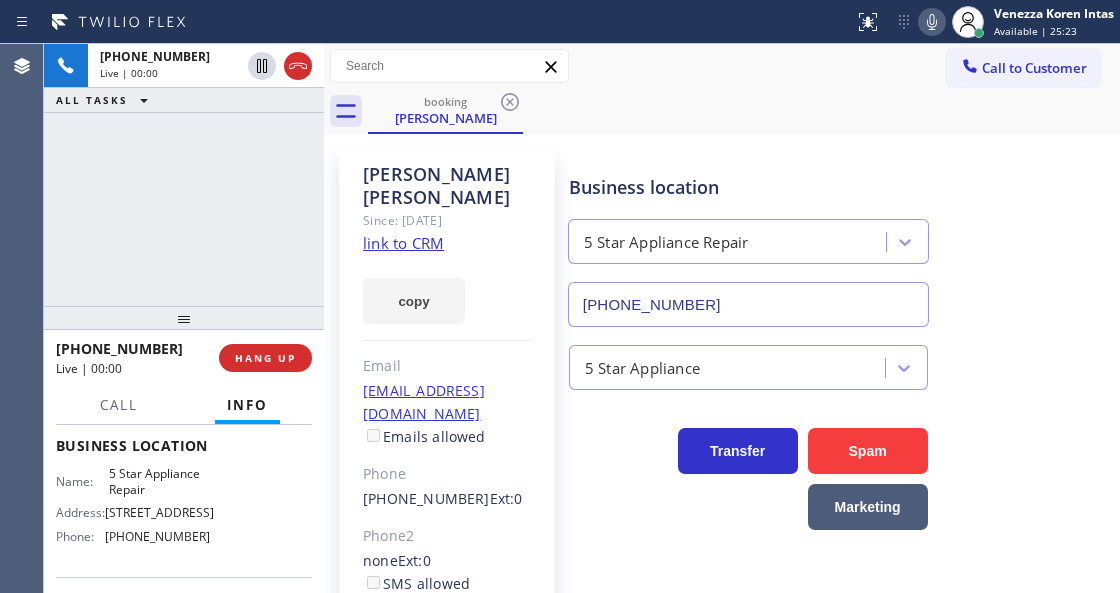 type on "[PHONE_NUMBER]" 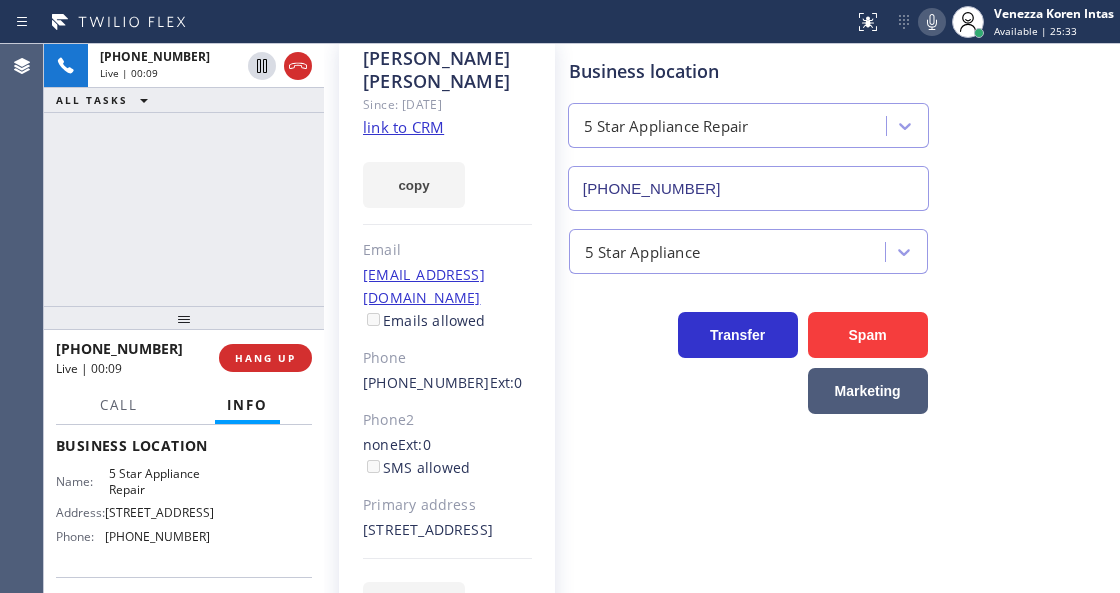 scroll, scrollTop: 0, scrollLeft: 0, axis: both 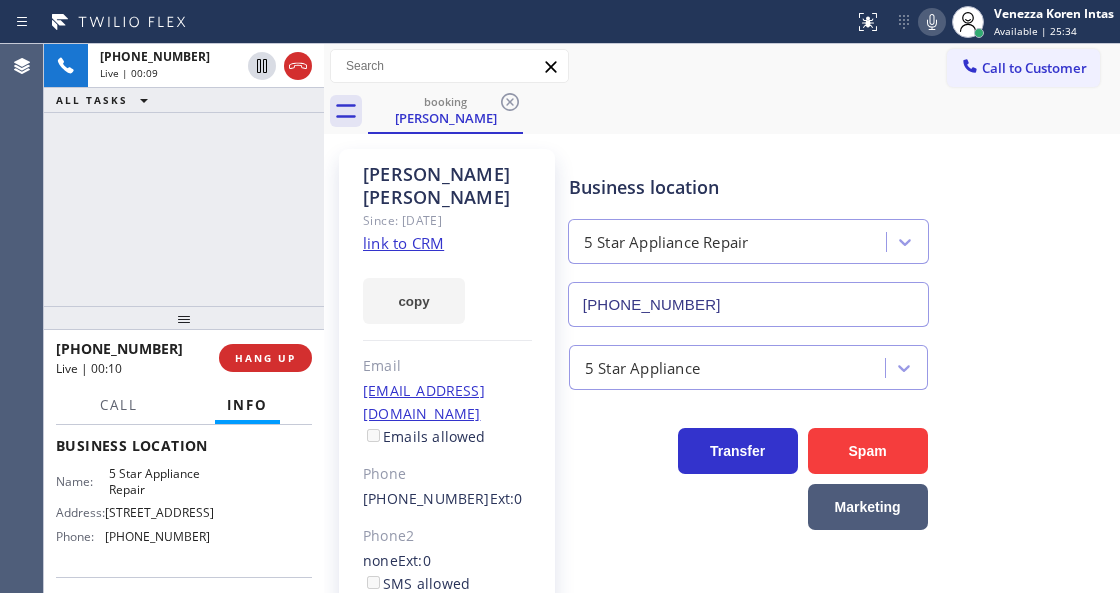 click on "link to CRM" 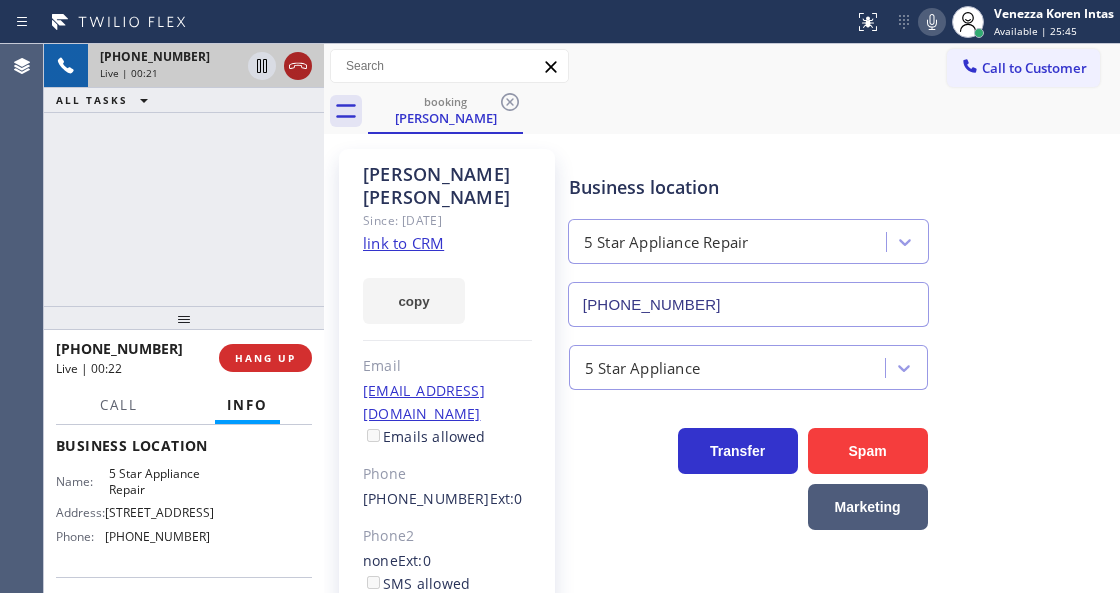 click 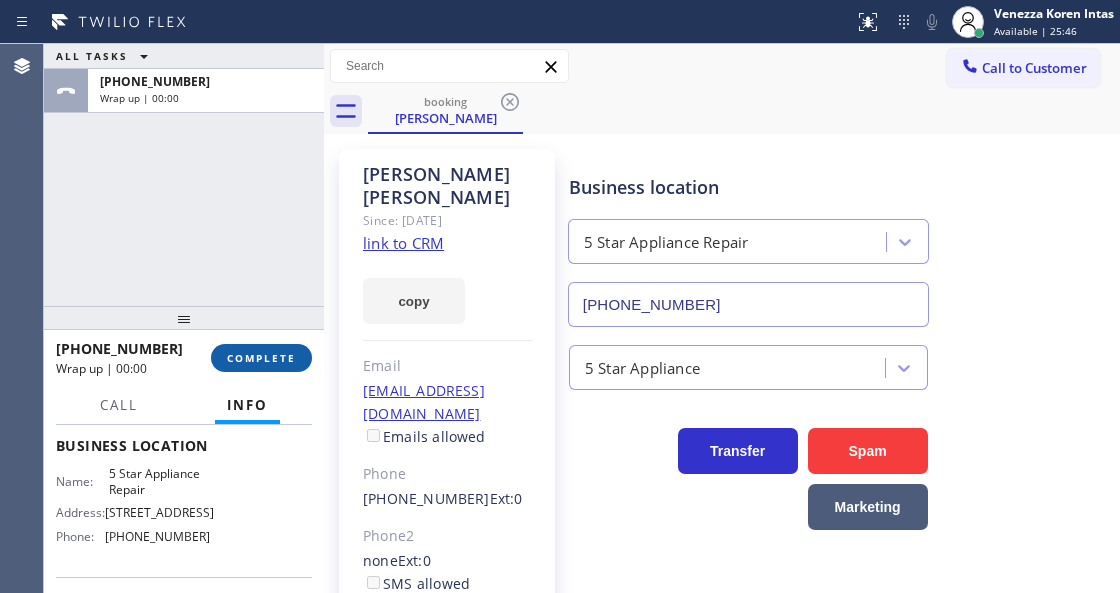 click on "COMPLETE" at bounding box center [261, 358] 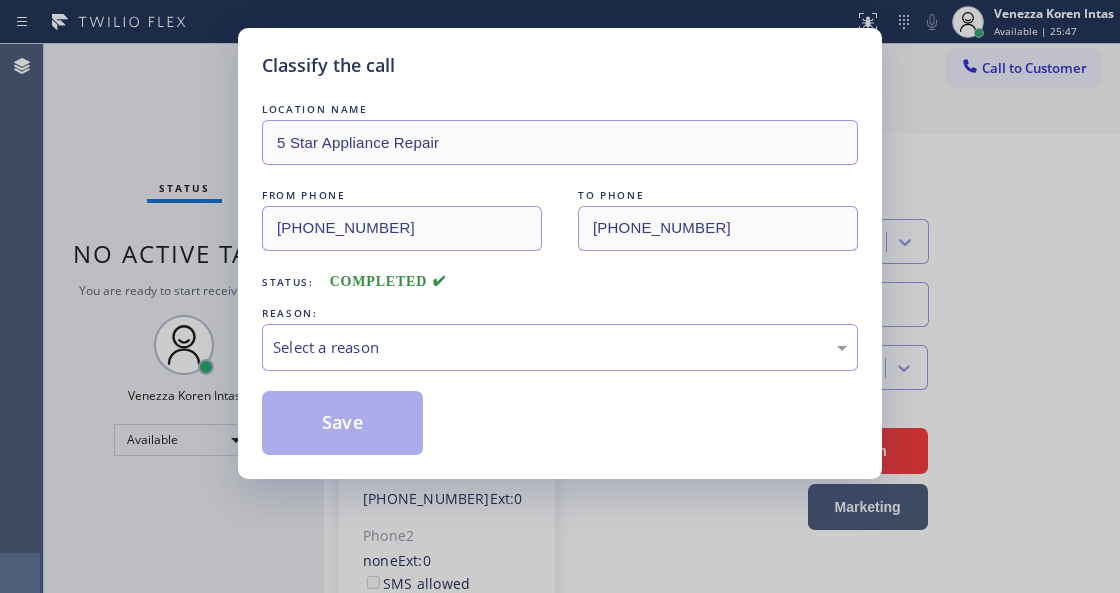 click on "Select a reason" at bounding box center (560, 347) 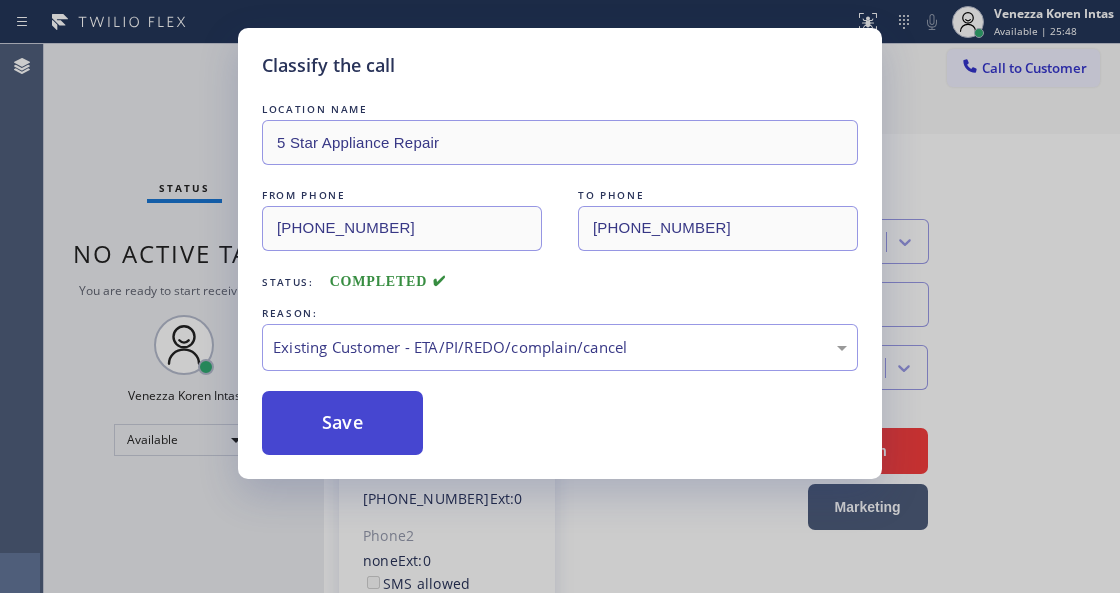 drag, startPoint x: 398, startPoint y: 453, endPoint x: 422, endPoint y: 398, distance: 60.00833 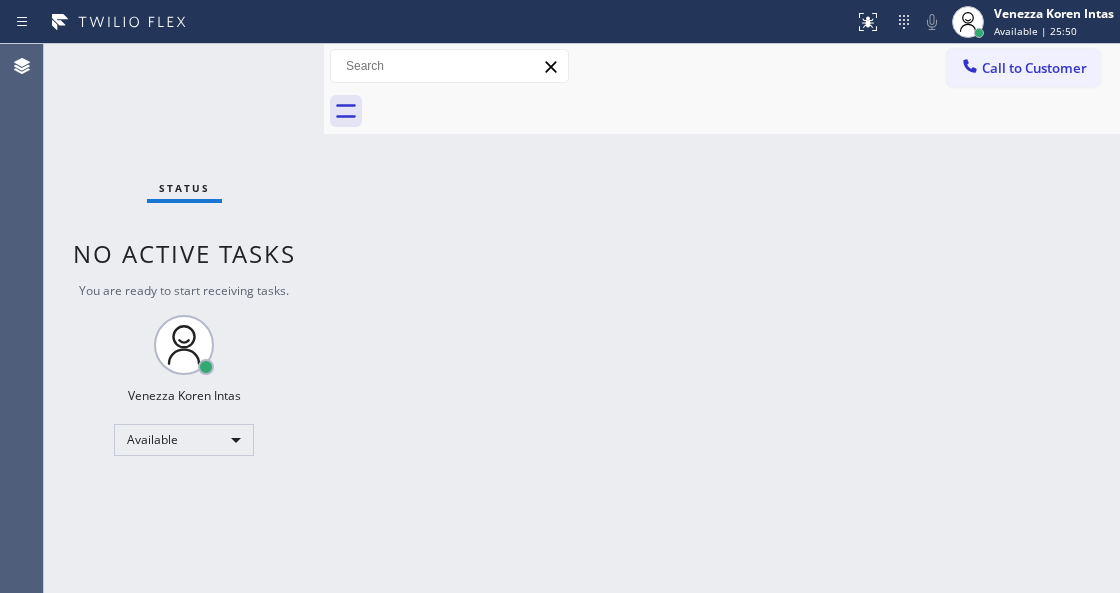 click on "Status   No active tasks     You are ready to start receiving tasks.   Venezza Koren Intas Available" at bounding box center (184, 318) 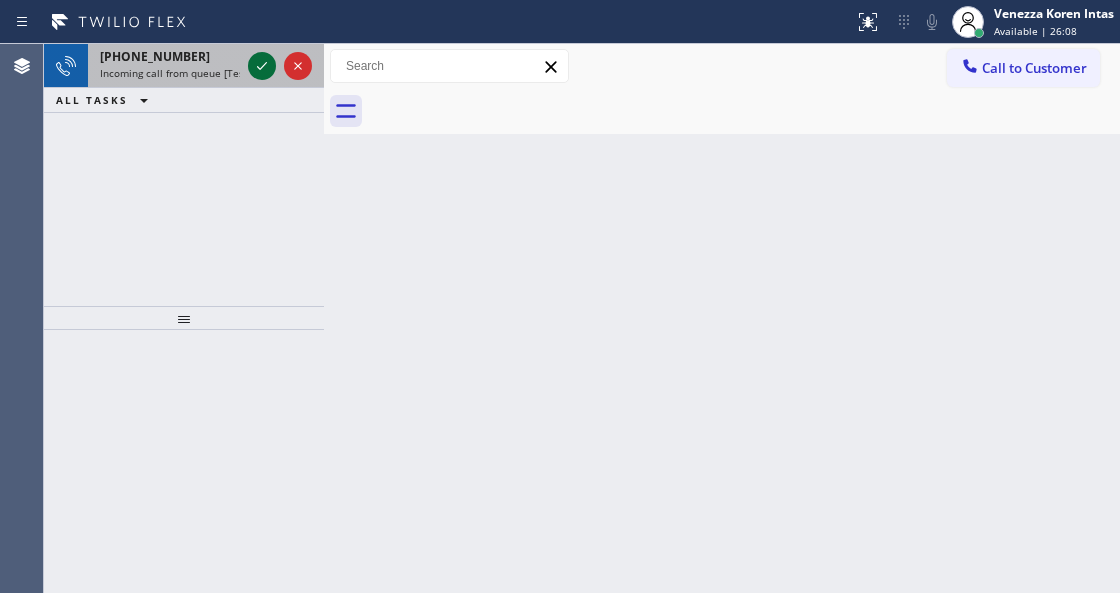 click 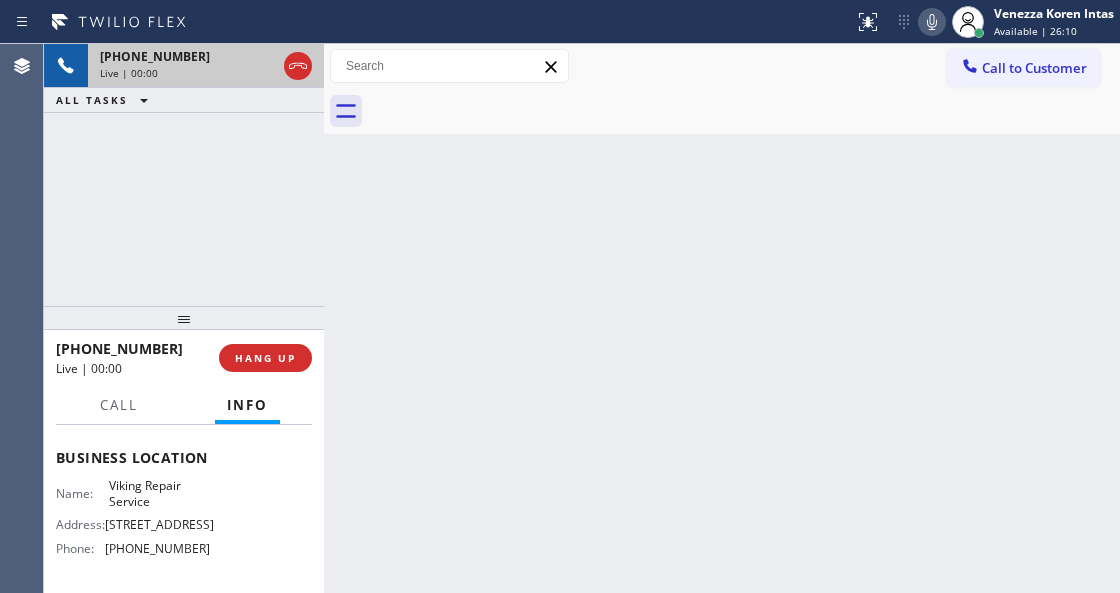scroll, scrollTop: 266, scrollLeft: 0, axis: vertical 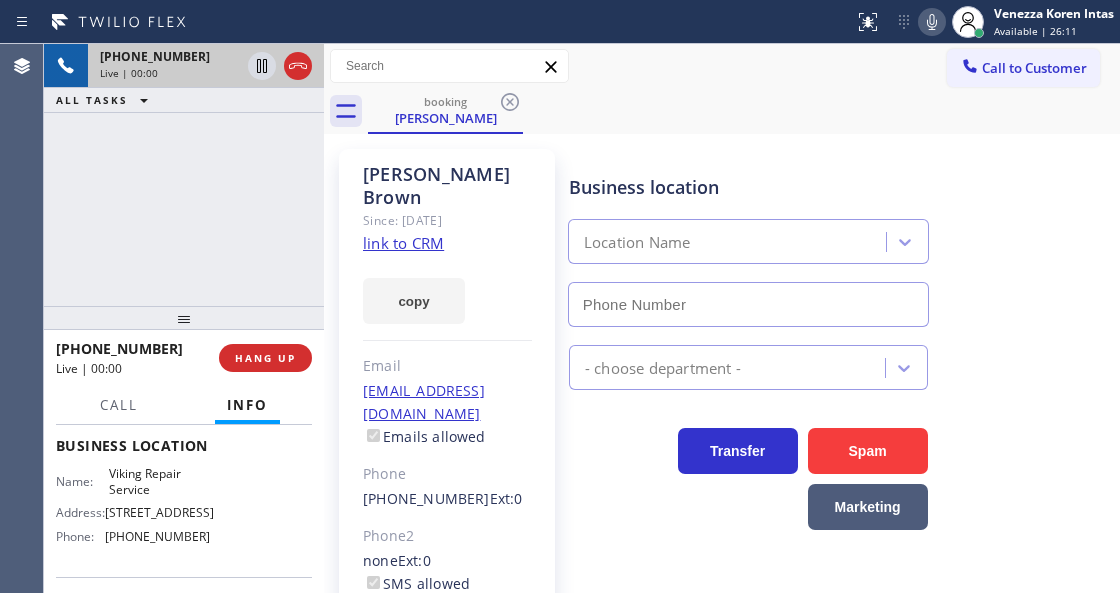 type on "[PHONE_NUMBER]" 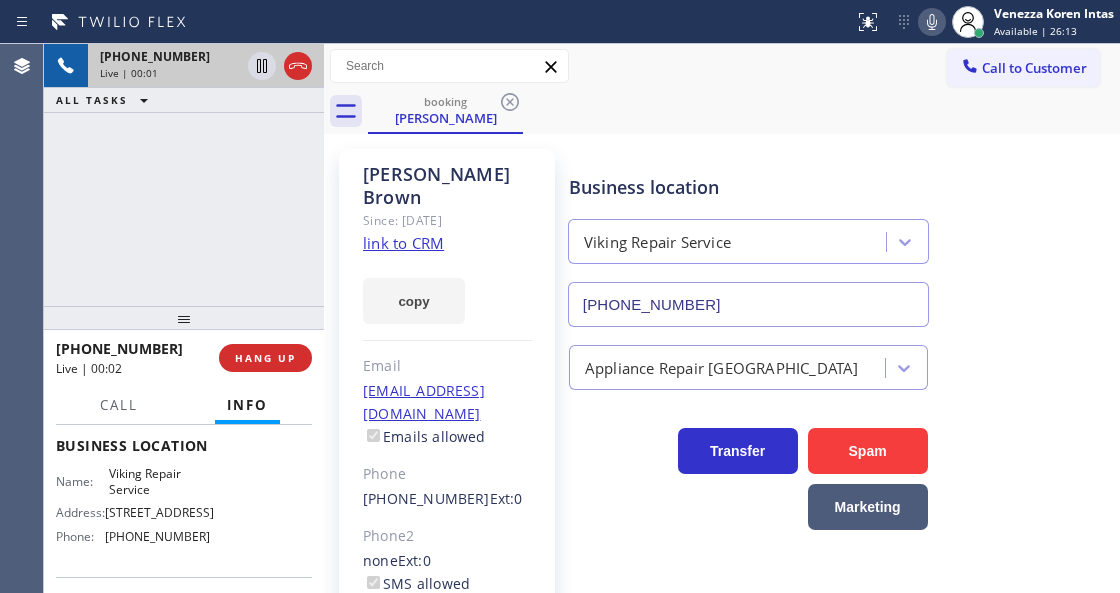 click on "link to CRM" 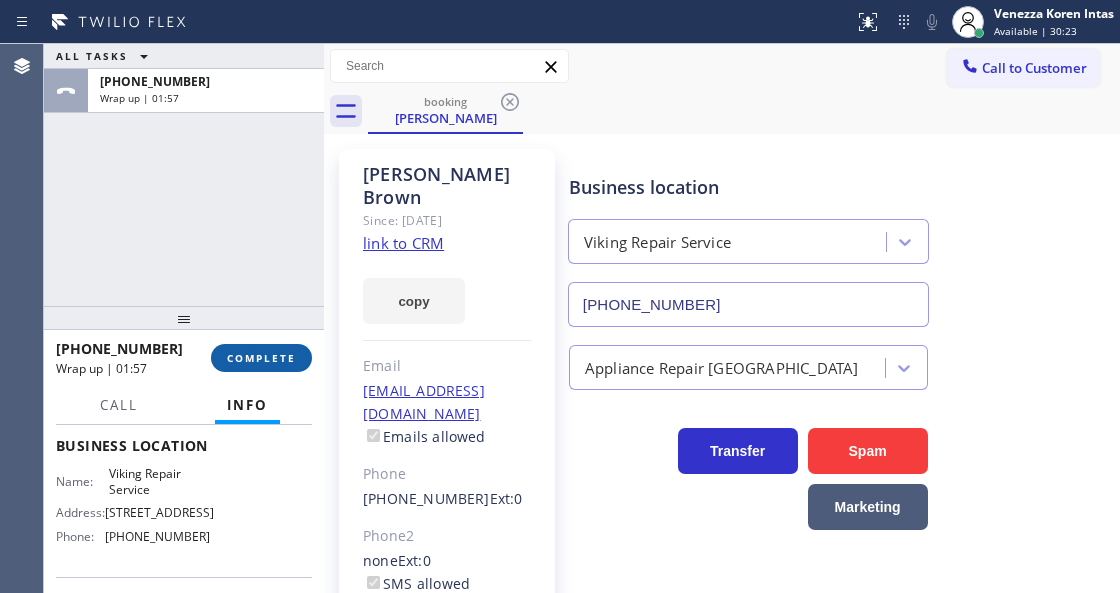 click on "COMPLETE" at bounding box center (261, 358) 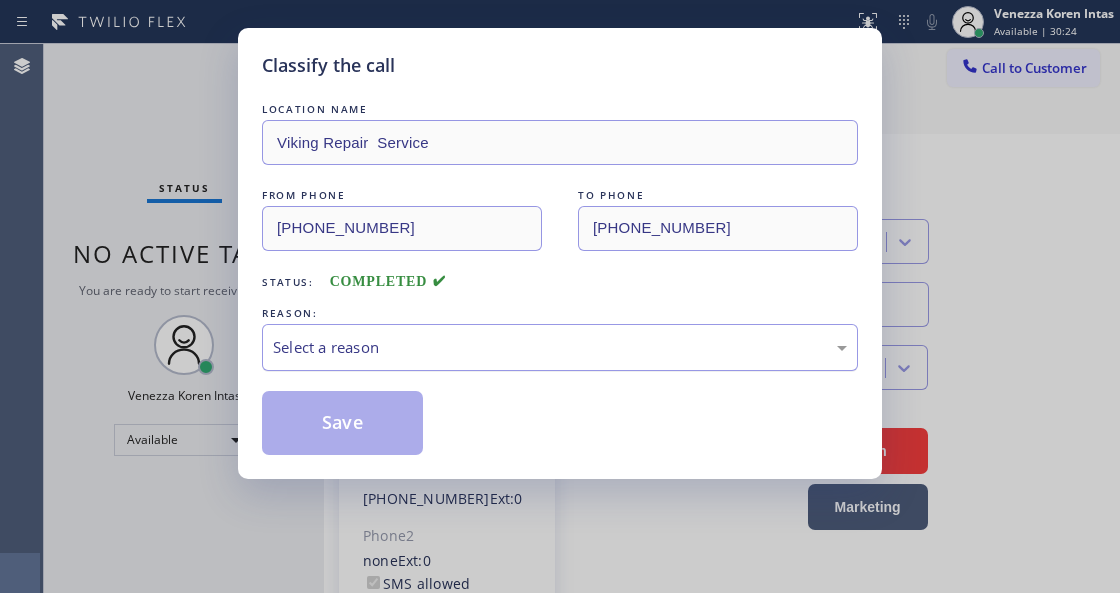 click on "Select a reason" at bounding box center (560, 347) 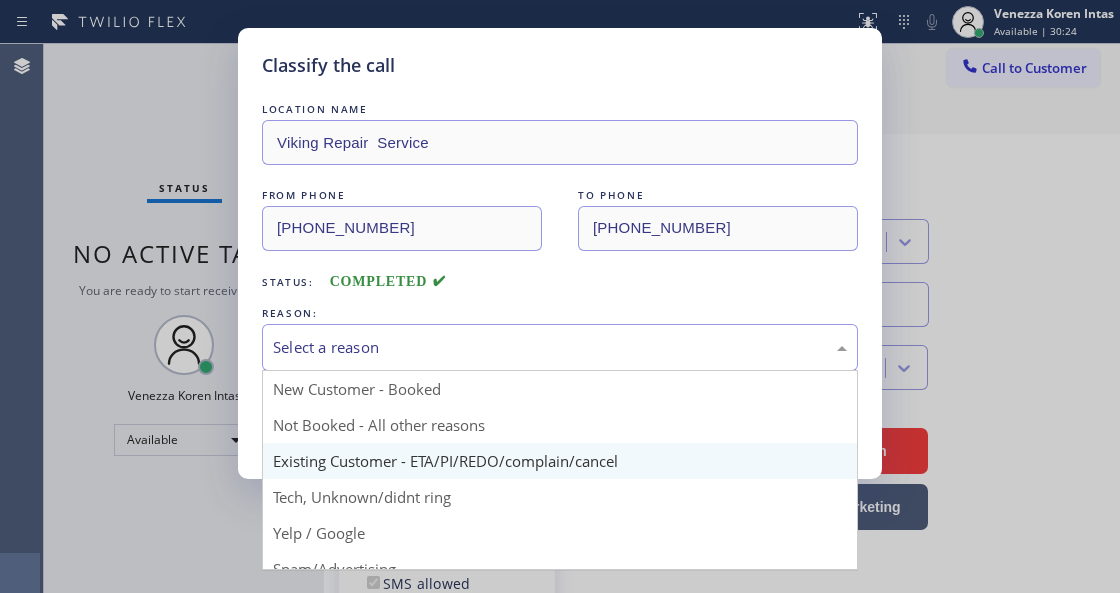 drag, startPoint x: 552, startPoint y: 463, endPoint x: 381, endPoint y: 438, distance: 172.81783 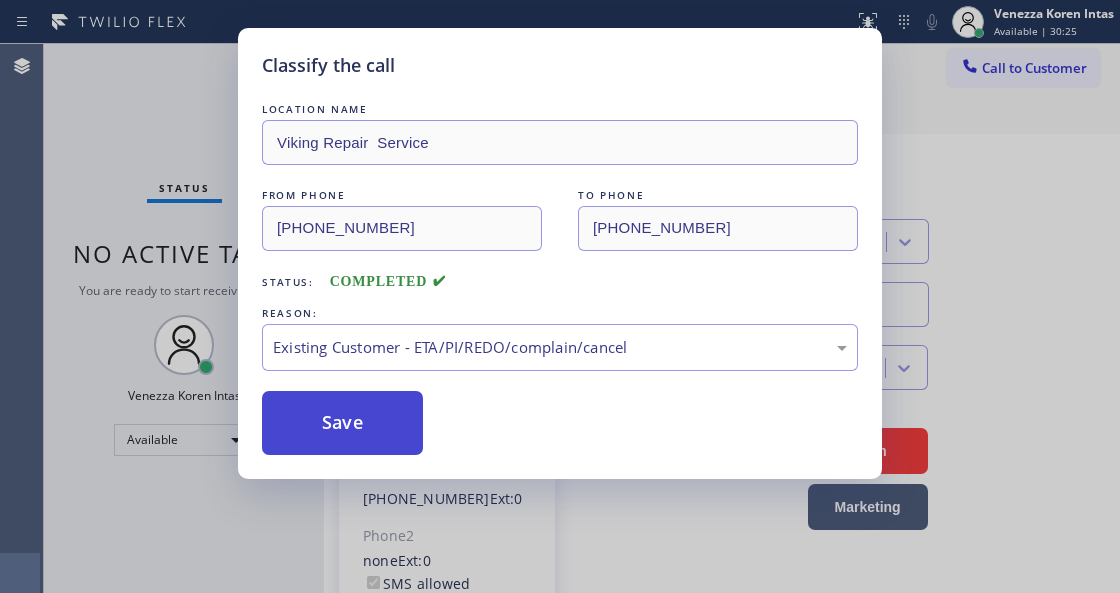 click on "Save" at bounding box center [342, 423] 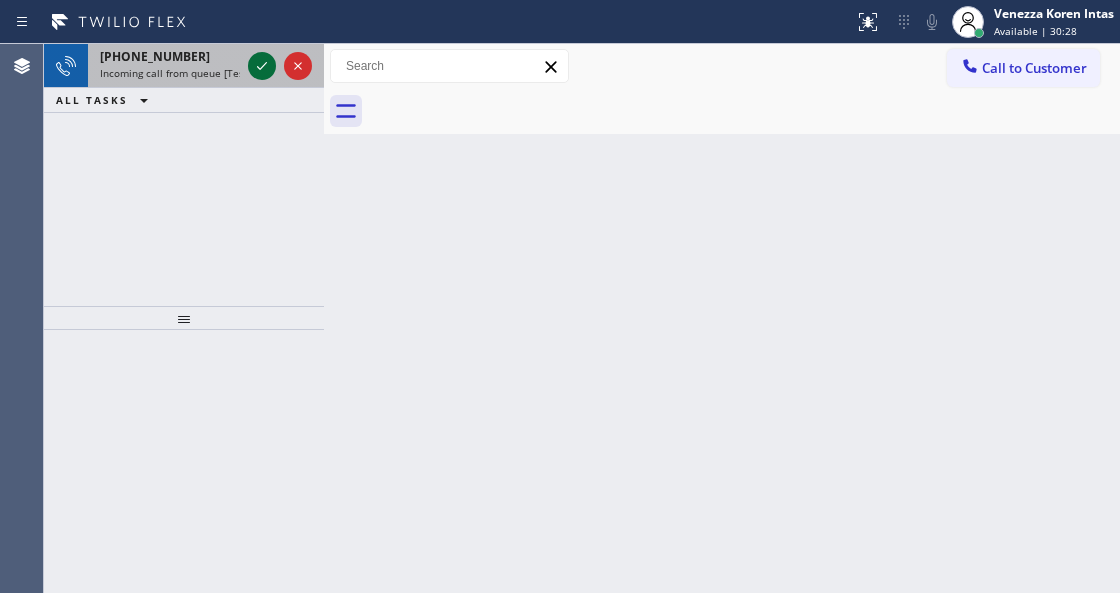 click 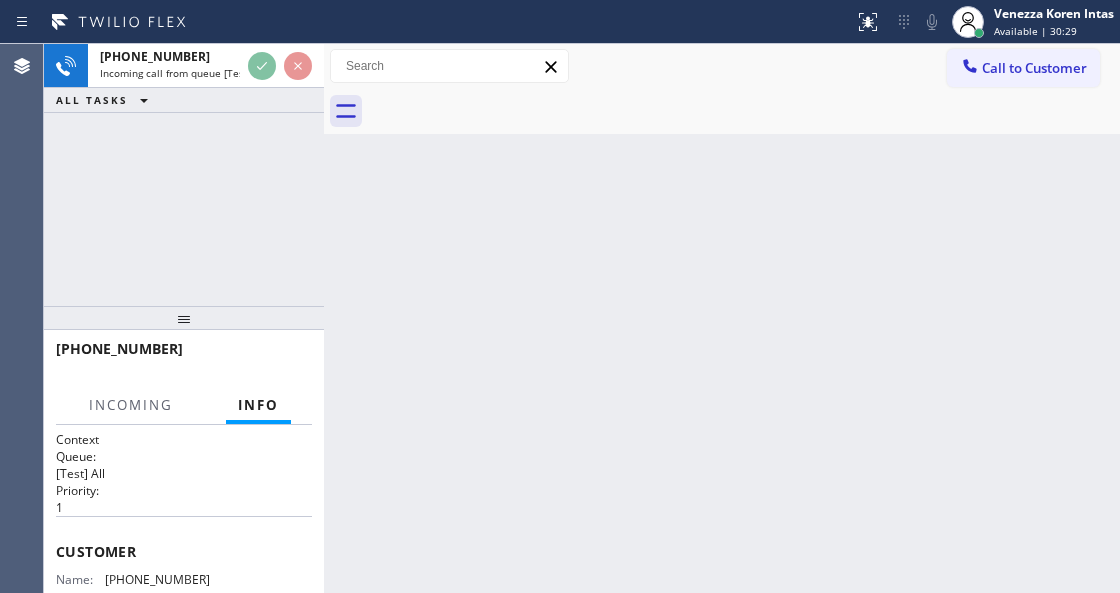 click on "[PHONE_NUMBER] Incoming call from queue [Test] All" at bounding box center (184, 66) 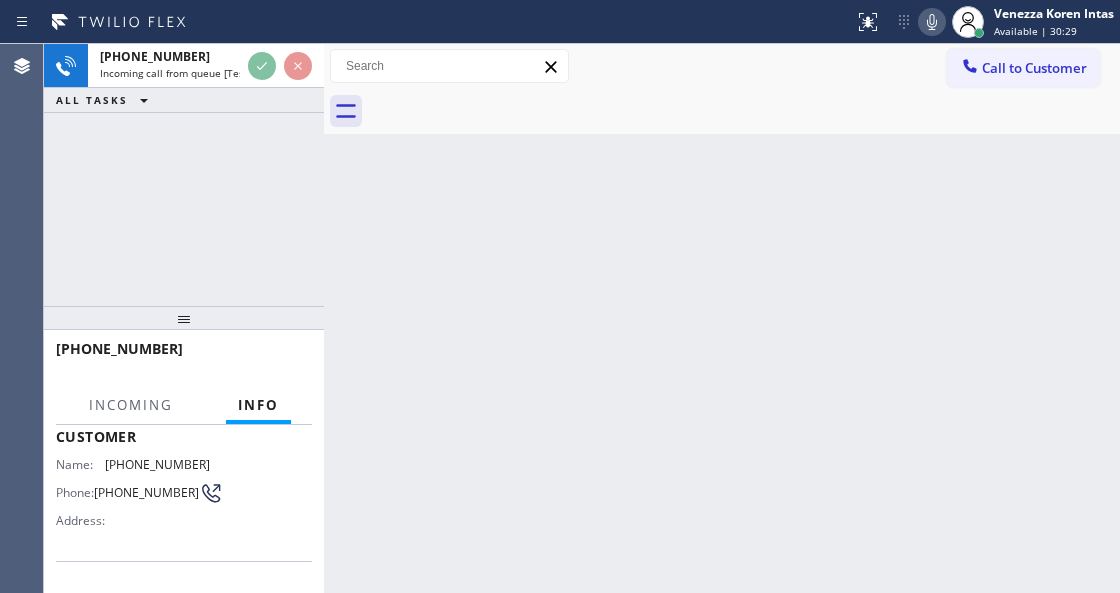 scroll, scrollTop: 266, scrollLeft: 0, axis: vertical 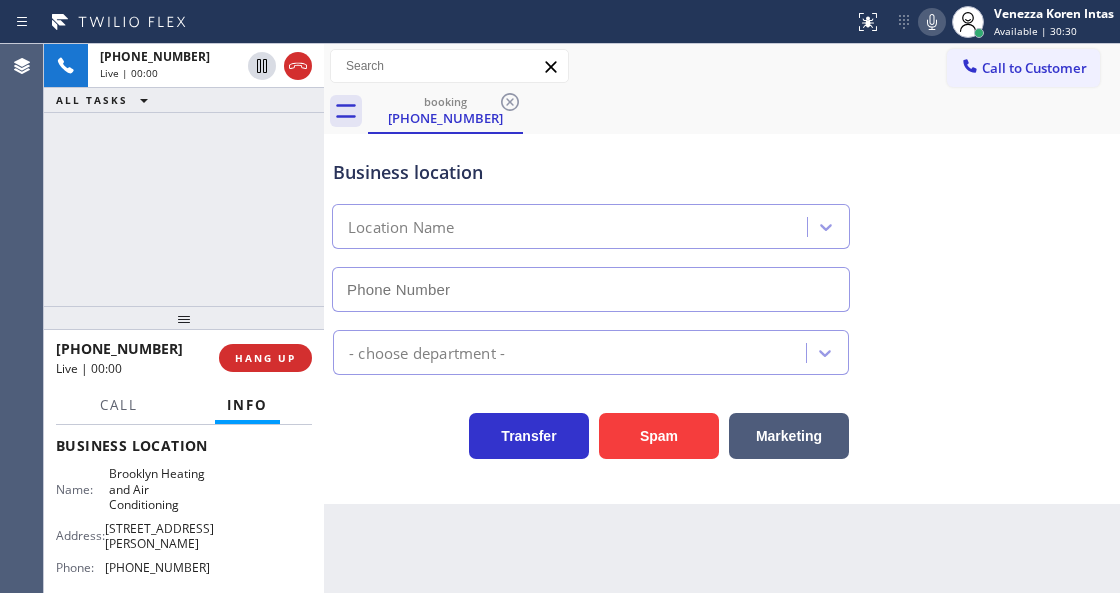 type on "[PHONE_NUMBER]" 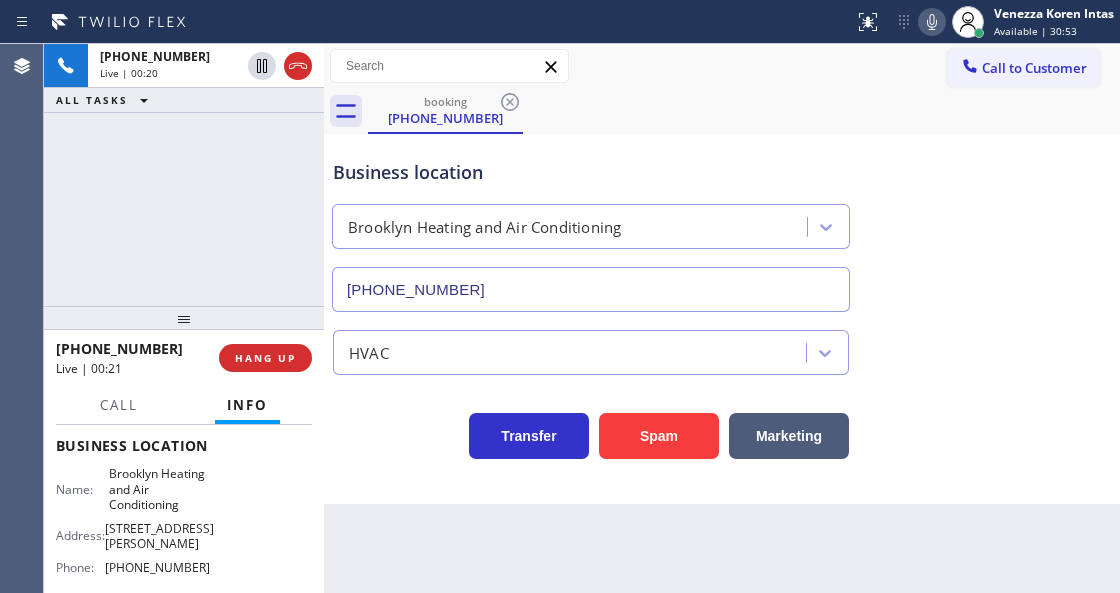 click on "[PHONE_NUMBER] Live | 00:20 ALL TASKS ALL TASKS ACTIVE TASKS TASKS IN WRAP UP" at bounding box center (184, 175) 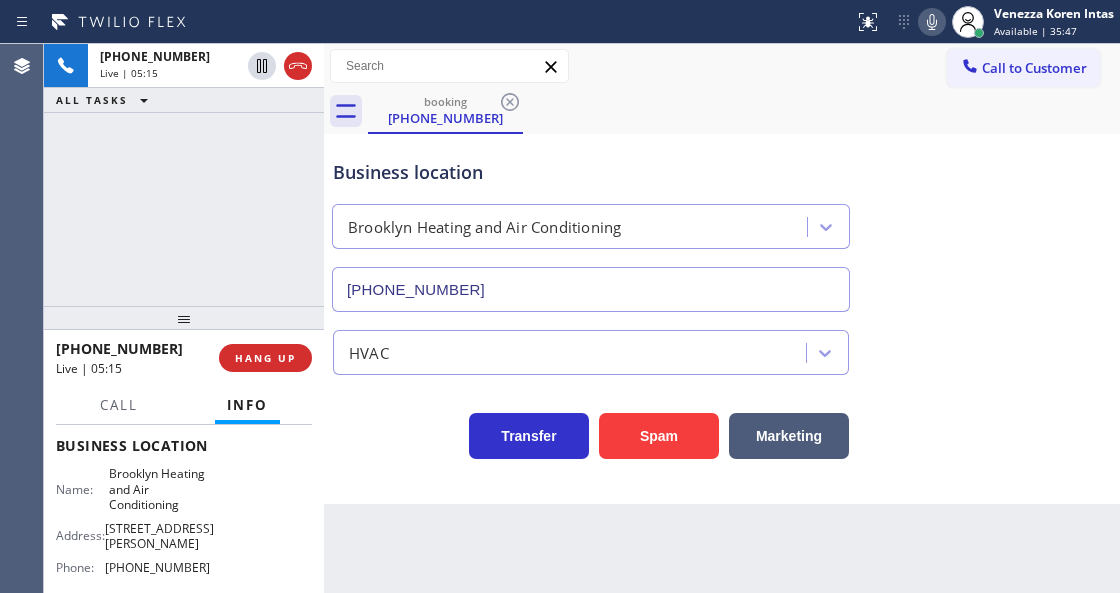 click 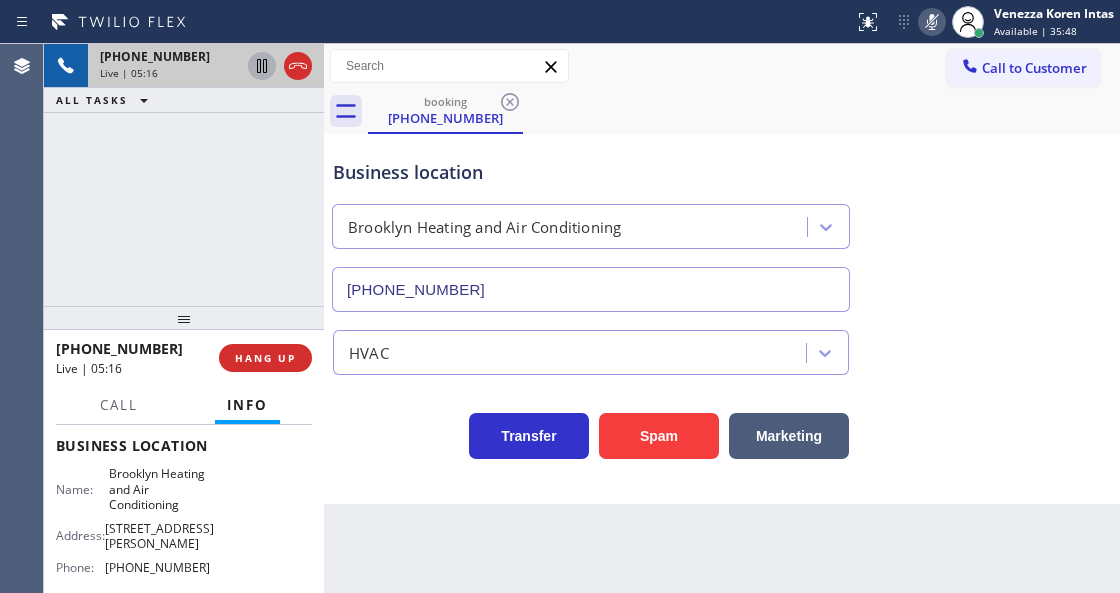 click 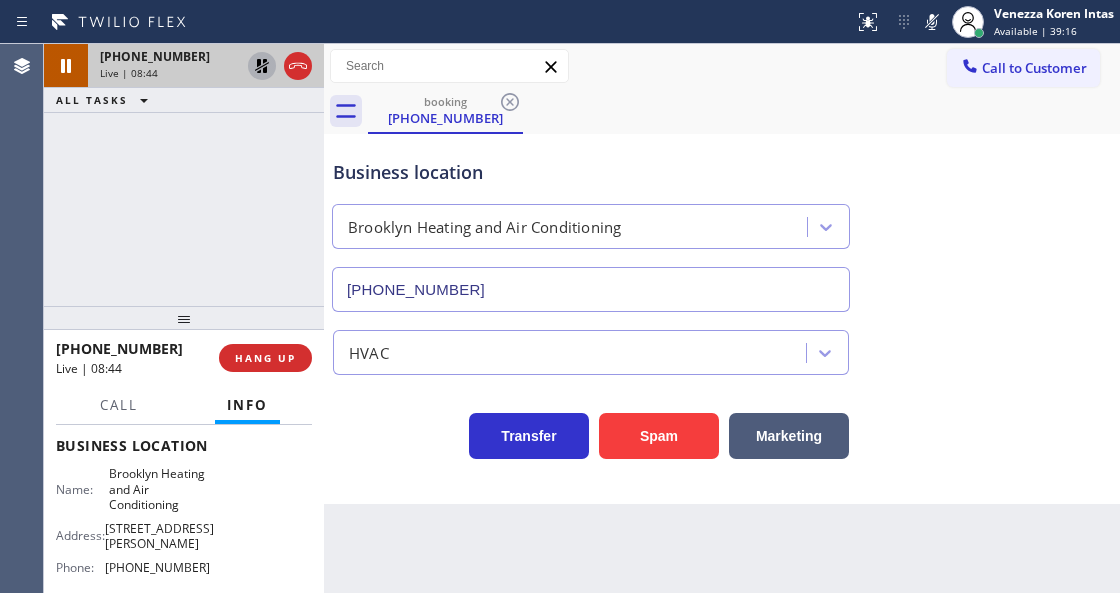 drag, startPoint x: 930, startPoint y: 18, endPoint x: 893, endPoint y: 114, distance: 102.88343 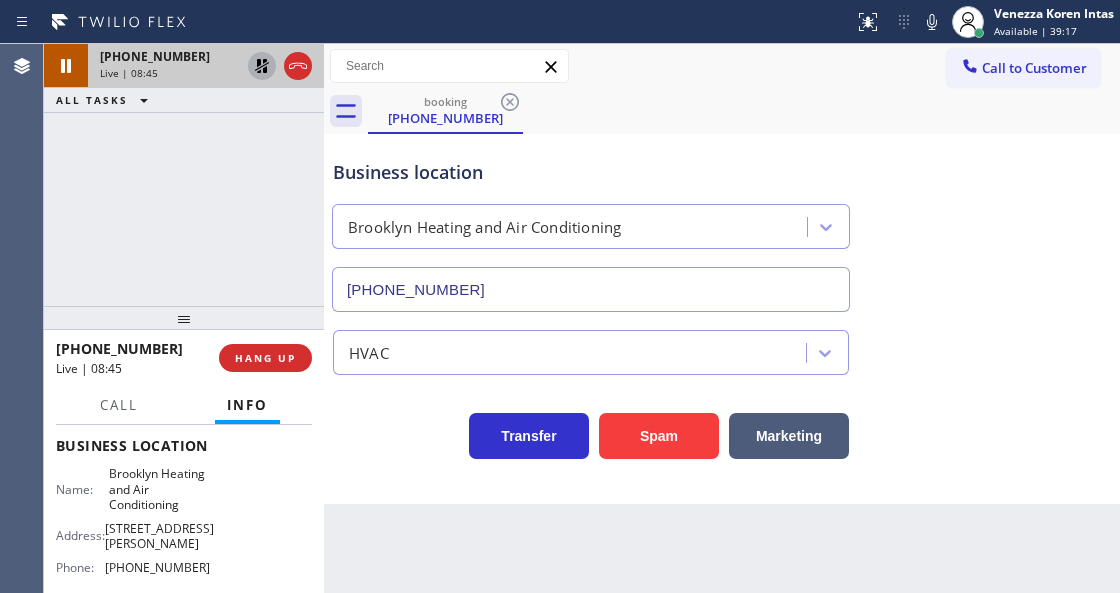 click 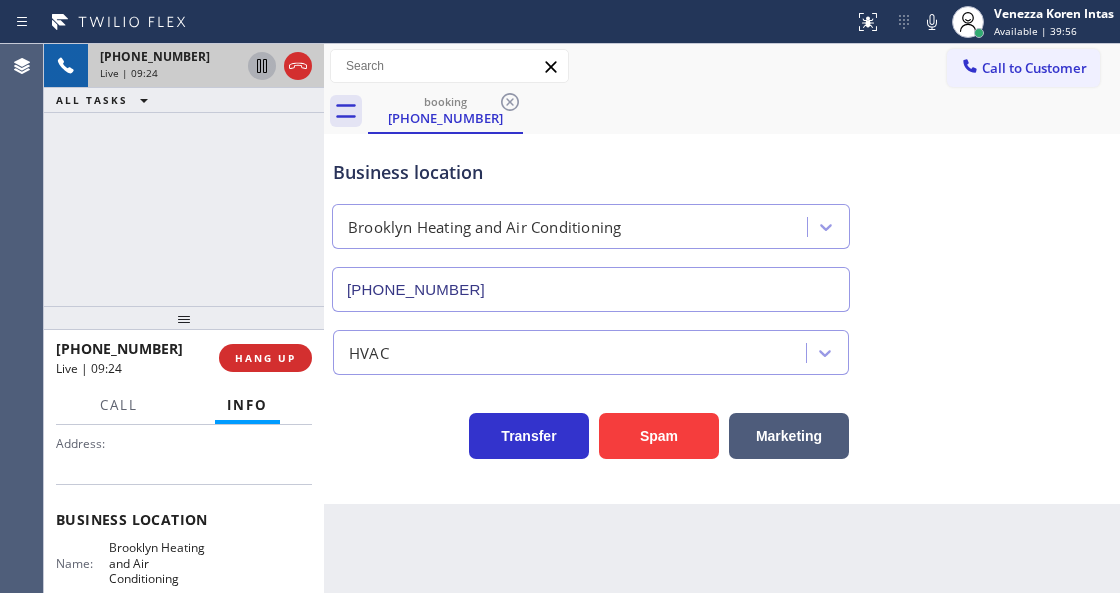 scroll, scrollTop: 66, scrollLeft: 0, axis: vertical 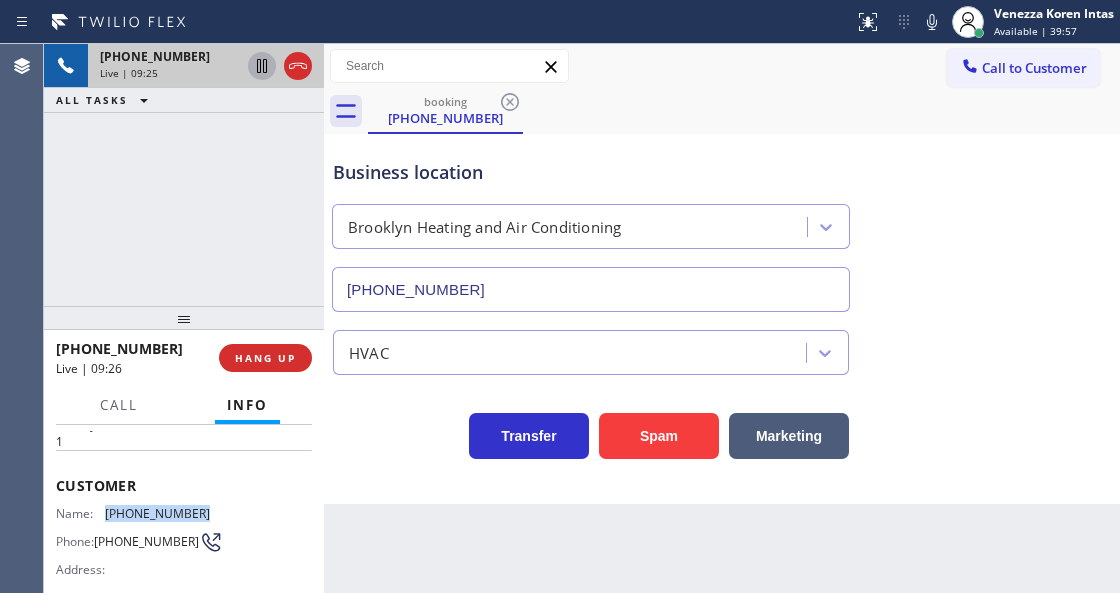 drag, startPoint x: 222, startPoint y: 508, endPoint x: 94, endPoint y: 507, distance: 128.0039 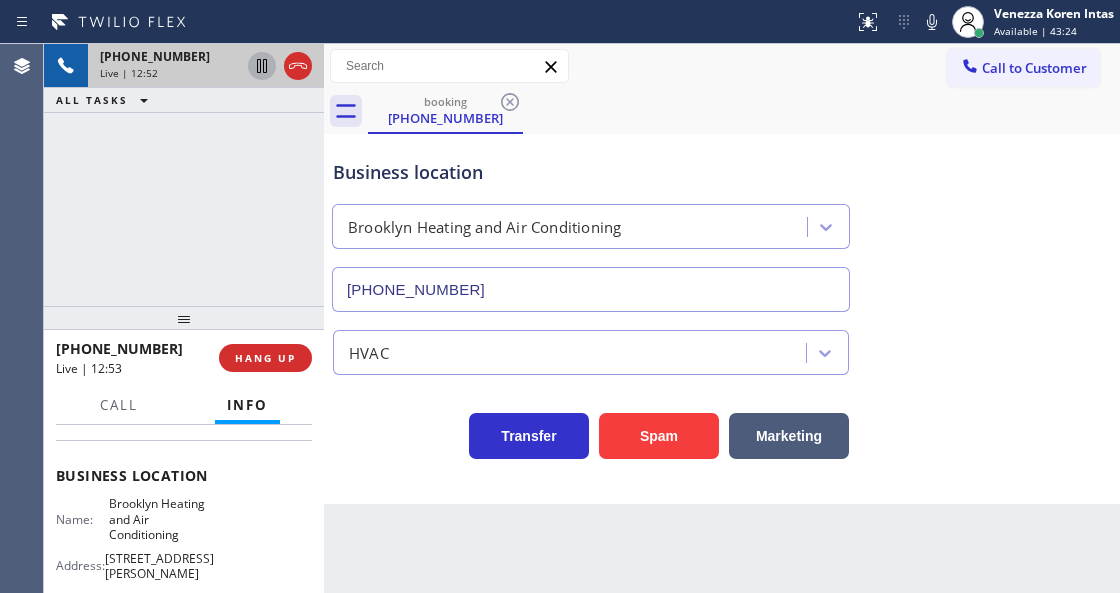 scroll, scrollTop: 266, scrollLeft: 0, axis: vertical 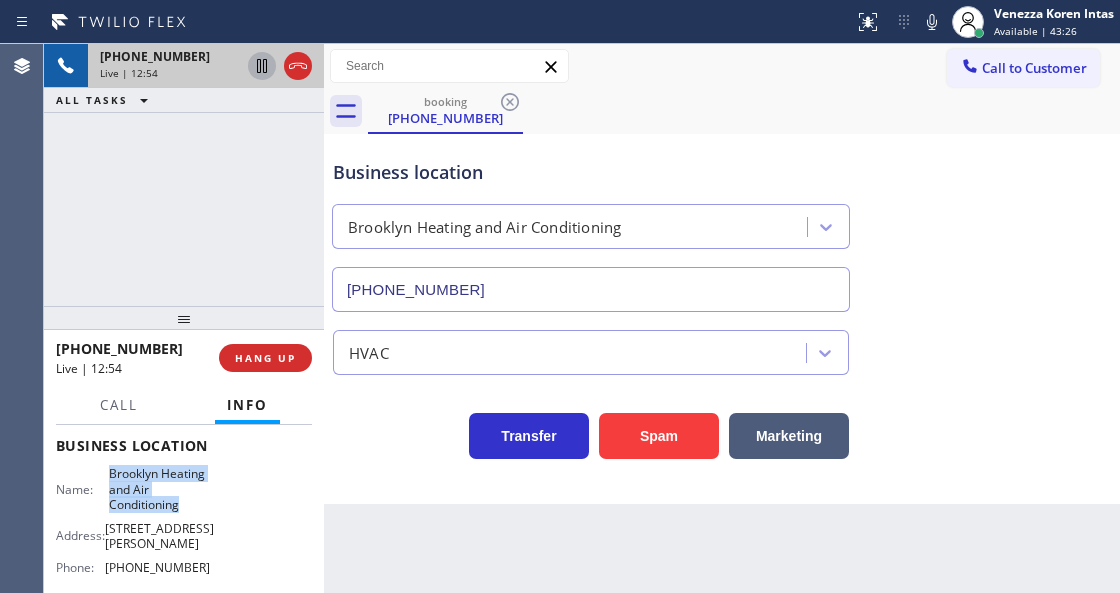 drag, startPoint x: 102, startPoint y: 471, endPoint x: 198, endPoint y: 504, distance: 101.51354 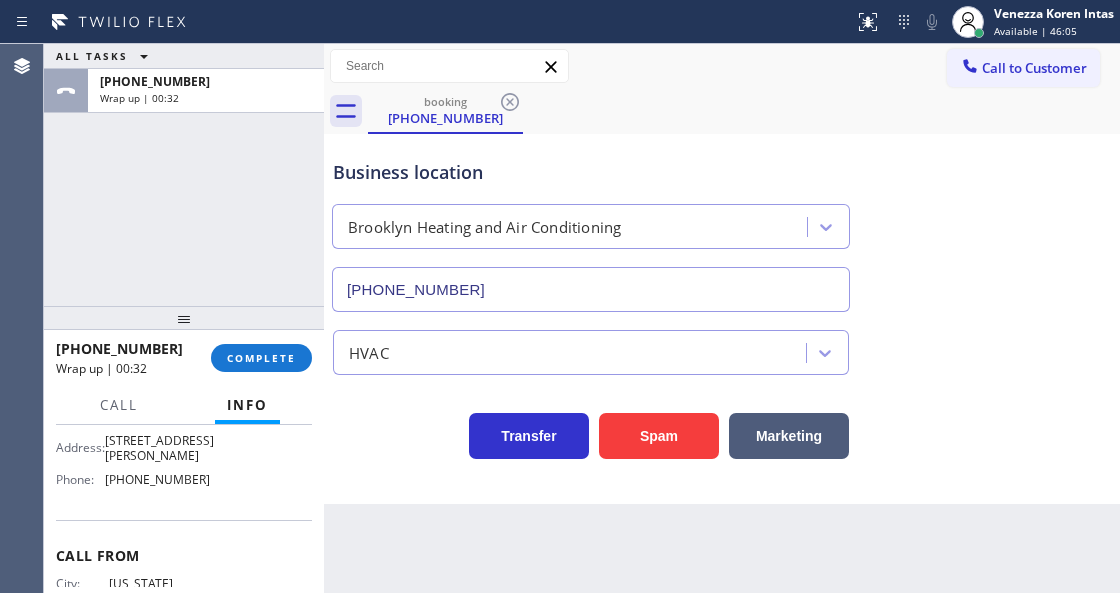 scroll, scrollTop: 333, scrollLeft: 0, axis: vertical 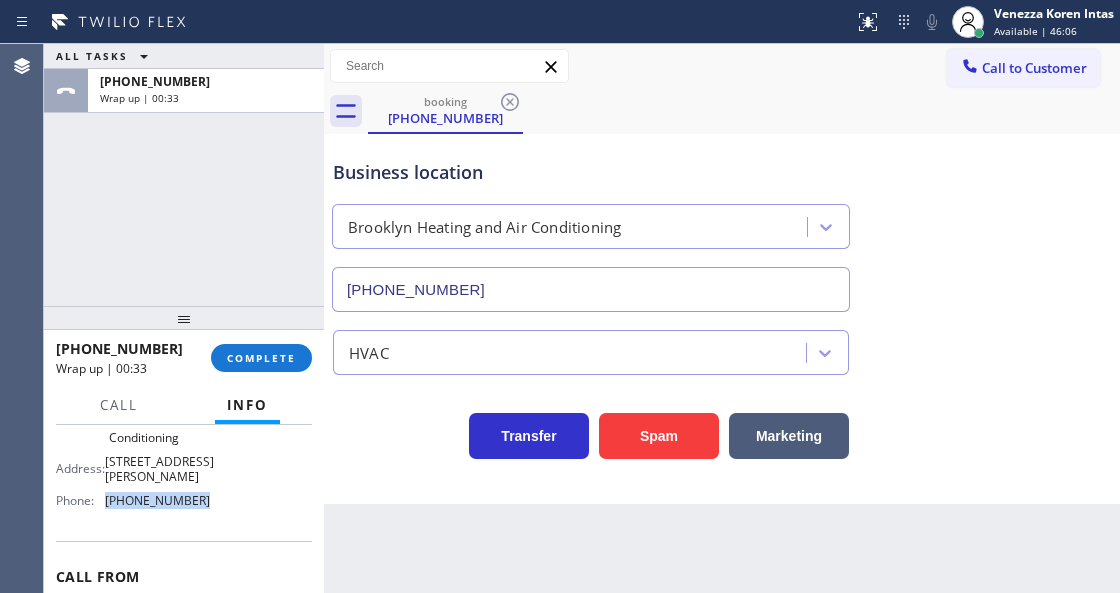 drag, startPoint x: 221, startPoint y: 486, endPoint x: 108, endPoint y: 495, distance: 113.35784 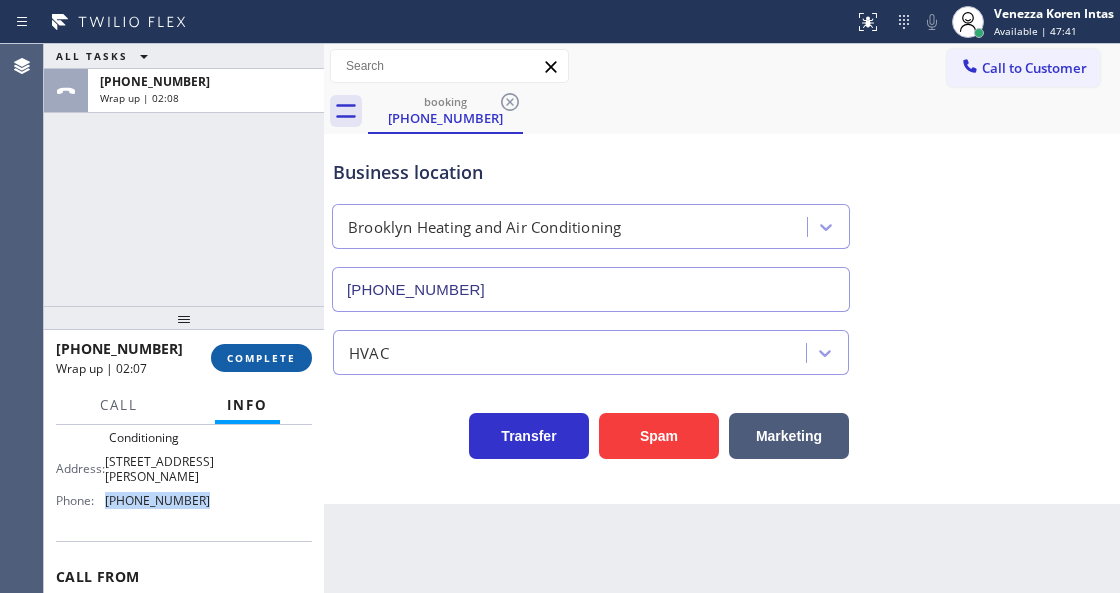 click on "COMPLETE" at bounding box center [261, 358] 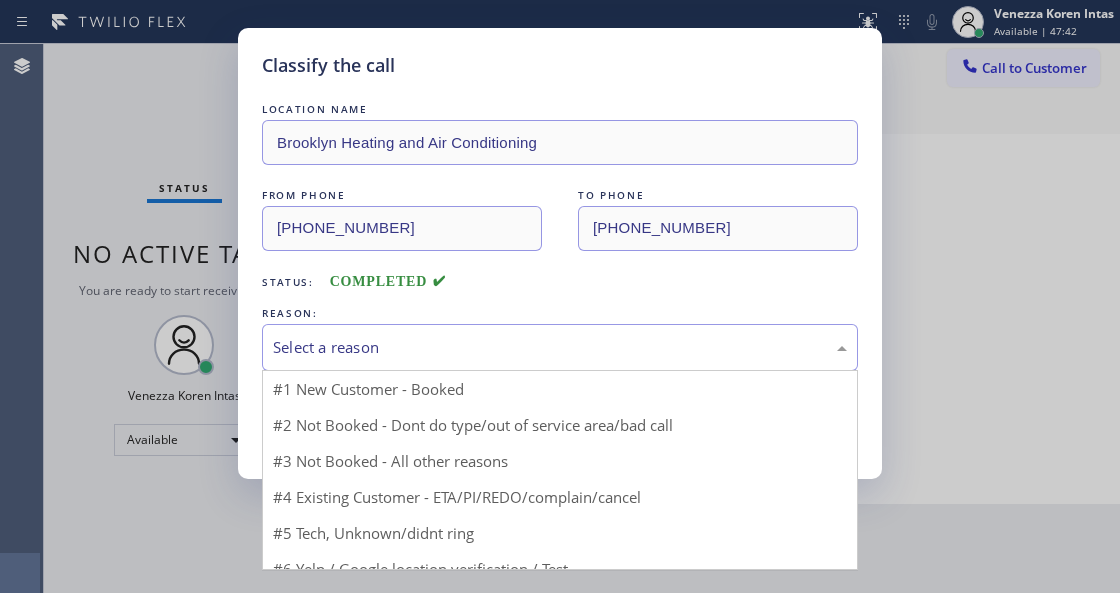 click on "Select a reason" at bounding box center [560, 347] 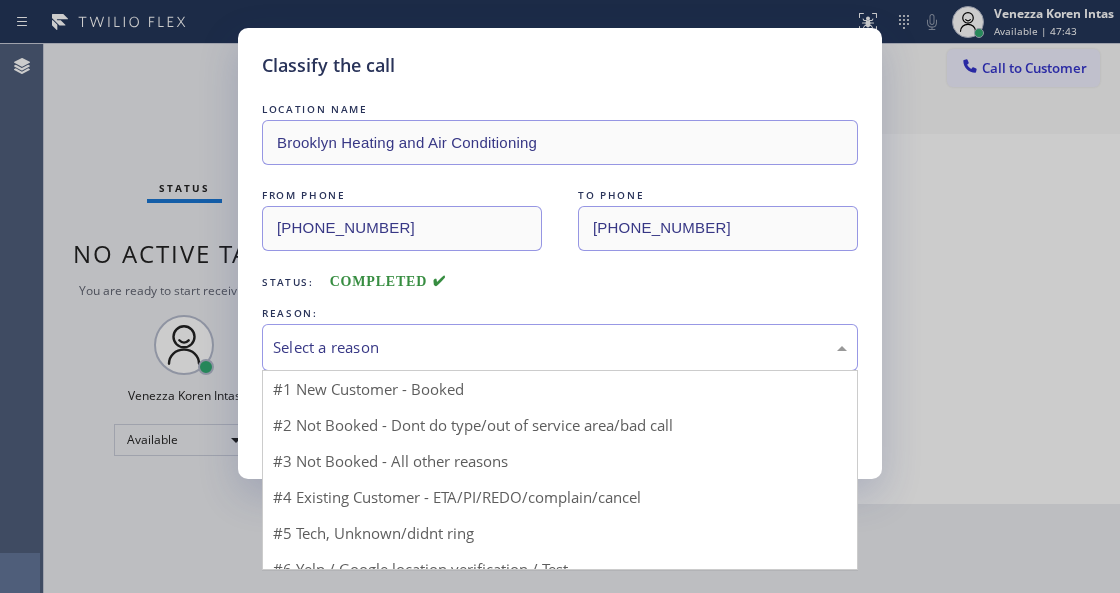 drag, startPoint x: 433, startPoint y: 384, endPoint x: 363, endPoint y: 432, distance: 84.87638 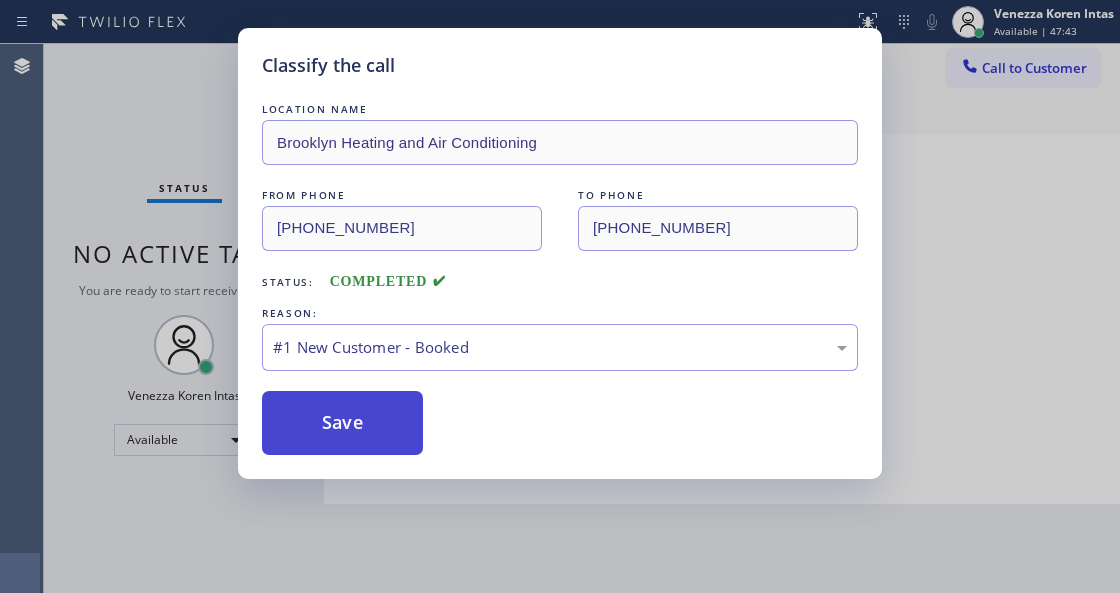 click on "Save" at bounding box center [342, 423] 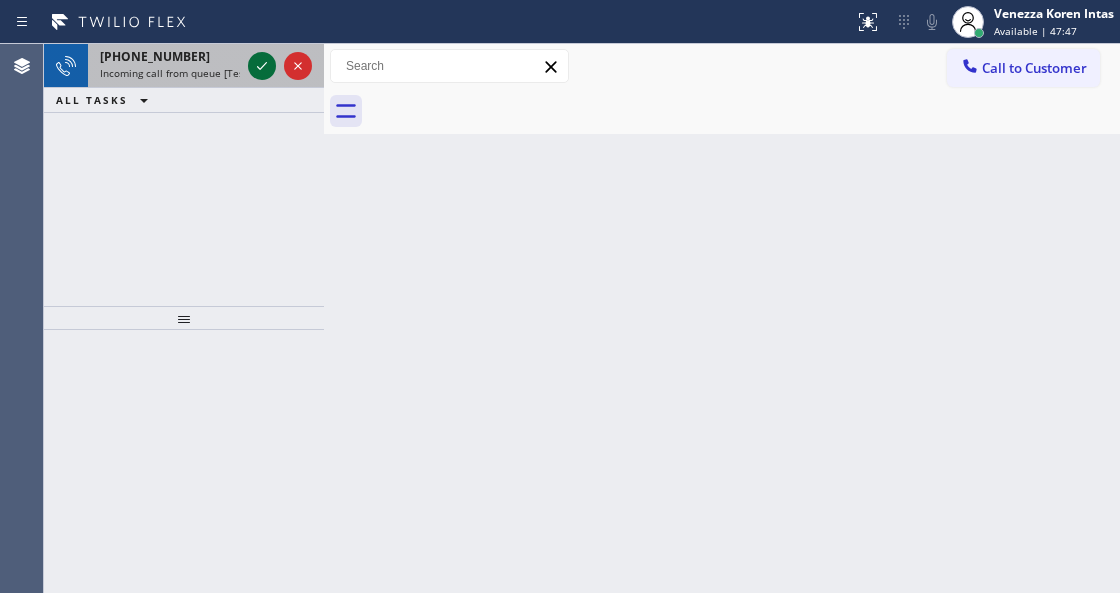 click 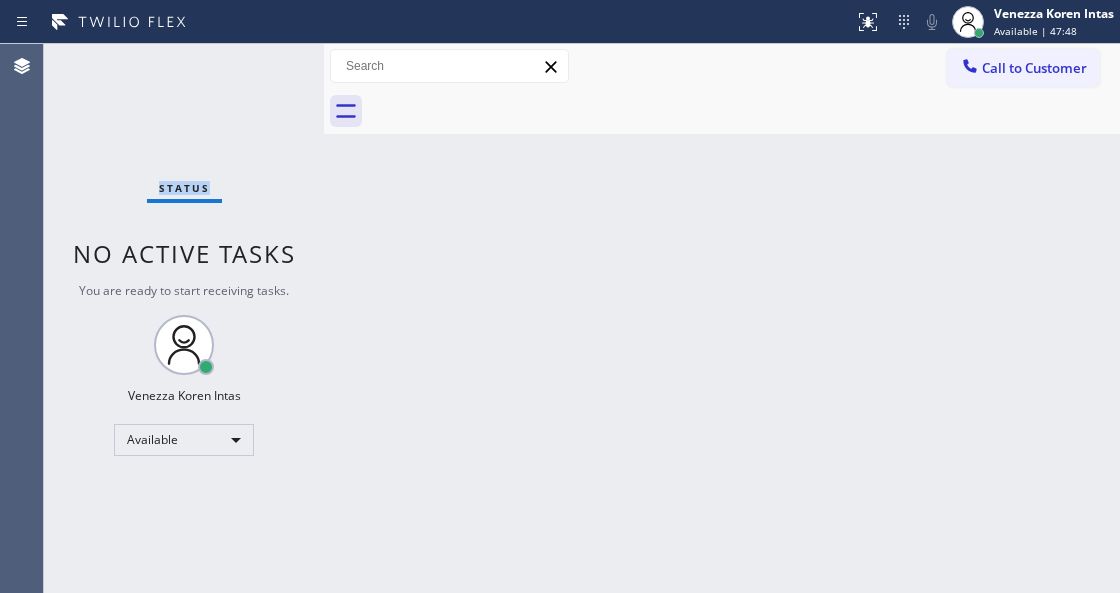 click on "Status   No active tasks     You are ready to start receiving tasks.   Venezza Koren Intas Available" at bounding box center (184, 318) 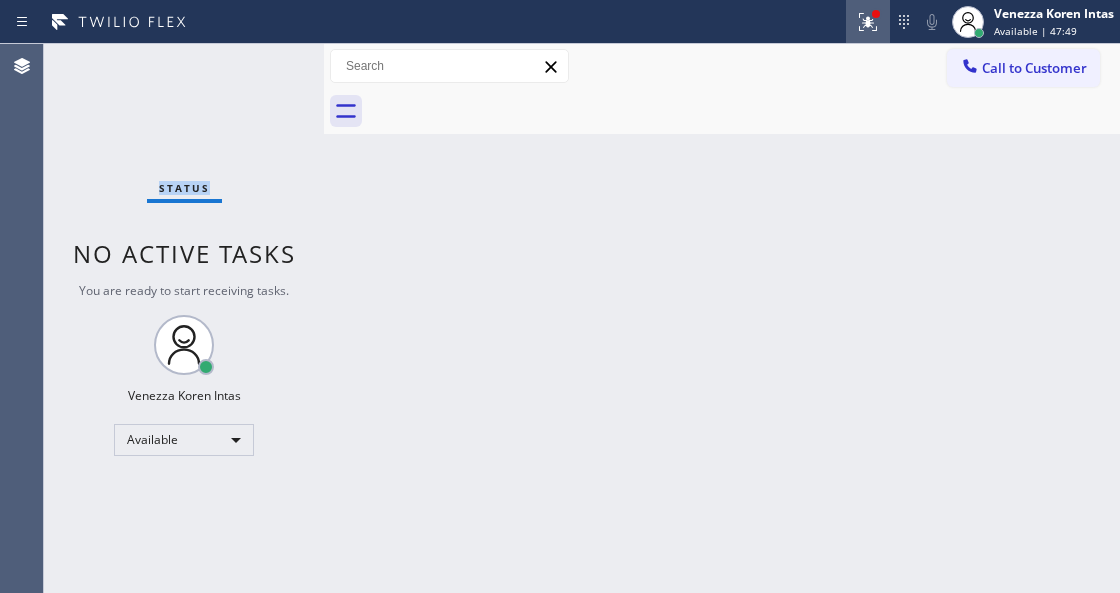 click at bounding box center [868, 22] 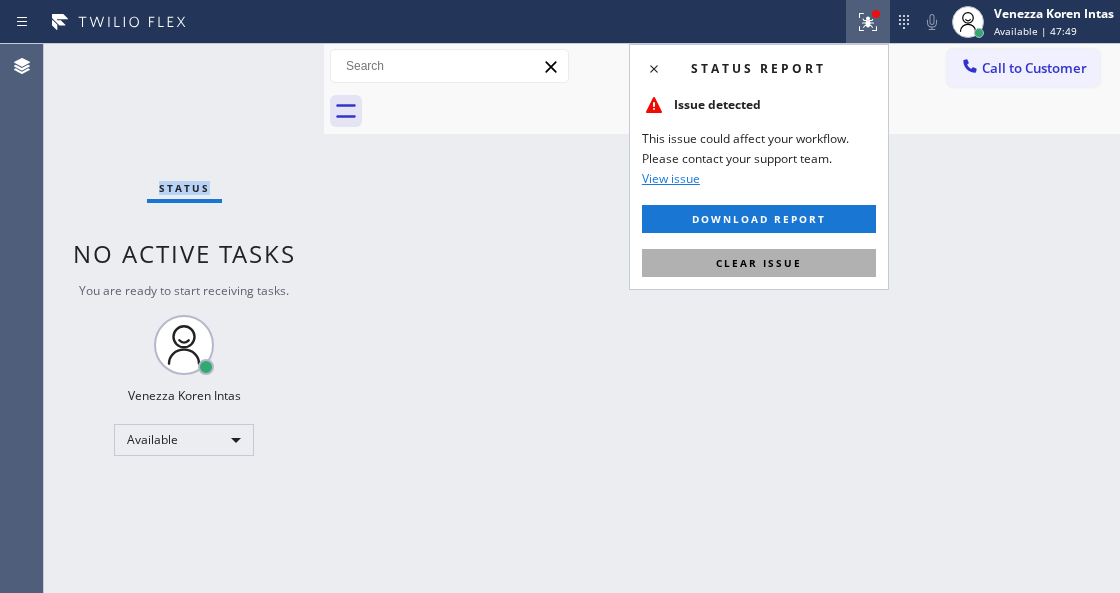 click on "Clear issue" at bounding box center (759, 263) 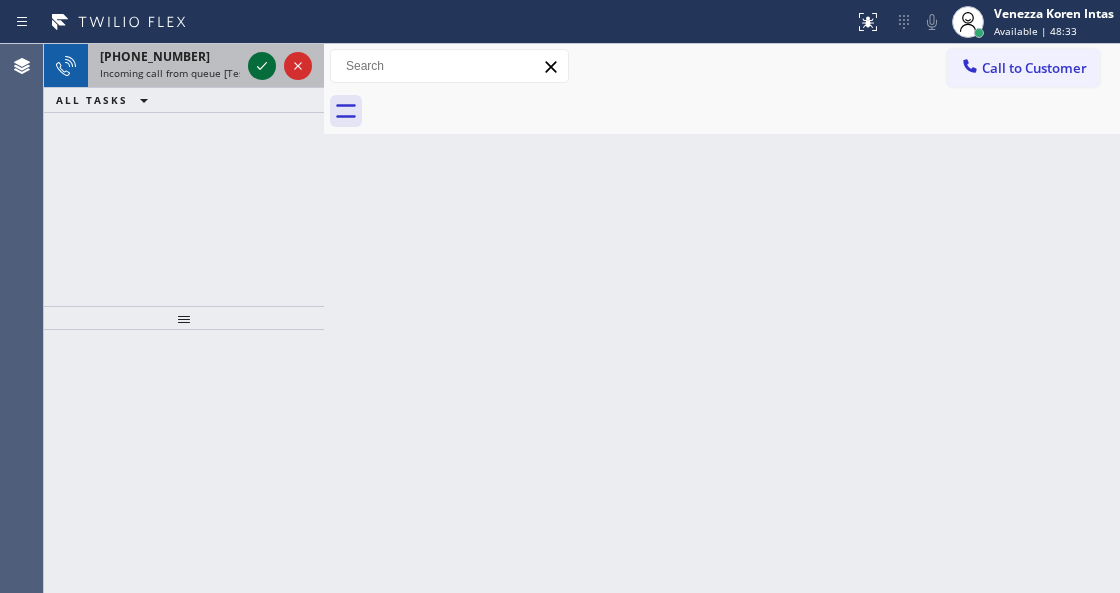click 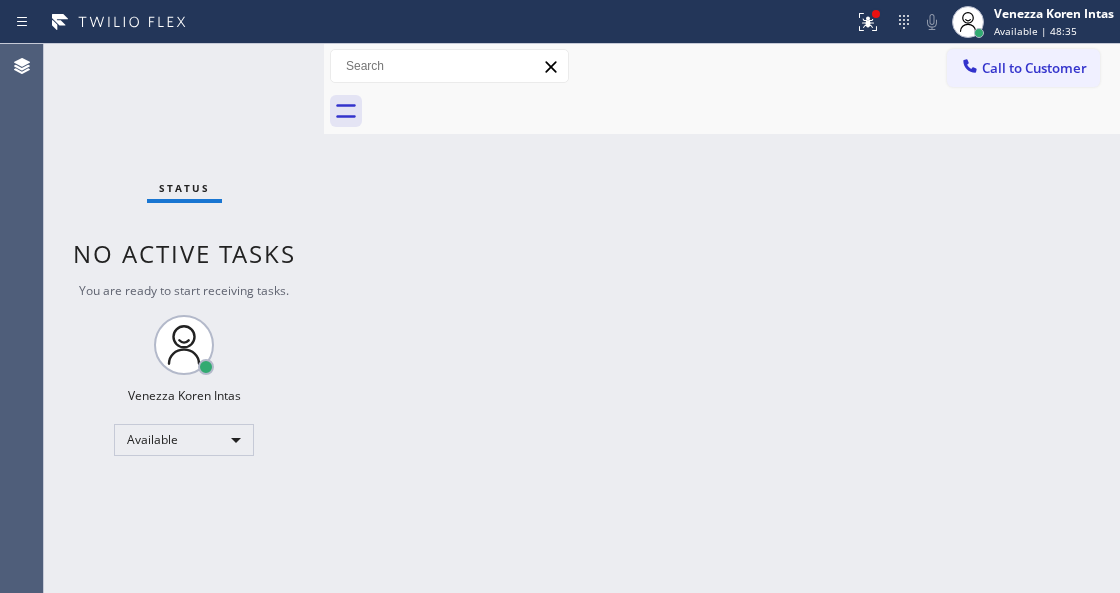 click on "Status   No active tasks     You are ready to start receiving tasks.   Venezza Koren Intas Available" at bounding box center [184, 318] 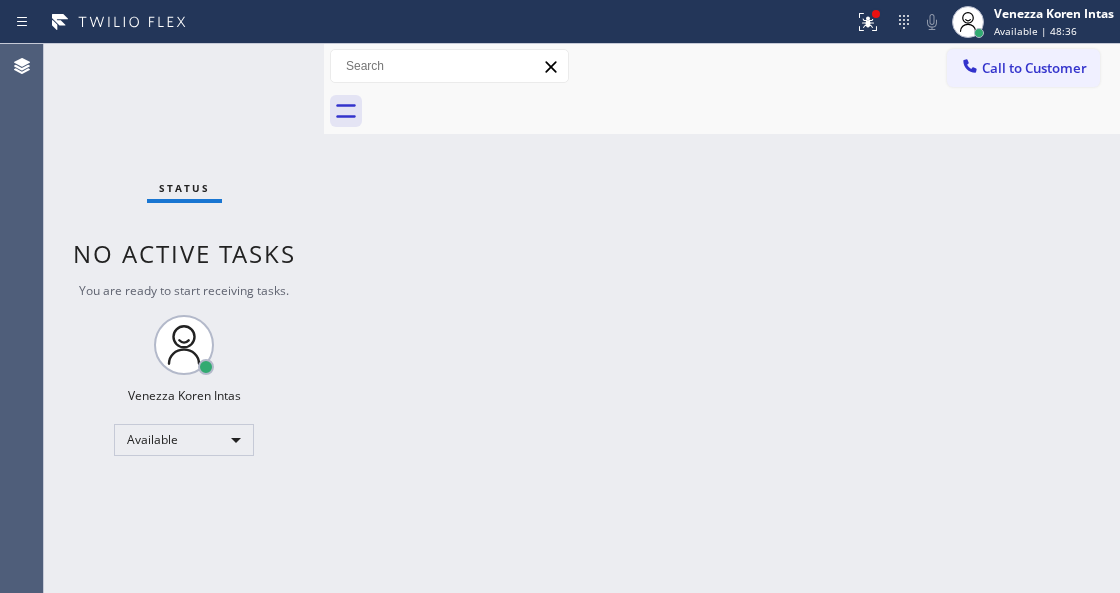click 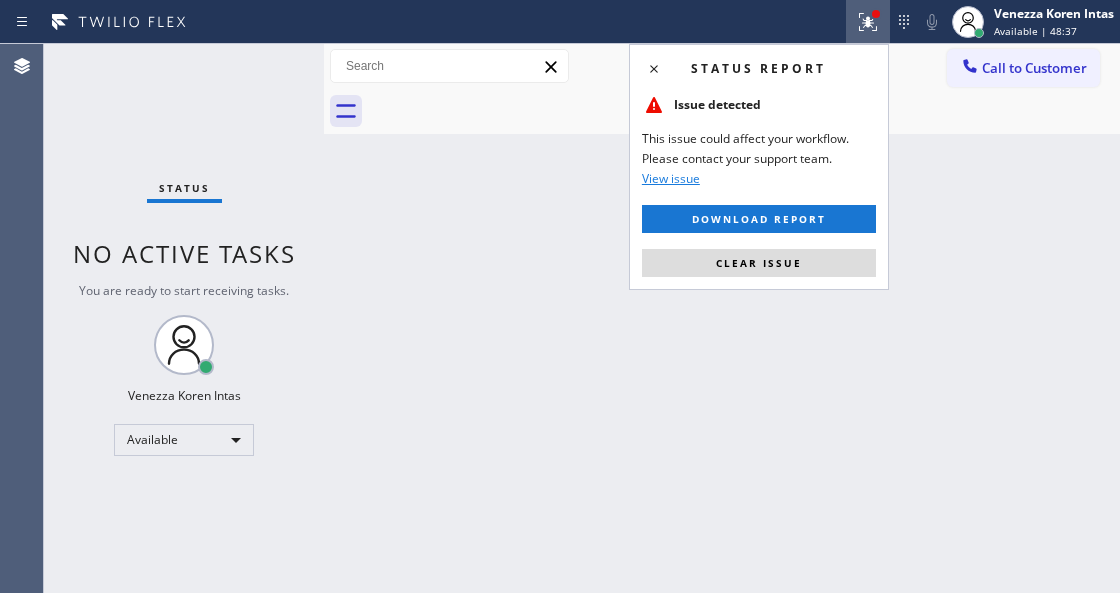 drag, startPoint x: 786, startPoint y: 254, endPoint x: 696, endPoint y: 100, distance: 178.3704 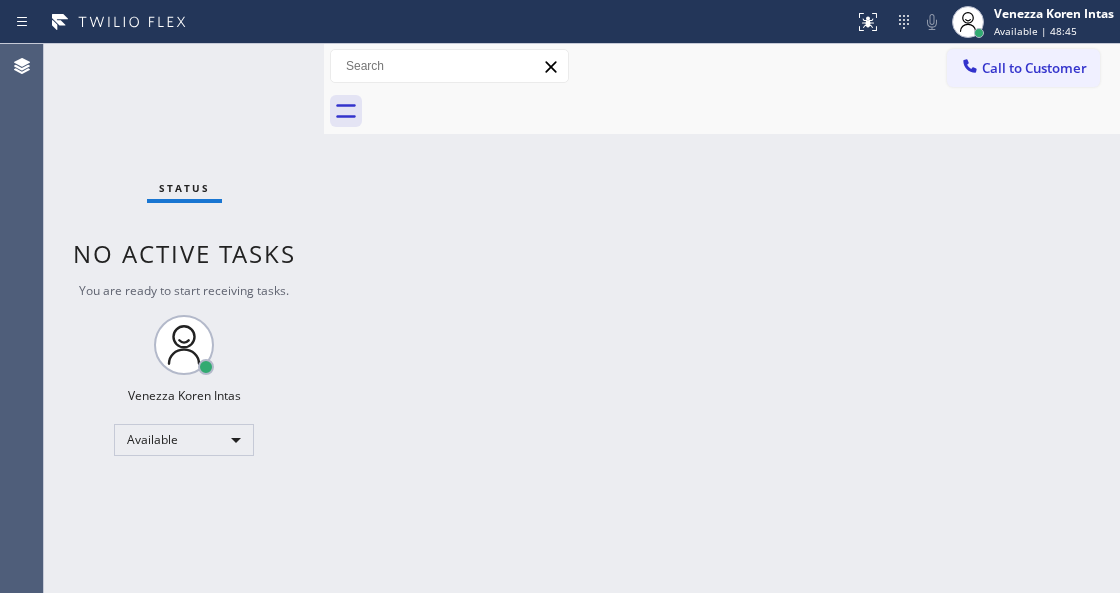click on "Back to Dashboard Change Sender ID Customers Technicians Select a contact Outbound call Technician Search Technician Your caller id phone number Your caller id phone number Call Technician info Name   Phone none Address none Change Sender ID HVAC [PHONE_NUMBER] 5 Star Appliance [PHONE_NUMBER] Appliance Repair [PHONE_NUMBER] Plumbing [PHONE_NUMBER] Air Duct Cleaning [PHONE_NUMBER]  Electricians [PHONE_NUMBER] Cancel Change Check personal SMS Reset Change No tabs Call to Customer Outbound call Location 5 Star Electric [GEOGRAPHIC_DATA] Your caller id phone number [PHONE_NUMBER] Customer number Call Outbound call Technician Search Technician Your caller id phone number Your caller id phone number Call" at bounding box center [722, 318] 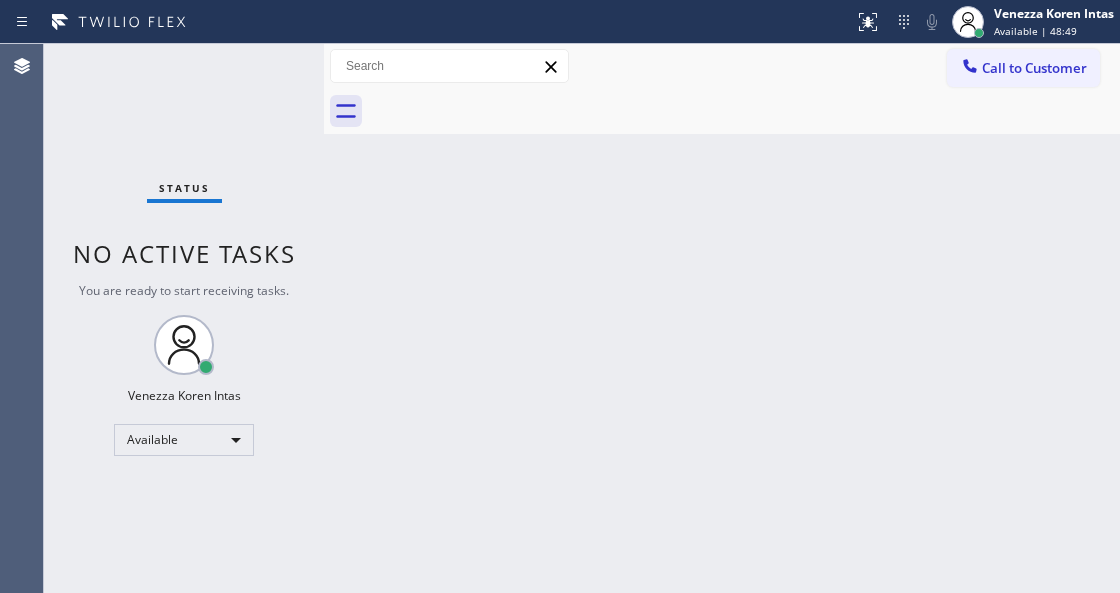 click on "Back to Dashboard Change Sender ID Customers Technicians Select a contact Outbound call Technician Search Technician Your caller id phone number Your caller id phone number Call Technician info Name   Phone none Address none Change Sender ID HVAC [PHONE_NUMBER] 5 Star Appliance [PHONE_NUMBER] Appliance Repair [PHONE_NUMBER] Plumbing [PHONE_NUMBER] Air Duct Cleaning [PHONE_NUMBER]  Electricians [PHONE_NUMBER] Cancel Change Check personal SMS Reset Change No tabs Call to Customer Outbound call Location 5 Star Electric [GEOGRAPHIC_DATA] Your caller id phone number [PHONE_NUMBER] Customer number Call Outbound call Technician Search Technician Your caller id phone number Your caller id phone number Call" at bounding box center (722, 318) 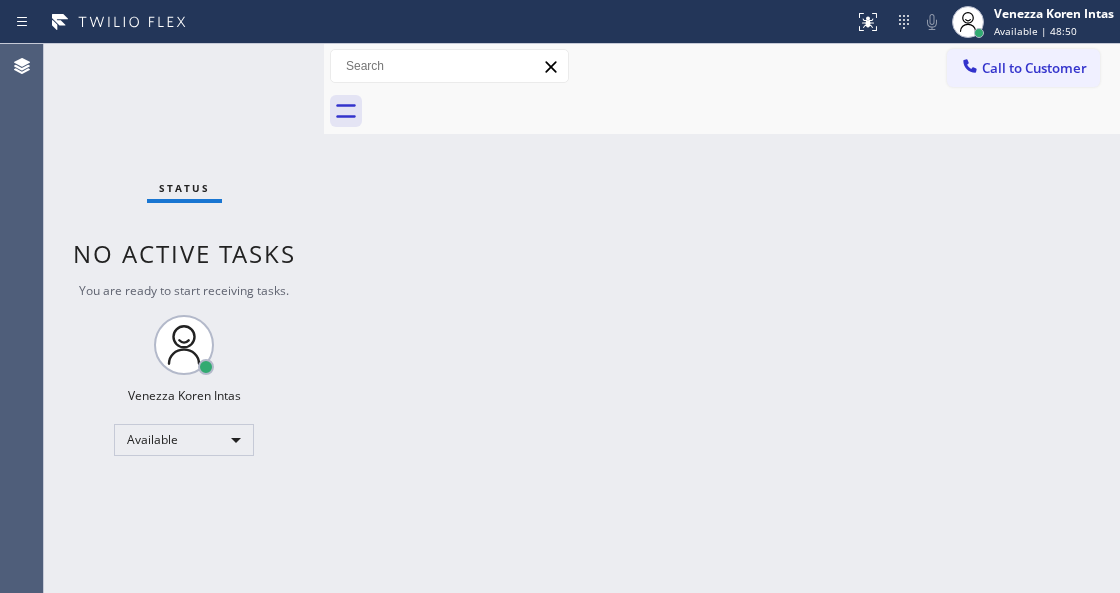 click on "Back to Dashboard Change Sender ID Customers Technicians Select a contact Outbound call Technician Search Technician Your caller id phone number Your caller id phone number Call Technician info Name   Phone none Address none Change Sender ID HVAC [PHONE_NUMBER] 5 Star Appliance [PHONE_NUMBER] Appliance Repair [PHONE_NUMBER] Plumbing [PHONE_NUMBER] Air Duct Cleaning [PHONE_NUMBER]  Electricians [PHONE_NUMBER] Cancel Change Check personal SMS Reset Change No tabs Call to Customer Outbound call Location 5 Star Electric [GEOGRAPHIC_DATA] Your caller id phone number [PHONE_NUMBER] Customer number Call Outbound call Technician Search Technician Your caller id phone number Your caller id phone number Call" at bounding box center [722, 318] 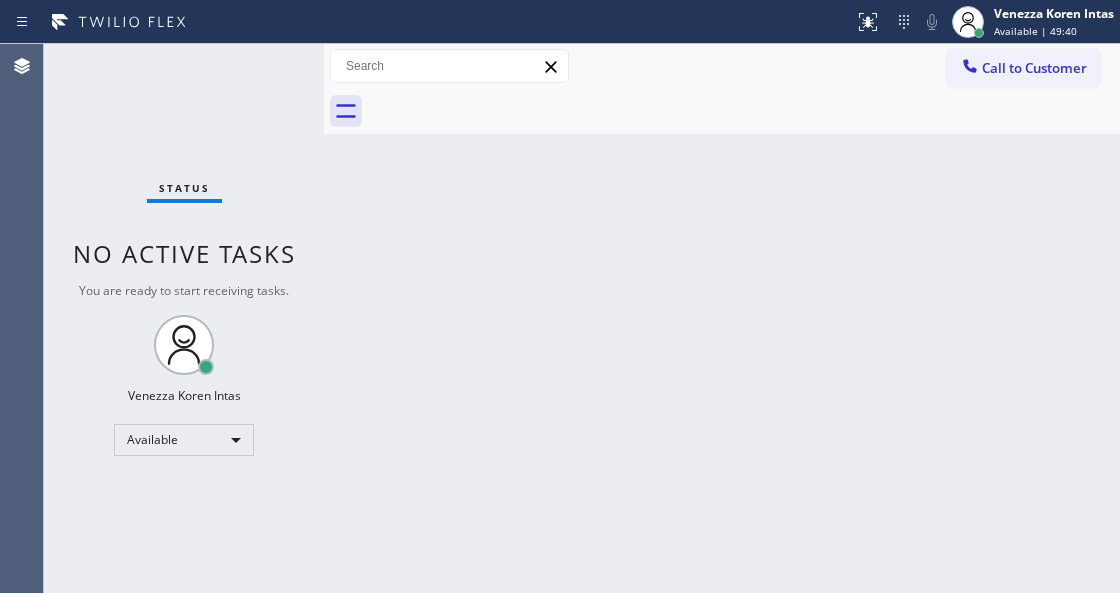 click on "Back to Dashboard Change Sender ID Customers Technicians Select a contact Outbound call Technician Search Technician Your caller id phone number Your caller id phone number Call Technician info Name   Phone none Address none Change Sender ID HVAC [PHONE_NUMBER] 5 Star Appliance [PHONE_NUMBER] Appliance Repair [PHONE_NUMBER] Plumbing [PHONE_NUMBER] Air Duct Cleaning [PHONE_NUMBER]  Electricians [PHONE_NUMBER] Cancel Change Check personal SMS Reset Change No tabs Call to Customer Outbound call Location 5 Star Electric [GEOGRAPHIC_DATA] Your caller id phone number [PHONE_NUMBER] Customer number Call Outbound call Technician Search Technician Your caller id phone number Your caller id phone number Call" at bounding box center [722, 318] 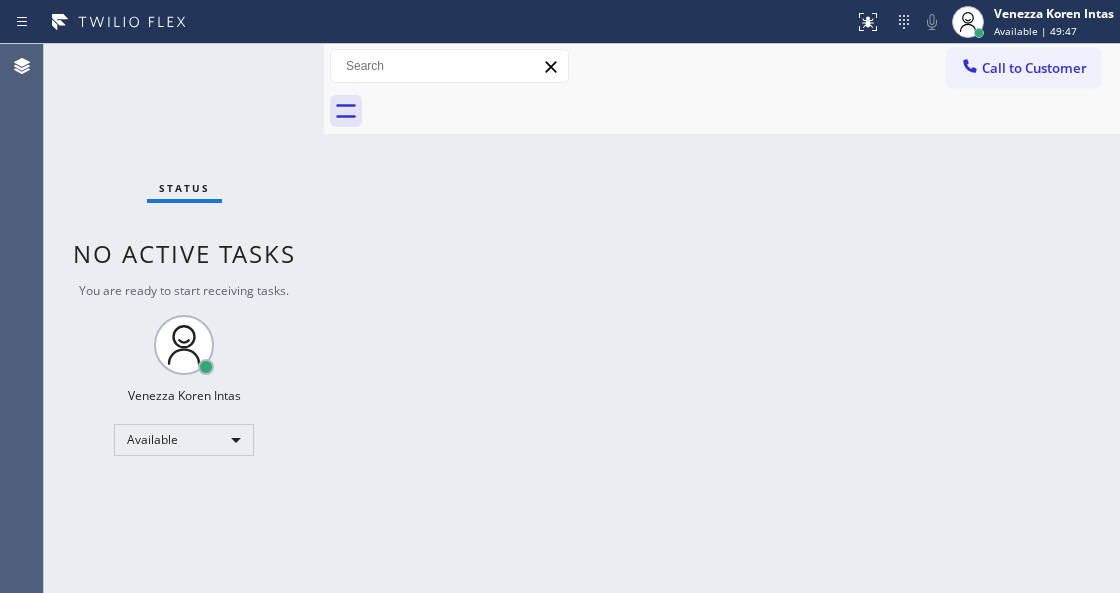 click on "Status   No active tasks     You are ready to start receiving tasks.   Venezza Koren Intas Available" at bounding box center (184, 318) 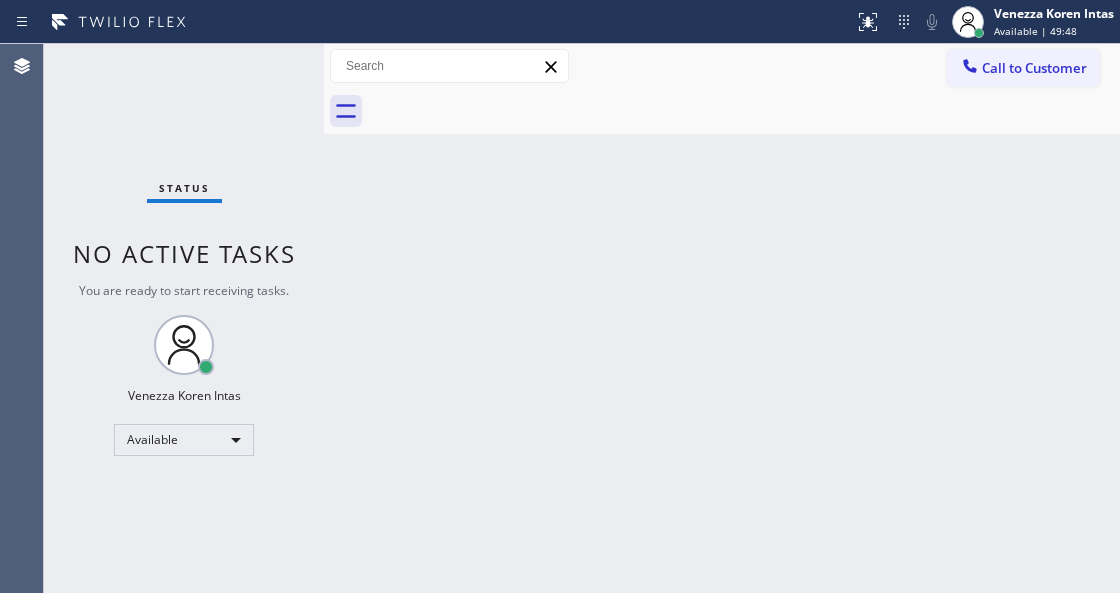 click on "Status   No active tasks     You are ready to start receiving tasks.   Venezza Koren Intas Available" at bounding box center (184, 318) 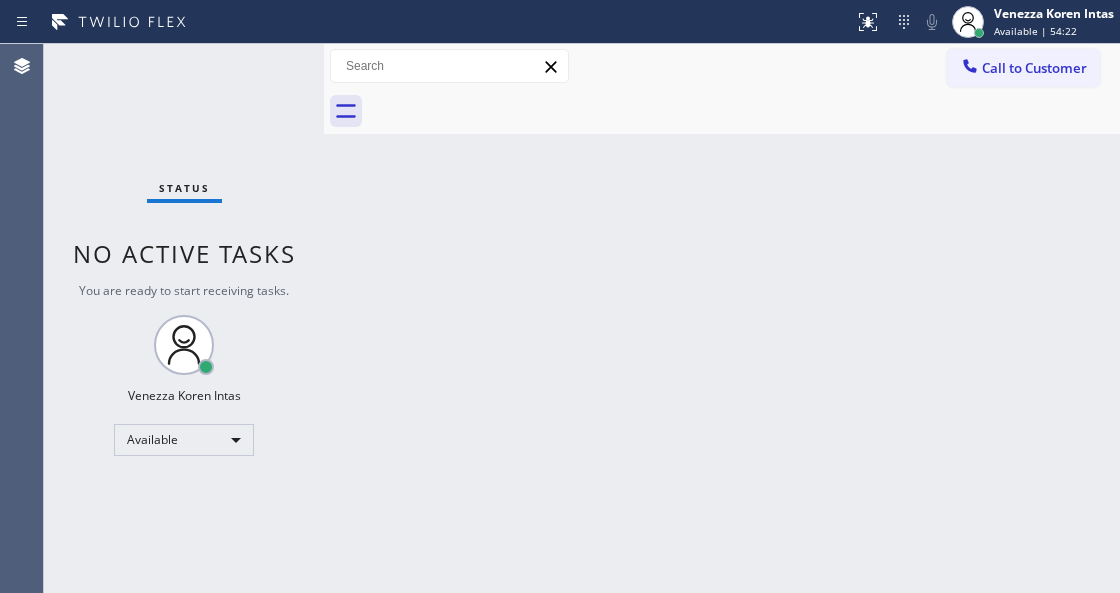 click on "Status   No active tasks     You are ready to start receiving tasks.   Venezza Koren Intas Available" at bounding box center (184, 318) 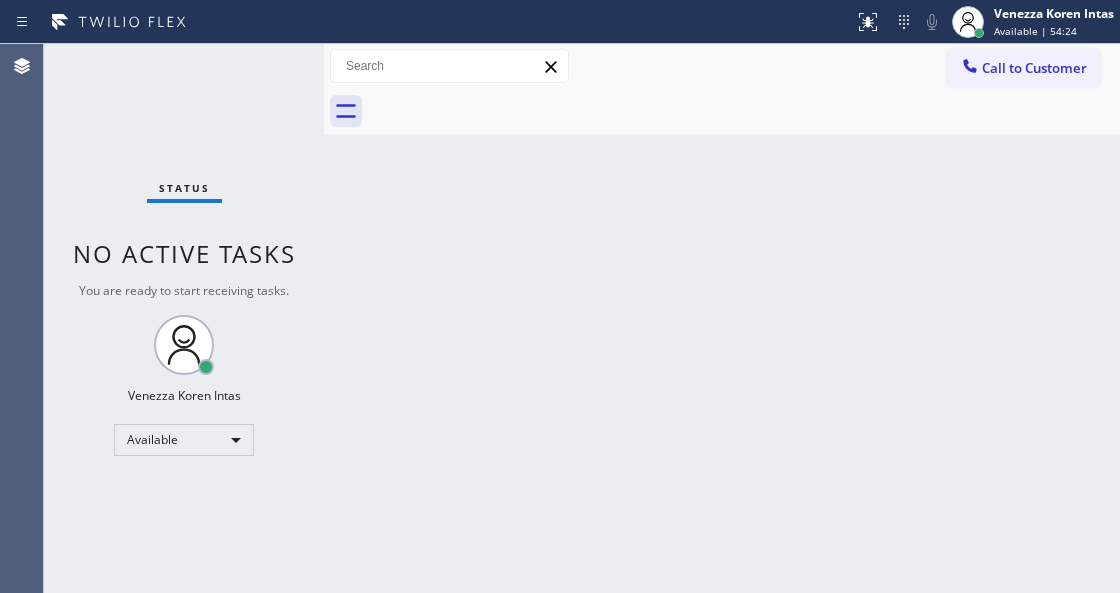 click on "Status   No active tasks     You are ready to start receiving tasks.   Venezza Koren Intas Available" at bounding box center (184, 318) 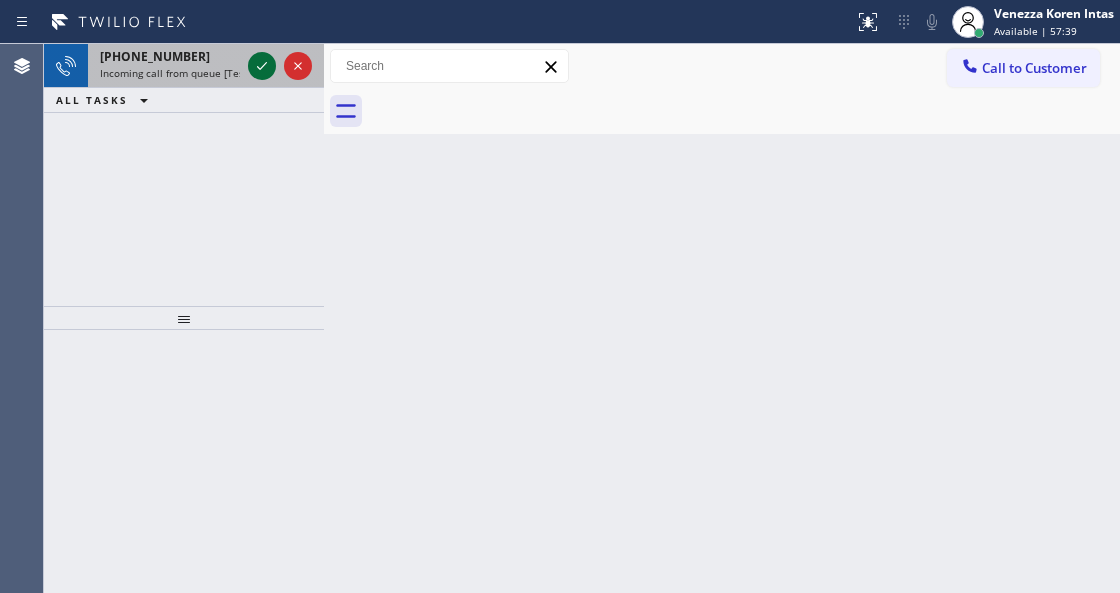 click at bounding box center (262, 66) 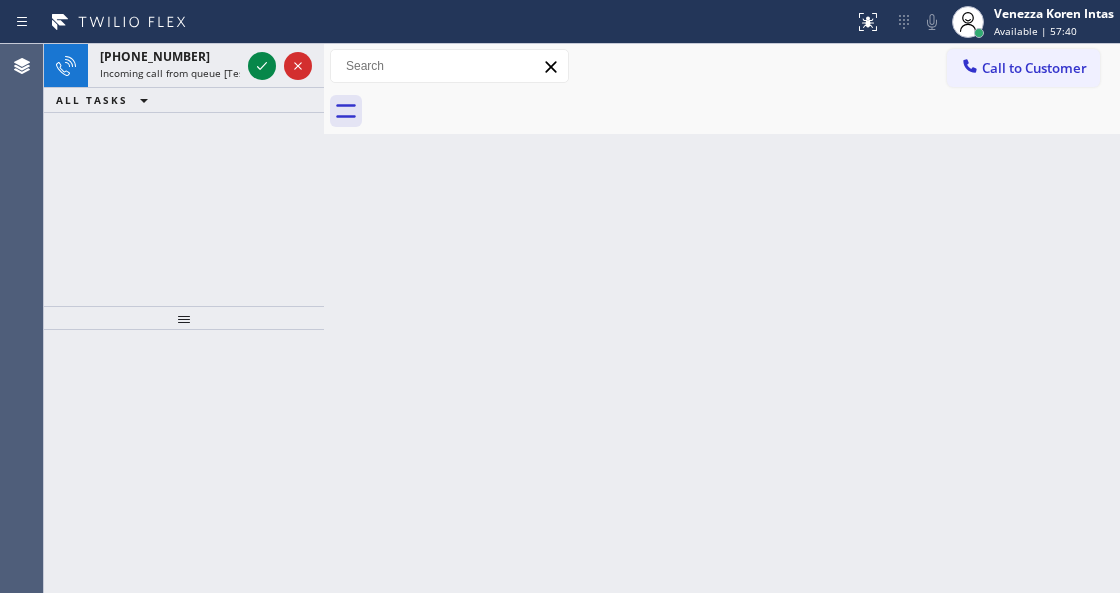 click 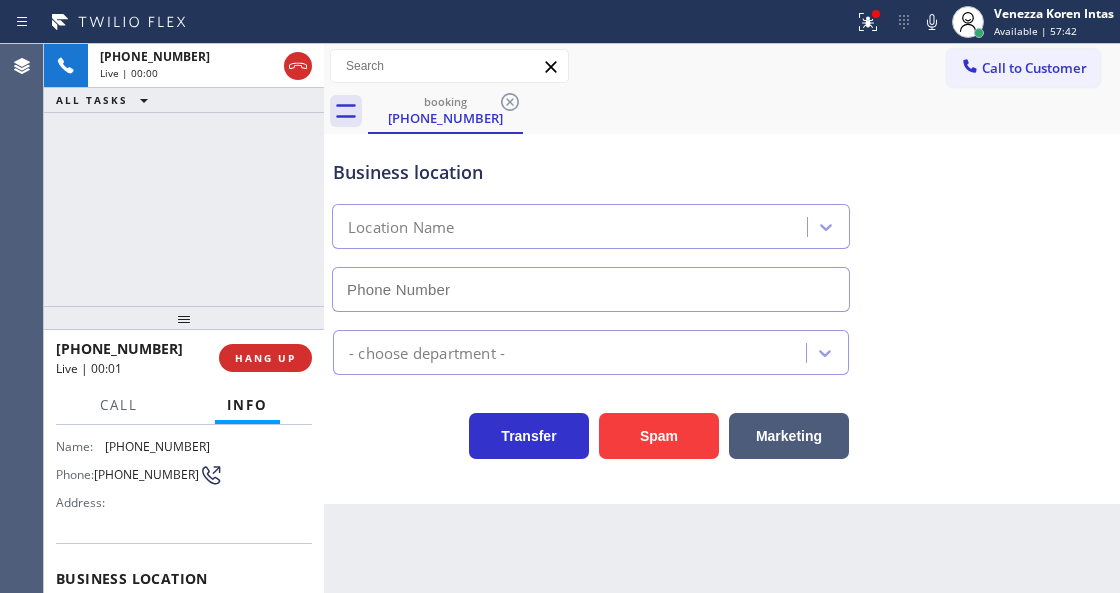 type on "[PHONE_NUMBER]" 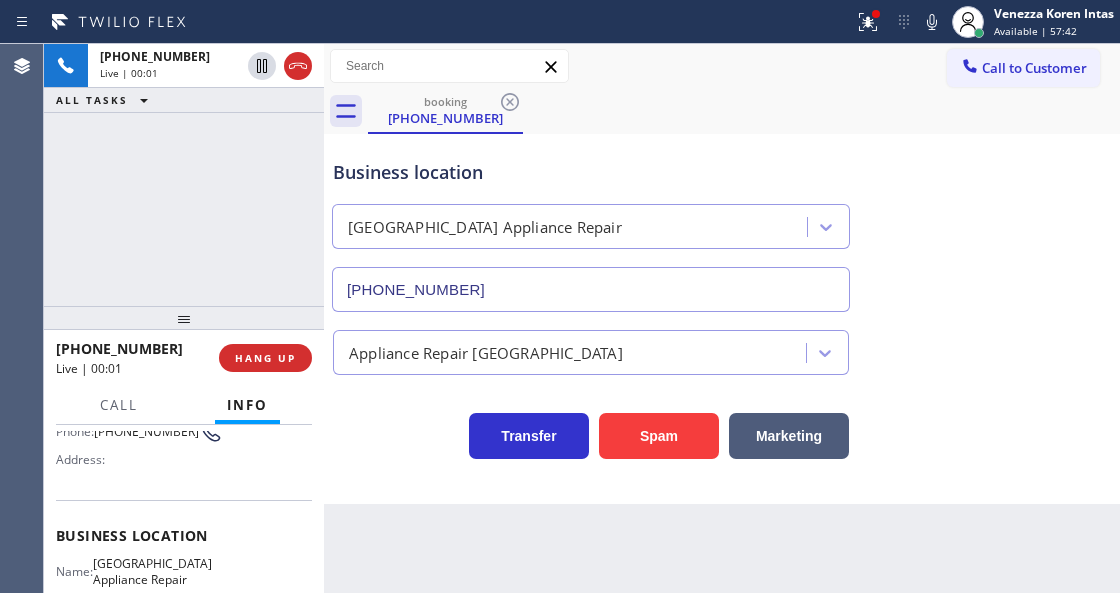 scroll, scrollTop: 200, scrollLeft: 0, axis: vertical 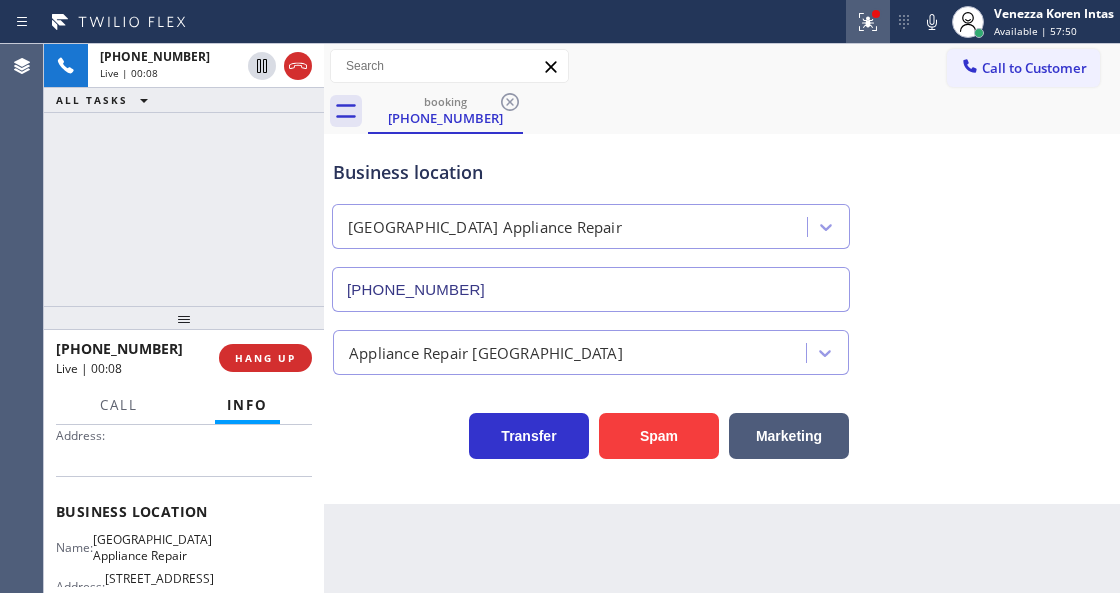 click 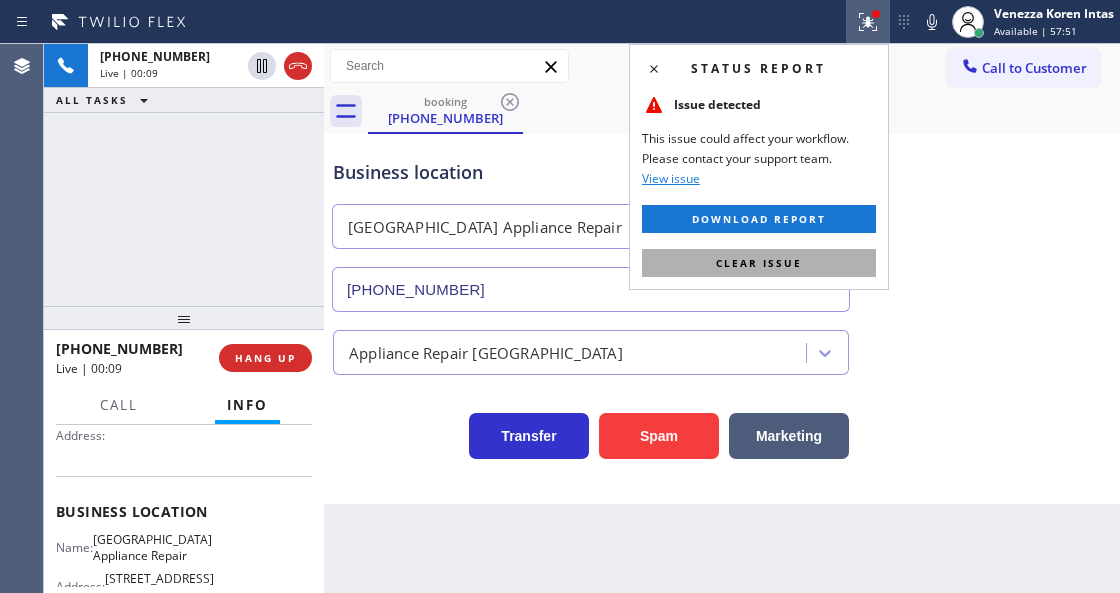click on "Clear issue" at bounding box center [759, 263] 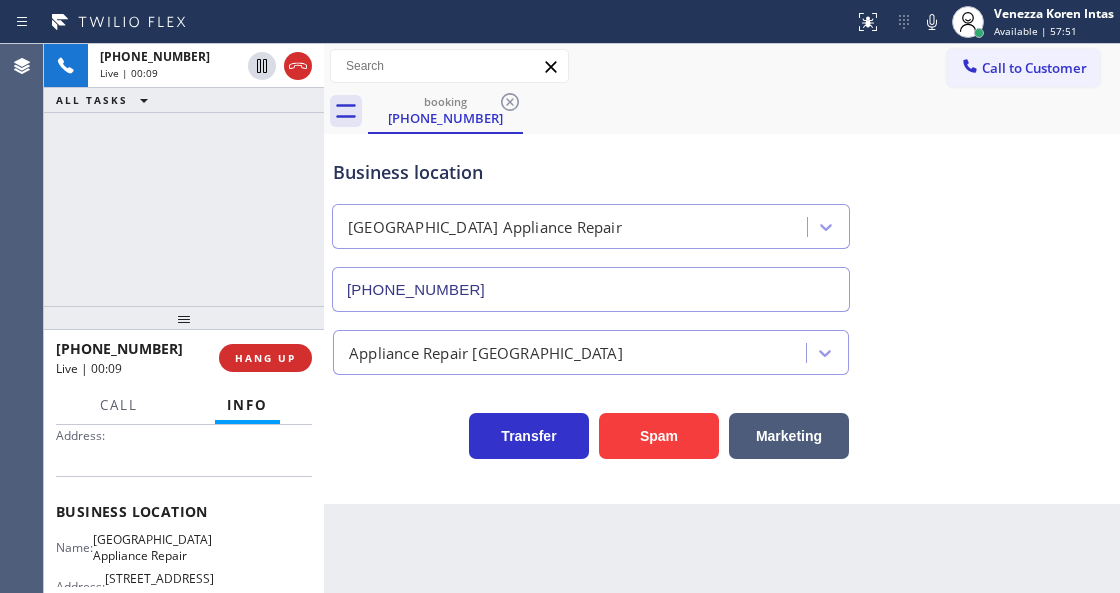click on "Business location [GEOGRAPHIC_DATA] Appliance Repair [PHONE_NUMBER]" at bounding box center [722, 221] 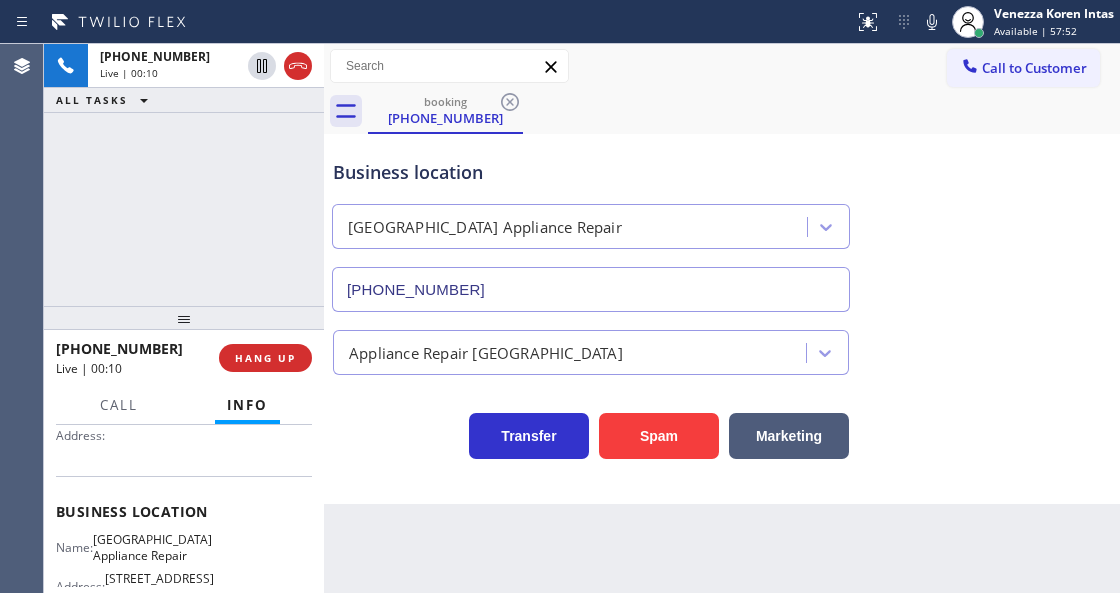click on "[PHONE_NUMBER] Live | 00:10 ALL TASKS ALL TASKS ACTIVE TASKS TASKS IN WRAP UP" at bounding box center [184, 175] 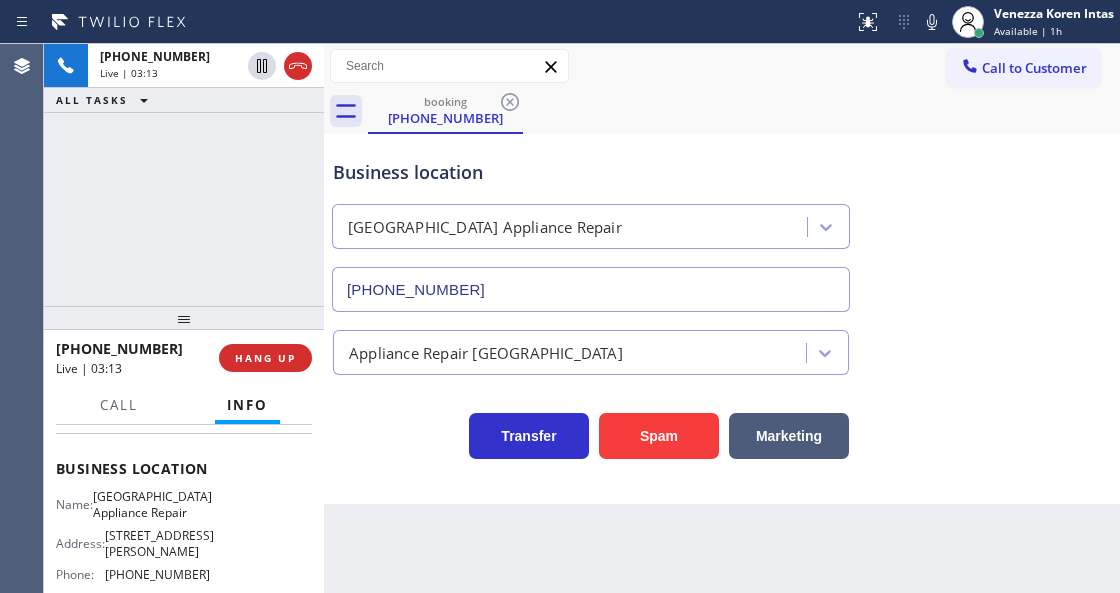 scroll, scrollTop: 266, scrollLeft: 0, axis: vertical 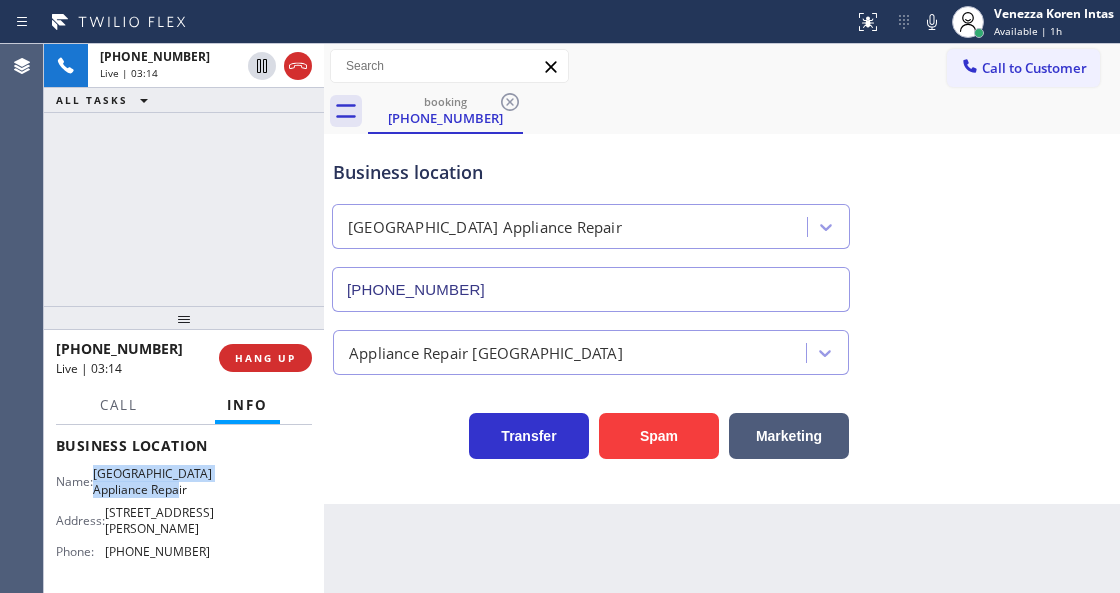 drag, startPoint x: 130, startPoint y: 472, endPoint x: 214, endPoint y: 495, distance: 87.0919 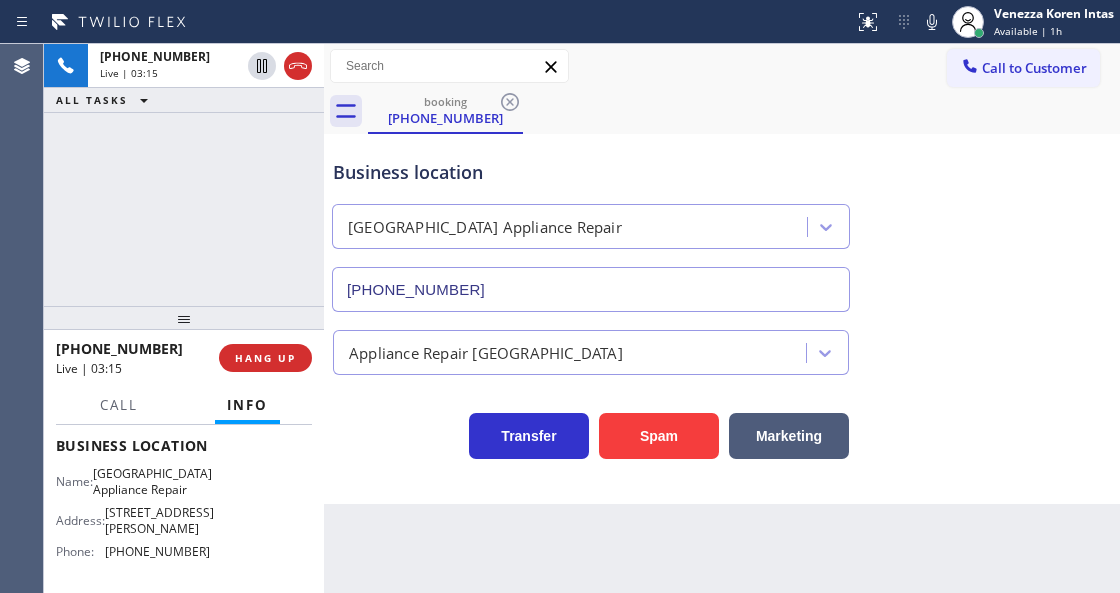 click on "Back to Dashboard Change Sender ID Customers Technicians Select a contact Outbound call Technician Search Technician Your caller id phone number Your caller id phone number Call Technician info Name   Phone none Address none Change Sender ID HVAC [PHONE_NUMBER] 5 Star Appliance [PHONE_NUMBER] Appliance Repair [PHONE_NUMBER] Plumbing [PHONE_NUMBER] Air Duct Cleaning [PHONE_NUMBER]  Electricians [PHONE_NUMBER] Cancel Change Check personal SMS Reset Change booking [PHONE_NUMBER] Call to Customer Outbound call Location 5 Star Electric [GEOGRAPHIC_DATA] Your caller id phone number [PHONE_NUMBER] Customer number Call Outbound call Technician Search Technician Your caller id phone number Your caller id phone number Call booking [PHONE_NUMBER] Business location [GEOGRAPHIC_DATA] Appliance Repair [PHONE_NUMBER] Appliance Repair High End Transfer Spam Marketing" at bounding box center (722, 318) 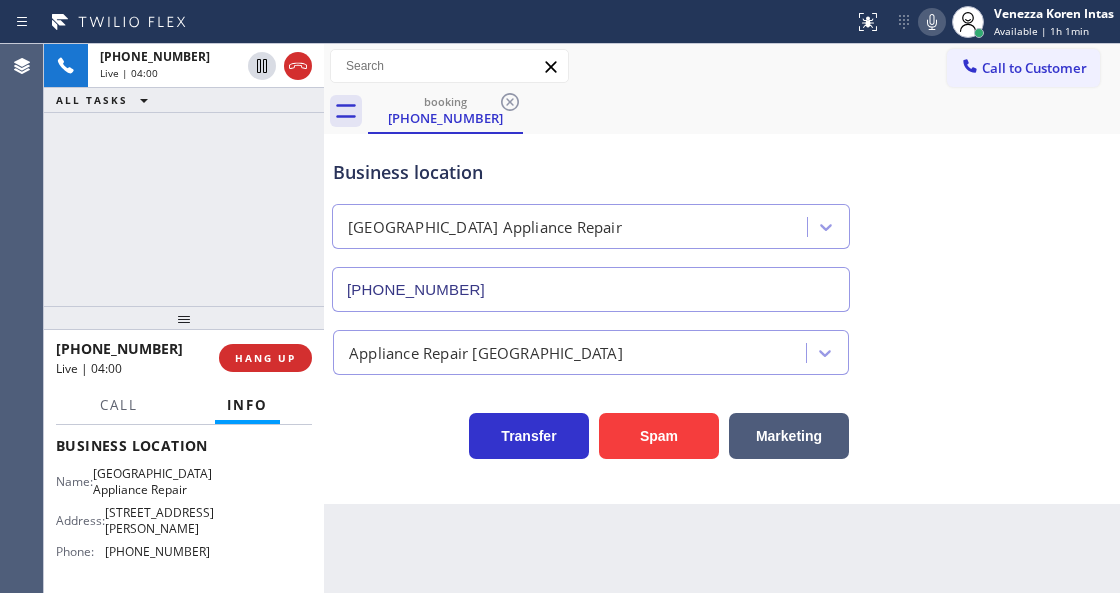 click 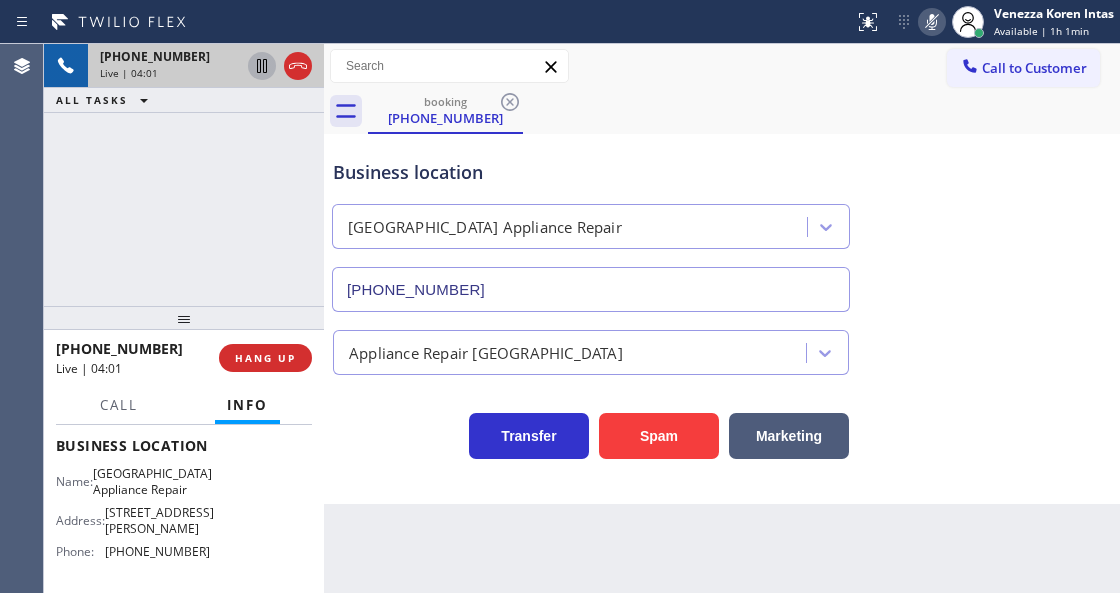 click 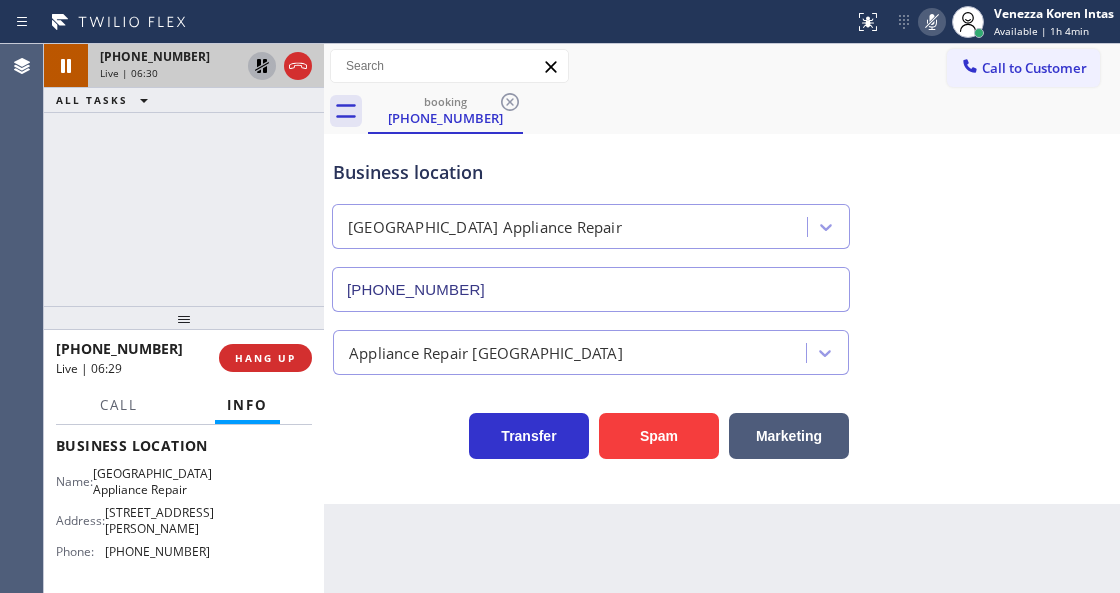 click 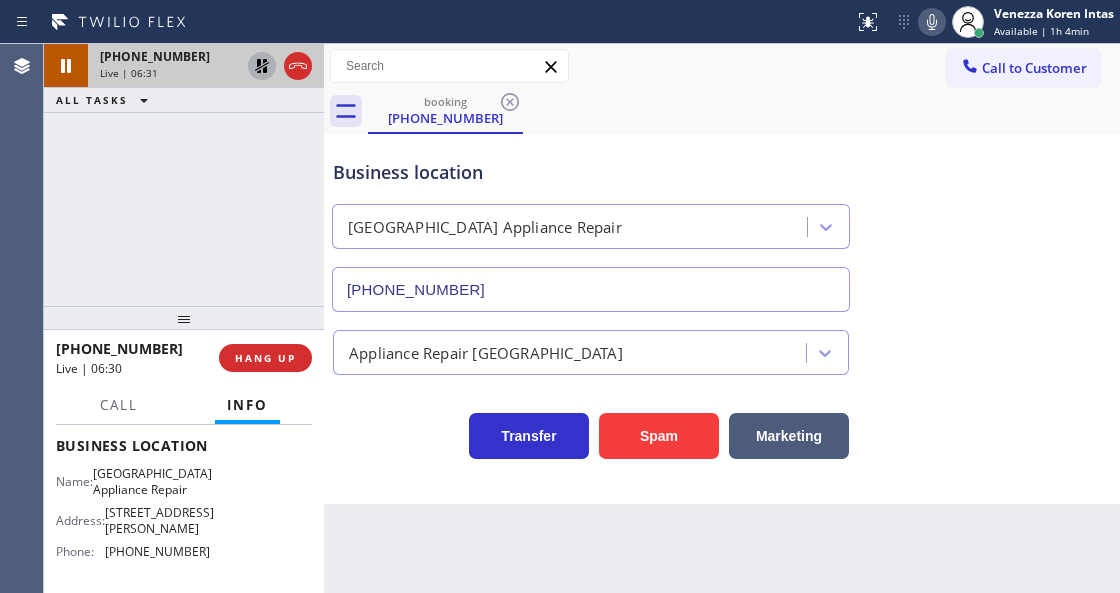 click 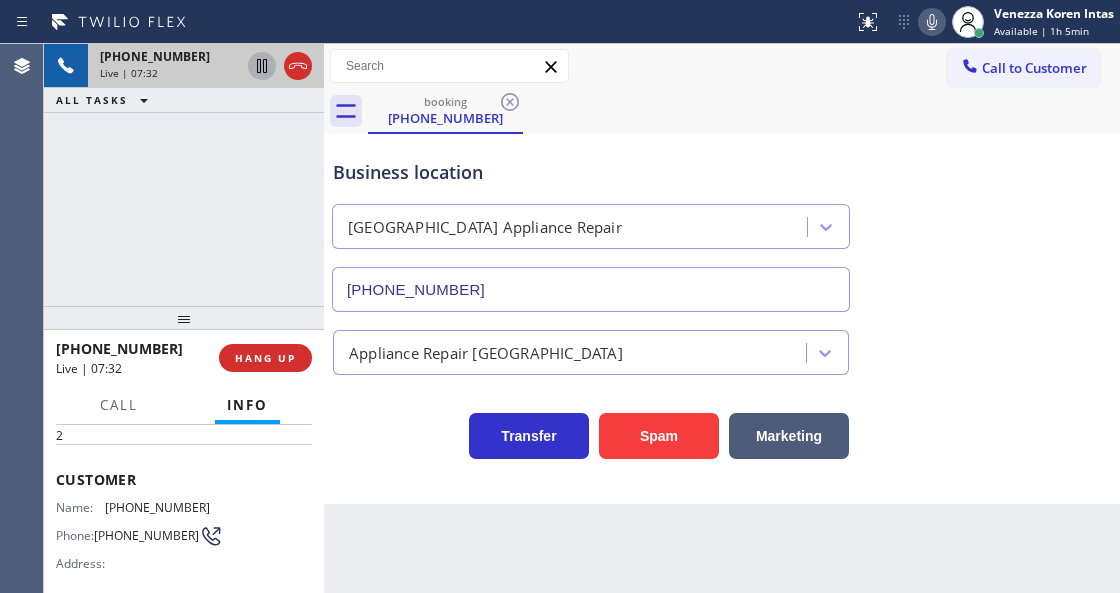 scroll, scrollTop: 66, scrollLeft: 0, axis: vertical 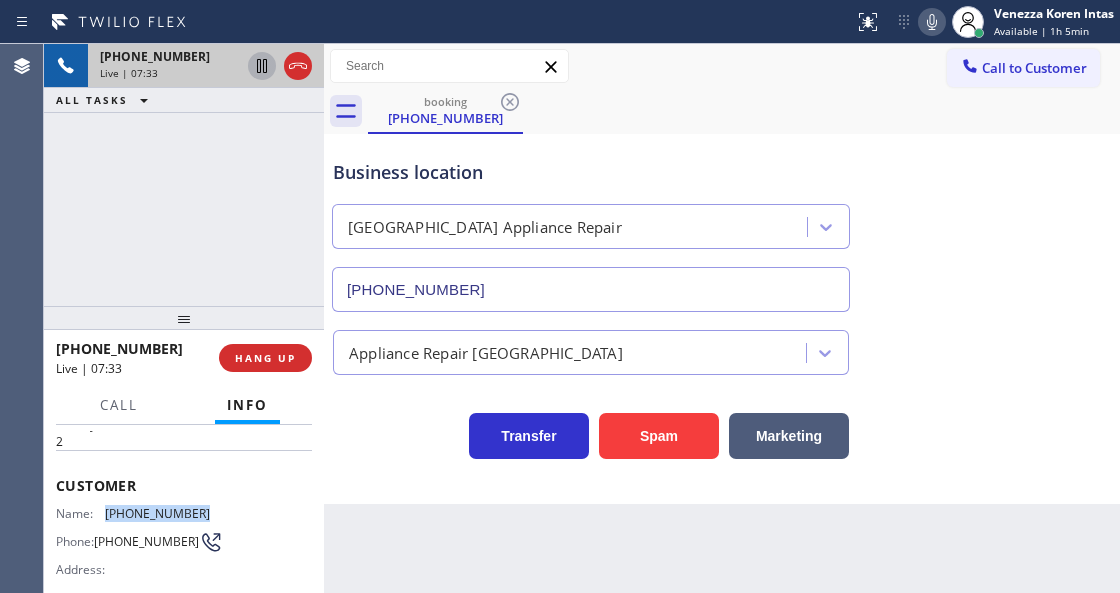 drag, startPoint x: 194, startPoint y: 509, endPoint x: 107, endPoint y: 508, distance: 87.005745 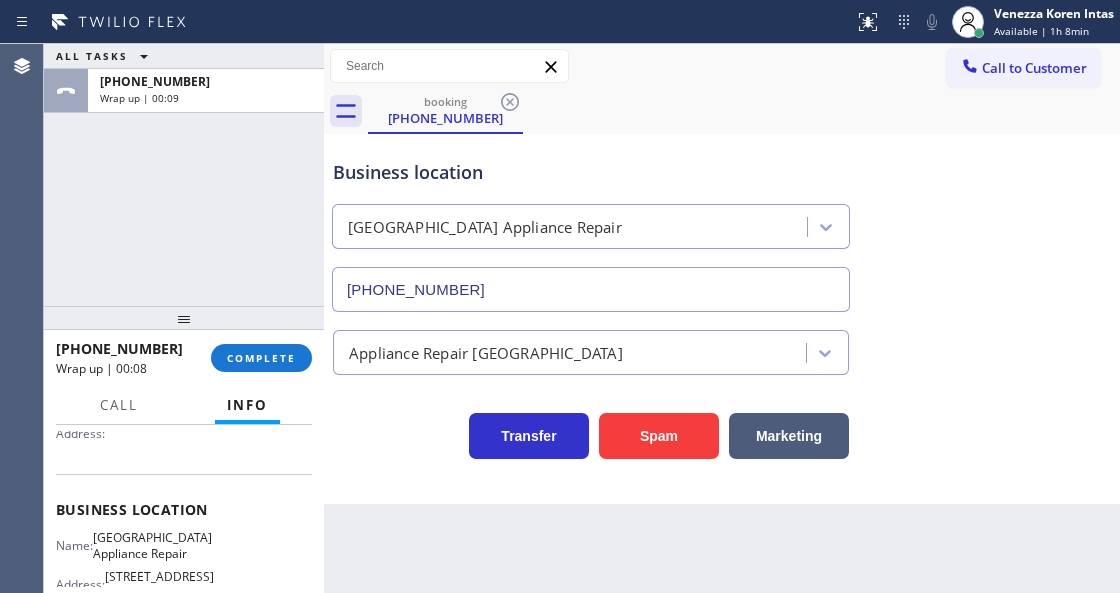 scroll, scrollTop: 266, scrollLeft: 0, axis: vertical 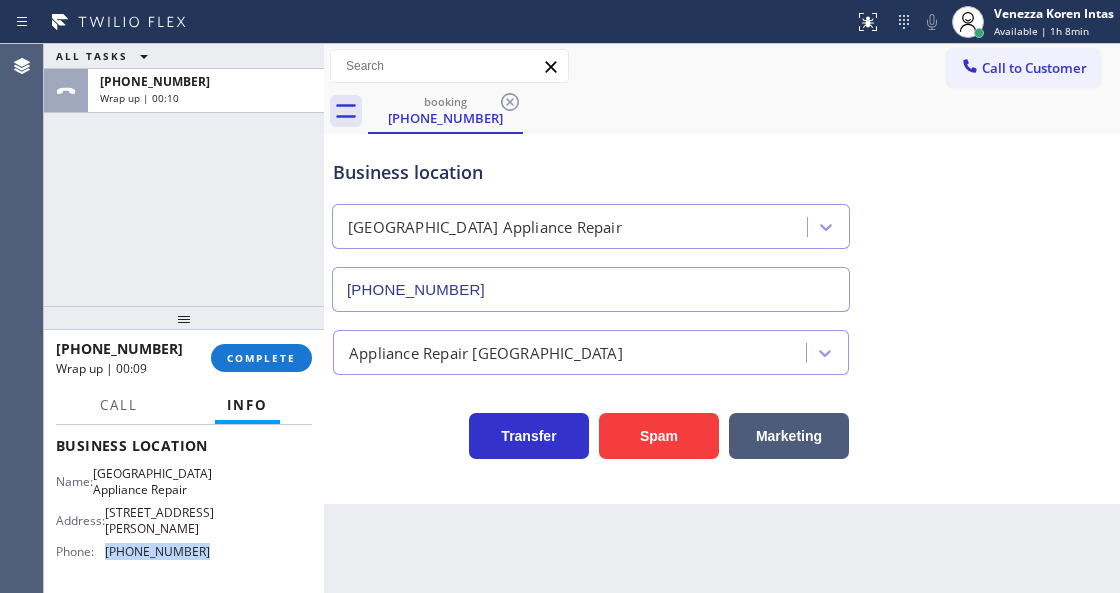 drag, startPoint x: 200, startPoint y: 548, endPoint x: 106, endPoint y: 550, distance: 94.02127 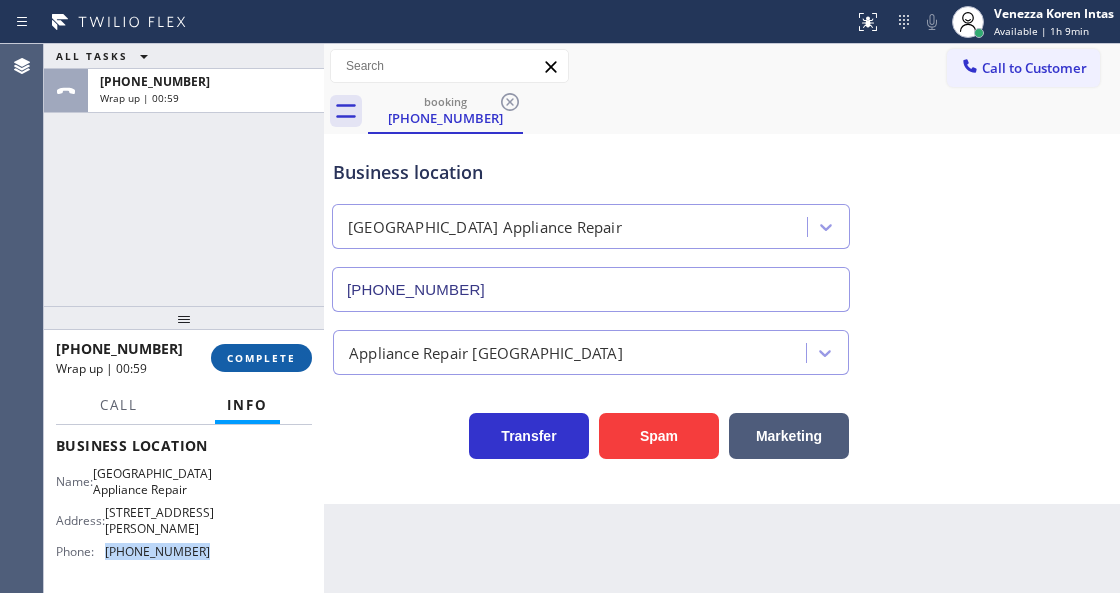 click on "COMPLETE" at bounding box center [261, 358] 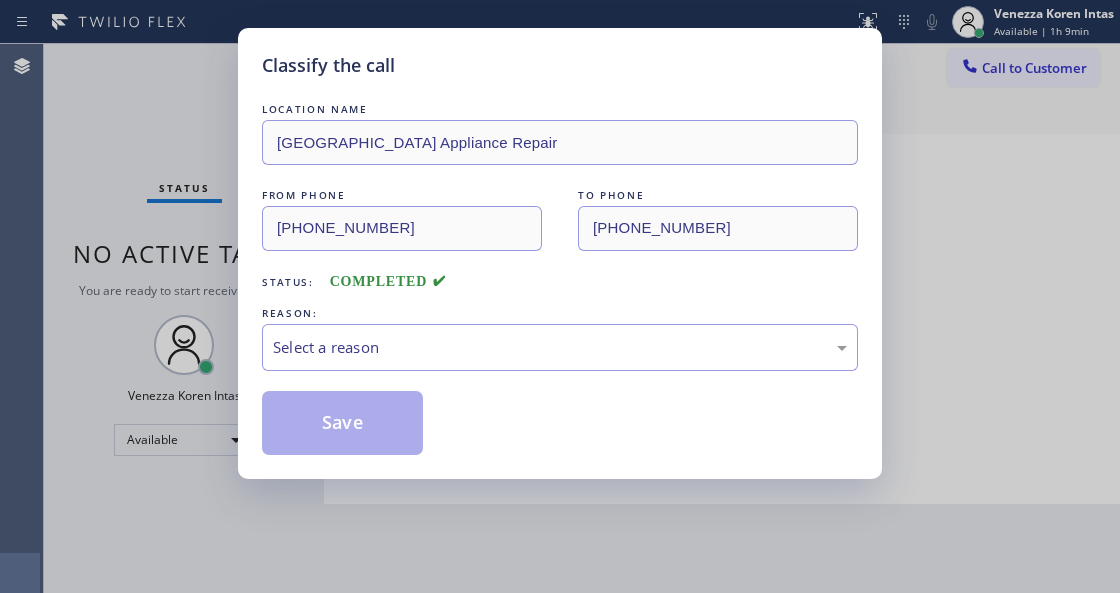 click on "Select a reason" at bounding box center [560, 347] 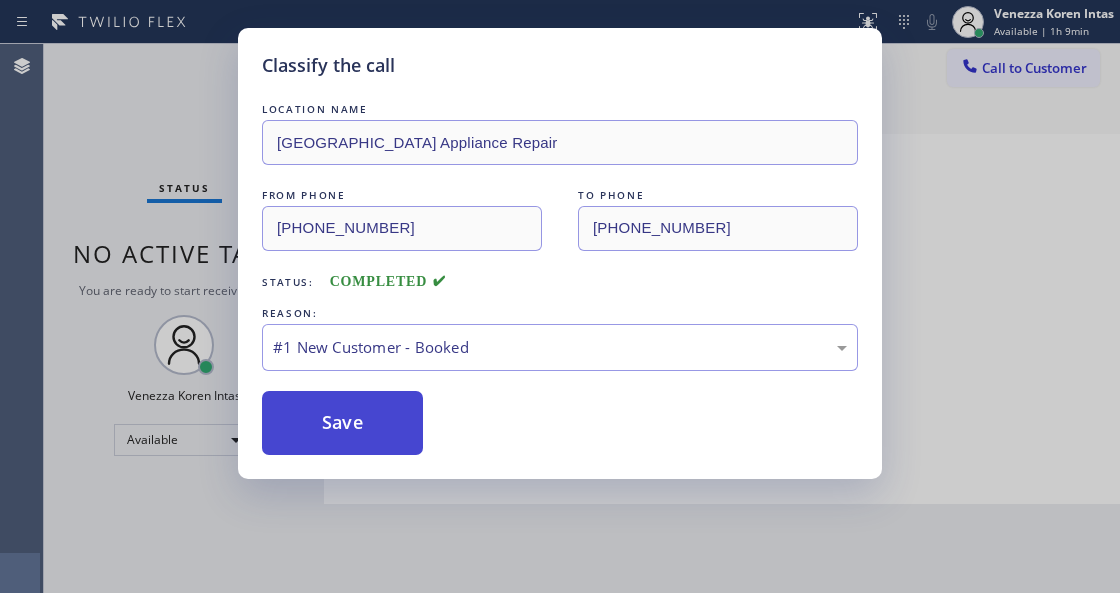click on "Save" at bounding box center [342, 423] 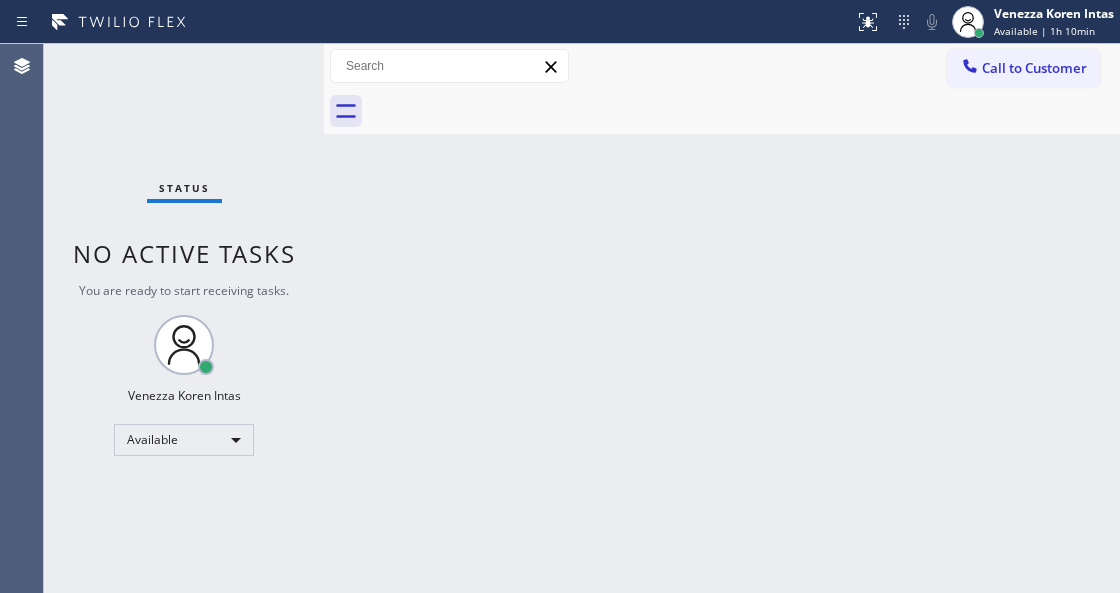 click on "Back to Dashboard Change Sender ID Customers Technicians Select a contact Outbound call Technician Search Technician Your caller id phone number Your caller id phone number Call Technician info Name   Phone none Address none Change Sender ID HVAC [PHONE_NUMBER] 5 Star Appliance [PHONE_NUMBER] Appliance Repair [PHONE_NUMBER] Plumbing [PHONE_NUMBER] Air Duct Cleaning [PHONE_NUMBER]  Electricians [PHONE_NUMBER] Cancel Change Check personal SMS Reset Change No tabs Call to Customer Outbound call Location 5 Star Electric [GEOGRAPHIC_DATA] Your caller id phone number [PHONE_NUMBER] Customer number Call Outbound call Technician Search Technician Your caller id phone number Your caller id phone number Call" at bounding box center (722, 318) 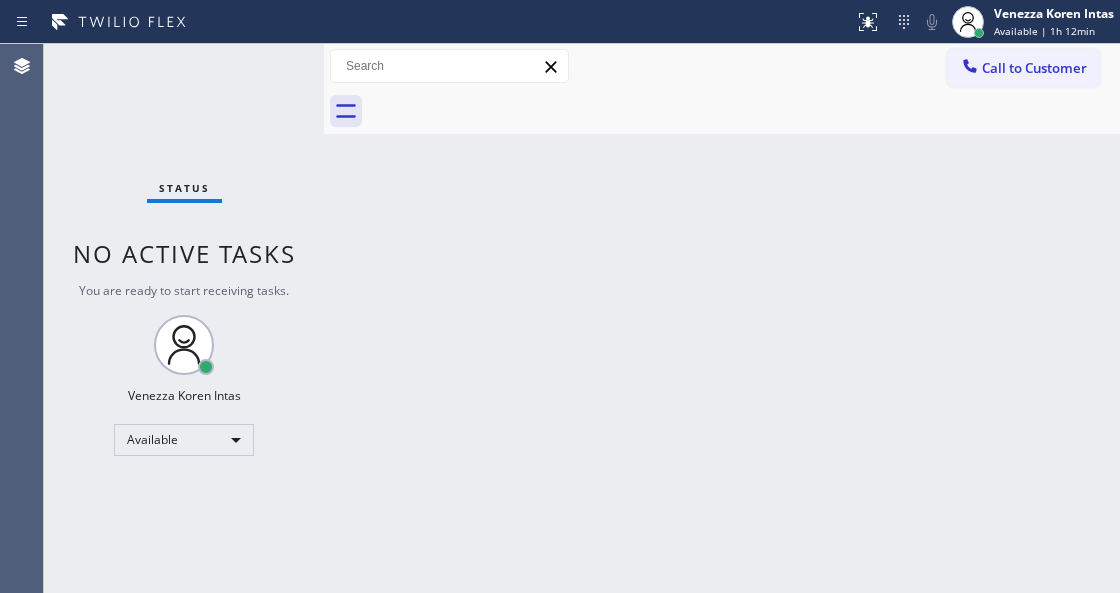 click on "Status   No active tasks     You are ready to start receiving tasks.   Venezza Koren Intas Available" at bounding box center (184, 318) 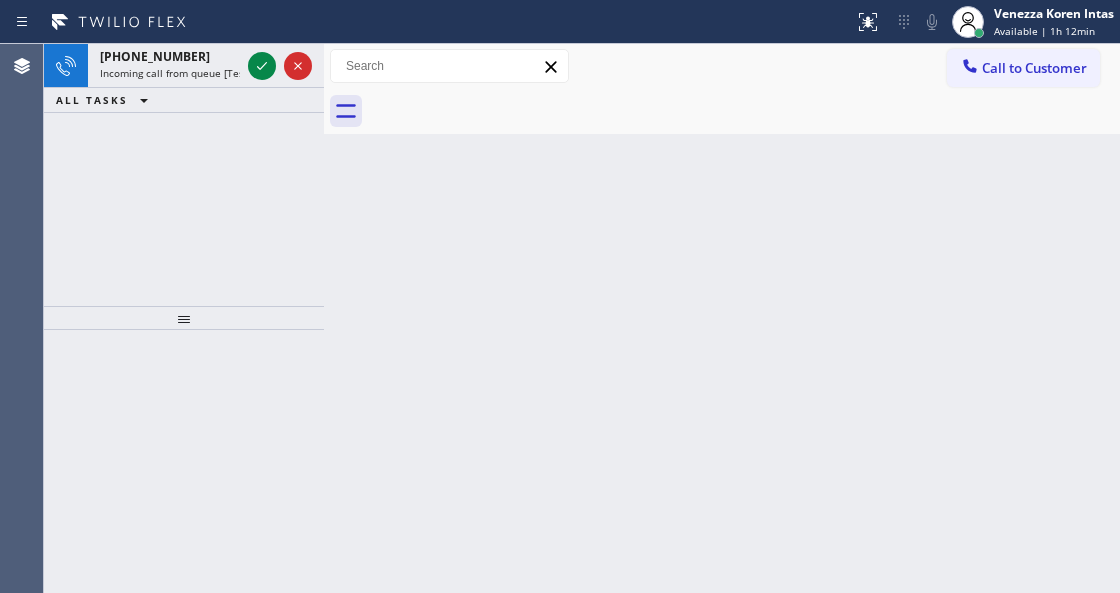 scroll, scrollTop: 0, scrollLeft: 0, axis: both 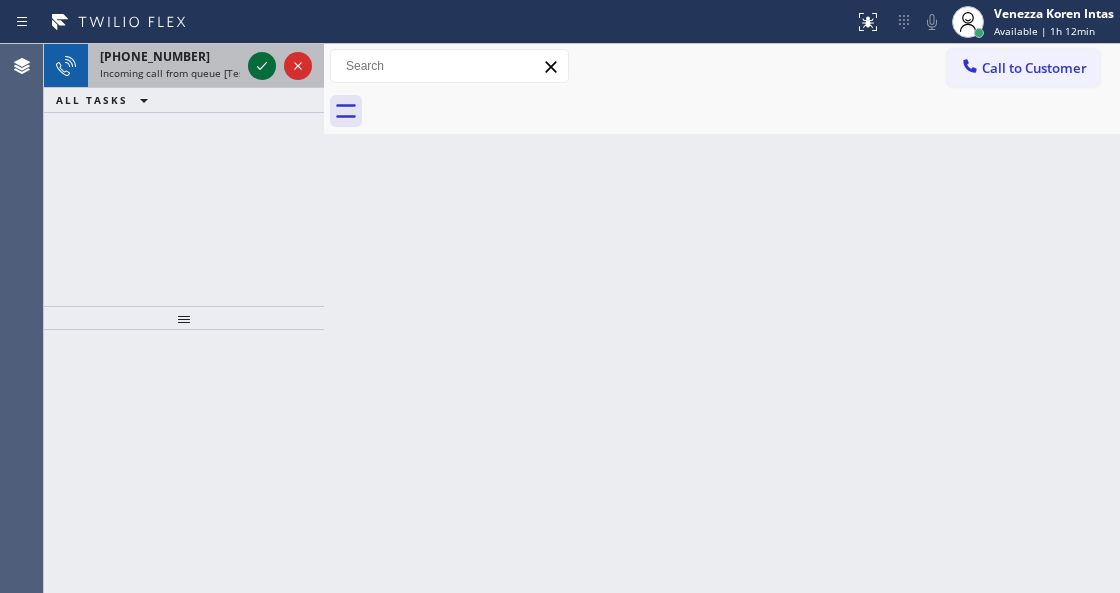click 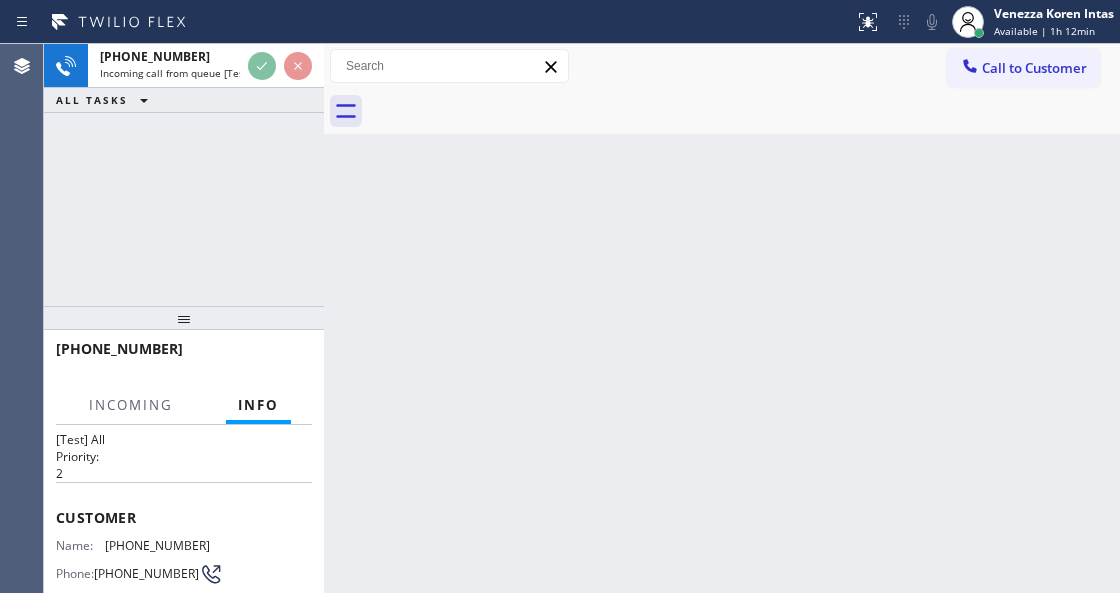 scroll, scrollTop: 200, scrollLeft: 0, axis: vertical 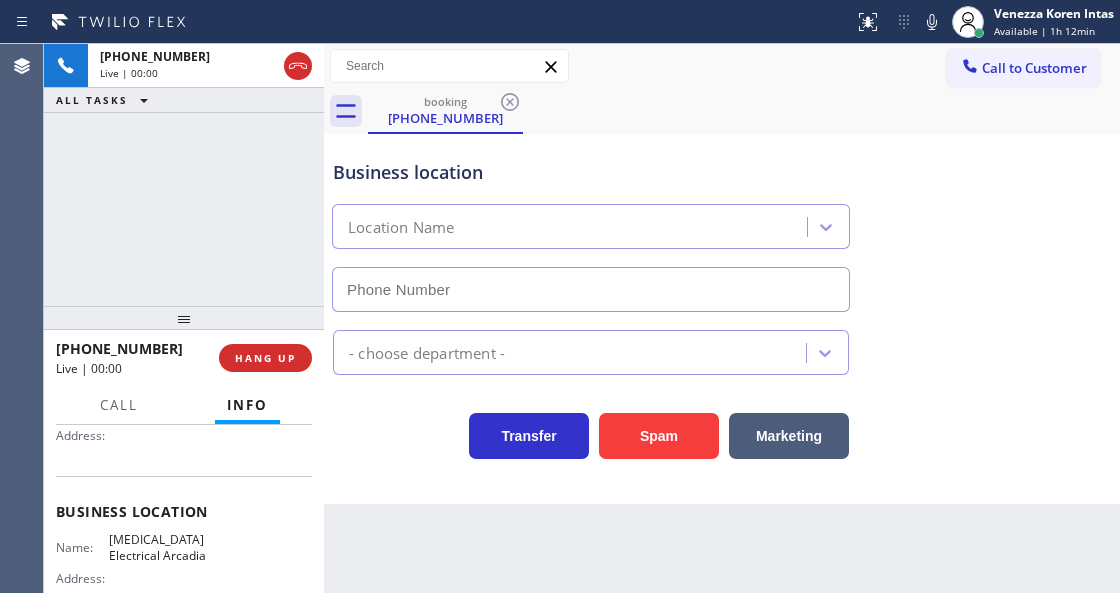 type on "[PHONE_NUMBER]" 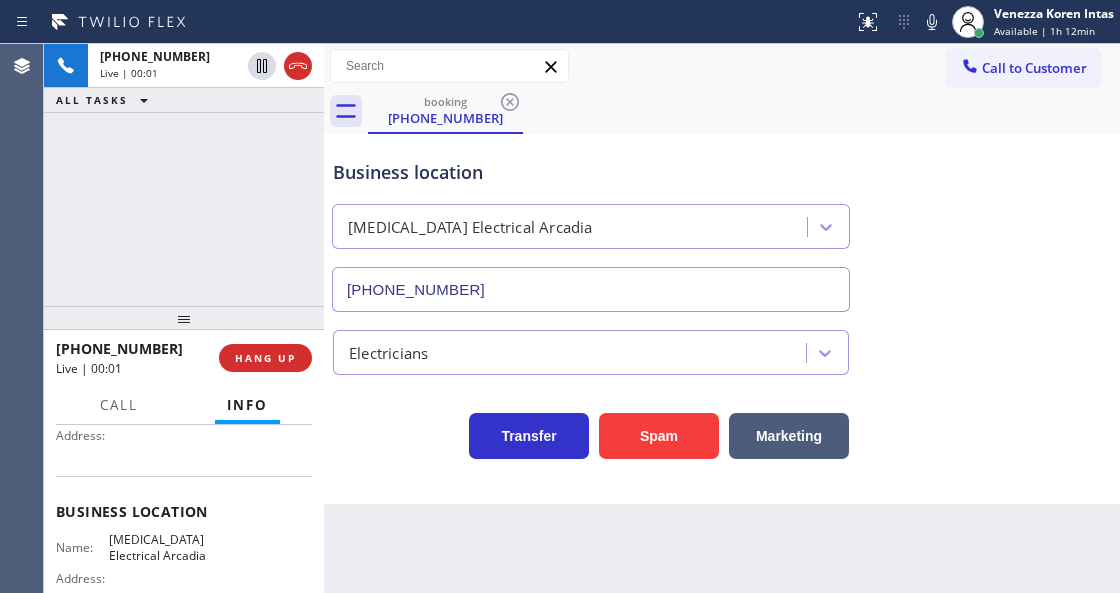 click on "booking (626) 625-2552" at bounding box center [744, 111] 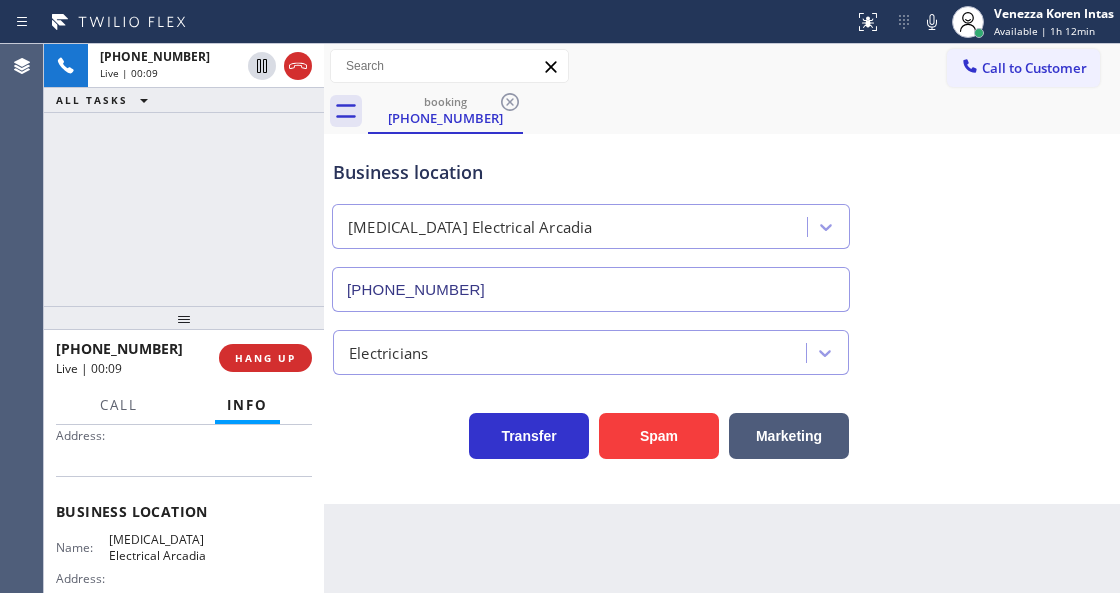 click on "Business location High Voltage Electrical Arcadia (626) 714-2452 Electricians Transfer Spam Marketing" at bounding box center (722, 319) 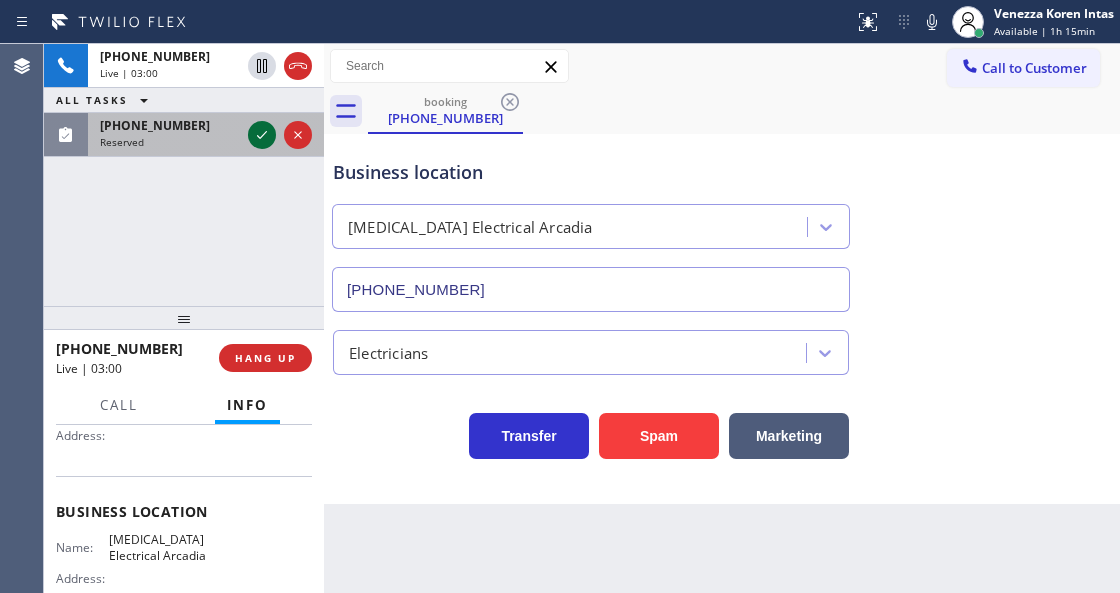 click 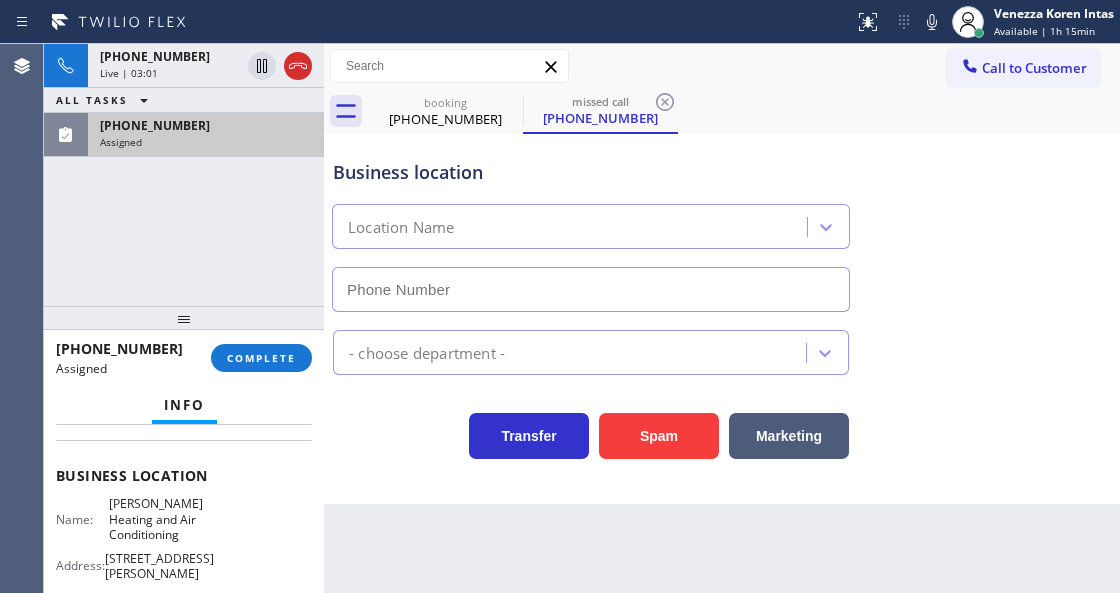 type on "(323) 215-1266" 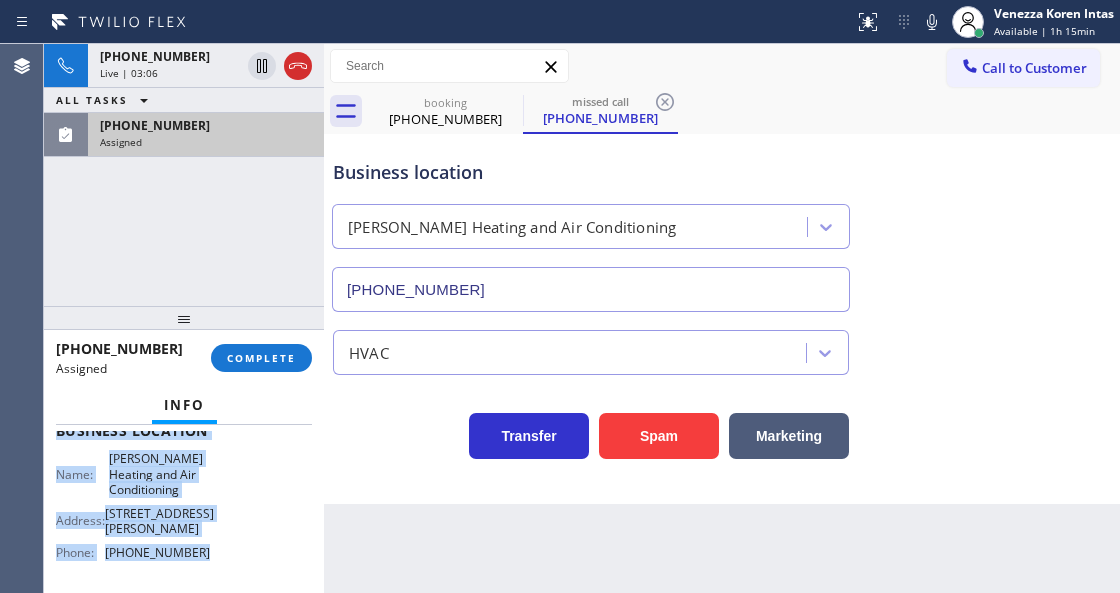scroll, scrollTop: 322, scrollLeft: 0, axis: vertical 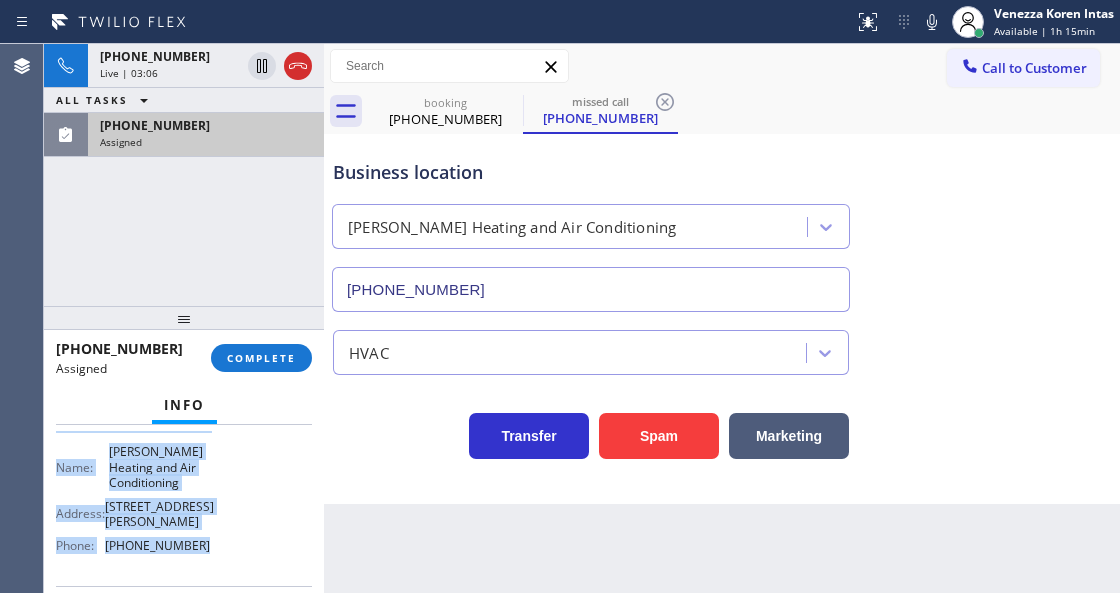 drag, startPoint x: 50, startPoint y: 490, endPoint x: 252, endPoint y: 547, distance: 209.88806 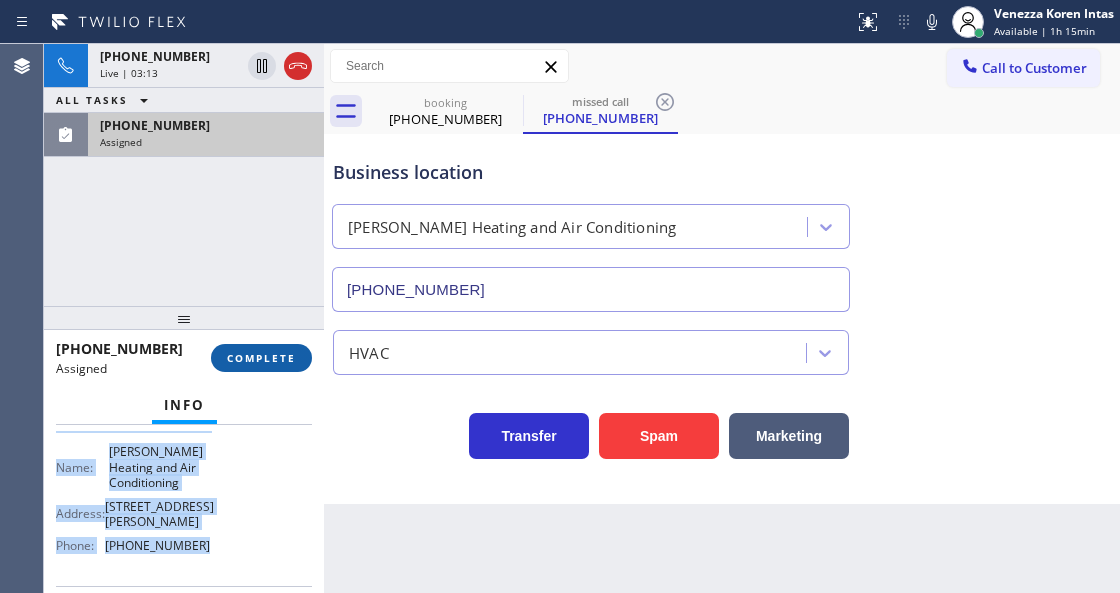 click on "COMPLETE" at bounding box center [261, 358] 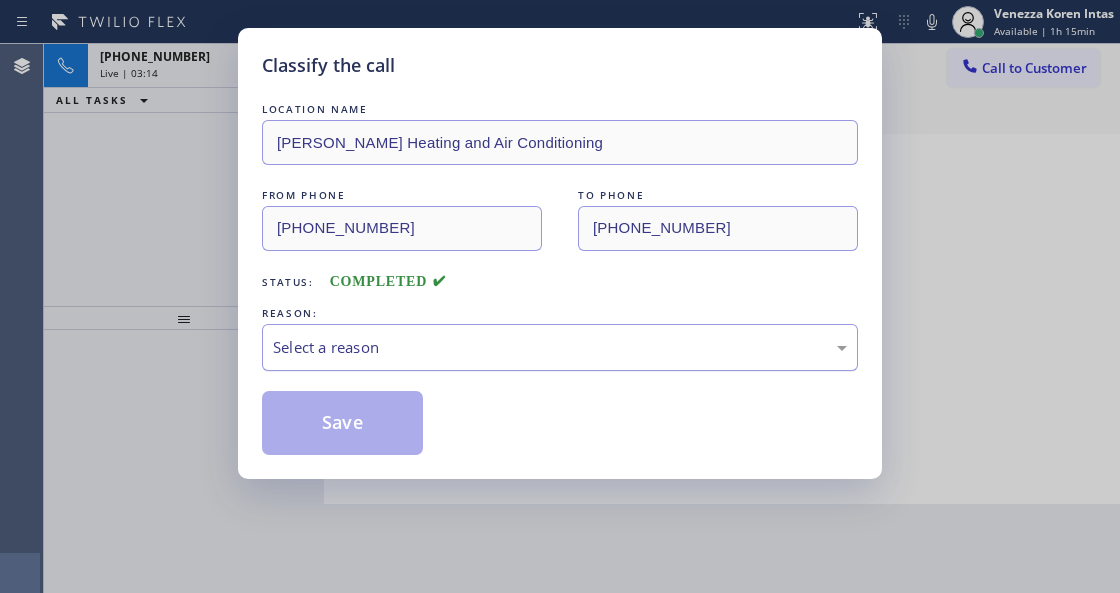 click on "Select a reason" at bounding box center [560, 347] 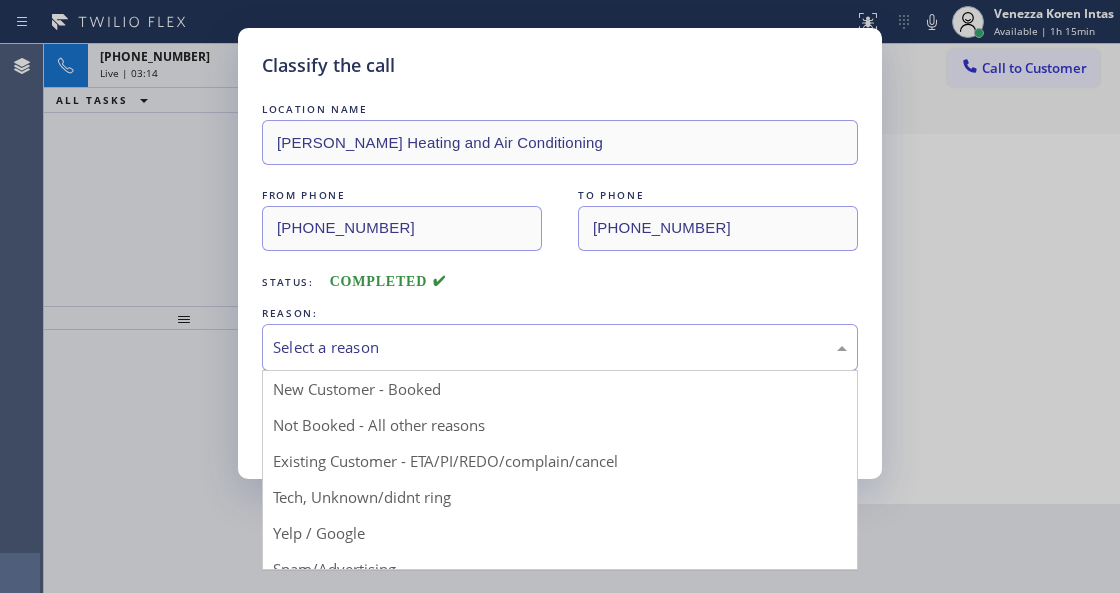 click on "Select a reason" at bounding box center [560, 347] 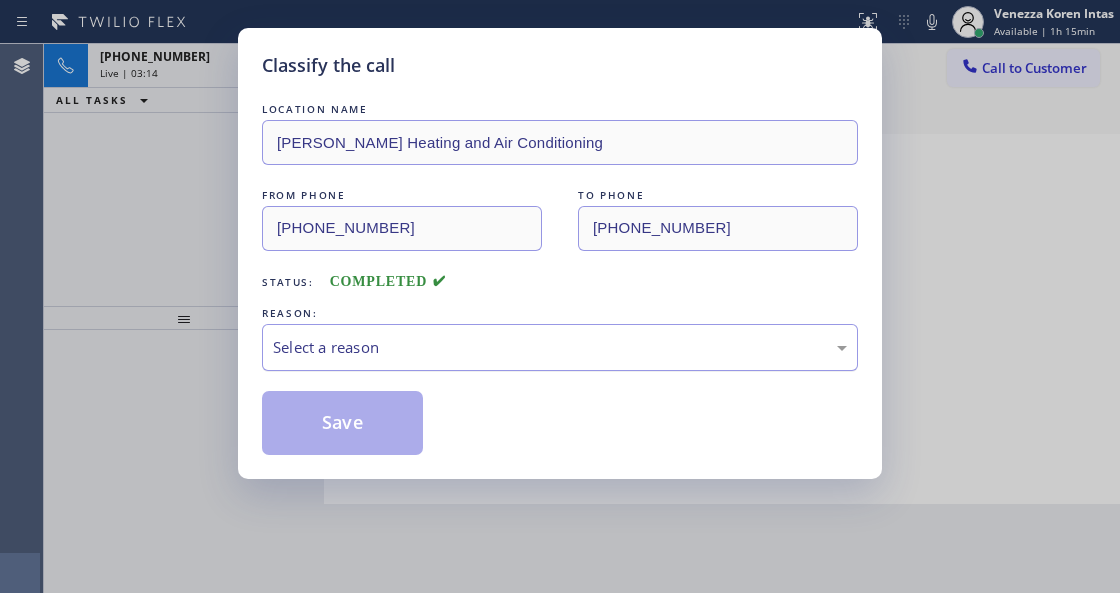 drag, startPoint x: 487, startPoint y: 342, endPoint x: 488, endPoint y: 368, distance: 26.019224 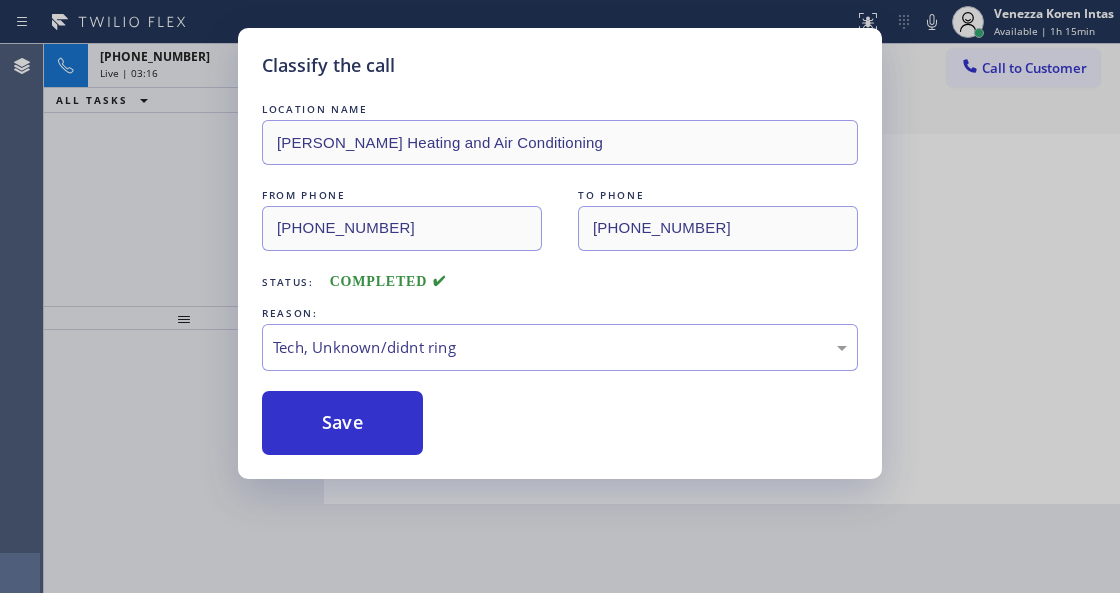 click on "Classify the call LOCATION NAME Crenshaw Heating and Air Conditioning FROM PHONE (888) 632-2840 TO PHONE (323) 215-1266 Status: COMPLETED REASON: Tech, Unknown/didnt ring Save" at bounding box center (560, 253) 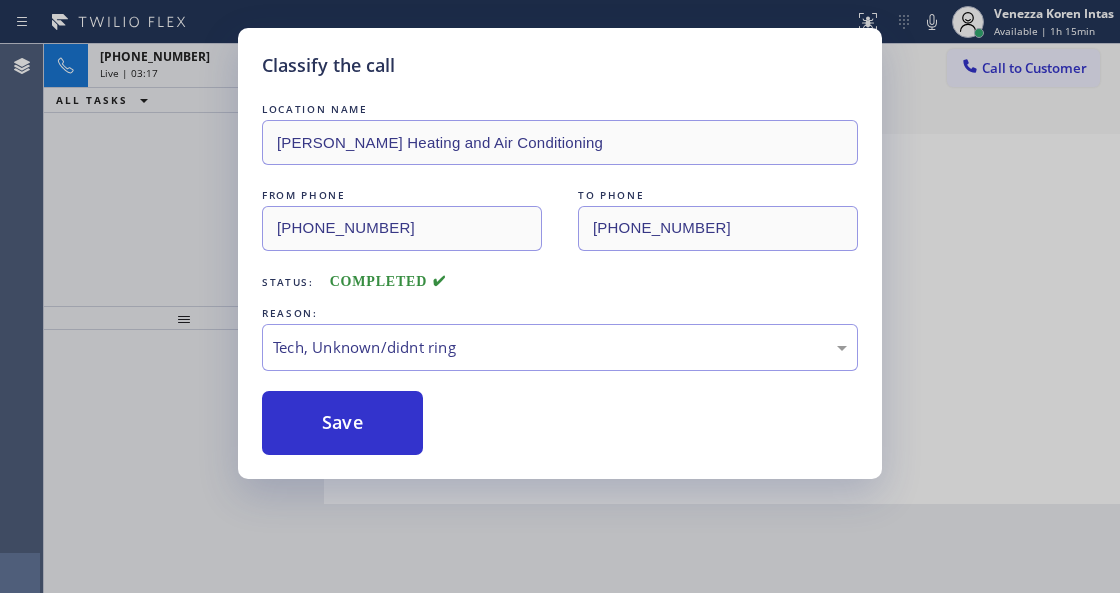 click on "Classify the call LOCATION NAME American Service Alliance Joilet FROM PHONE (872) 806-6080 TO PHONE (779) 212-7220 Status: COMPLETED REASON: Not Booked - All other reasons Save Classify the call LOCATION NAME Electrical Land Milpitas FROM PHONE (408) 329-0473 TO PHONE (408) 547-9940 Status: COMPLETED REASON: Existing Customer - ETA/PI/REDO/complain/cancel Save Classify the call LOCATION NAME Samsung Washer  and  Dryer Repair Gresham FROM PHONE (503) 666-8108 TO PHONE (503) 714-9701 Status: COMPLETED REASON: Not Booked - All other reasons Save Classify the call LOCATION NAME Oasis Plumbers Mission Viejo FROM PHONE (714) 595-3341 TO PHONE (949) 635-7337 Status: COMPLETED REASON: Tech, Unknown/didnt ring Save Classify the call LOCATION NAME HomeFix HVAC Masters FROM PHONE (623) 377-0408 TO PHONE (623) 401-0506 Status: COMPLETED REASON: Tech, Unknown/didnt ring Save Classify the call LOCATION NAME Calumet Heights Appliance Repair FROM PHONE (832) 319-0035 TO PHONE (773) 830-4668 Status: COMPLETED REASON: Save" at bounding box center [582, 318] 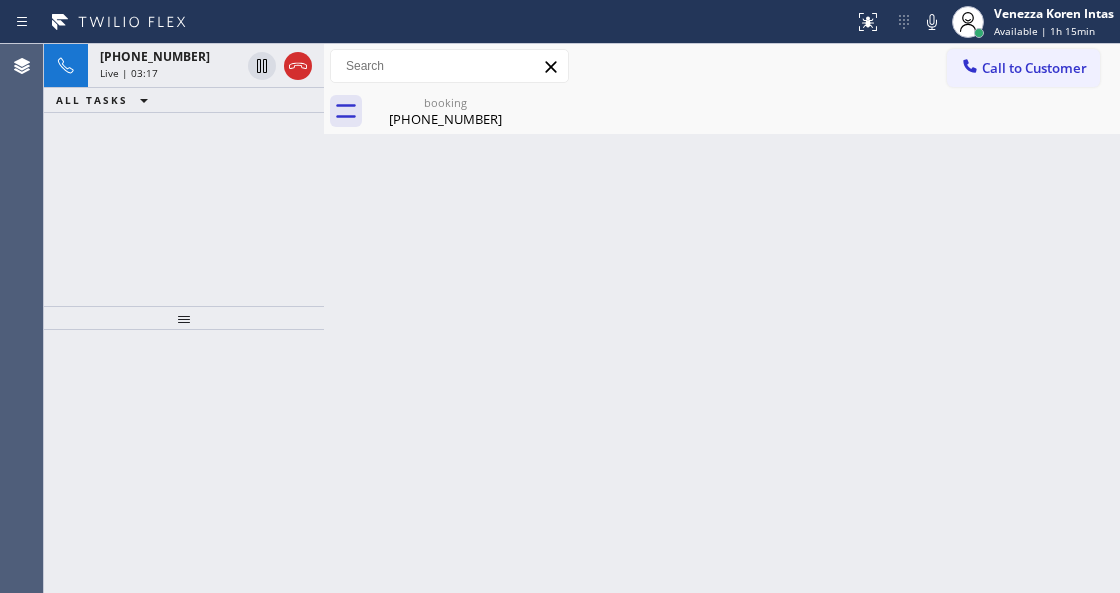 click on "Live | 03:17" at bounding box center (170, 73) 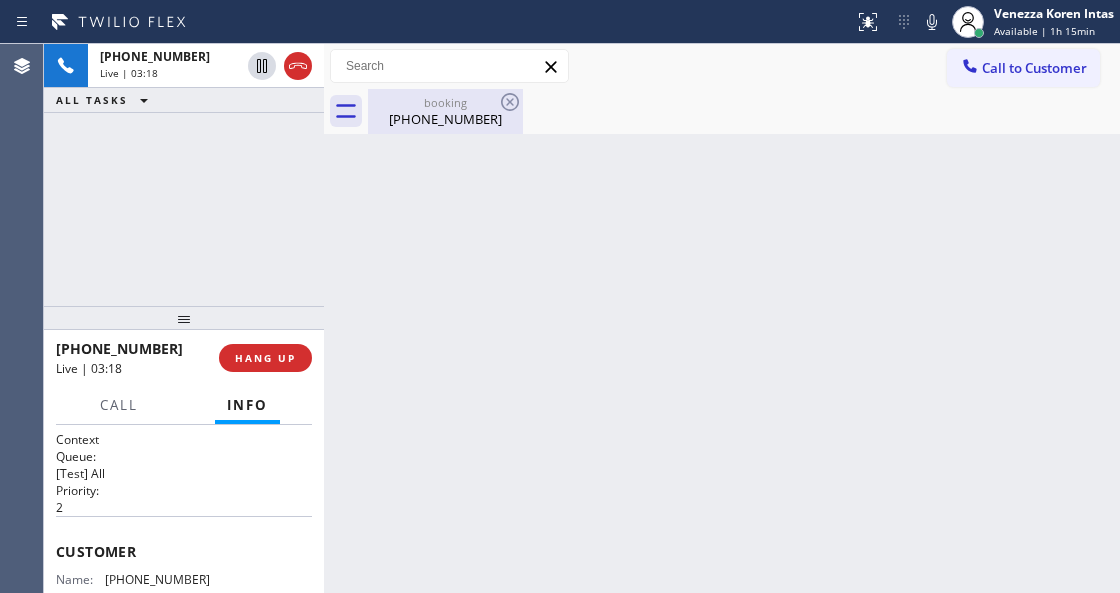 click on "(626) 625-2552" at bounding box center [445, 119] 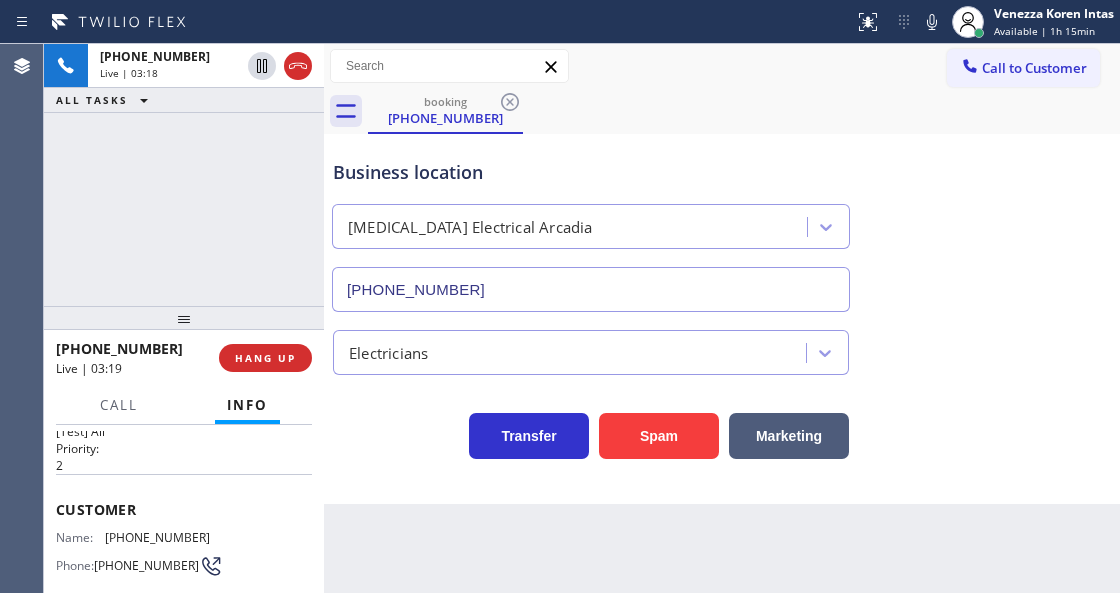 scroll, scrollTop: 66, scrollLeft: 0, axis: vertical 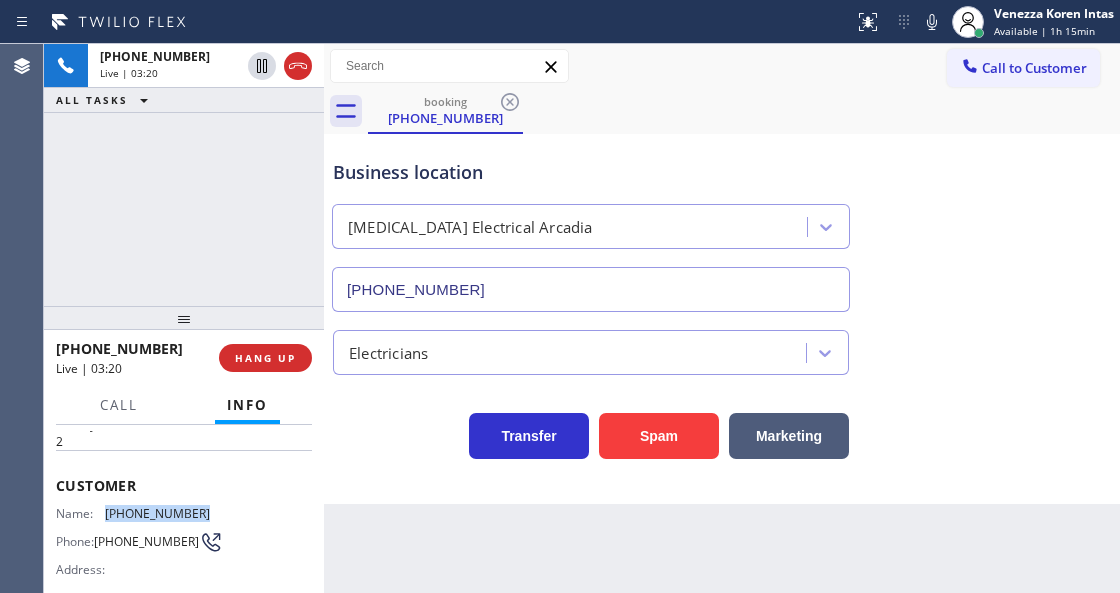 drag, startPoint x: 233, startPoint y: 507, endPoint x: 107, endPoint y: 502, distance: 126.09917 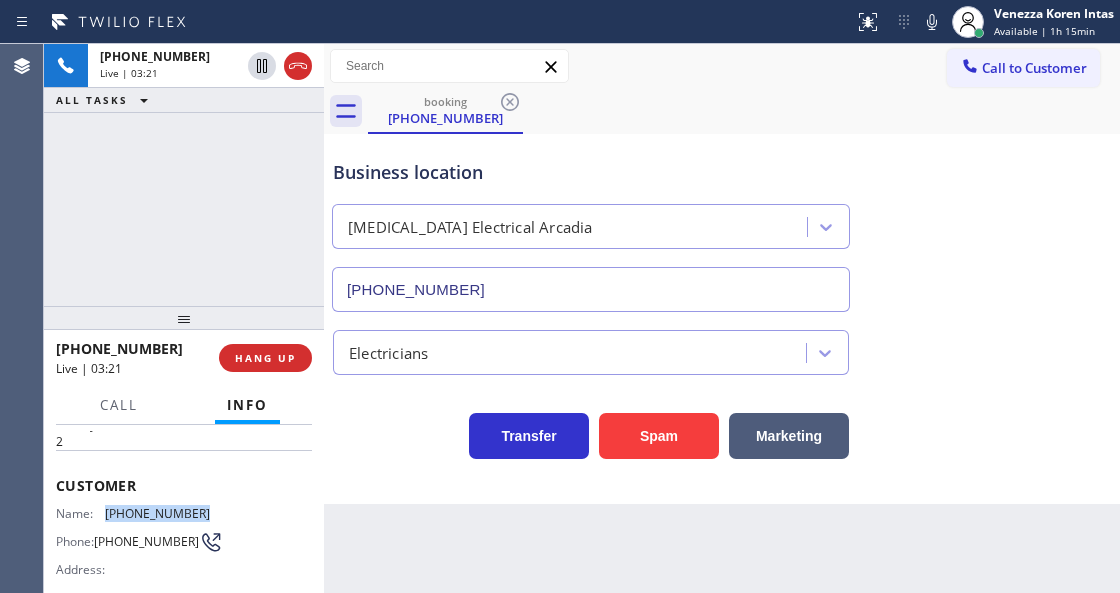 copy on "(626) 625-2552" 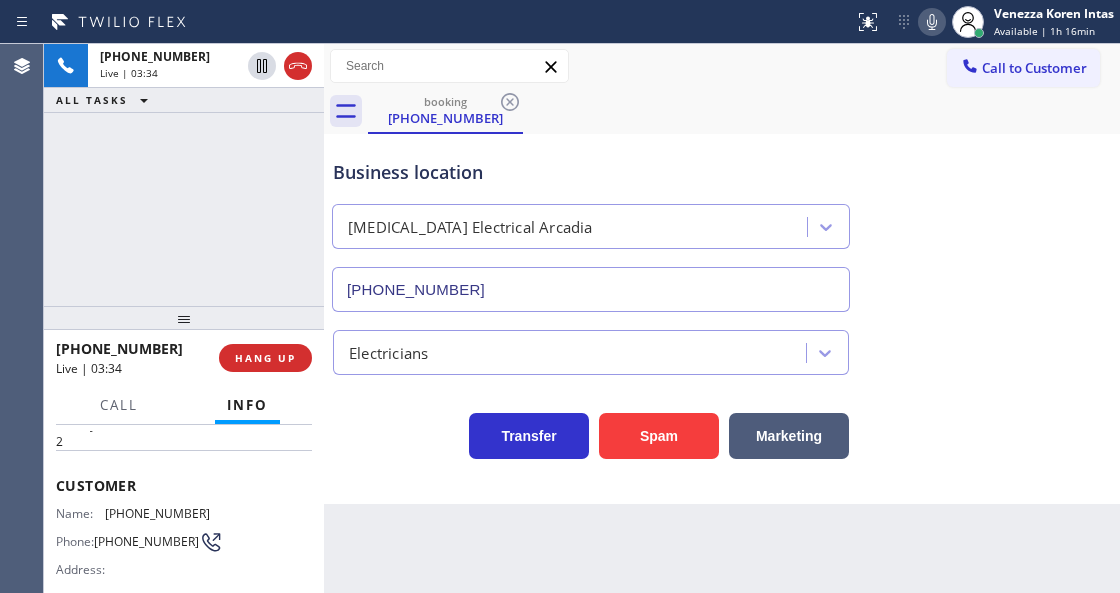 drag, startPoint x: 930, startPoint y: 41, endPoint x: 927, endPoint y: 28, distance: 13.341664 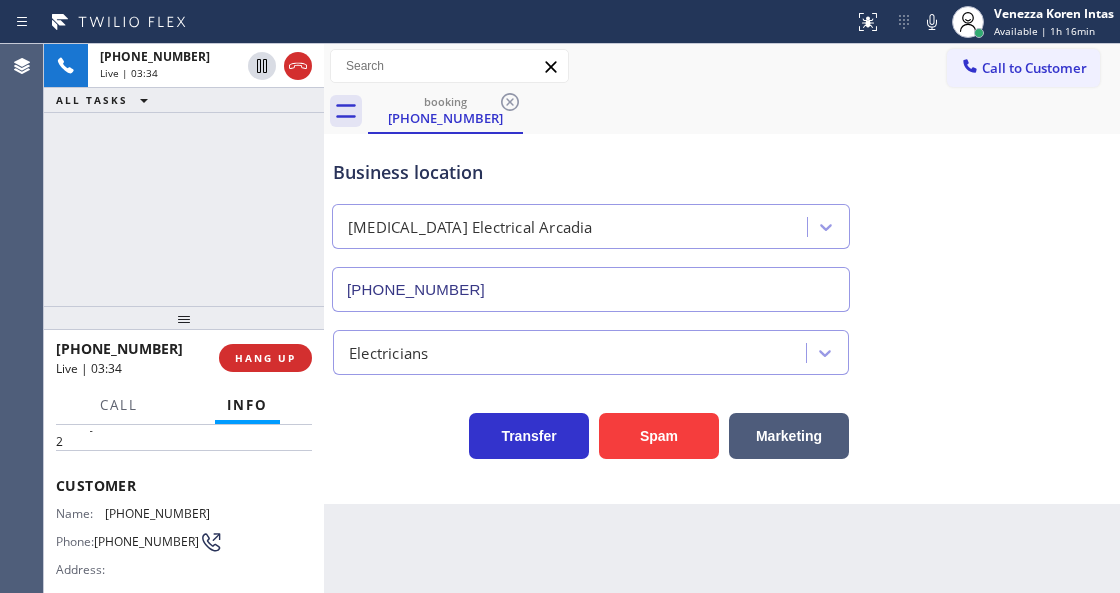 click 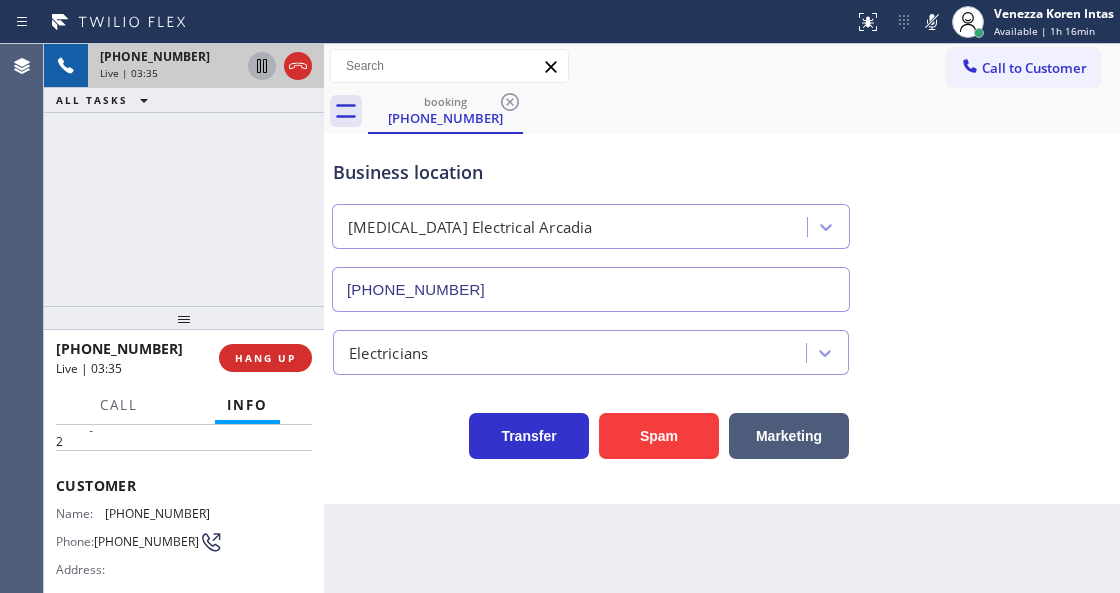 click 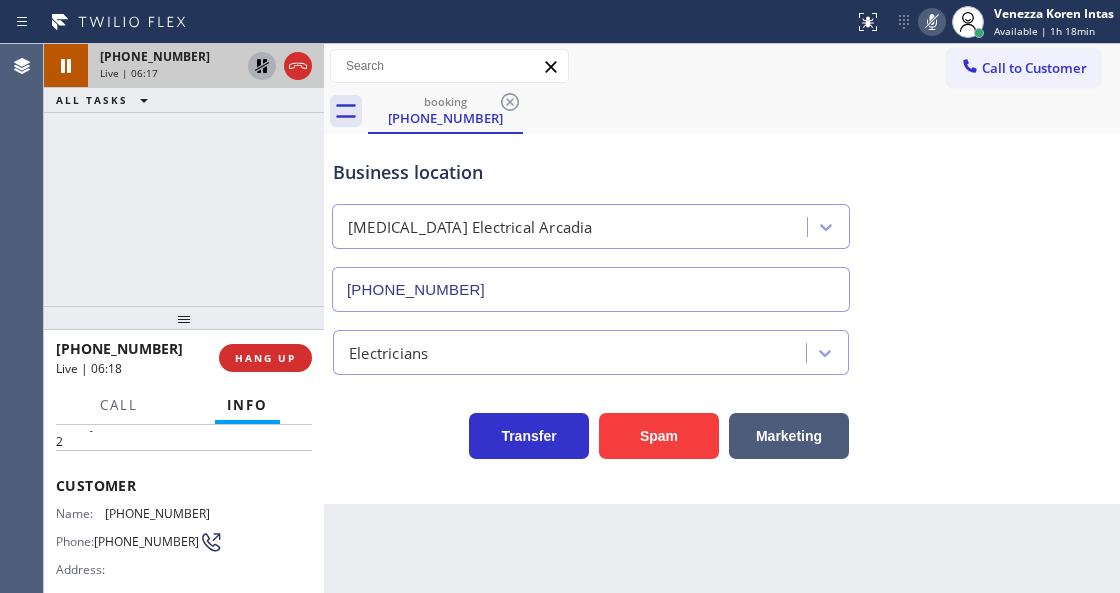 click 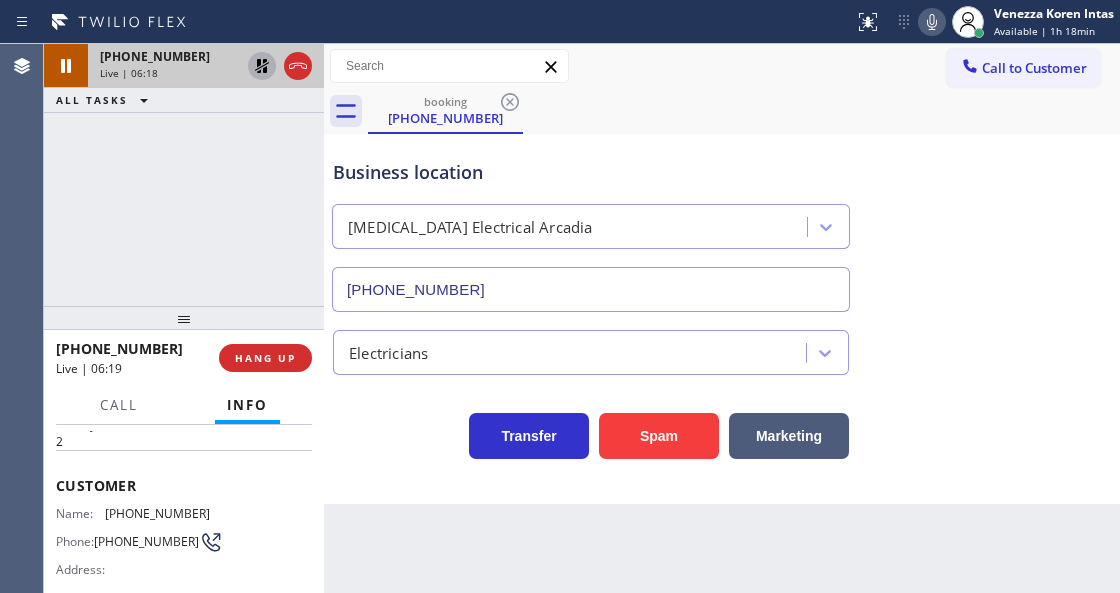 click 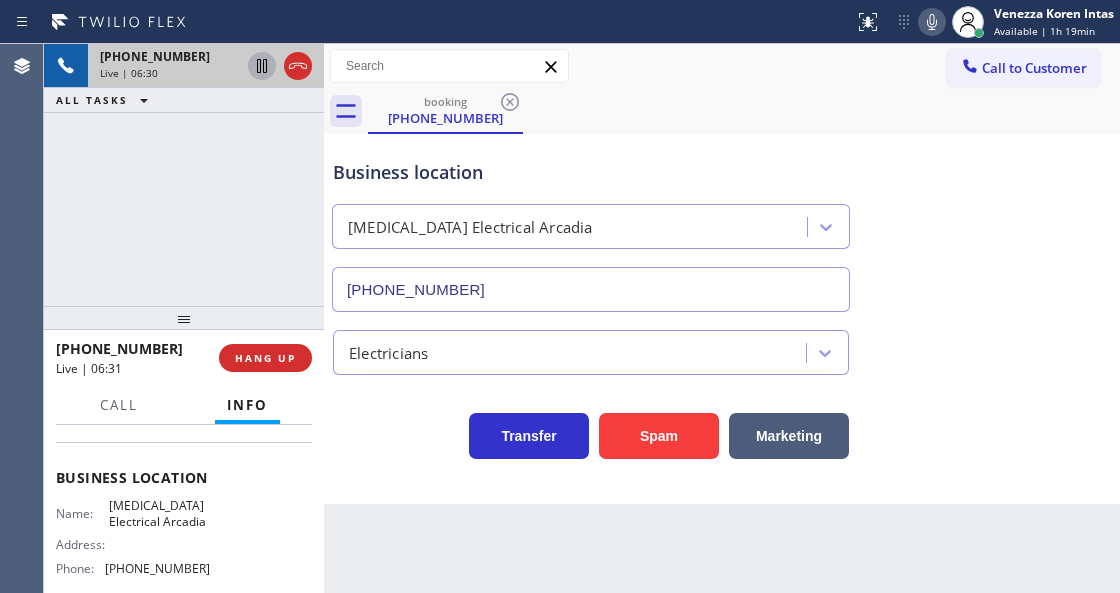 scroll, scrollTop: 266, scrollLeft: 0, axis: vertical 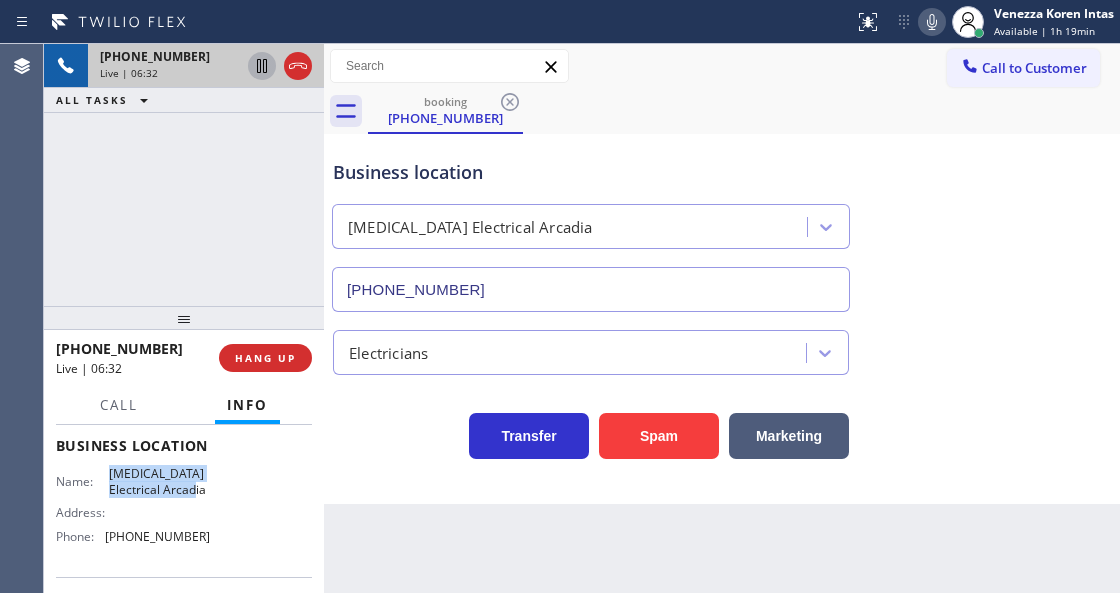 drag, startPoint x: 105, startPoint y: 470, endPoint x: 214, endPoint y: 490, distance: 110.81967 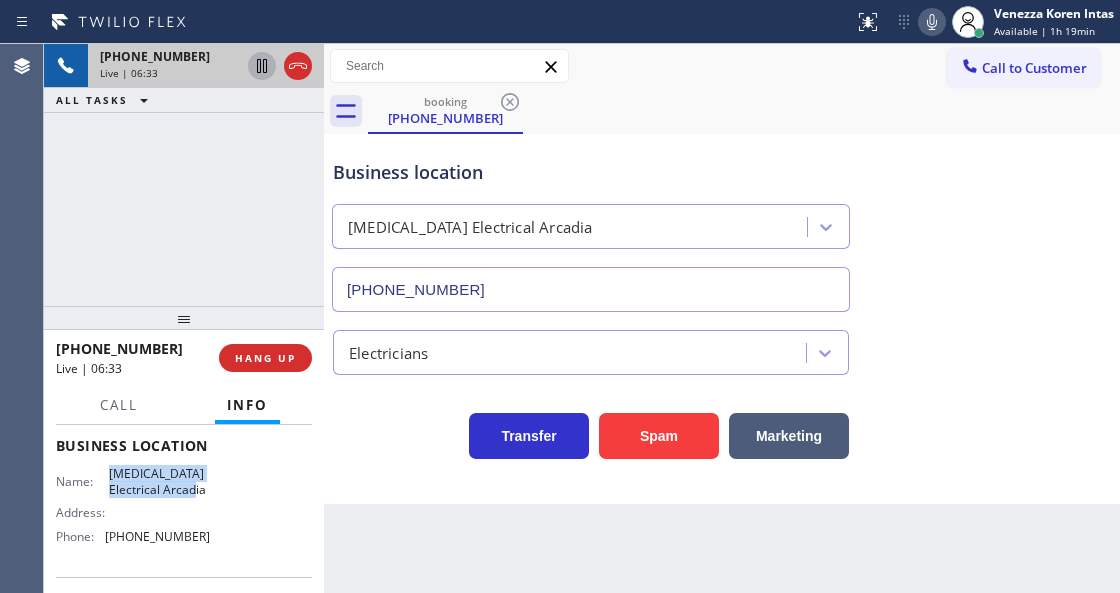copy on "High Voltage Electrical Arcadia" 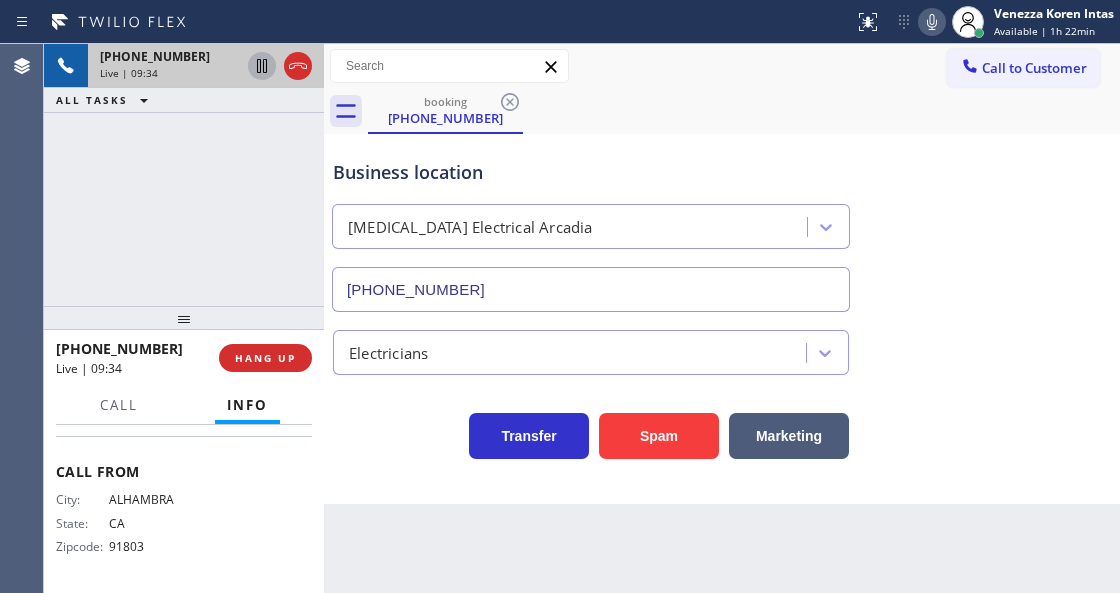 scroll, scrollTop: 408, scrollLeft: 0, axis: vertical 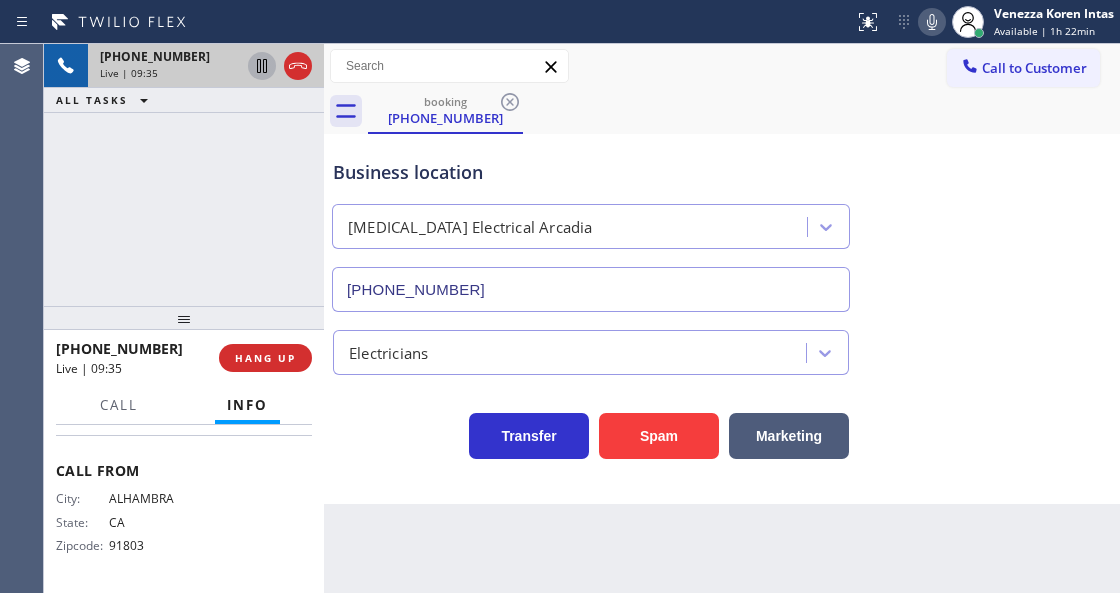 click on "Business location" at bounding box center (591, 172) 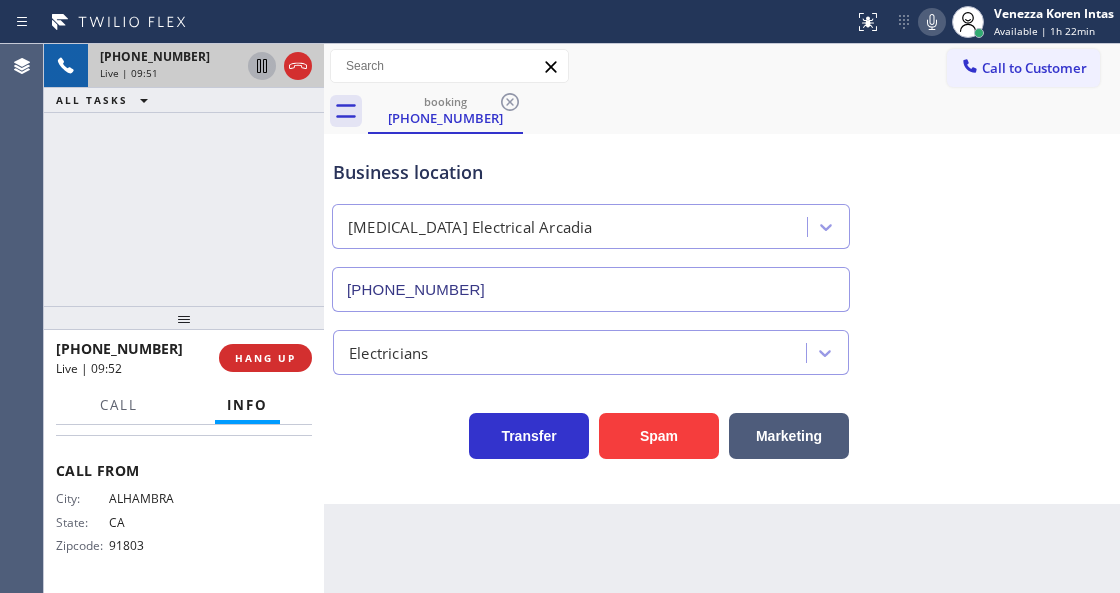 click on "Call to Customer Outbound call Location 5 Star Electric San Diego Your caller id phone number (619) 432-6327 Customer number Call Outbound call Technician Search Technician Your caller id phone number Your caller id phone number Call" at bounding box center (722, 66) 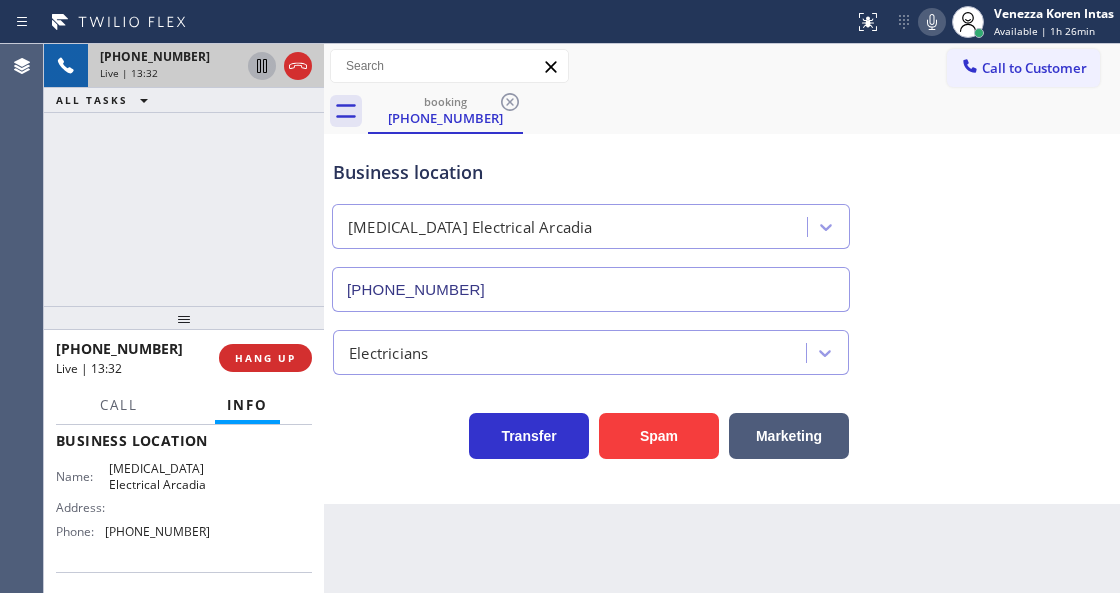 scroll, scrollTop: 341, scrollLeft: 0, axis: vertical 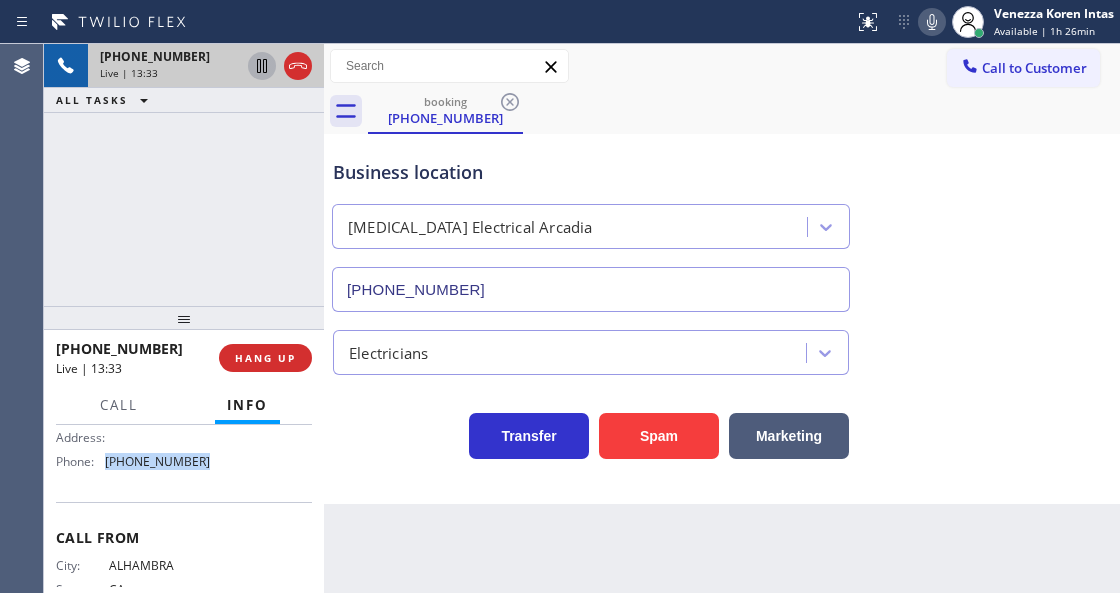 drag, startPoint x: 200, startPoint y: 465, endPoint x: 104, endPoint y: 471, distance: 96.18732 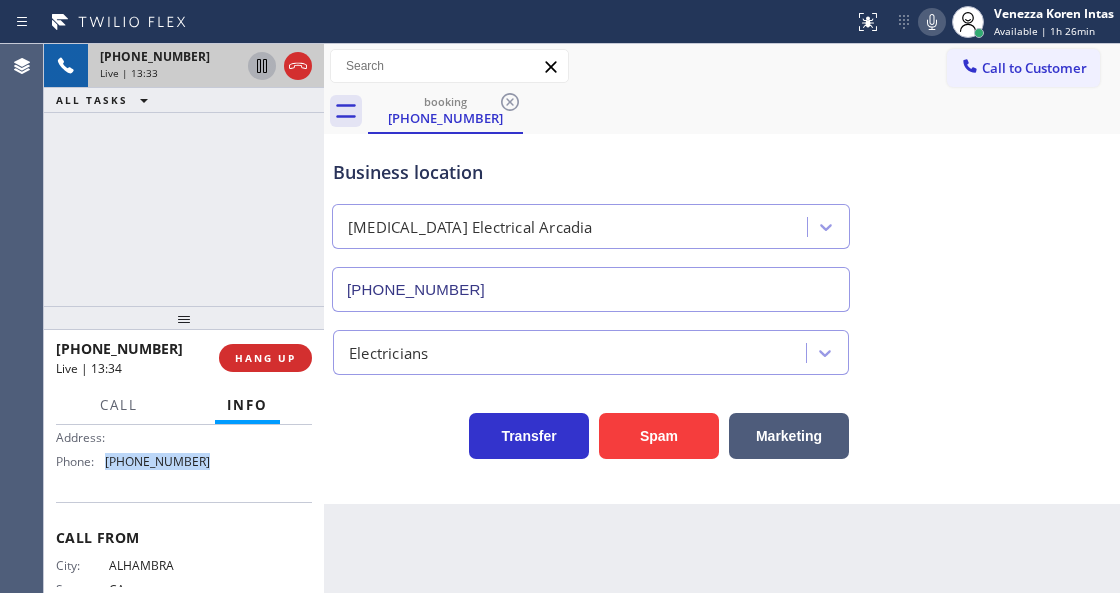 copy on "(626) 714-2452" 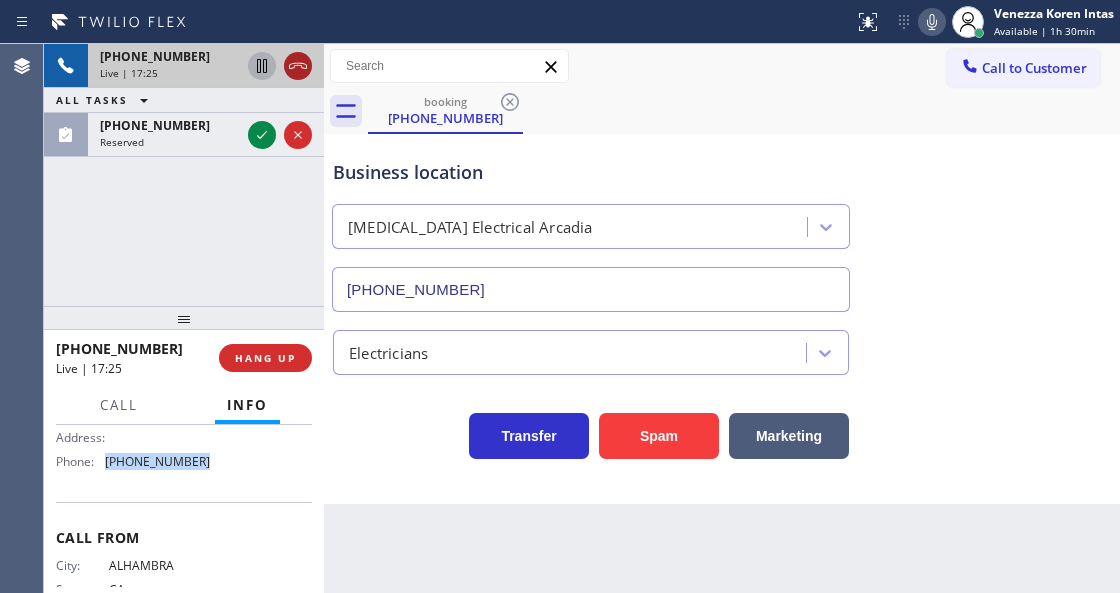 click 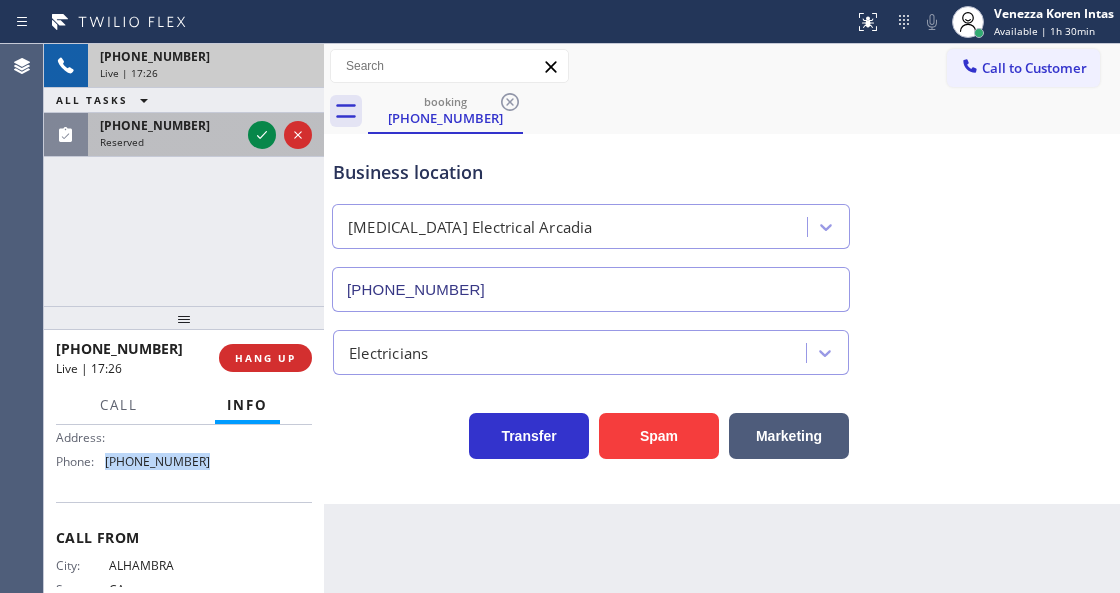 click at bounding box center (280, 135) 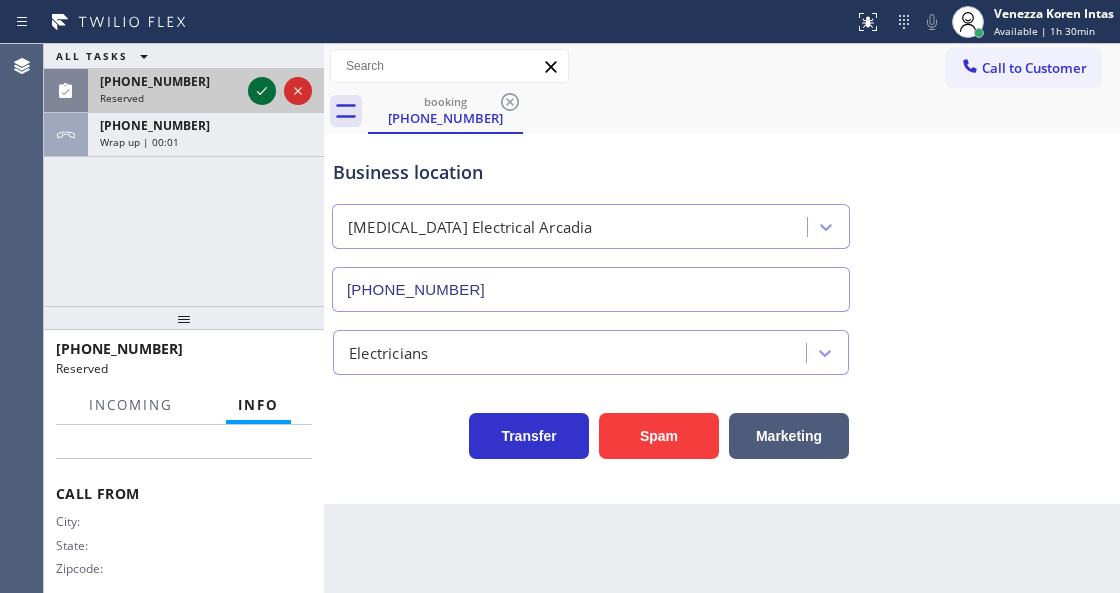 click on "ALL TASKS ALL TASKS ACTIVE TASKS TASKS IN WRAP UP (310) 383-5706 Reserved +16266252552 Wrap up | 00:01" at bounding box center [184, 100] 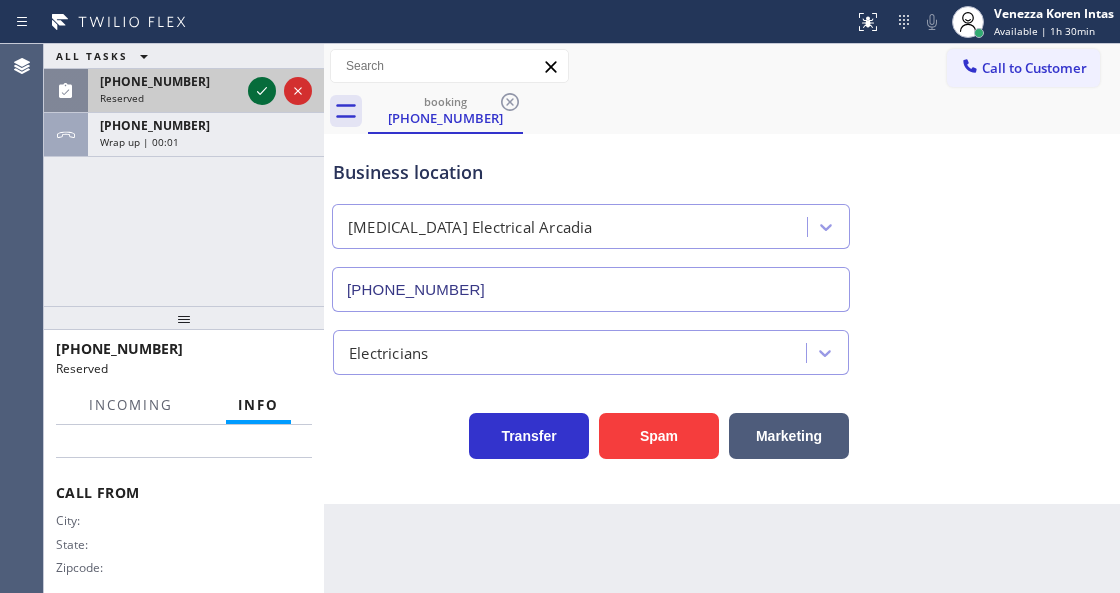 click 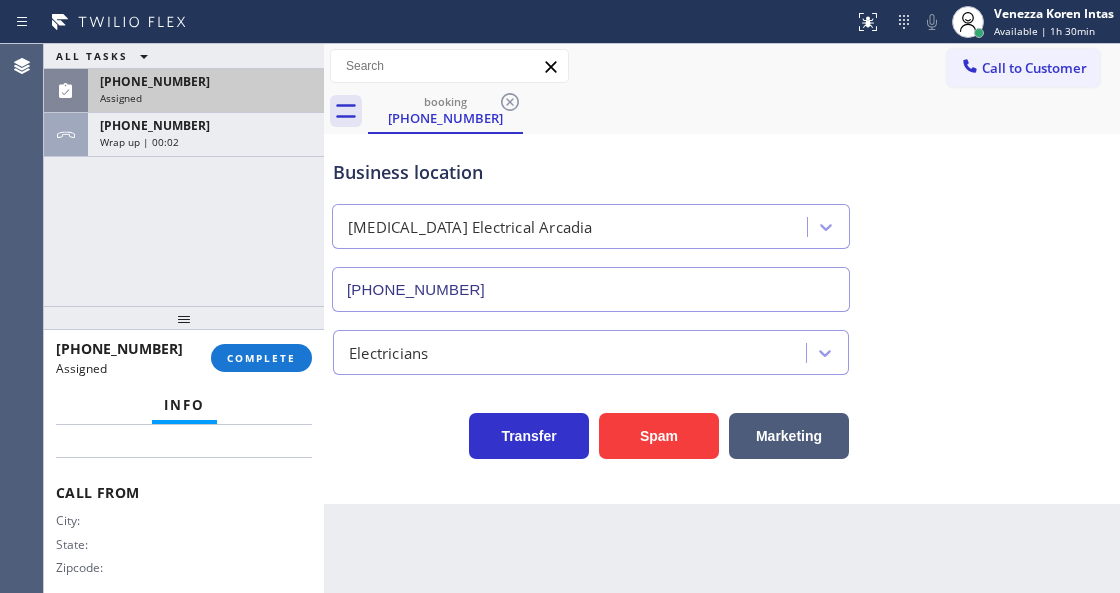 click on "Assigned" at bounding box center (206, 98) 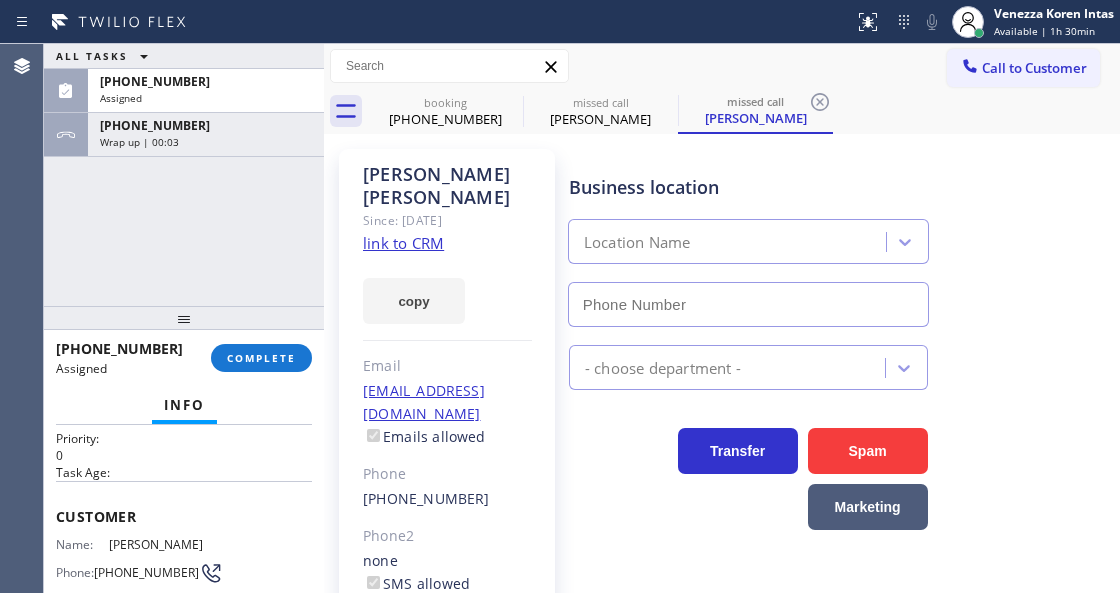 scroll, scrollTop: 34, scrollLeft: 0, axis: vertical 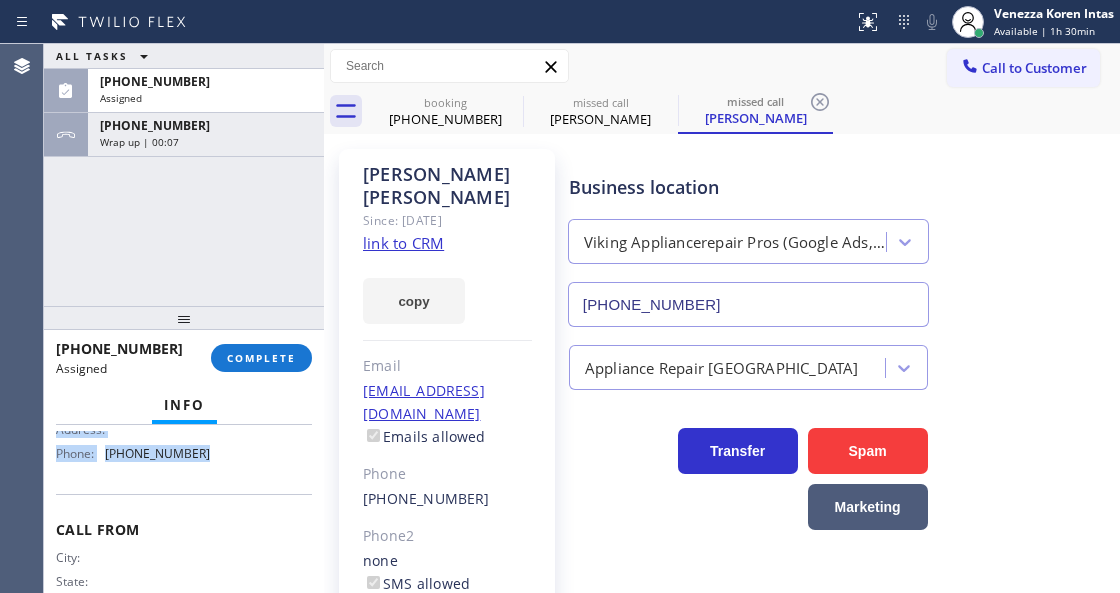 drag, startPoint x: 56, startPoint y: 514, endPoint x: 264, endPoint y: 518, distance: 208.03845 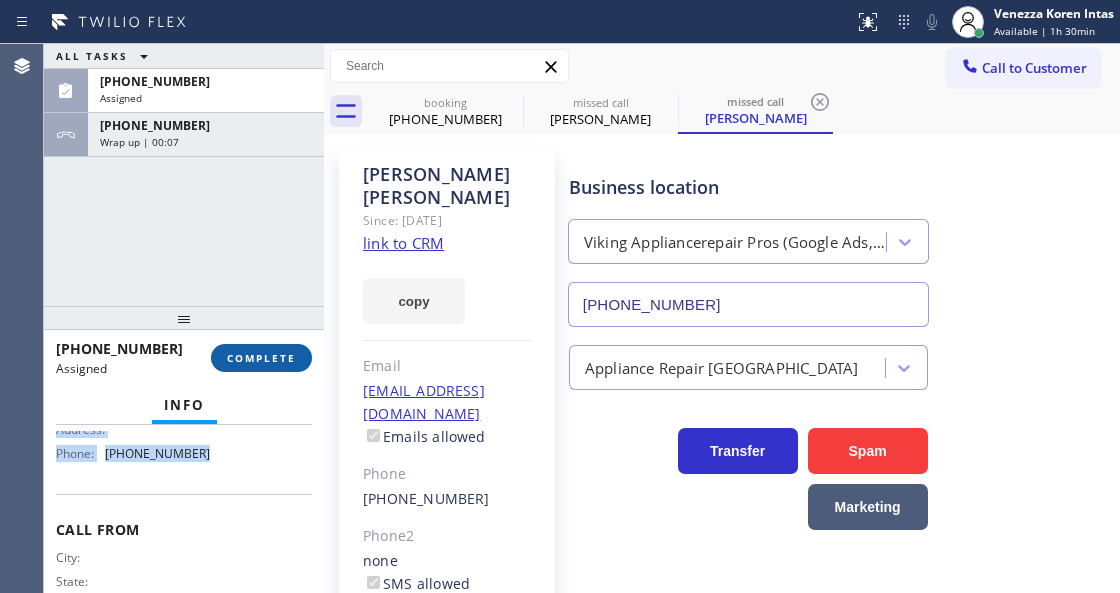 click on "COMPLETE" at bounding box center (261, 358) 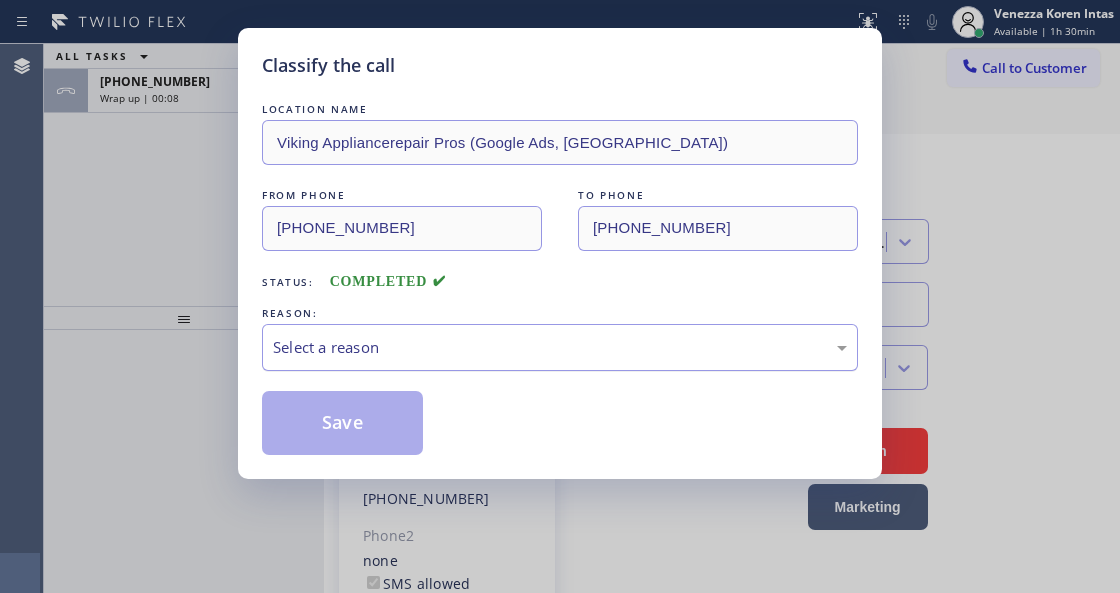 click on "Select a reason" at bounding box center (560, 347) 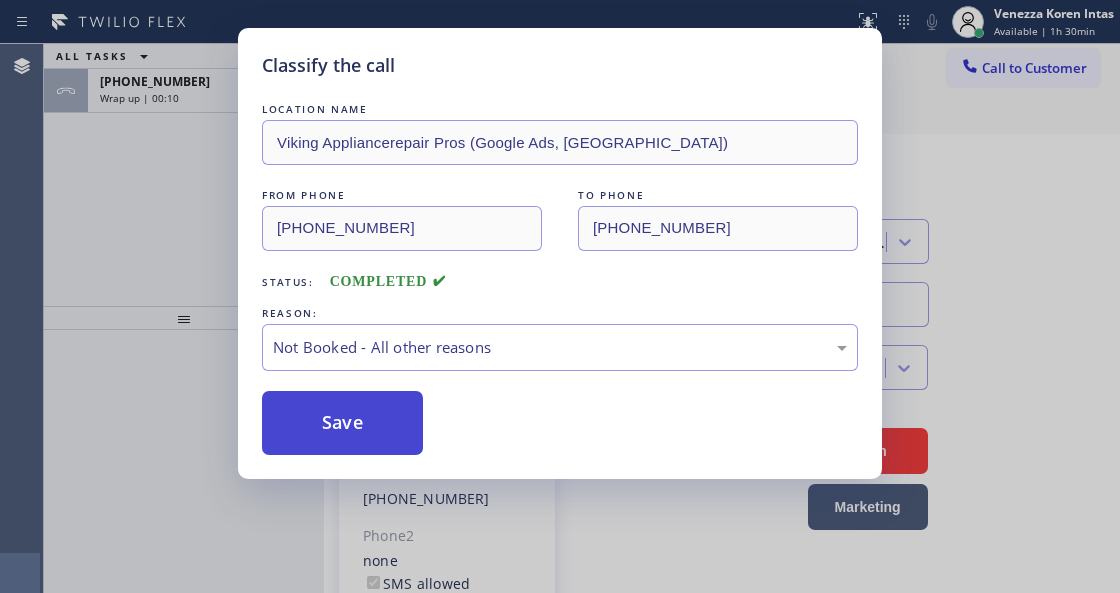 click on "Save" at bounding box center [342, 423] 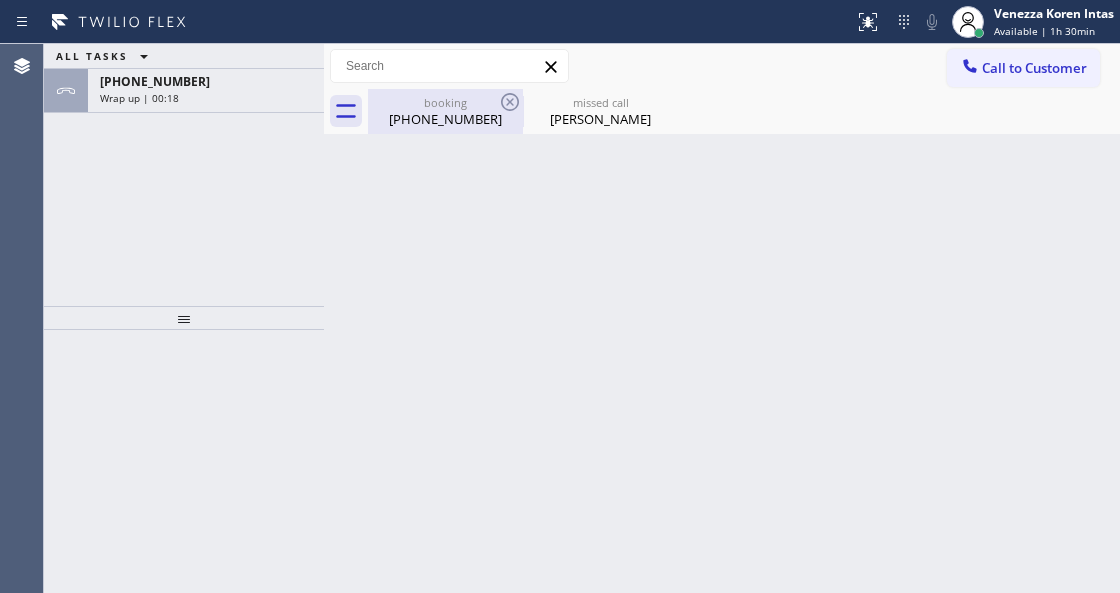 click on "(626) 625-2552" at bounding box center (445, 119) 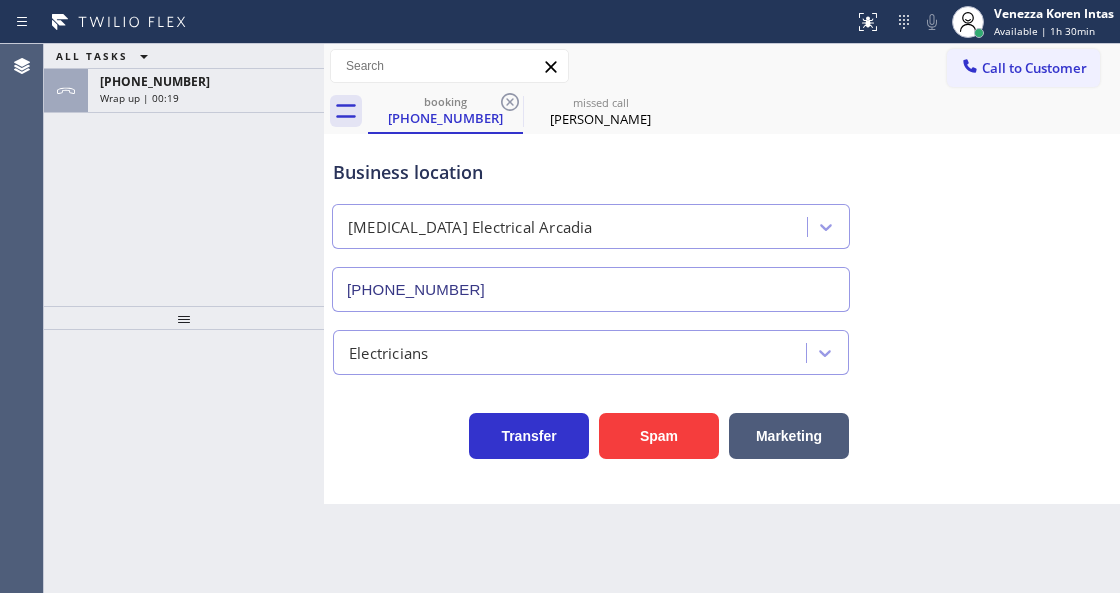 drag, startPoint x: 133, startPoint y: 109, endPoint x: 162, endPoint y: 154, distance: 53.535034 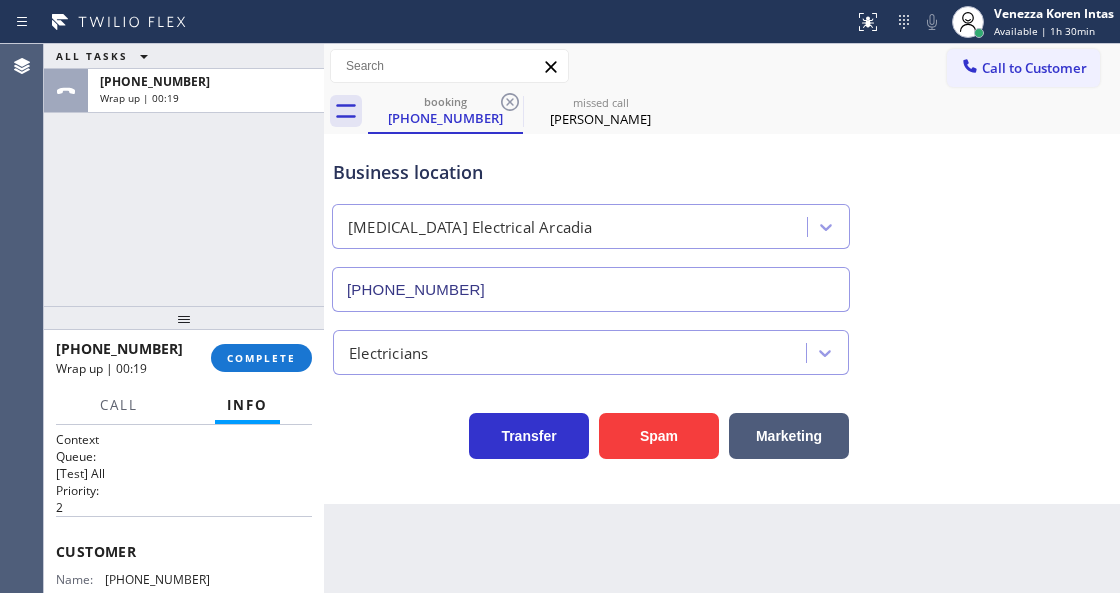 scroll, scrollTop: 200, scrollLeft: 0, axis: vertical 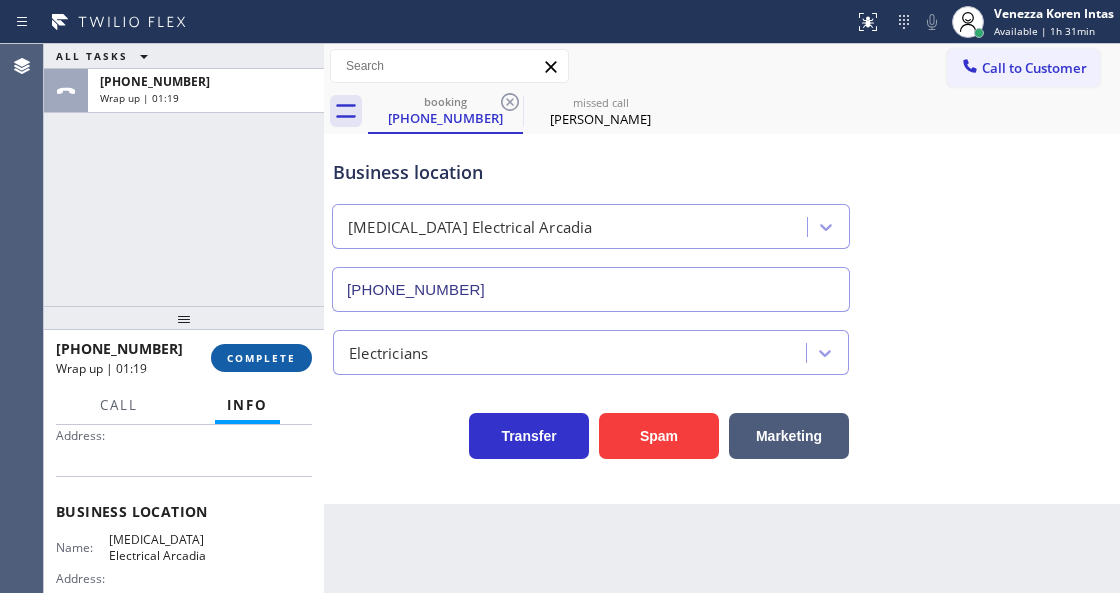 drag, startPoint x: 230, startPoint y: 368, endPoint x: 259, endPoint y: 362, distance: 29.614185 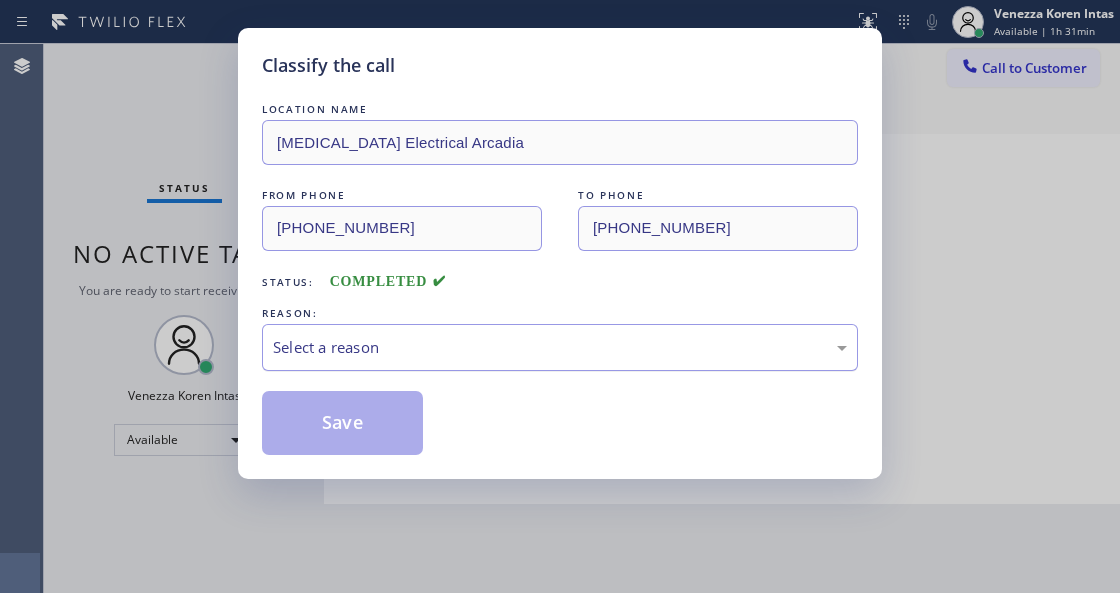 click on "Select a reason" at bounding box center (560, 347) 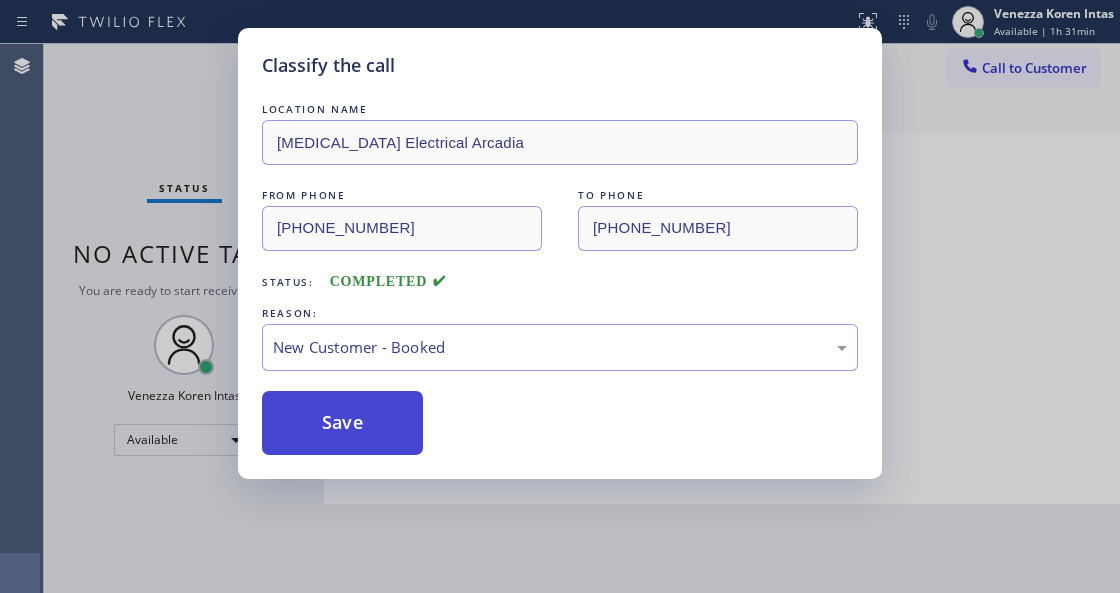 click on "Save" at bounding box center [342, 423] 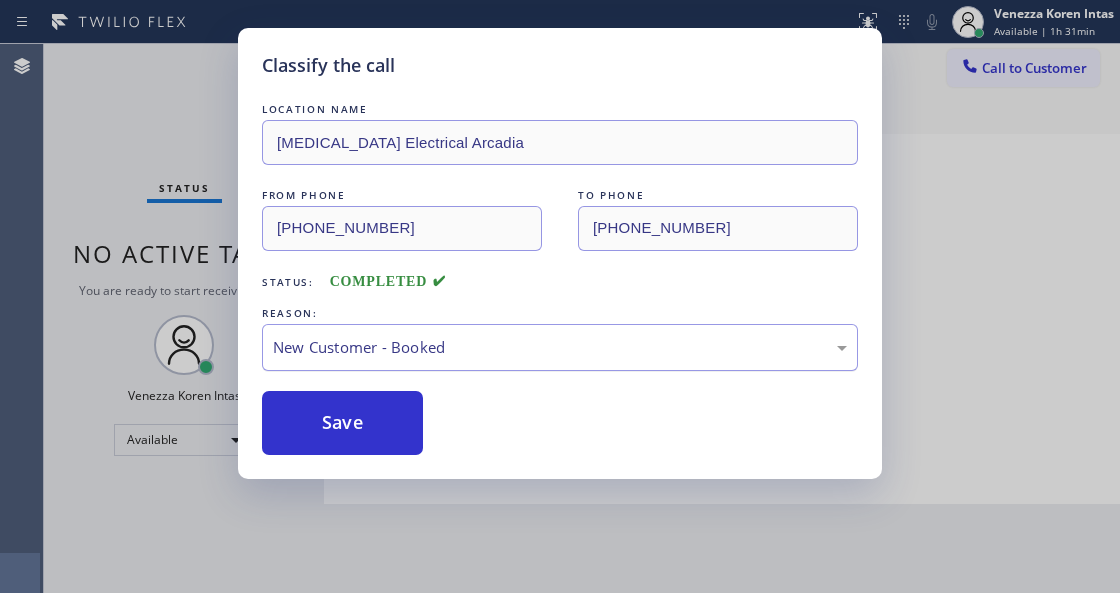 type on "(213) 722-3593" 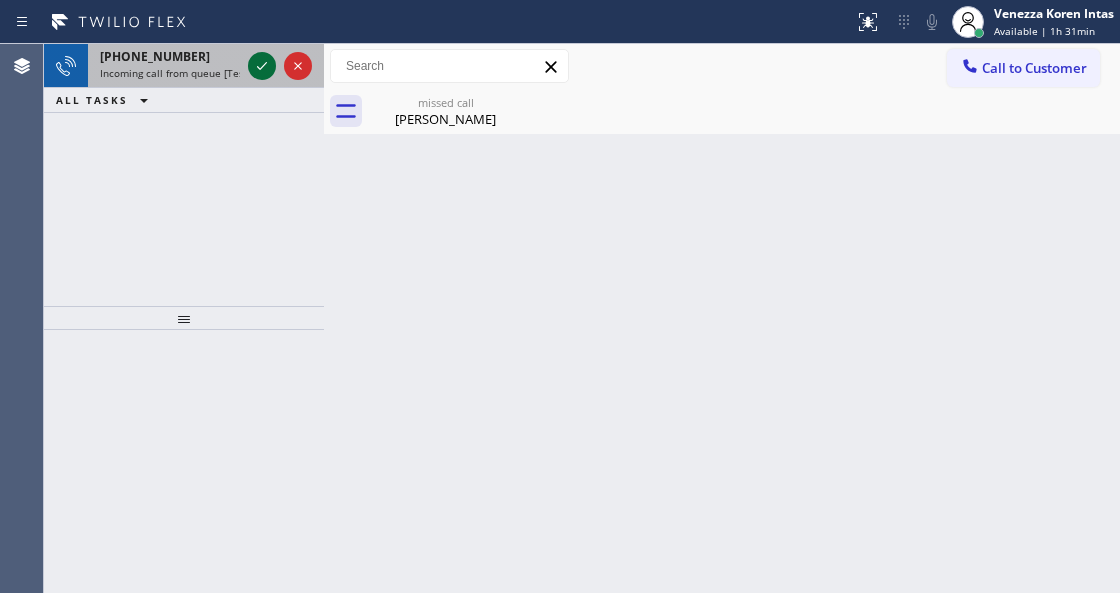 click 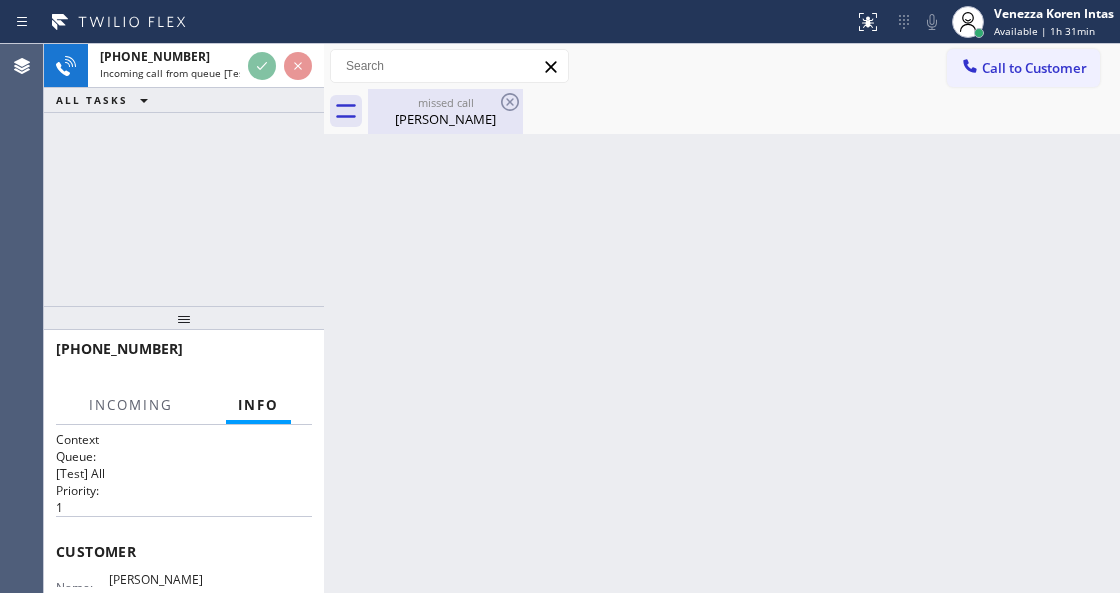 click on "missed call" at bounding box center [445, 102] 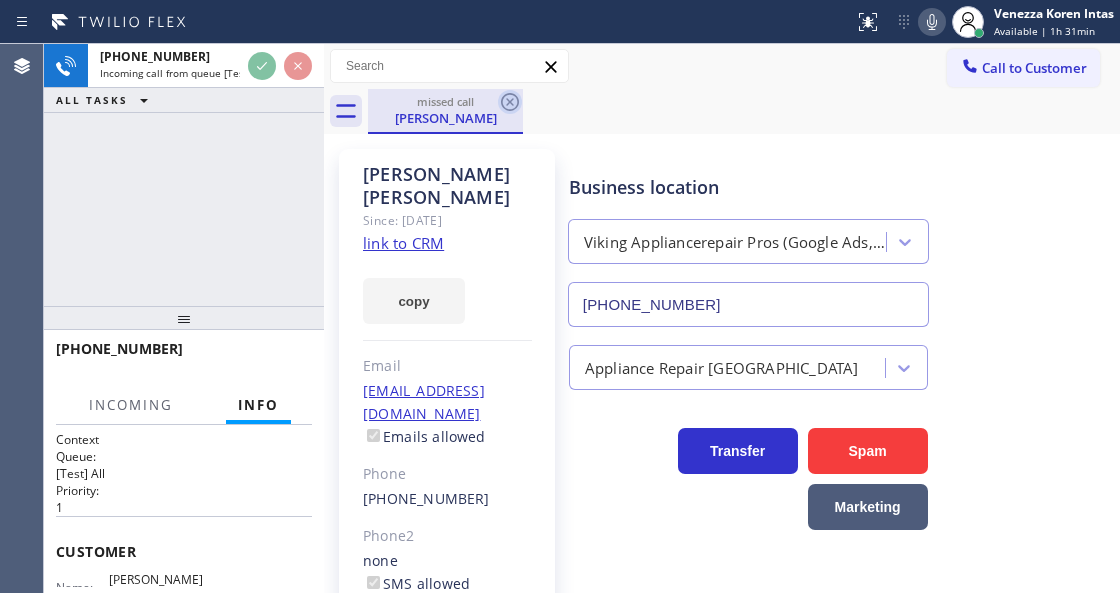 click 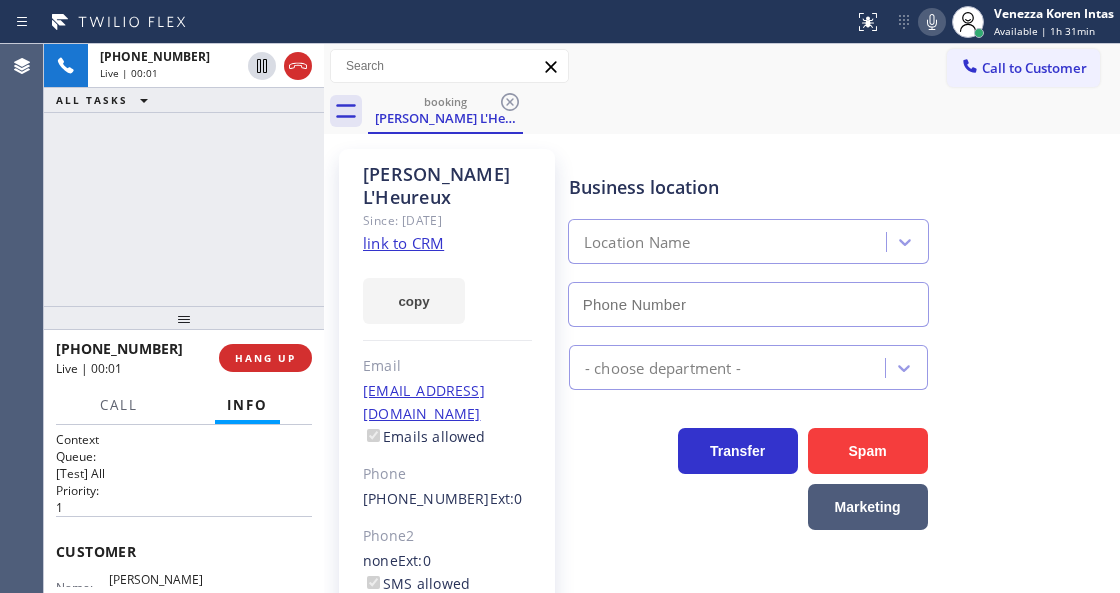 scroll, scrollTop: 200, scrollLeft: 0, axis: vertical 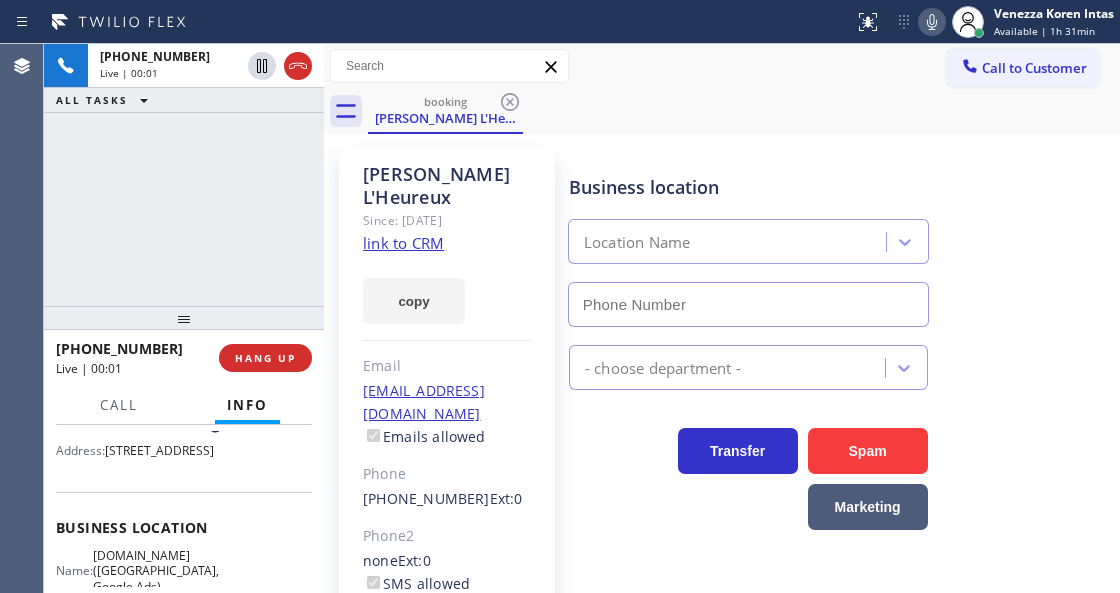 type on "(213) 415-2749" 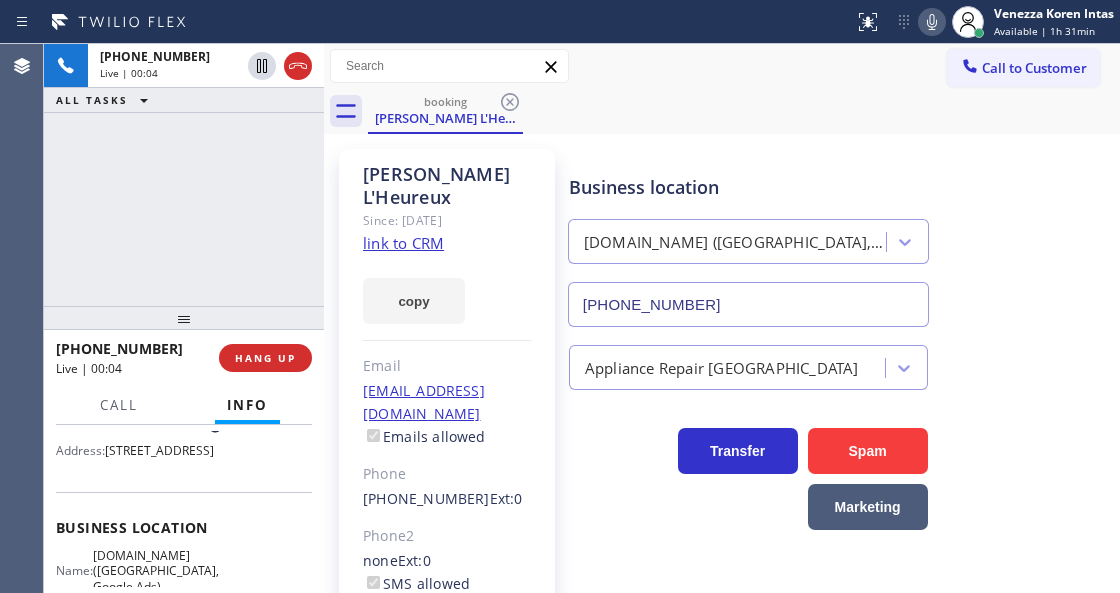 click on "link to CRM" 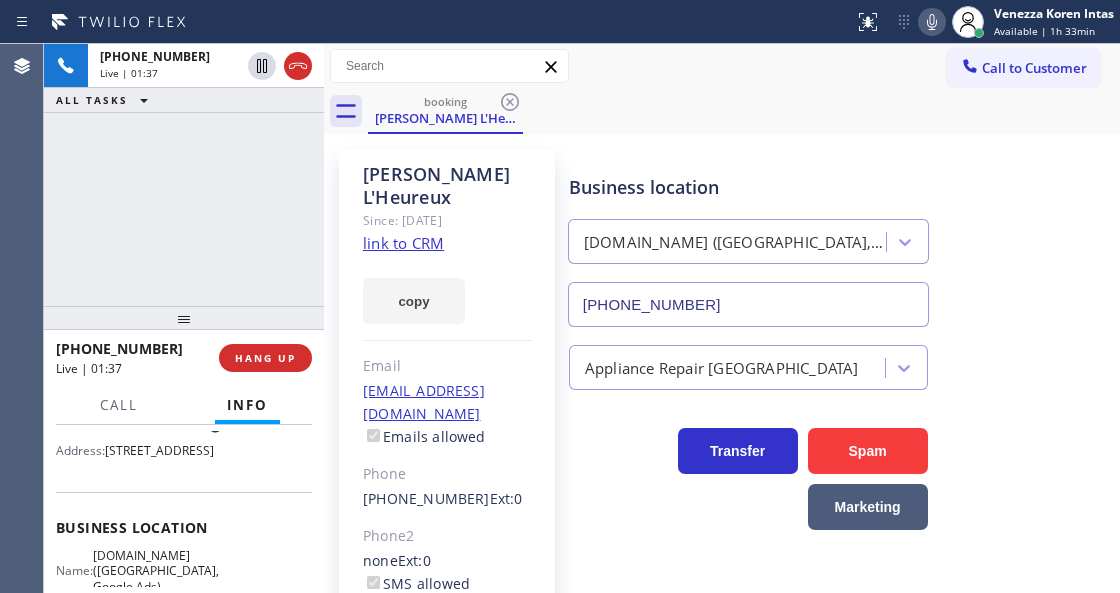click on "booking Nikki L'Heureux" at bounding box center [744, 111] 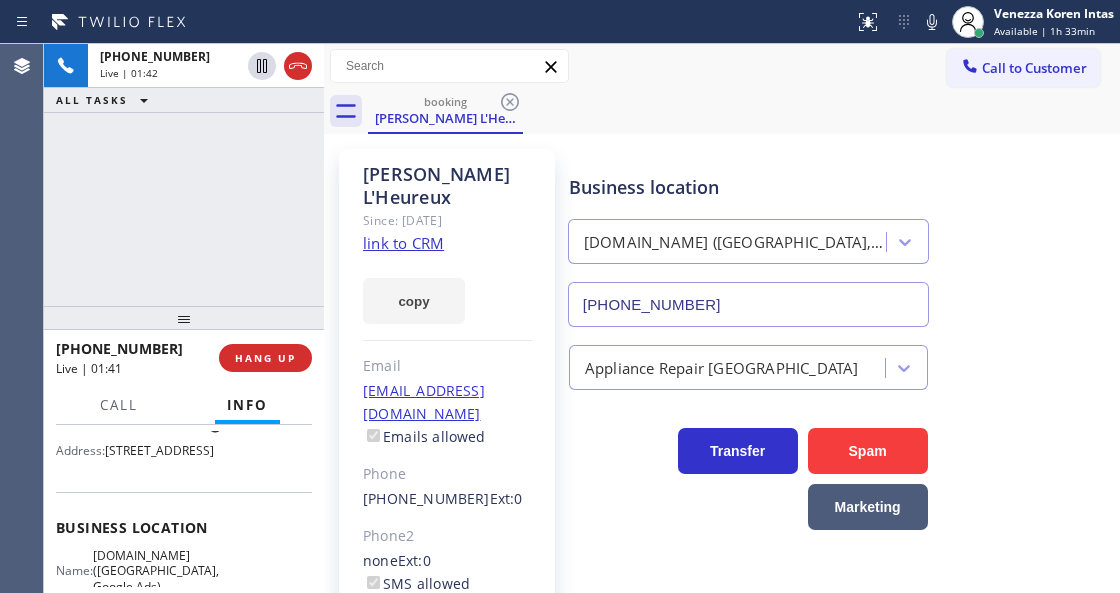 drag, startPoint x: 926, startPoint y: 28, endPoint x: 919, endPoint y: 64, distance: 36.67424 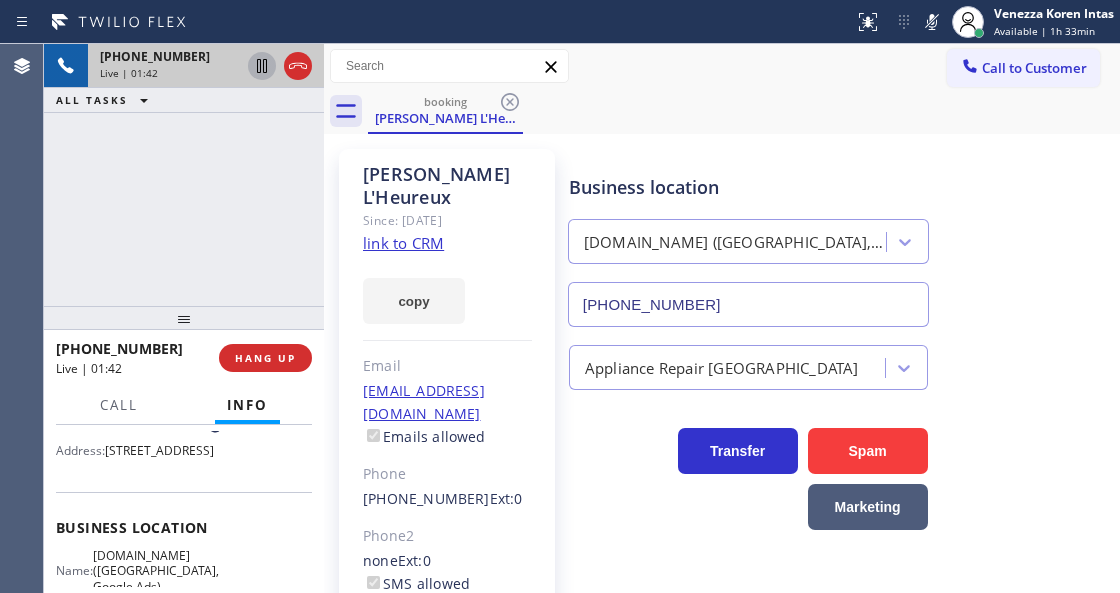 click 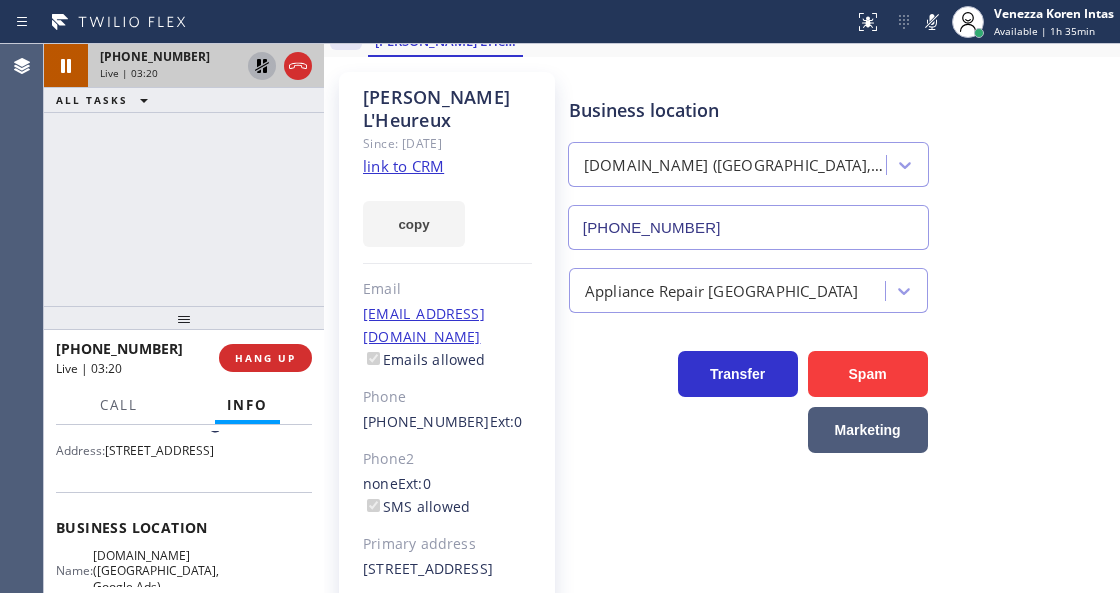 scroll, scrollTop: 166, scrollLeft: 0, axis: vertical 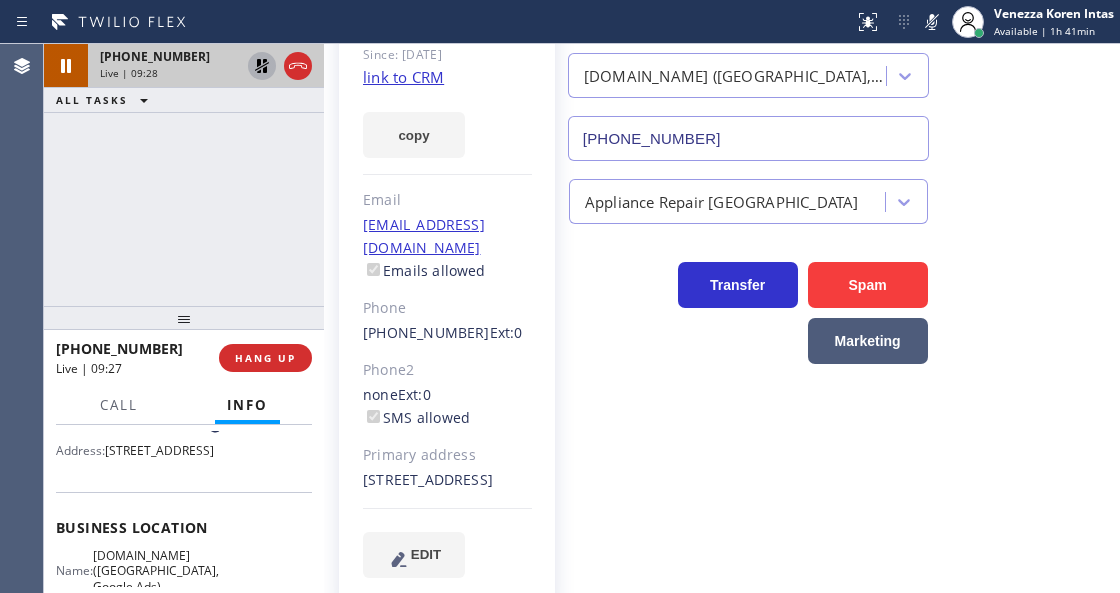 click on "+13102835172 Live | 09:28 ALL TASKS ALL TASKS ACTIVE TASKS TASKS IN WRAP UP" at bounding box center (184, 175) 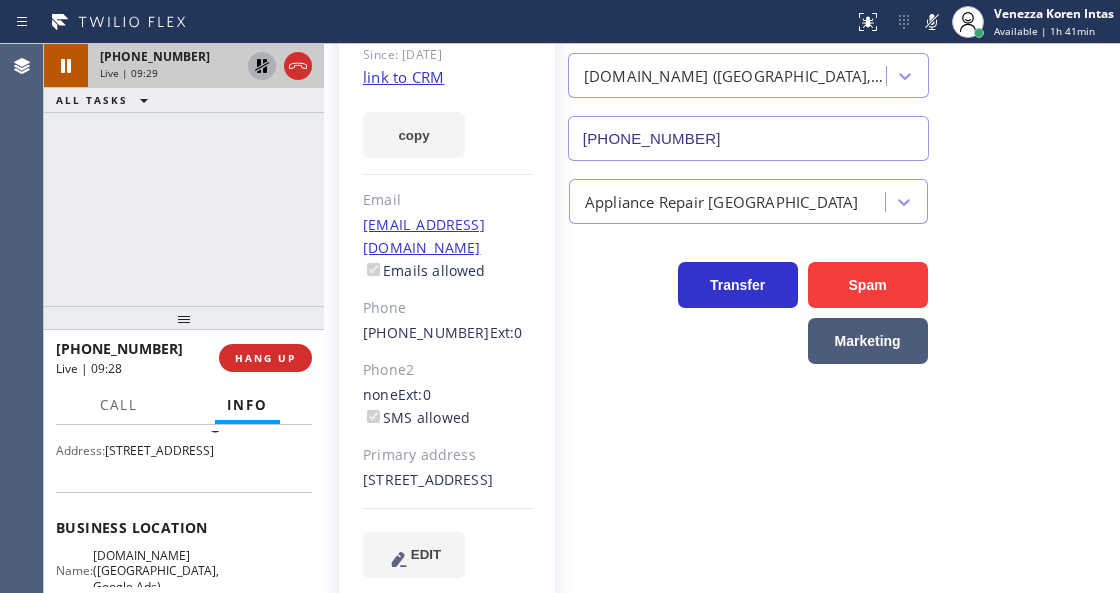 click on "+13102835172 Live | 09:29 ALL TASKS ALL TASKS ACTIVE TASKS TASKS IN WRAP UP" at bounding box center (184, 175) 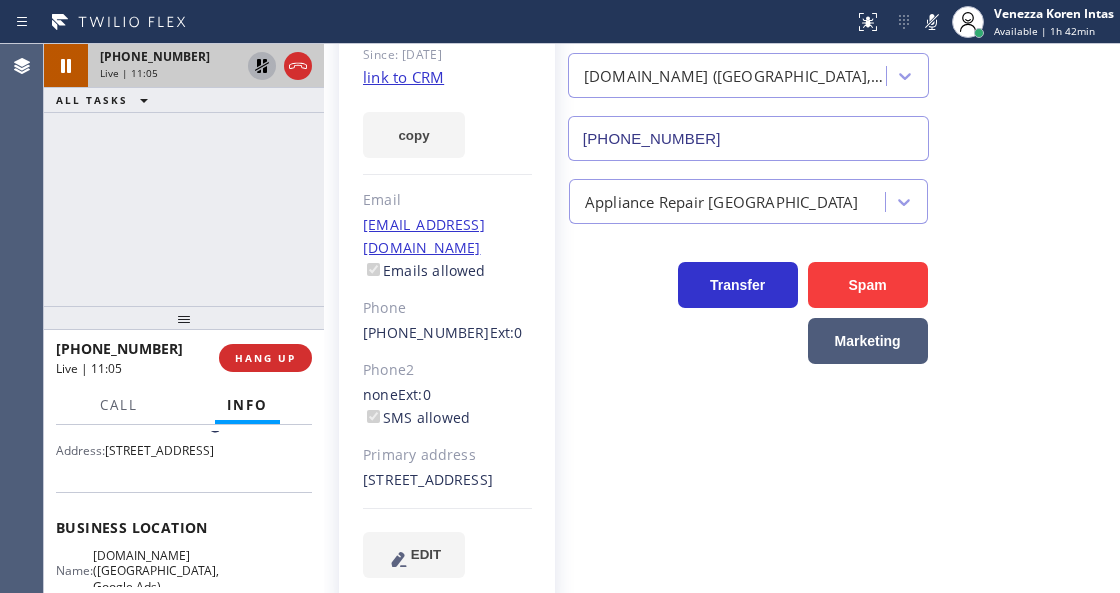 click 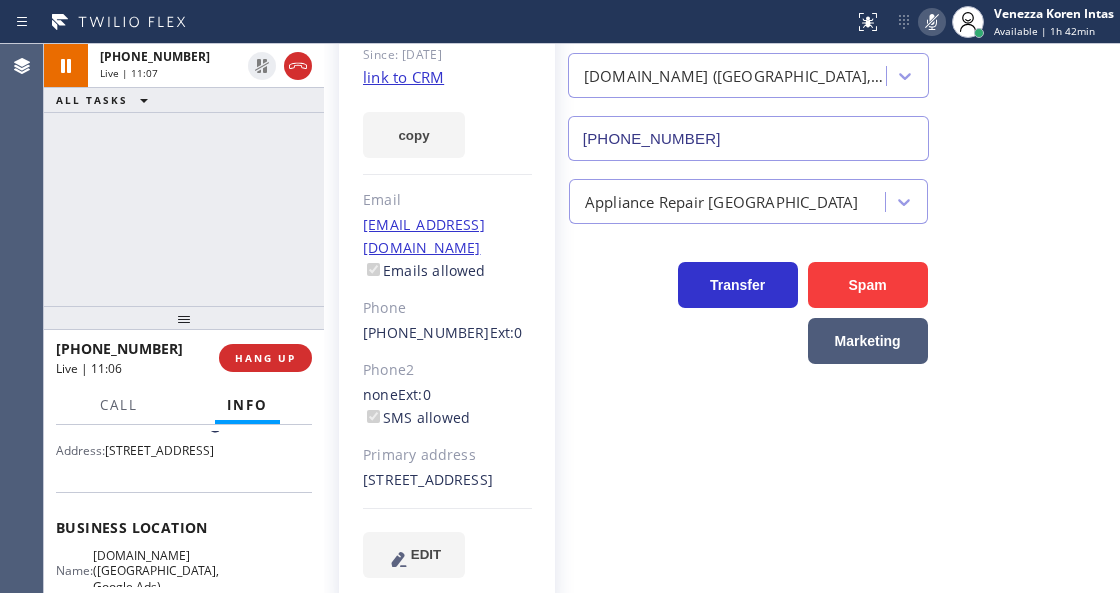 click 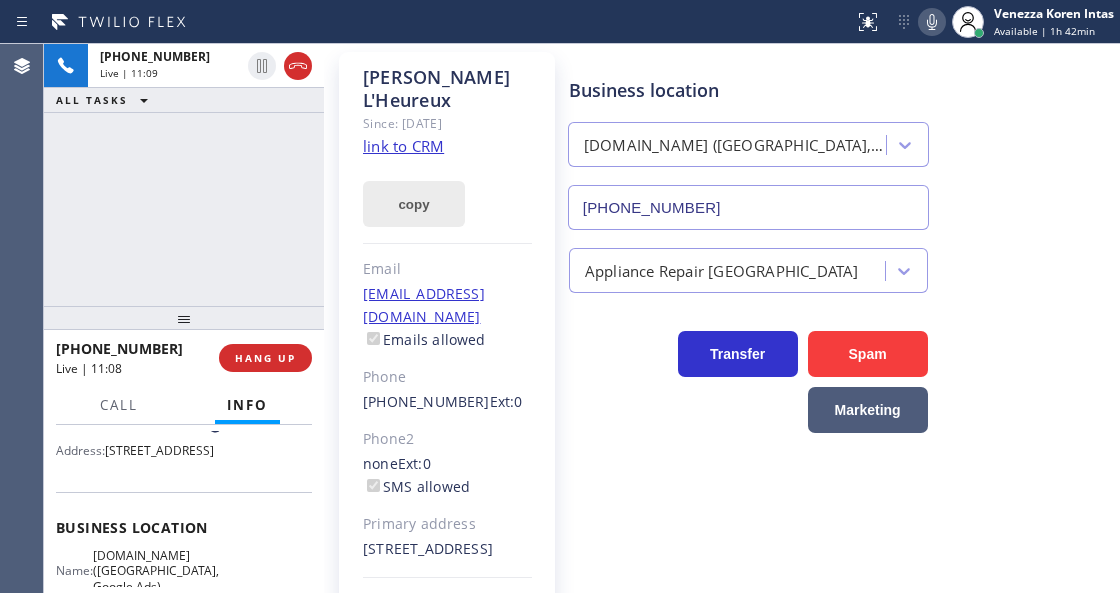 scroll, scrollTop: 0, scrollLeft: 0, axis: both 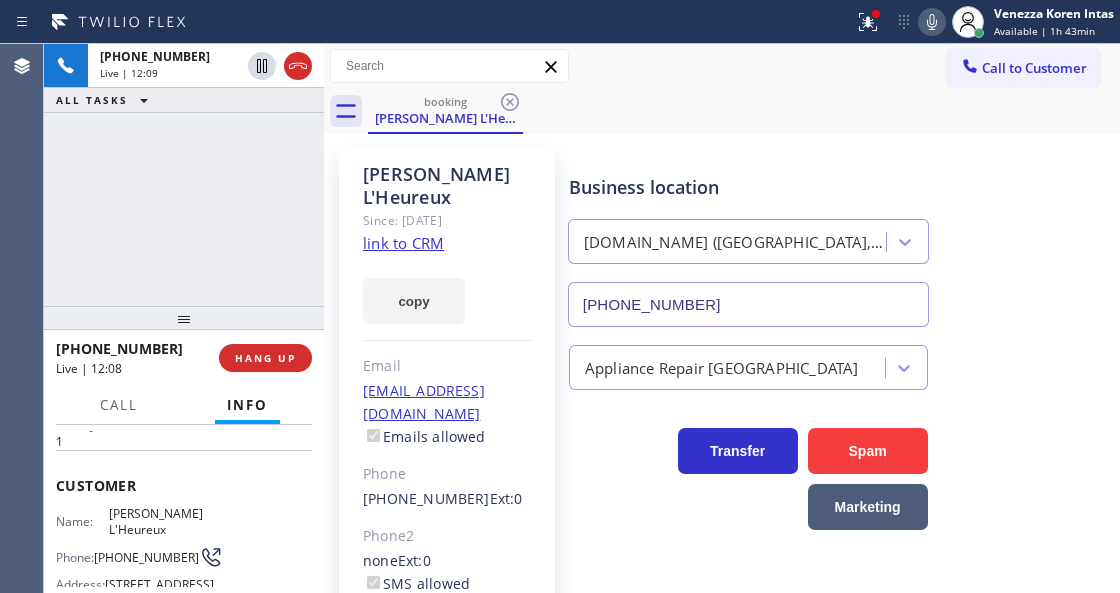 click on "booking Nikki L'Heureux" at bounding box center [744, 111] 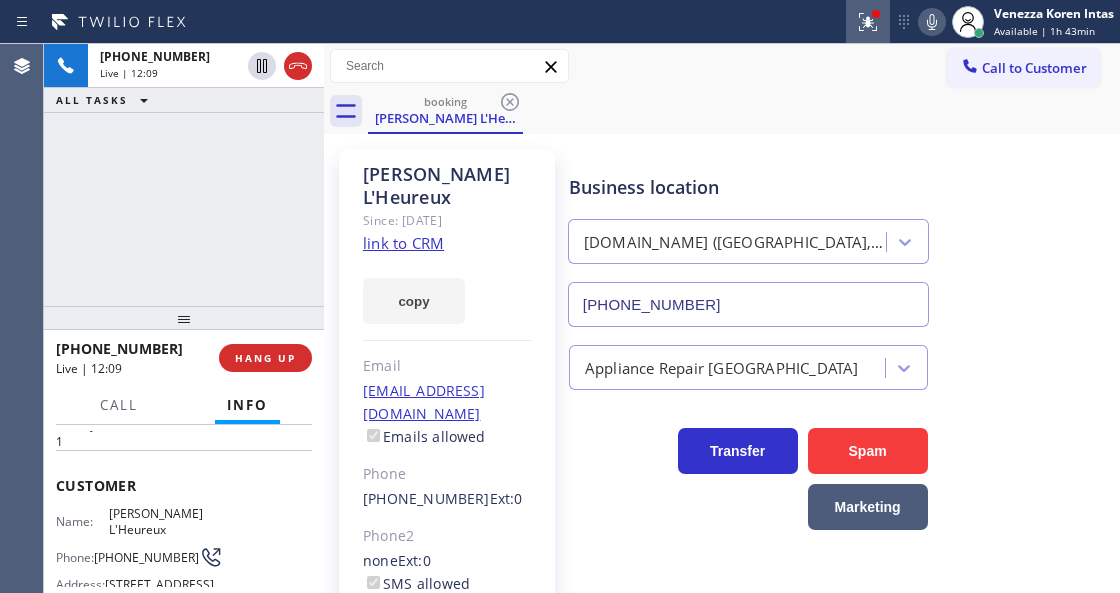 click 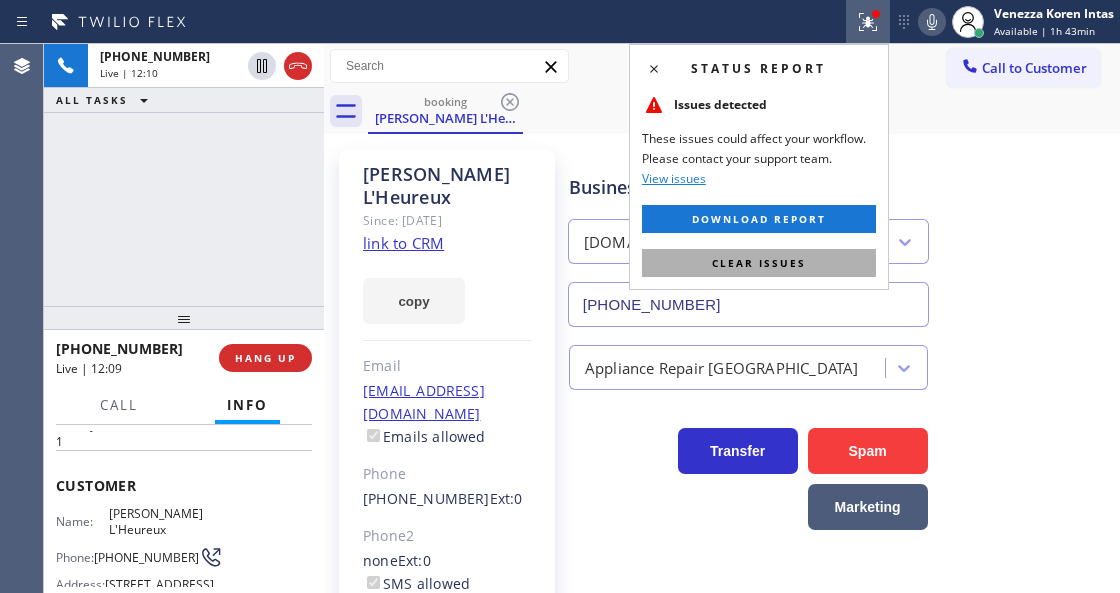 click on "Clear issues" at bounding box center [759, 263] 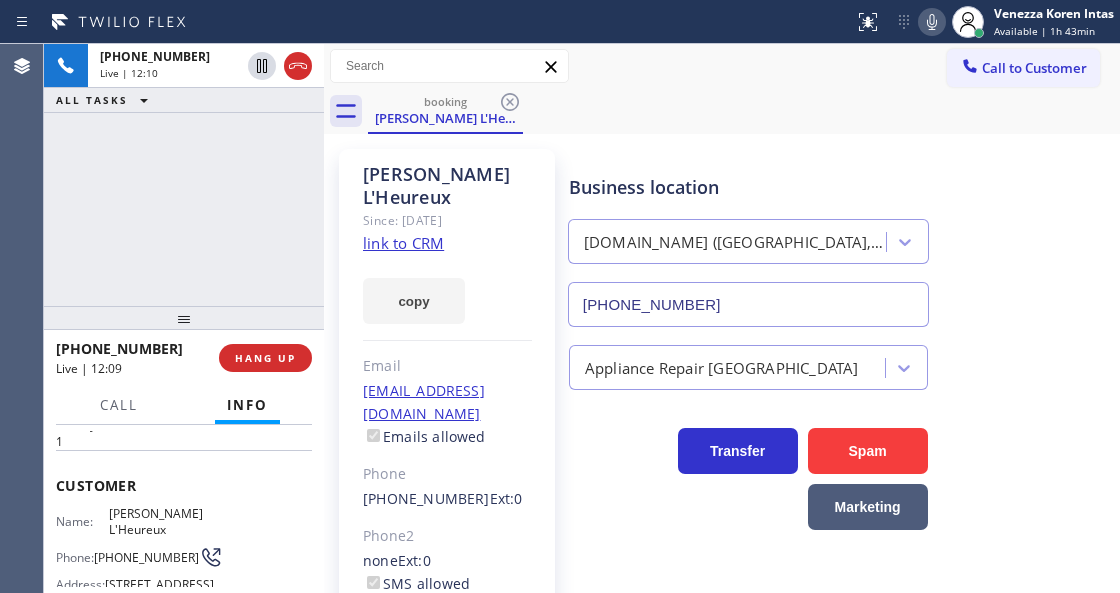 click on "Business location VikingCare.online (Los Angeles, Google Ads) (213) 415-2749" at bounding box center [840, 236] 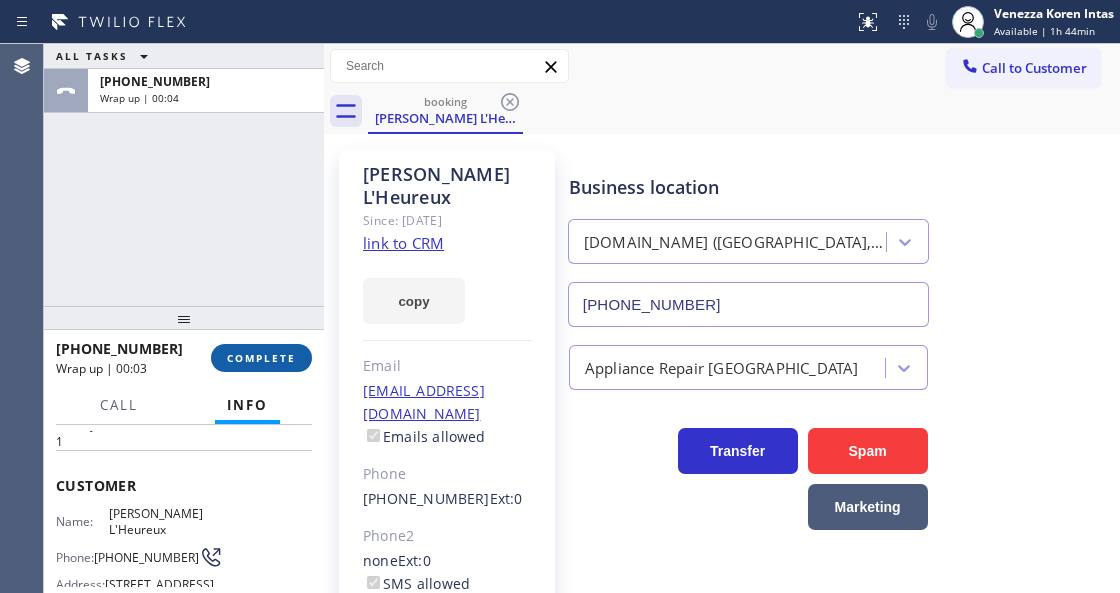 drag, startPoint x: 251, startPoint y: 364, endPoint x: 257, endPoint y: 351, distance: 14.3178215 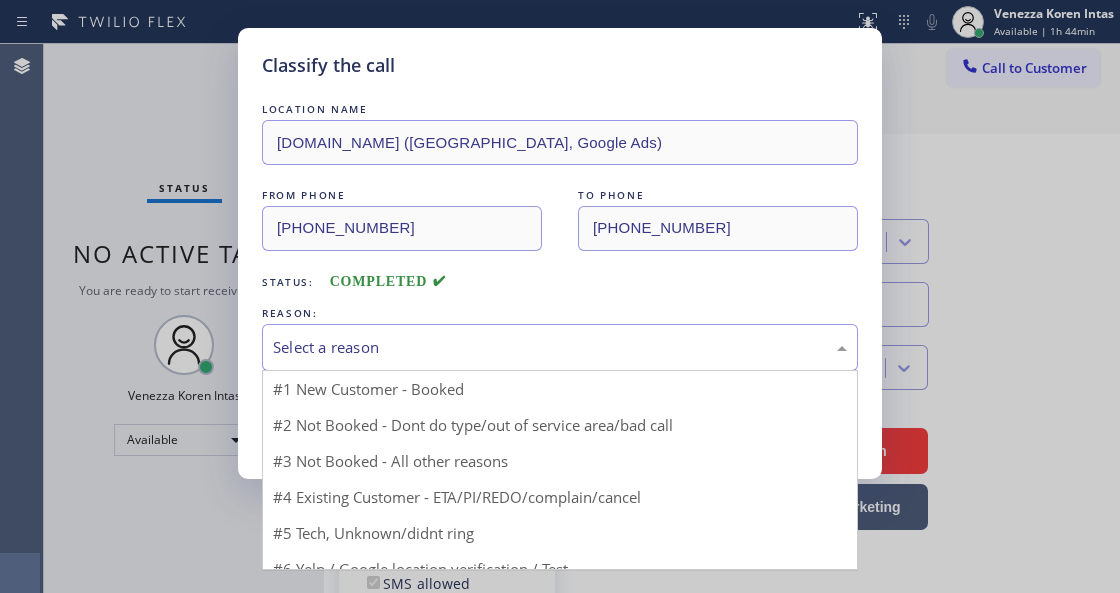 click on "Select a reason" at bounding box center [560, 347] 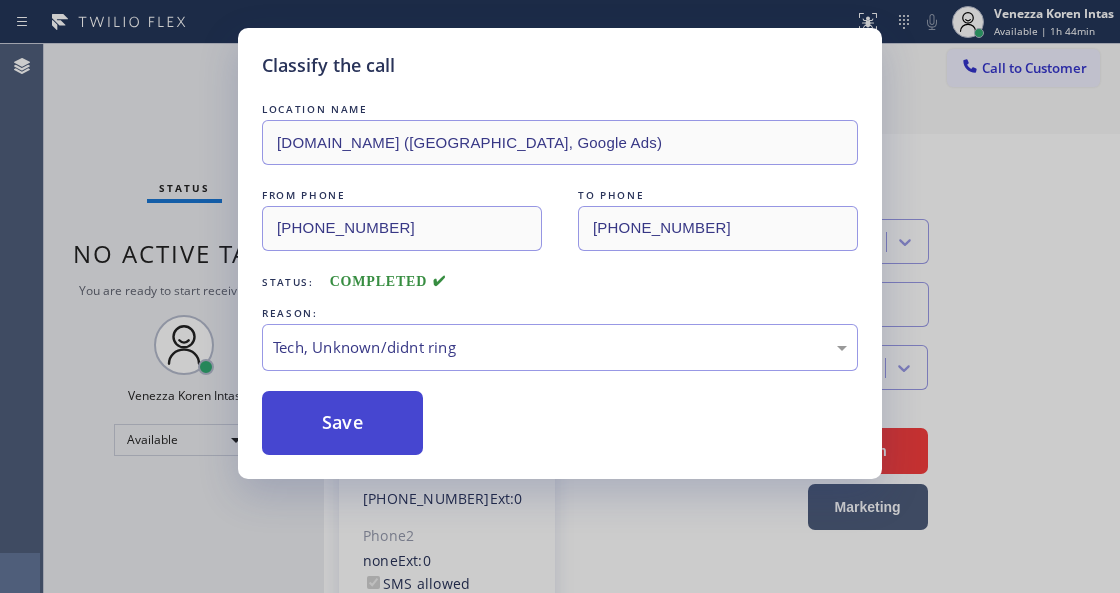 click on "Save" at bounding box center [342, 423] 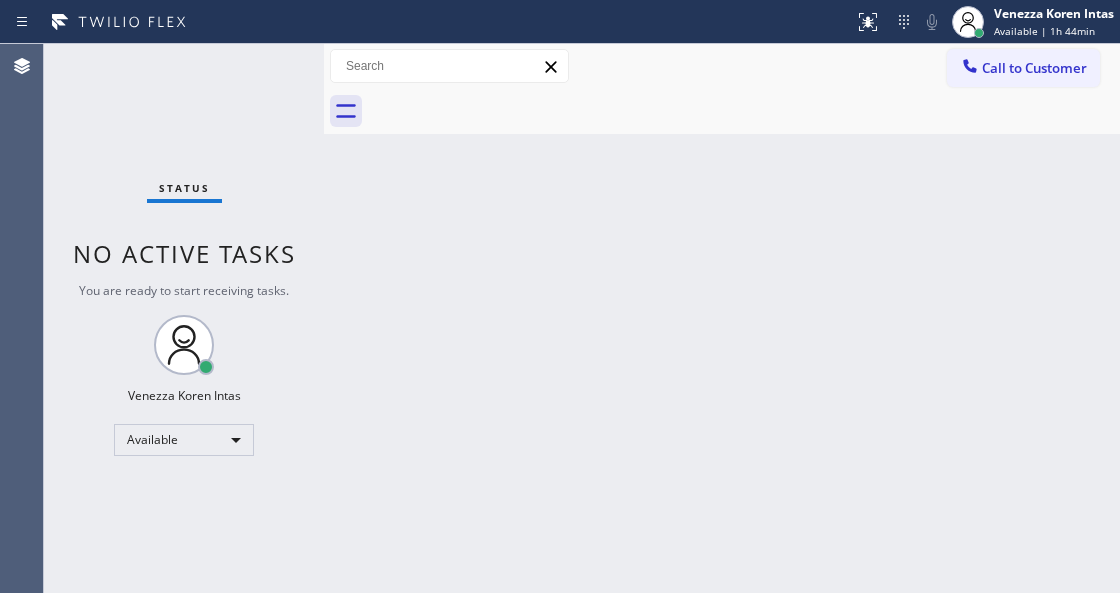 click on "Back to Dashboard Change Sender ID Customers Technicians Select a contact Outbound call Technician Search Technician Your caller id phone number Your caller id phone number Call Technician info Name   Phone none Address none Change Sender ID HVAC [PHONE_NUMBER] 5 Star Appliance [PHONE_NUMBER] Appliance Repair [PHONE_NUMBER] Plumbing [PHONE_NUMBER] Air Duct Cleaning [PHONE_NUMBER]  Electricians [PHONE_NUMBER] Cancel Change Check personal SMS Reset Change No tabs Call to Customer Outbound call Location 5 Star Electric [GEOGRAPHIC_DATA] Your caller id phone number [PHONE_NUMBER] Customer number Call Outbound call Technician Search Technician Your caller id phone number Your caller id phone number Call" at bounding box center [722, 318] 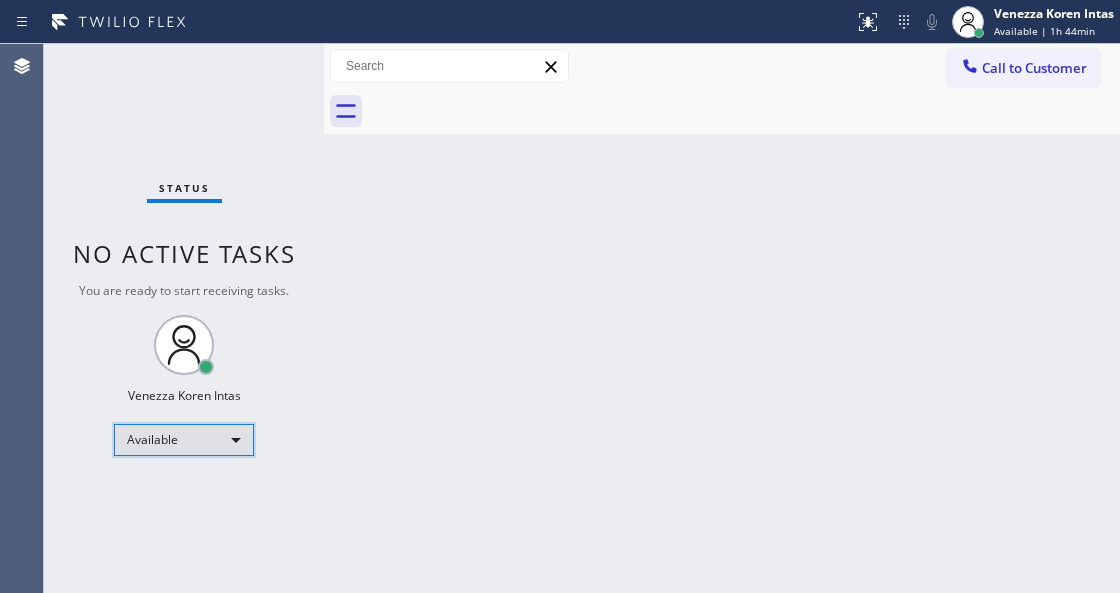 click on "Available" at bounding box center [184, 440] 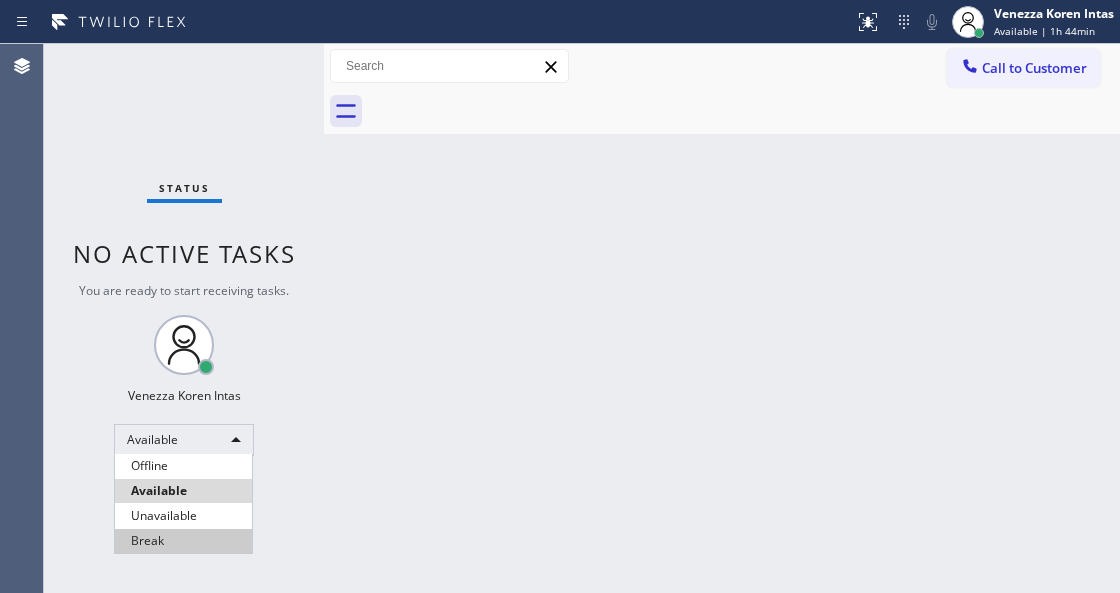 click on "Break" at bounding box center [183, 541] 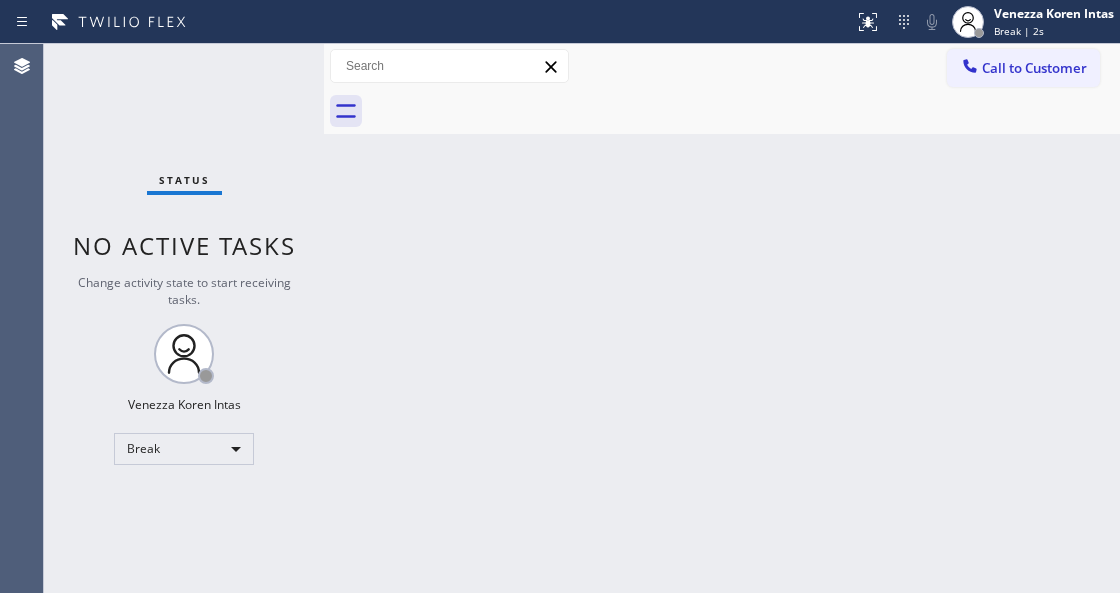 click on "Back to Dashboard Change Sender ID Customers Technicians Select a contact Outbound call Technician Search Technician Your caller id phone number Your caller id phone number Call Technician info Name   Phone none Address none Change Sender ID HVAC [PHONE_NUMBER] 5 Star Appliance [PHONE_NUMBER] Appliance Repair [PHONE_NUMBER] Plumbing [PHONE_NUMBER] Air Duct Cleaning [PHONE_NUMBER]  Electricians [PHONE_NUMBER] Cancel Change Check personal SMS Reset Change No tabs Call to Customer Outbound call Location 5 Star Electric [GEOGRAPHIC_DATA] Your caller id phone number [PHONE_NUMBER] Customer number Call Outbound call Technician Search Technician Your caller id phone number Your caller id phone number Call" at bounding box center (722, 318) 